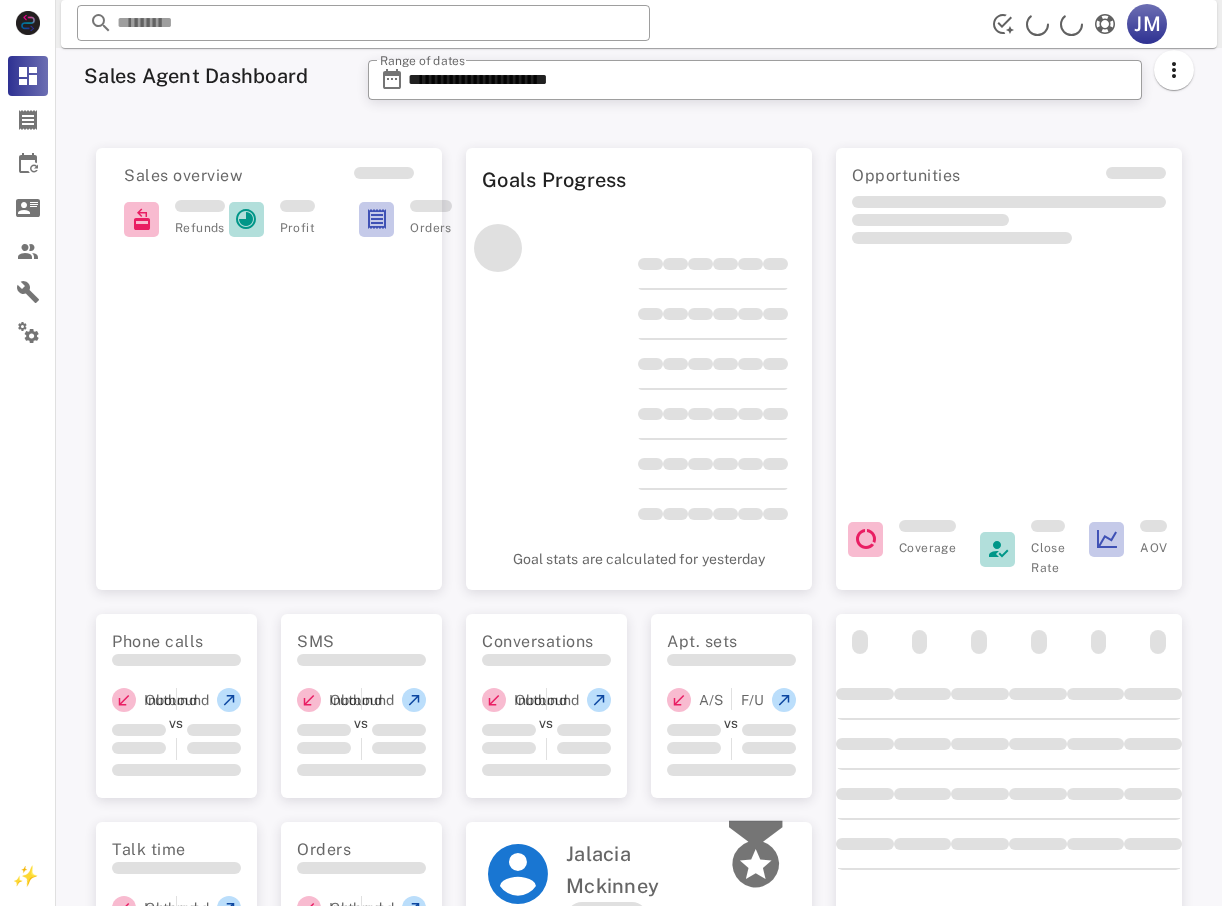 scroll, scrollTop: 0, scrollLeft: 0, axis: both 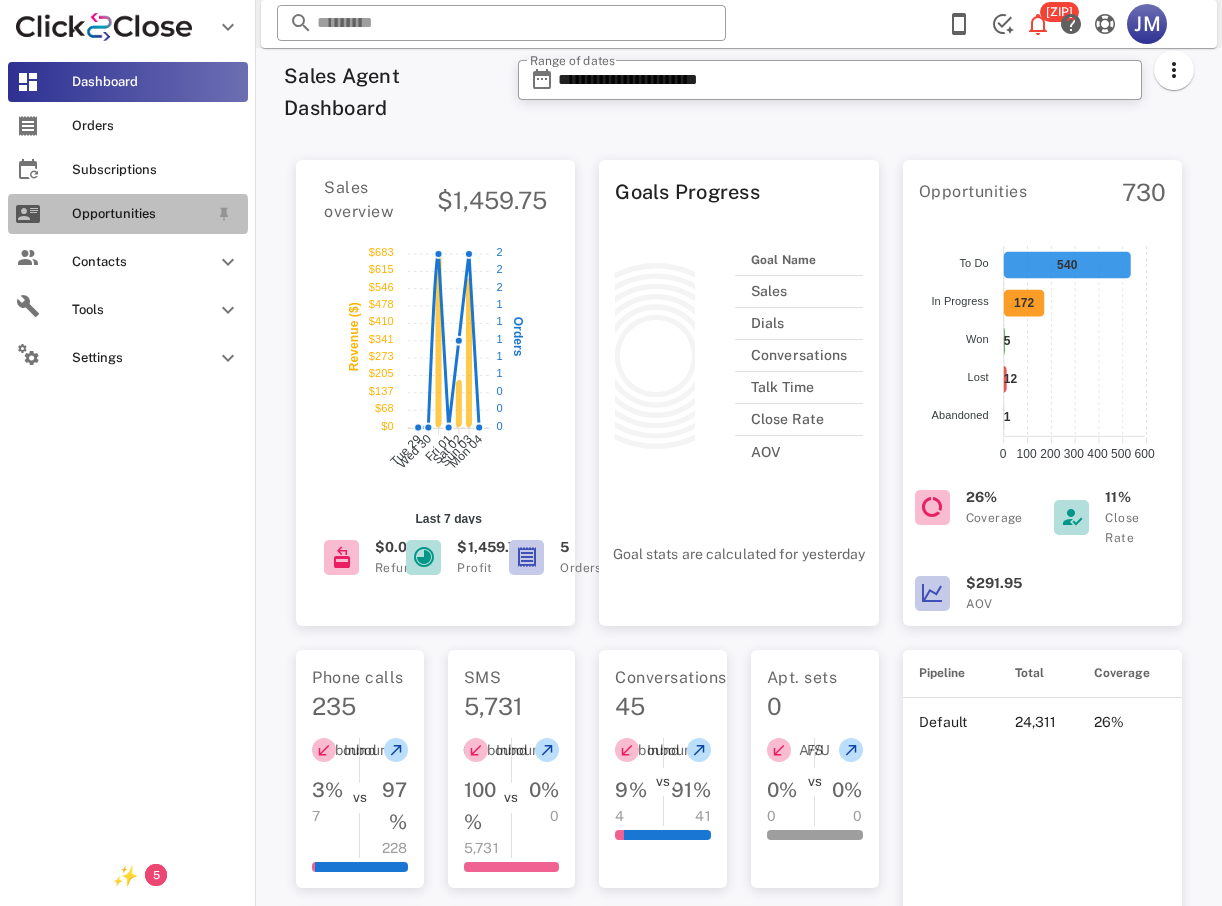 click on "Opportunities" at bounding box center (140, 214) 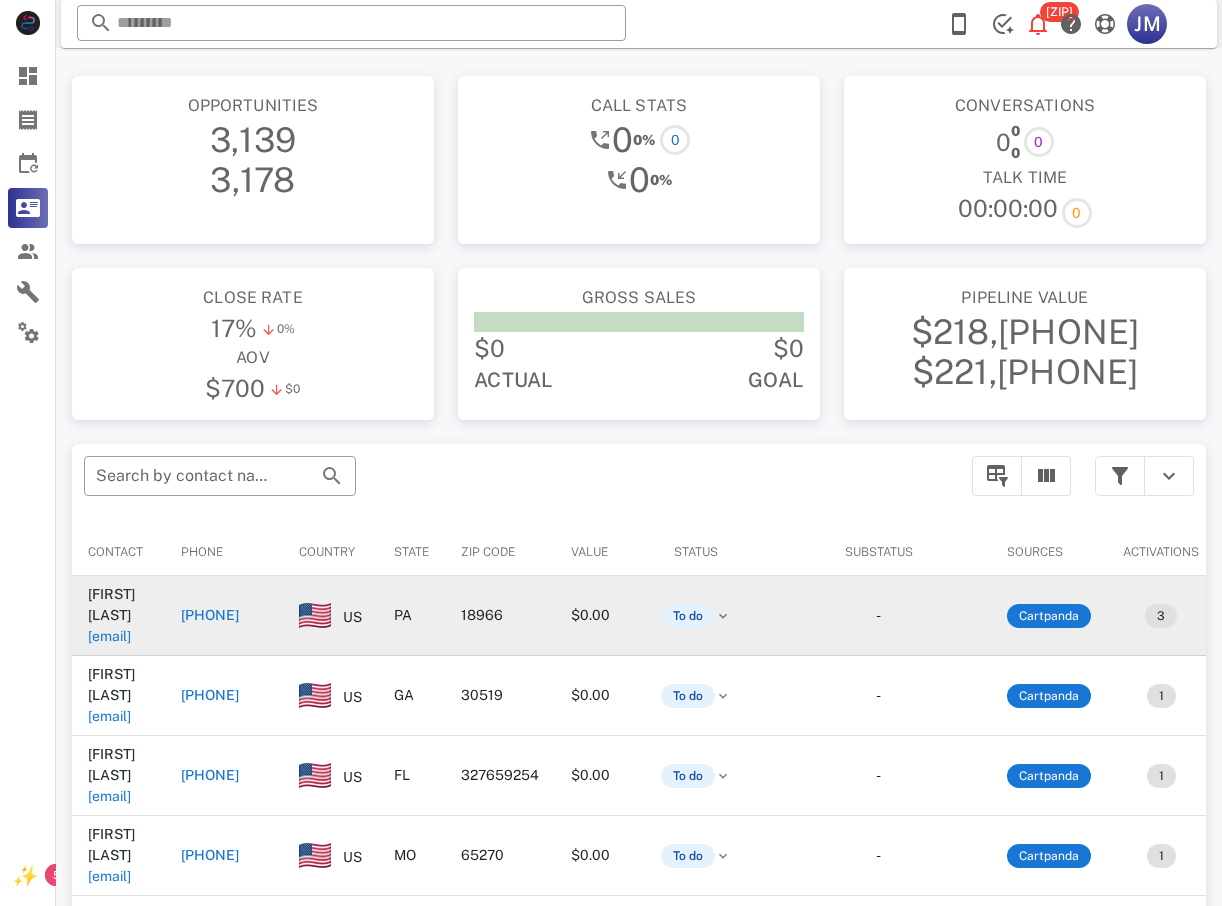 click on "+12154314679" at bounding box center [210, 615] 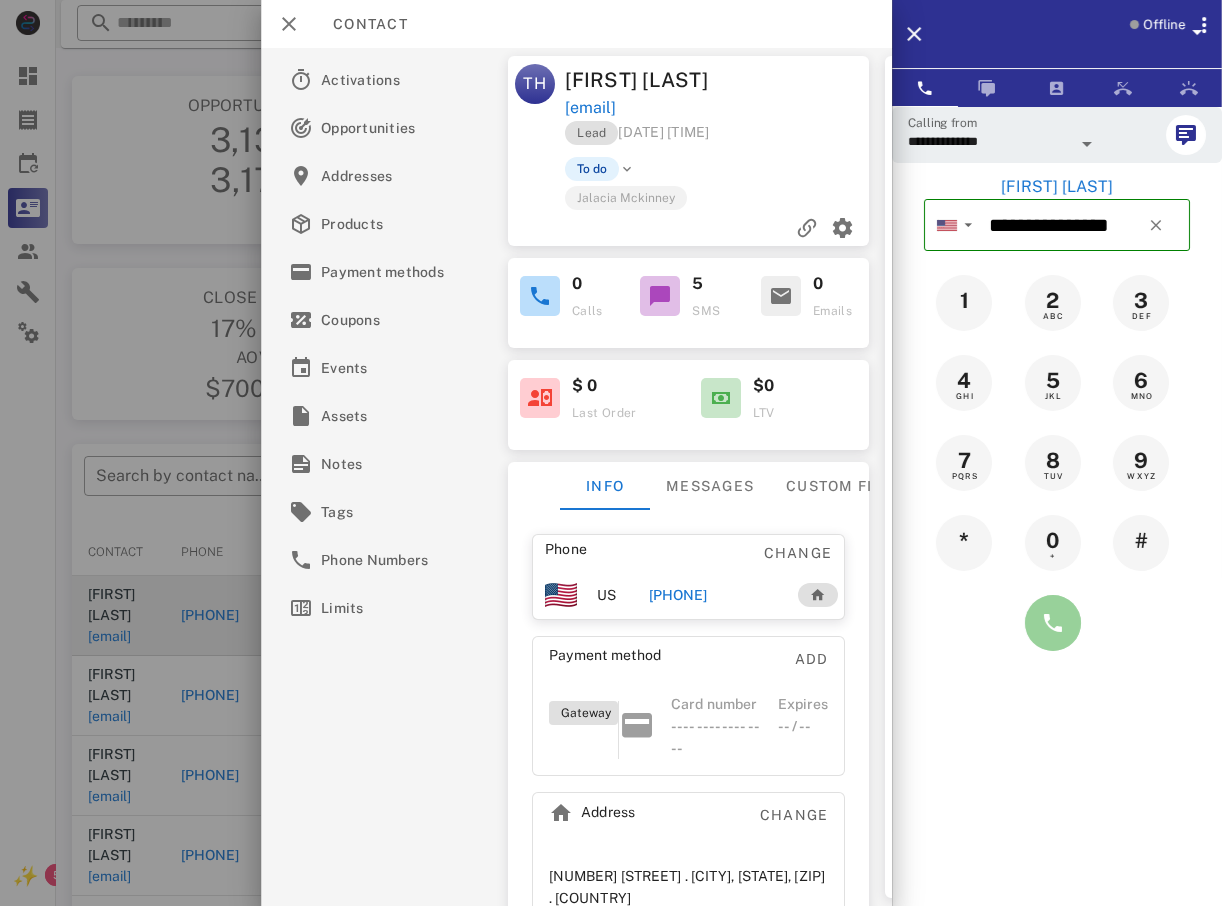 click at bounding box center [1053, 623] 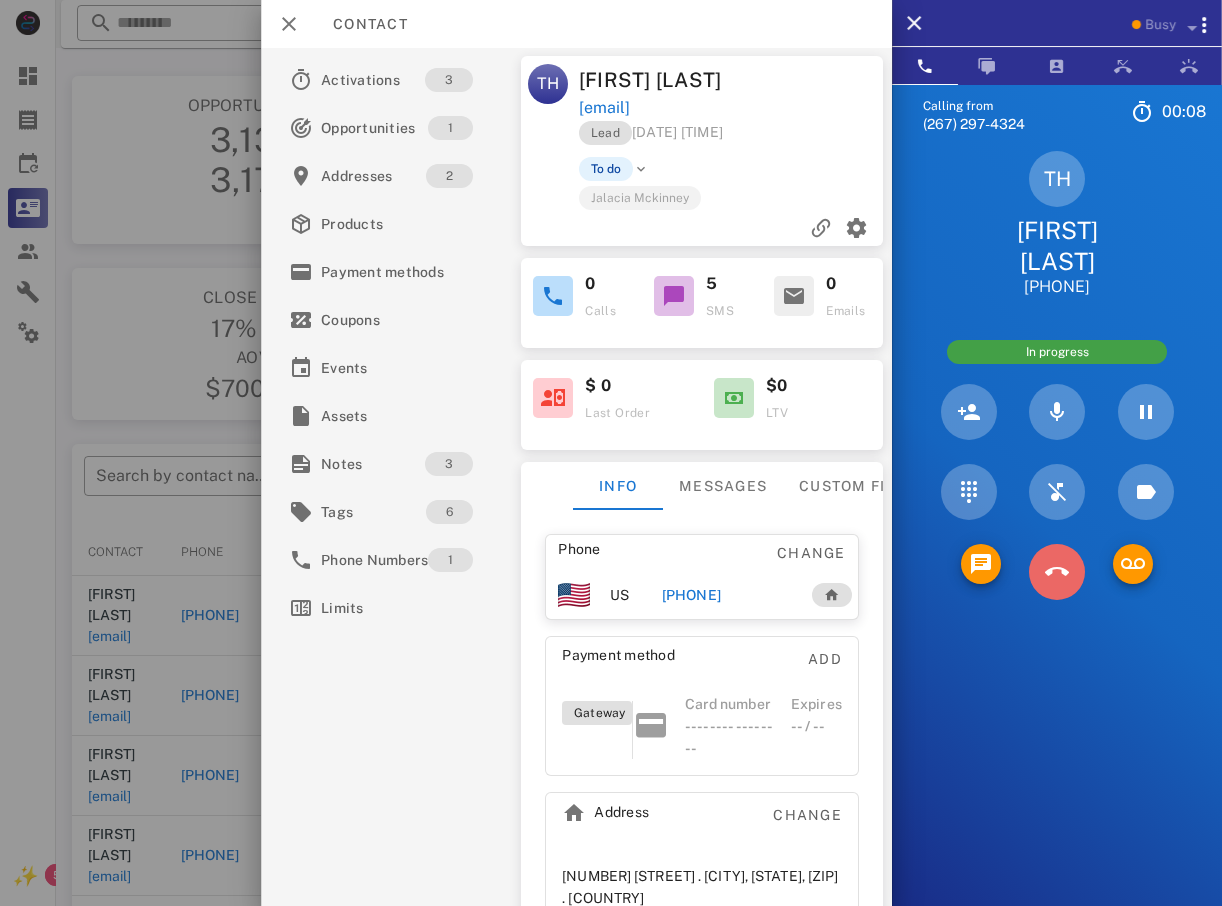 click at bounding box center (1057, 572) 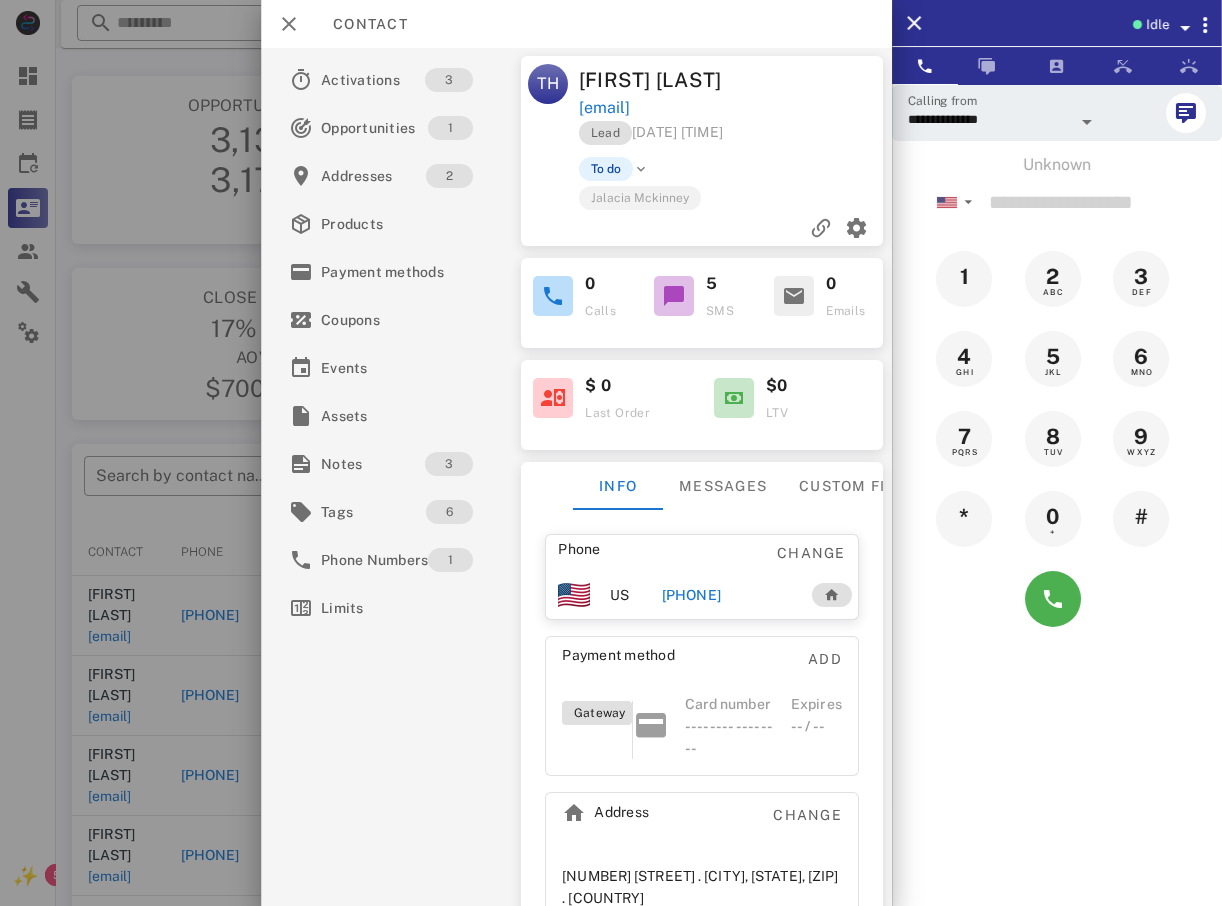 click at bounding box center (611, 453) 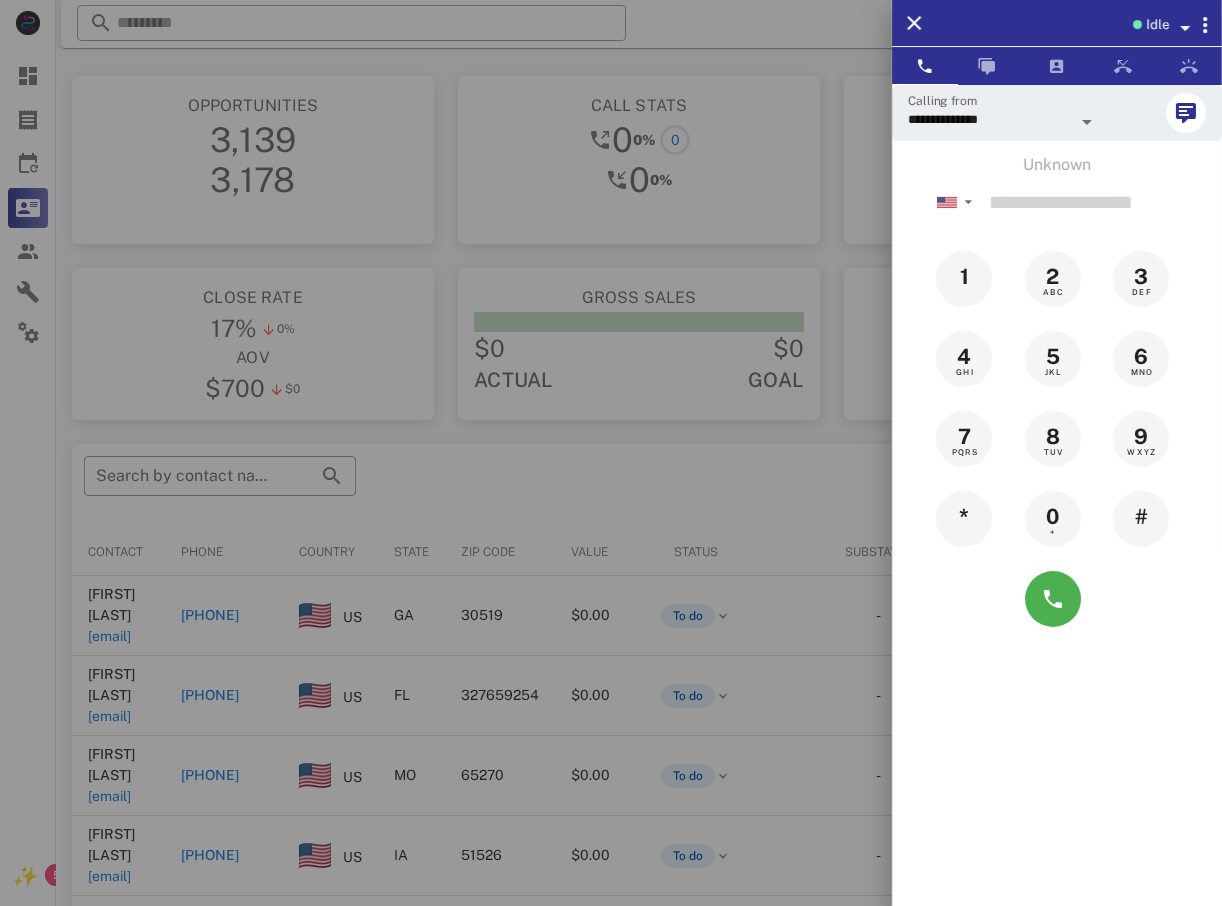 click at bounding box center [611, 453] 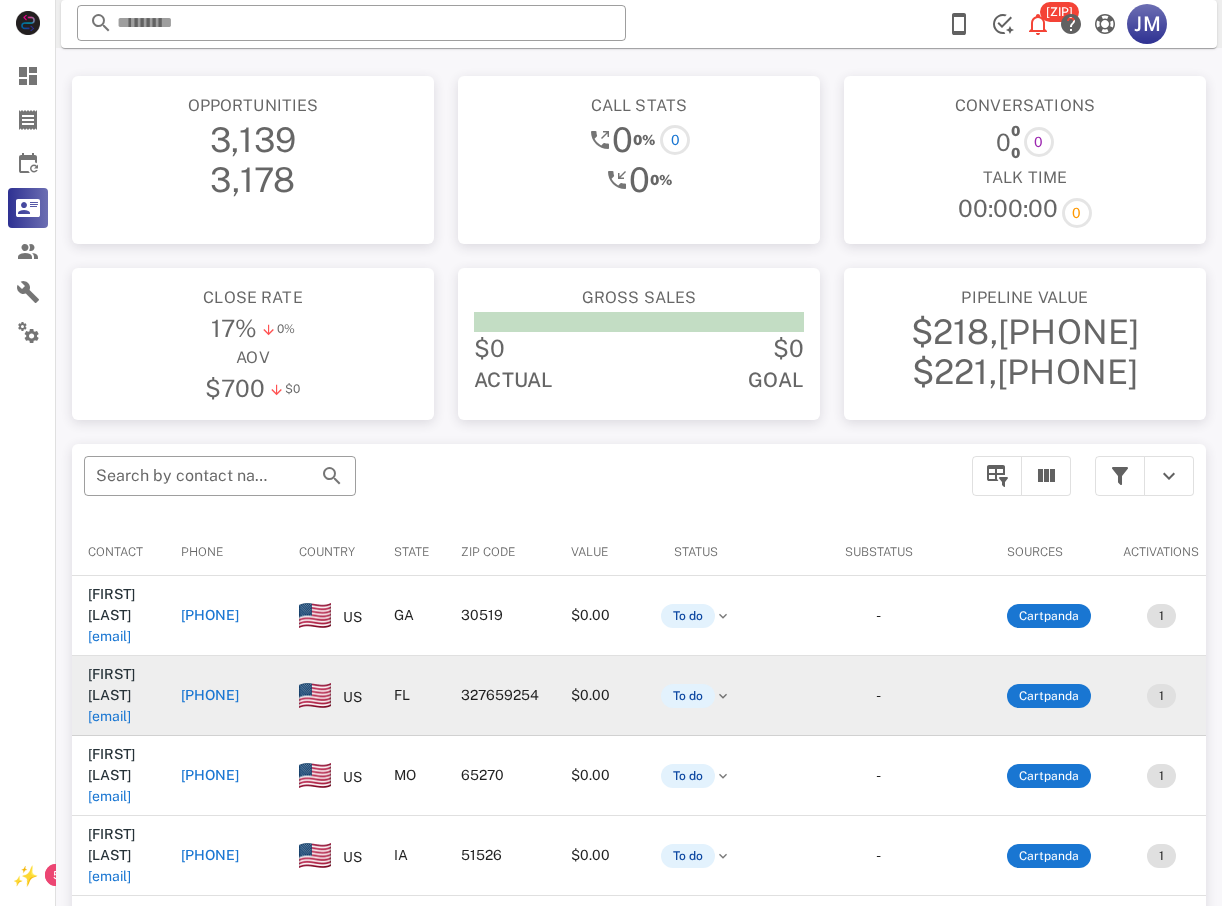 click on "+14074926440" at bounding box center (210, 695) 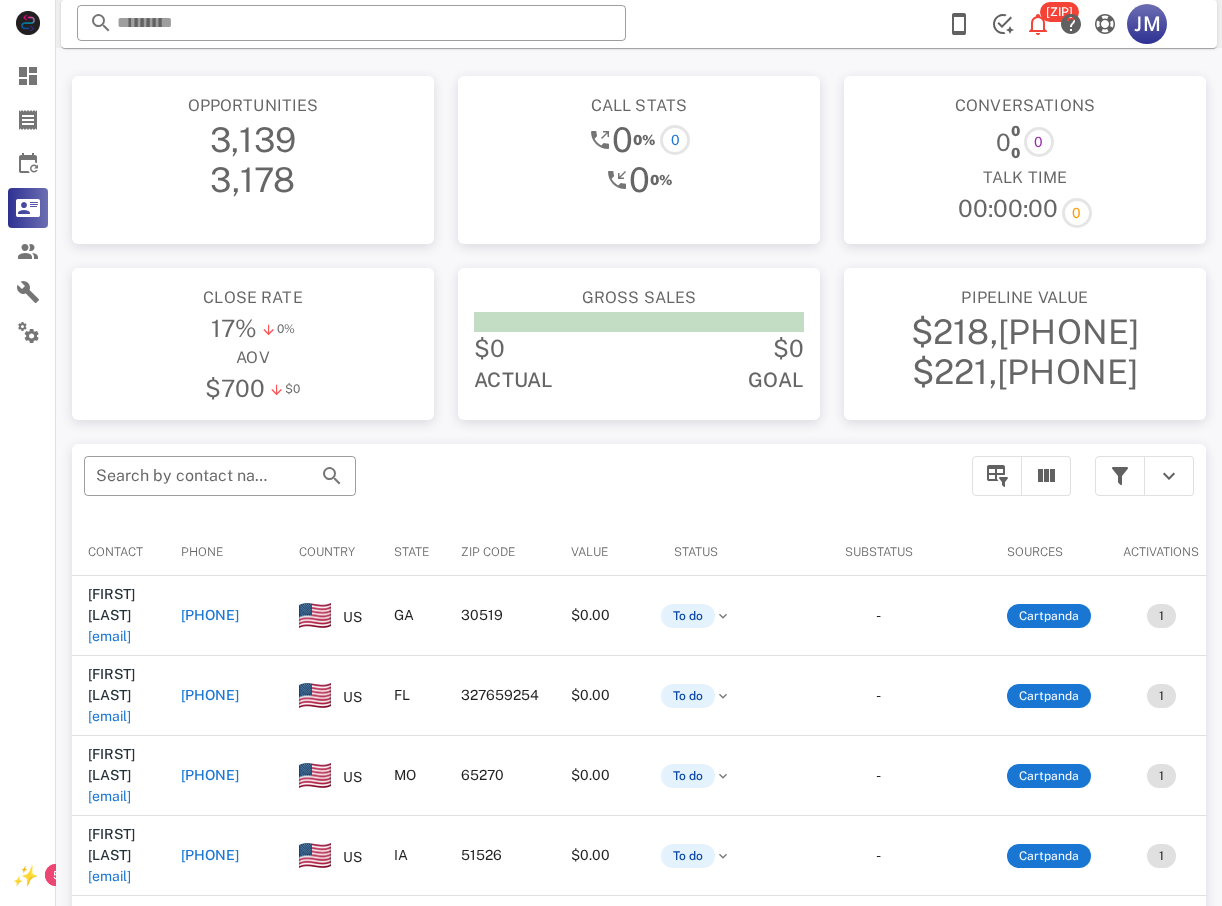 click at bounding box center [611, 453] 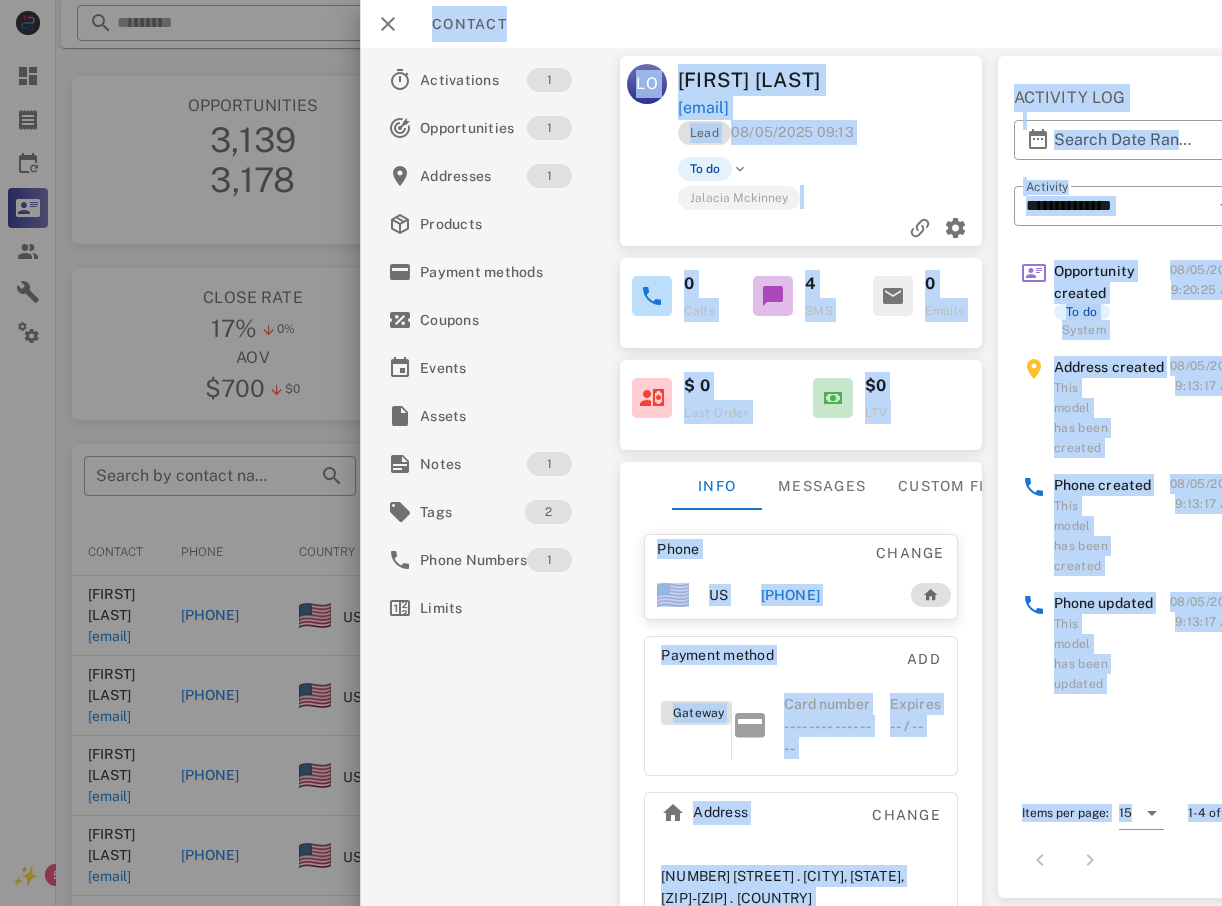click on "Activations  1  Opportunities  1  Addresses  1  Products Payment methods Coupons Events Assets Notes  1  Tags  2  Phone Numbers  1  Limits" at bounding box center (492, 477) 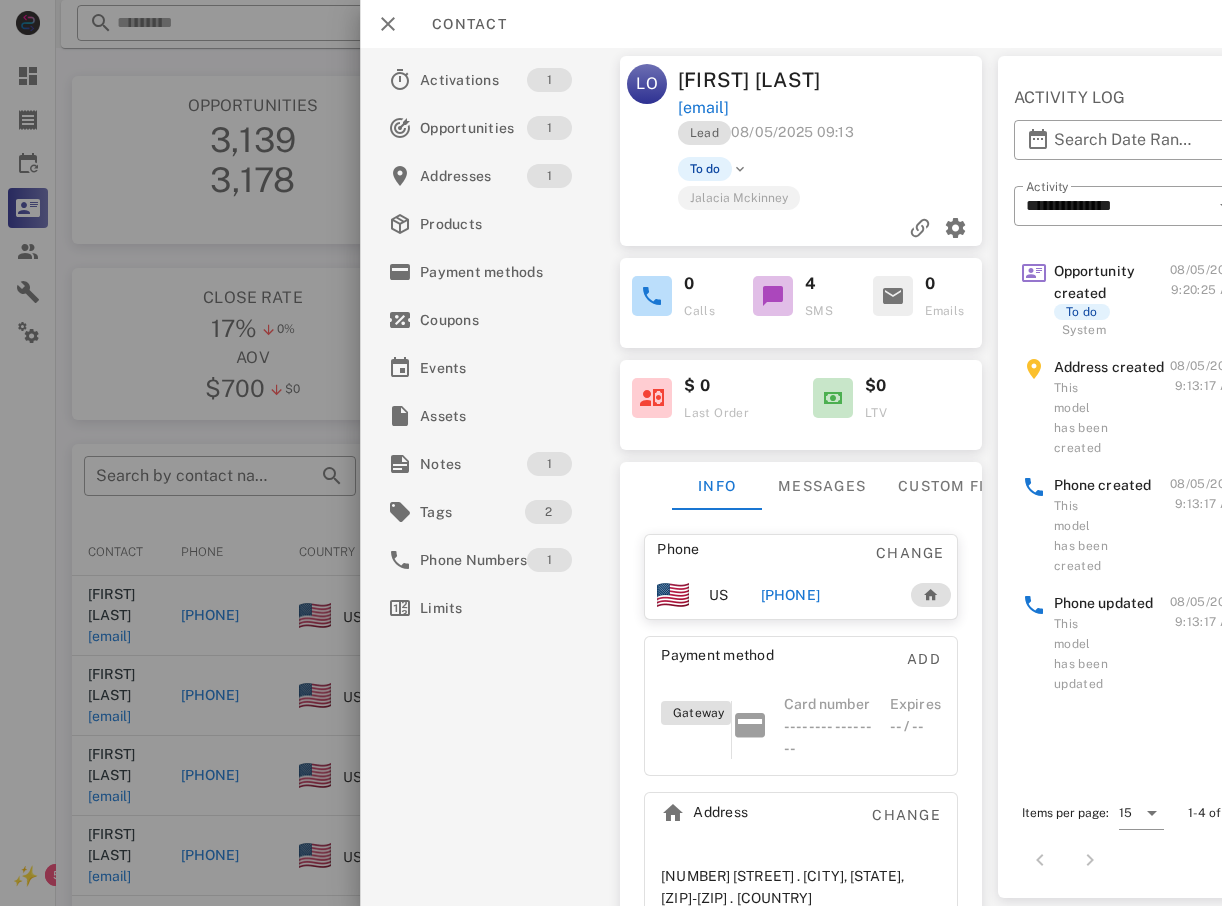 click on "+14074926440" at bounding box center (790, 595) 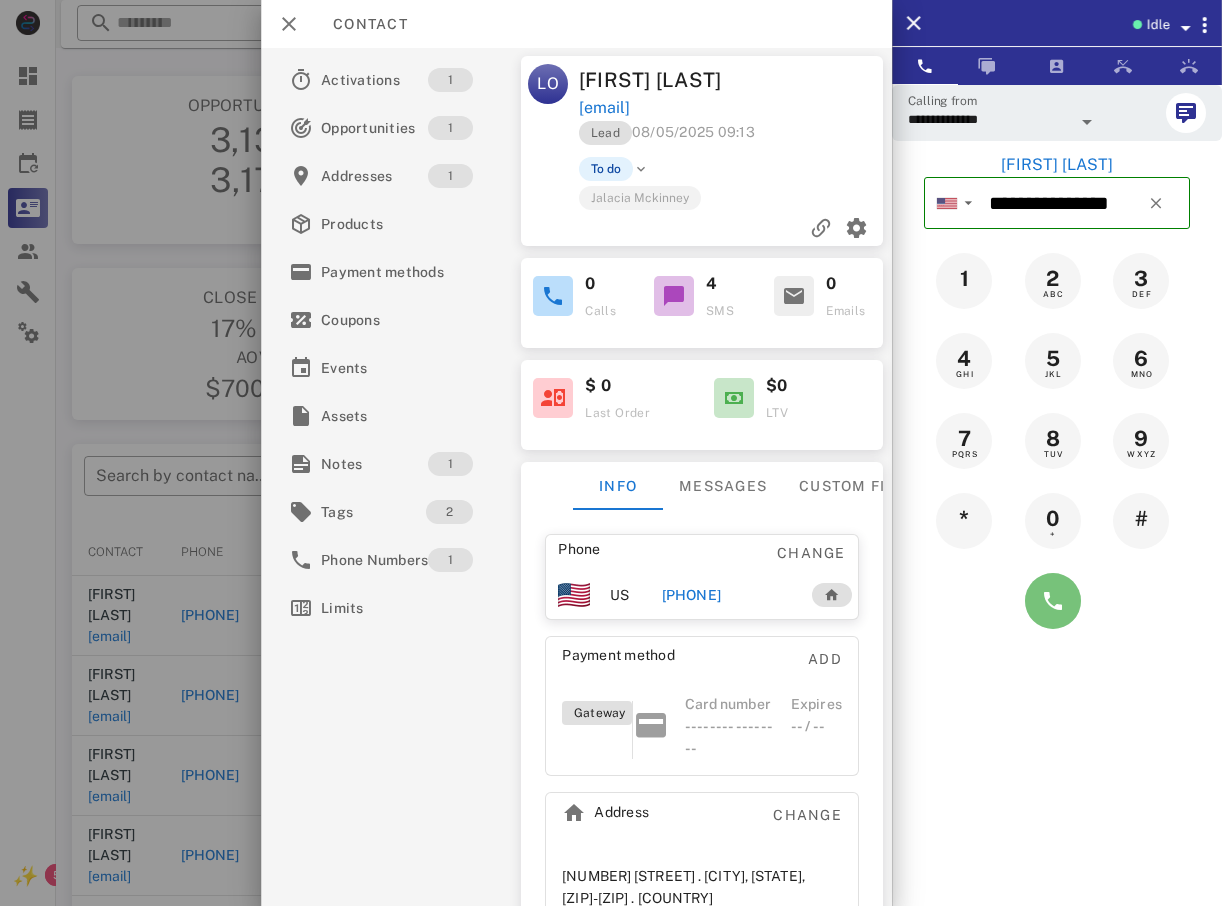 click at bounding box center [1053, 601] 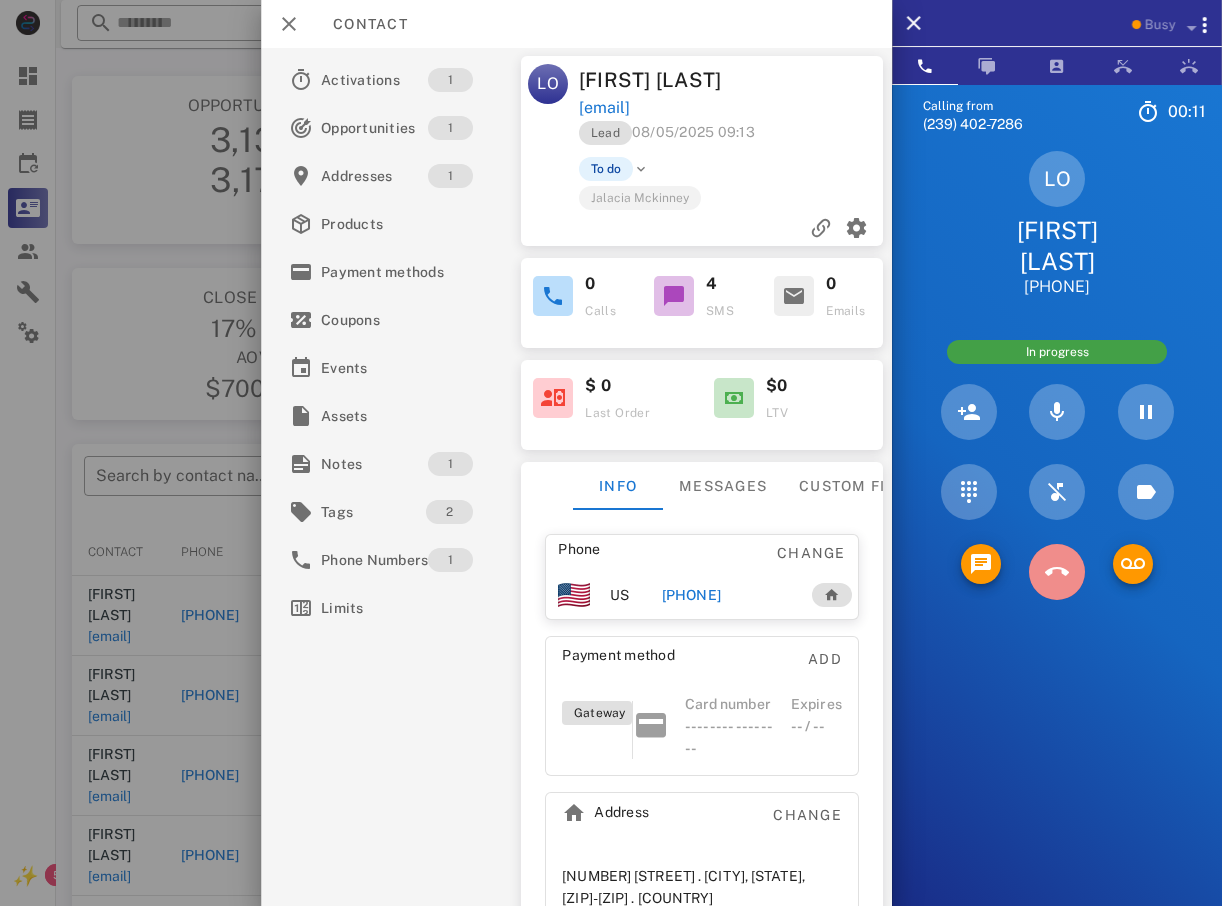 drag, startPoint x: 1059, startPoint y: 571, endPoint x: 1035, endPoint y: 577, distance: 24.738634 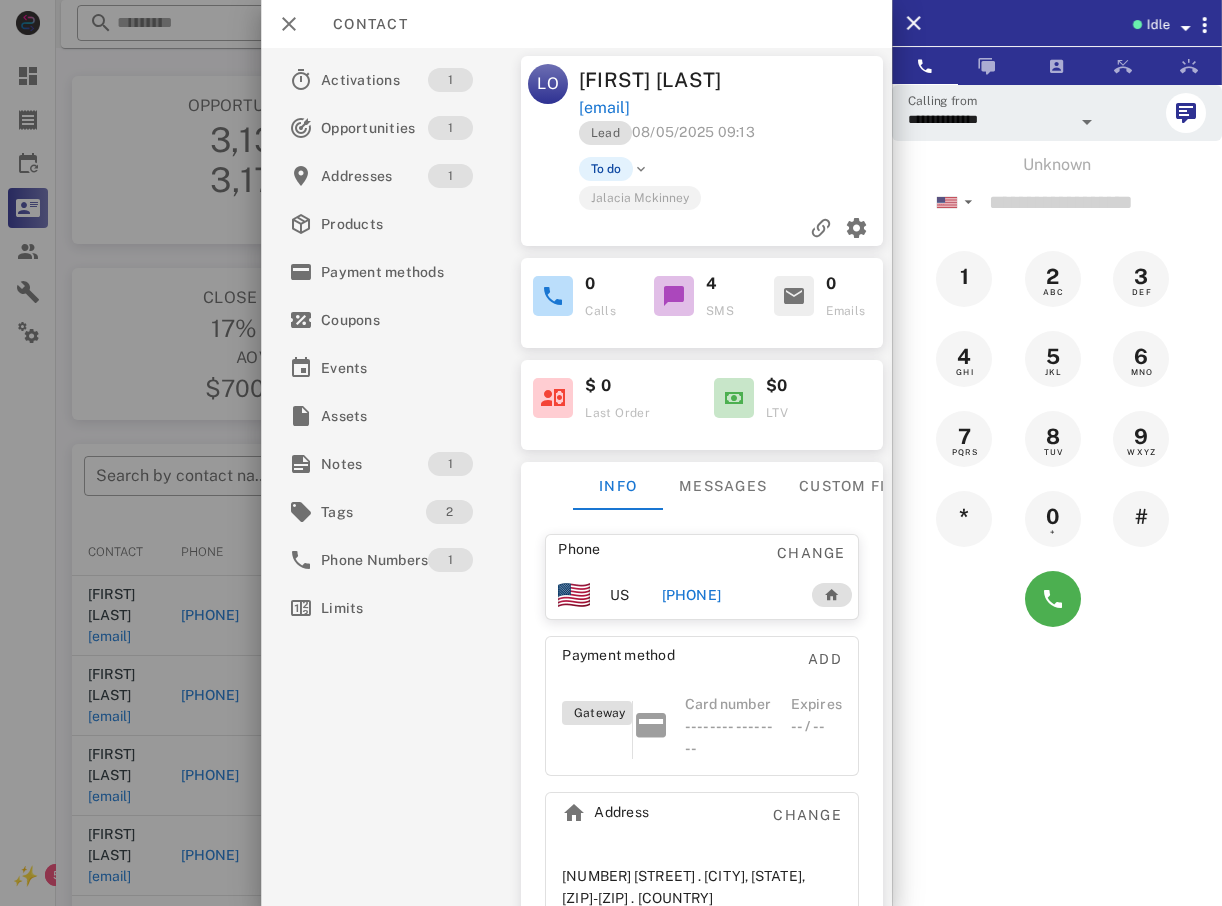 click at bounding box center (611, 453) 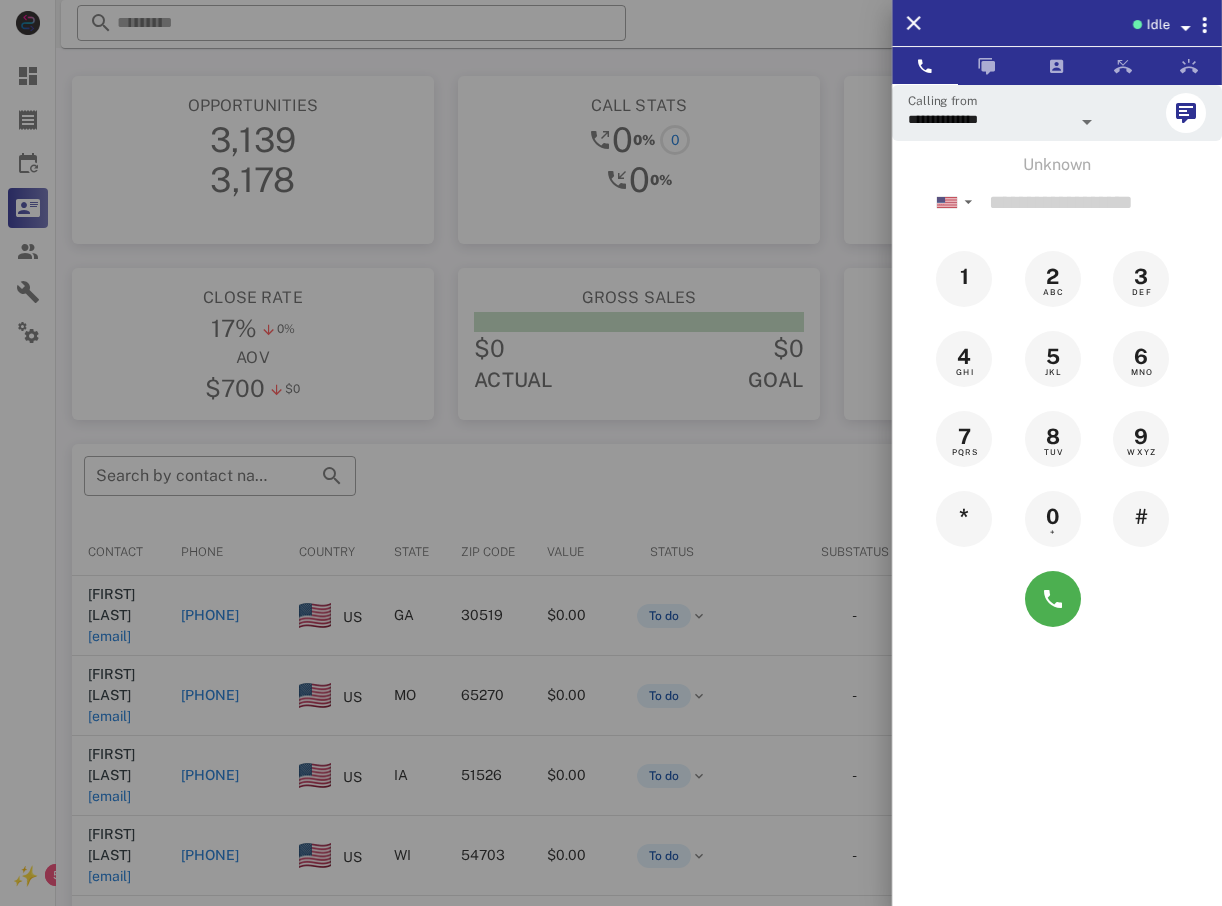 click at bounding box center [611, 453] 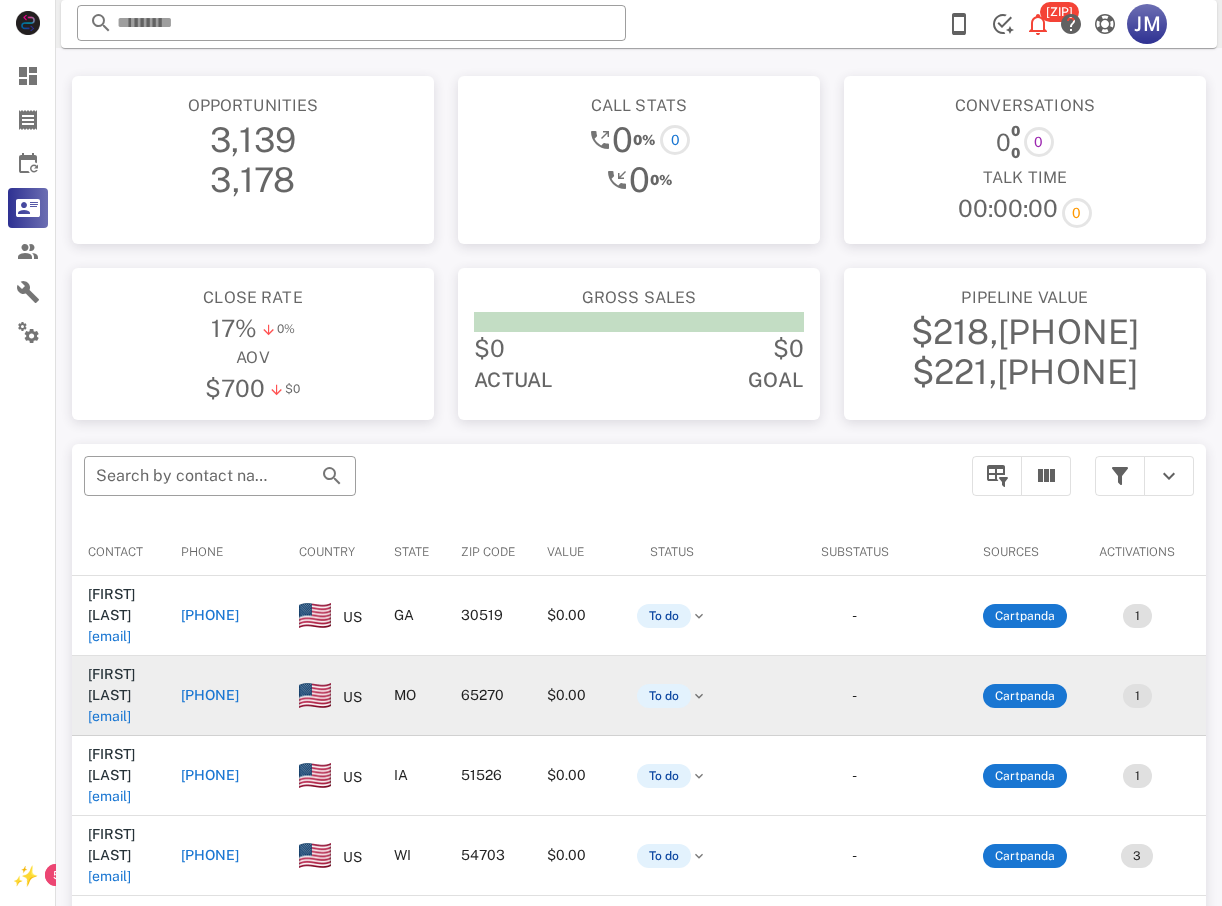 click on "[PHONE]" at bounding box center (210, 695) 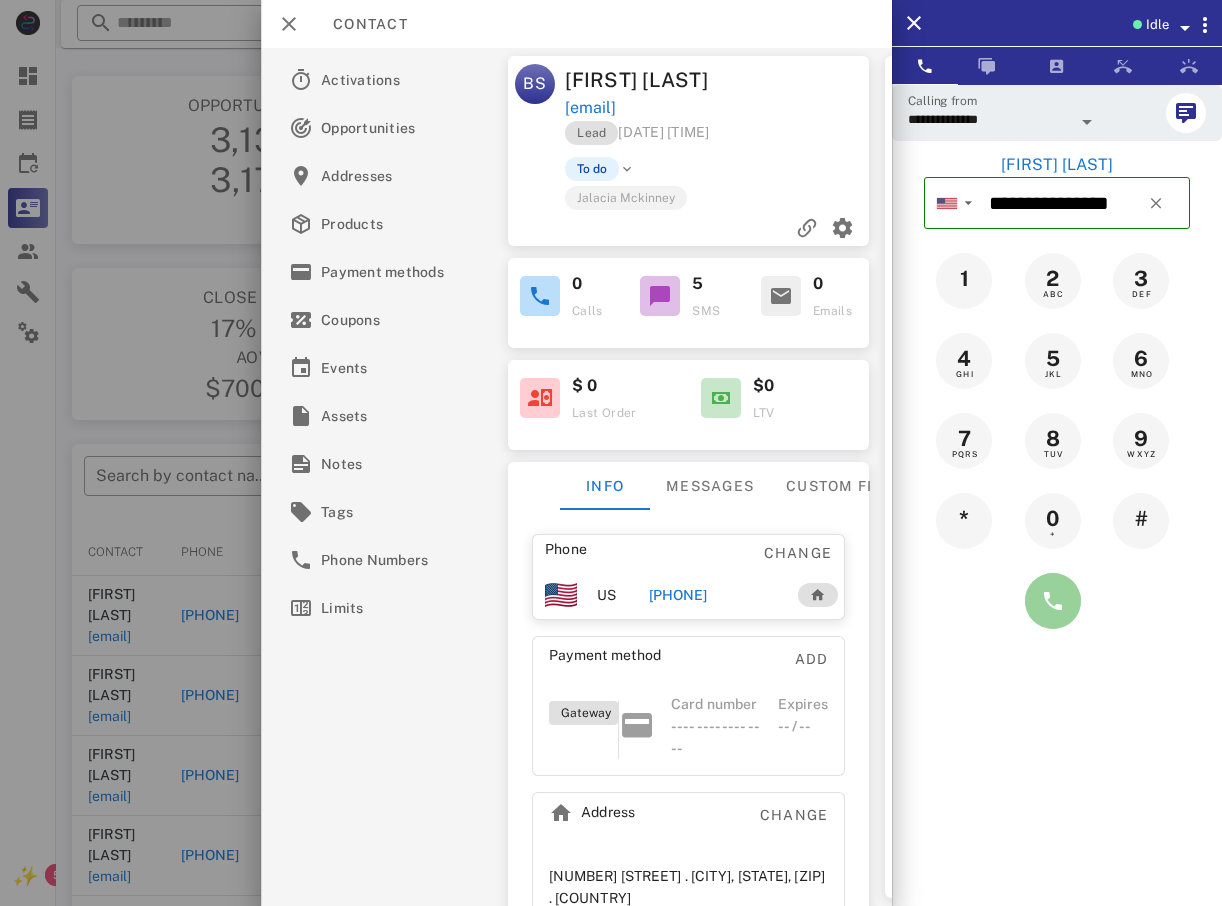 click at bounding box center [1053, 601] 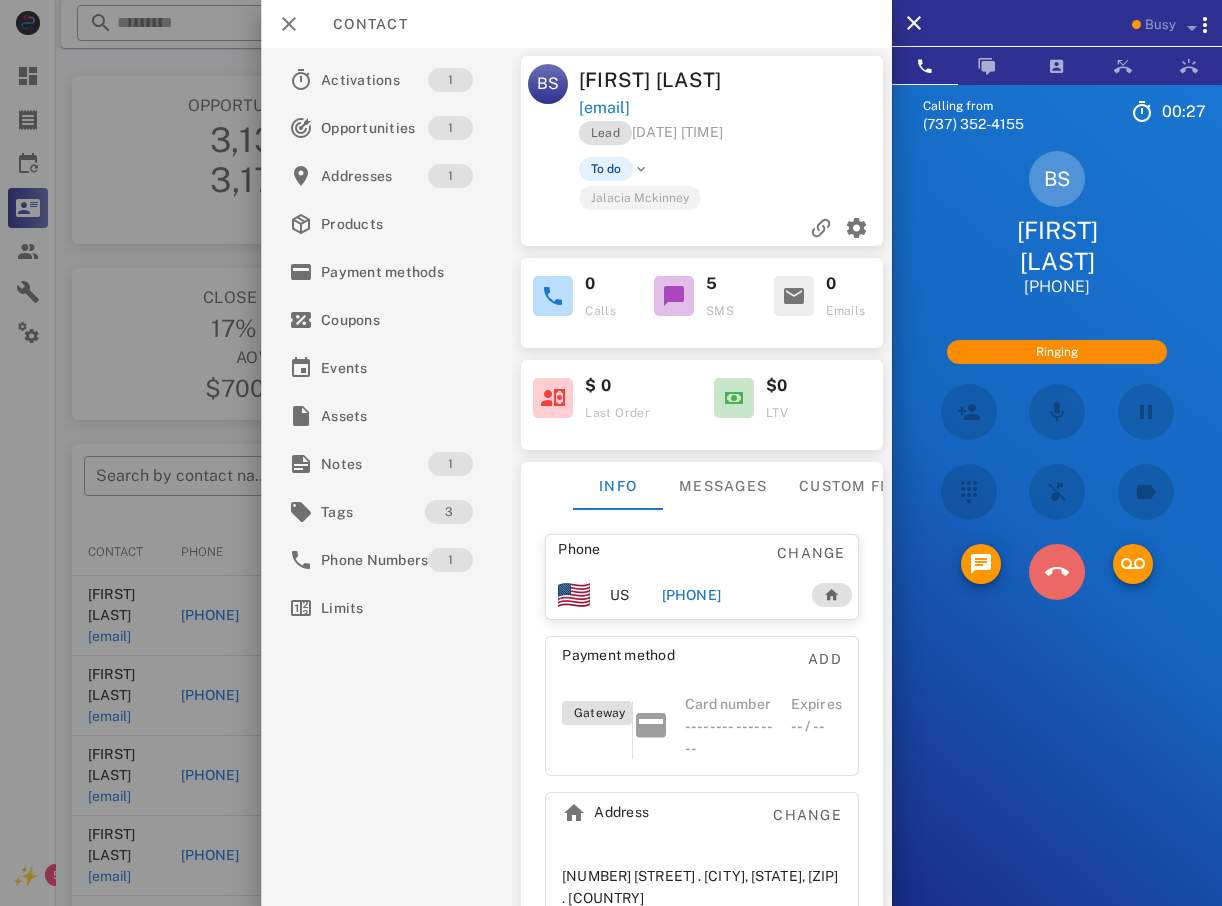 click at bounding box center (1056, 572) 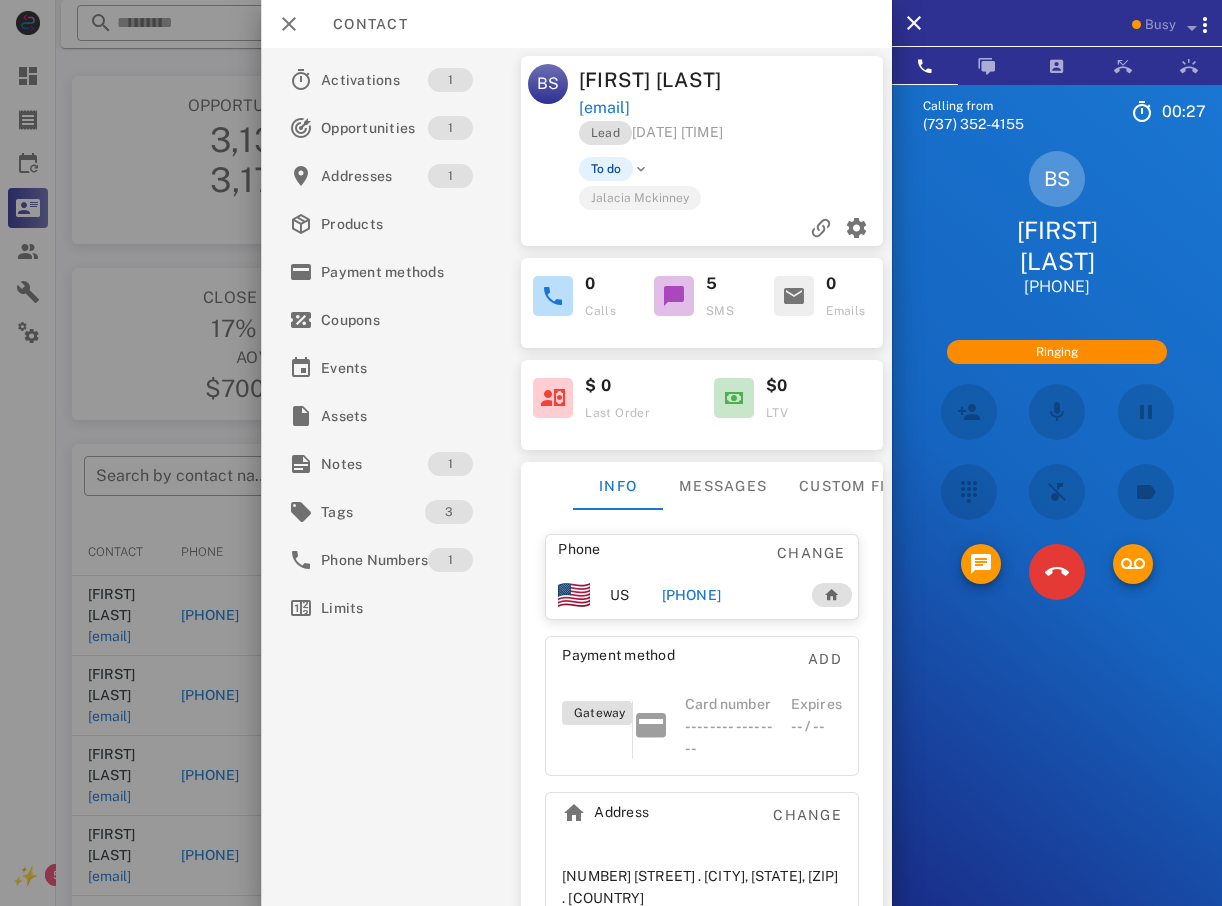 click on "JKL" at bounding box center (0, 0) 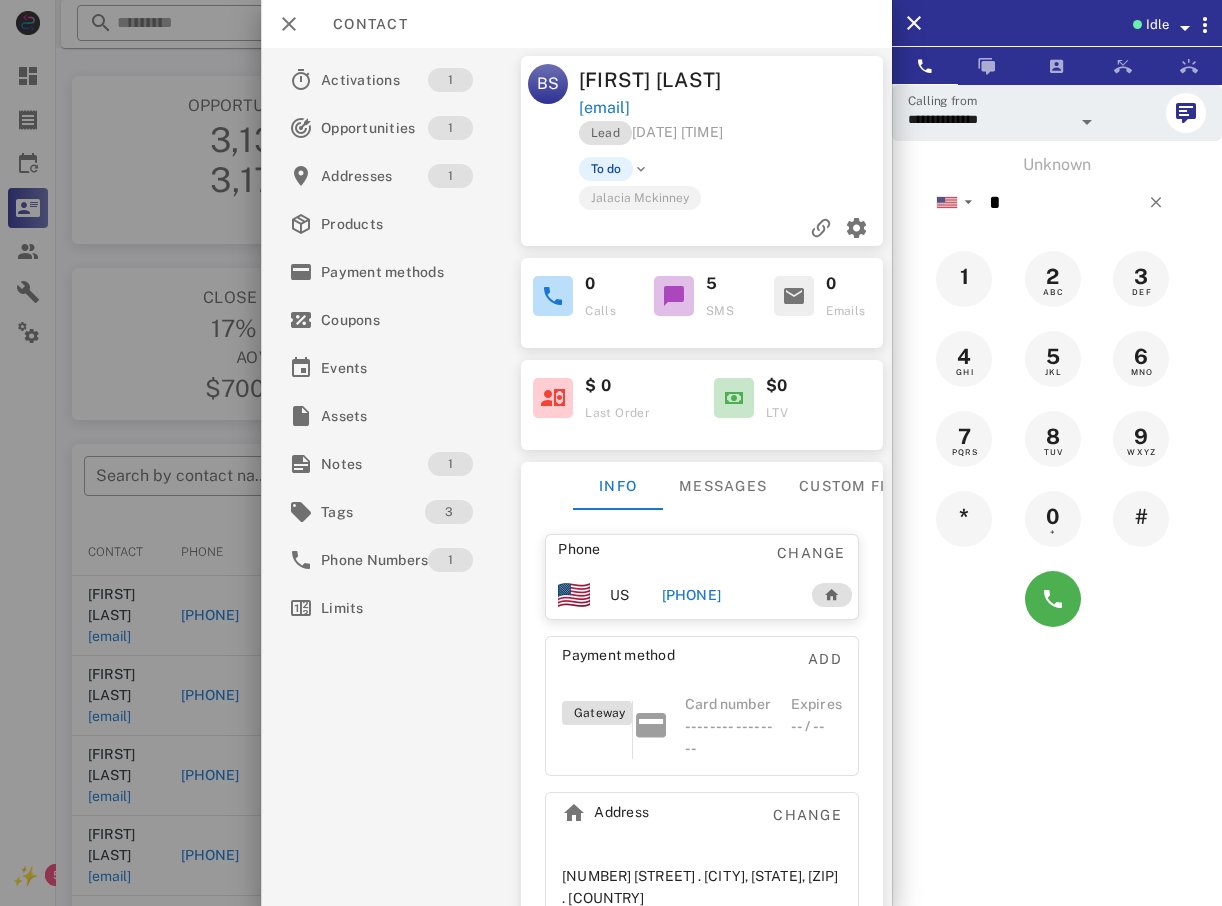click at bounding box center [611, 453] 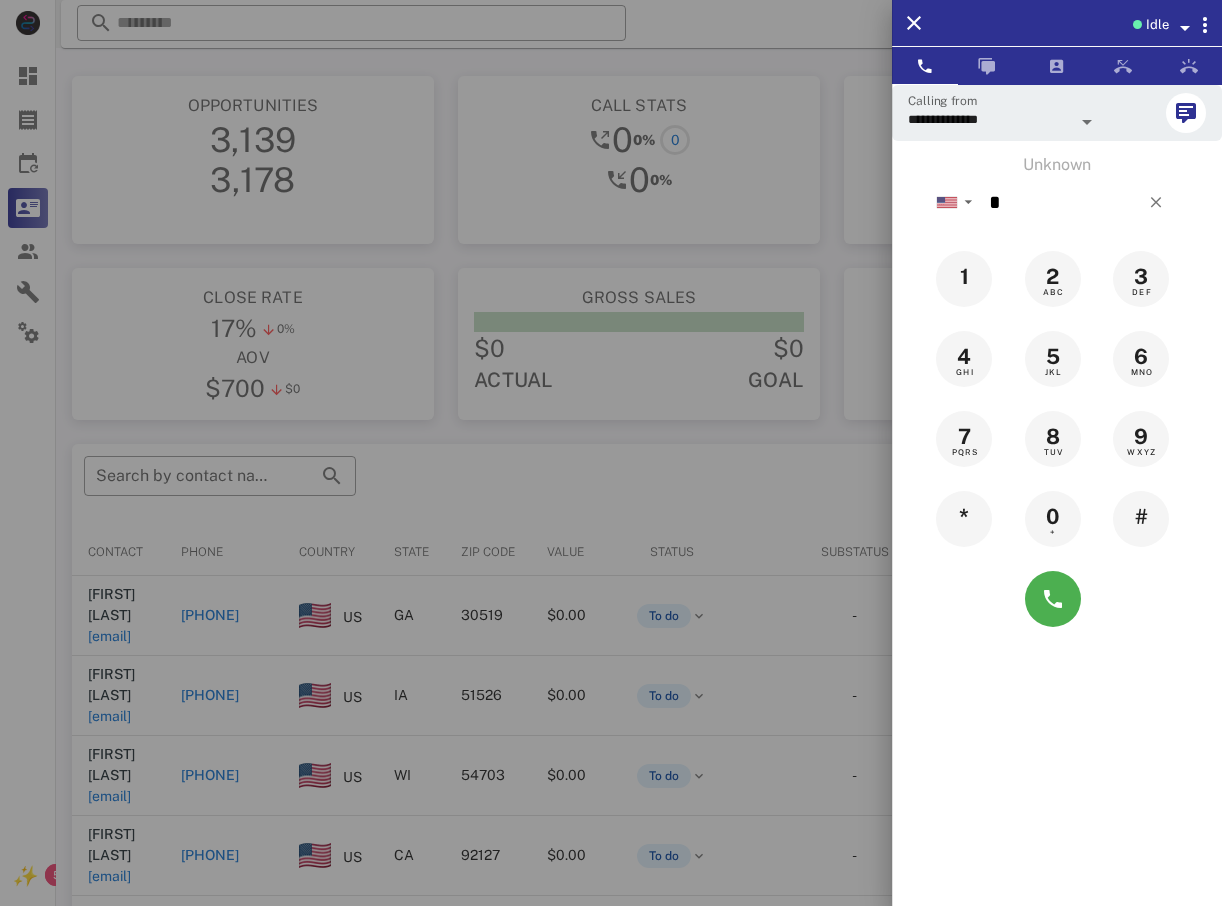 click at bounding box center [611, 453] 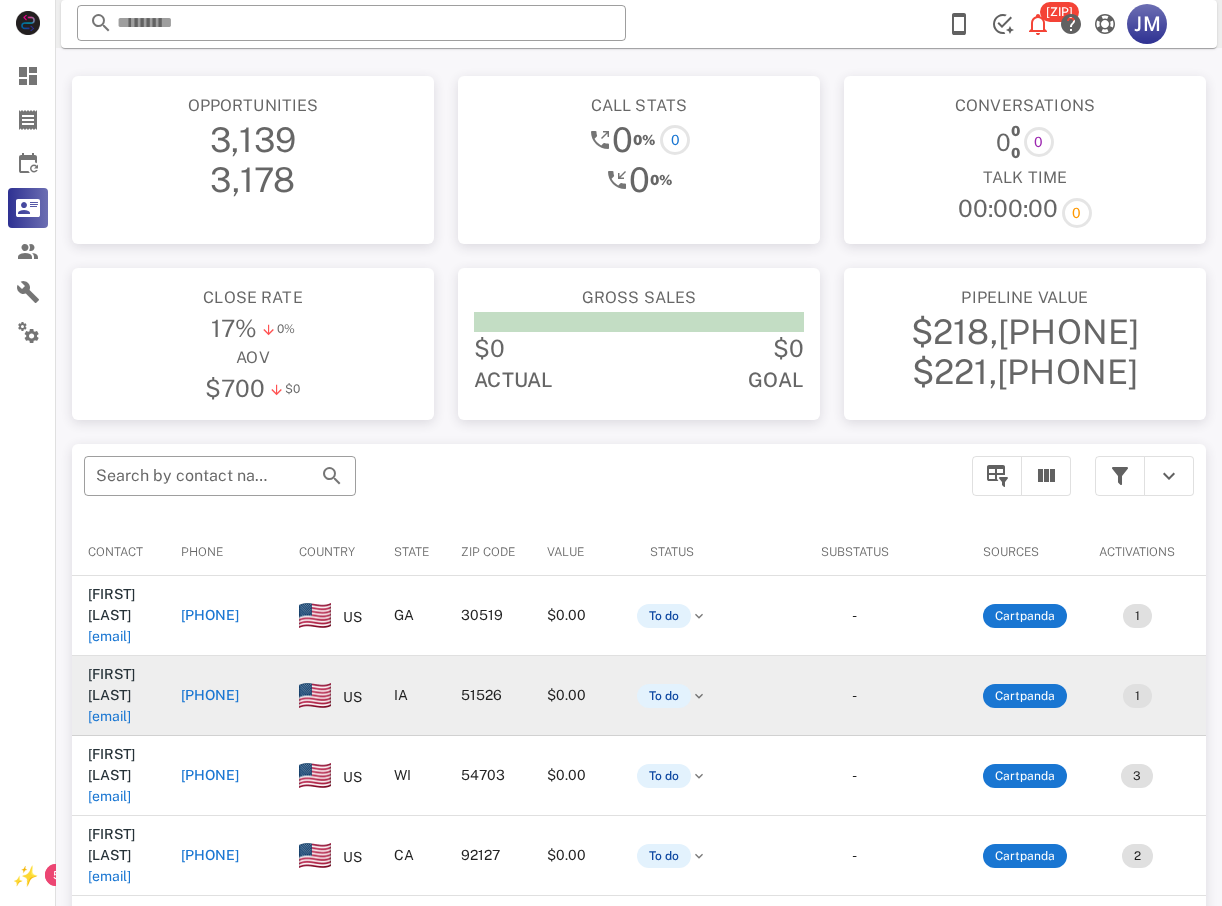 click on "[PHONE]" at bounding box center (210, 695) 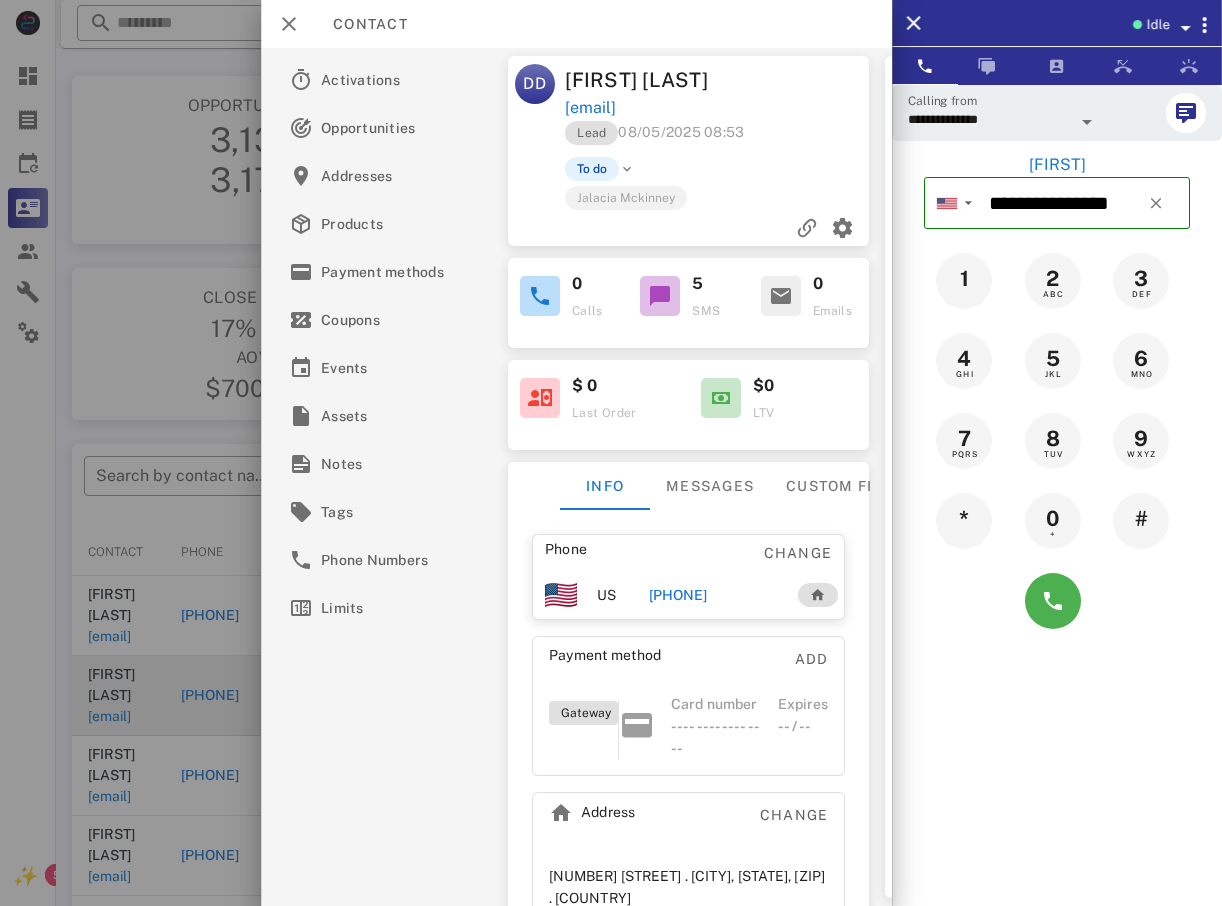drag, startPoint x: 160, startPoint y: 511, endPoint x: 159, endPoint y: 527, distance: 16.03122 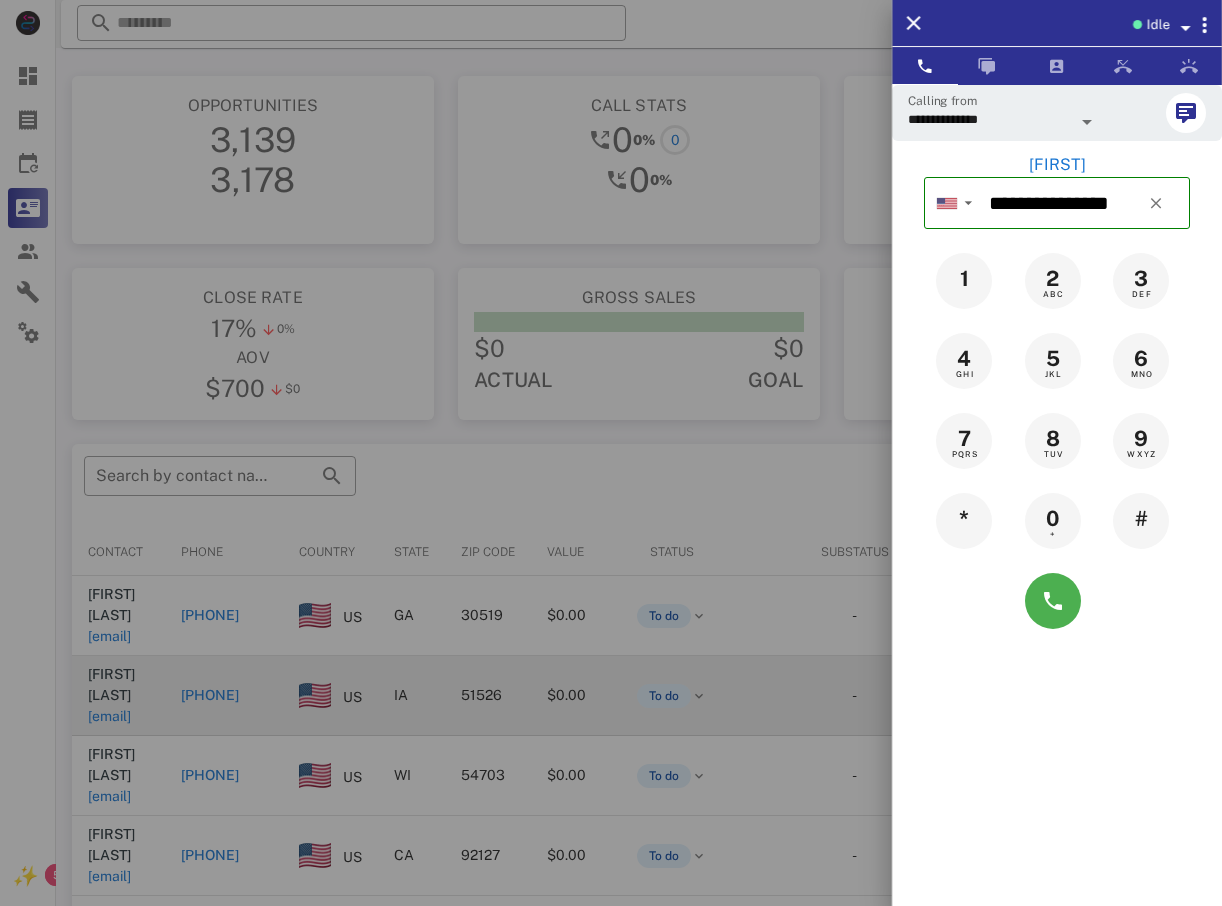 click at bounding box center [611, 453] 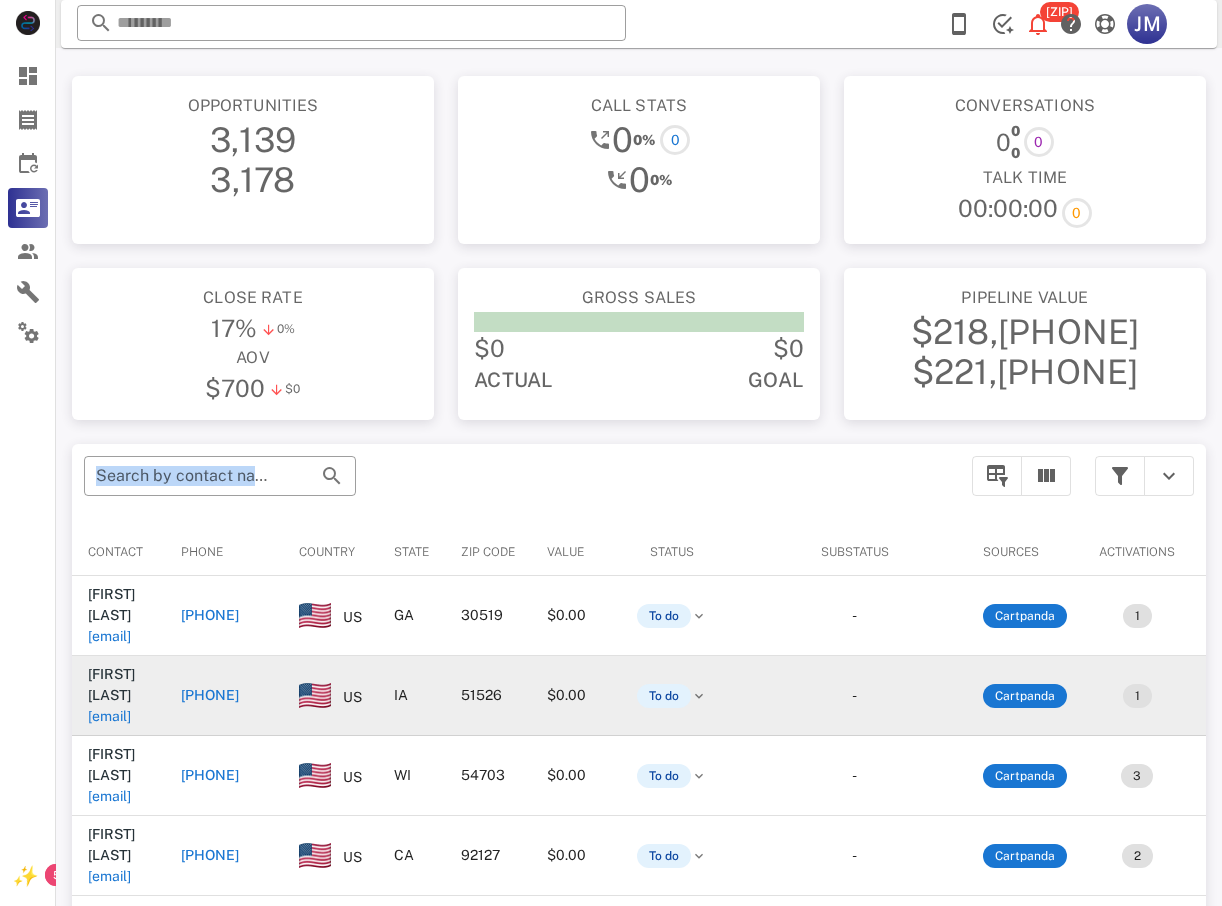 click on "​ Search by contact name, email or phone" at bounding box center [220, 486] 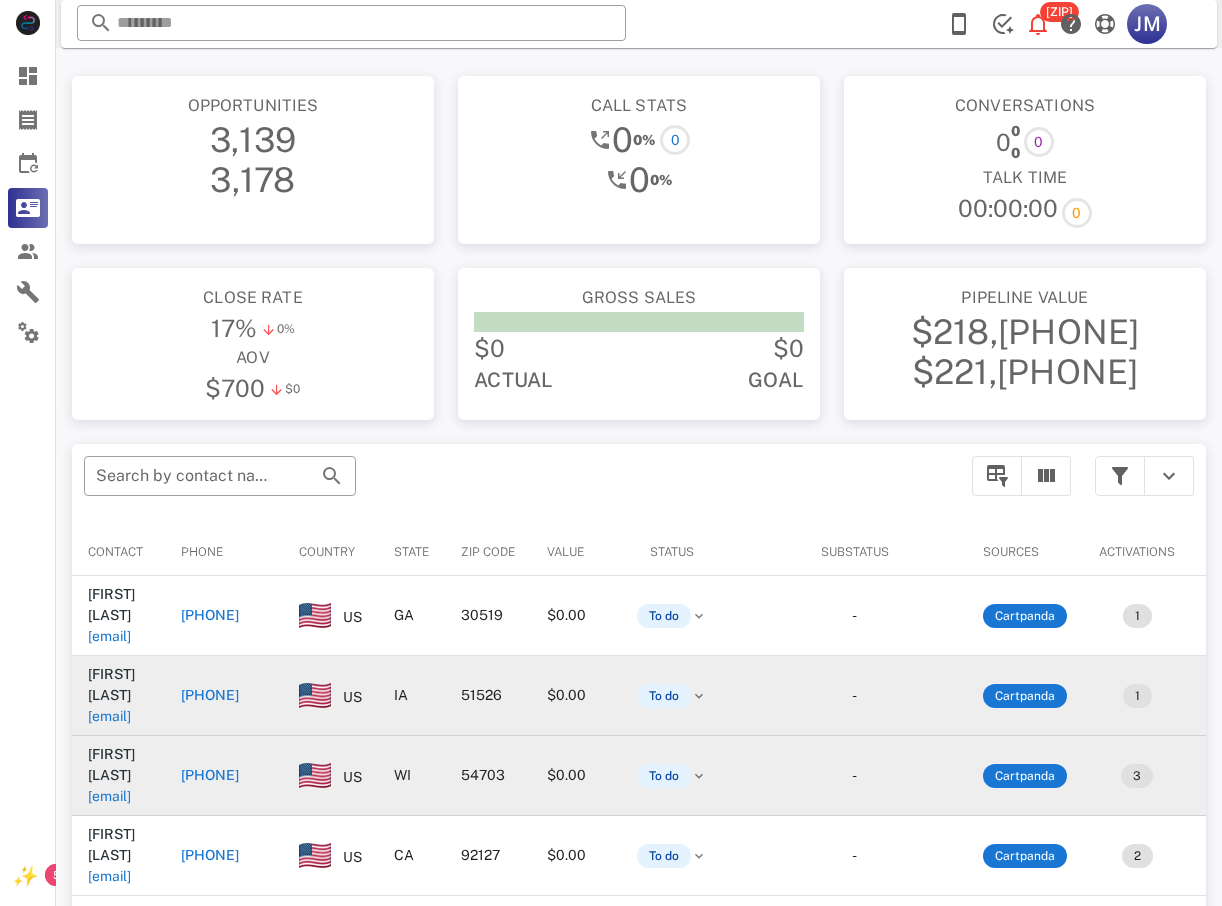 click on "[PHONE]" at bounding box center (210, 775) 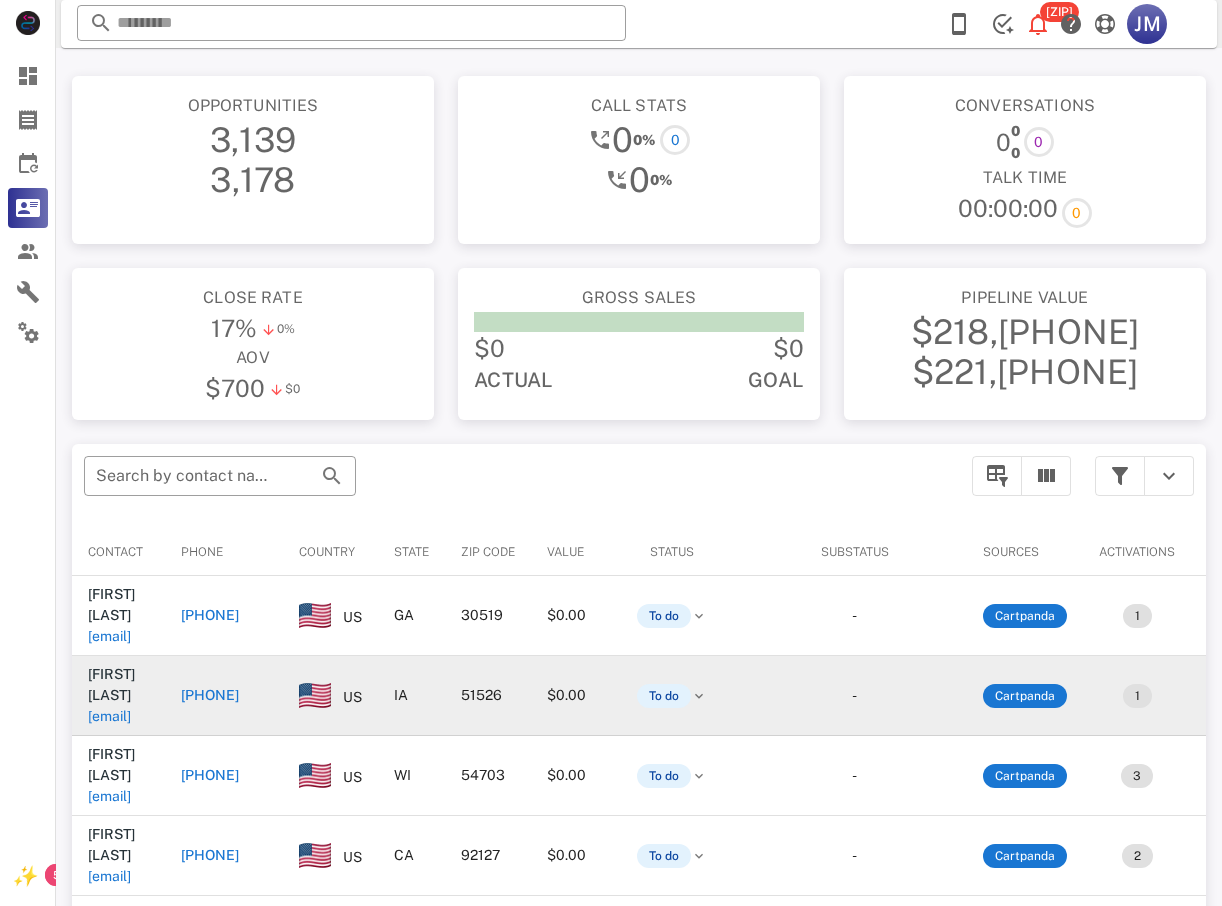type on "**********" 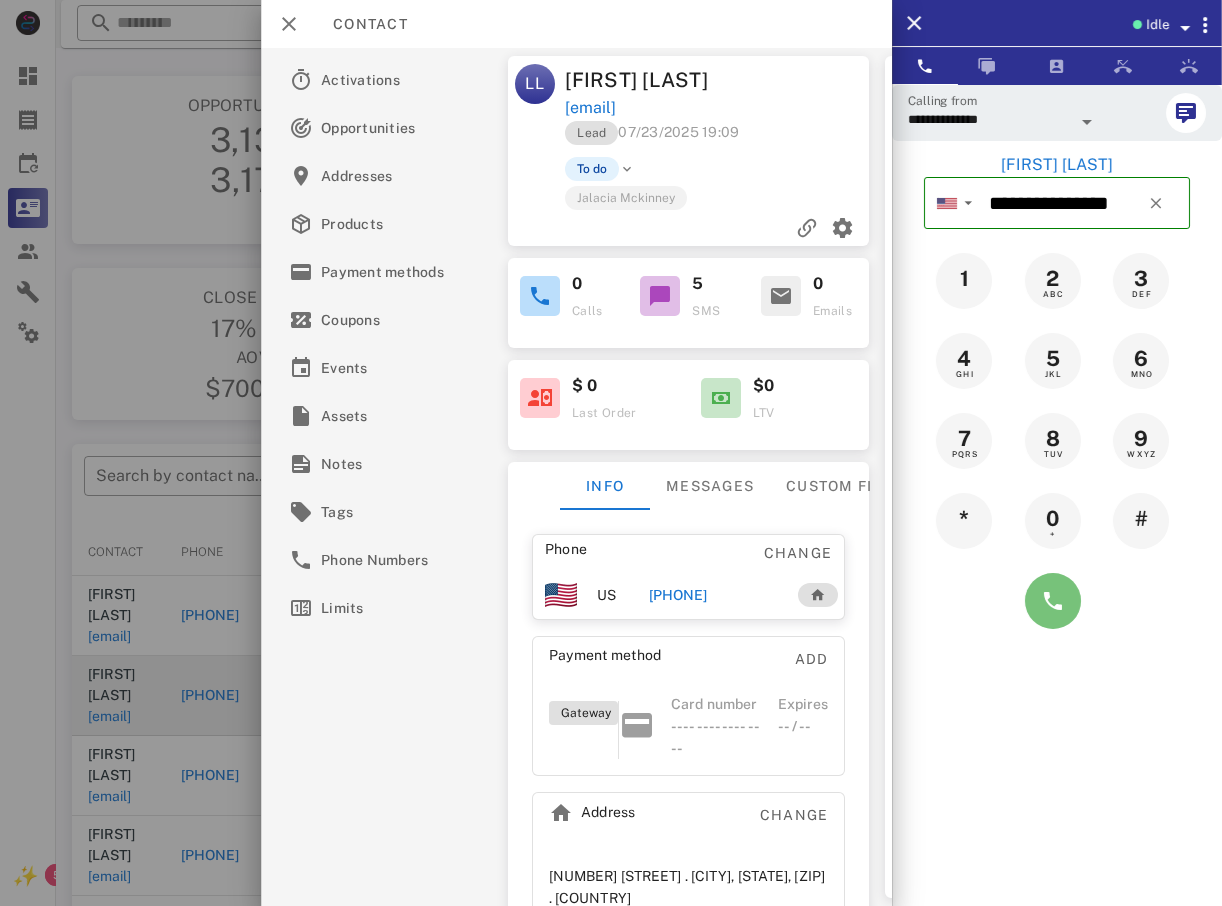 click at bounding box center [1053, 601] 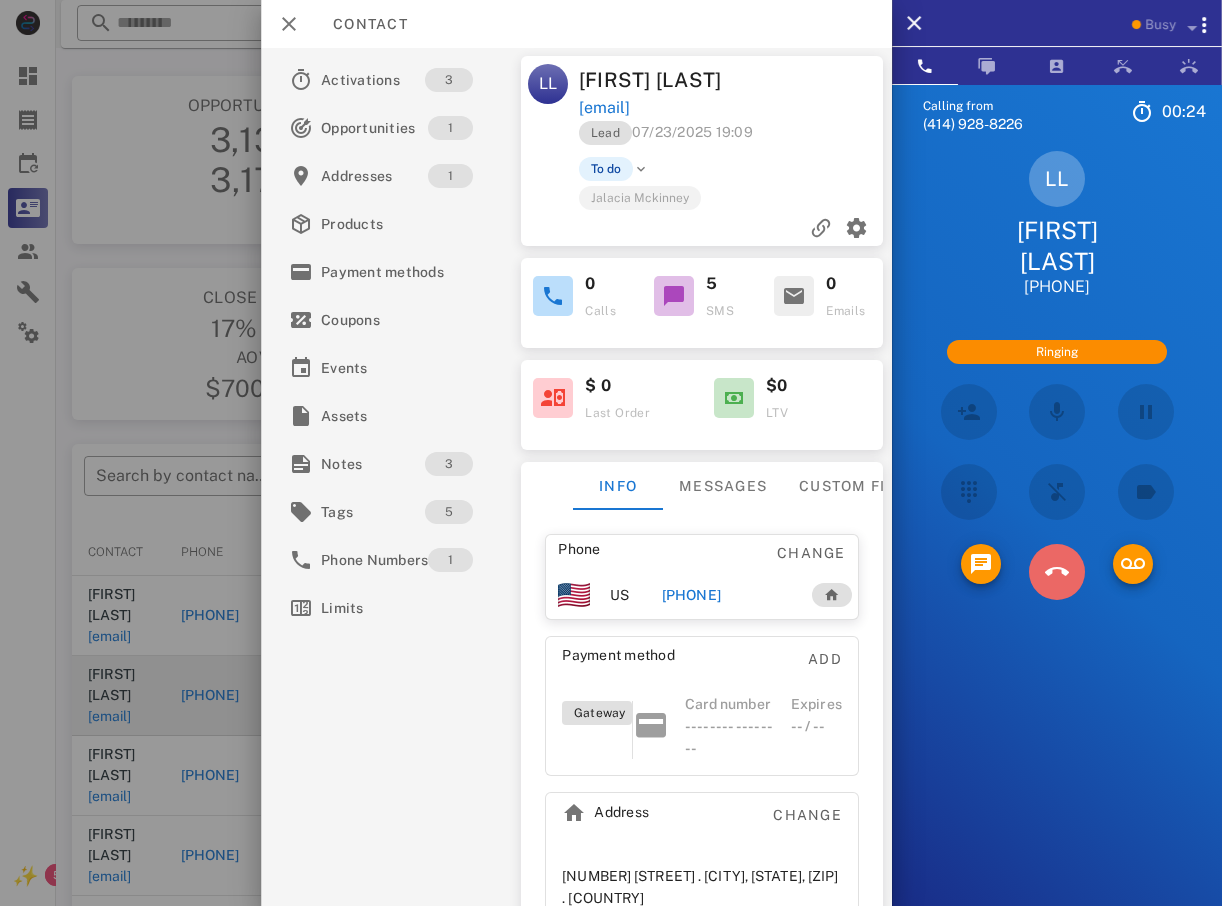 click at bounding box center (1057, 572) 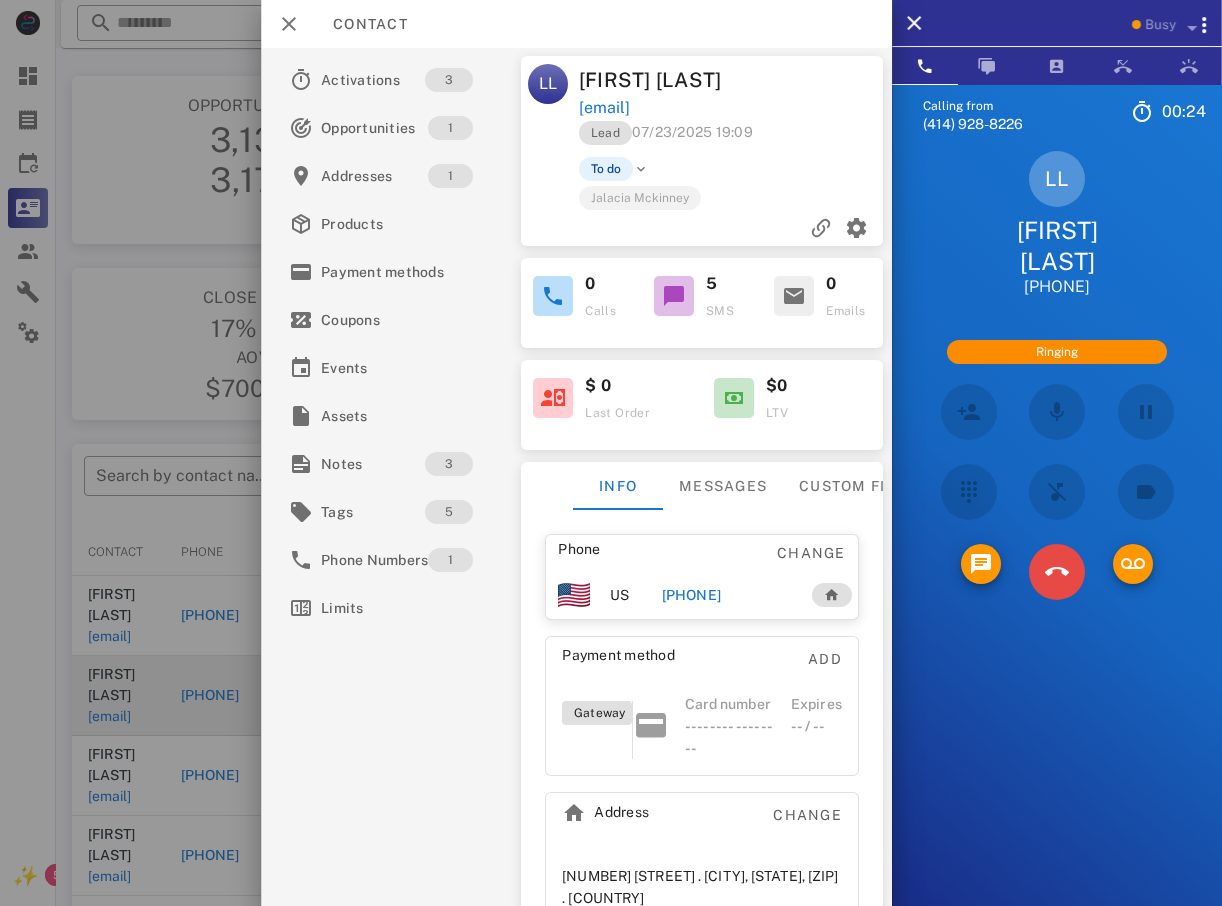 click on "5 JKL" at bounding box center [0, 0] 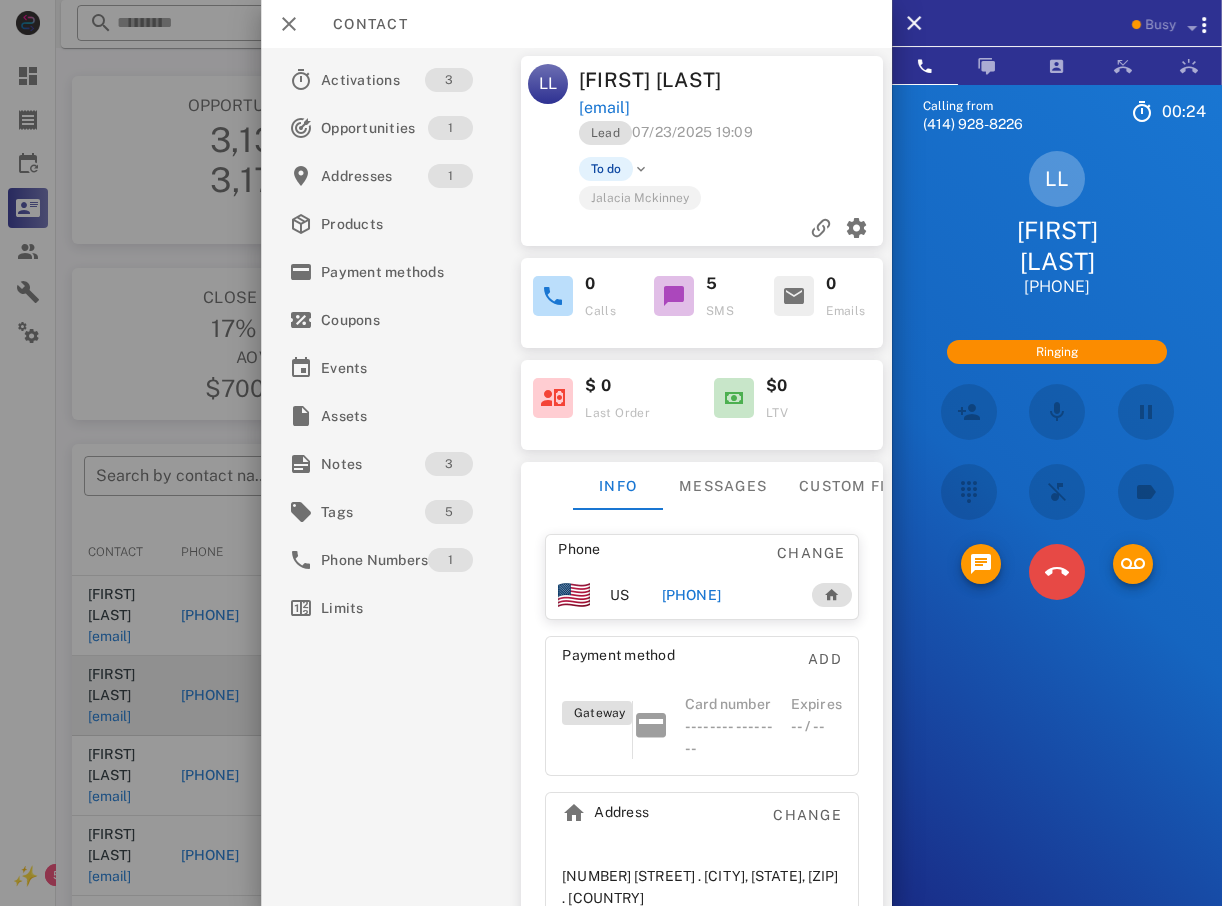 type on "*" 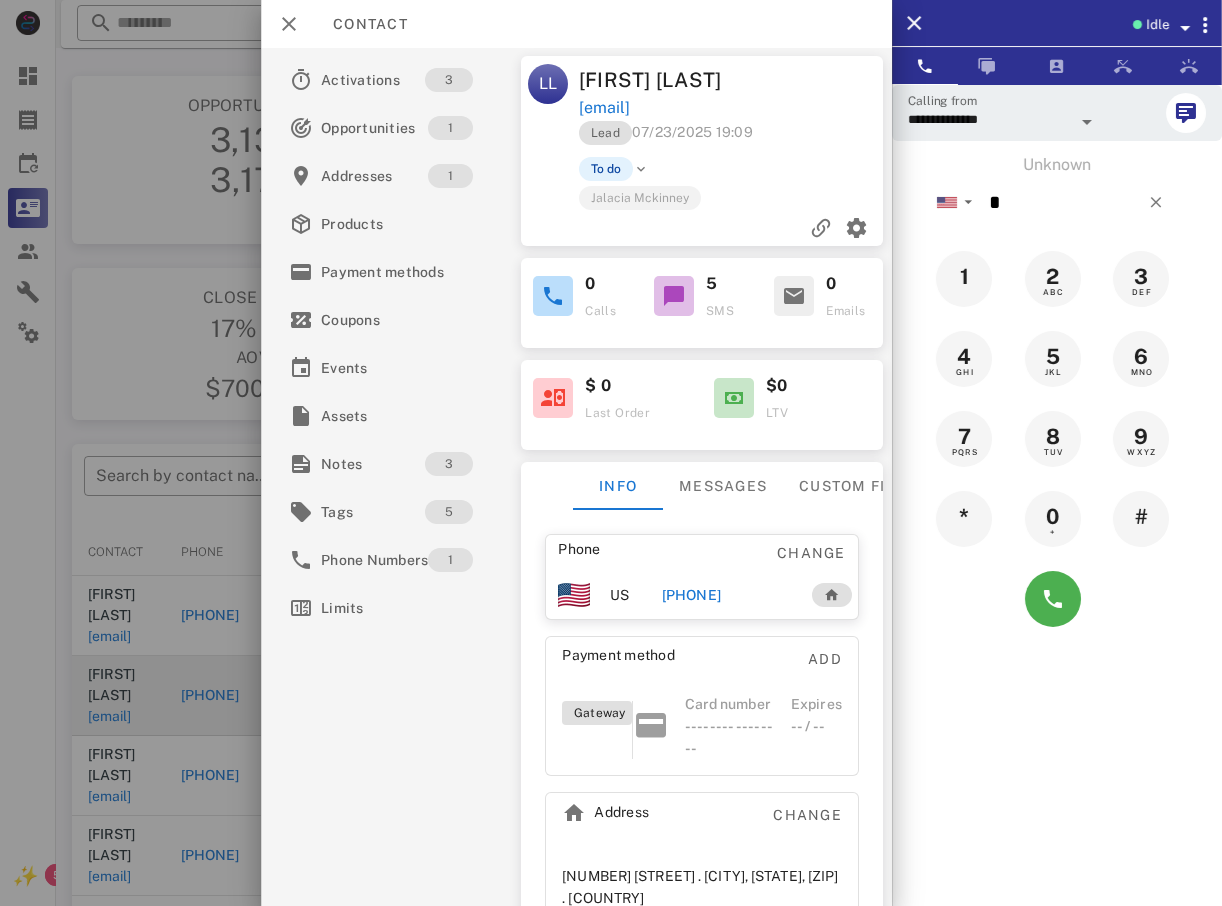 click at bounding box center [611, 453] 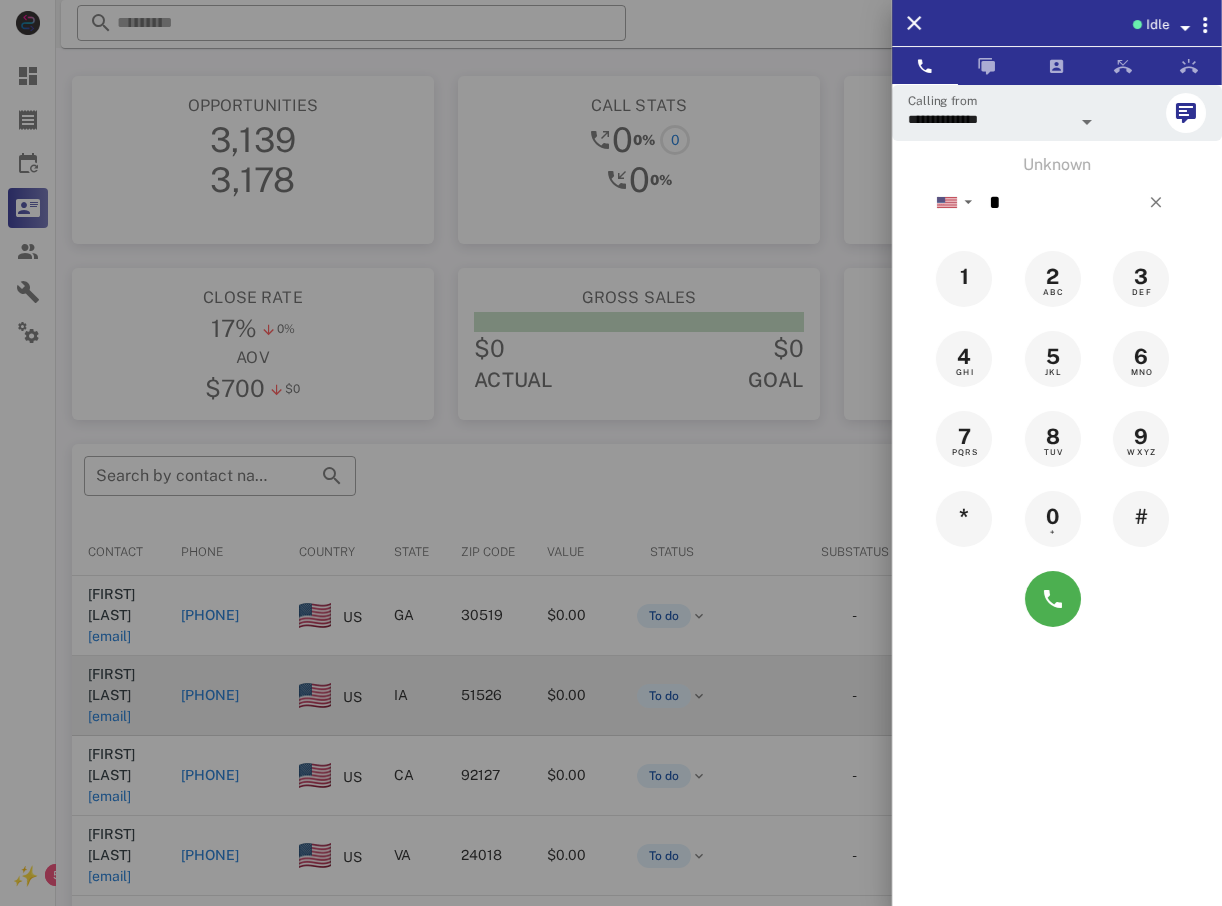 drag, startPoint x: 163, startPoint y: 306, endPoint x: 176, endPoint y: 316, distance: 16.40122 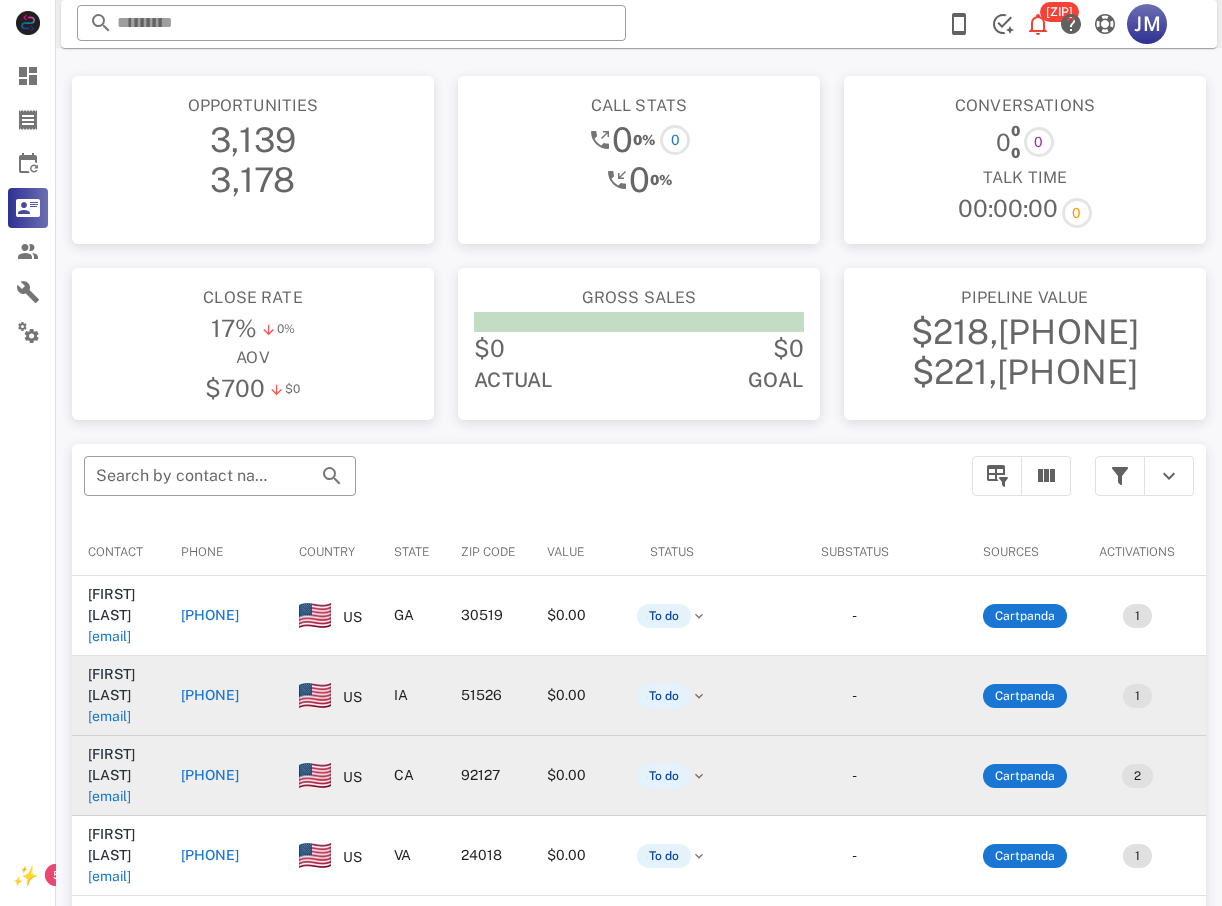 click on "[PHONE]" at bounding box center [210, 775] 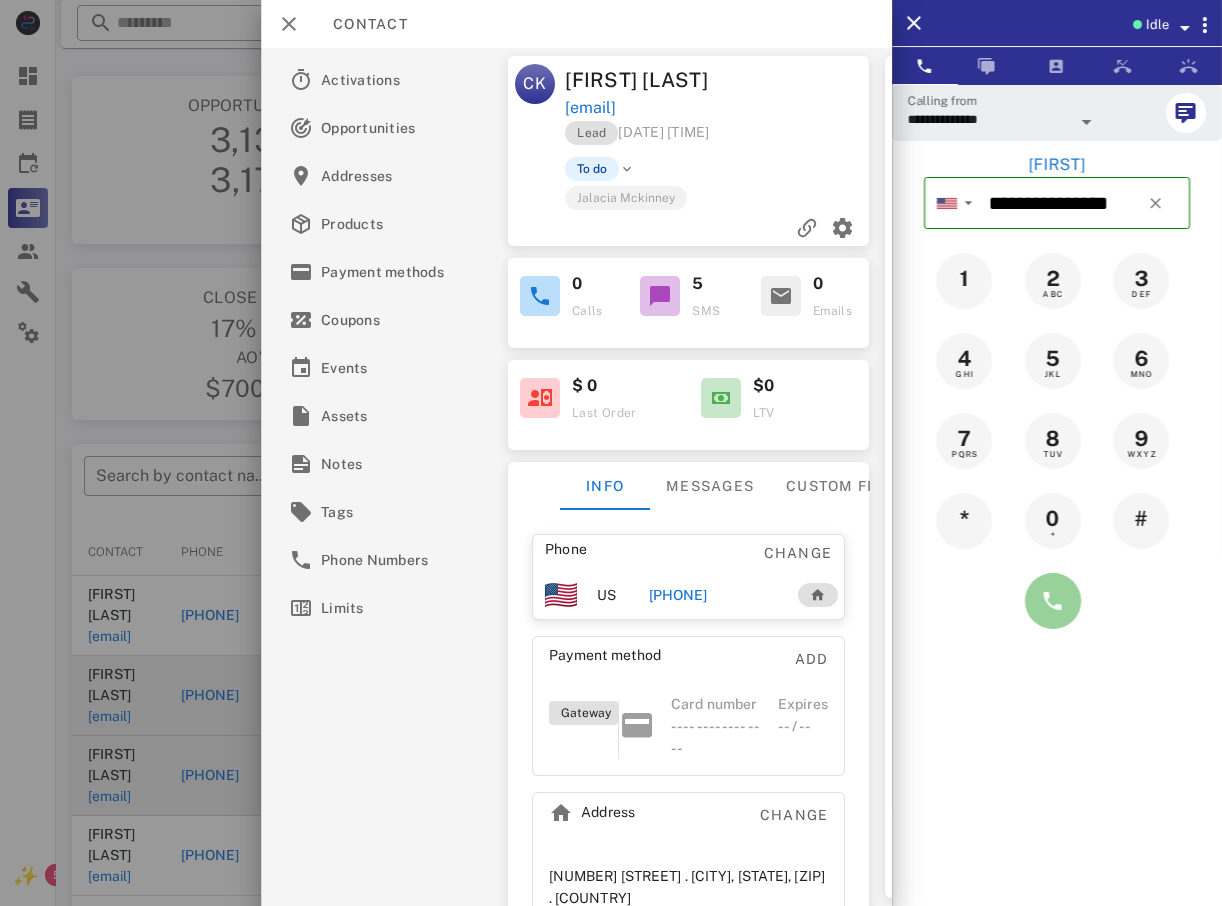 click at bounding box center [1053, 601] 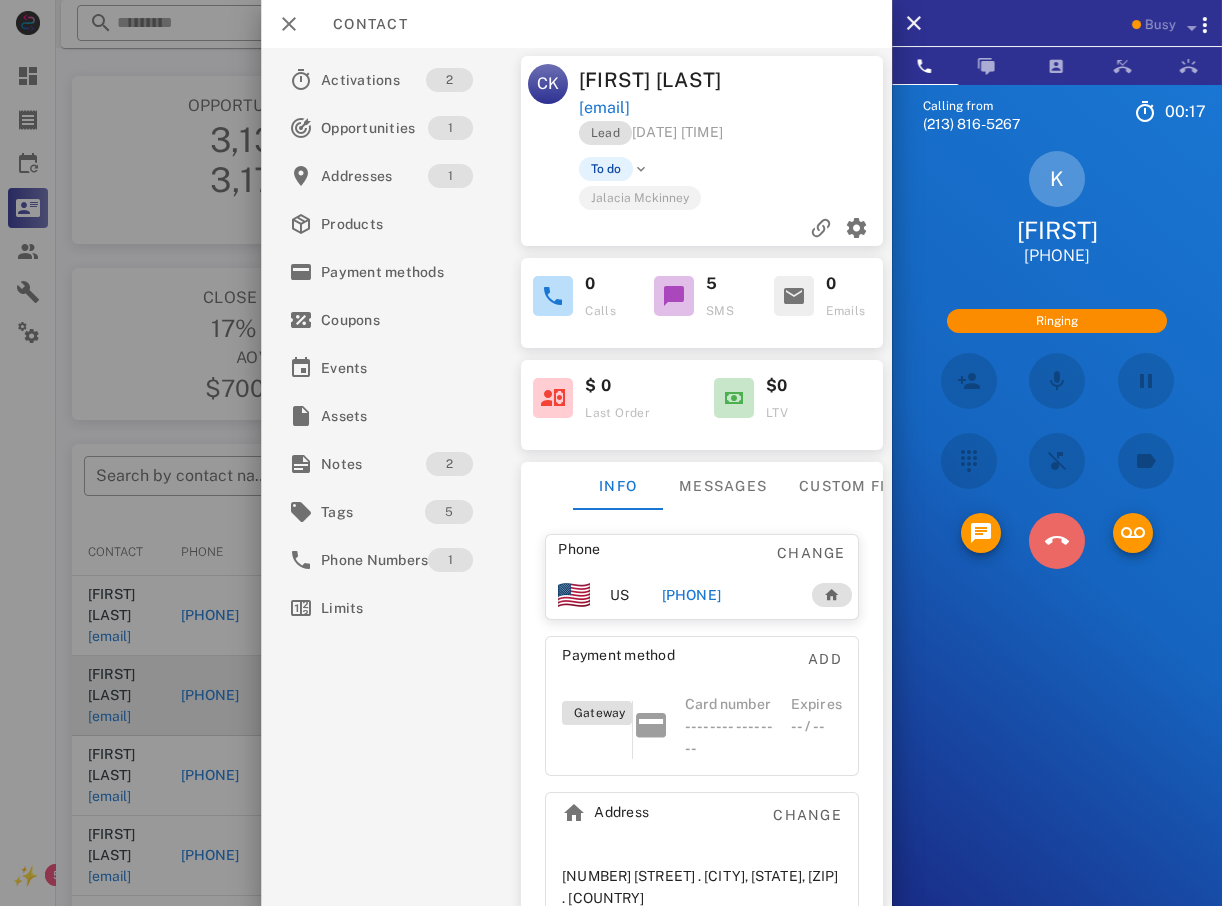 click at bounding box center [1057, 540] 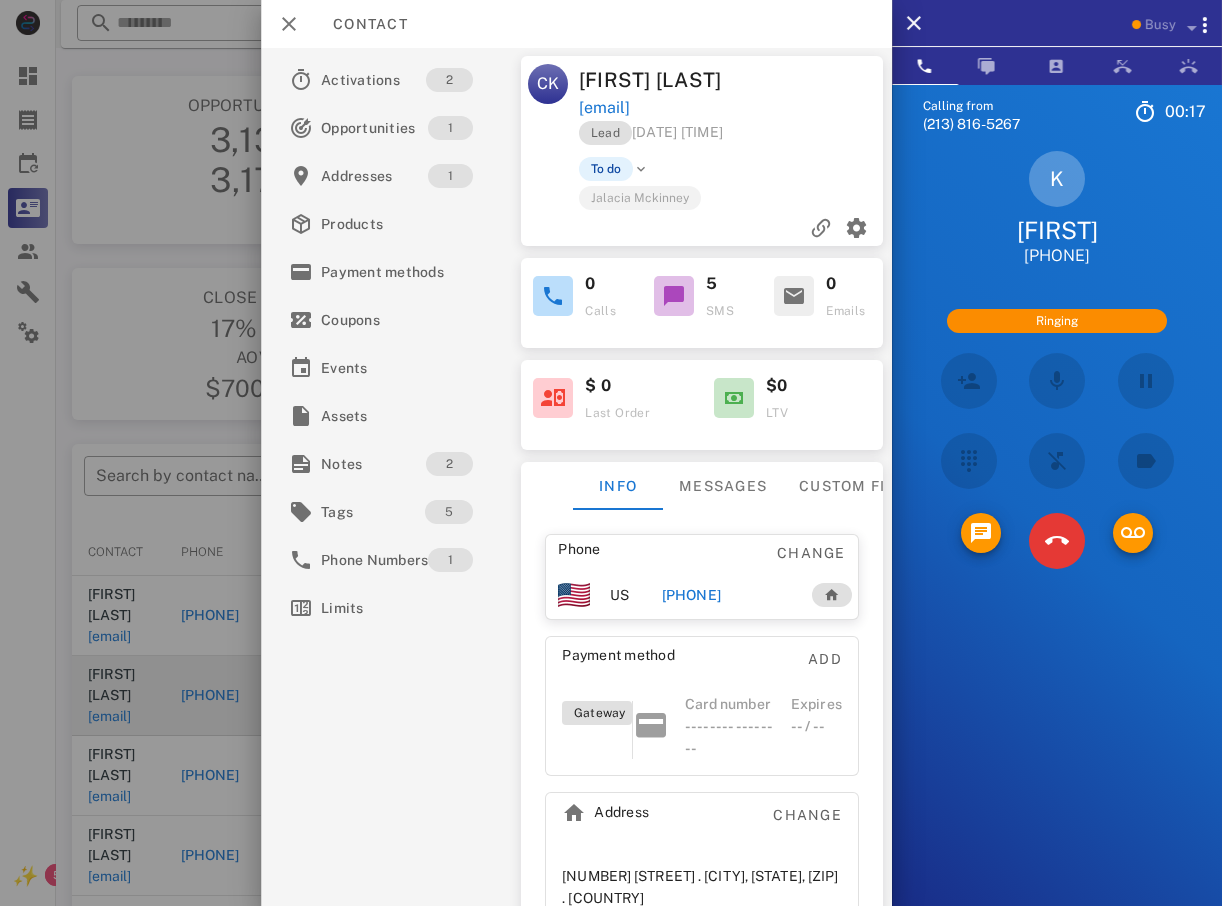 click on "5" at bounding box center (0, 0) 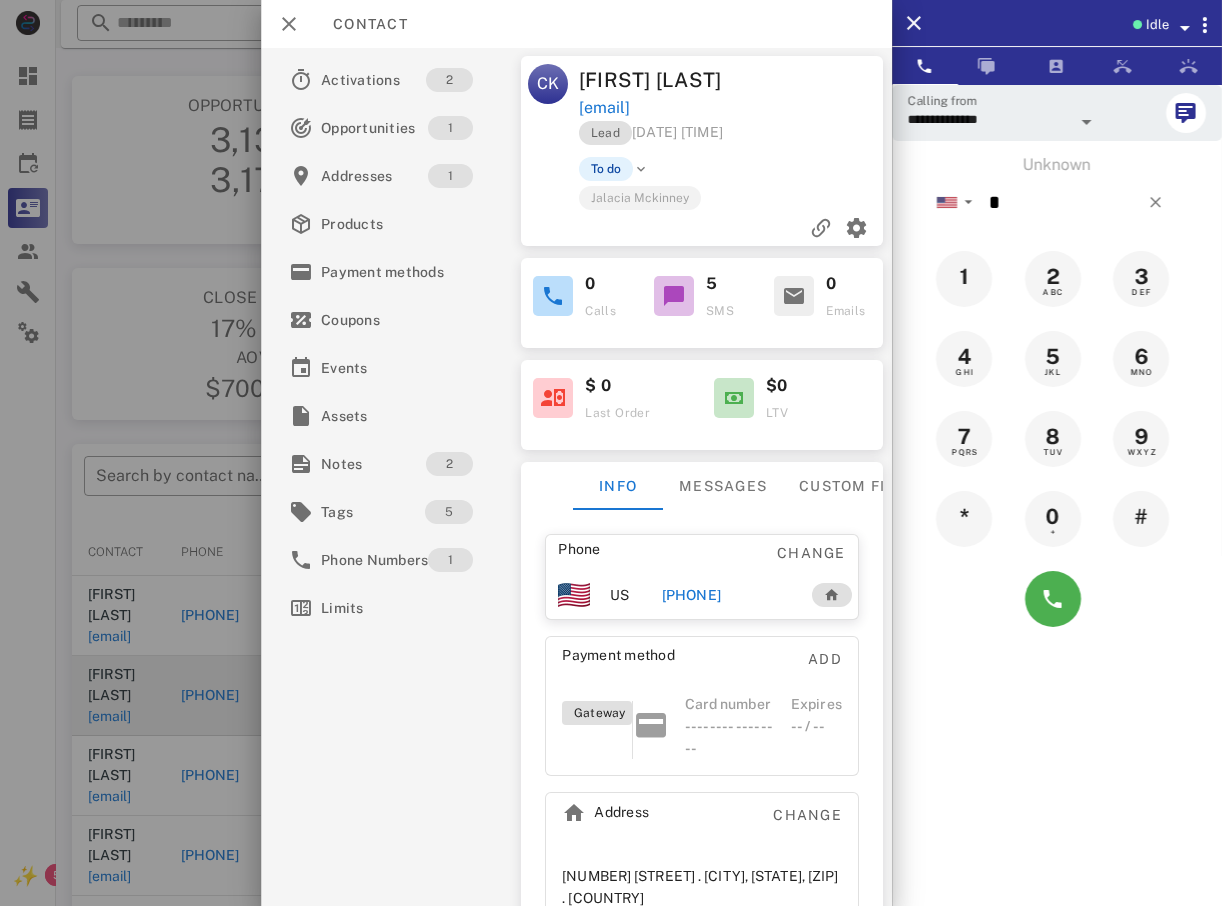 click at bounding box center (611, 453) 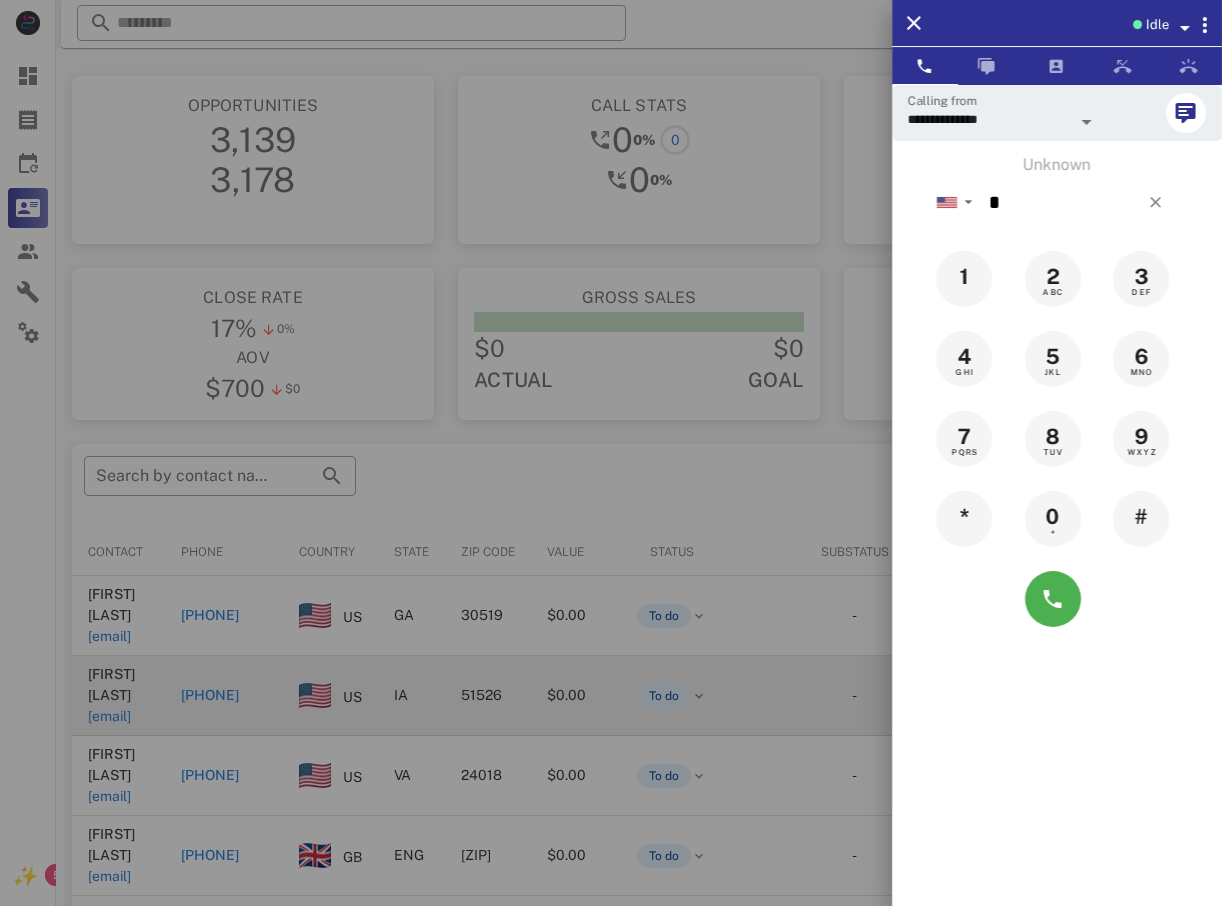 click at bounding box center (611, 453) 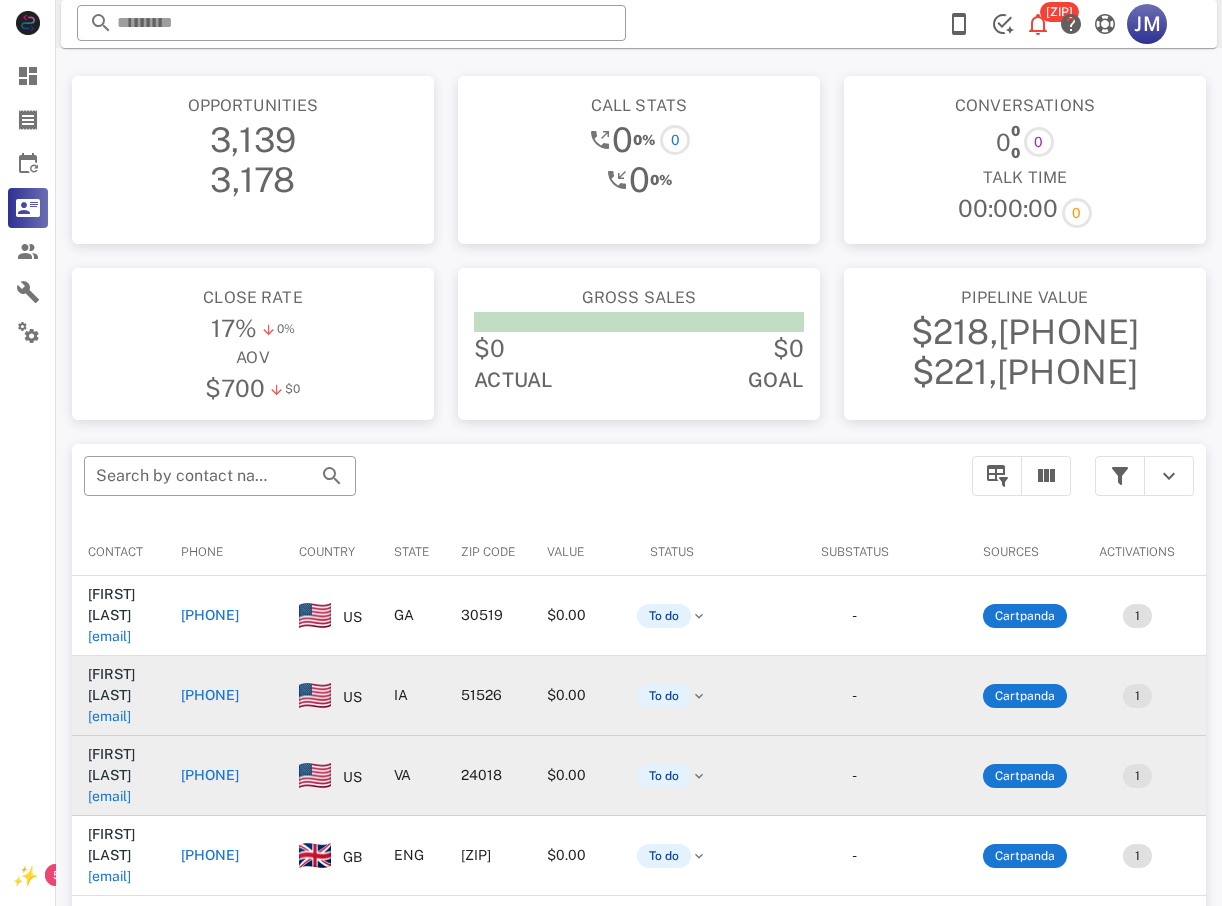 click on "[PHONE]" at bounding box center (210, 775) 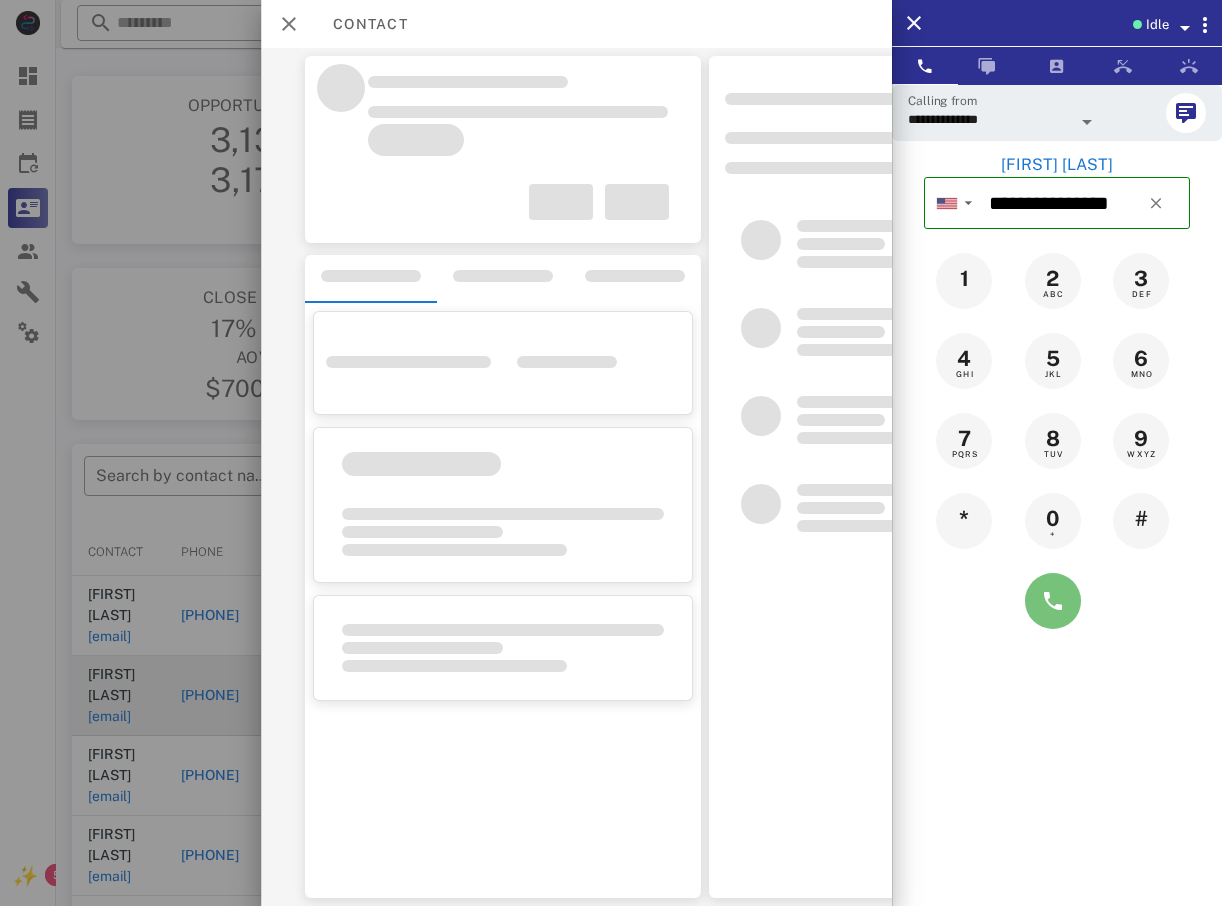 click at bounding box center [1053, 601] 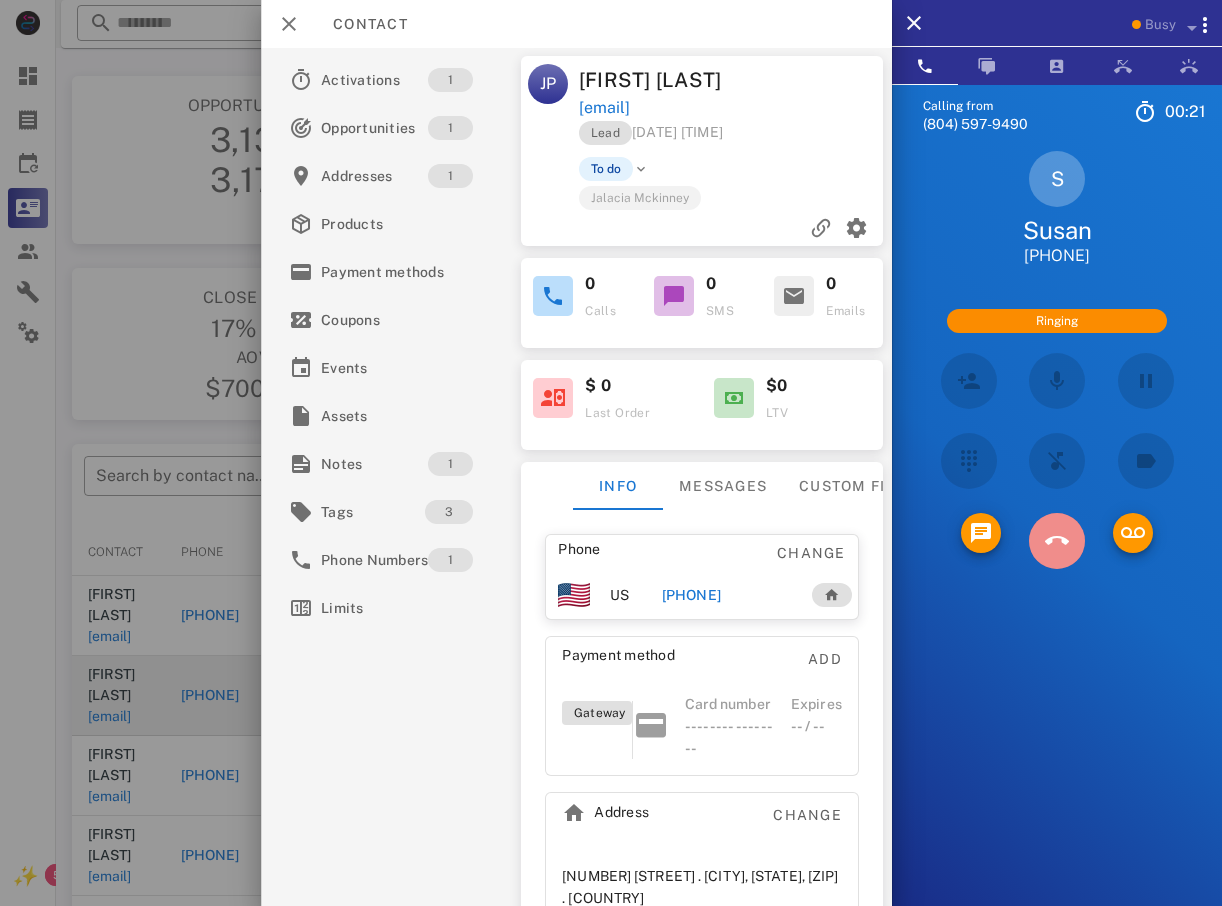 click at bounding box center [1057, 541] 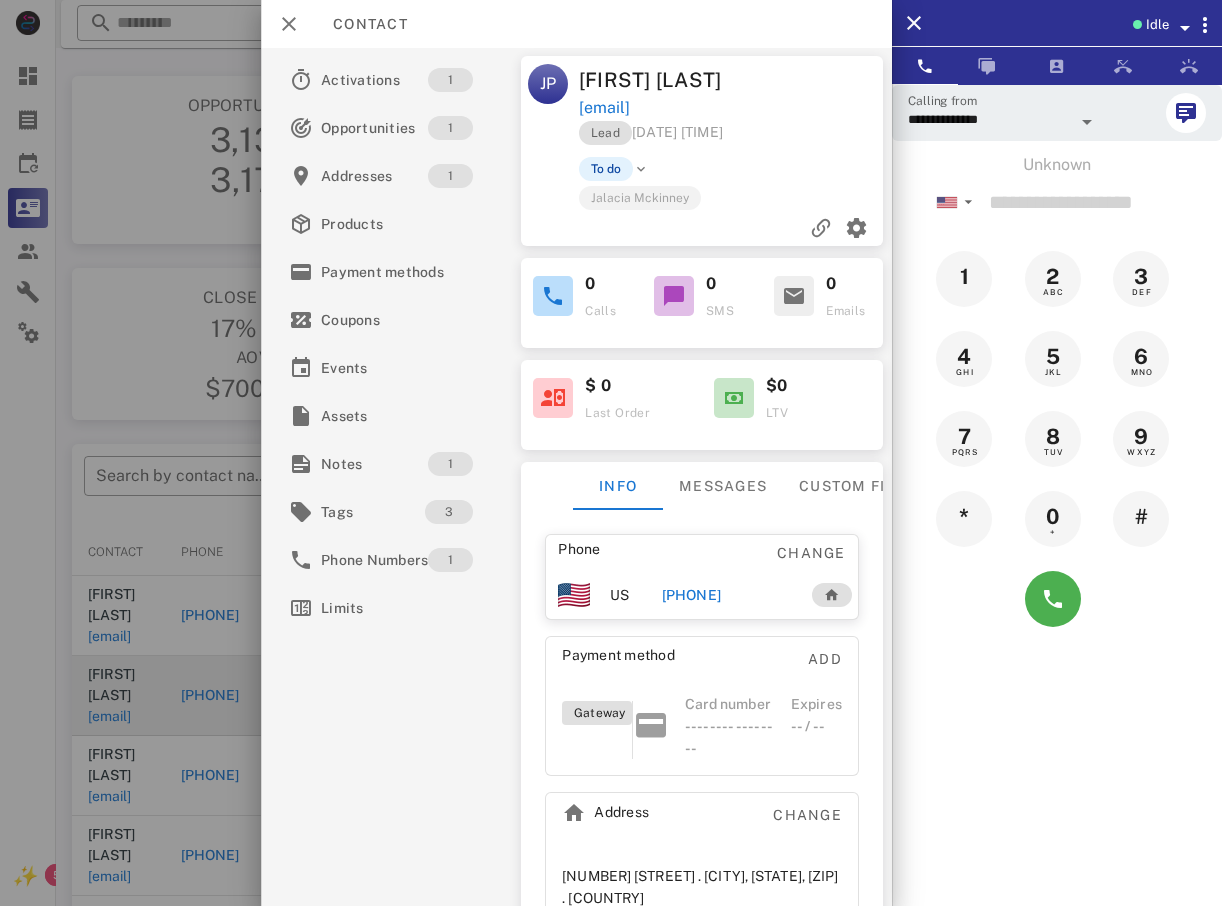 click at bounding box center [611, 453] 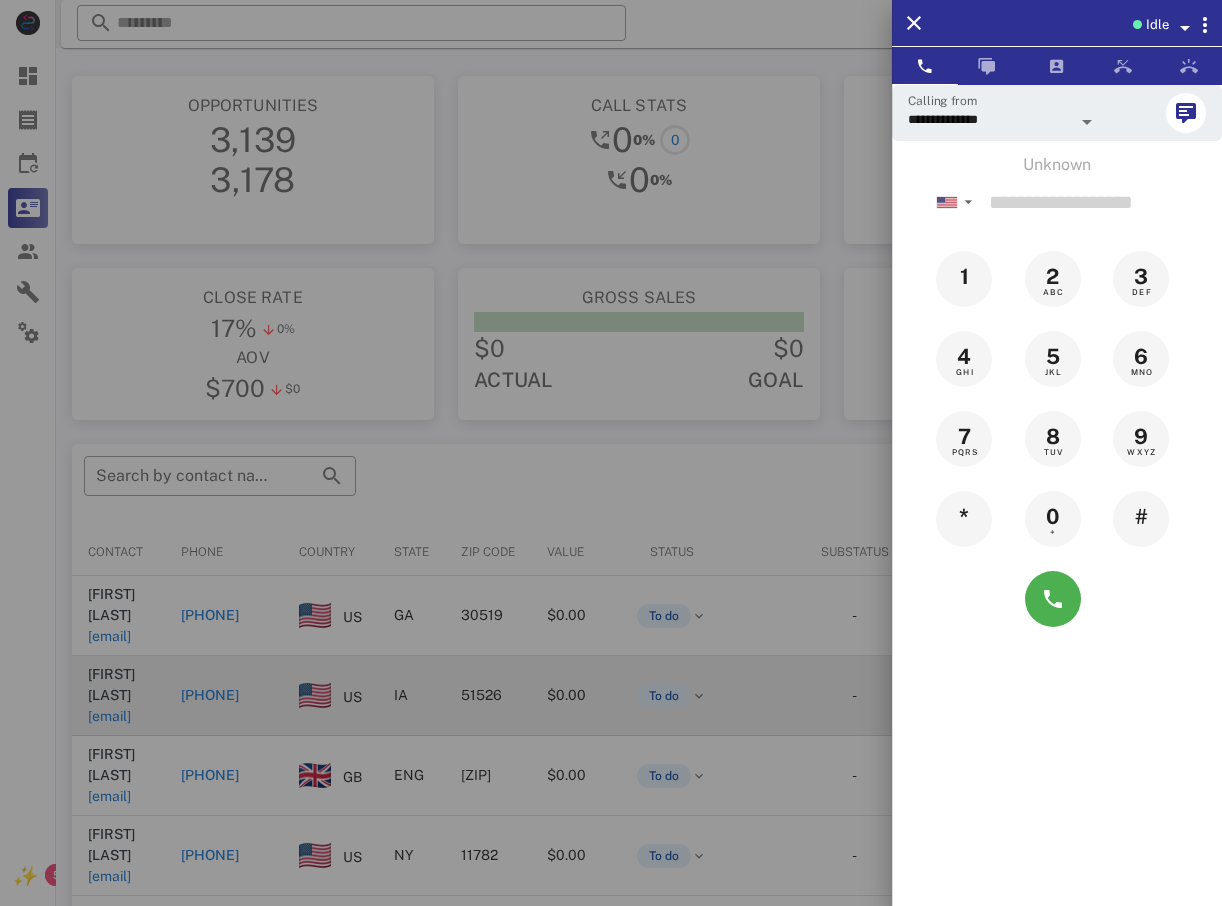 click at bounding box center [611, 453] 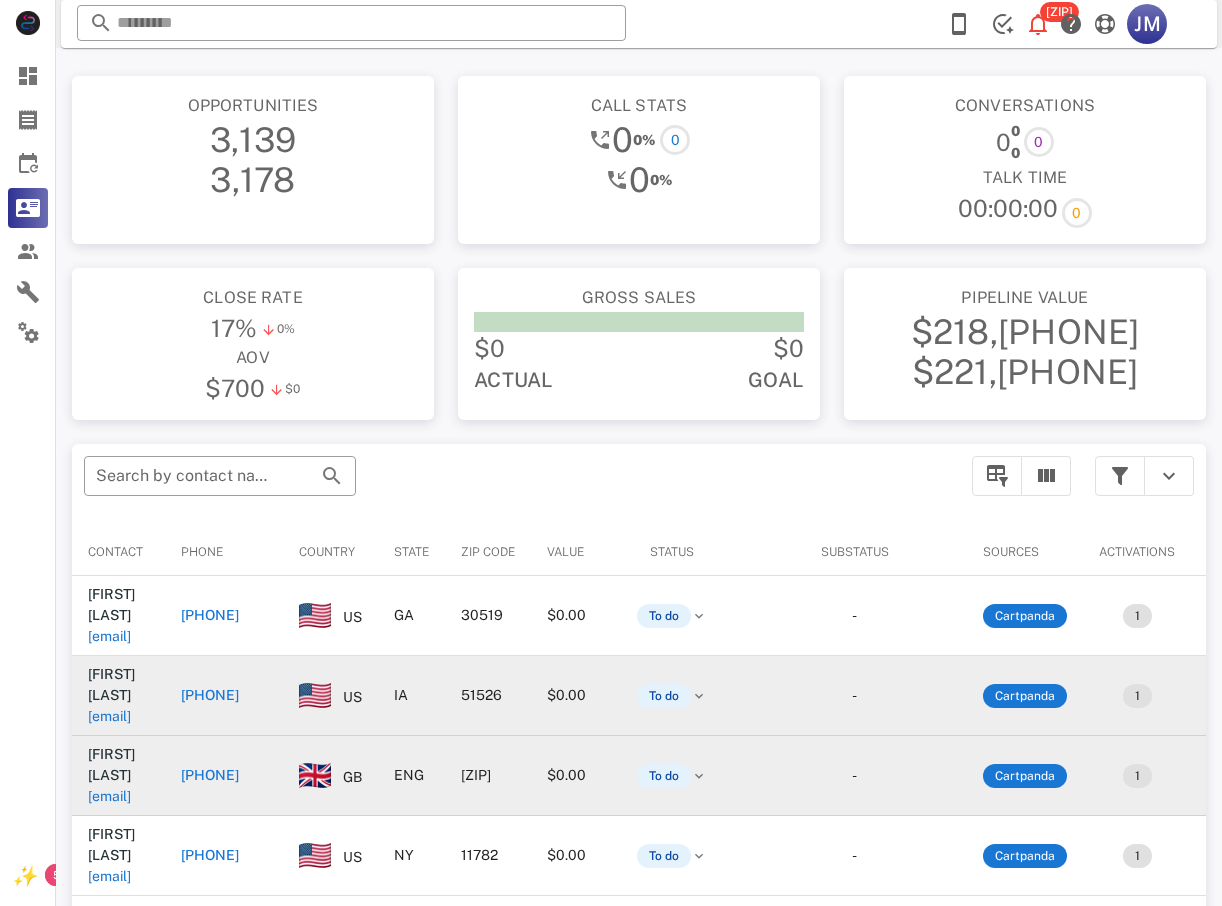 click on "[PHONE]" at bounding box center [210, 775] 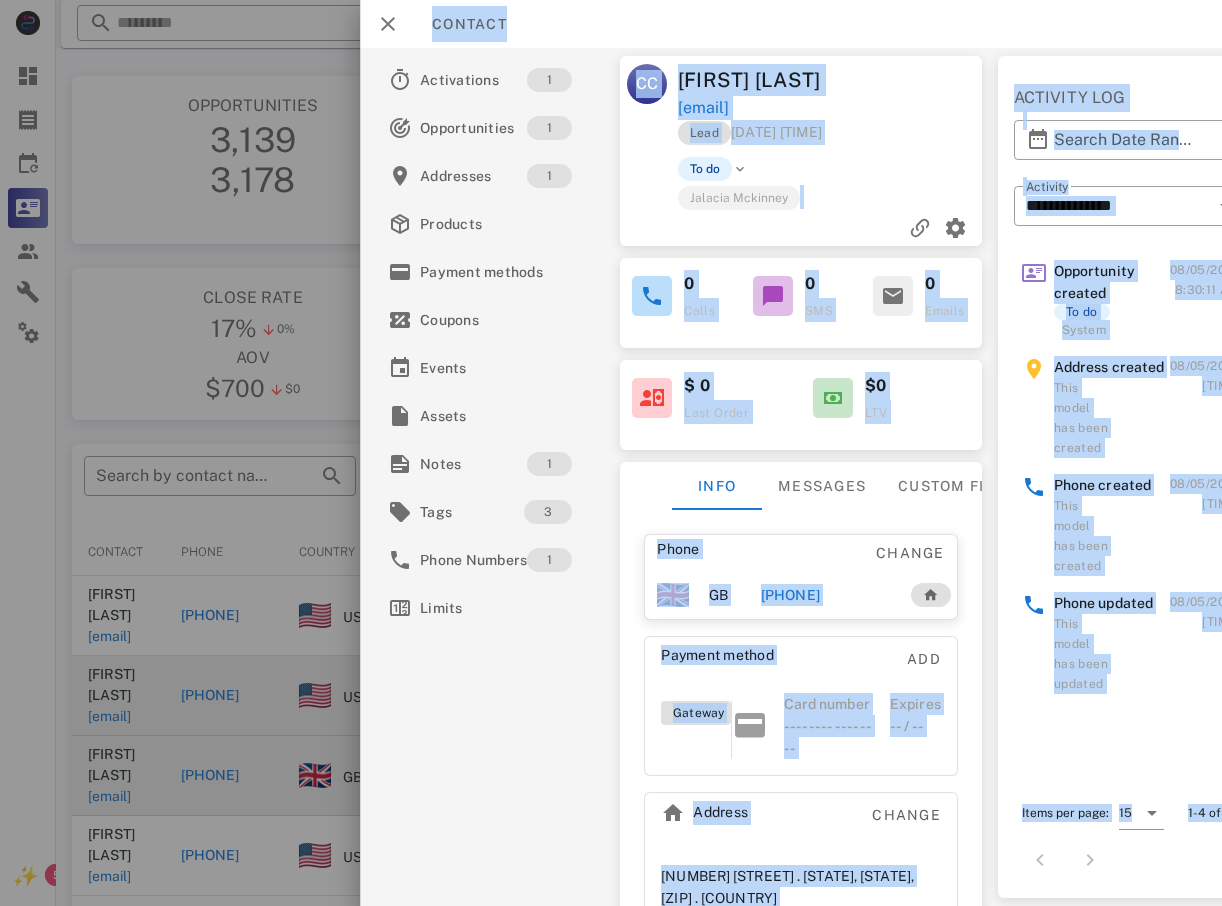 click on "Opportunity created To do System  08/05/2025   8:30:11 AM  Address created  This model has been created   08/05/2025   8:24:09 AM  Phone created  This model has been created   08/05/2025   8:24:09 AM  Phone updated  This model has been updated   08/05/2025   8:24:09 AM  Items per page: 15  1-4 of 4" at bounding box center [1130, 520] 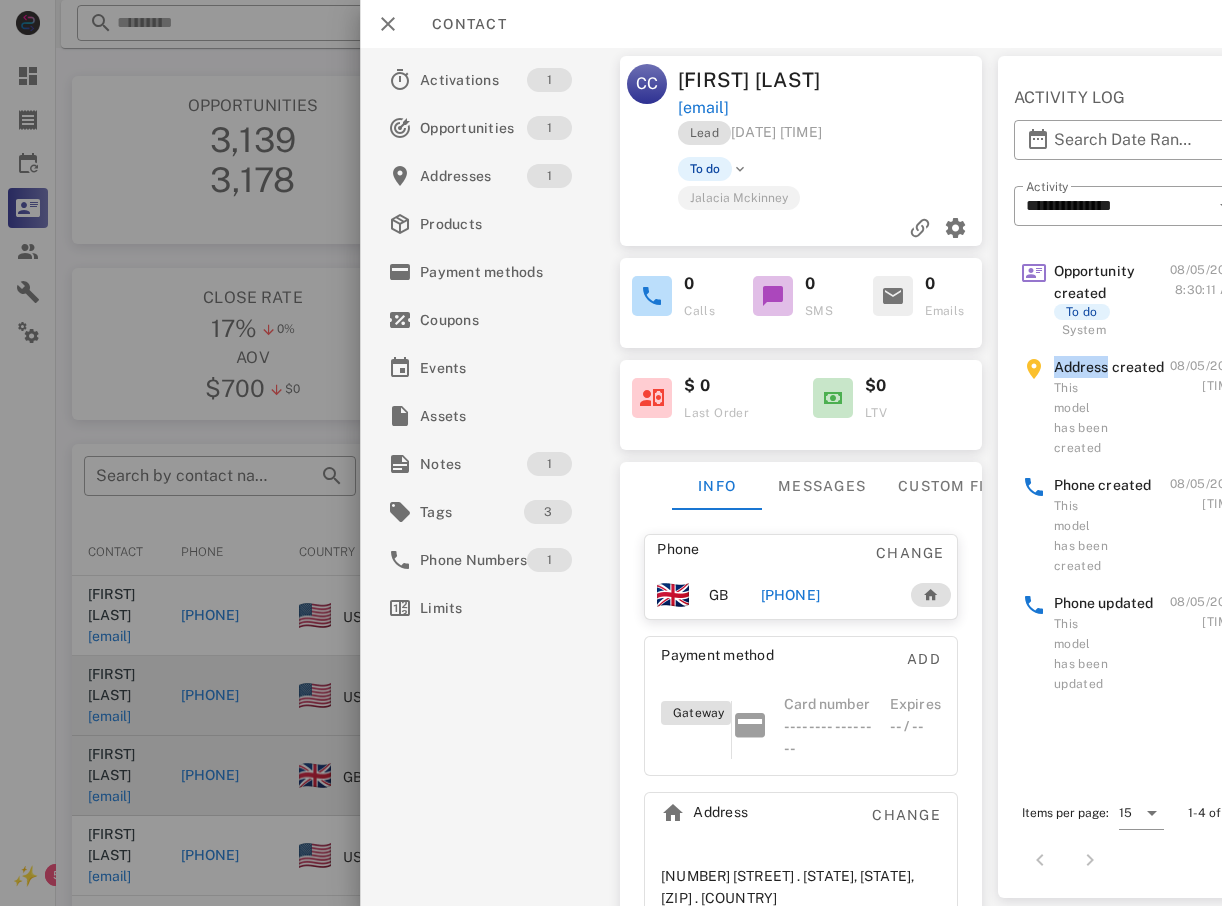 click on "Opportunity created To do System  08/05/2025   8:30:11 AM  Address created  This model has been created   08/05/2025   8:24:09 AM  Phone created  This model has been created   08/05/2025   8:24:09 AM  Phone updated  This model has been updated   08/05/2025   8:24:09 AM  Items per page: 15  1-4 of 4" at bounding box center (1130, 520) 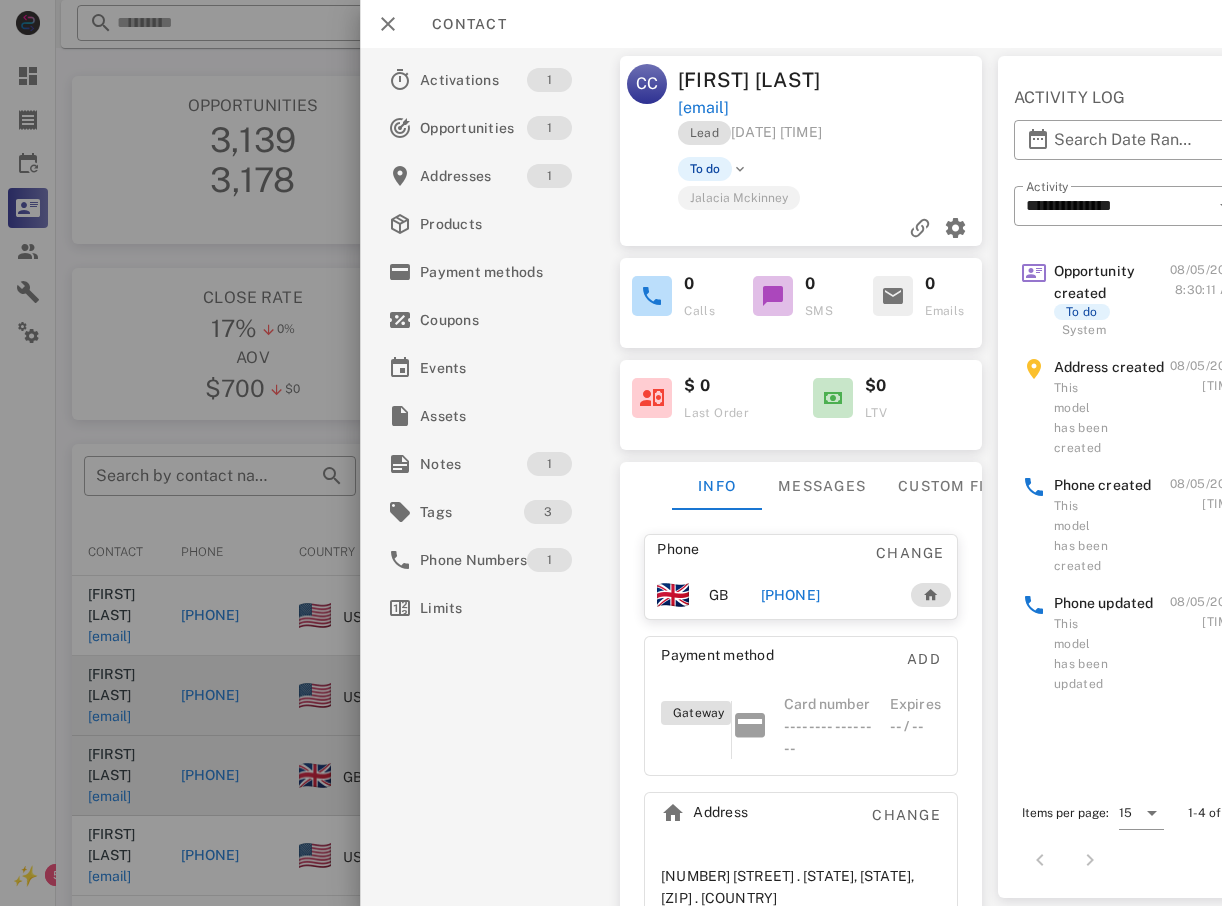 click on "[PHONE]" at bounding box center (790, 595) 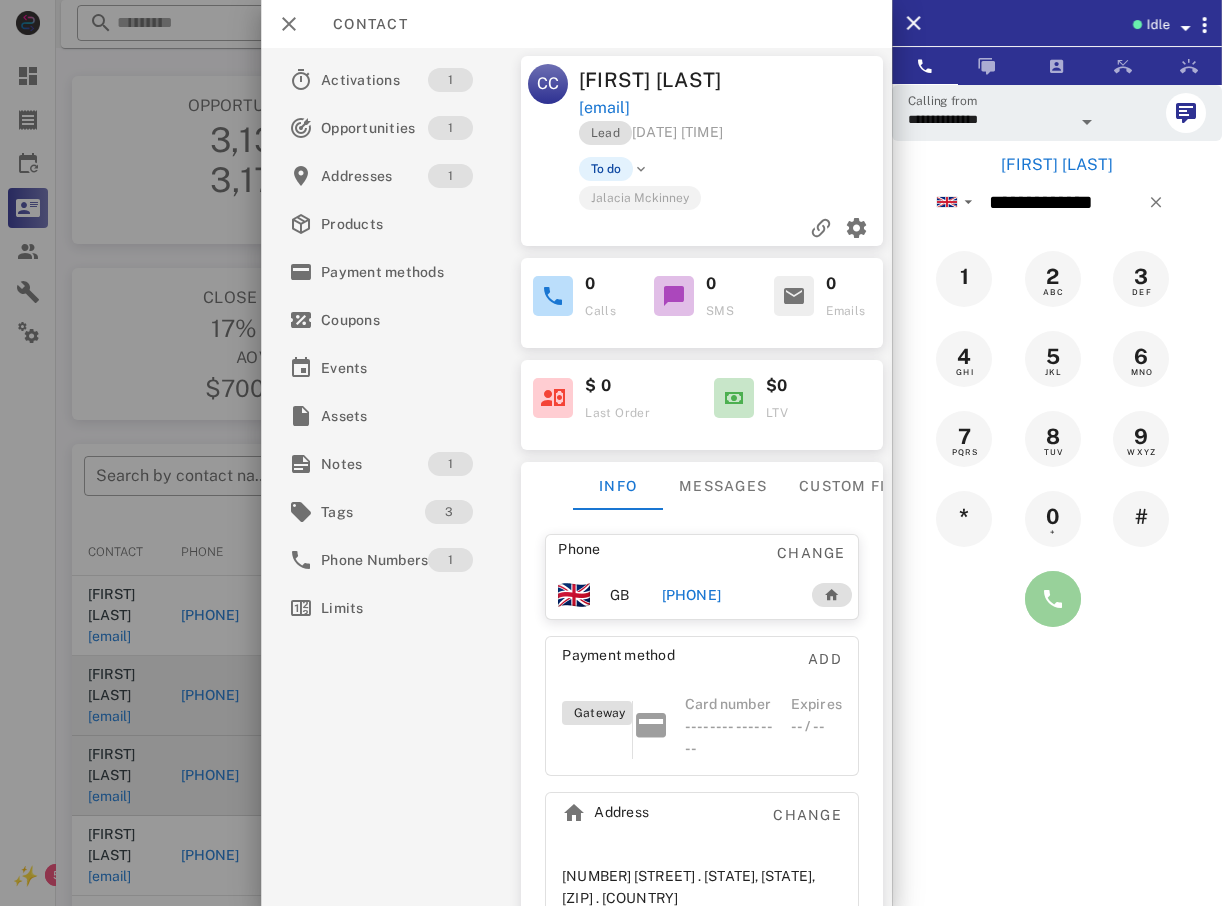 click at bounding box center (1053, 599) 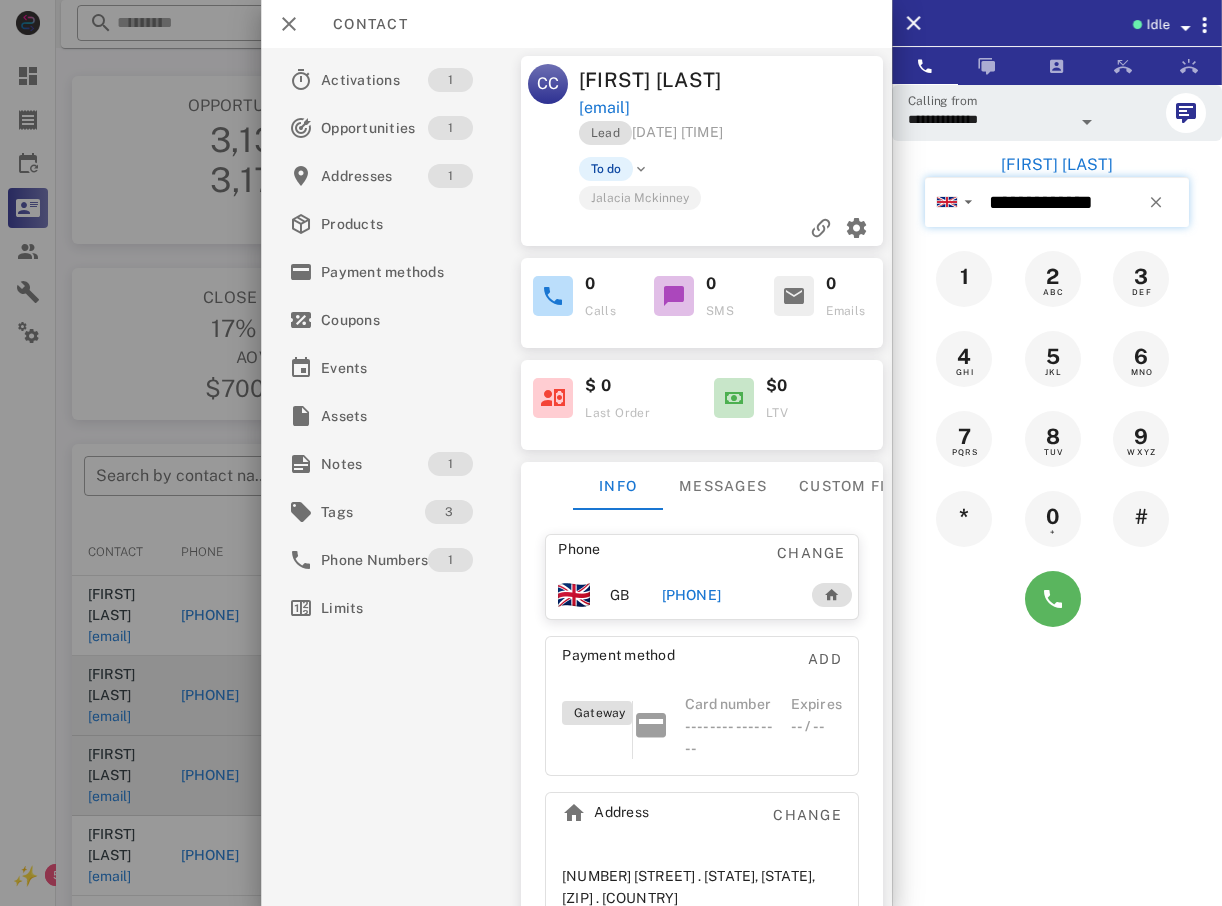type on "**********" 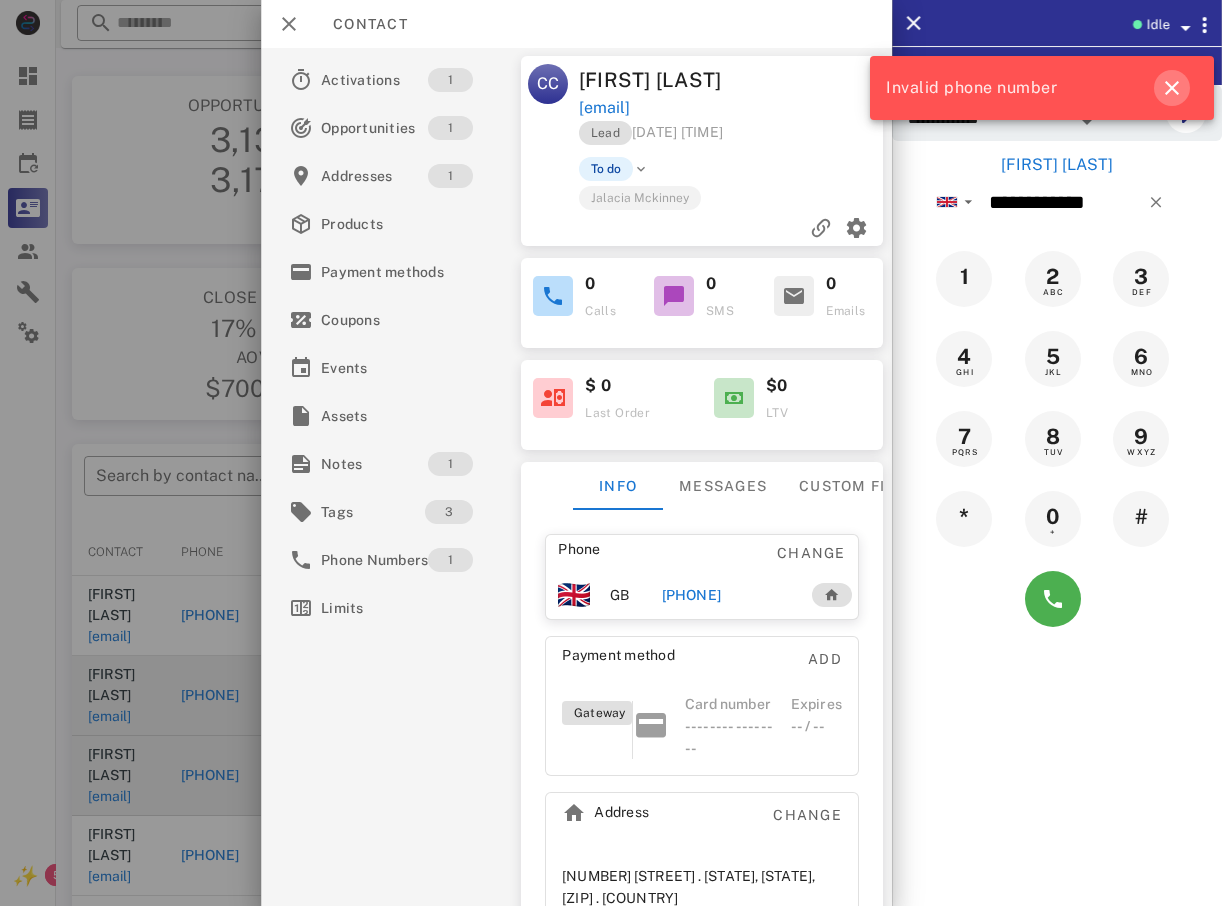 click at bounding box center [1172, 88] 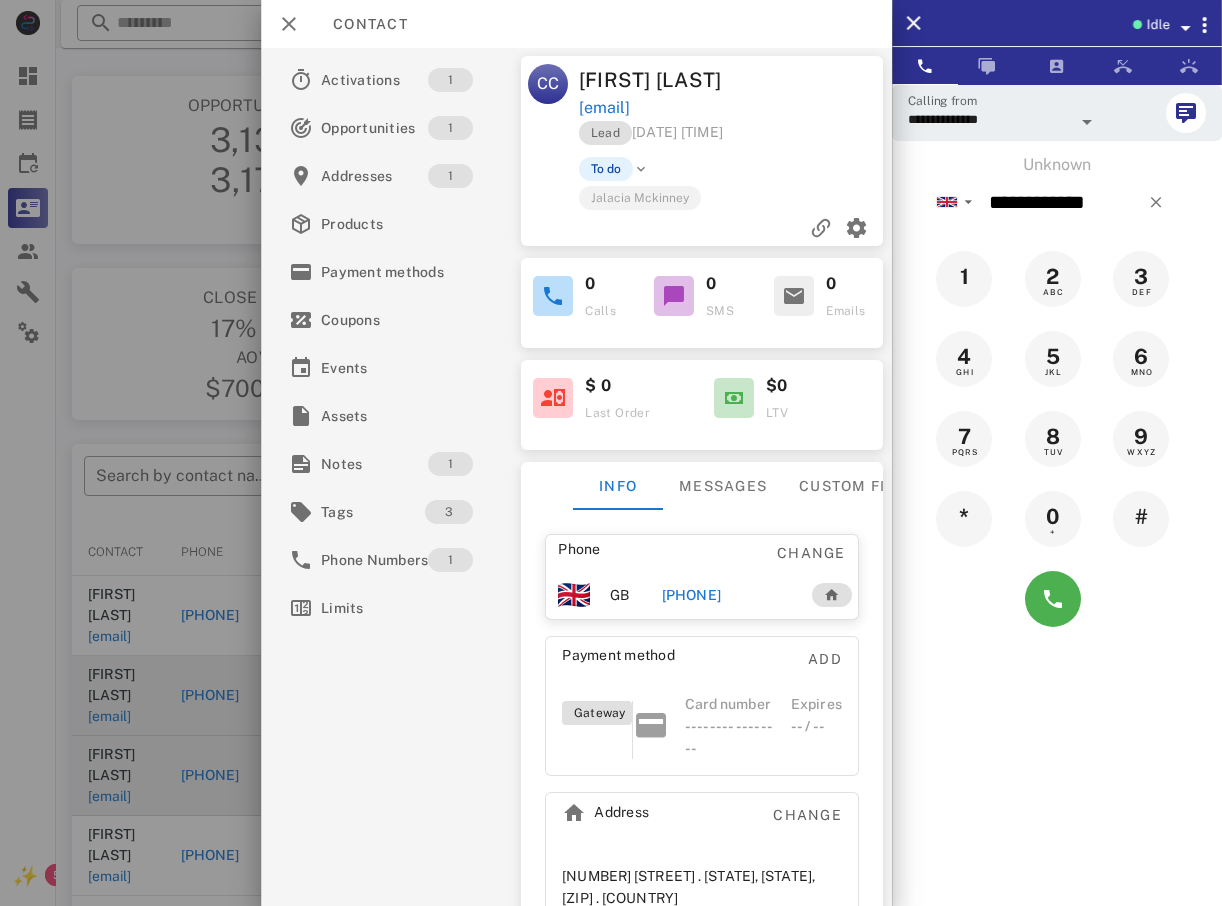 click at bounding box center (611, 453) 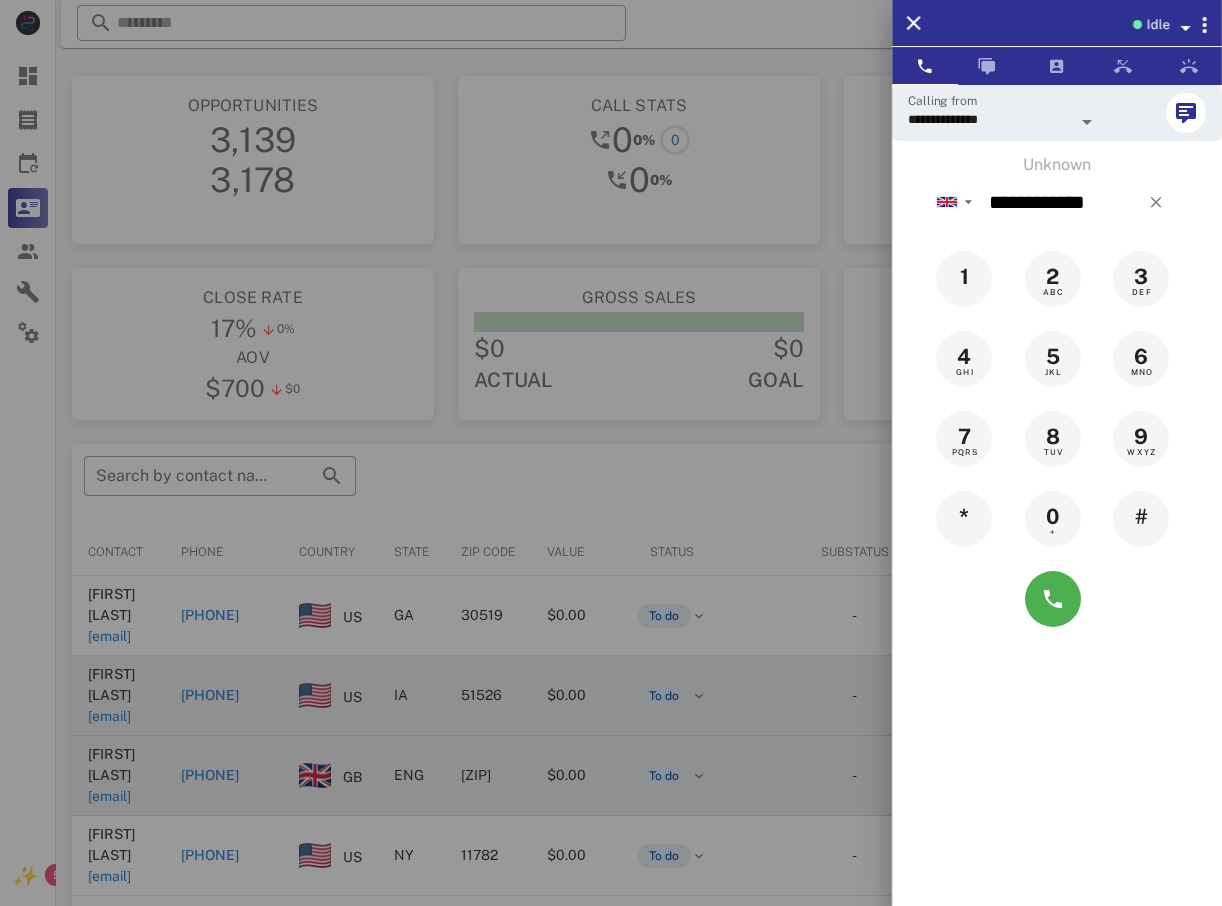 click at bounding box center [611, 453] 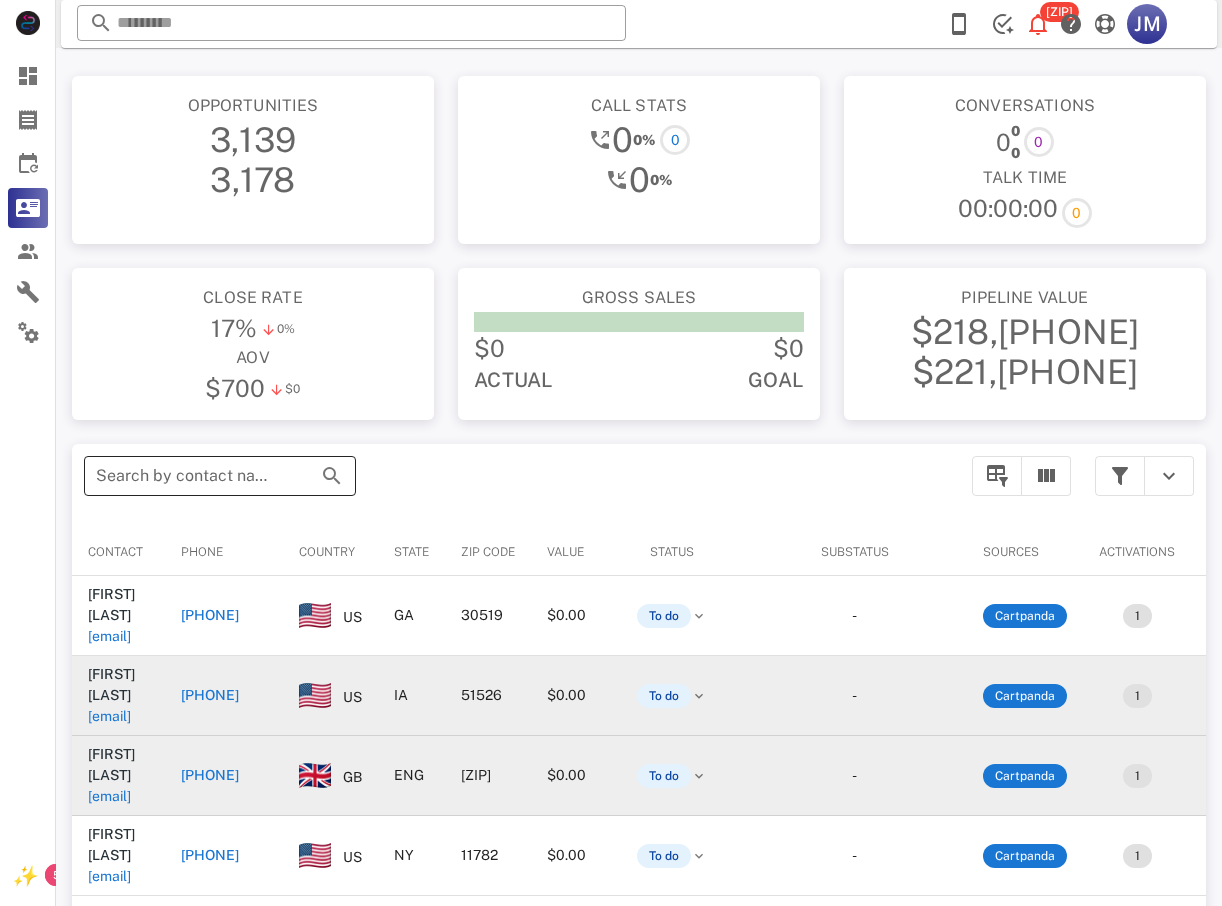 drag, startPoint x: 121, startPoint y: 472, endPoint x: 139, endPoint y: 478, distance: 18.973665 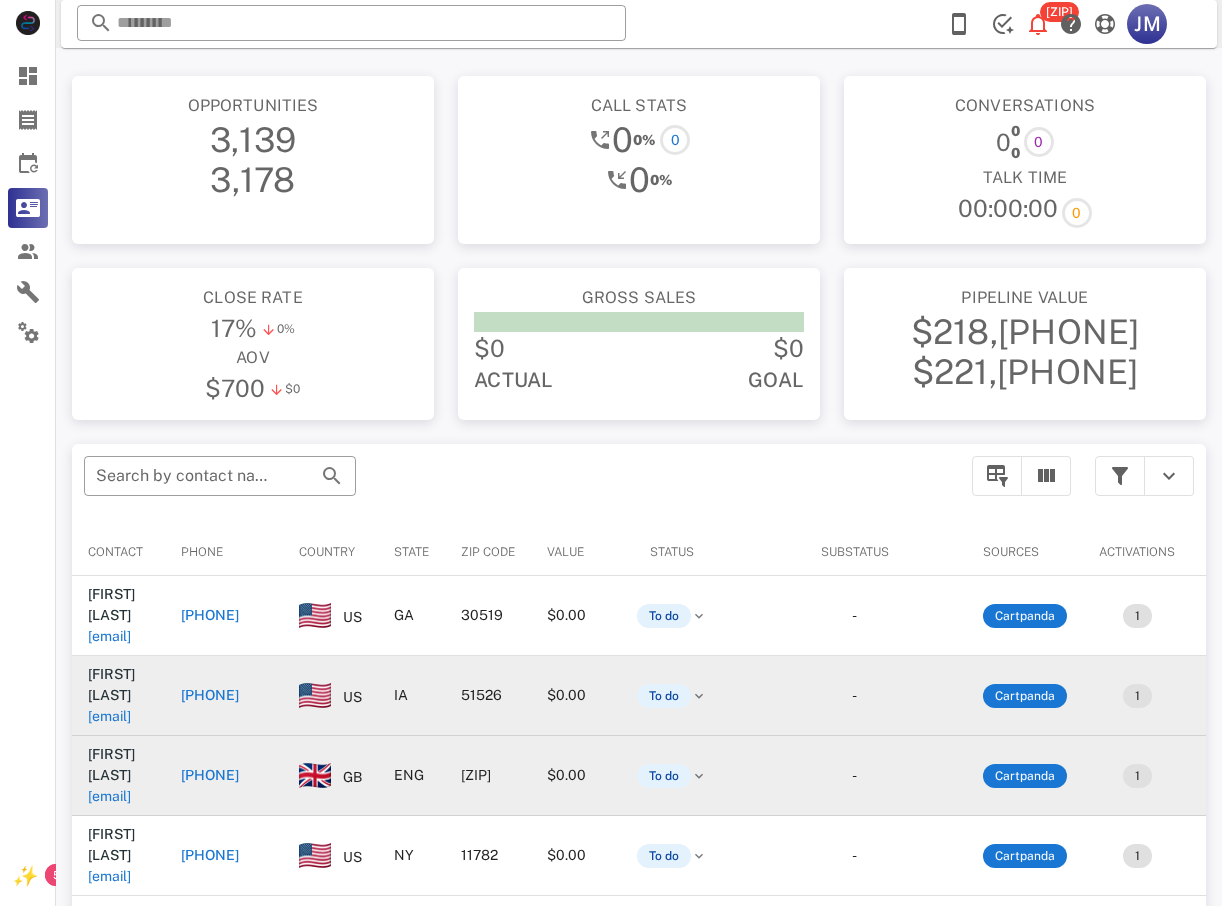 click on "$700  $0" at bounding box center [253, 388] 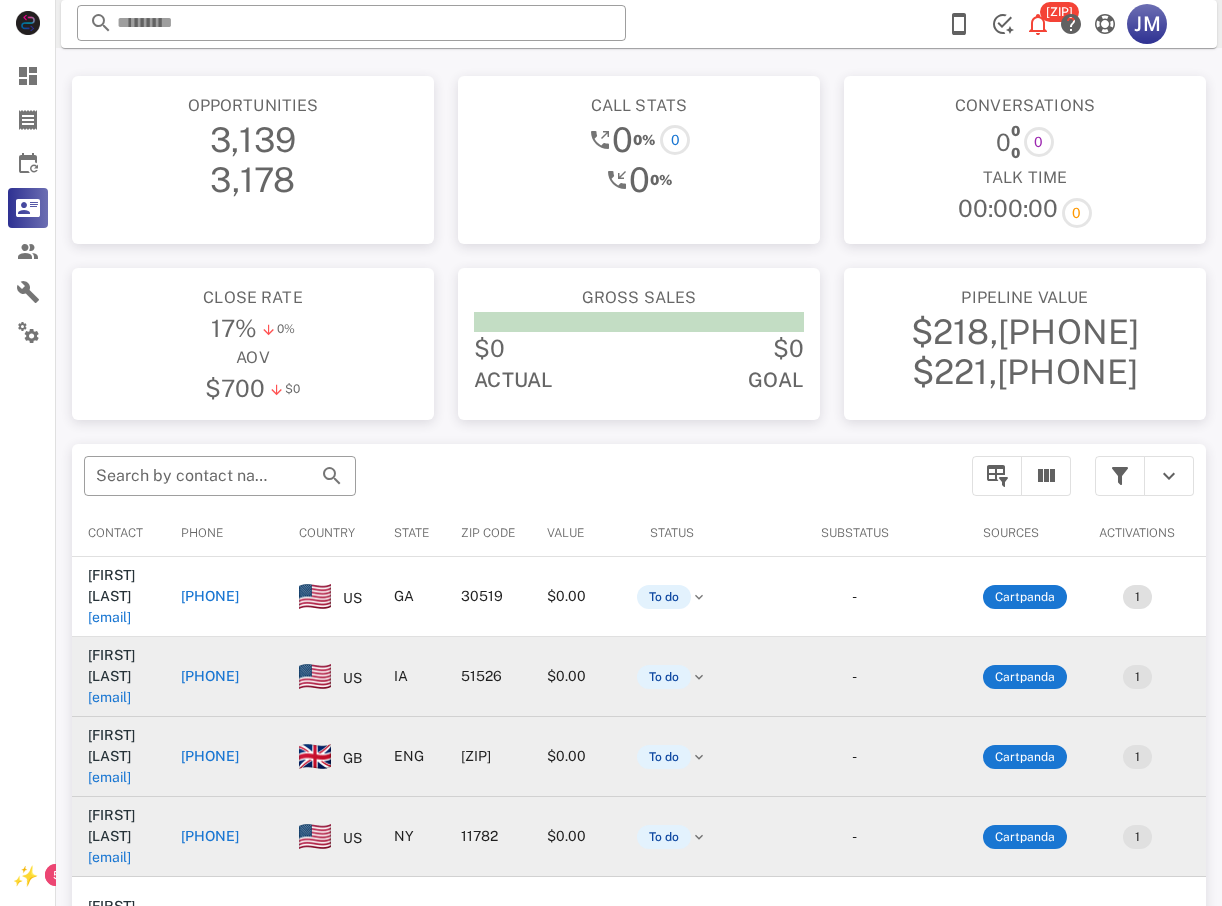 scroll, scrollTop: 51, scrollLeft: 0, axis: vertical 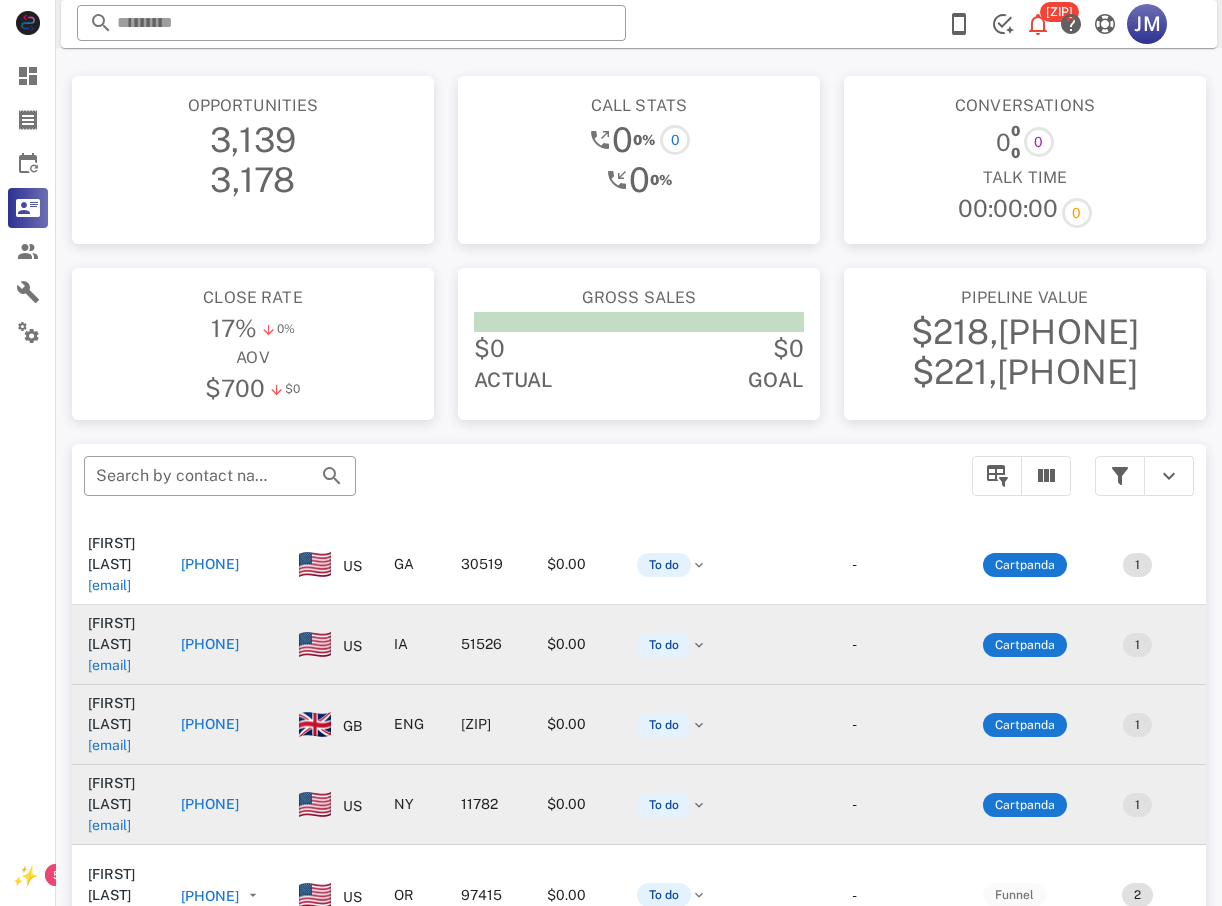 click on "+16318066096" at bounding box center [210, 804] 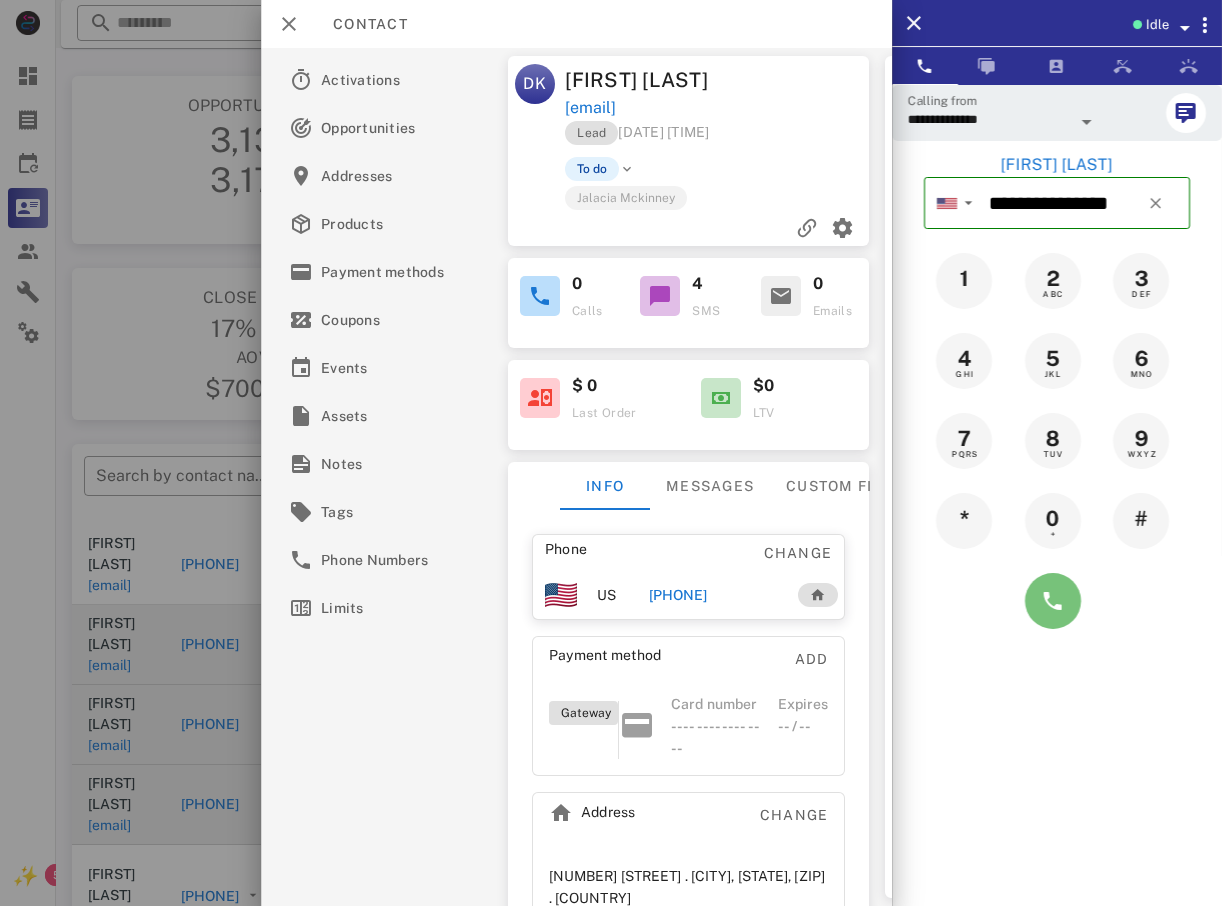 click at bounding box center (1053, 601) 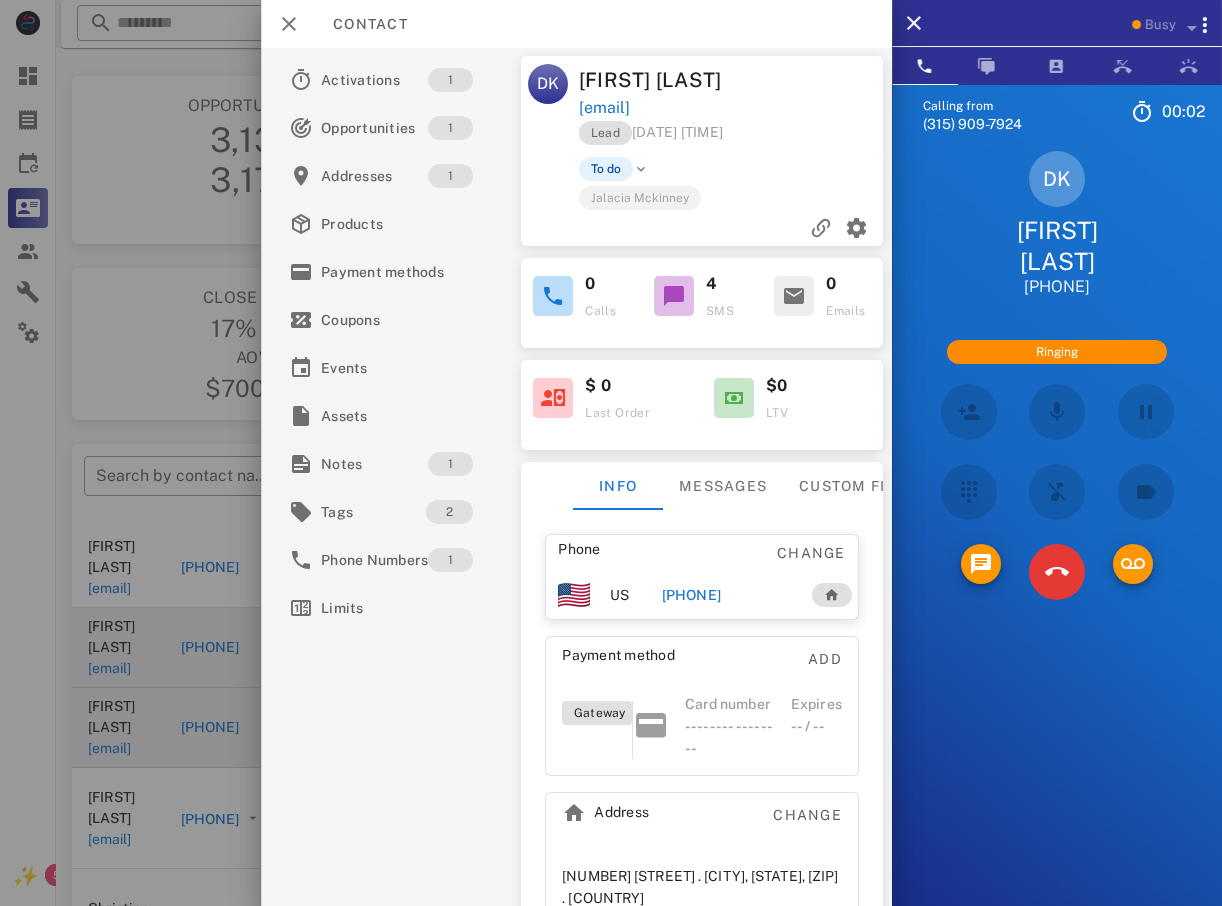 scroll, scrollTop: 0, scrollLeft: 0, axis: both 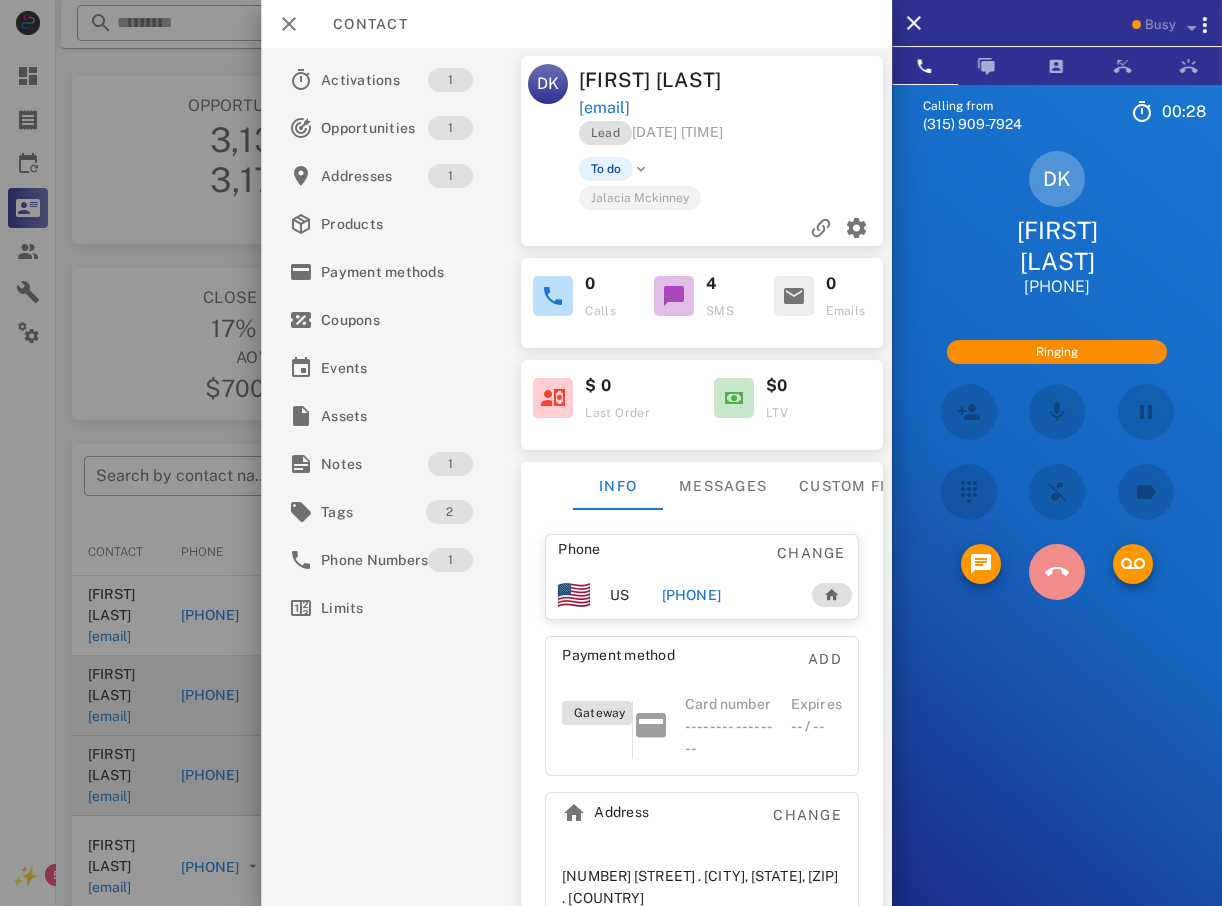 click at bounding box center (1057, 572) 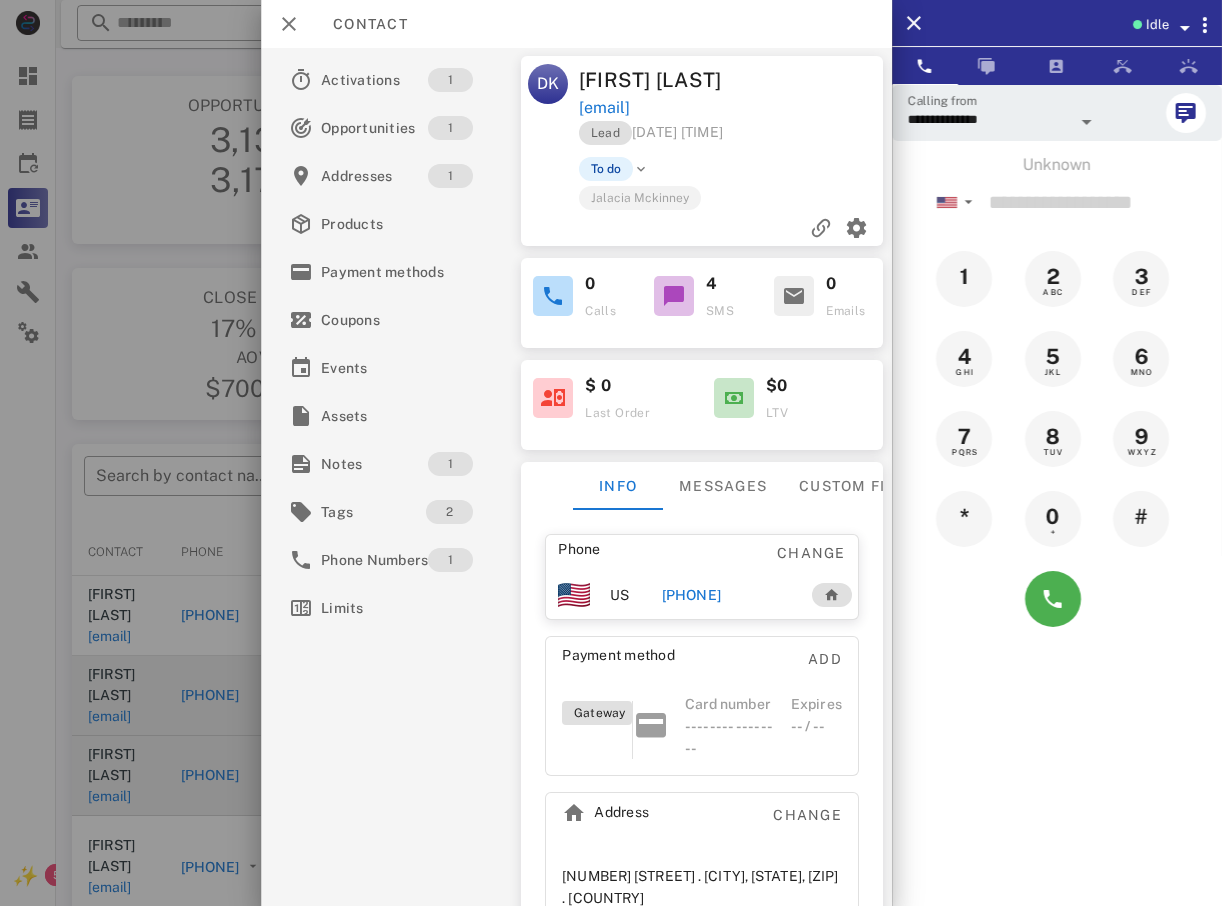 click at bounding box center [611, 453] 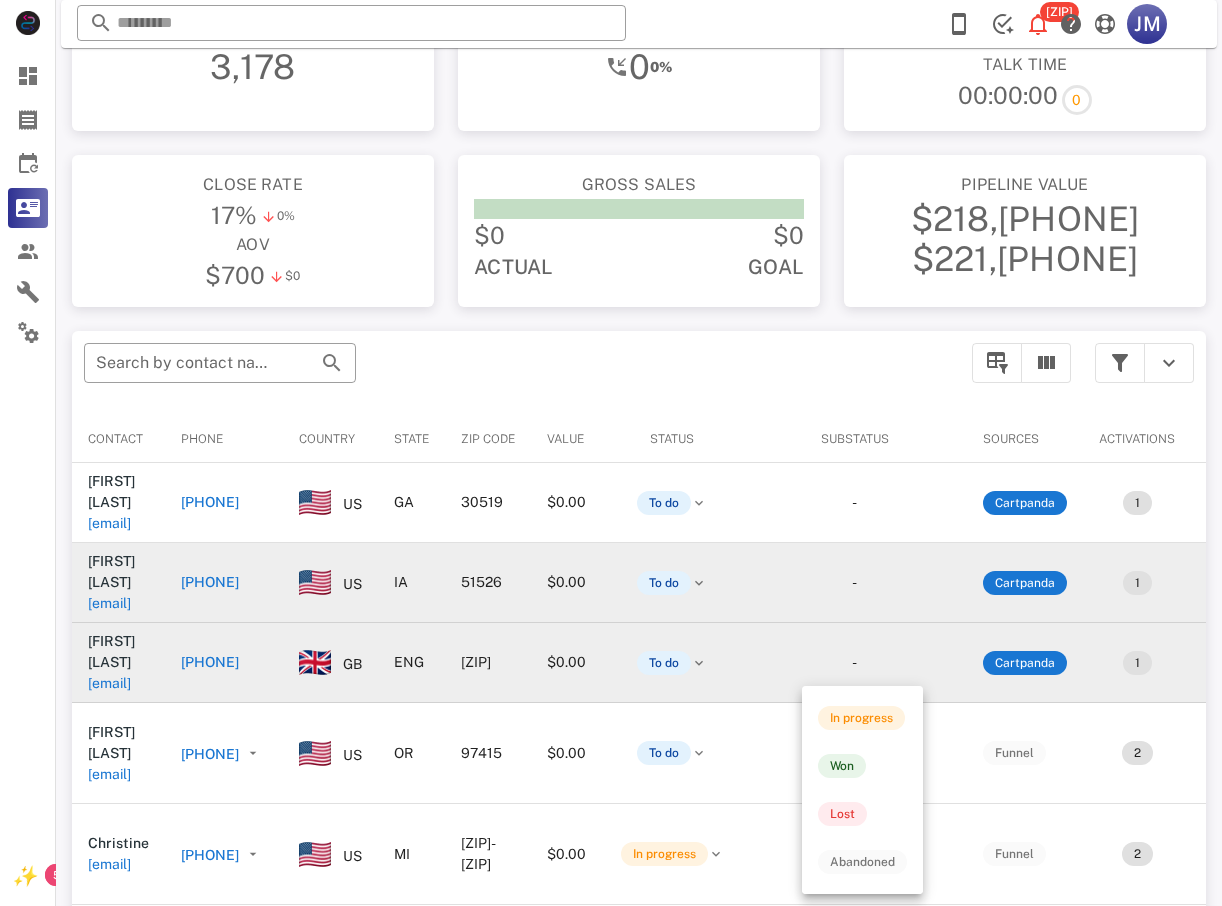 scroll, scrollTop: 380, scrollLeft: 0, axis: vertical 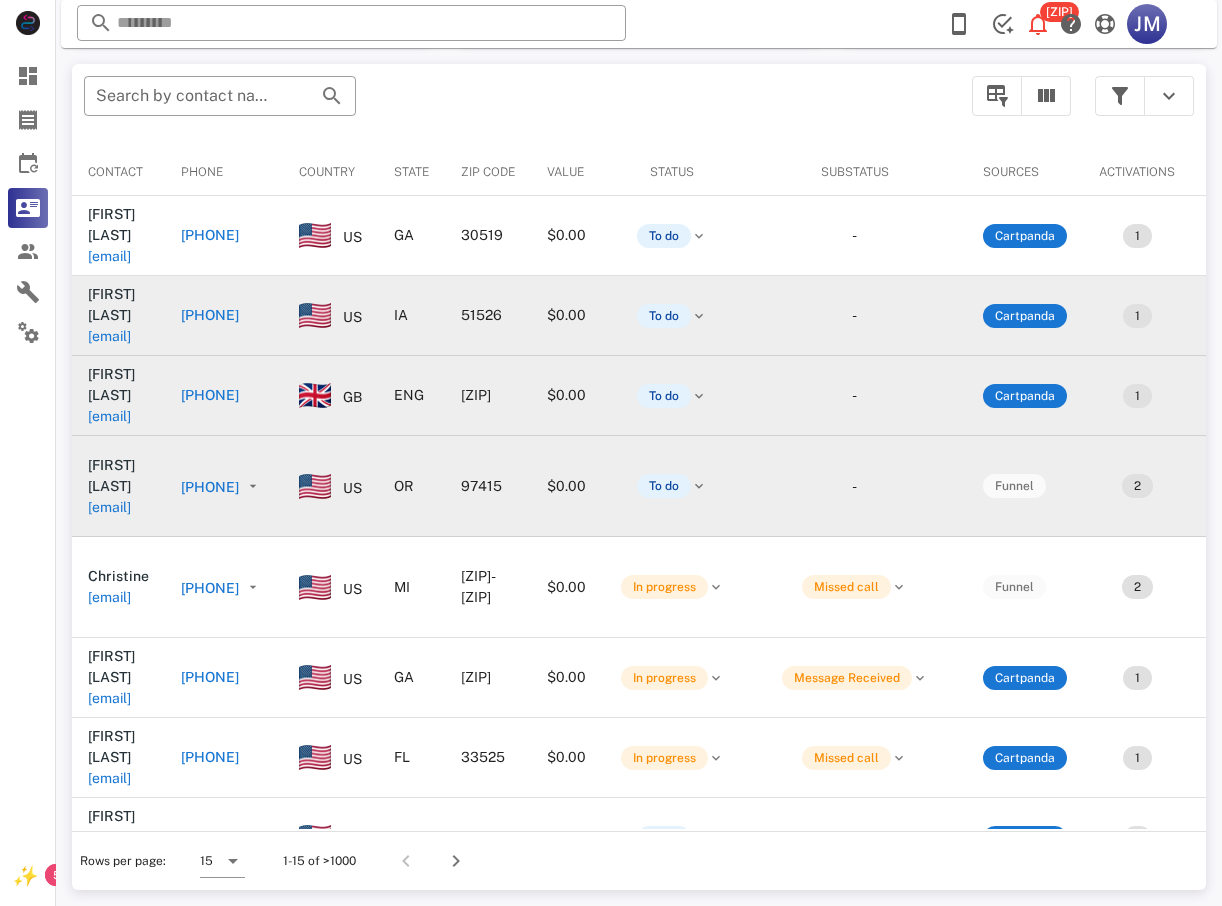 click on "[PHONE]" at bounding box center [210, 487] 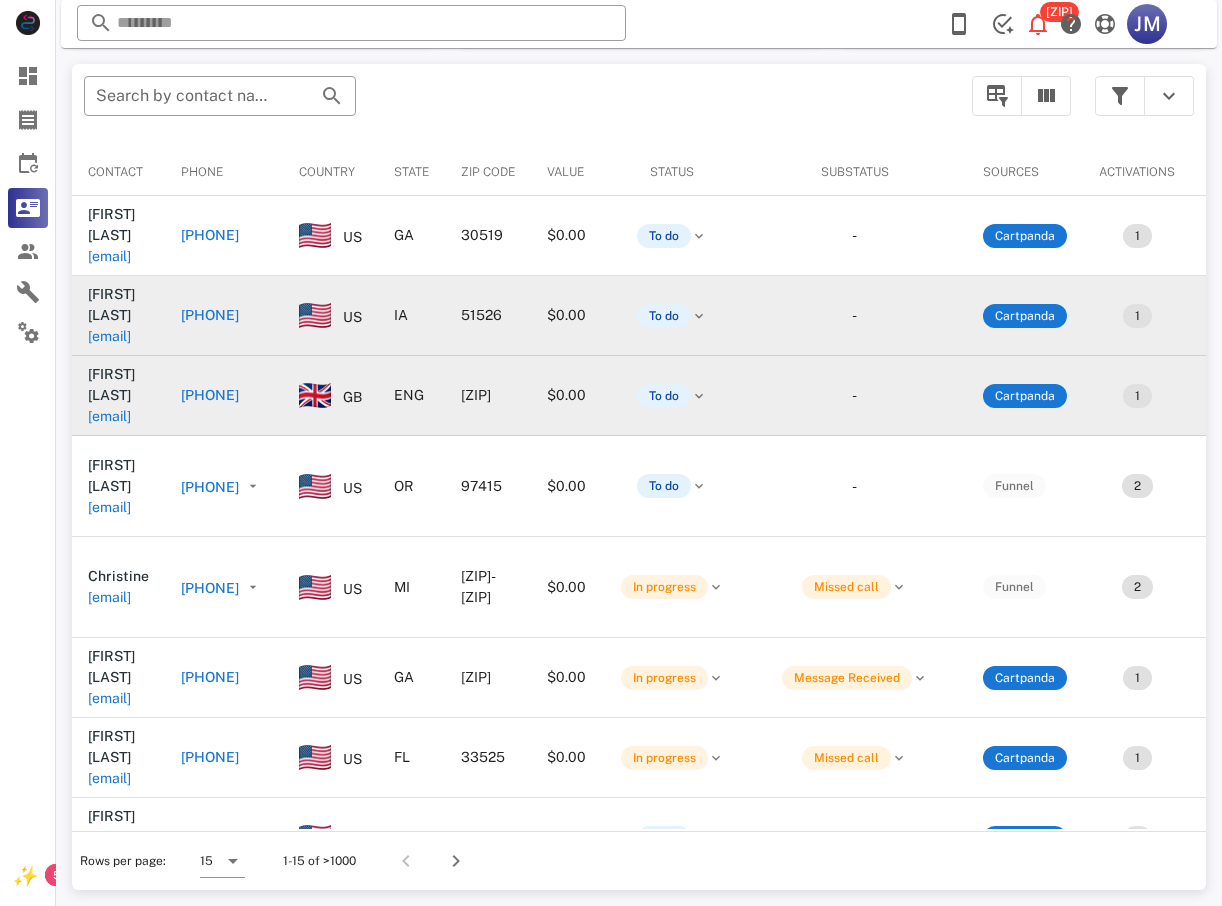 click at bounding box center (611, 453) 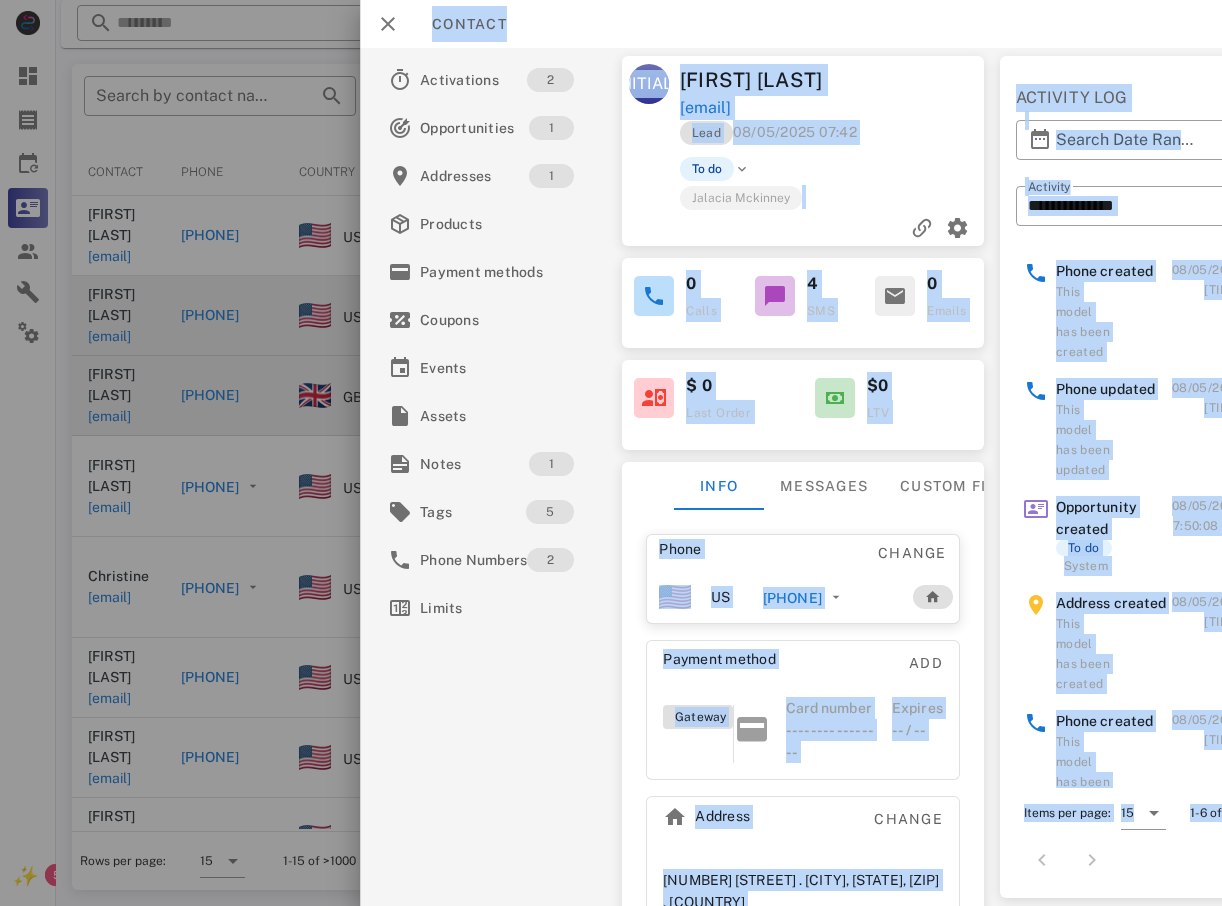 click on "[PHONE]" at bounding box center (792, 598) 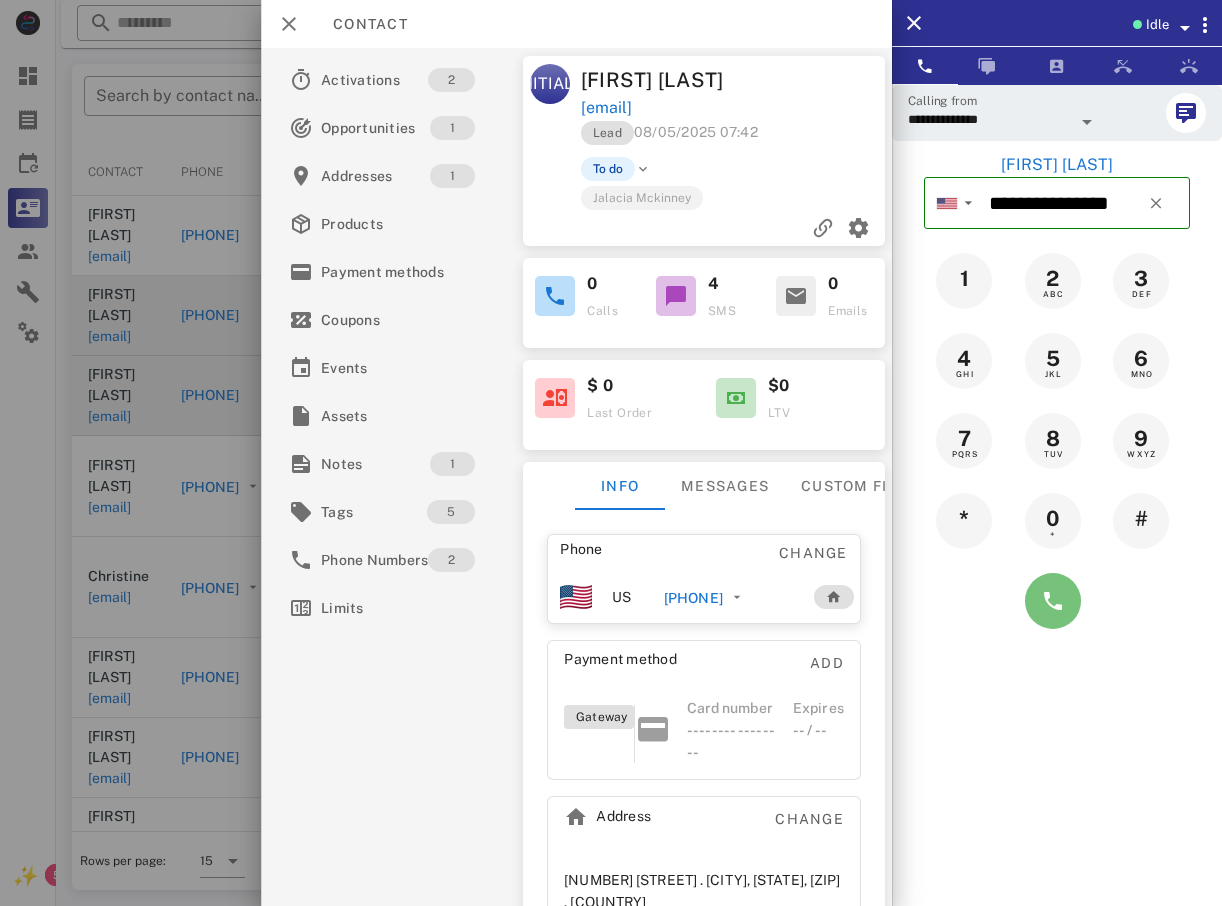 click at bounding box center (1053, 601) 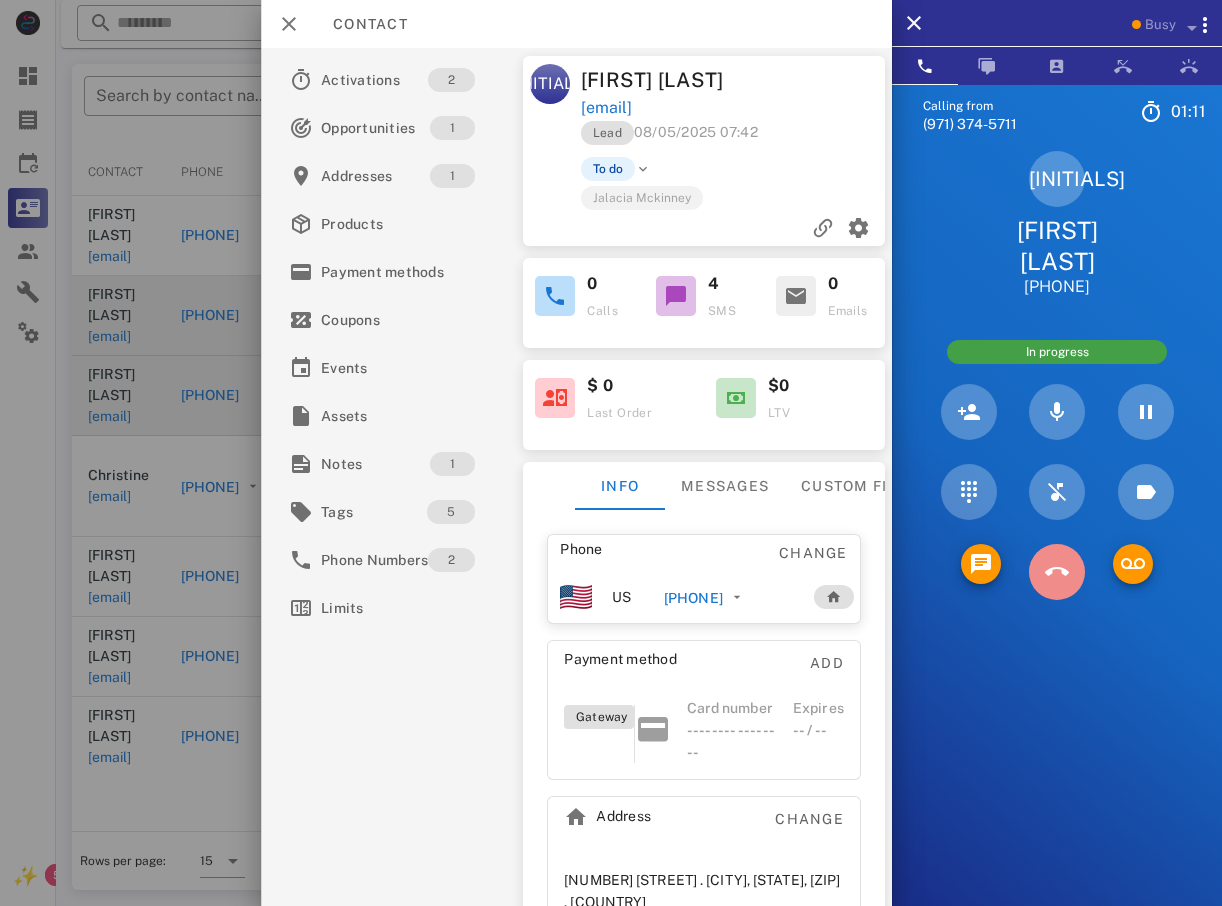 click at bounding box center (1057, 572) 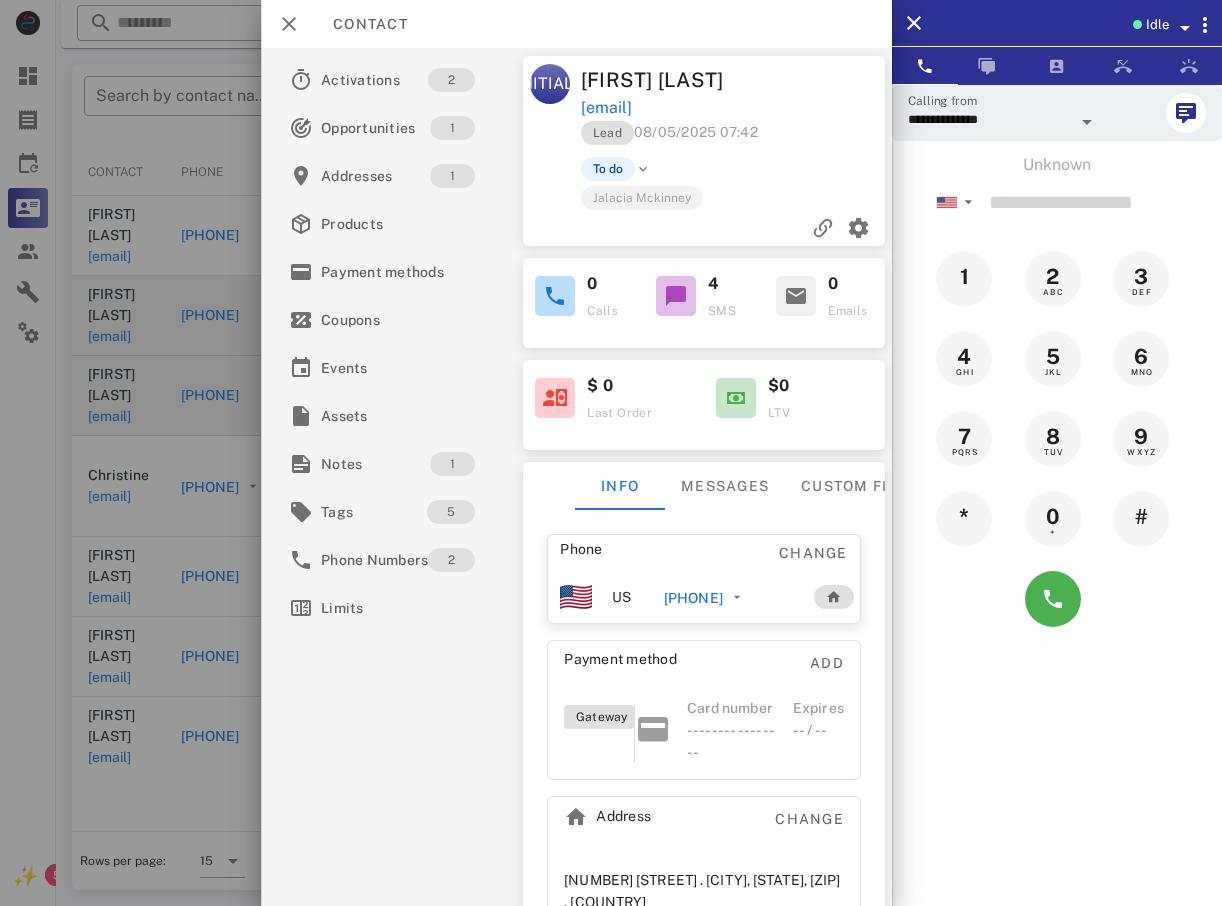 click at bounding box center [611, 453] 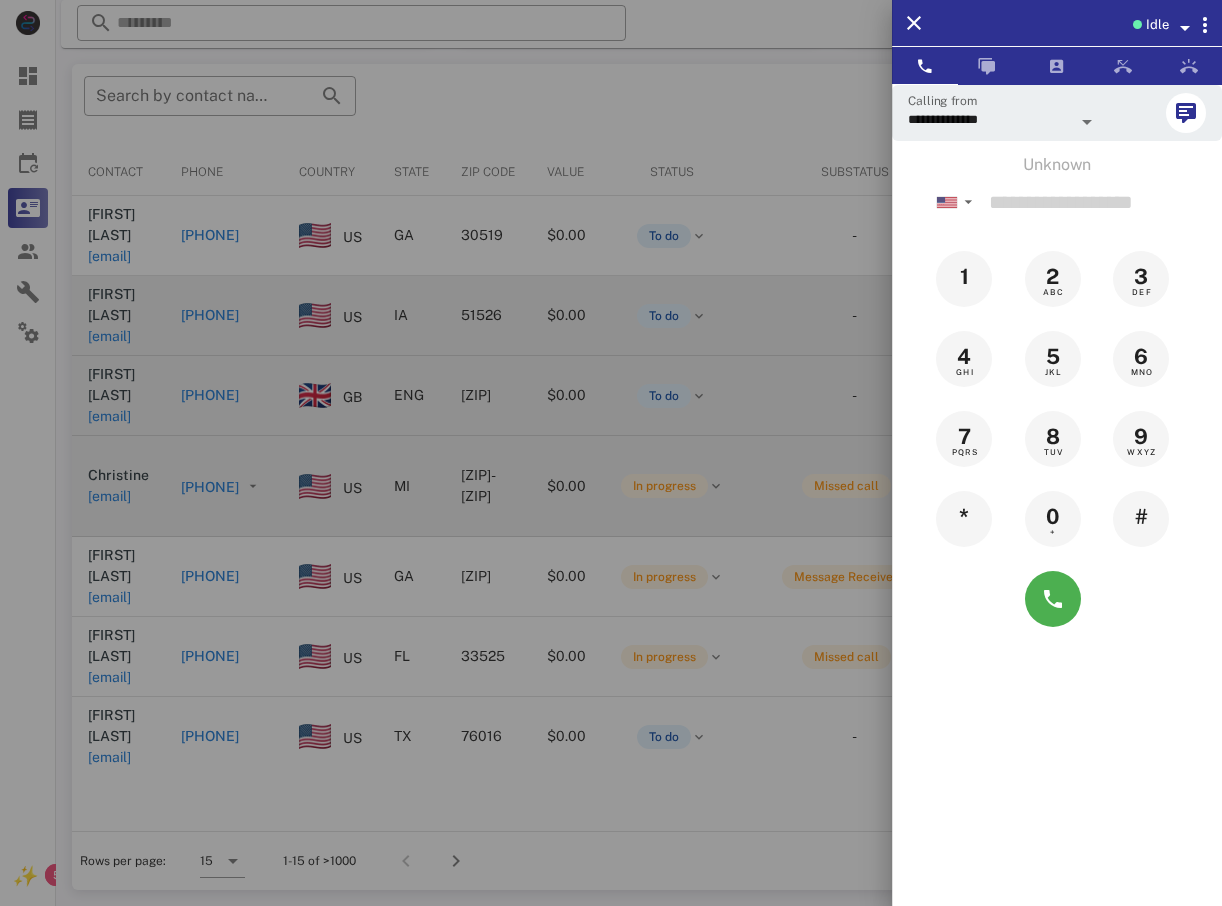 drag, startPoint x: 265, startPoint y: 448, endPoint x: 346, endPoint y: 471, distance: 84.20214 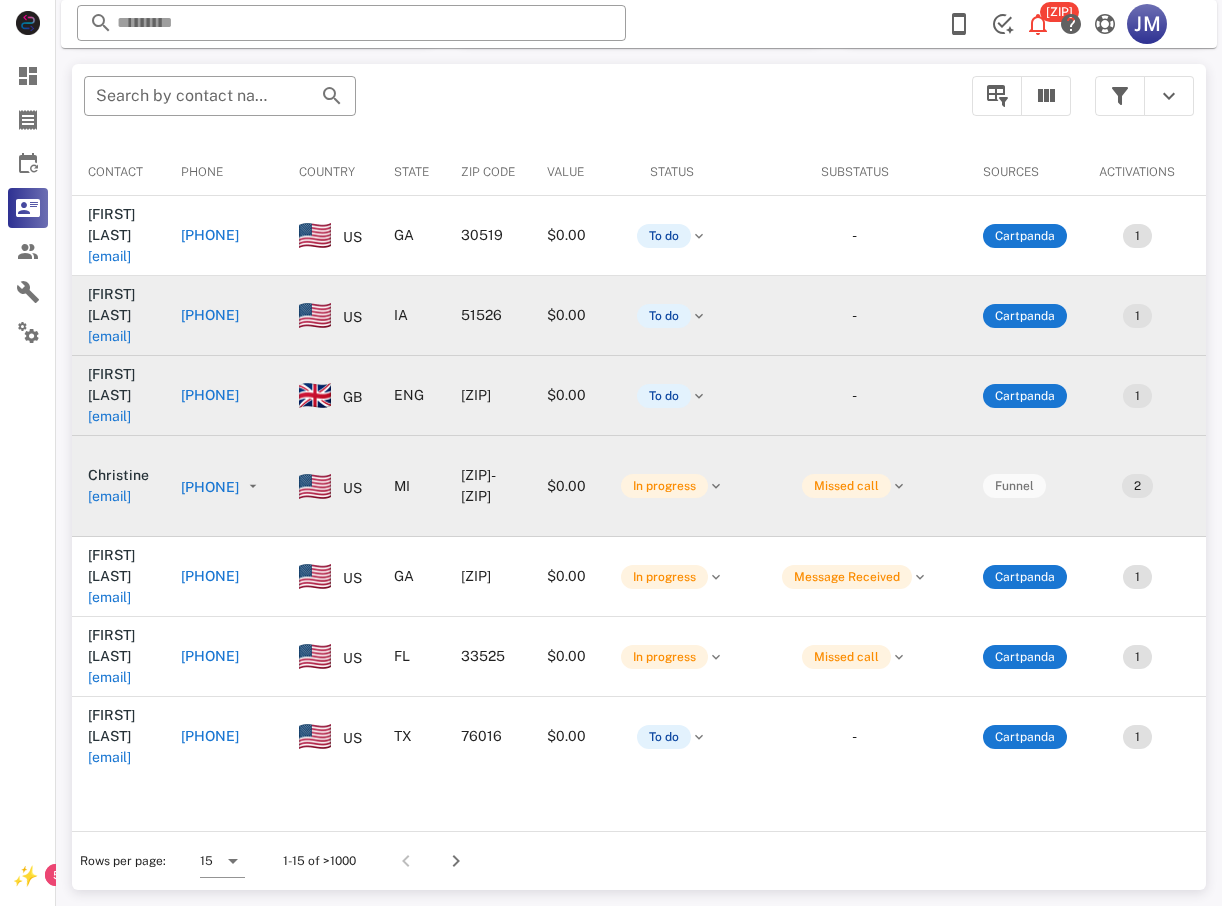 click on "[PHONE]" at bounding box center (210, 487) 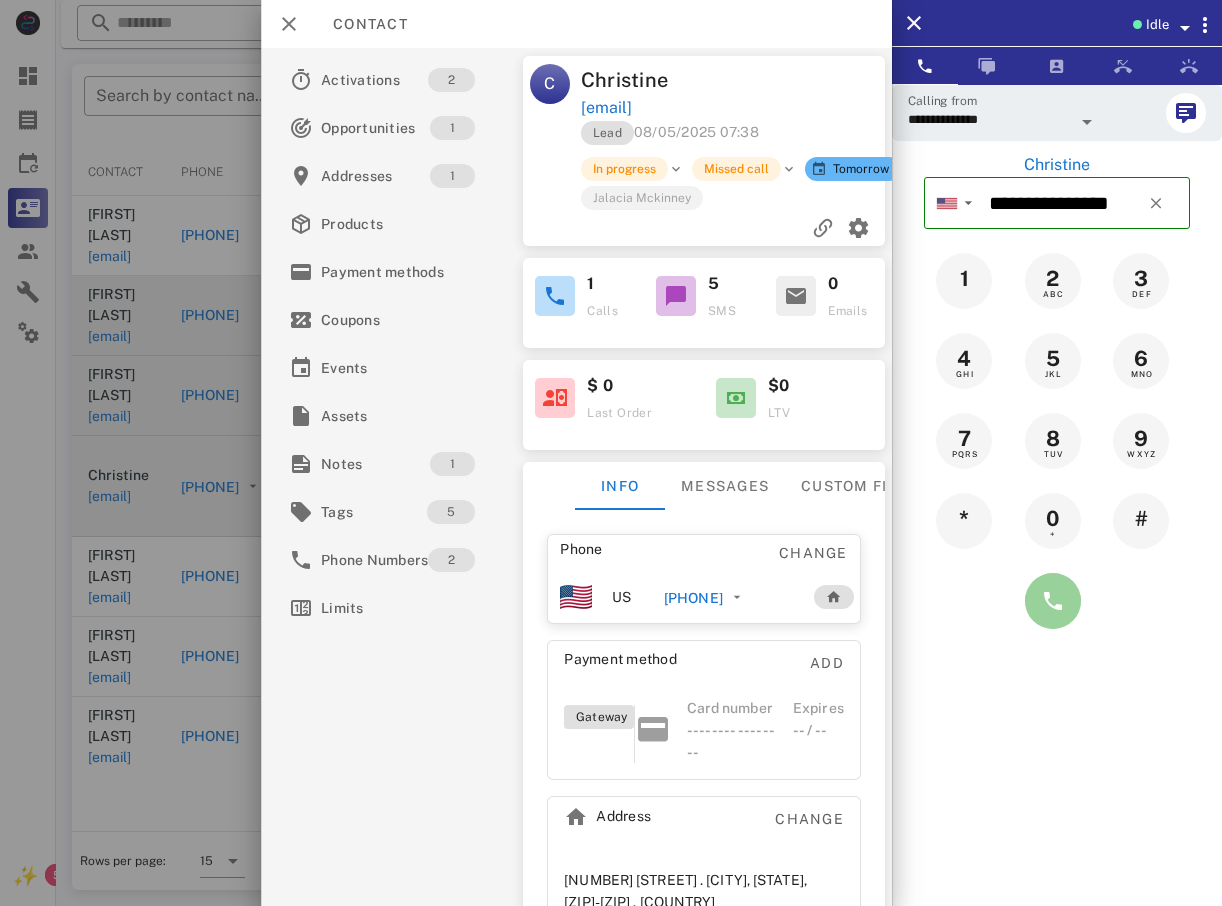 click at bounding box center [1053, 601] 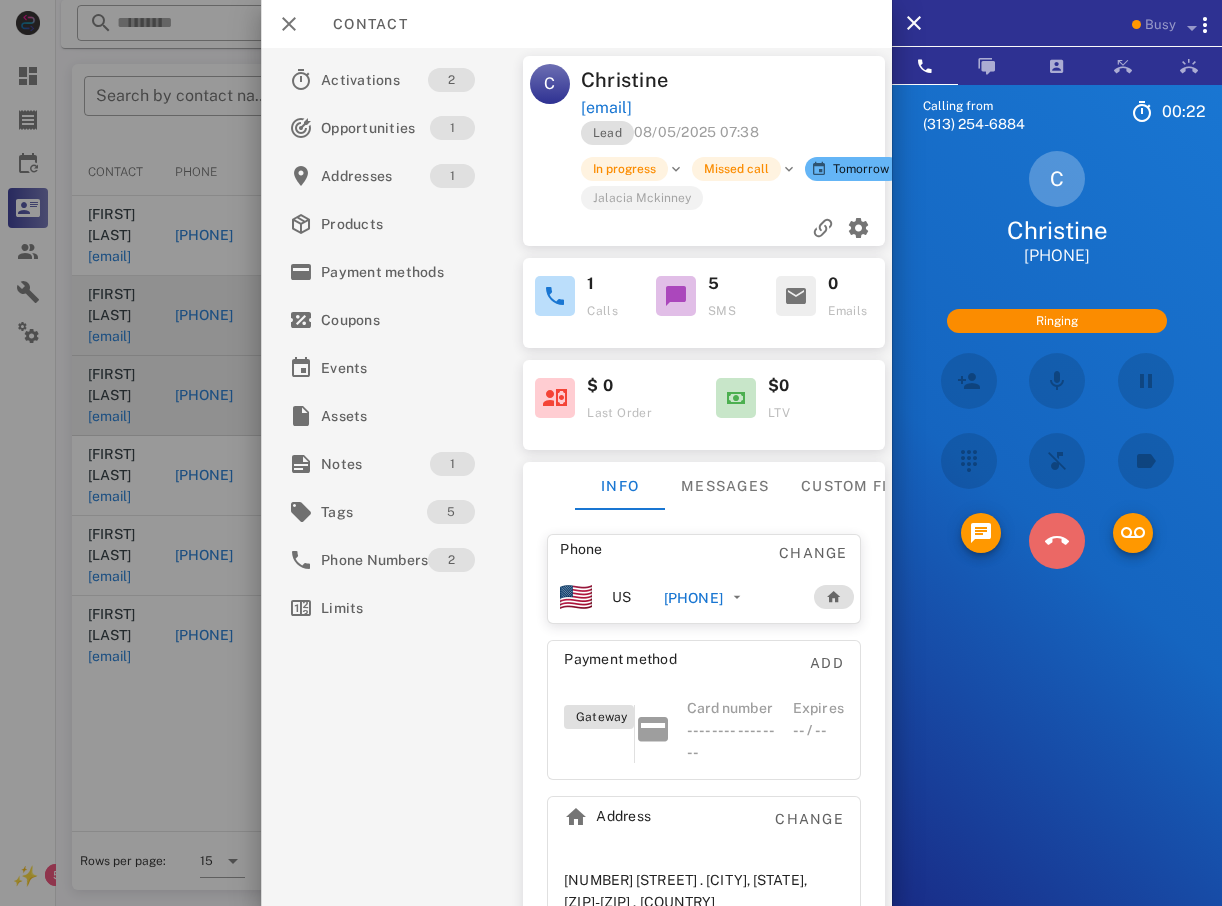 click at bounding box center (1057, 541) 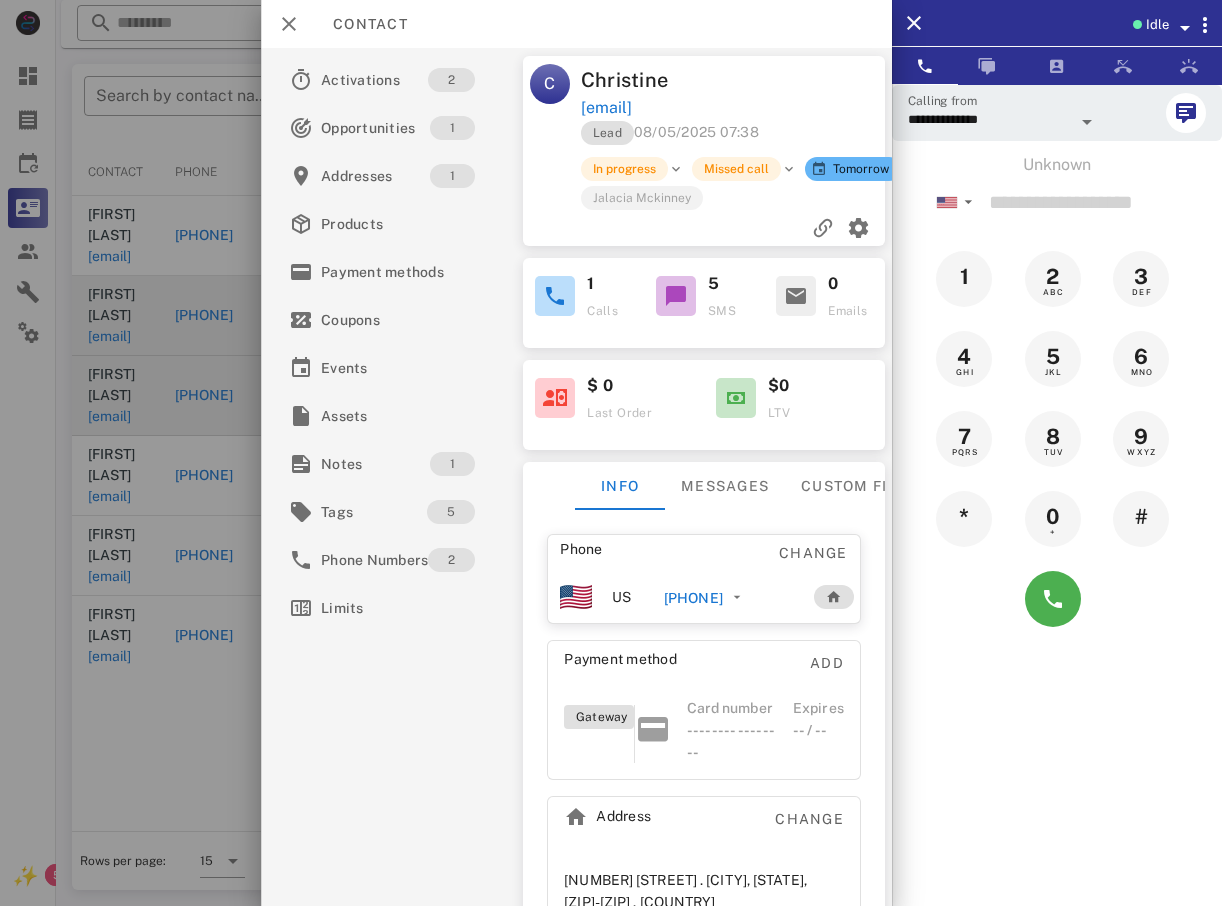 click at bounding box center (611, 453) 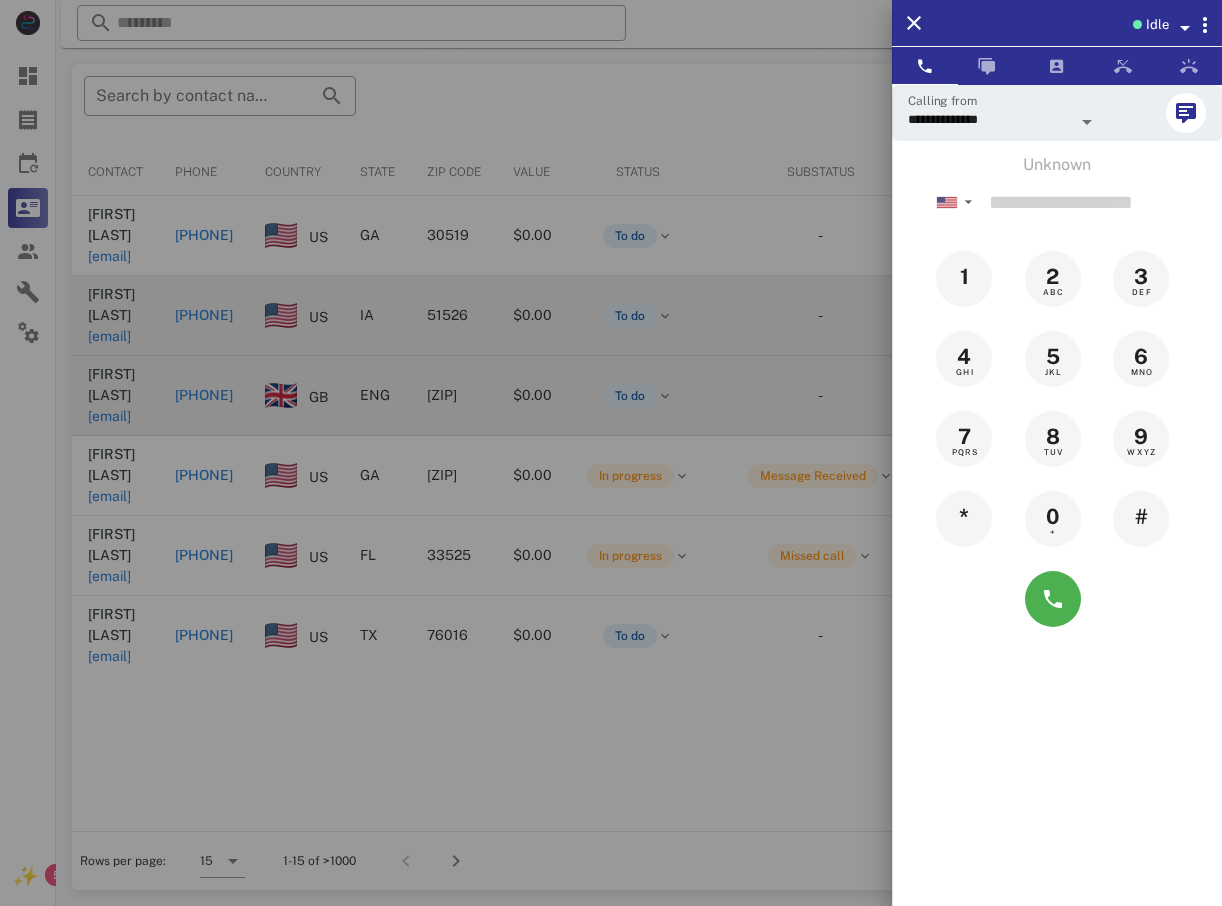 click at bounding box center [611, 453] 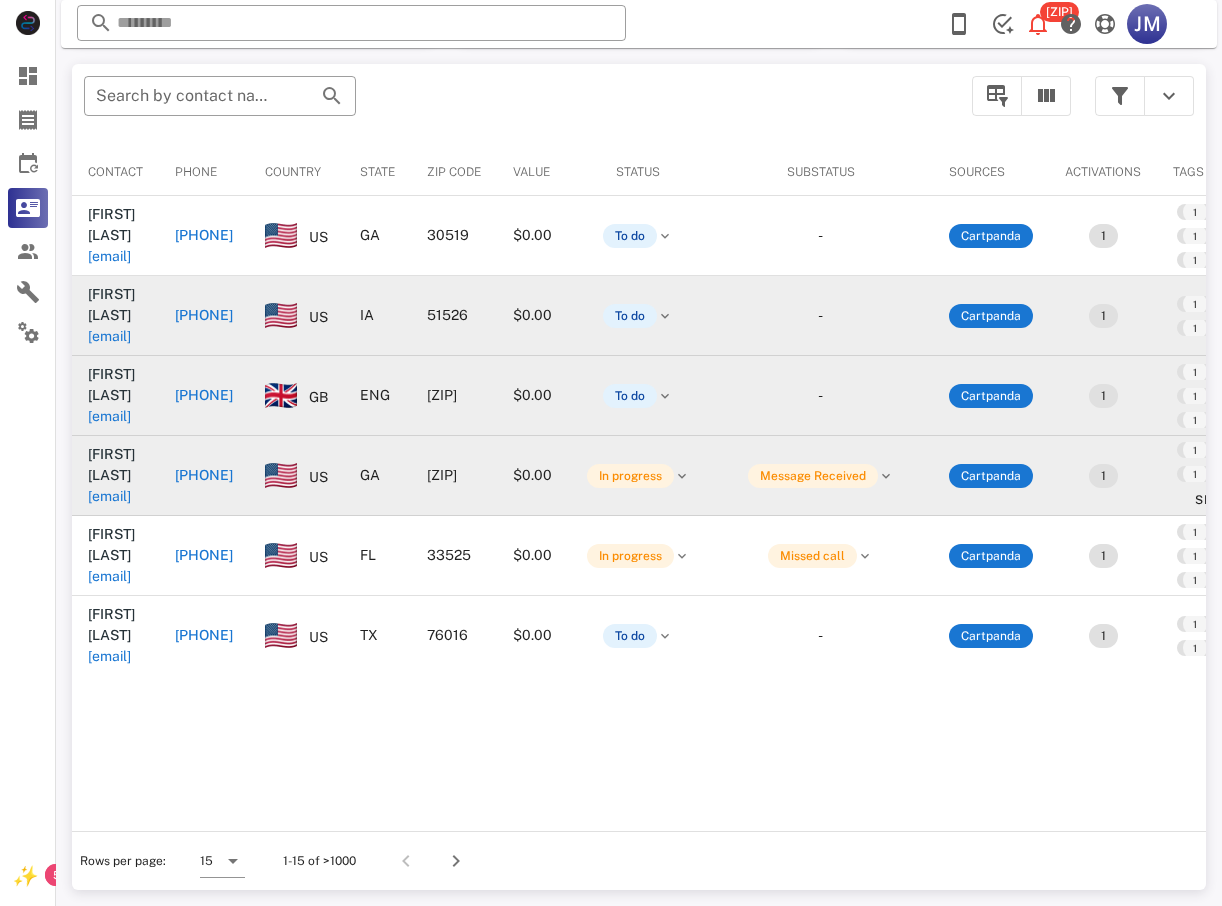 click on "[PHONE]" at bounding box center (204, 475) 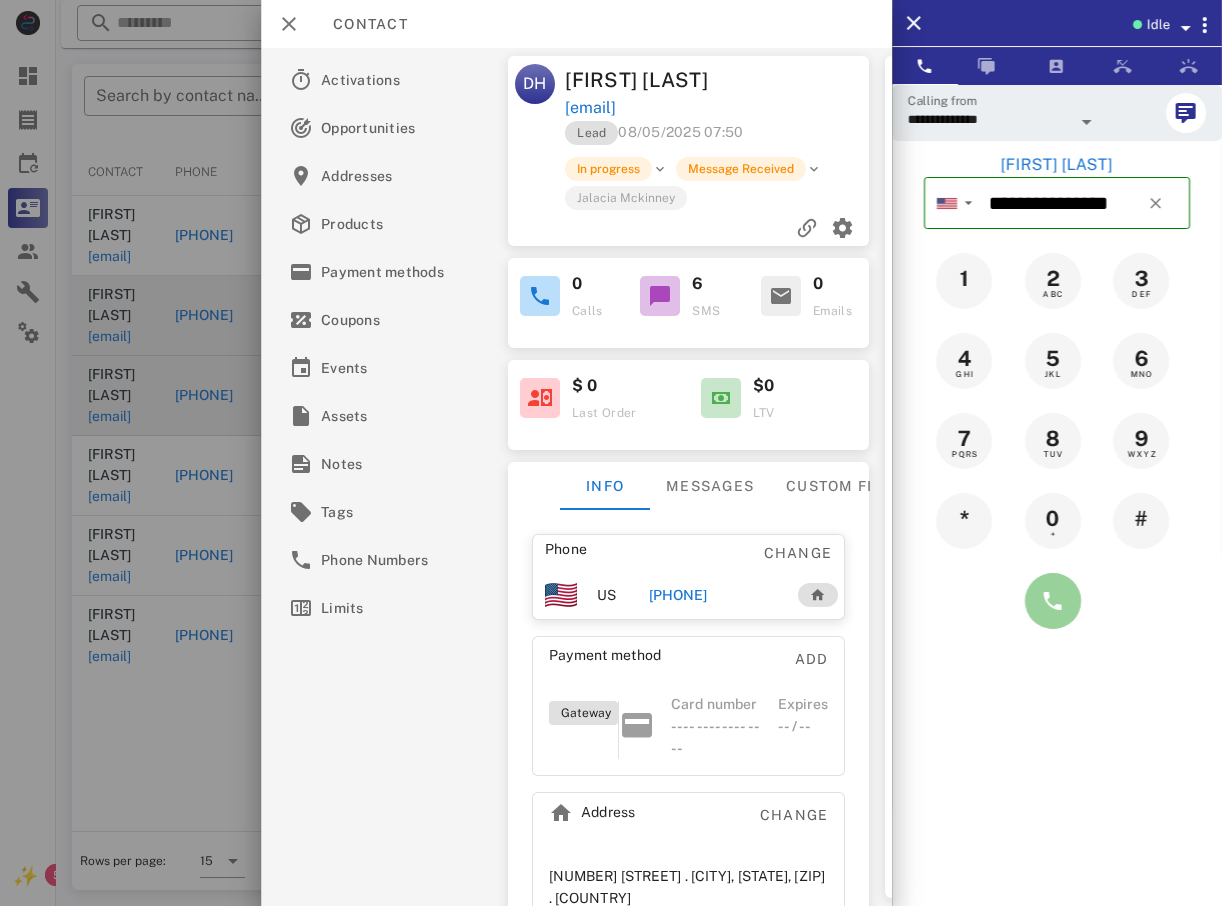 click at bounding box center (1053, 601) 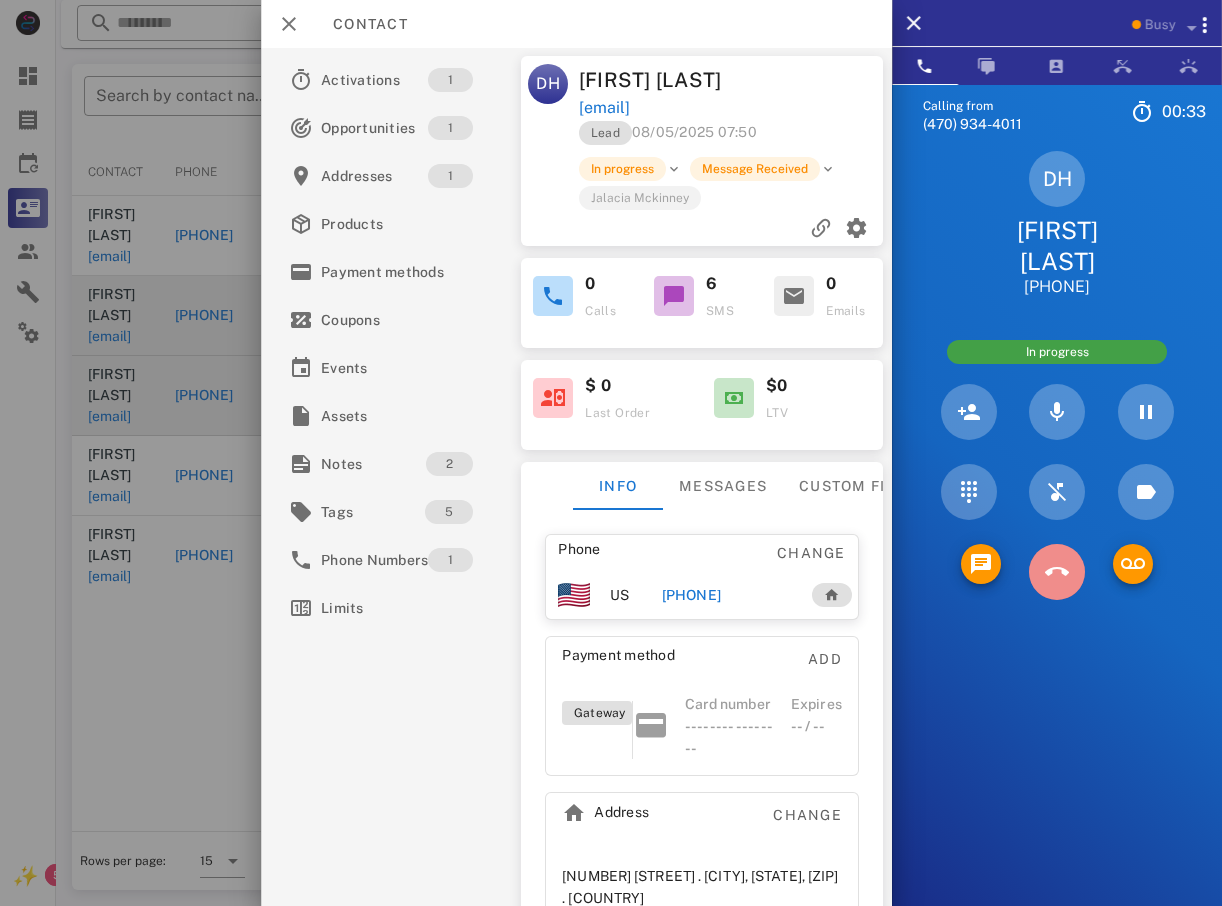 click at bounding box center [1057, 572] 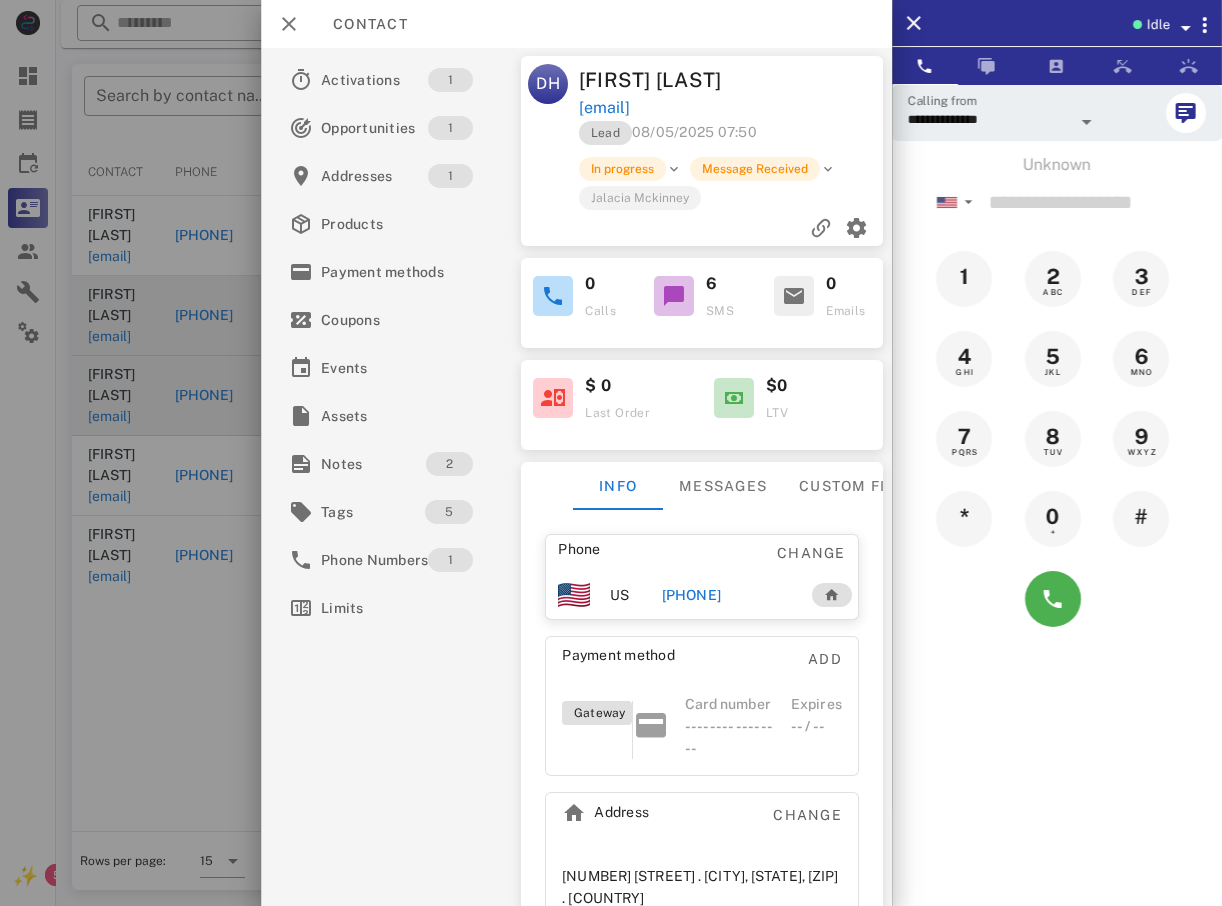 click at bounding box center [611, 453] 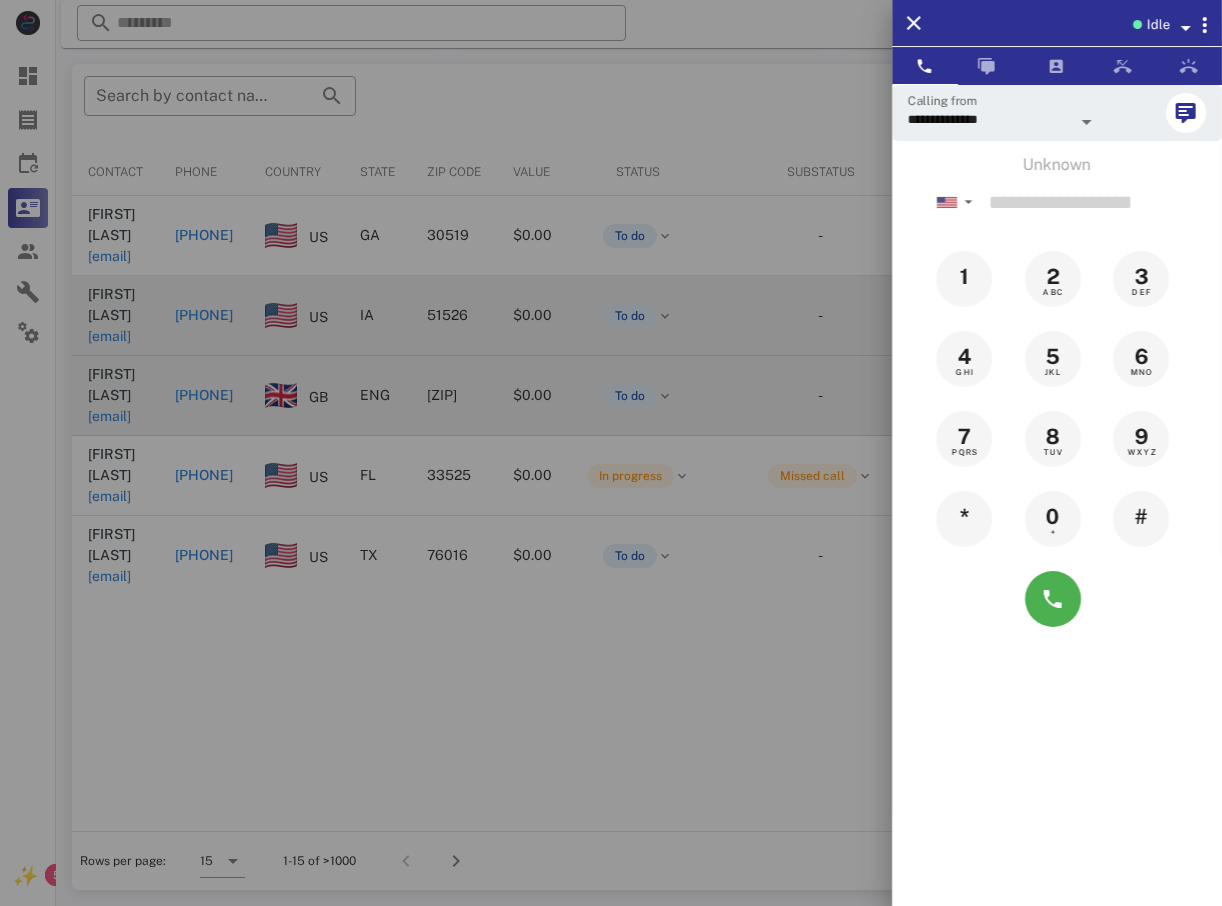 click at bounding box center [611, 453] 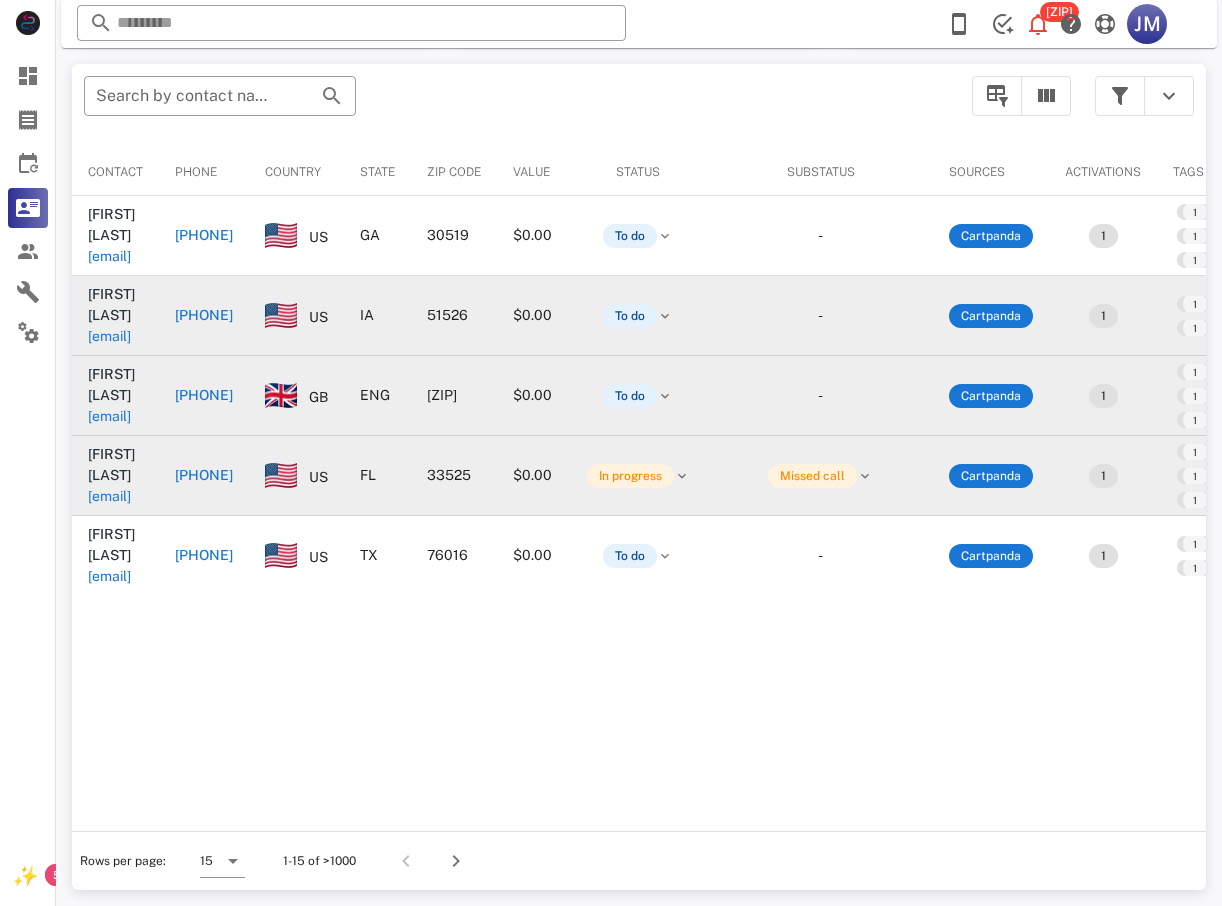 click on "[PHONE]" at bounding box center [204, 475] 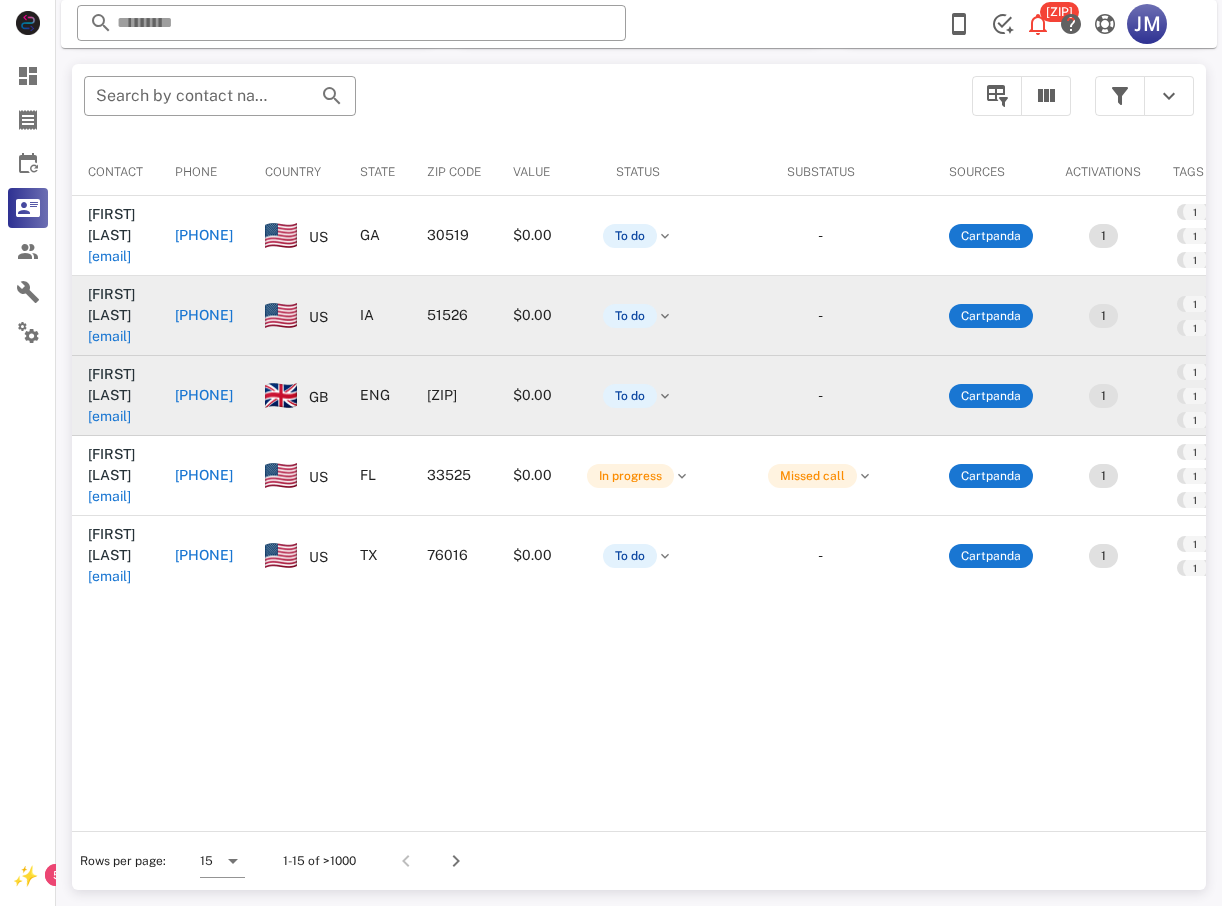 type on "**********" 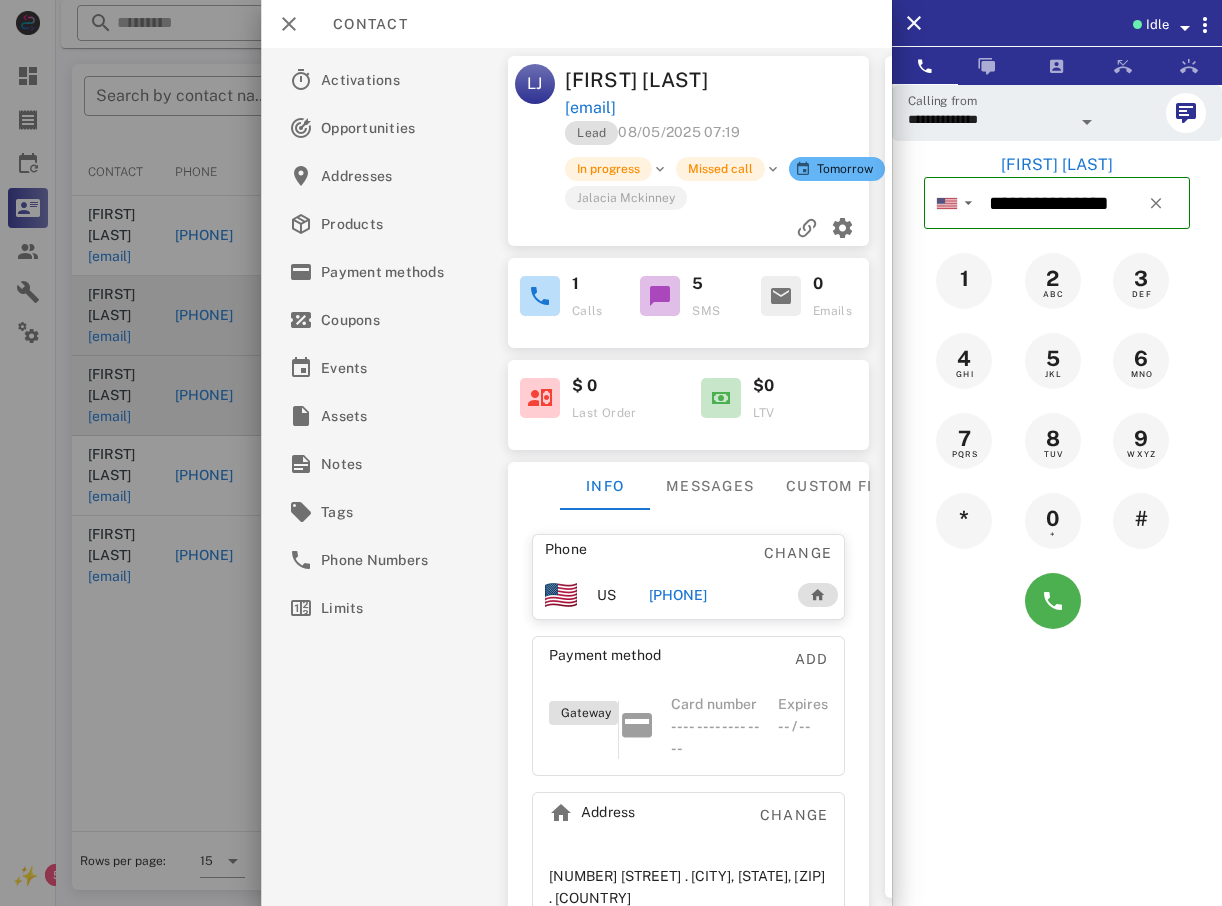 click at bounding box center (1057, 601) 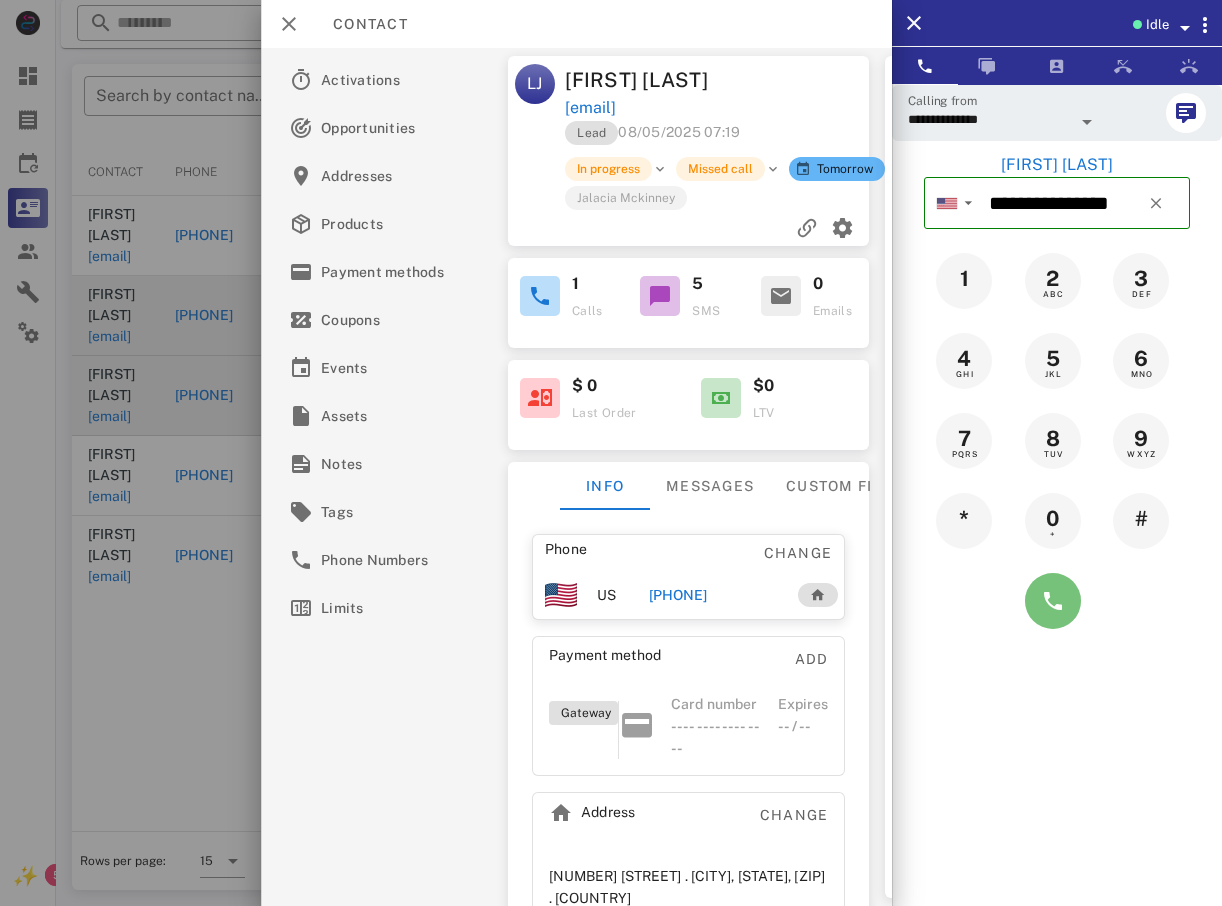 click at bounding box center (1053, 601) 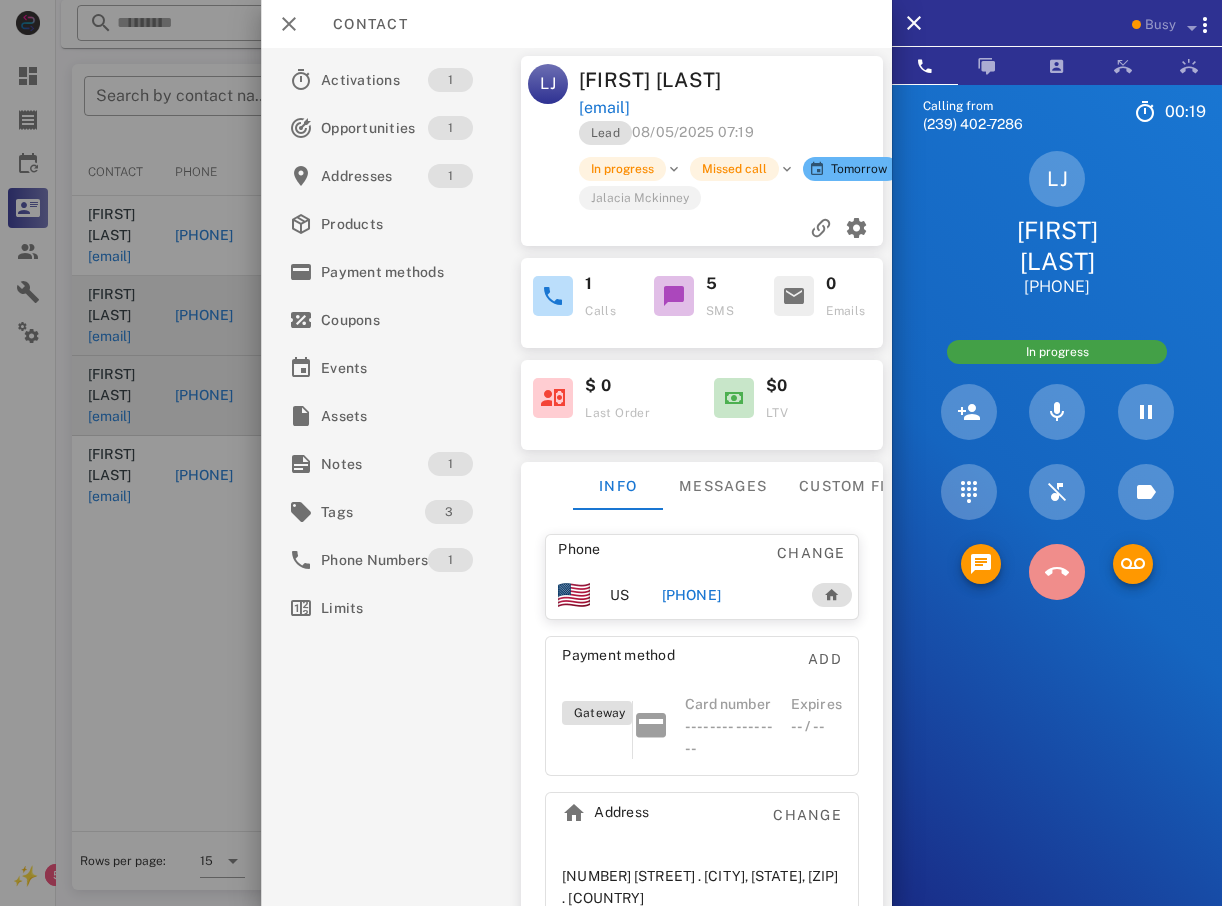 click at bounding box center (1057, 572) 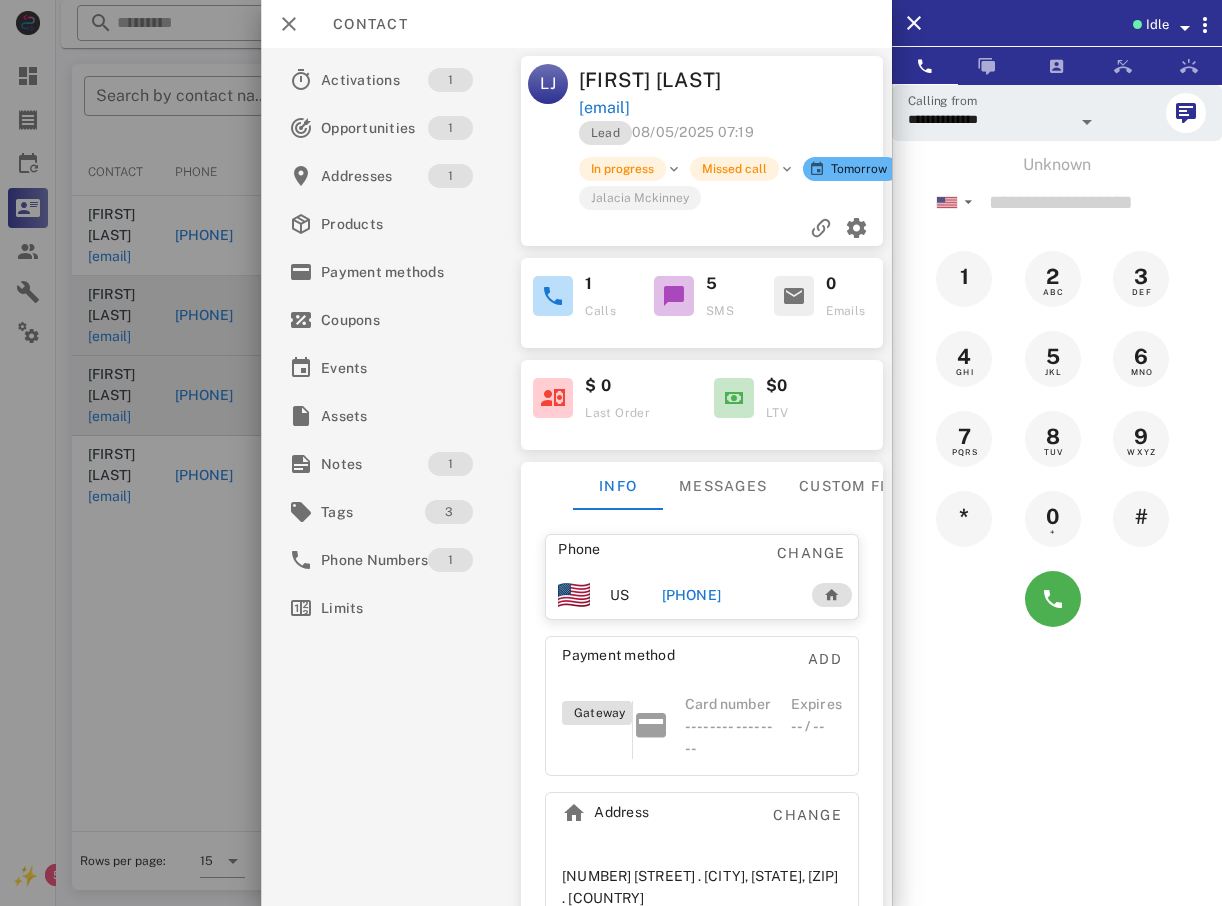 click at bounding box center [611, 453] 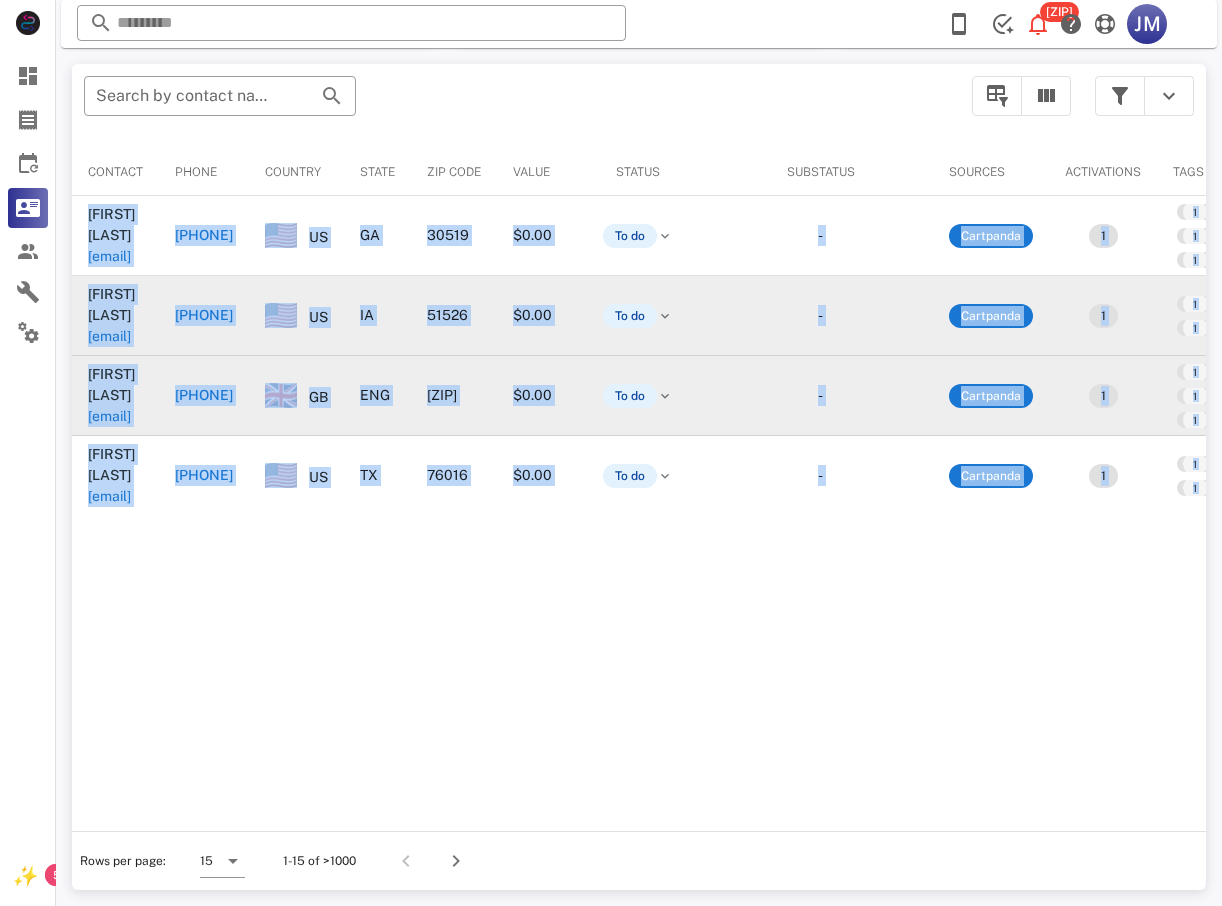 click on "​ Search by contact name, email or phone Contact Phone Country State Zip code Value Status Substatus Sources Activations Tags Created at Todd Sturzenegger  sturz123@yahoo.com   +16784819615   US GA 30519  $0.00   To do  -  Cartpanda  1 1  order.paid  1  ⭐ VIP Delivery ⭐  1  Prime Pulse Male - Exclusive Discount   08/05/2025 09:23  Don Doty  whabitat20@gmail.com   +14022695068   US IA 51526  $0.00   To do  -  Cartpanda  1 1  order.paid  1  Lipo Max - Exclusive Discount   08/05/2025 08:53  Charles Cachia  charlie.bansj@hotmail.com   +440795681998   GB ENG C01 2AF  $0.00   To do  -  Cartpanda  1 1  order.paid  1  ⭐ VIP Delivery ⭐  1  Lipo Max - Exclusive Discount   08/05/2025 08:24  Tracy Casburn  tracycasburn@gmail.com   +18178450995   US TX 76016  $0.00   To do  -  Cartpanda  1 1  order.paid  1  Lipo Max - Exclusive Discount   08/05/2025 06:30  Rows per page: 15  1-15 of >1000" at bounding box center [639, 477] 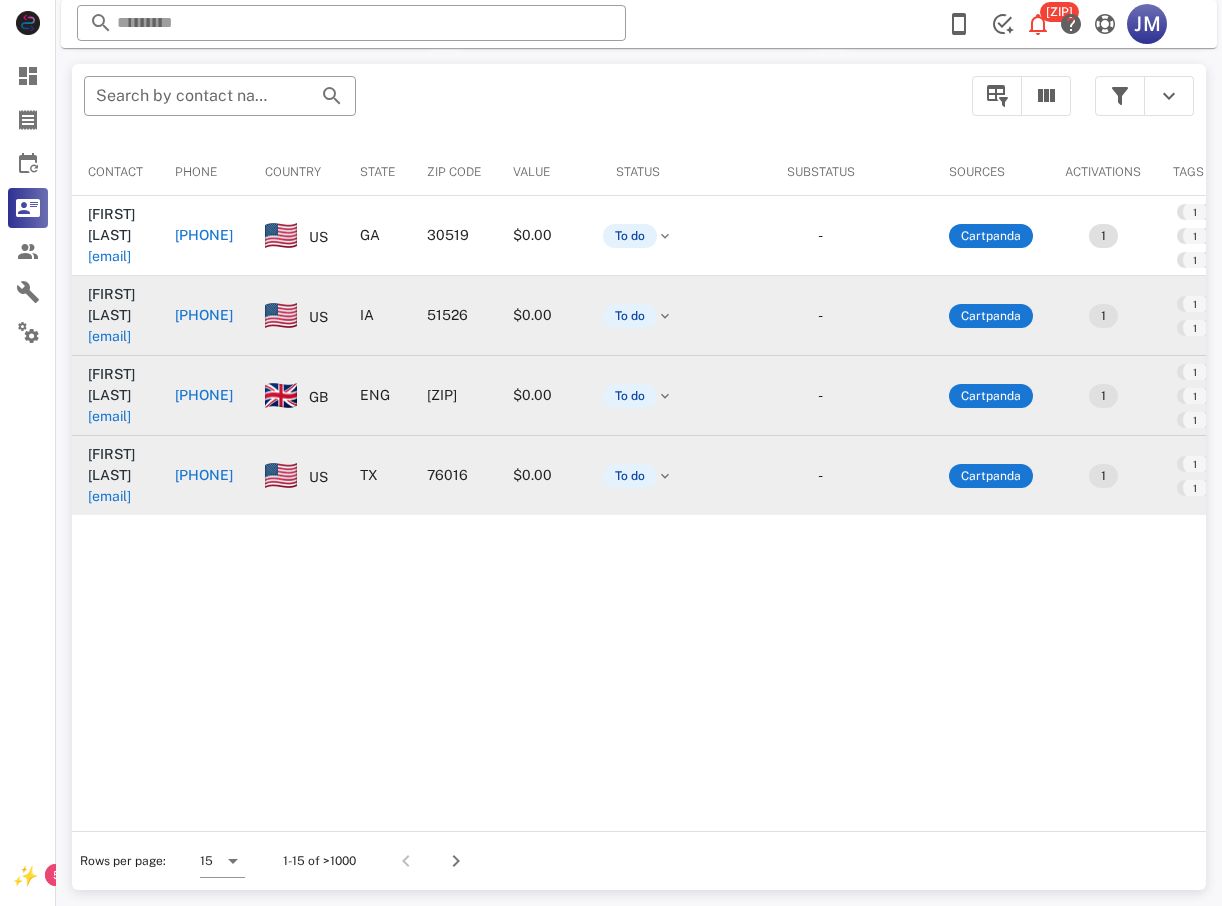 click on "[PHONE]" at bounding box center (204, 475) 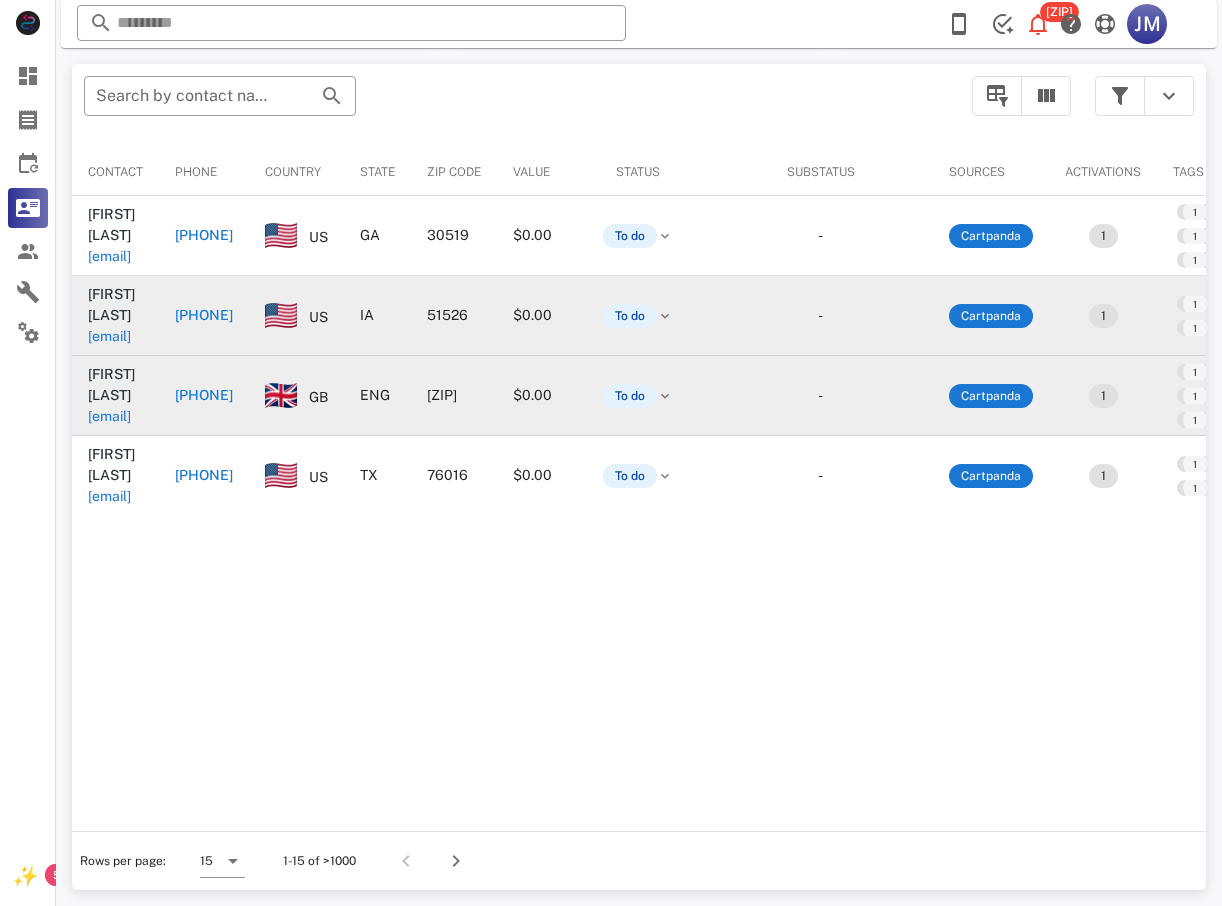 type on "**********" 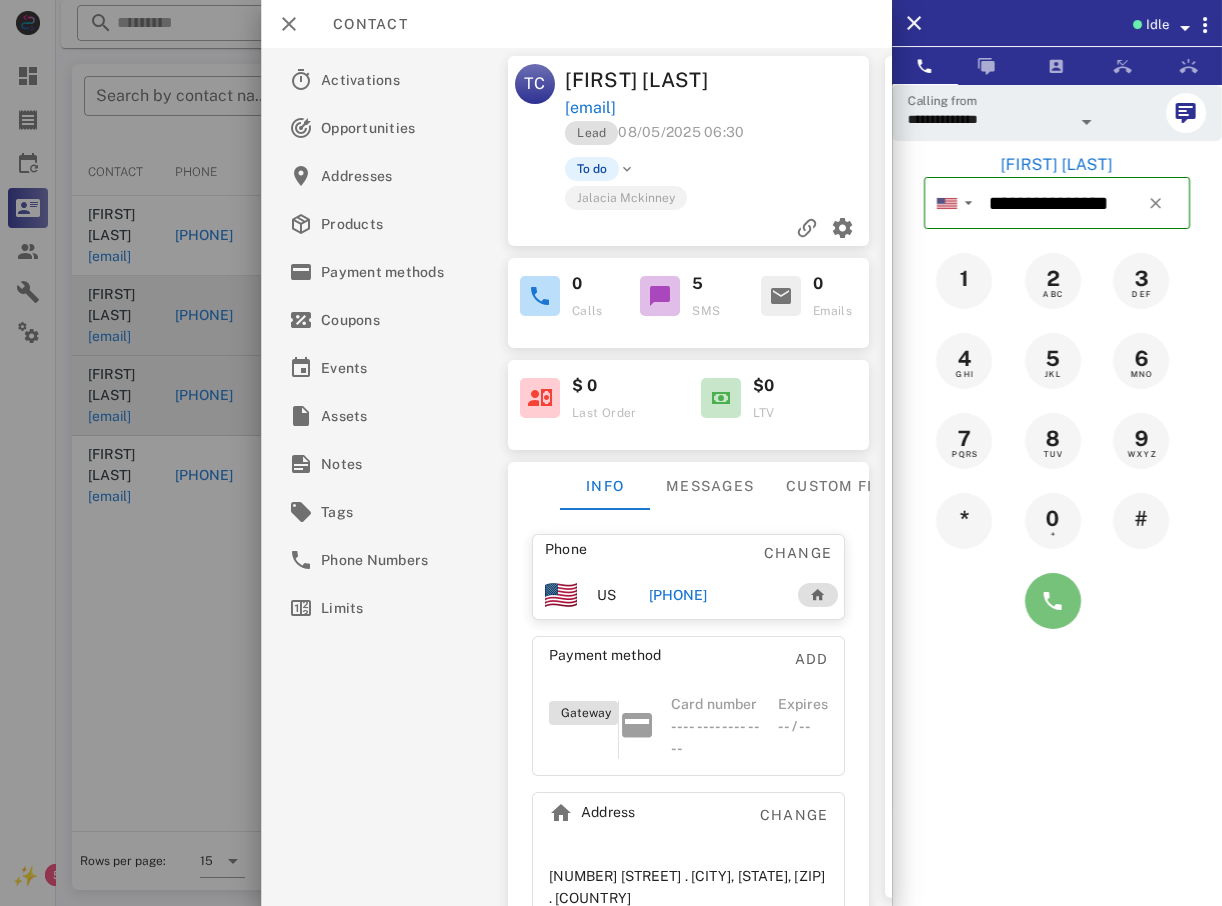 click at bounding box center (1053, 601) 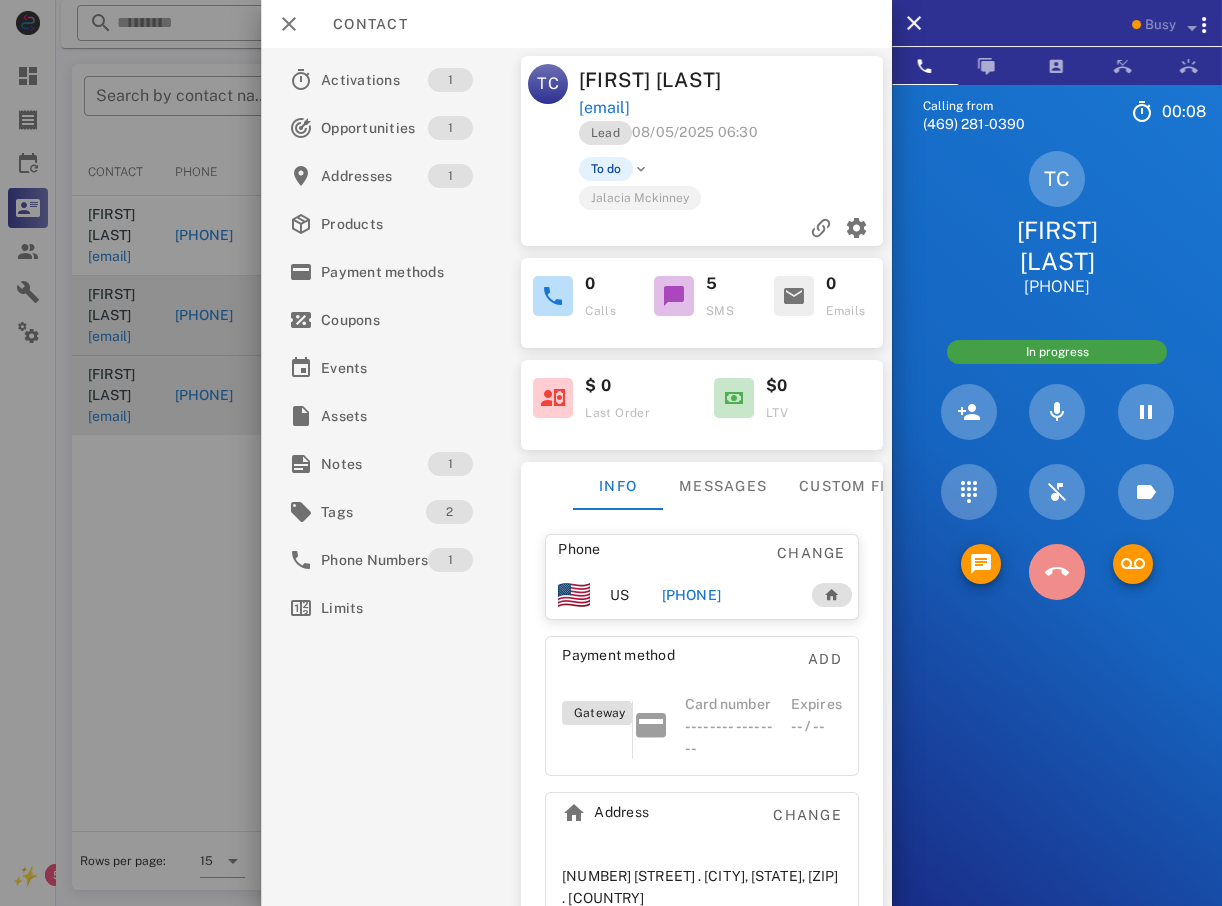 click at bounding box center (1057, 572) 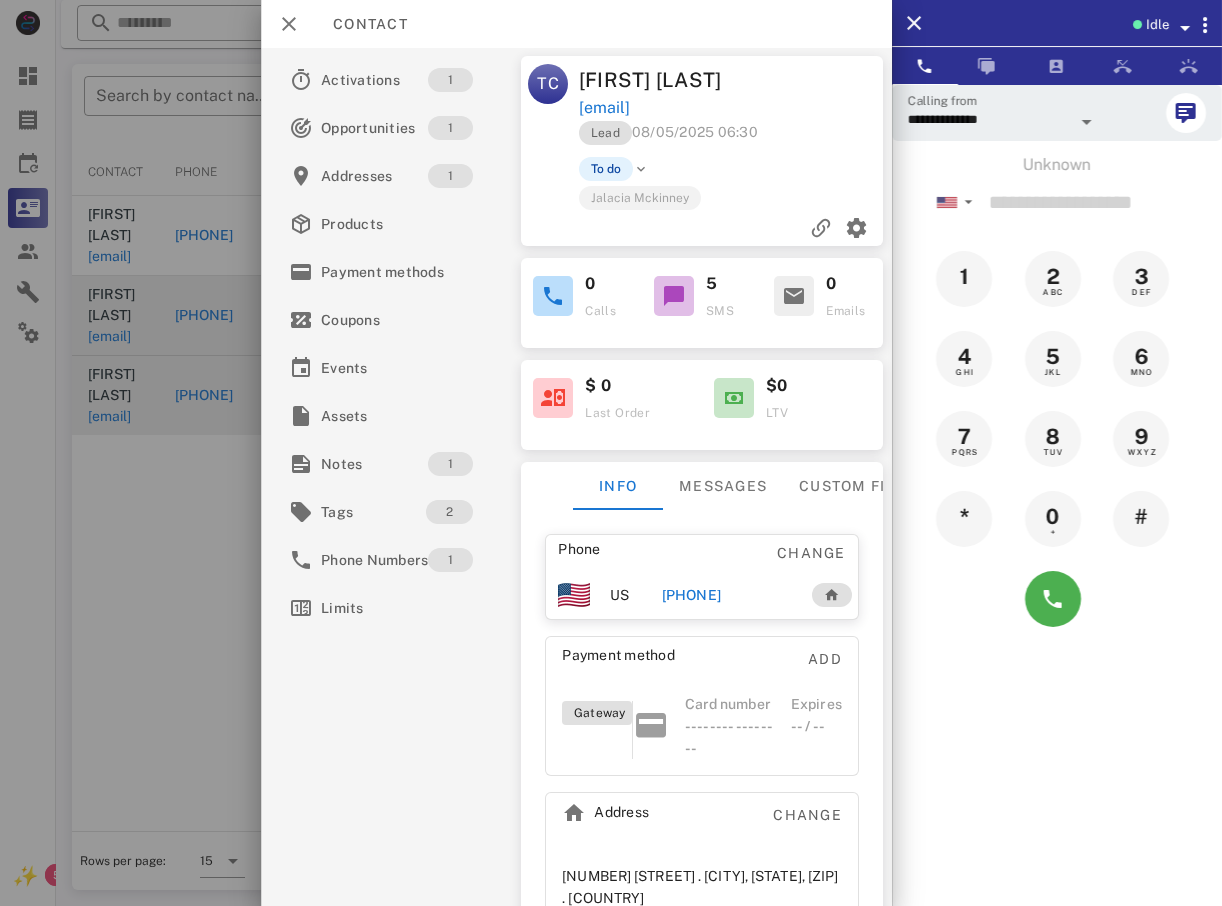 click at bounding box center (611, 453) 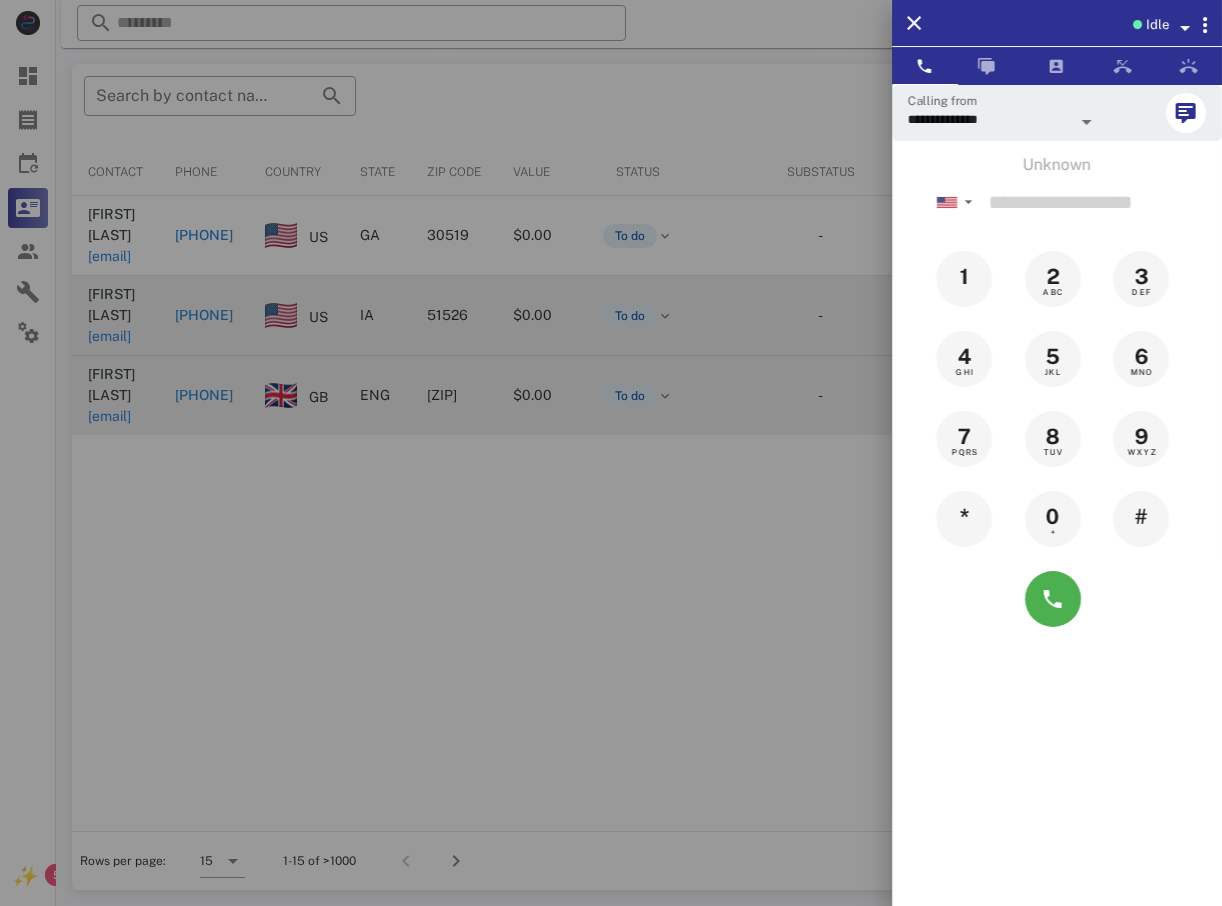 click at bounding box center (611, 453) 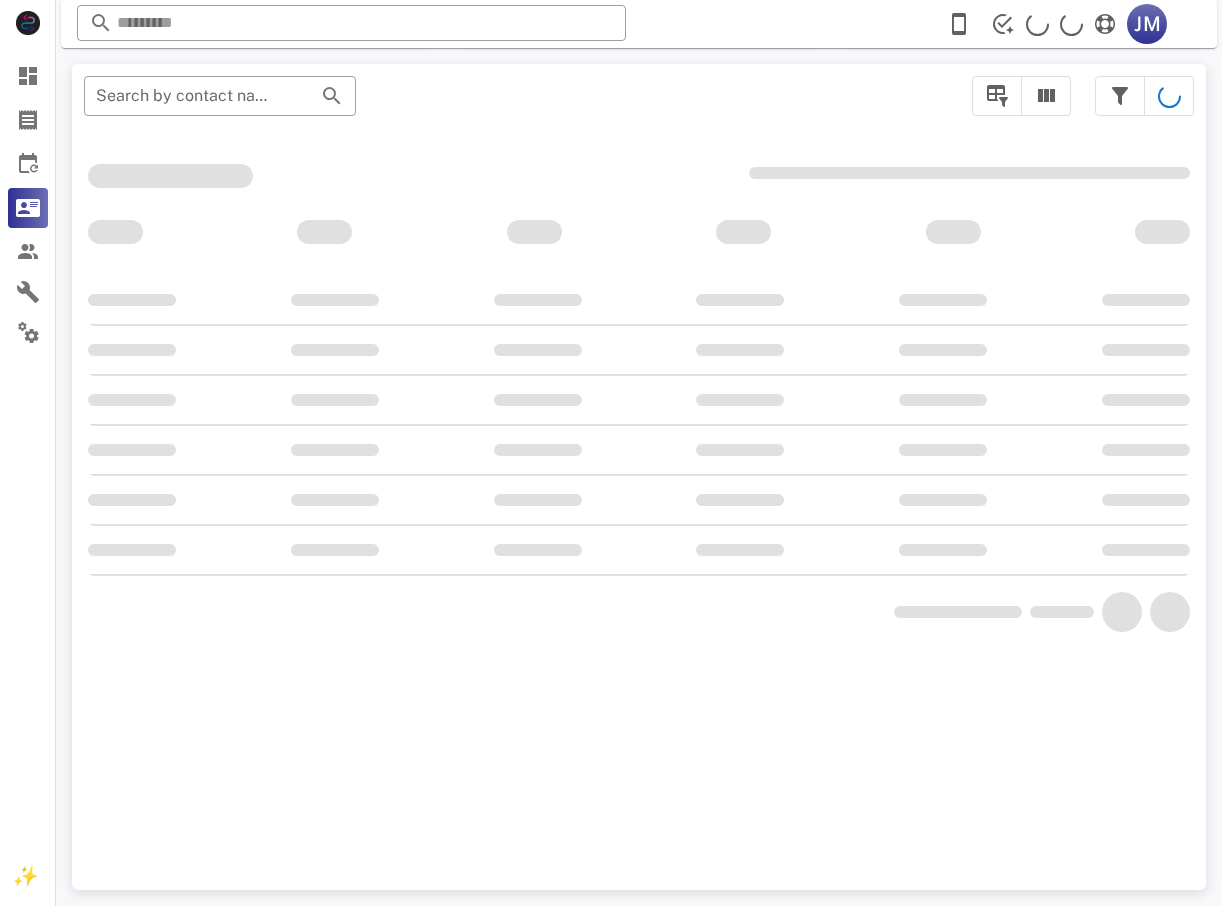 scroll, scrollTop: 356, scrollLeft: 0, axis: vertical 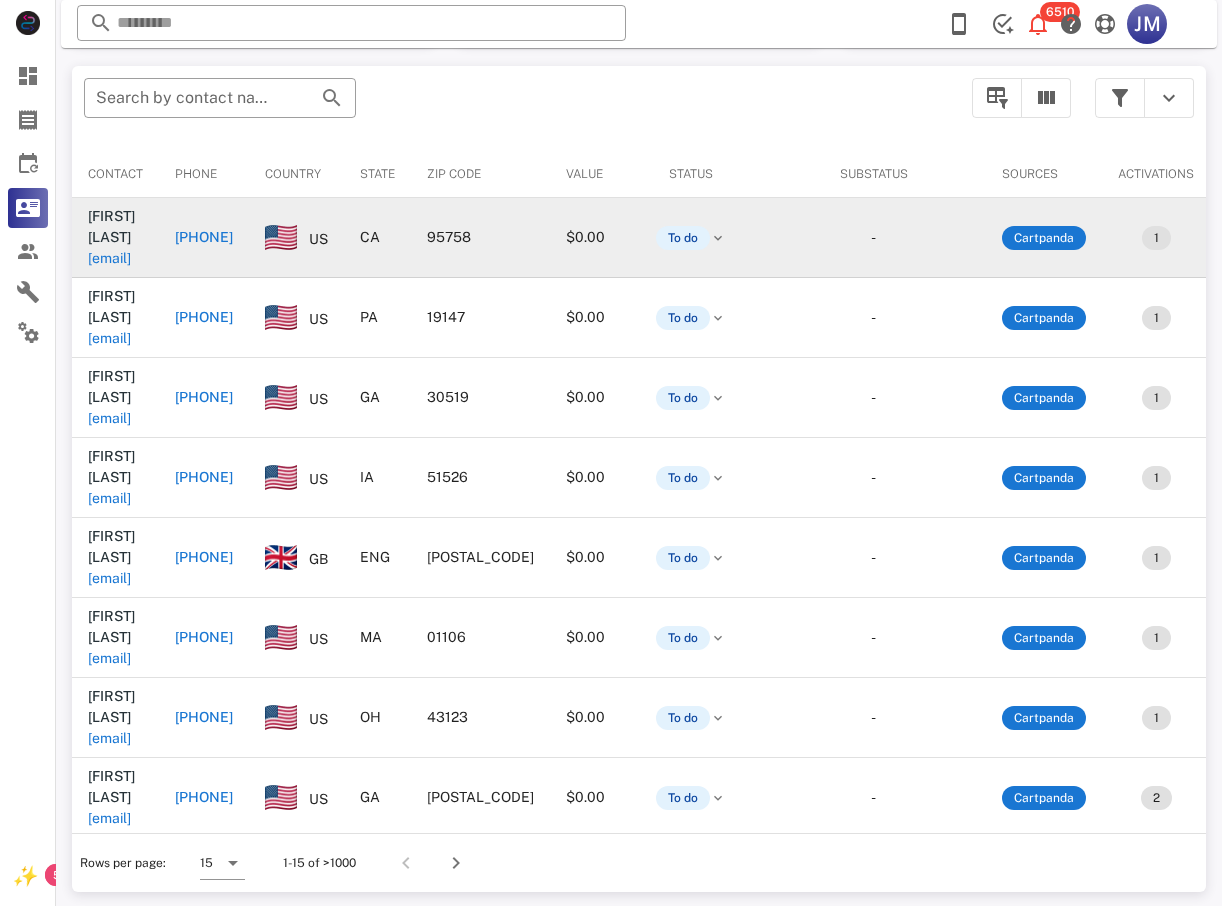 click on "+19165091923" at bounding box center (204, 237) 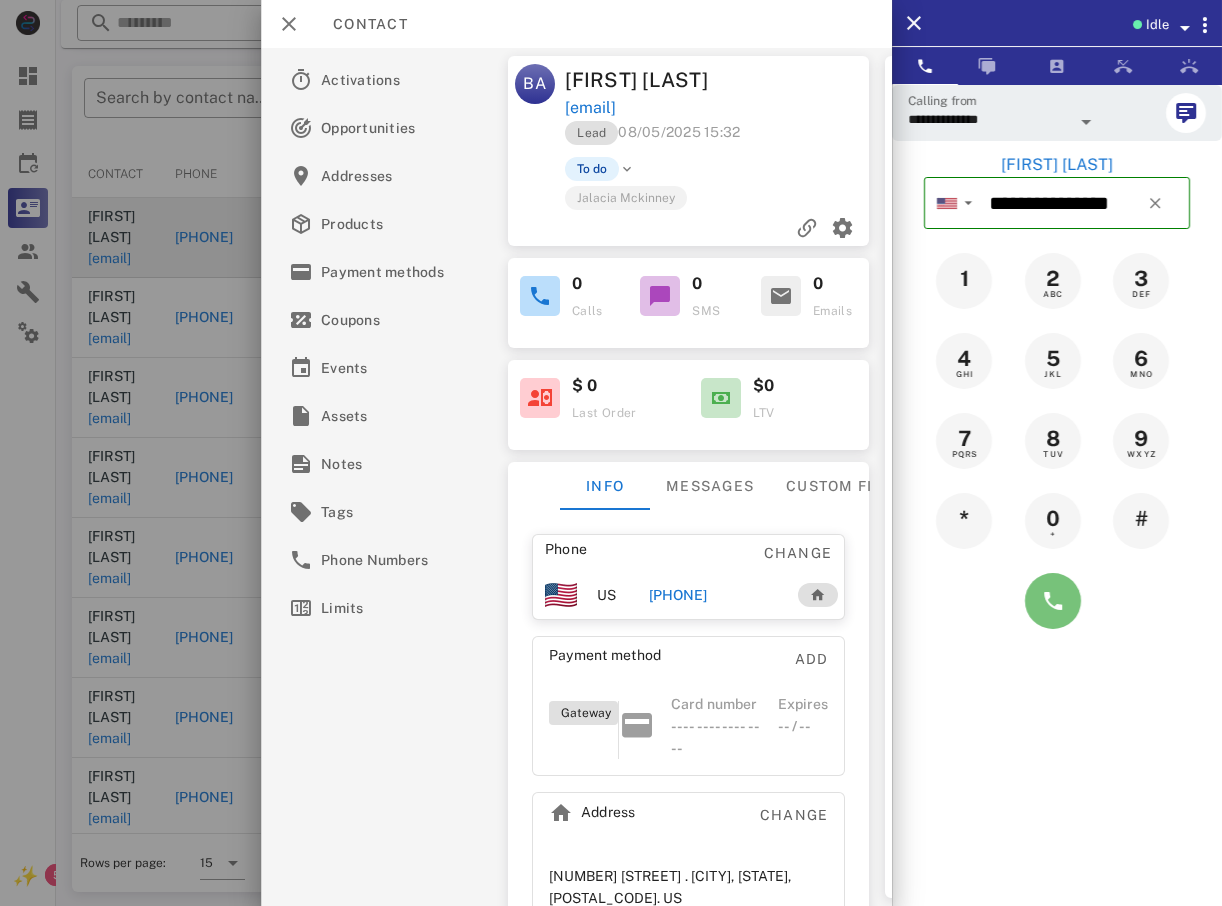 click at bounding box center (1053, 601) 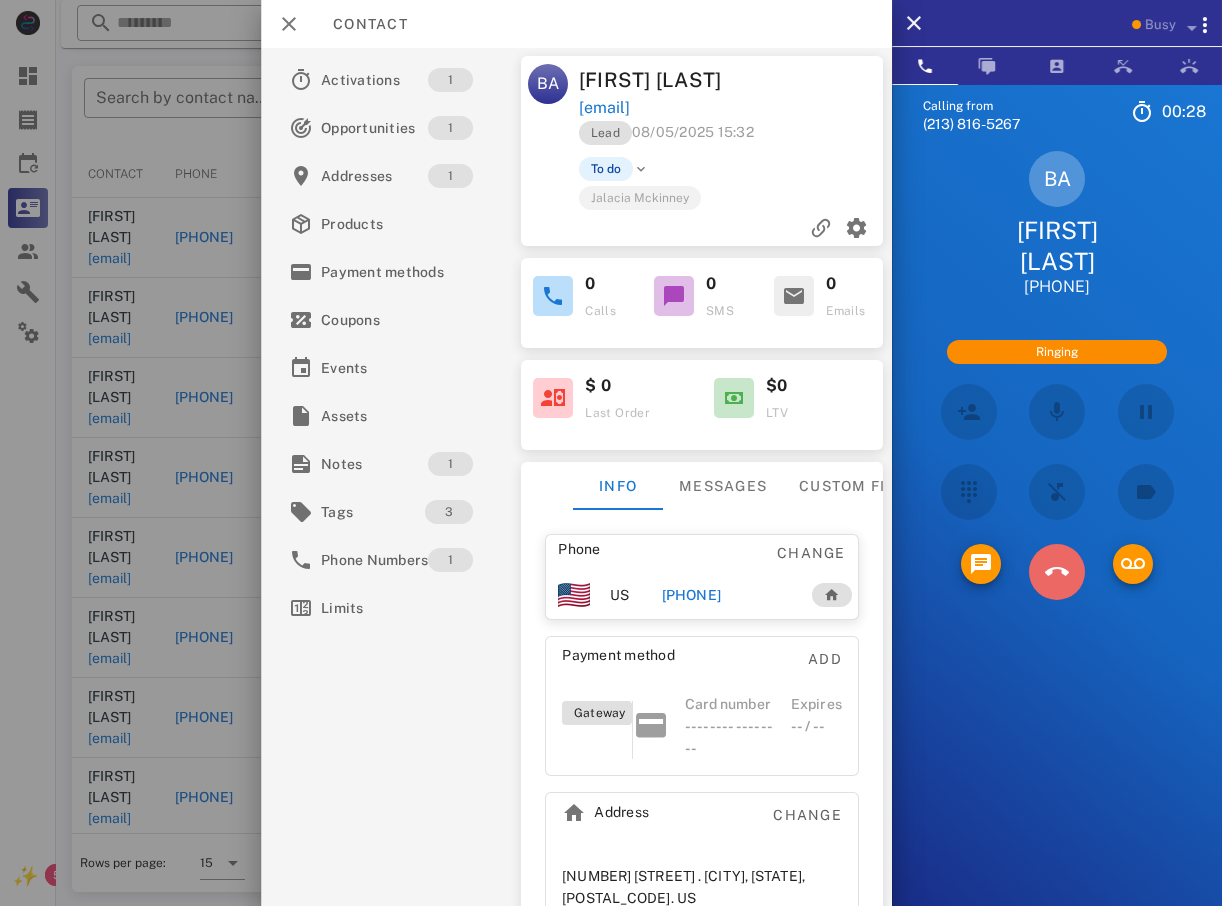 click at bounding box center [1057, 572] 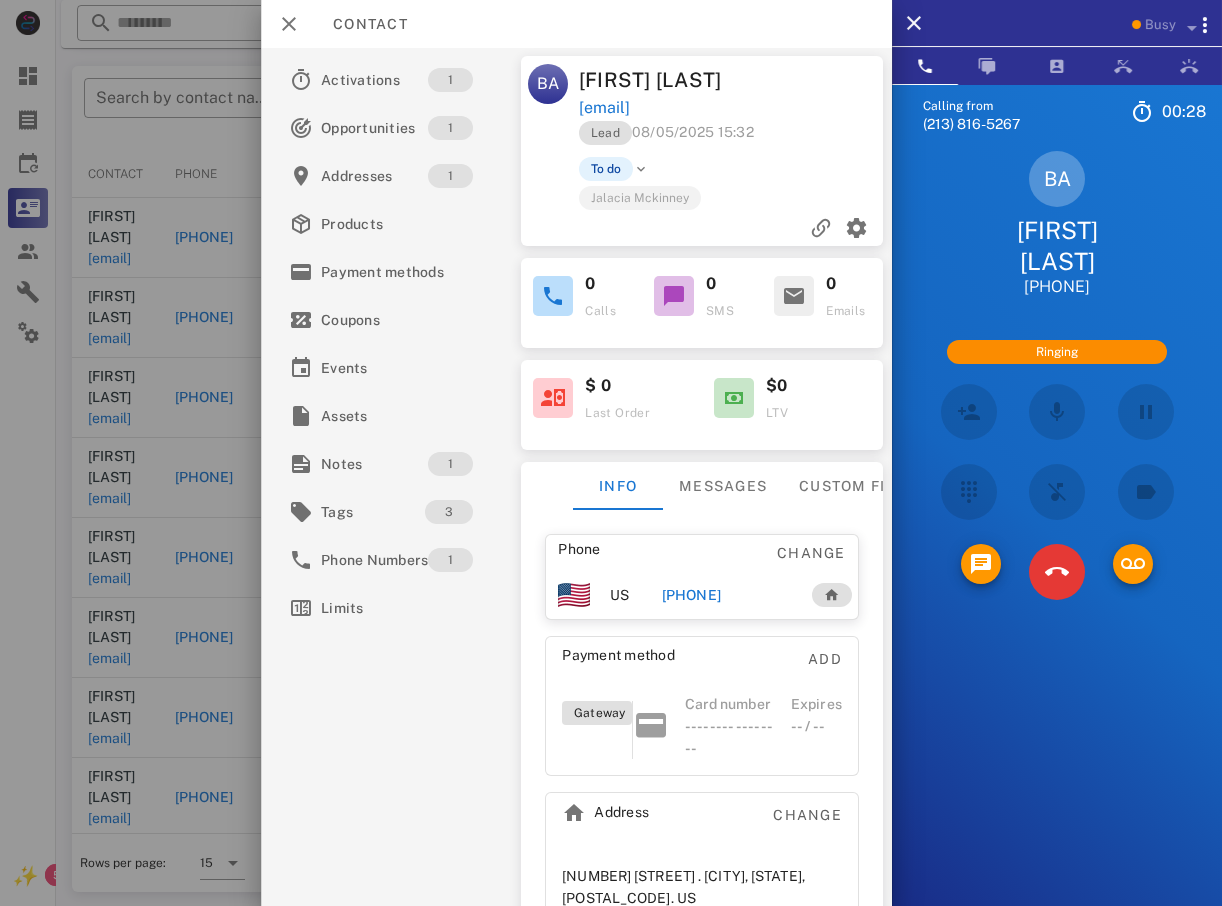 click on "8 TUV" at bounding box center [0, 0] 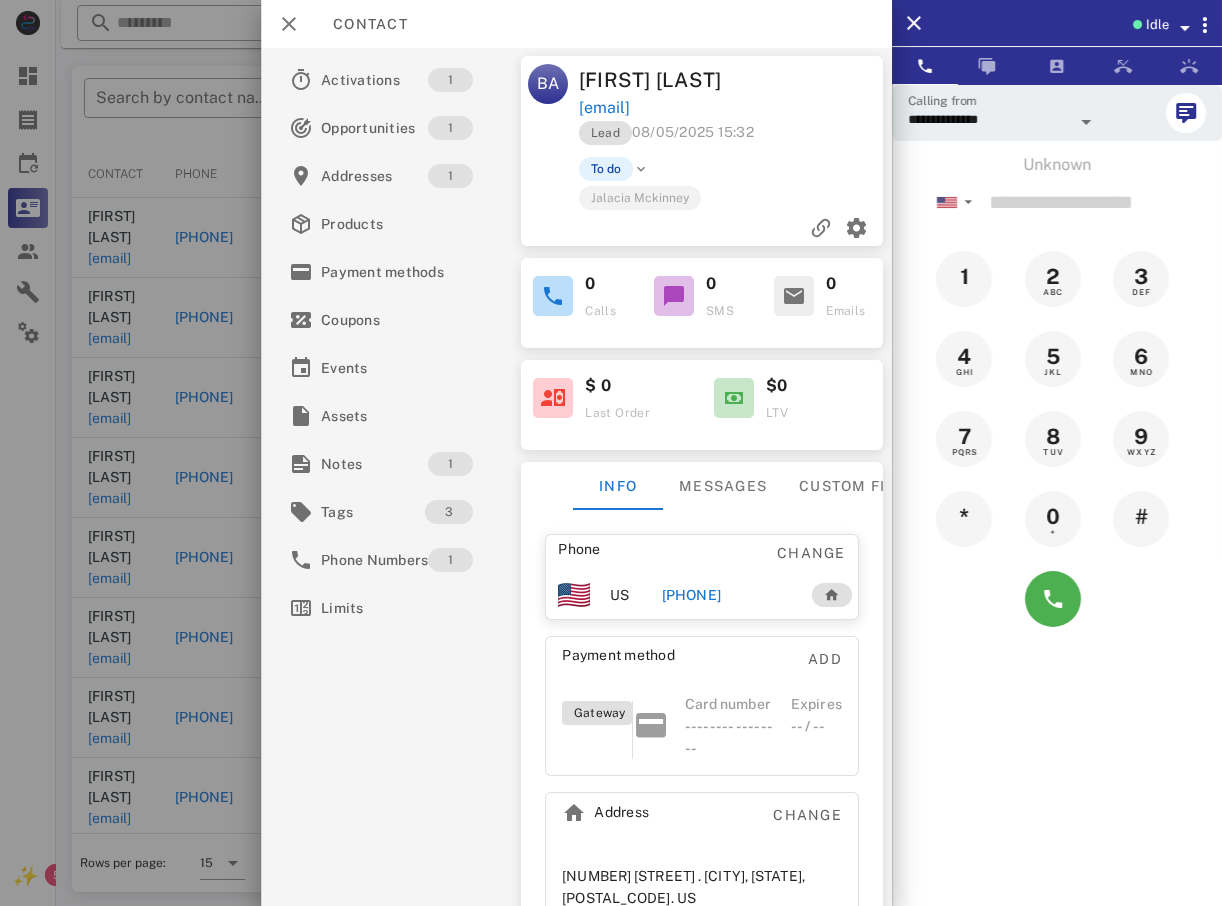 click at bounding box center (611, 453) 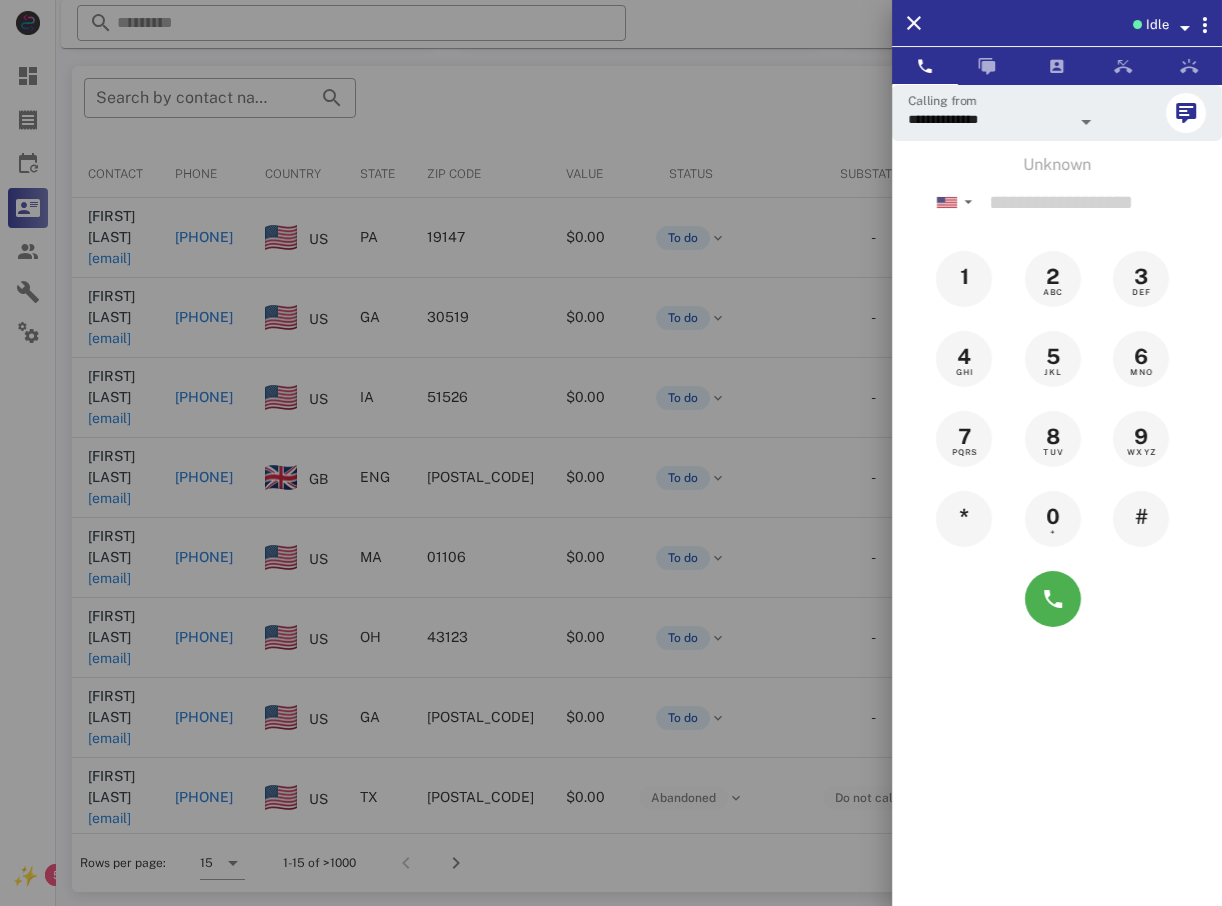 click at bounding box center [611, 453] 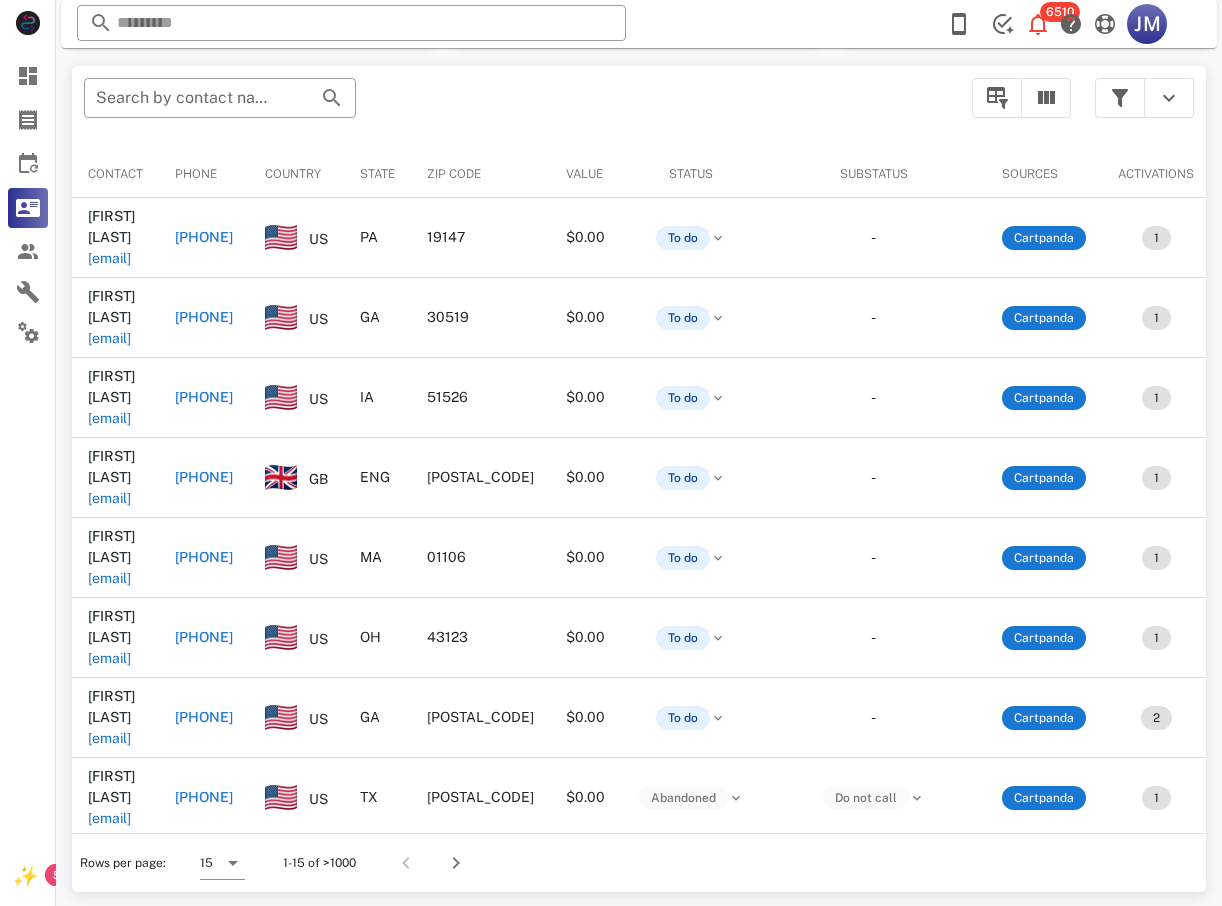 click on "+14133745123" at bounding box center [204, 557] 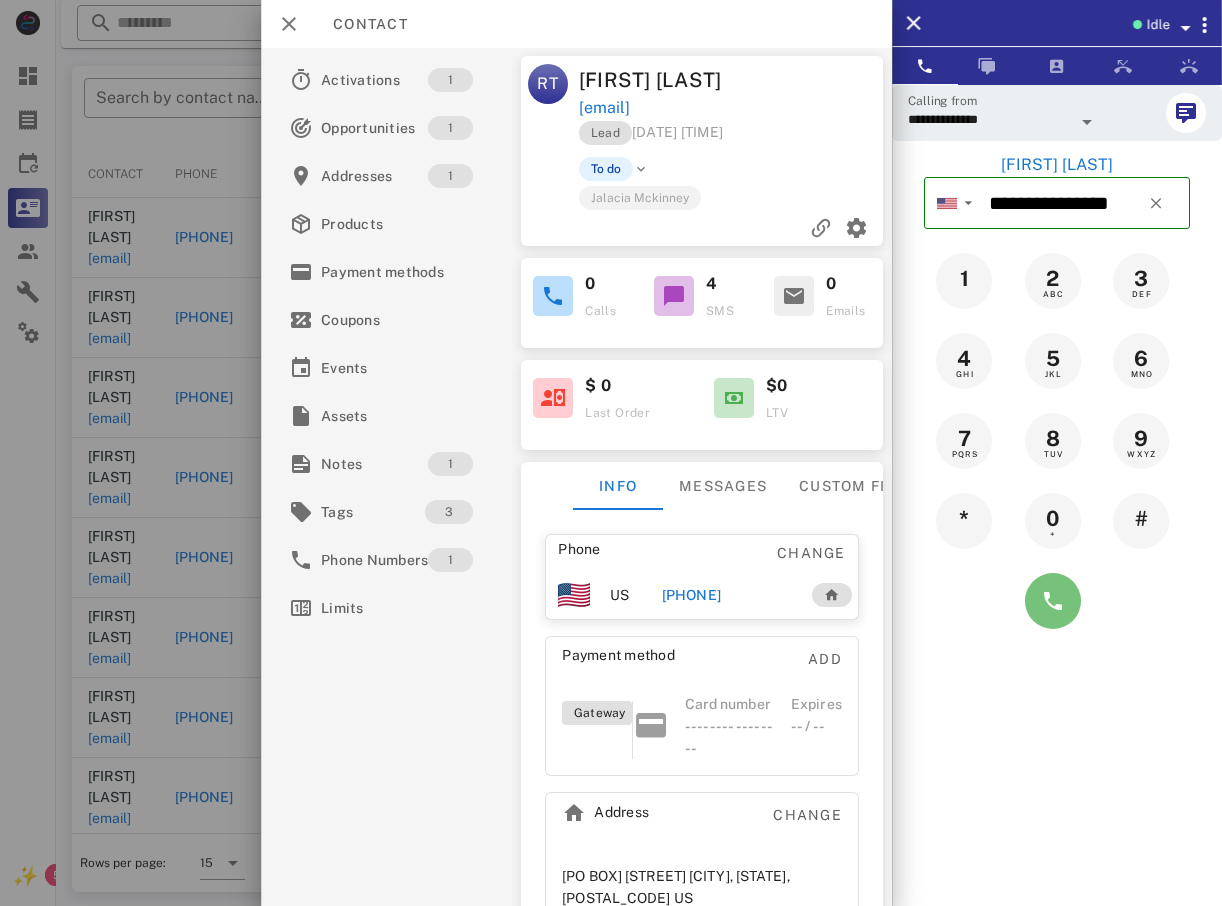 click at bounding box center [1053, 601] 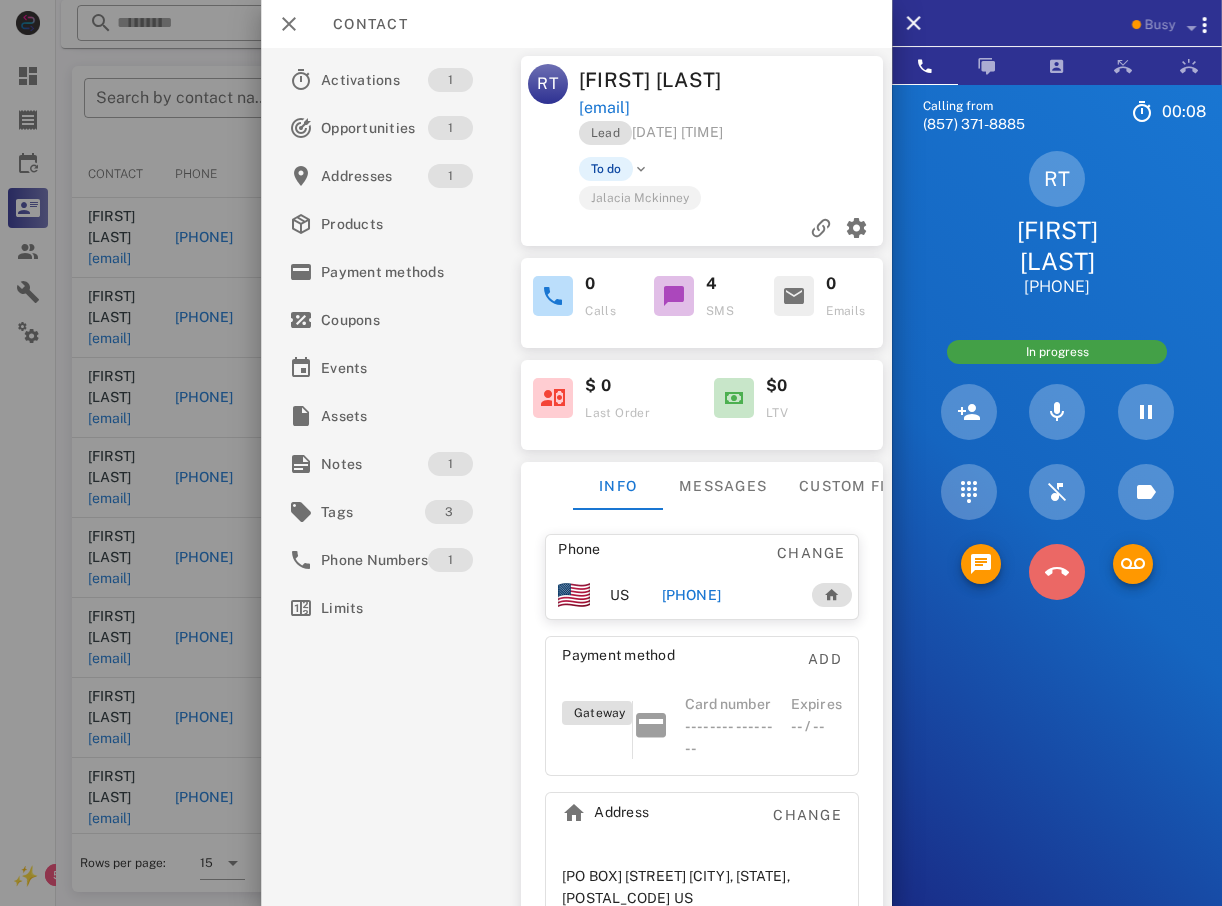 click at bounding box center [1057, 572] 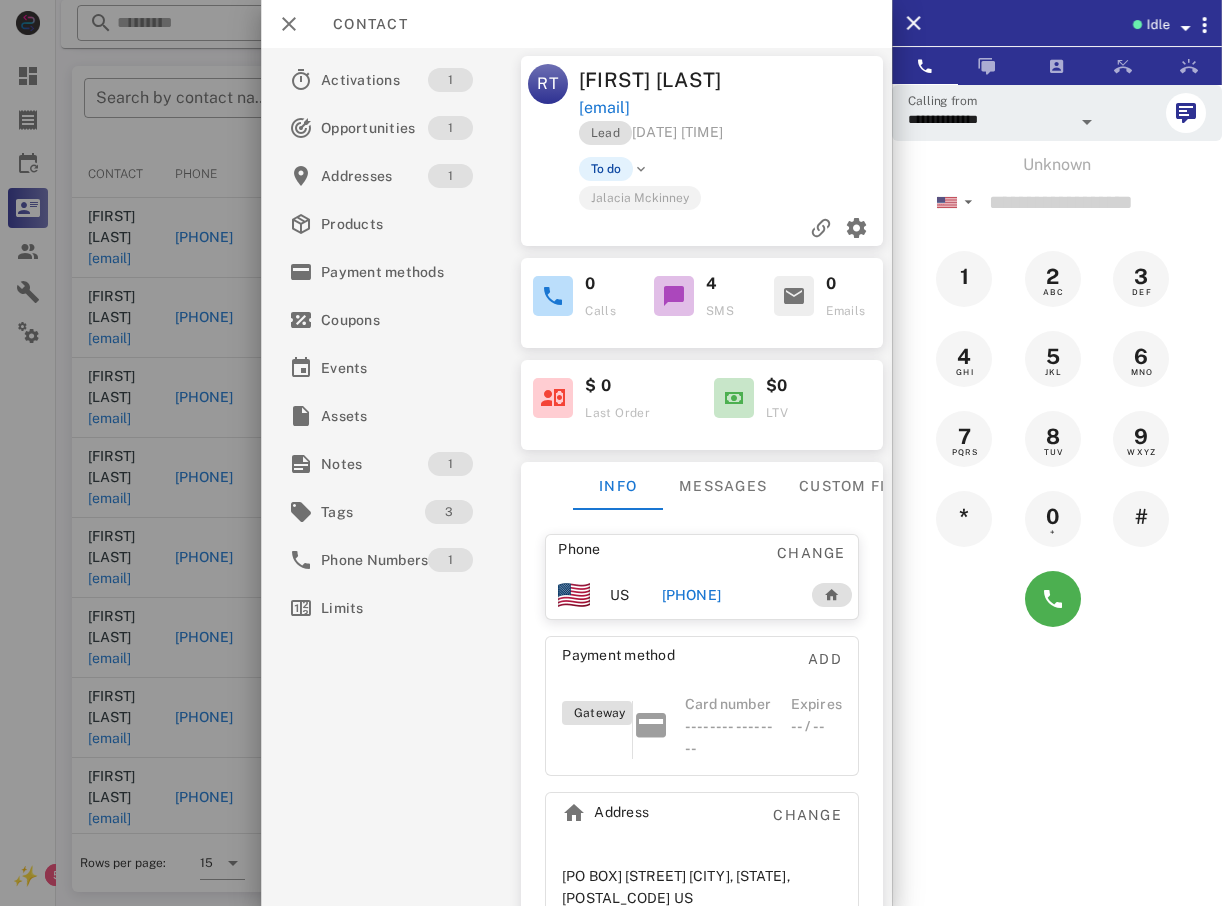 click at bounding box center (611, 453) 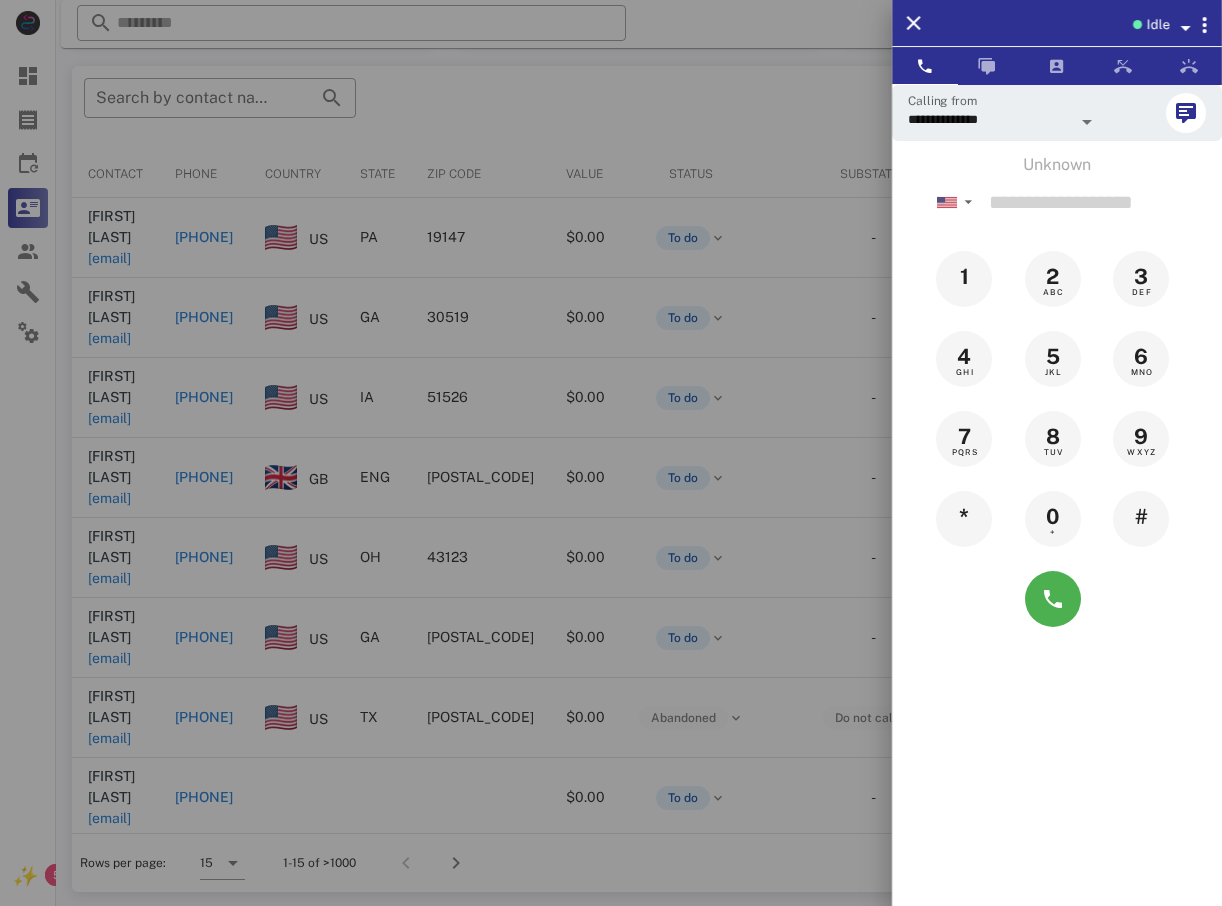 click at bounding box center (611, 453) 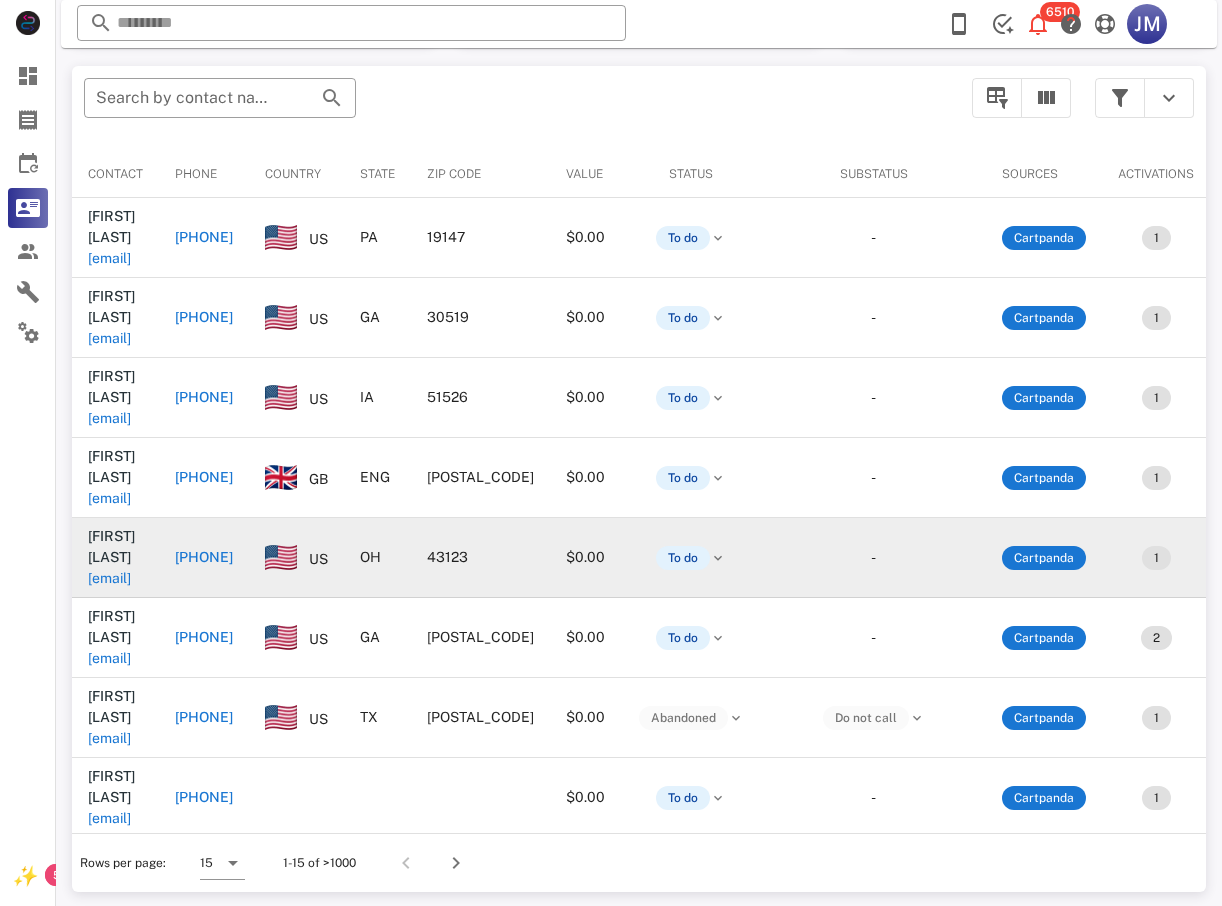 click on "+13303129752" at bounding box center (204, 557) 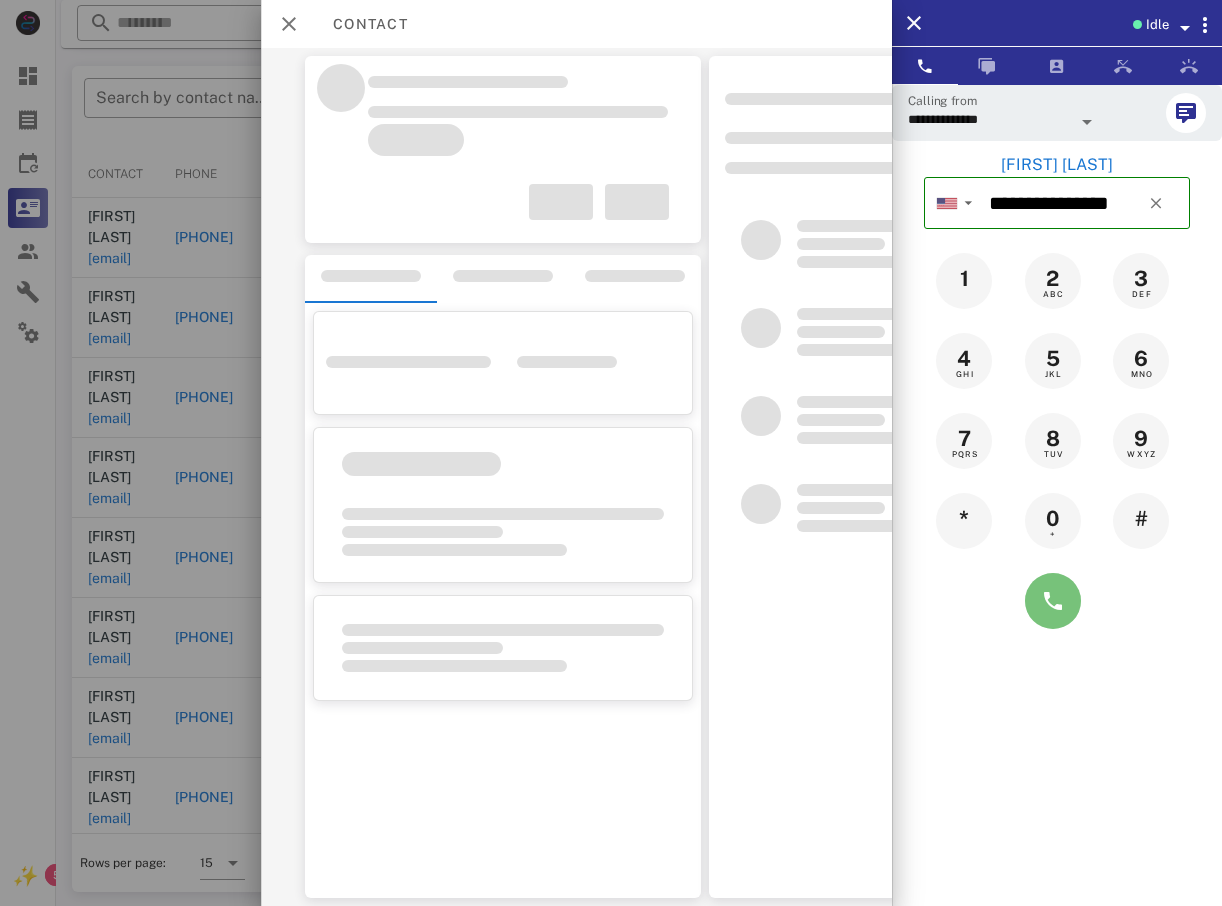 click at bounding box center (1053, 601) 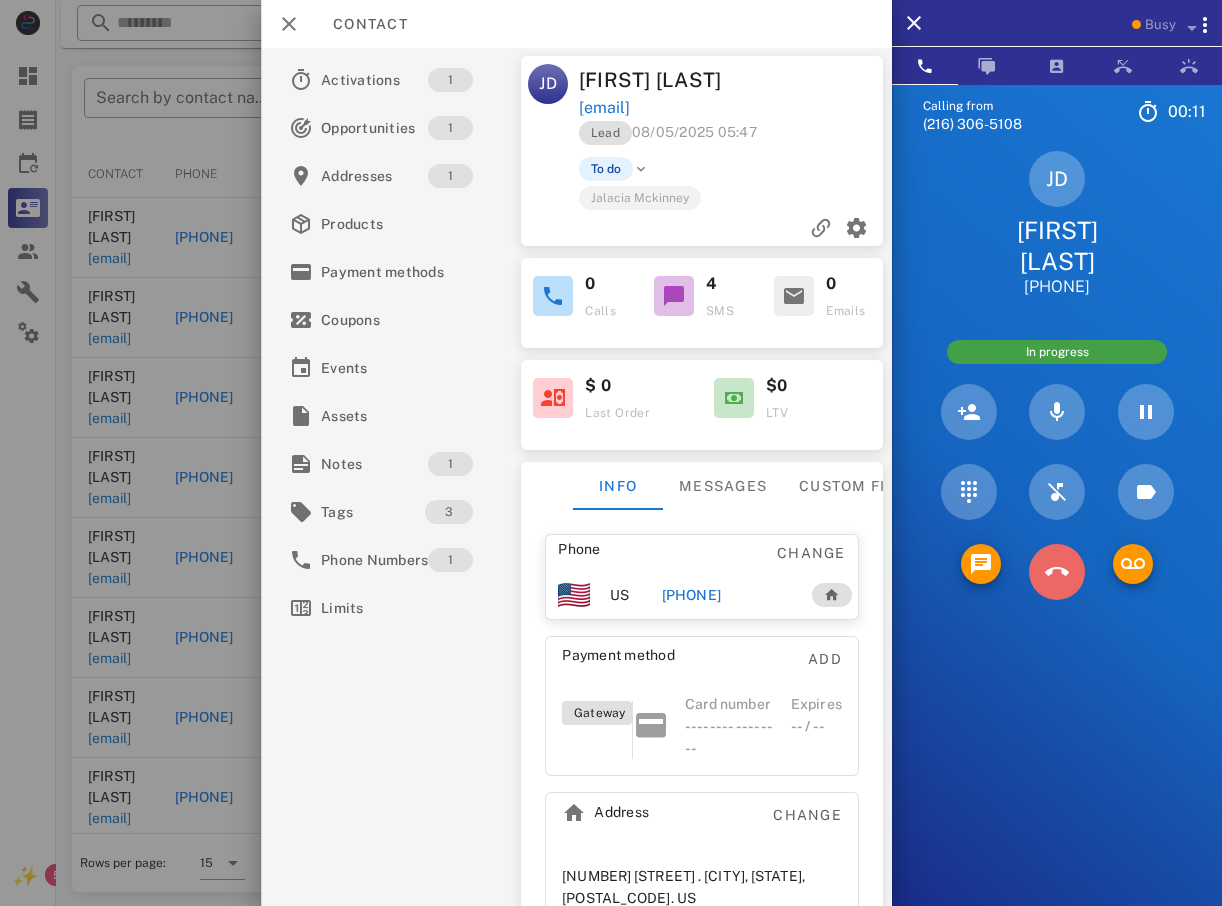 drag, startPoint x: 1061, startPoint y: 537, endPoint x: 1009, endPoint y: 506, distance: 60.53924 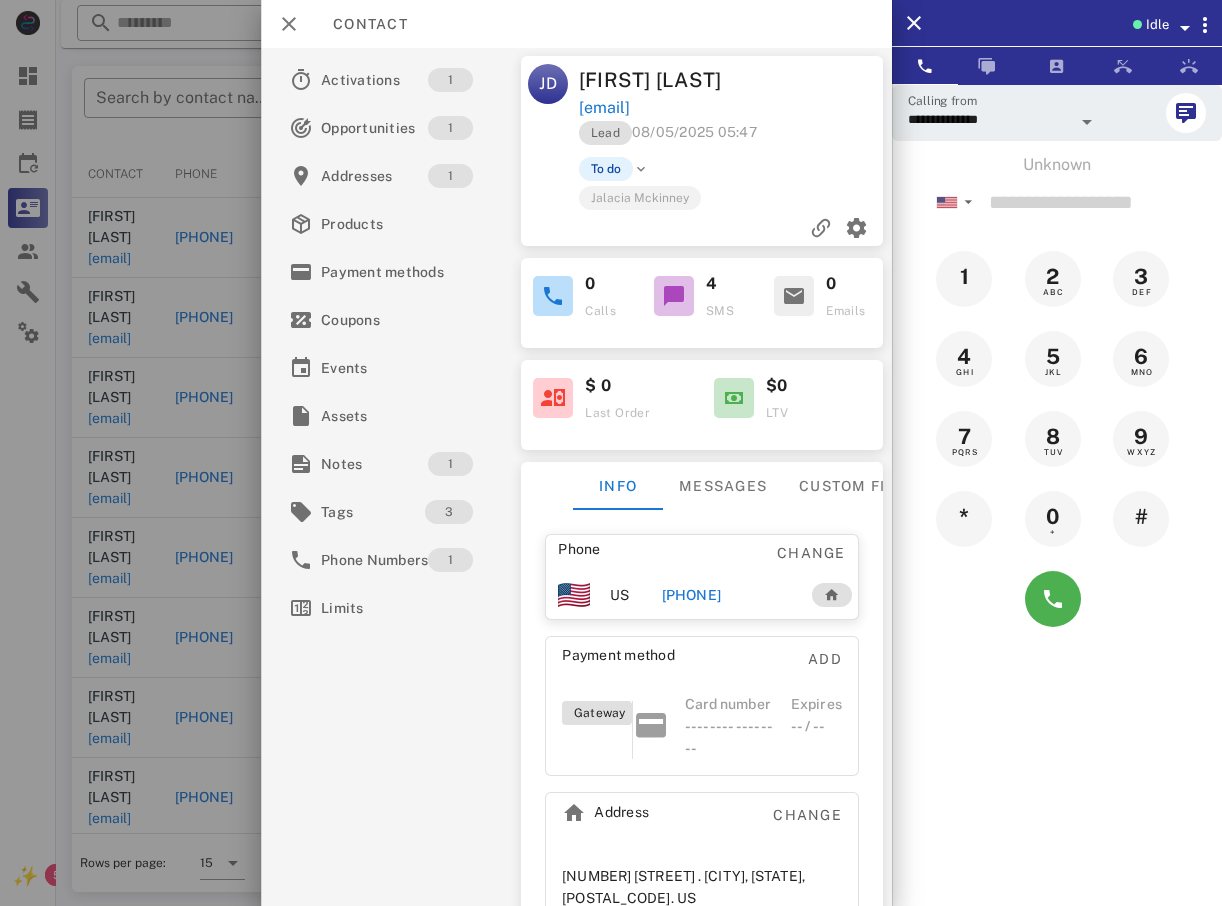 drag, startPoint x: 189, startPoint y: 173, endPoint x: 200, endPoint y: 178, distance: 12.083046 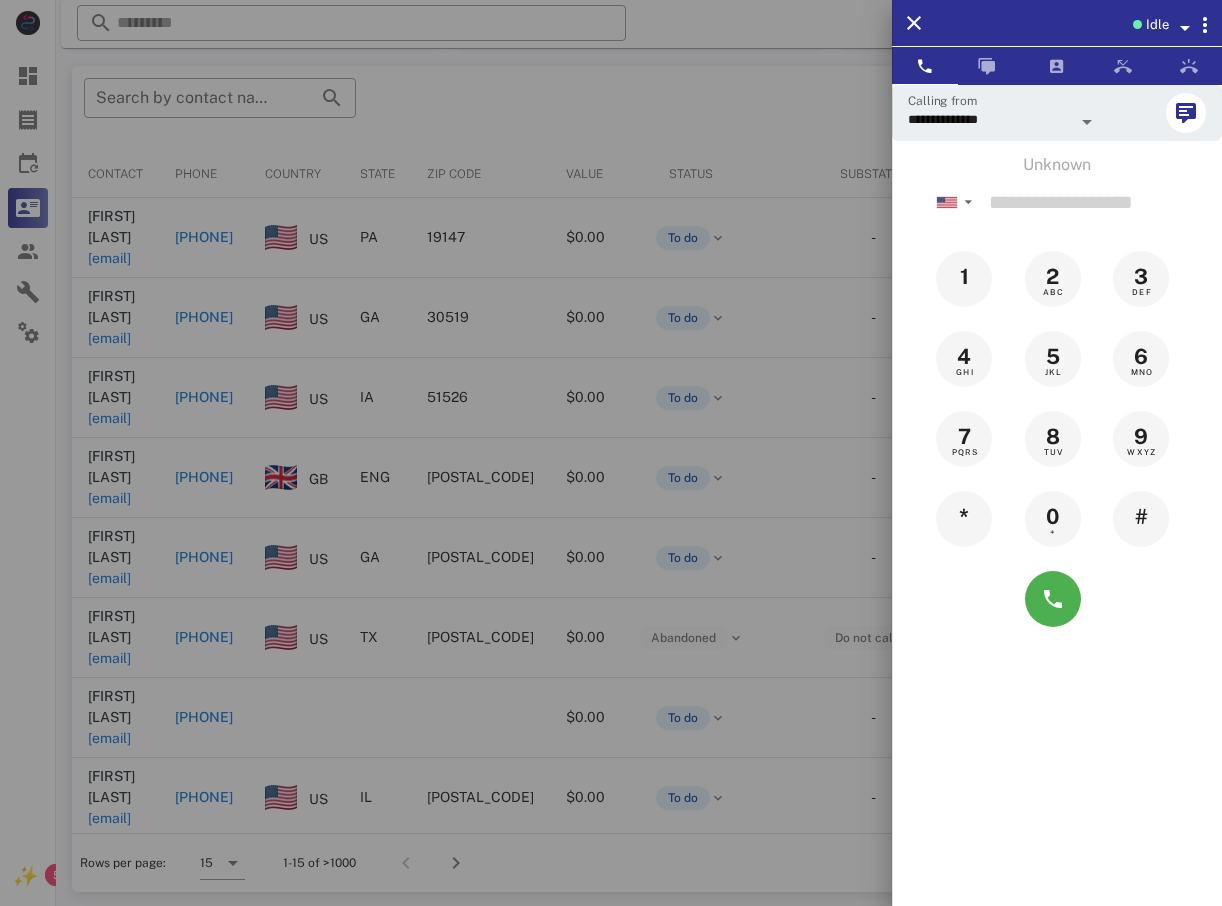 click at bounding box center (611, 453) 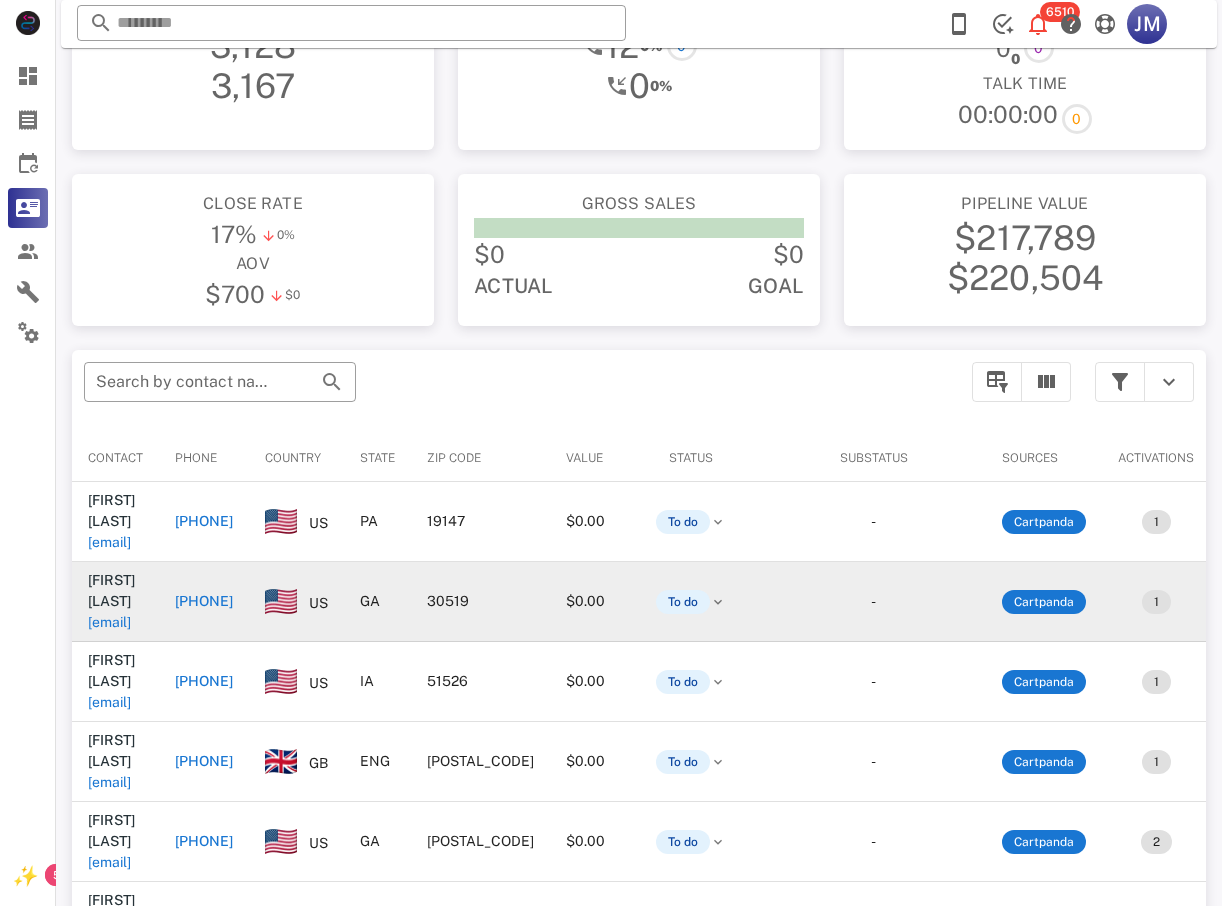 scroll, scrollTop: 200, scrollLeft: 0, axis: vertical 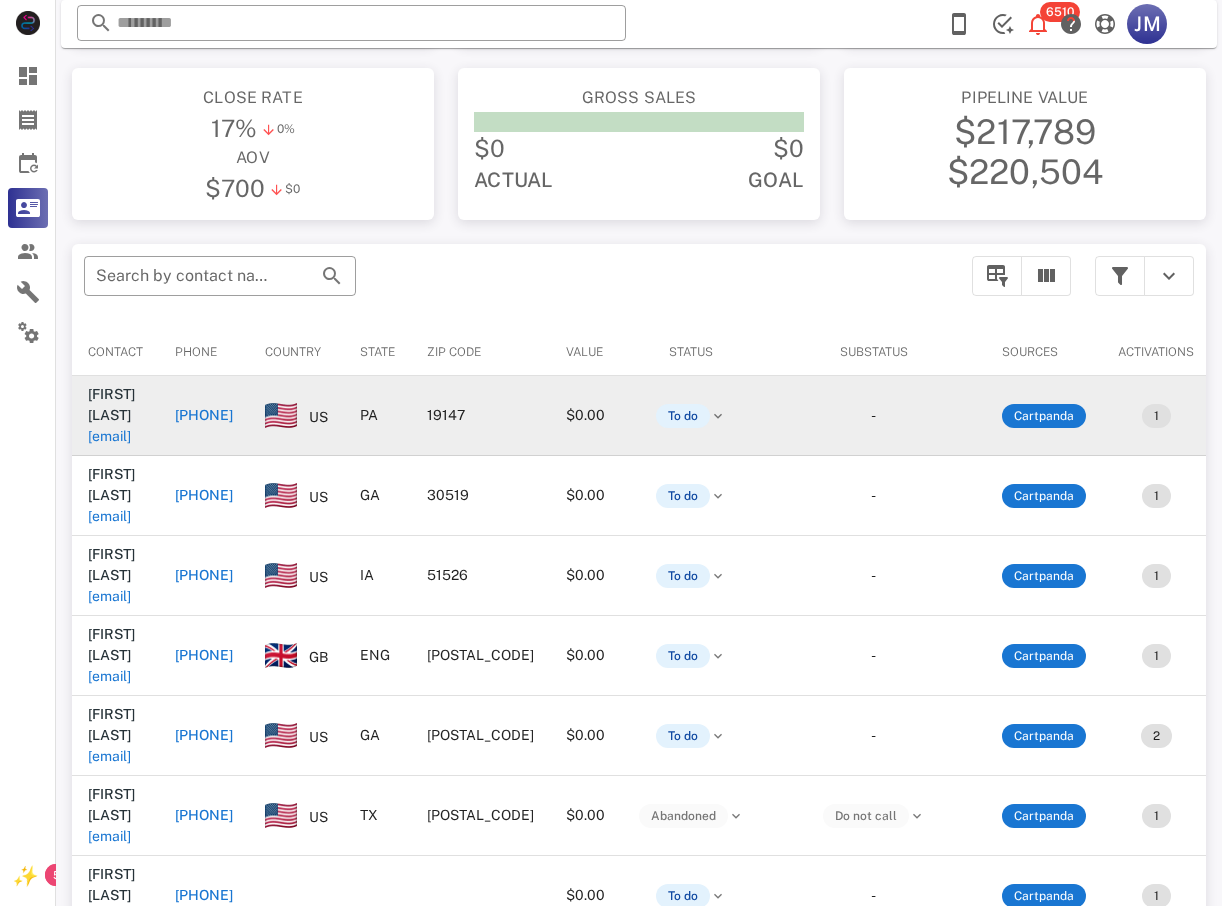 click on "+12672533019" at bounding box center [204, 415] 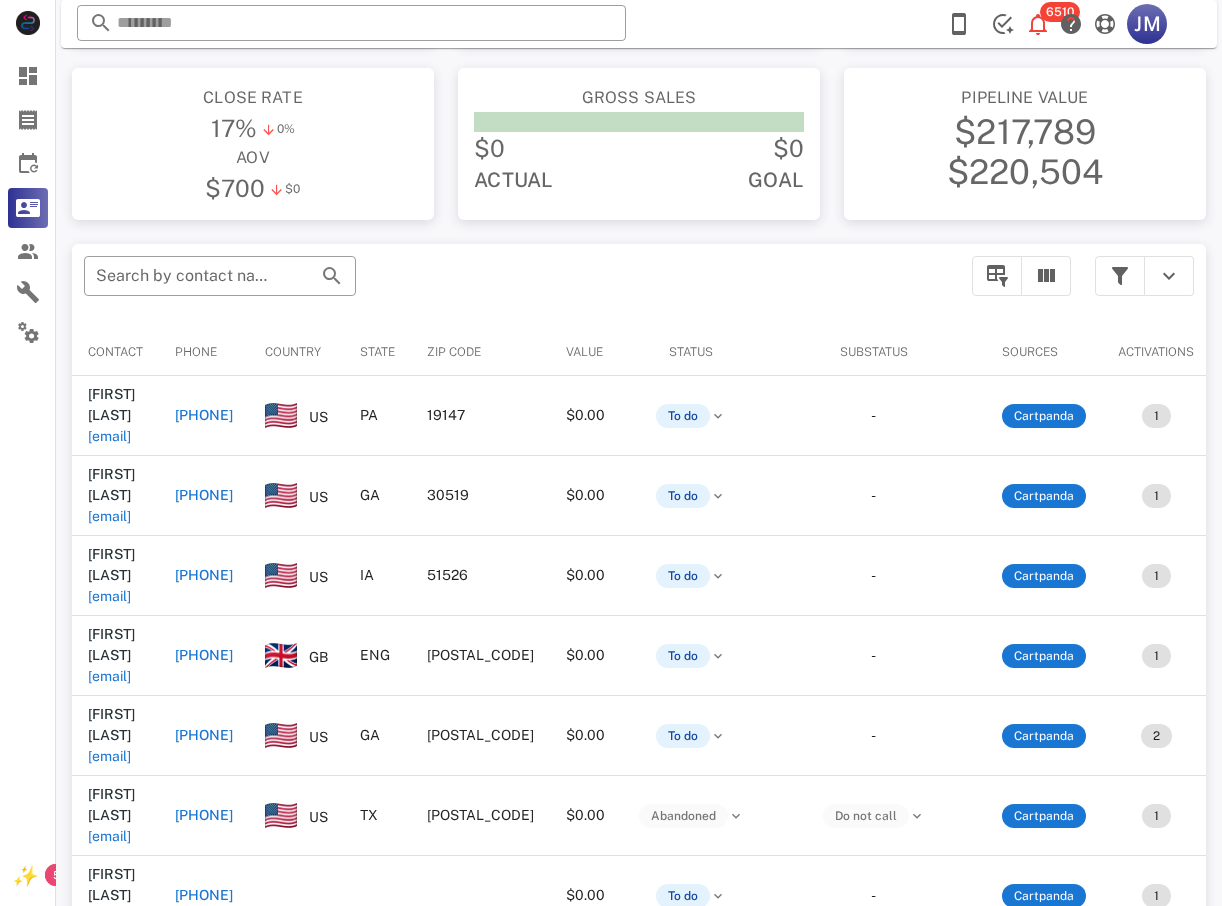 type on "**********" 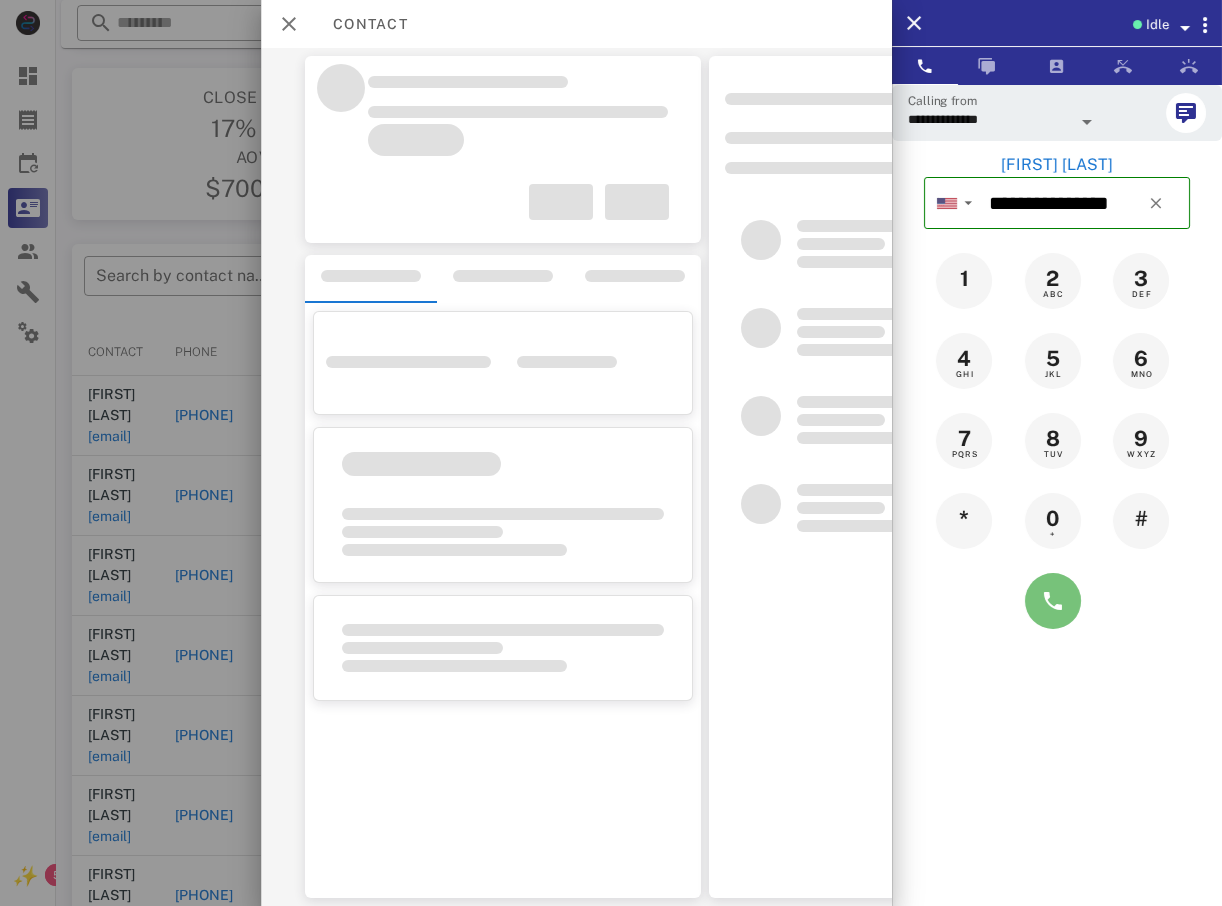 click at bounding box center [1053, 601] 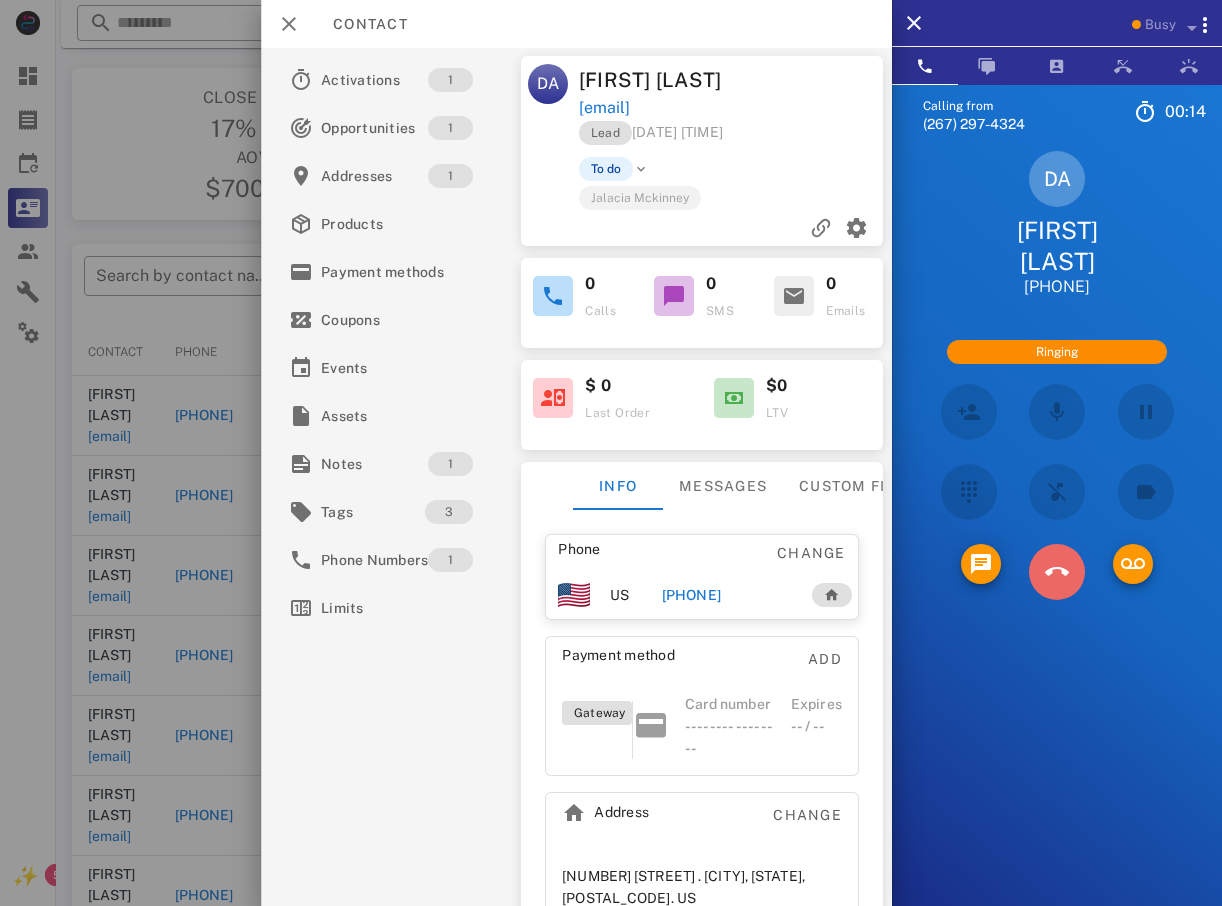click at bounding box center [1057, 572] 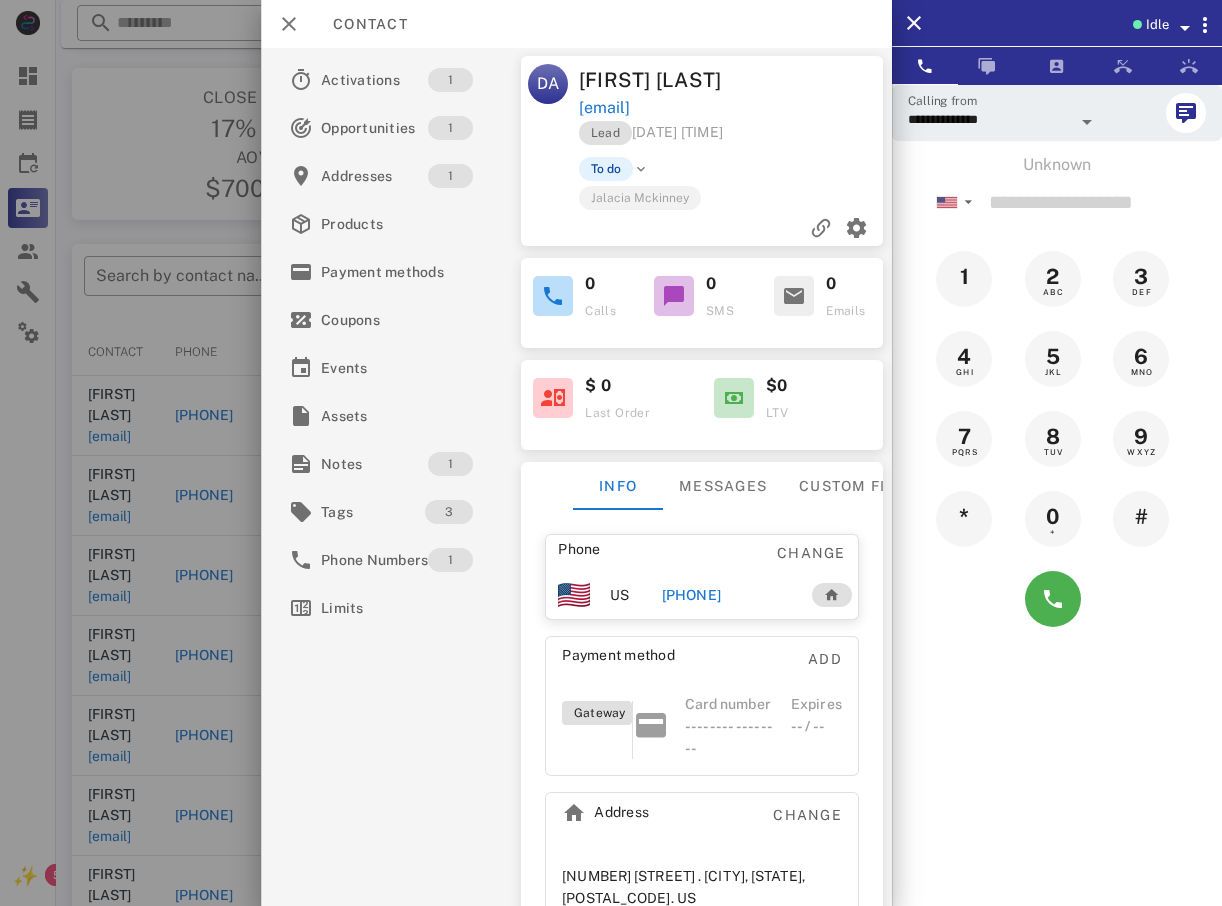 click at bounding box center (611, 453) 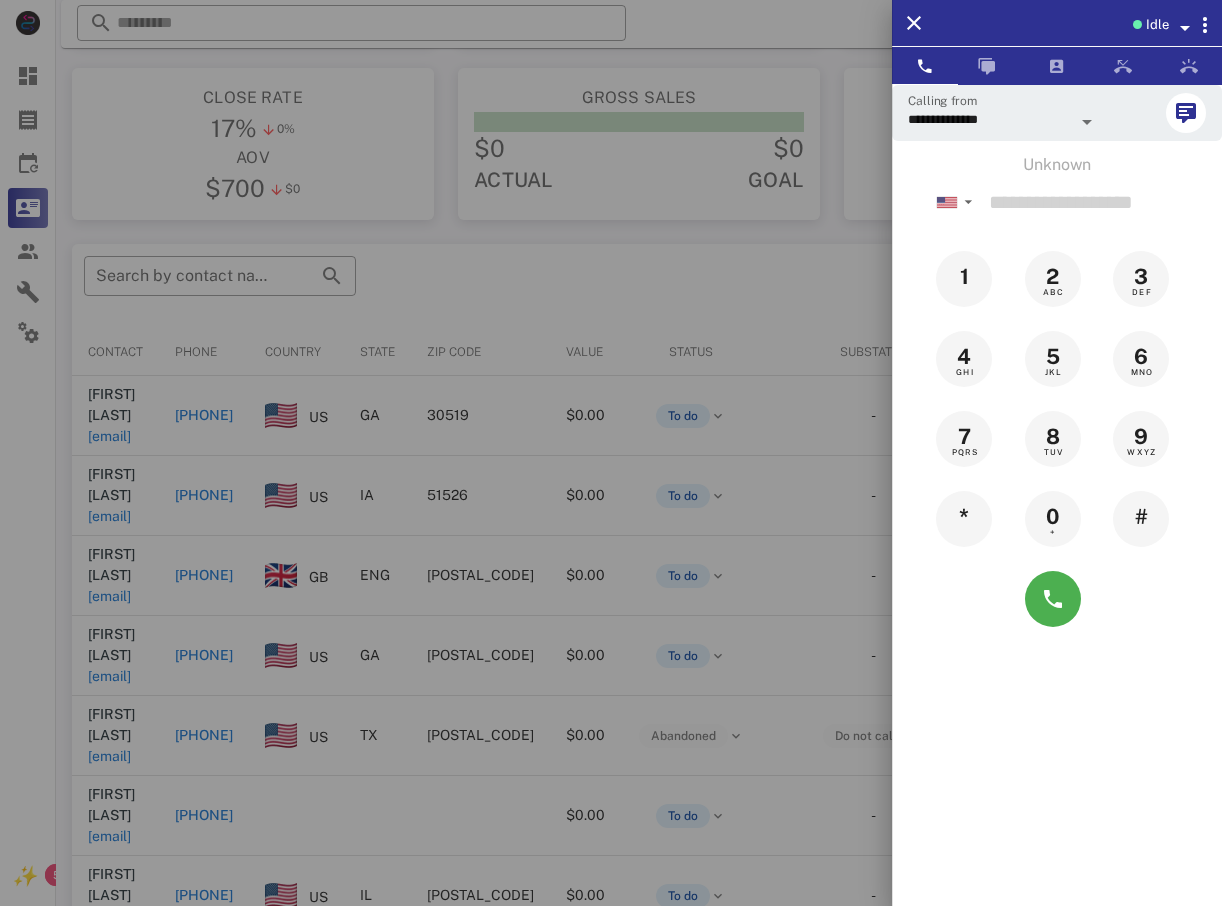 click at bounding box center (611, 453) 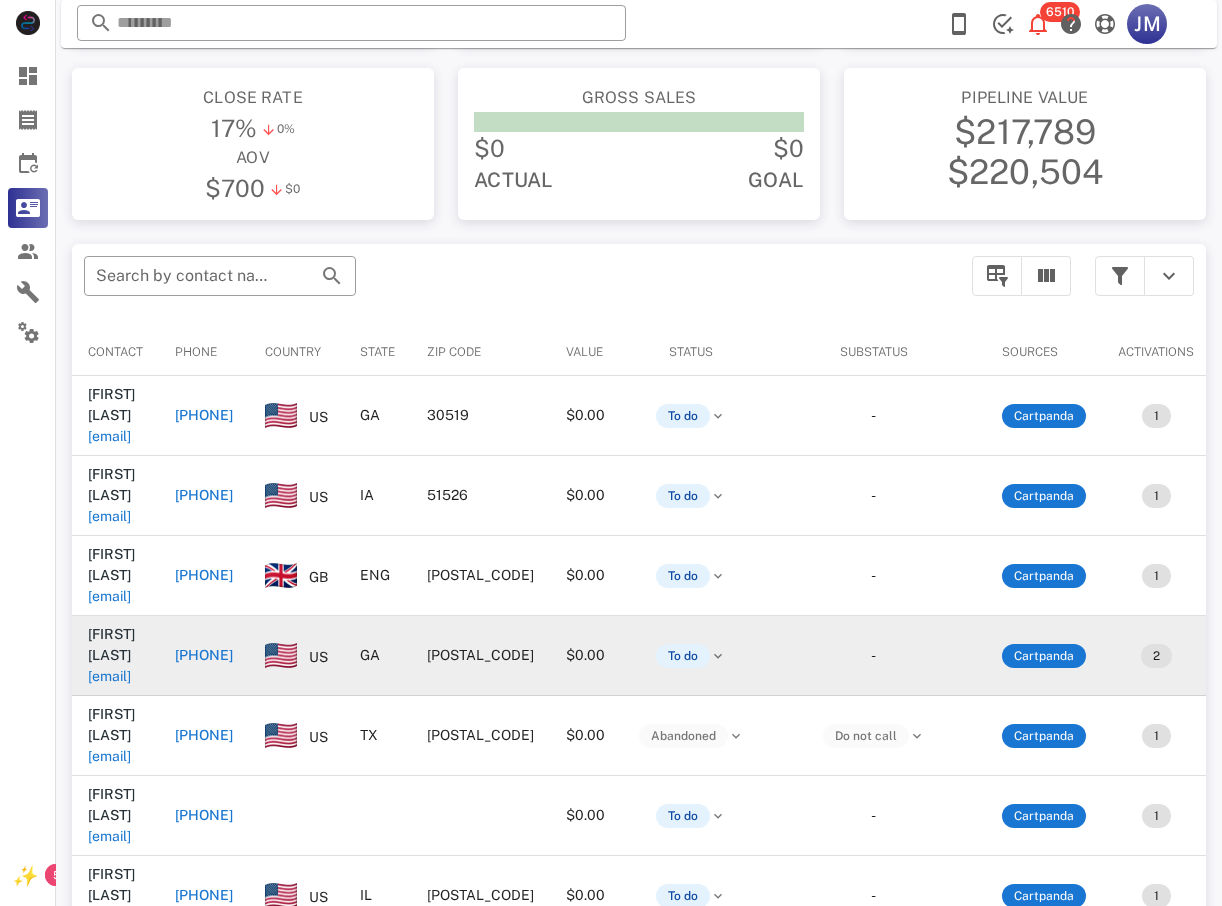 click on "+13124979481" at bounding box center (204, 655) 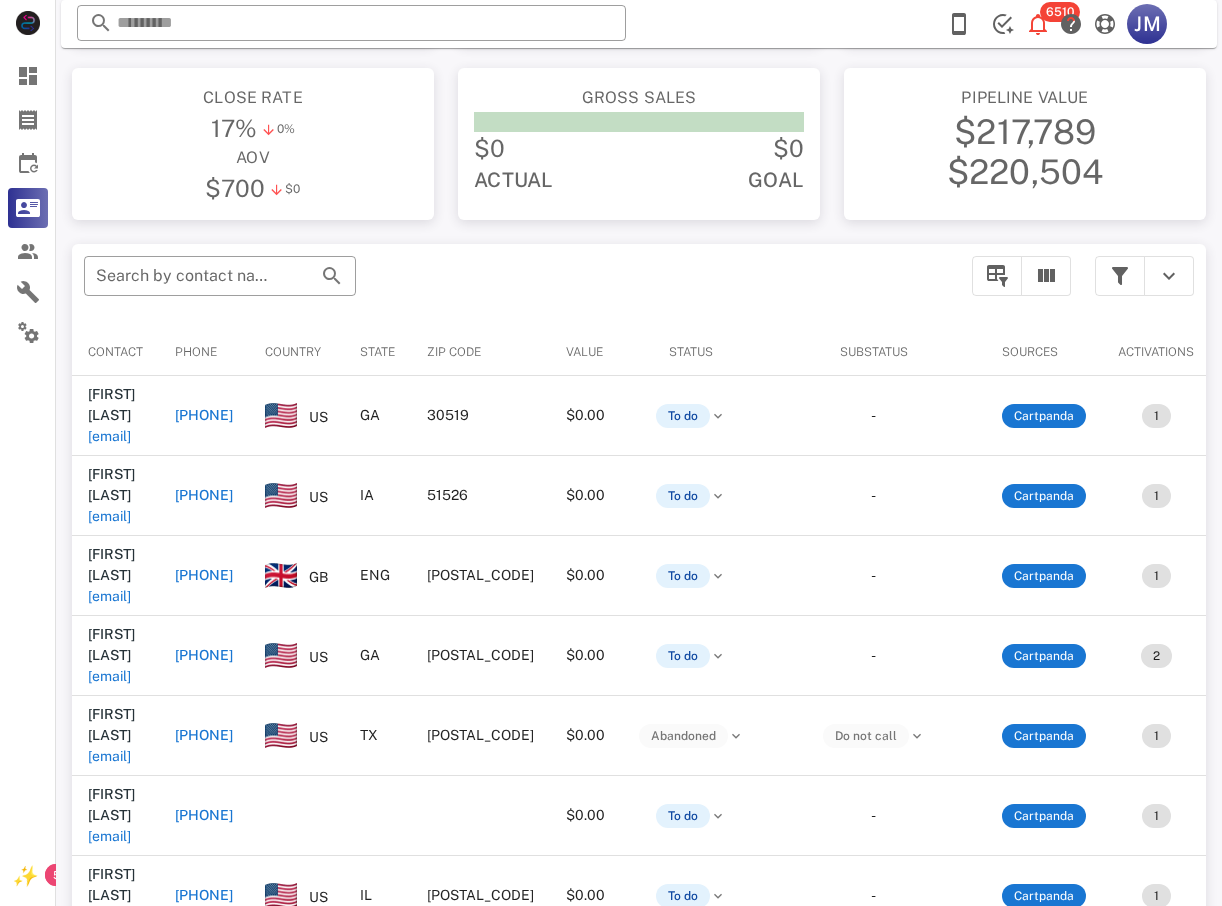 type on "**********" 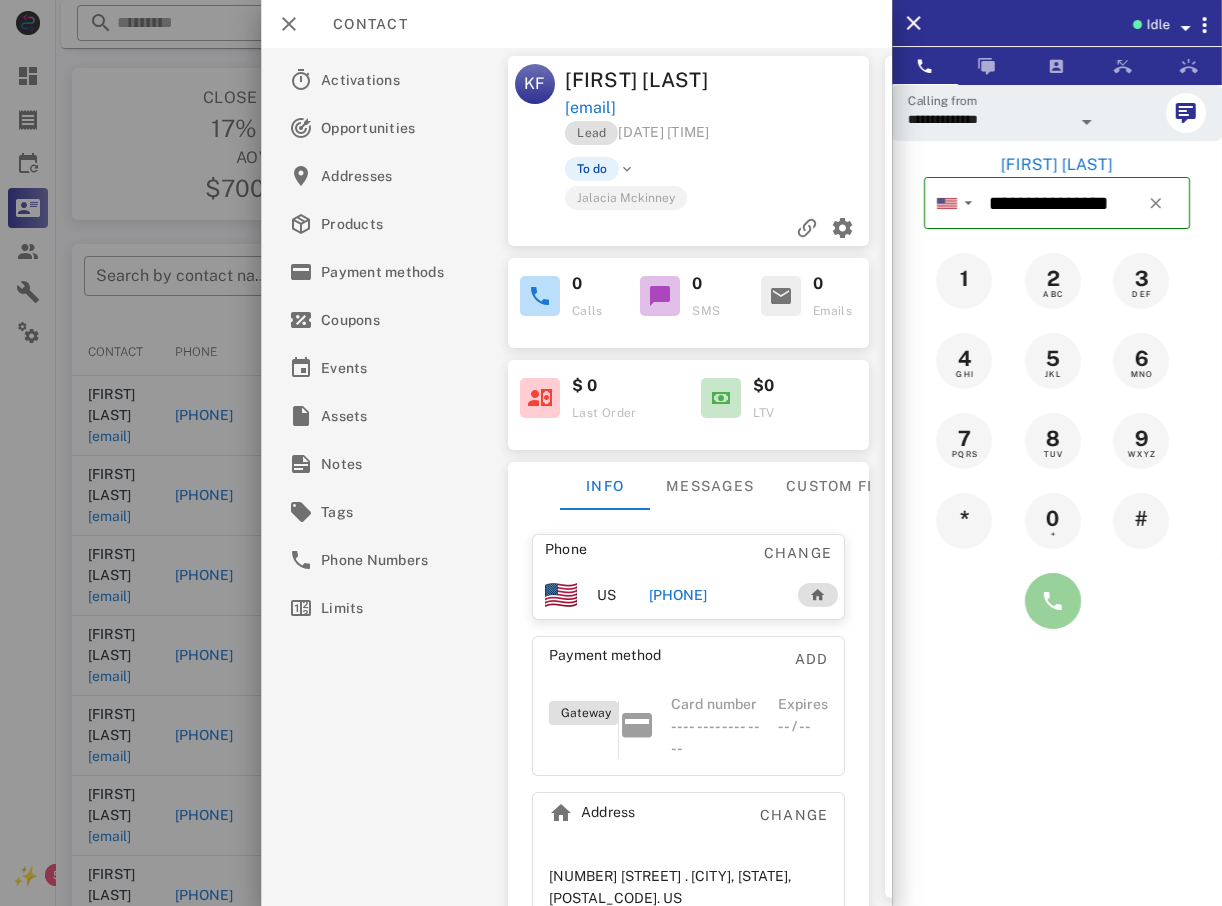 click at bounding box center [1053, 601] 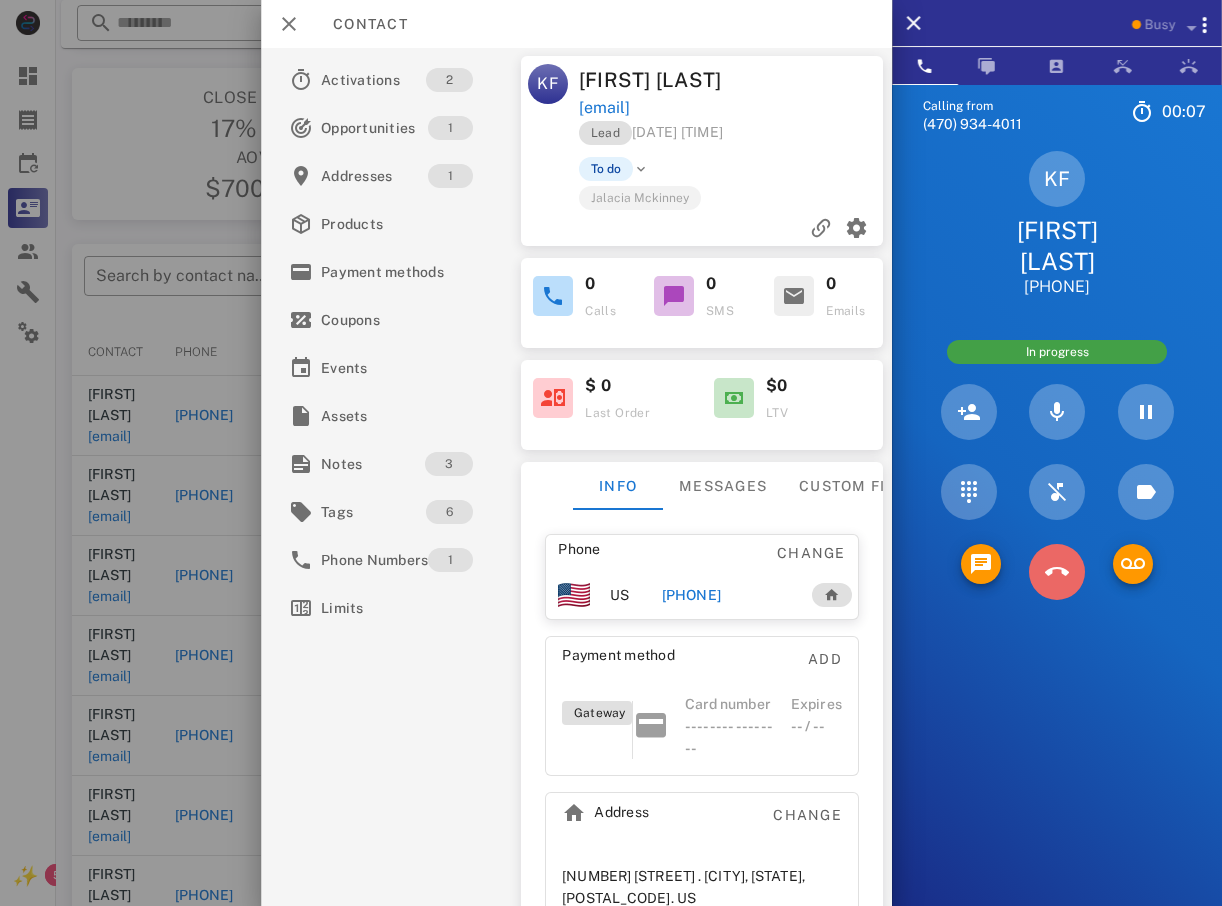 click at bounding box center [1057, 572] 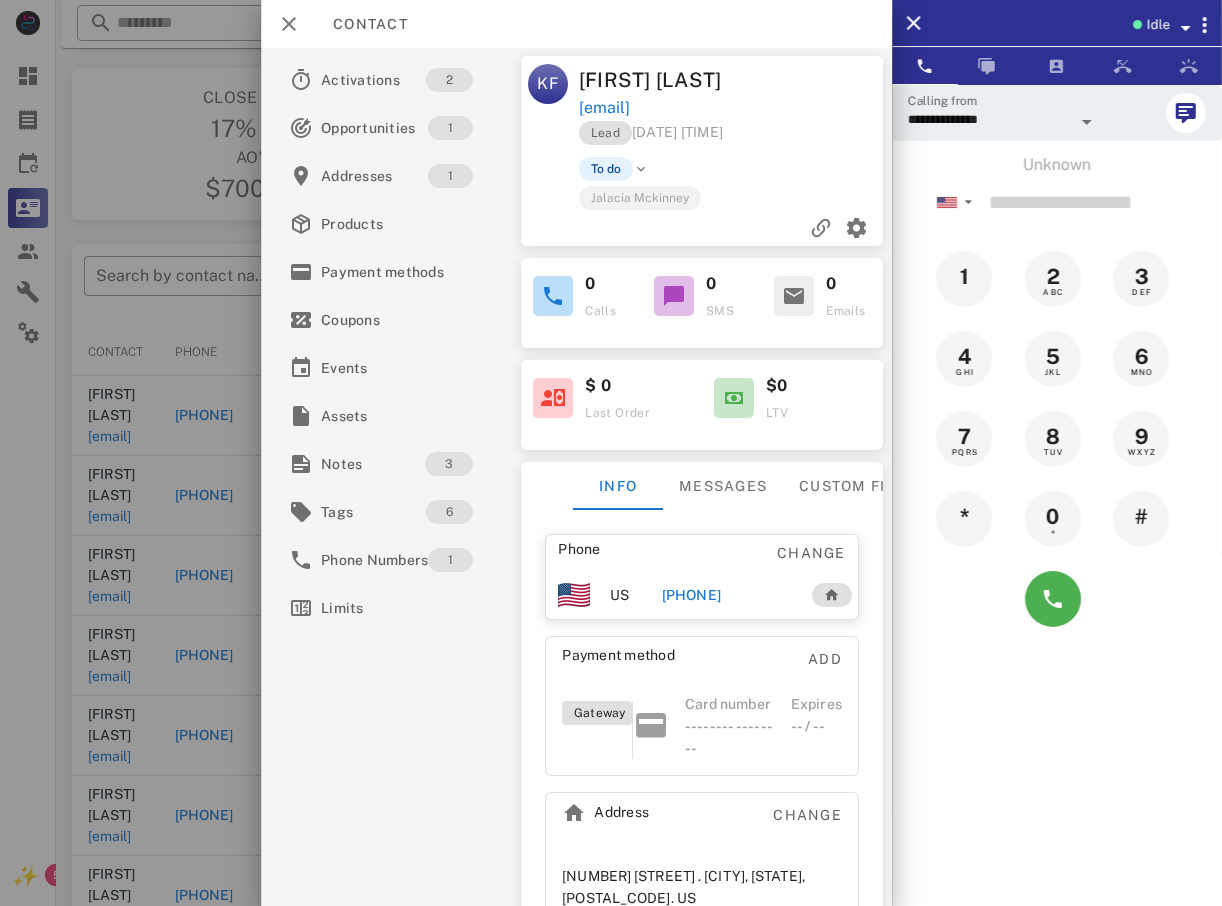 click on "**********" at bounding box center (576, 477) 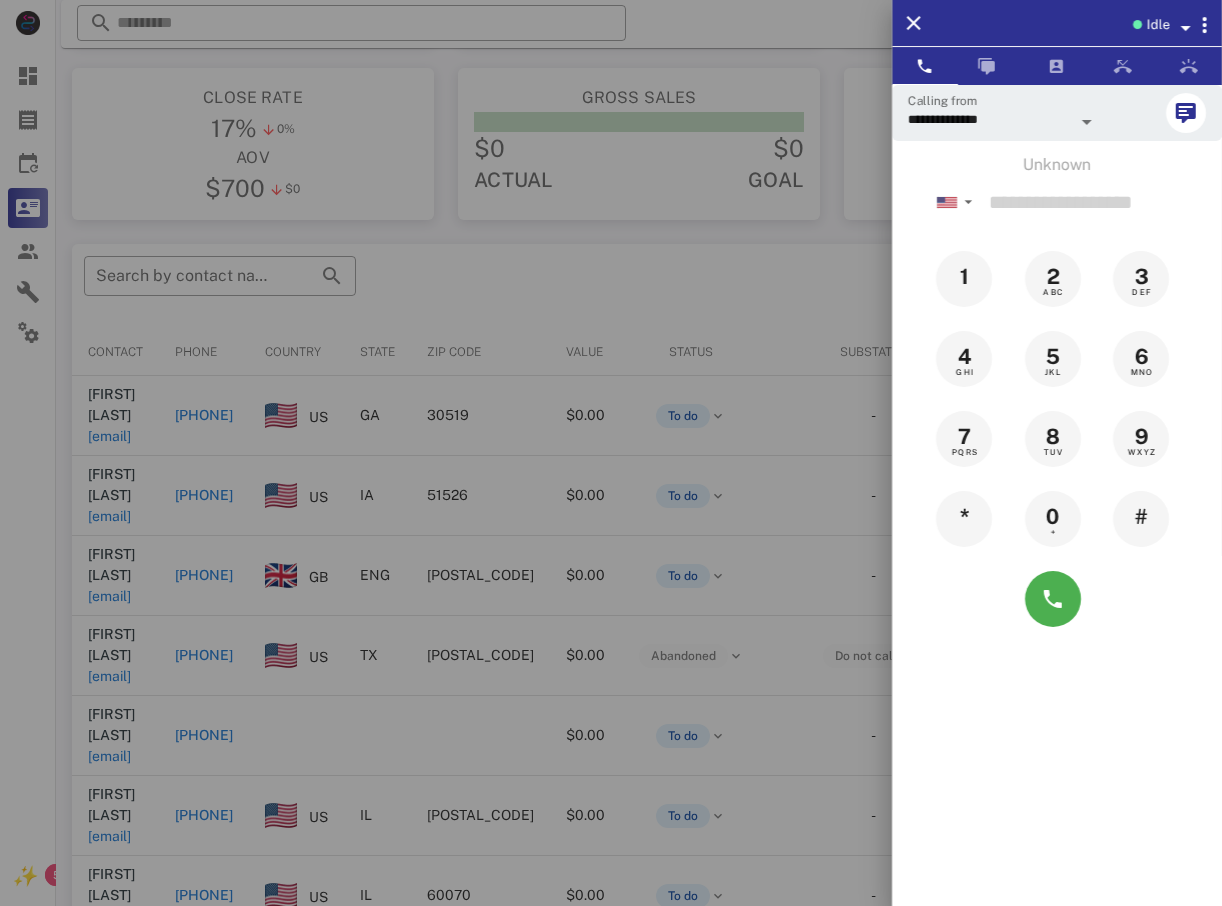 click at bounding box center (611, 453) 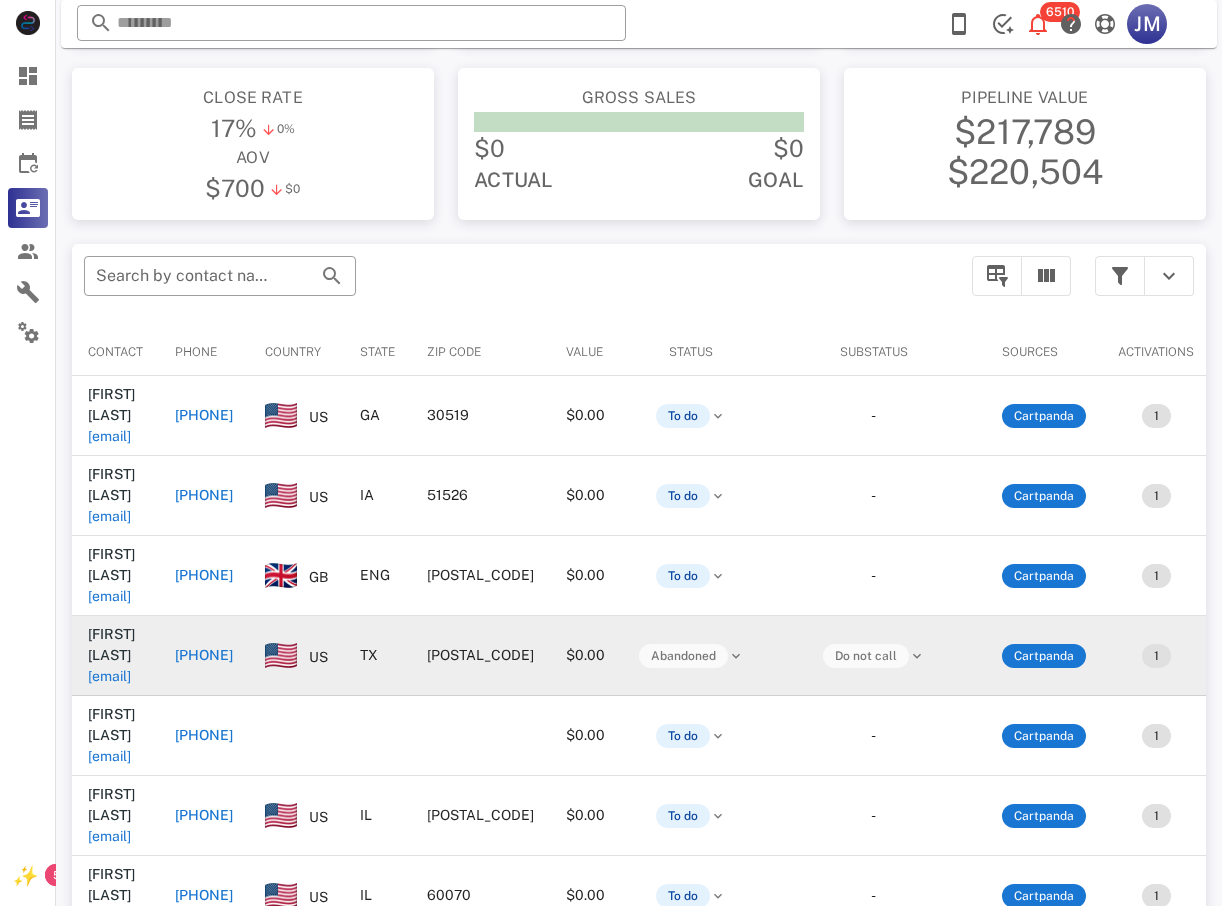 click on "+18326427946" at bounding box center (204, 655) 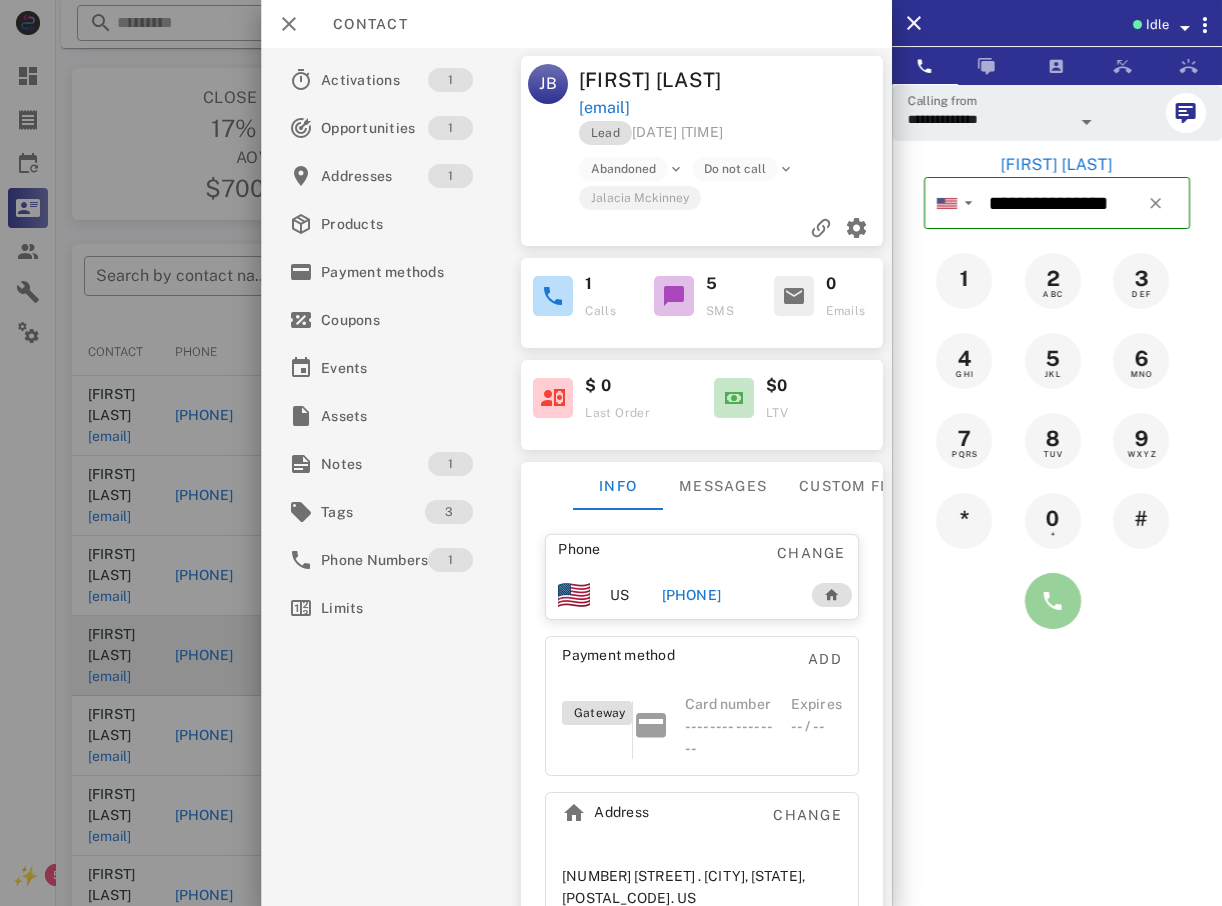 click at bounding box center [1053, 601] 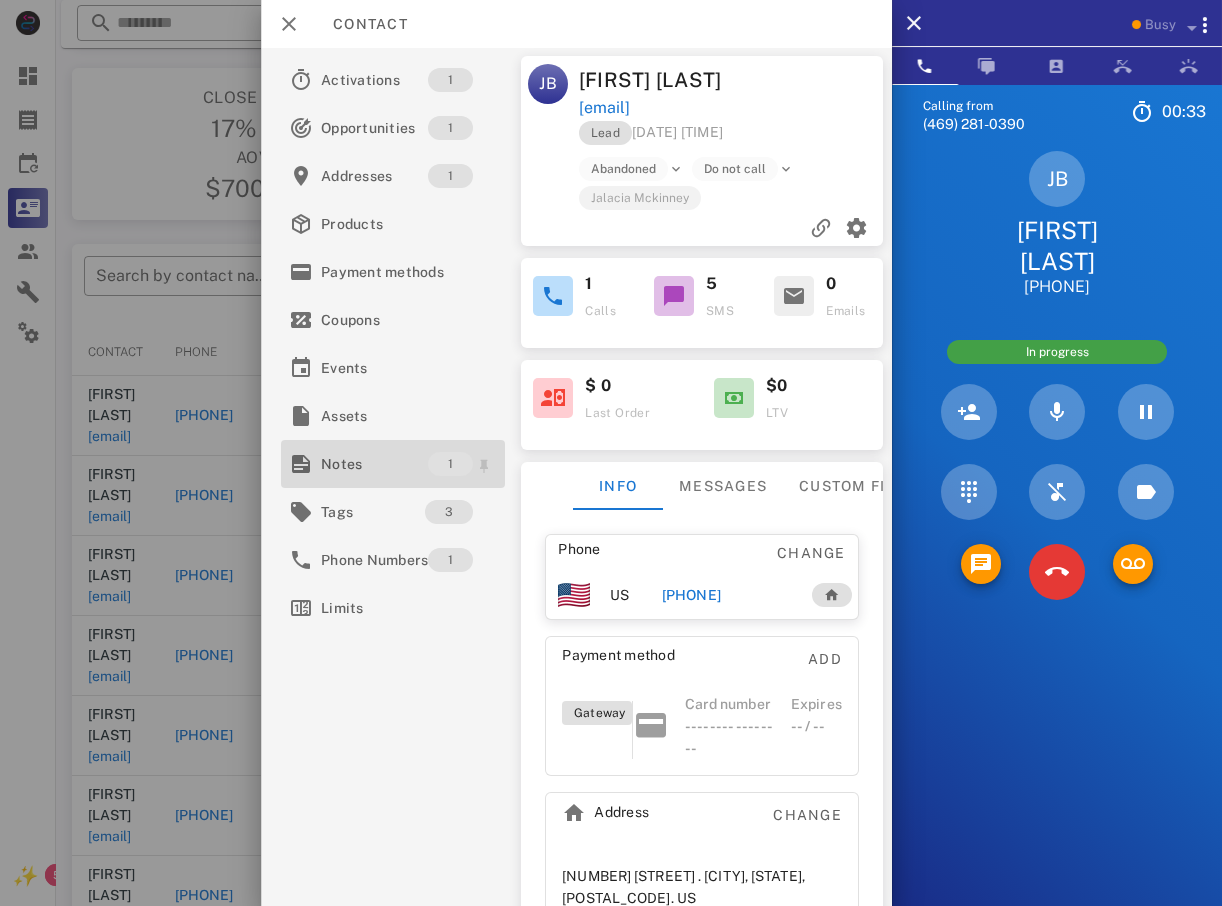 click on "Notes" at bounding box center (374, 464) 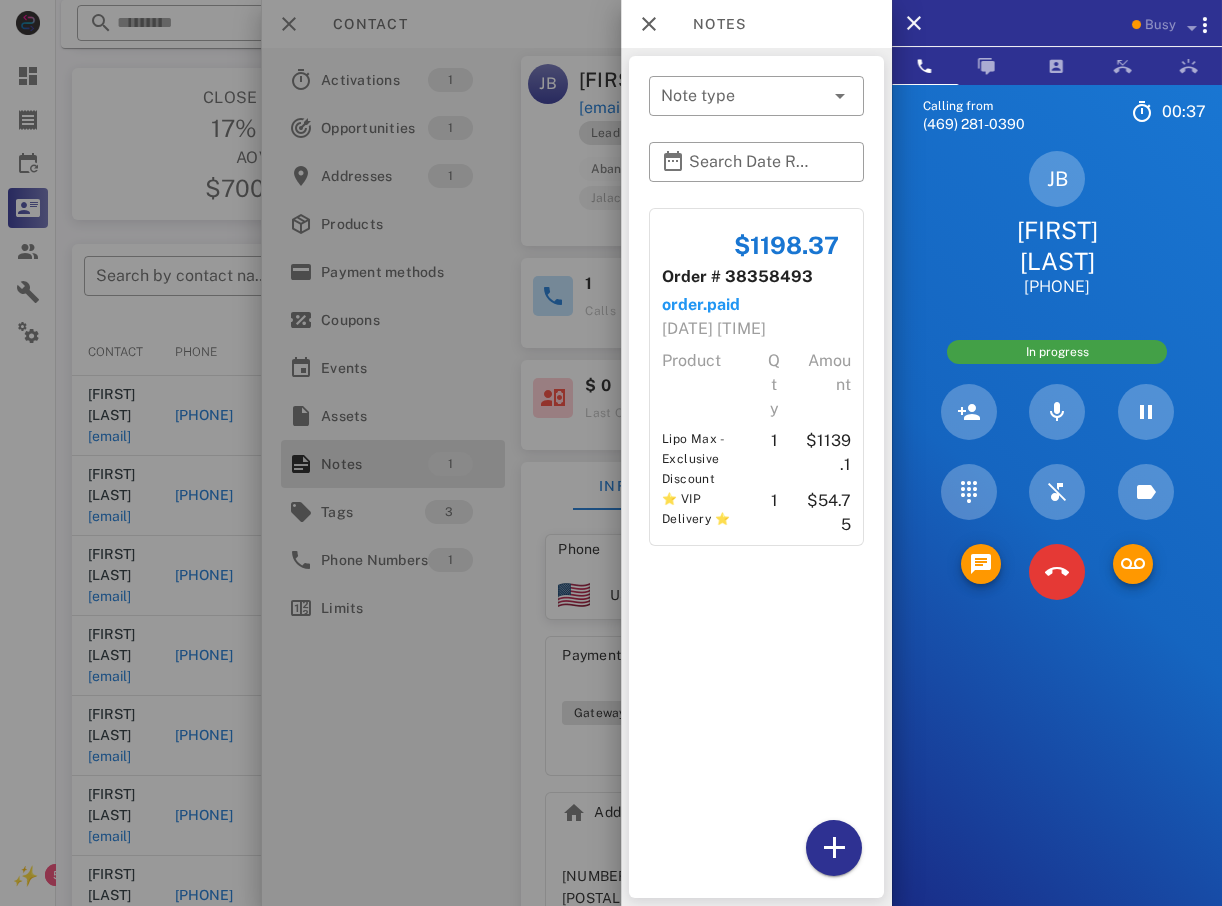click at bounding box center (611, 453) 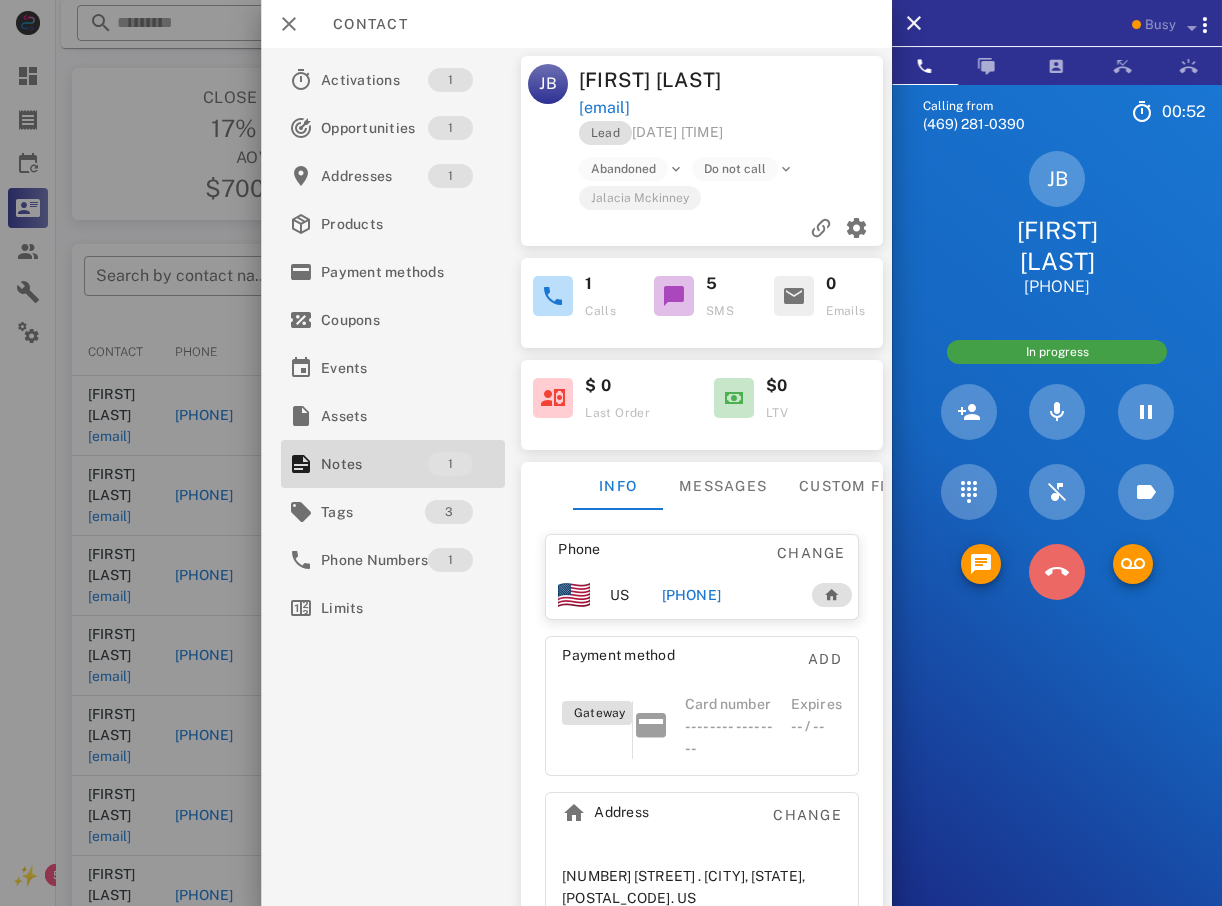 click at bounding box center [1057, 572] 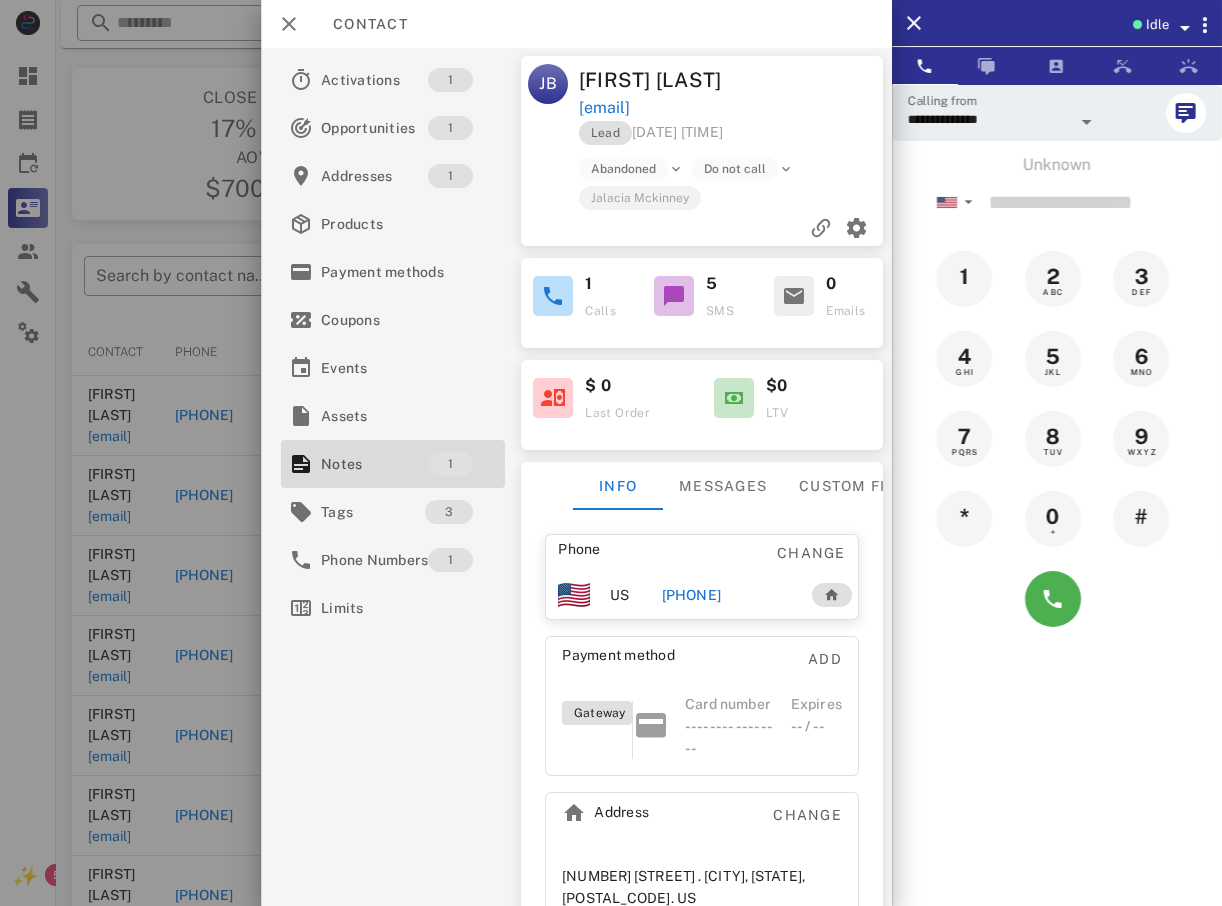 click at bounding box center (611, 453) 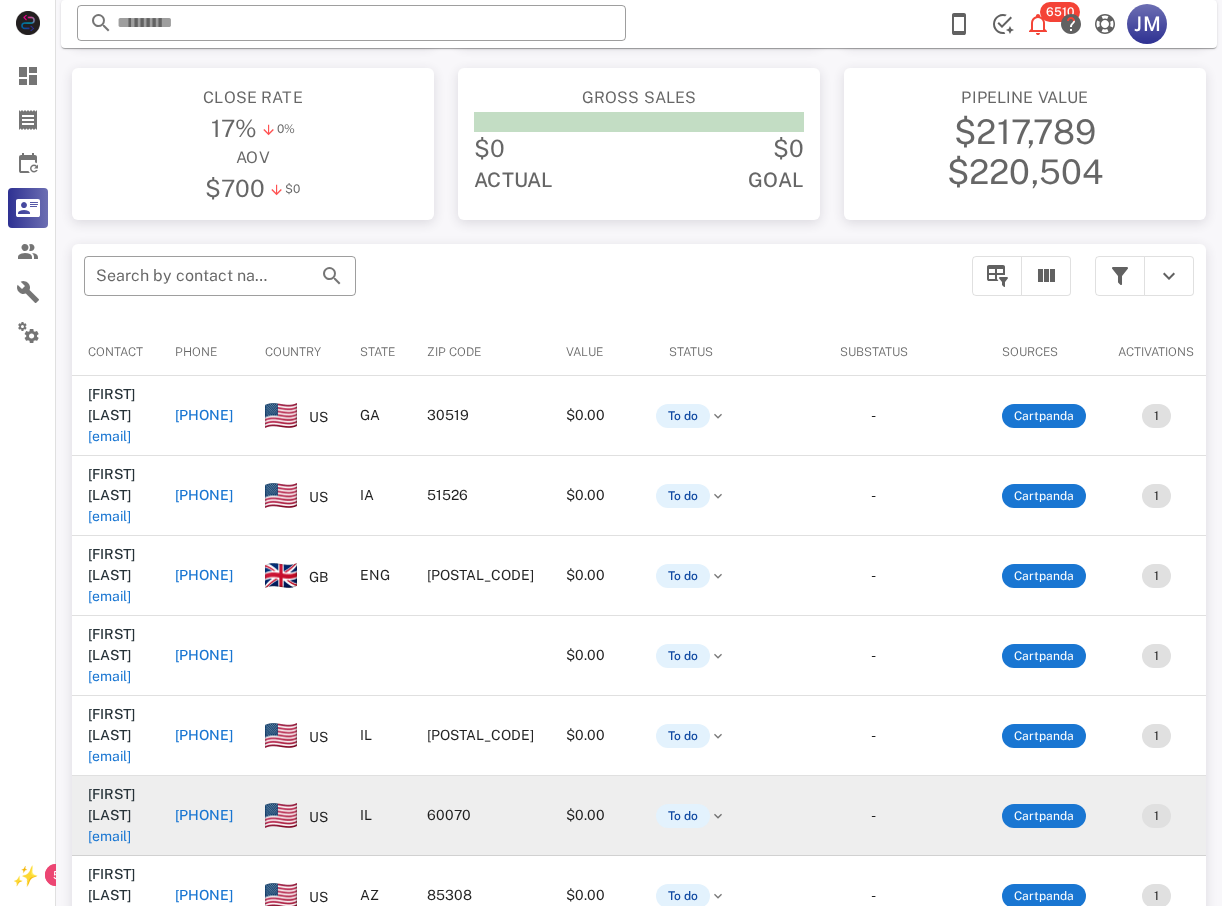 click on "+18477493660" at bounding box center (204, 815) 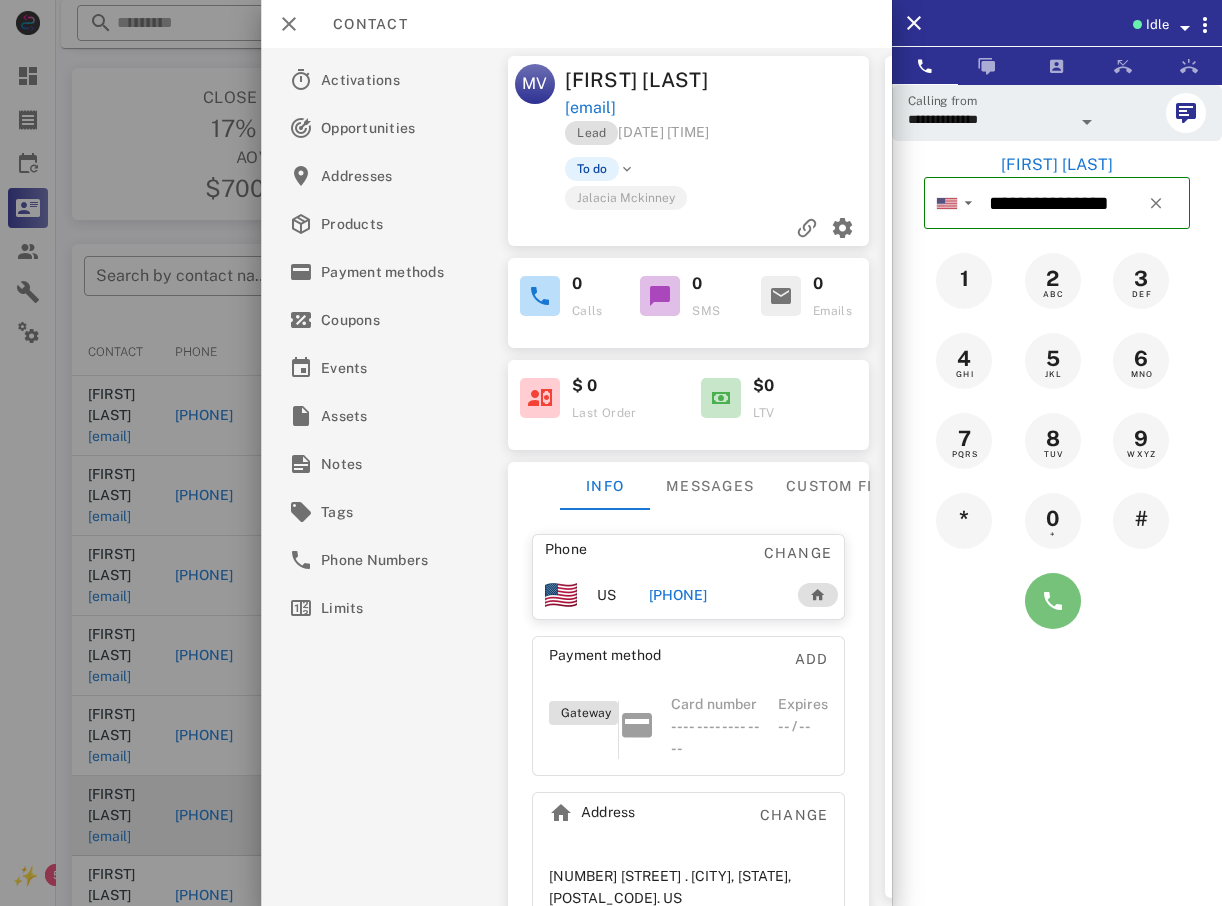 click at bounding box center [1053, 601] 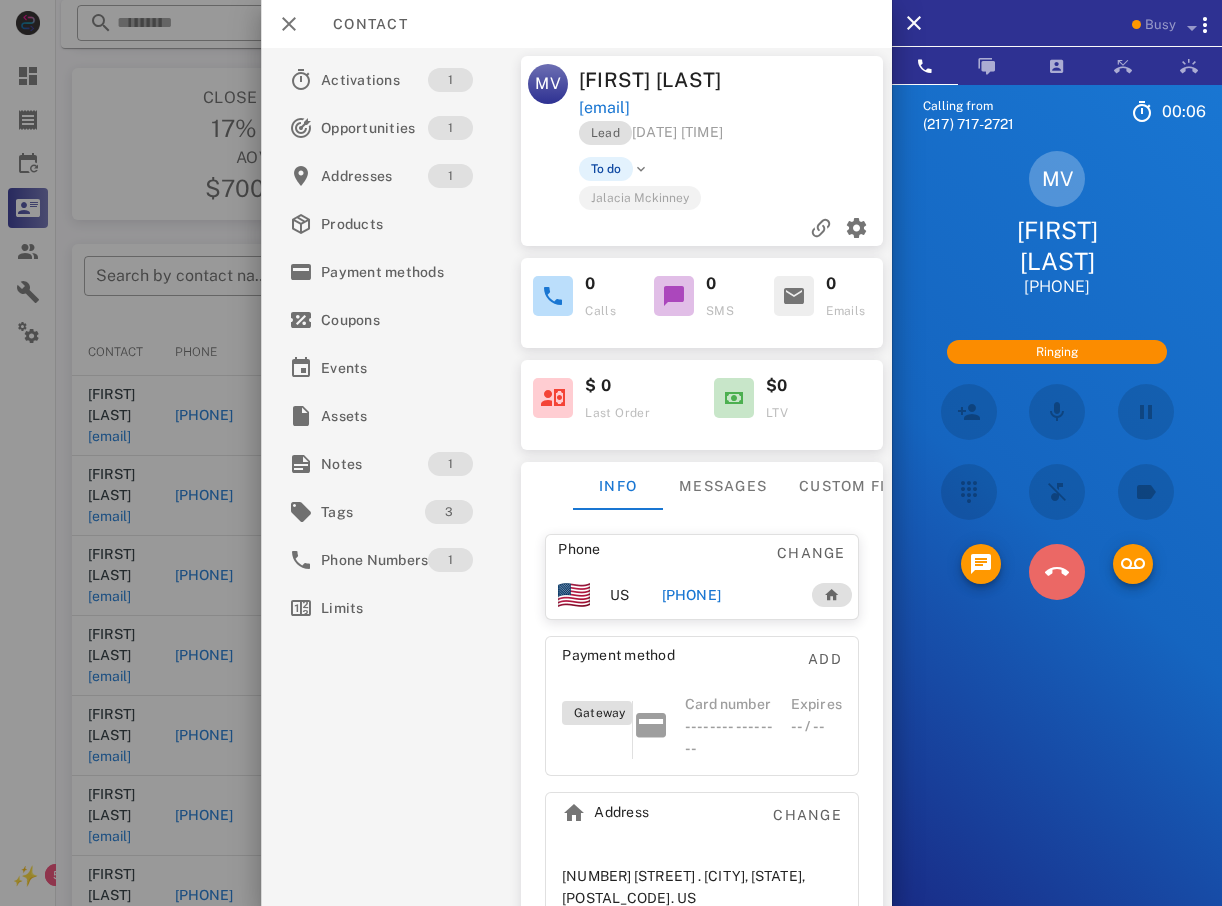 drag, startPoint x: 1065, startPoint y: 569, endPoint x: 1000, endPoint y: 589, distance: 68.007355 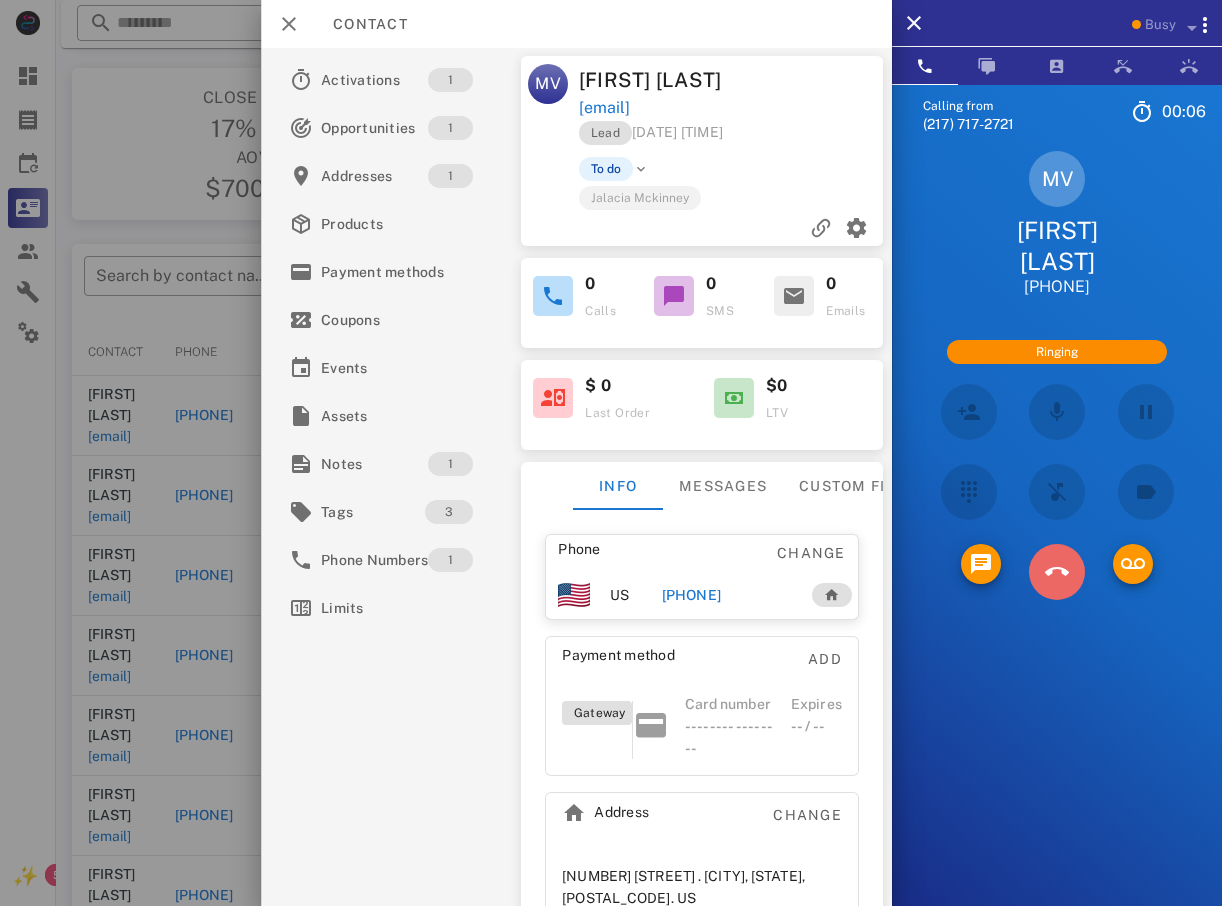 click at bounding box center [1057, 572] 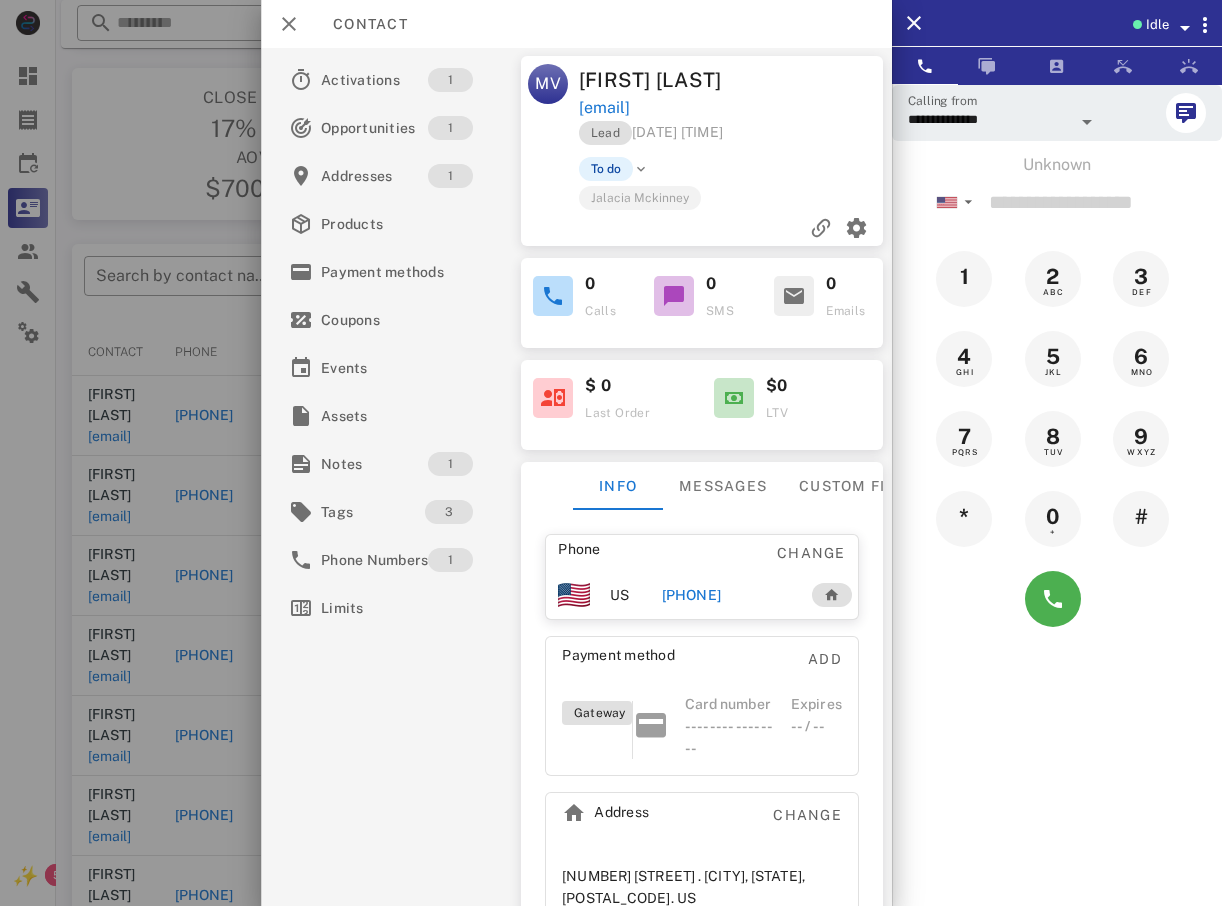 click on "**********" at bounding box center (611, 443) 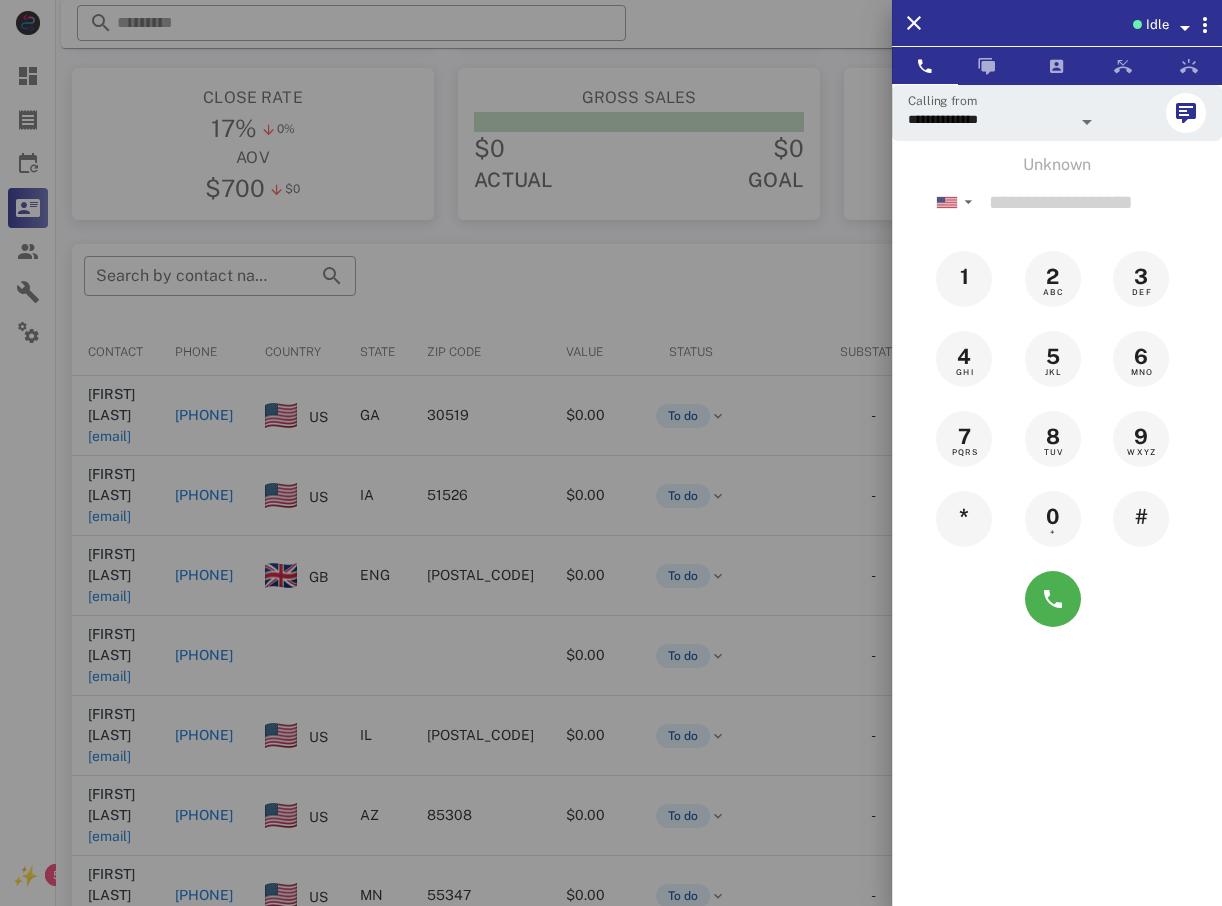 click at bounding box center [611, 453] 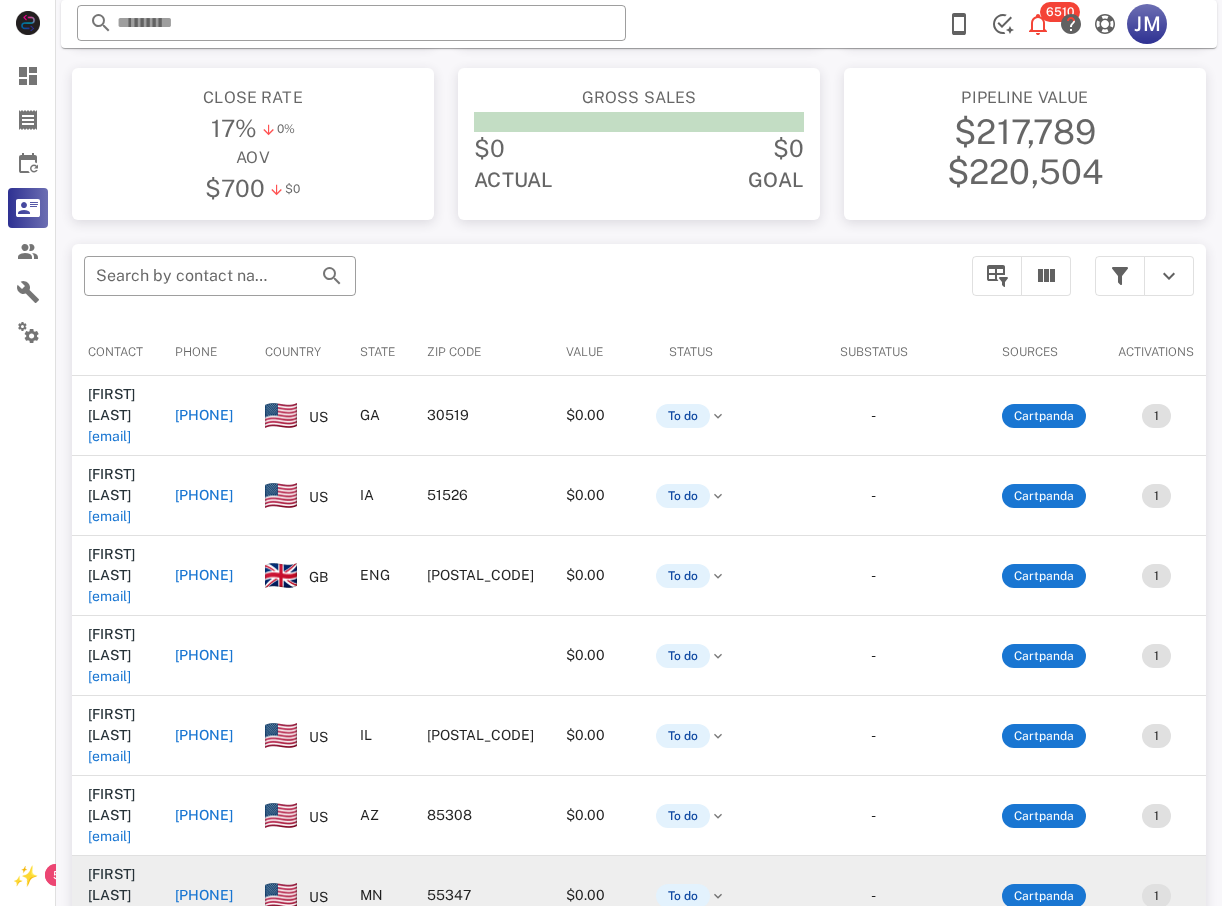 click on "+19528353786" at bounding box center [204, 895] 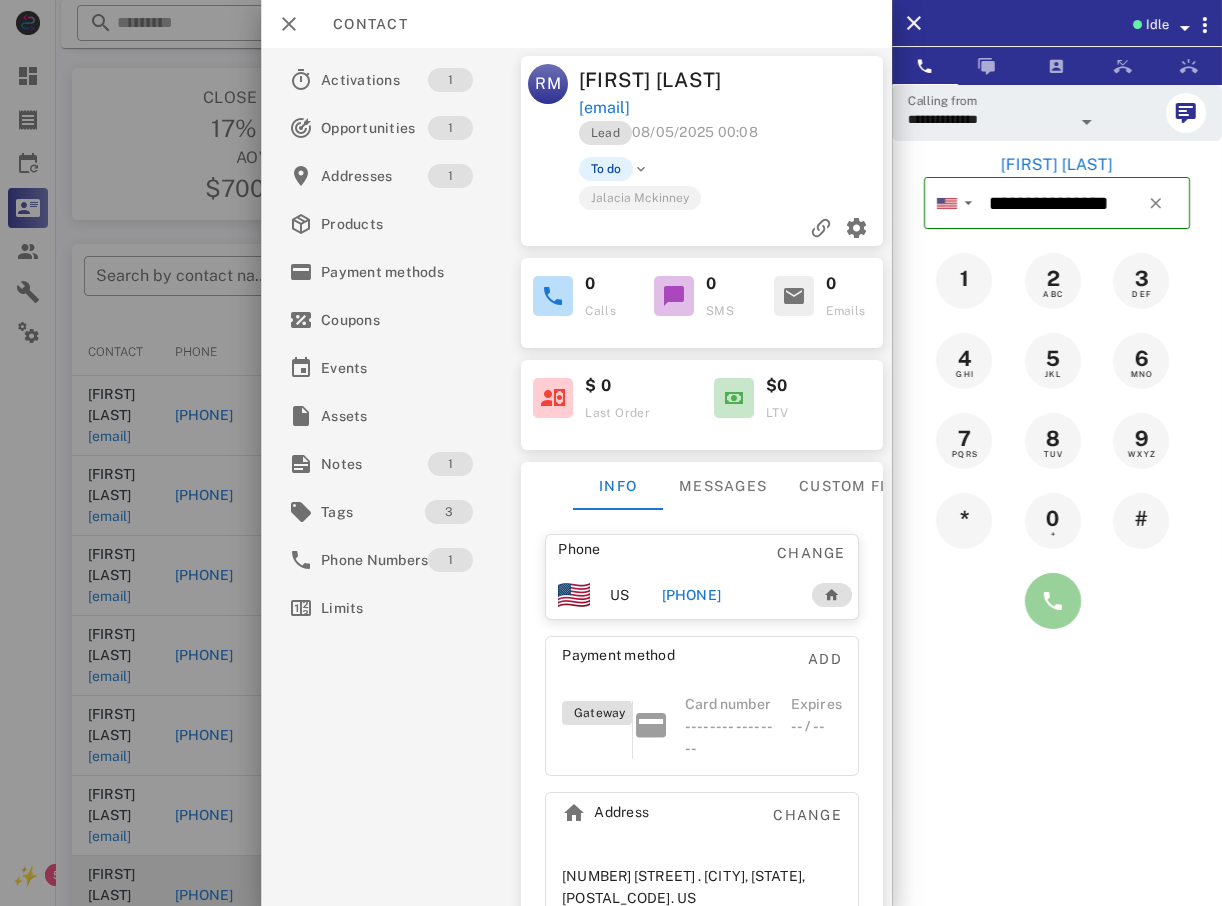 click at bounding box center (1053, 601) 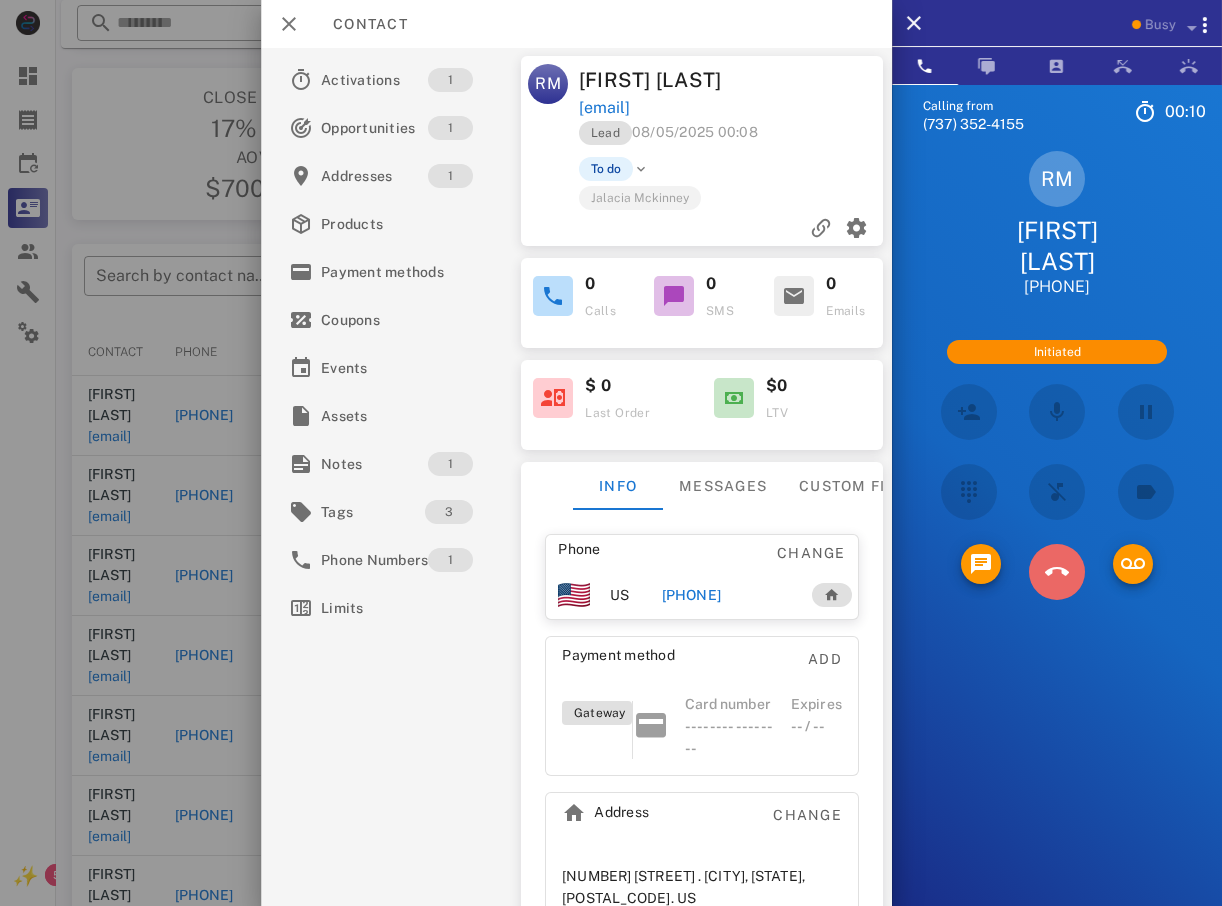 drag, startPoint x: 1053, startPoint y: 580, endPoint x: 1014, endPoint y: 576, distance: 39.20459 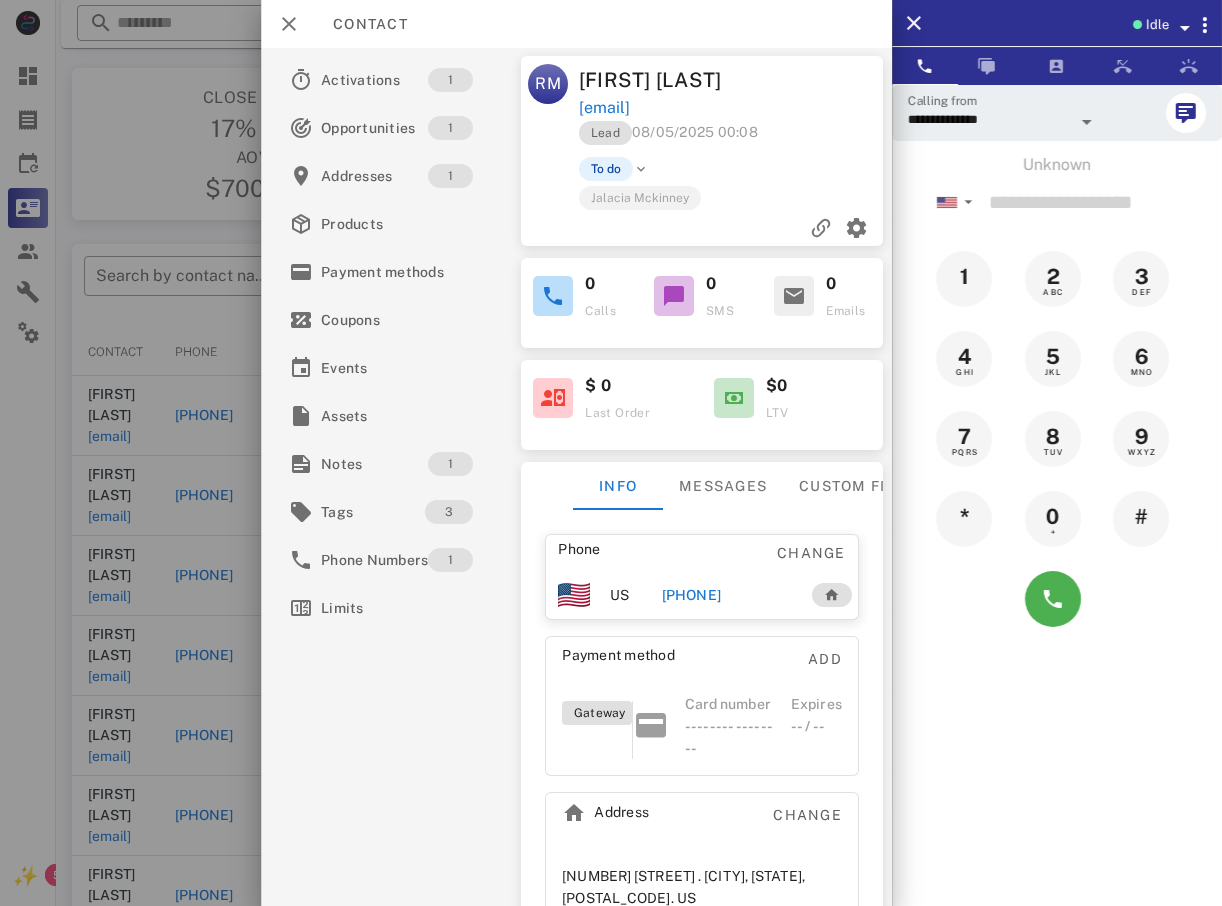 click at bounding box center [611, 453] 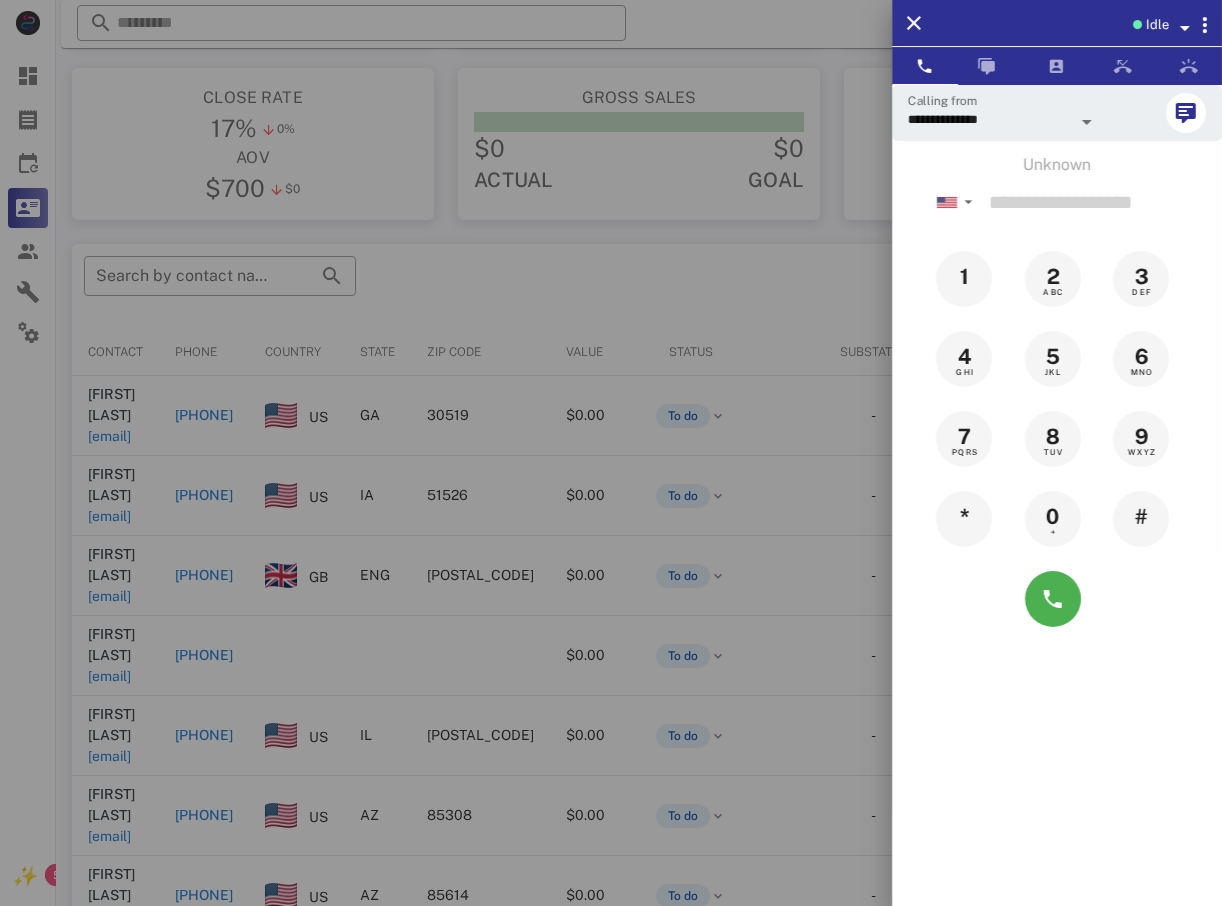 click at bounding box center (611, 453) 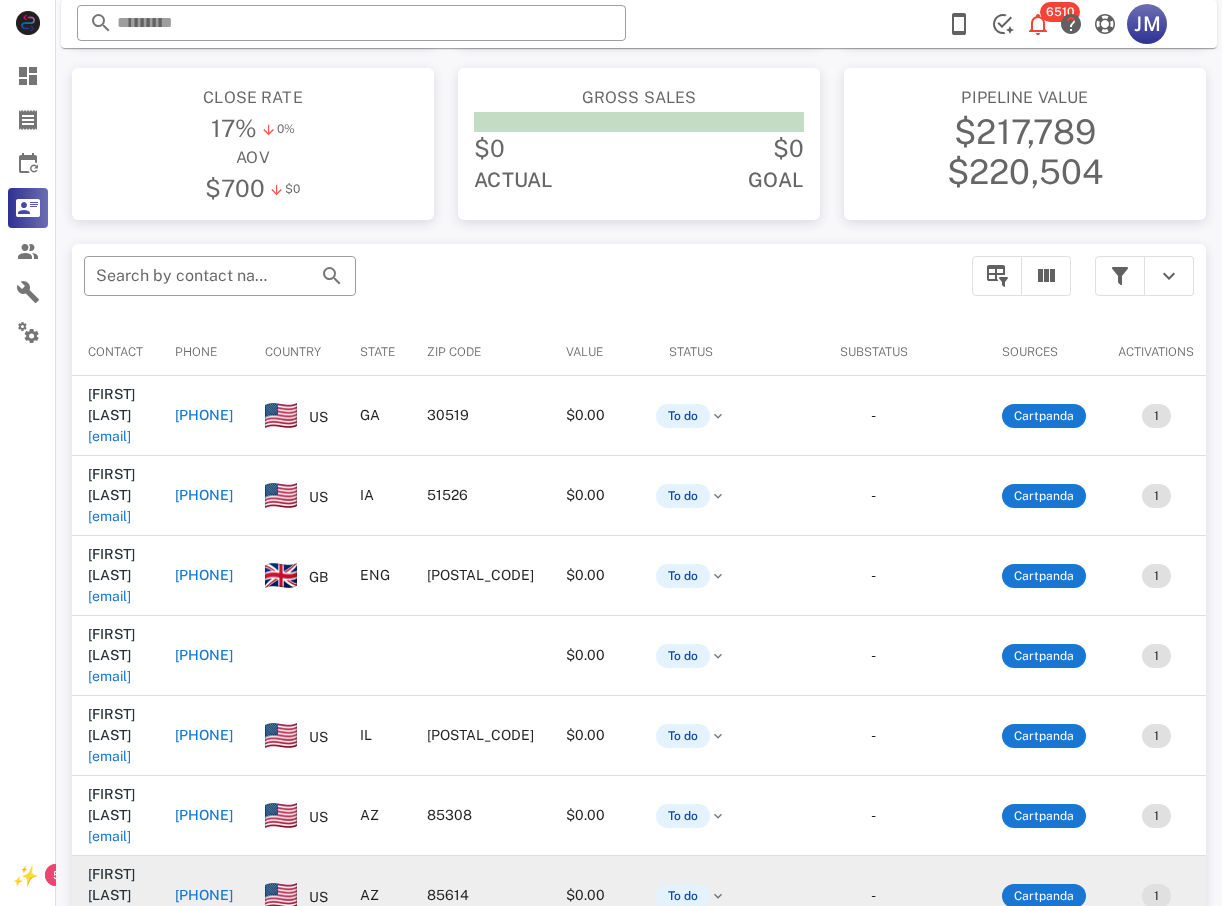 click on "+11402960326" at bounding box center (204, 895) 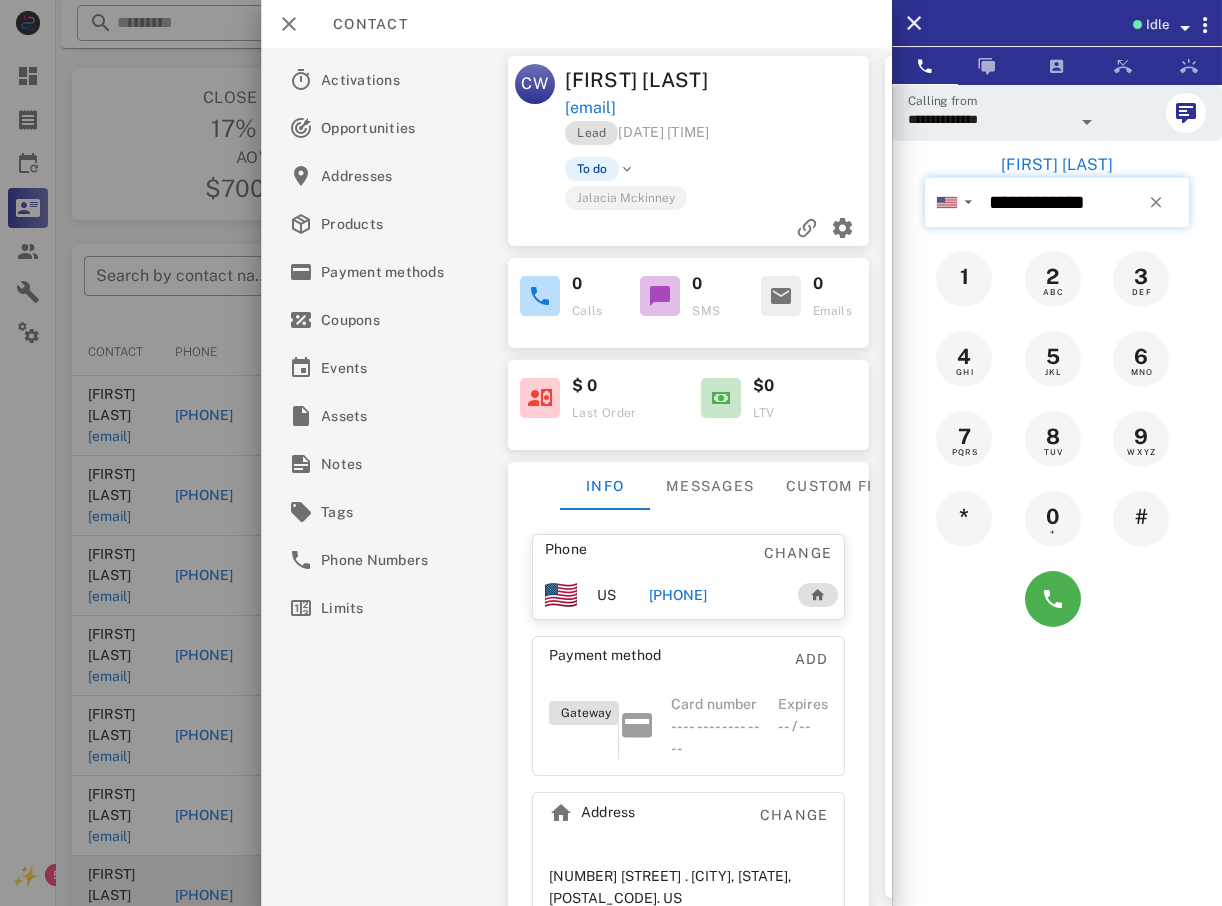 click on "**********" at bounding box center (1085, 202) 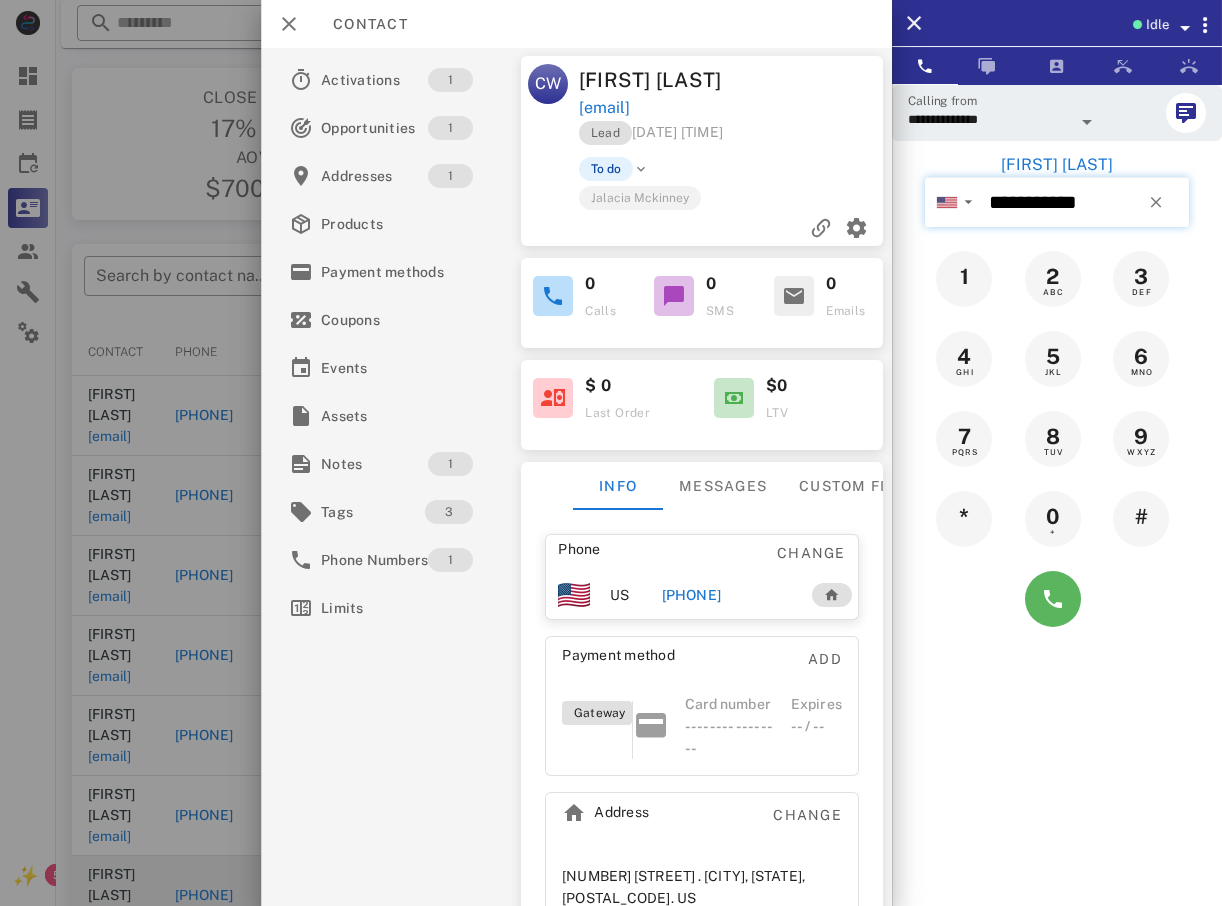 type on "**********" 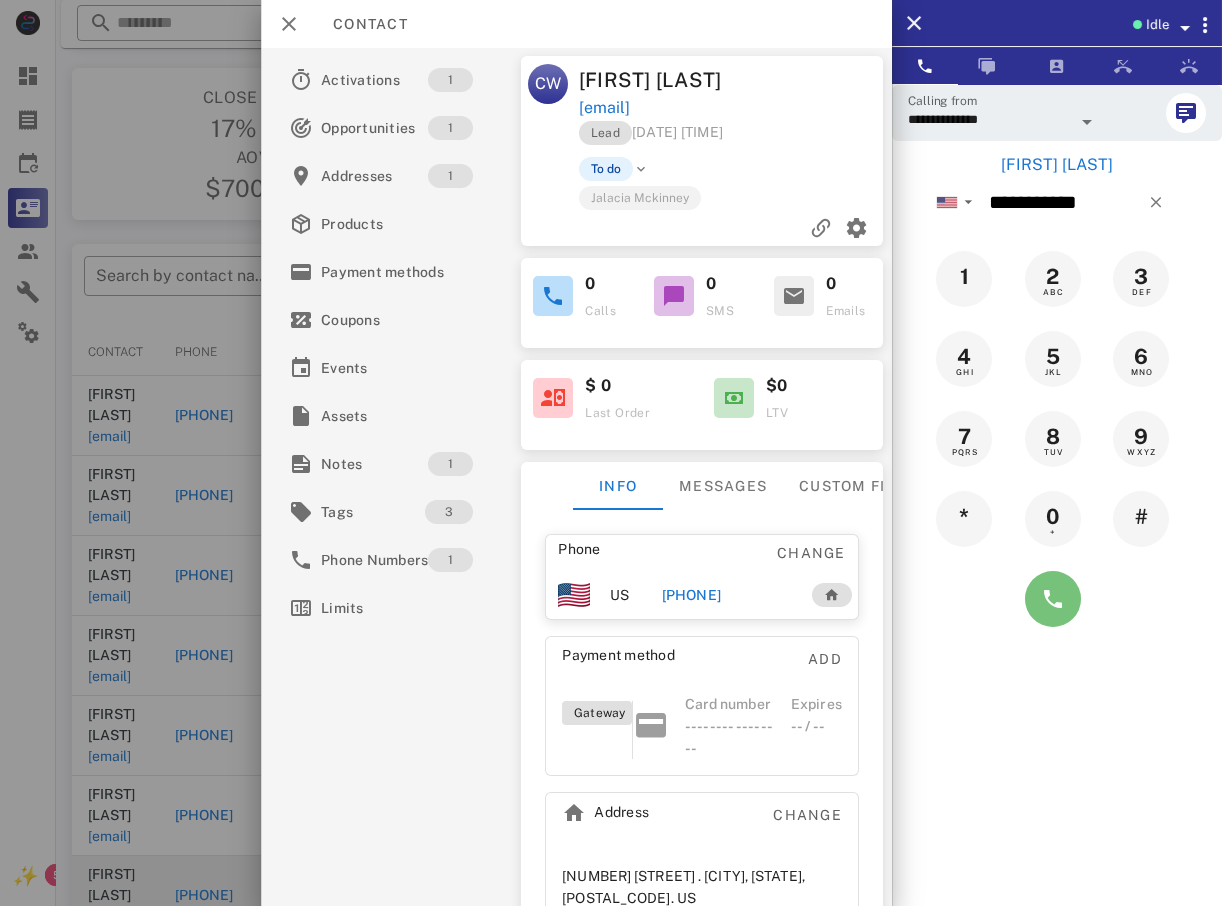 click at bounding box center (1053, 599) 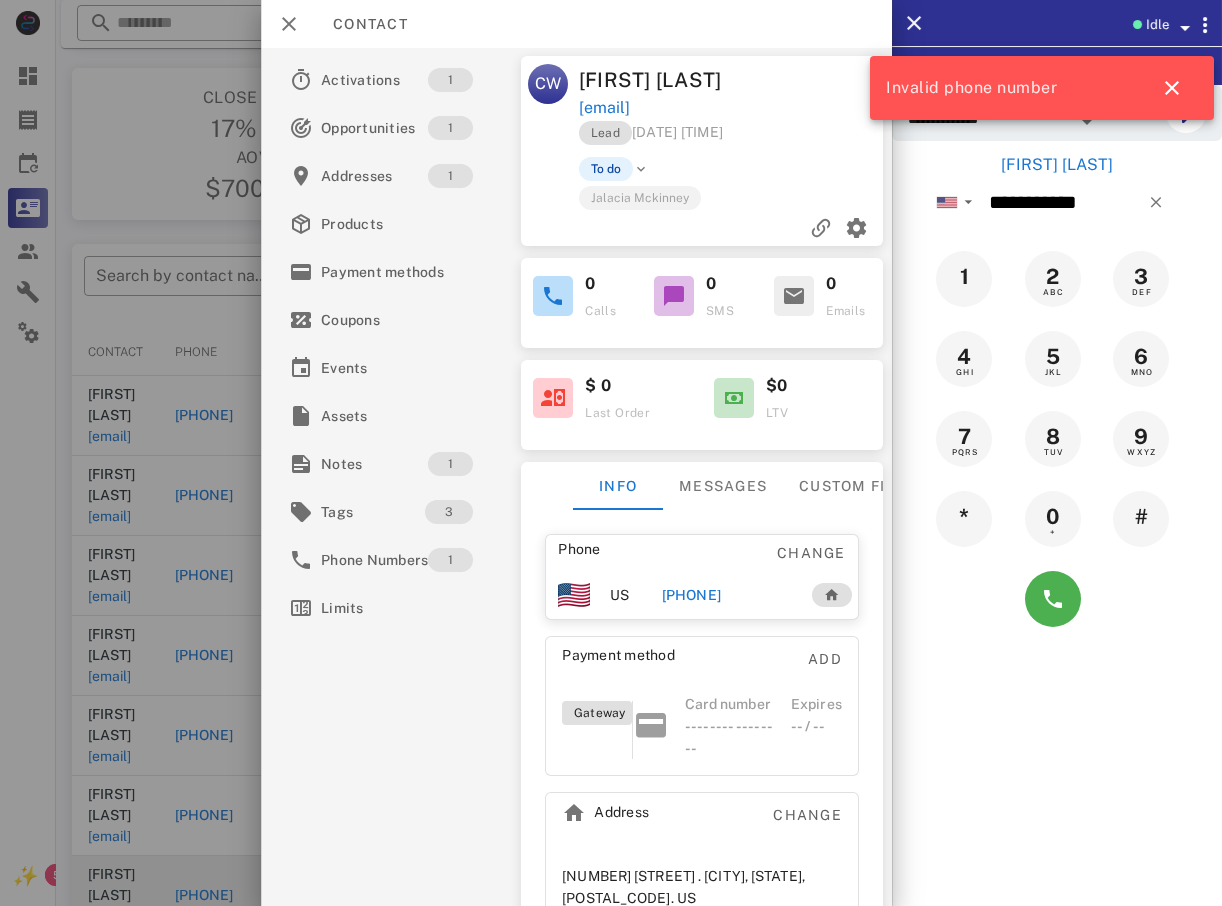 click at bounding box center (611, 453) 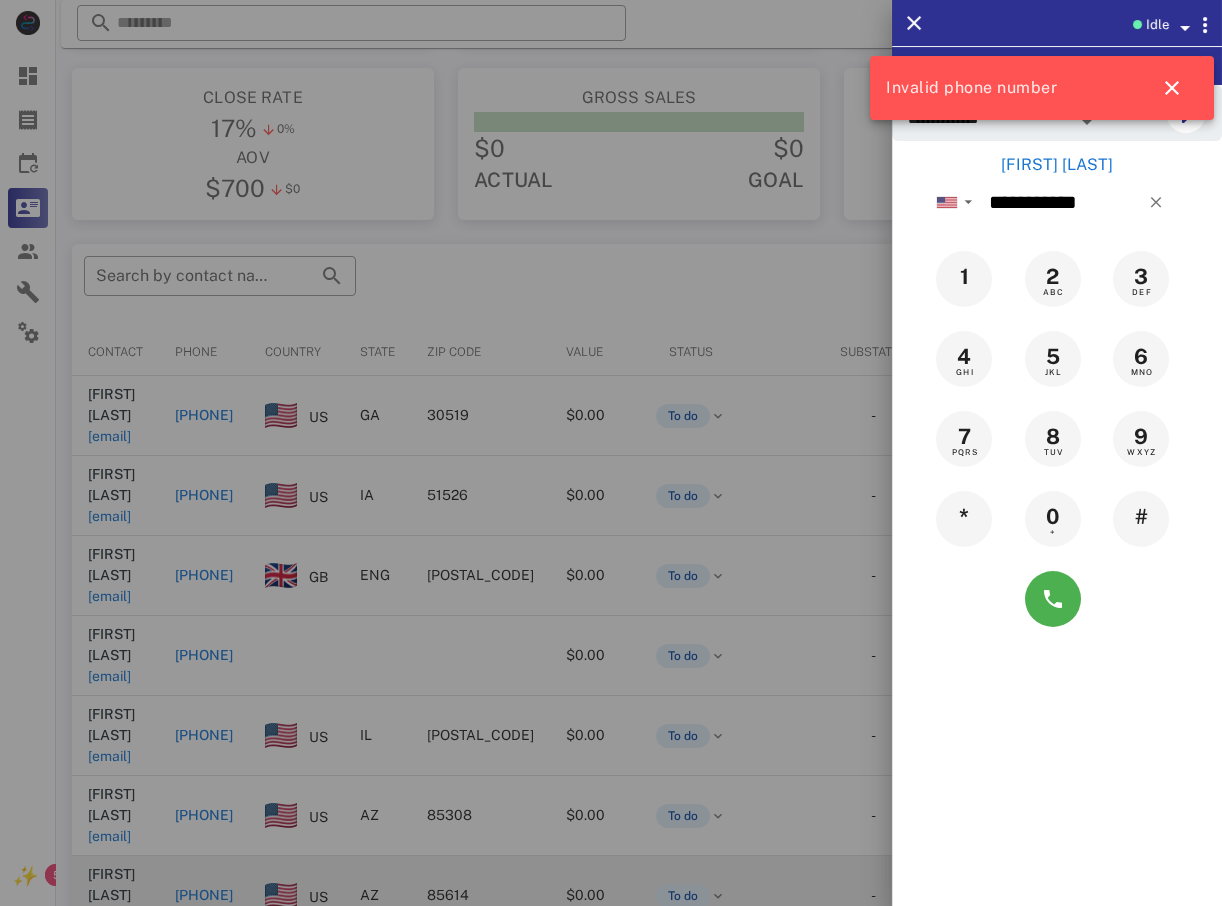click at bounding box center (611, 453) 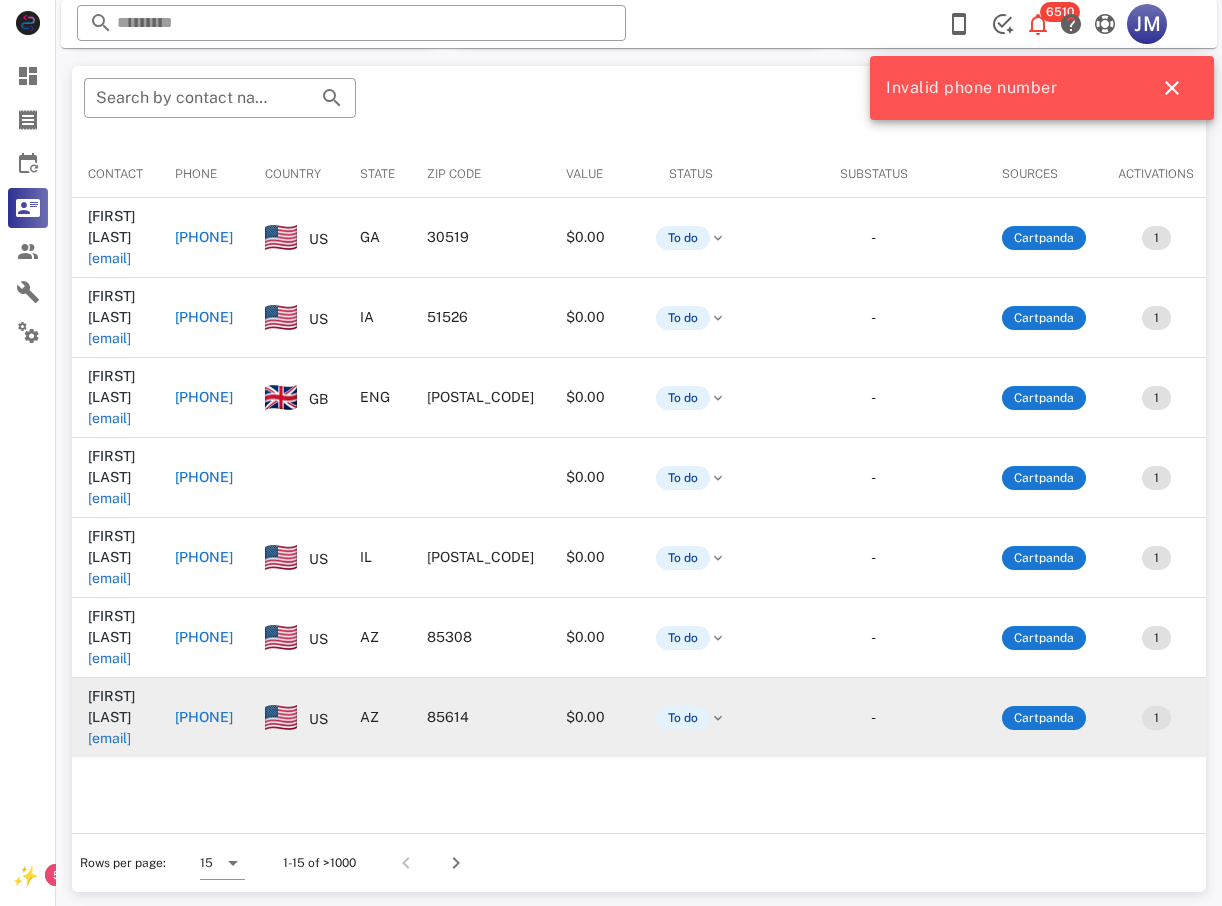 scroll, scrollTop: 380, scrollLeft: 0, axis: vertical 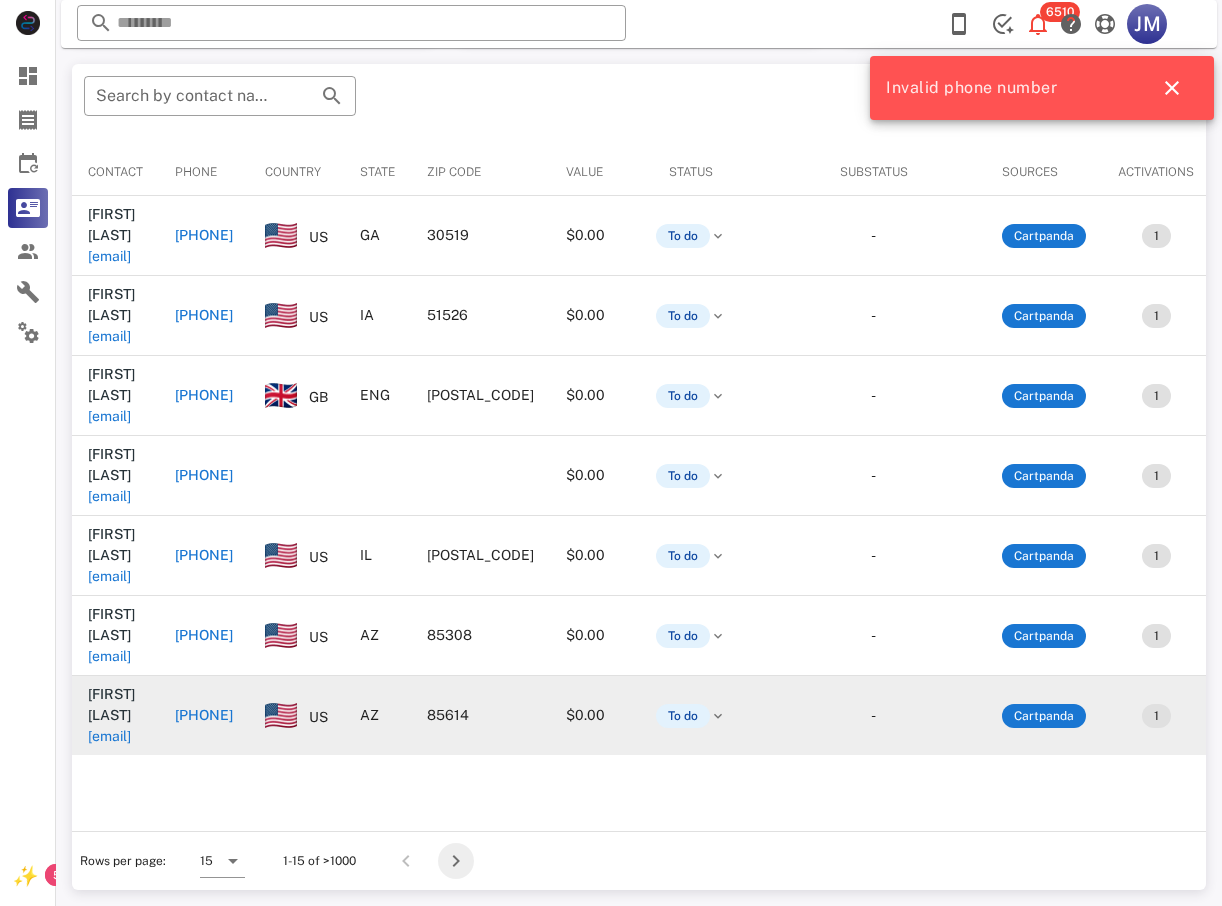 click at bounding box center (456, 861) 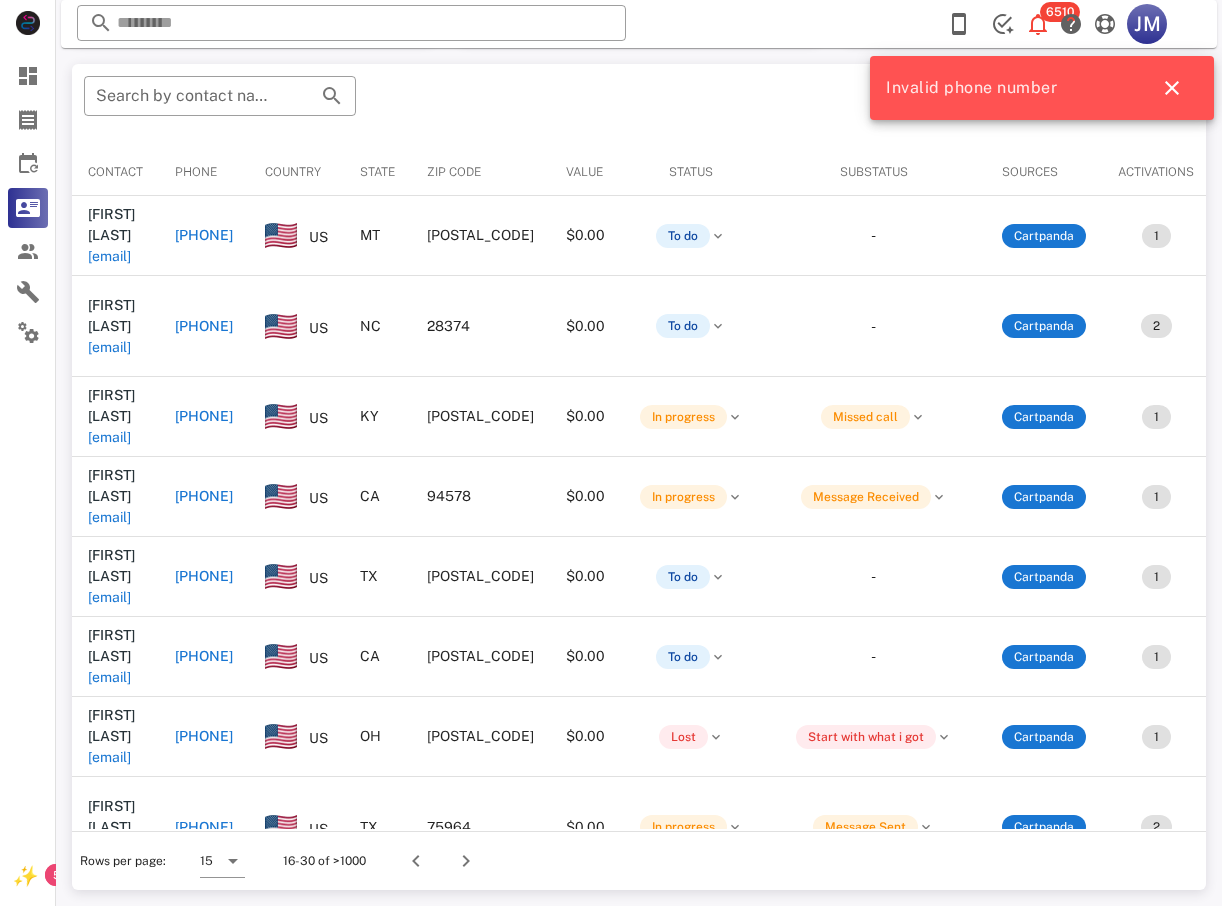 scroll, scrollTop: 380, scrollLeft: 0, axis: vertical 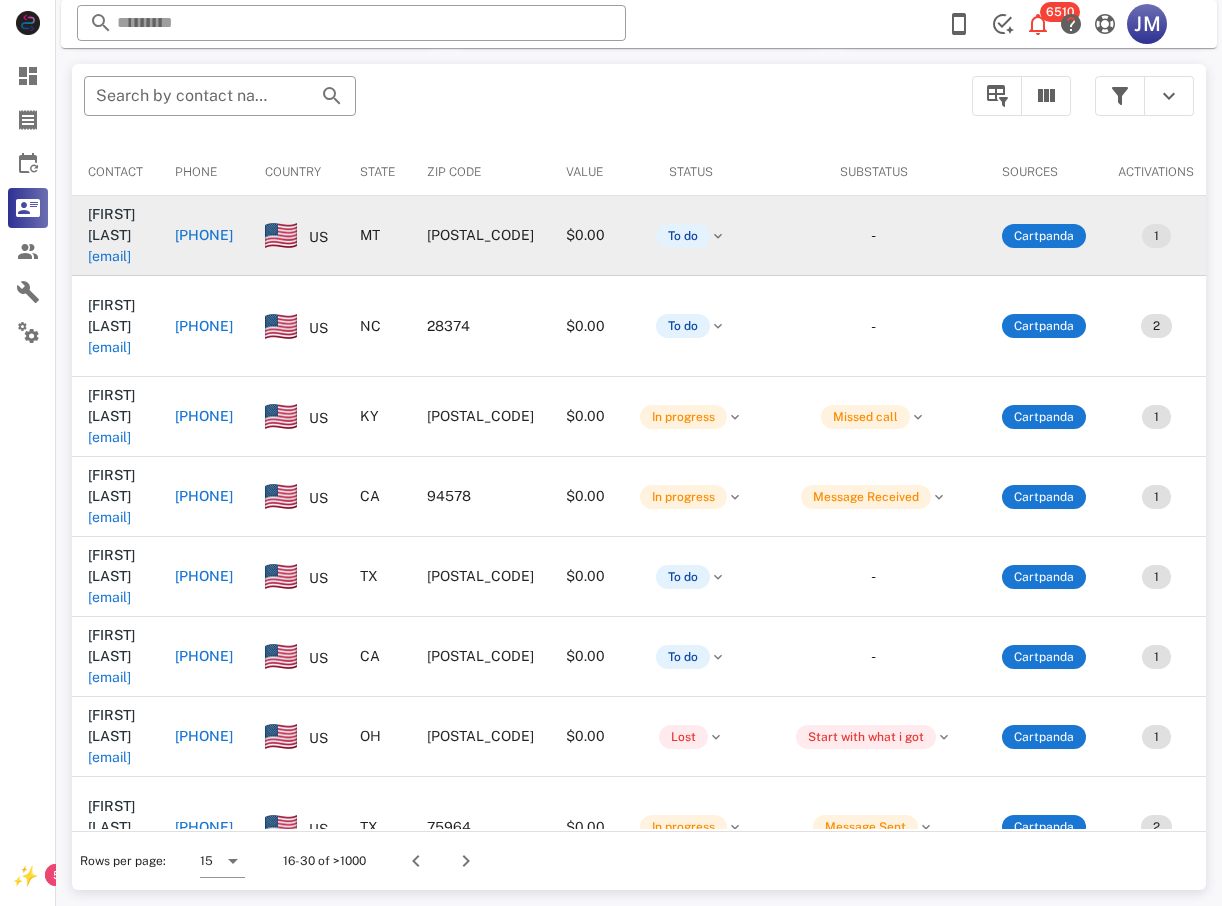 click on "+14062800127" at bounding box center (204, 235) 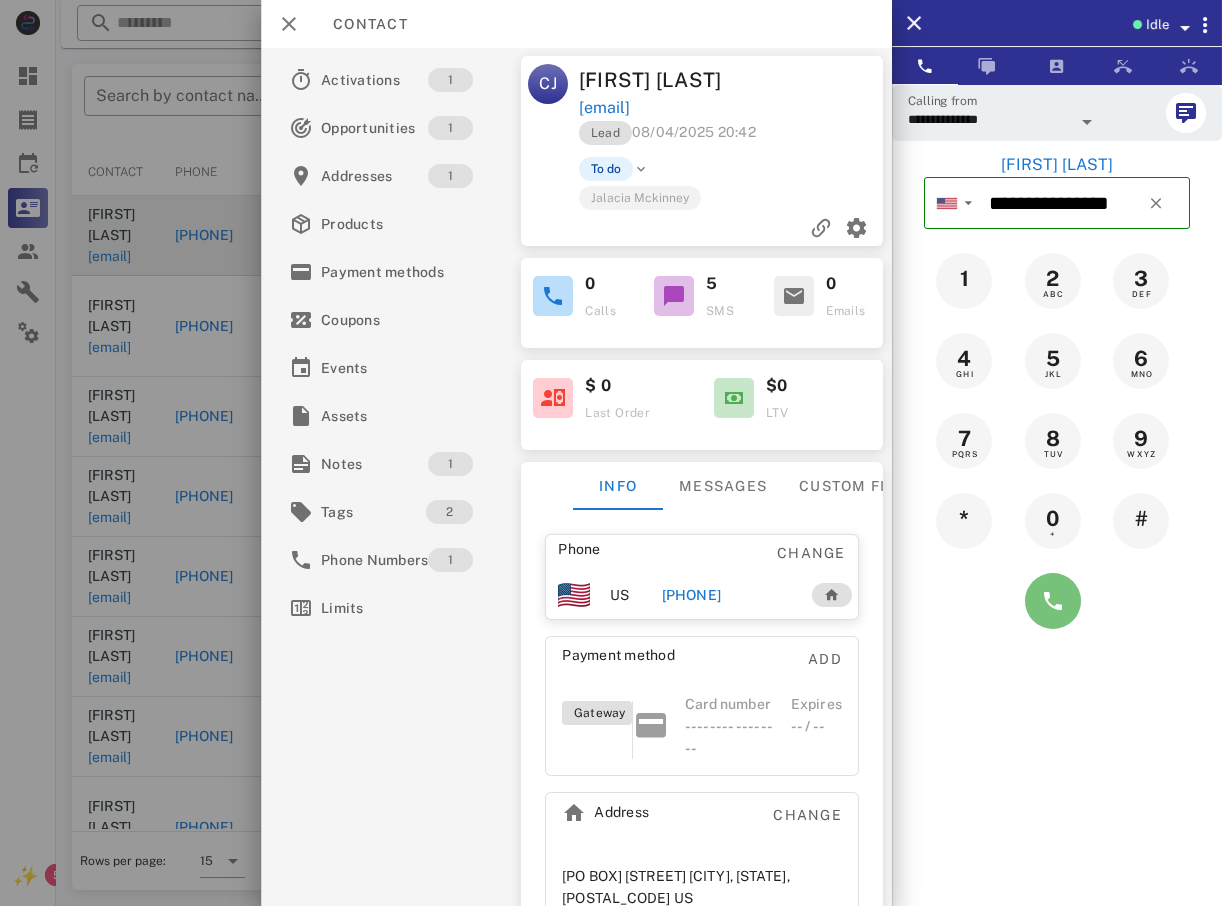 click at bounding box center (1053, 601) 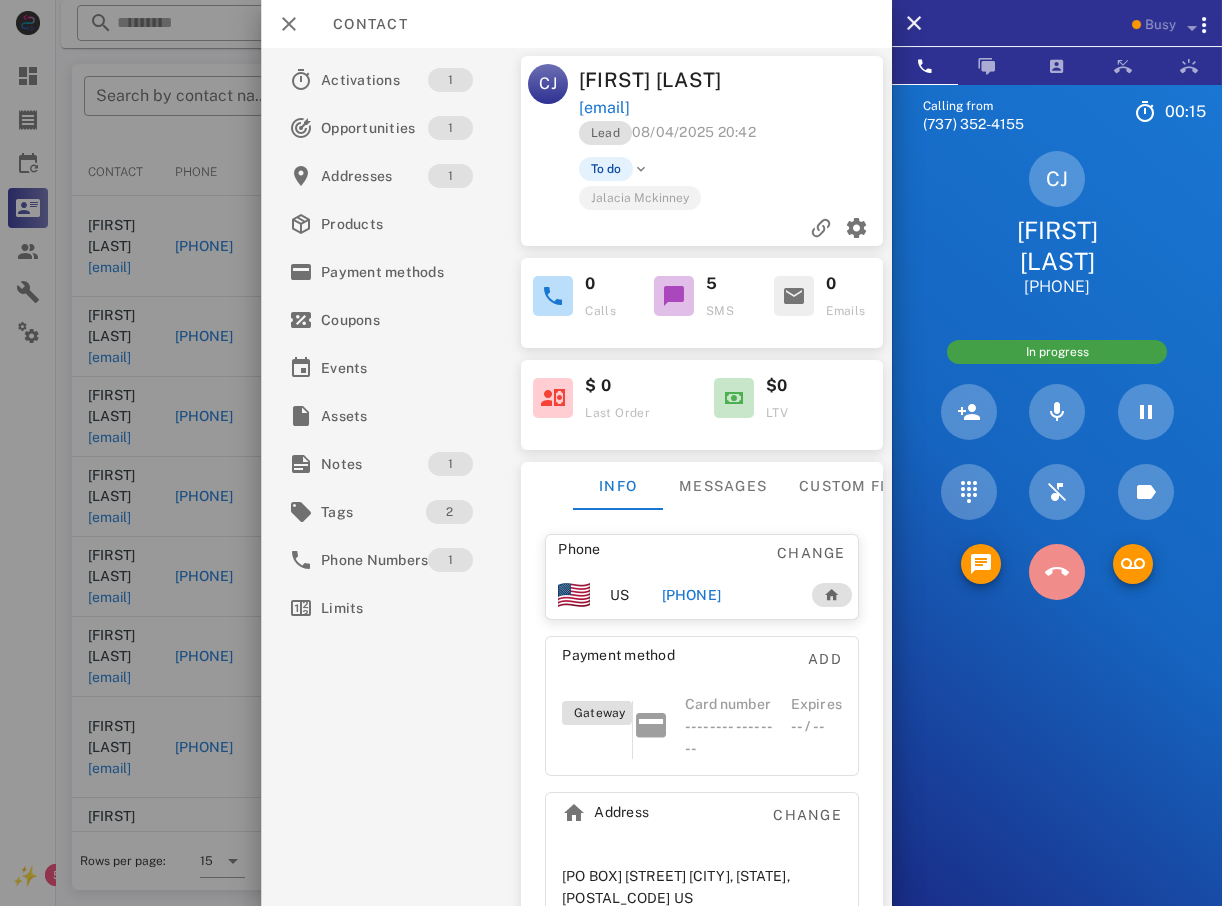 click at bounding box center (1057, 572) 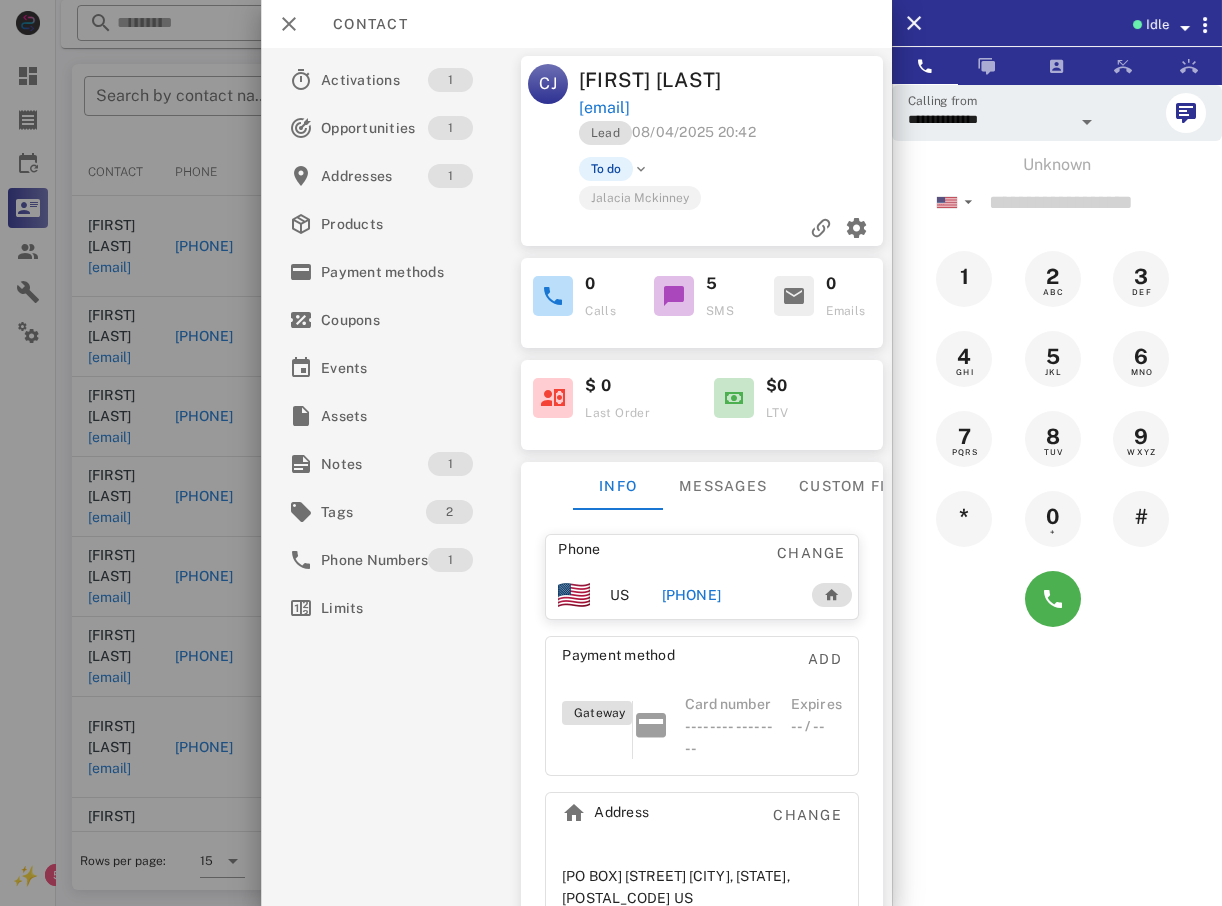 click at bounding box center (611, 453) 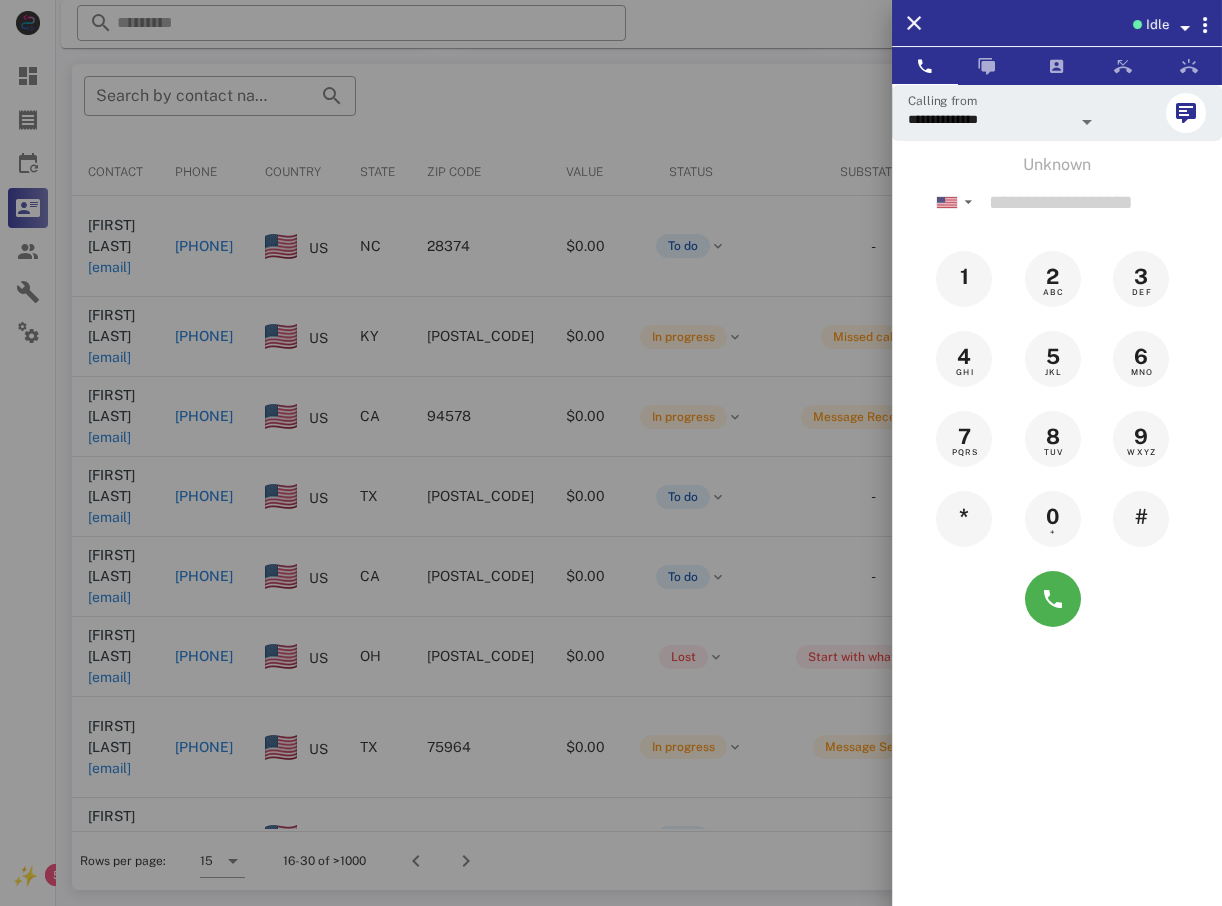 click at bounding box center (611, 453) 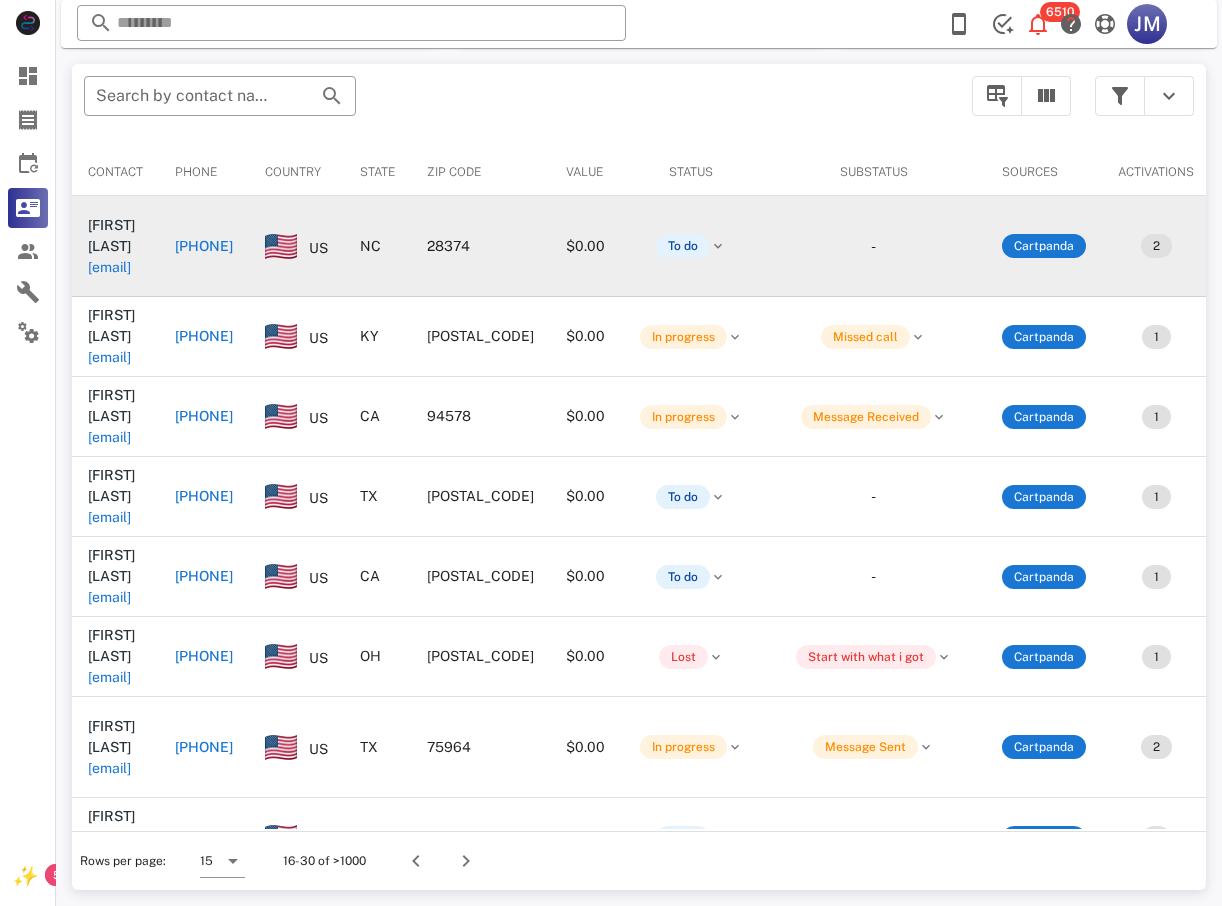 click on "[PHONE]" at bounding box center (204, 246) 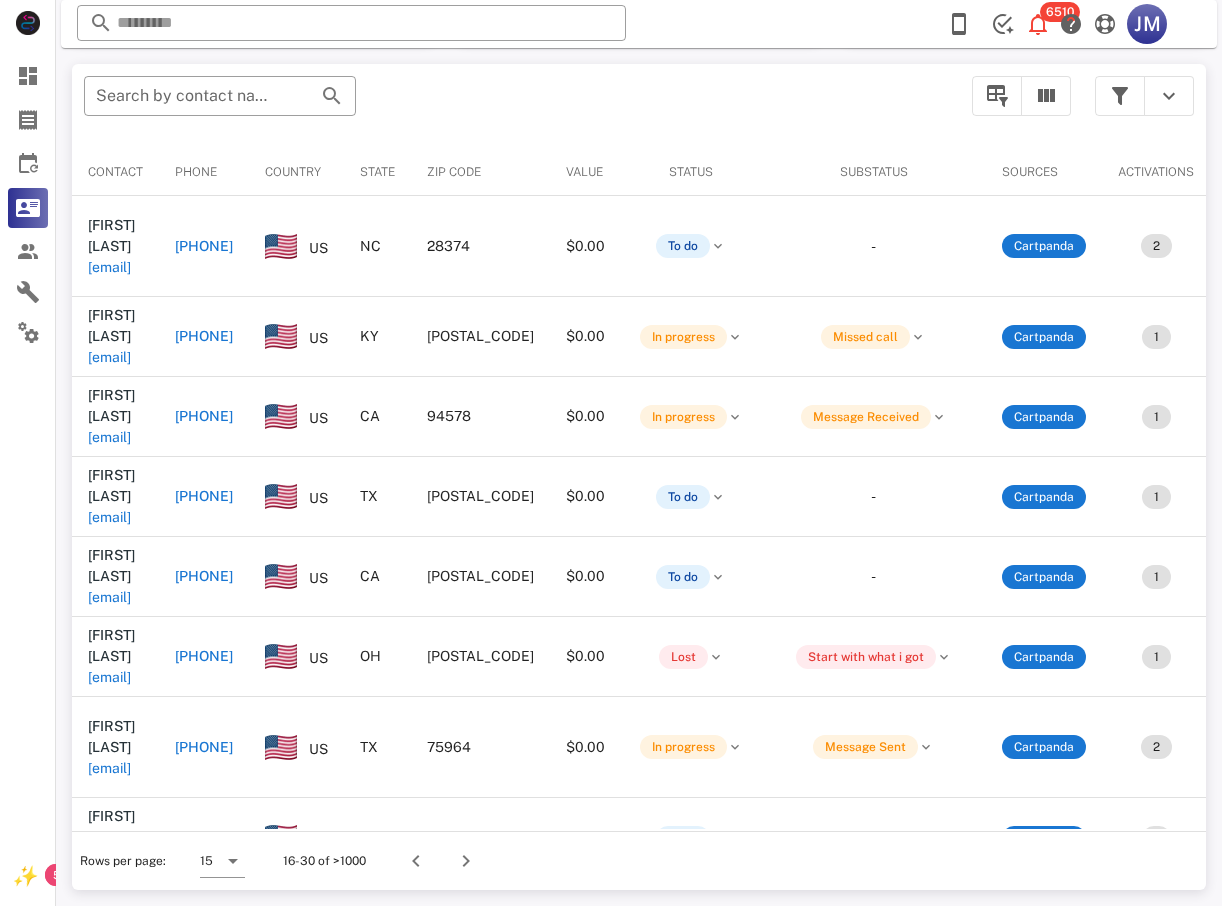 type on "**********" 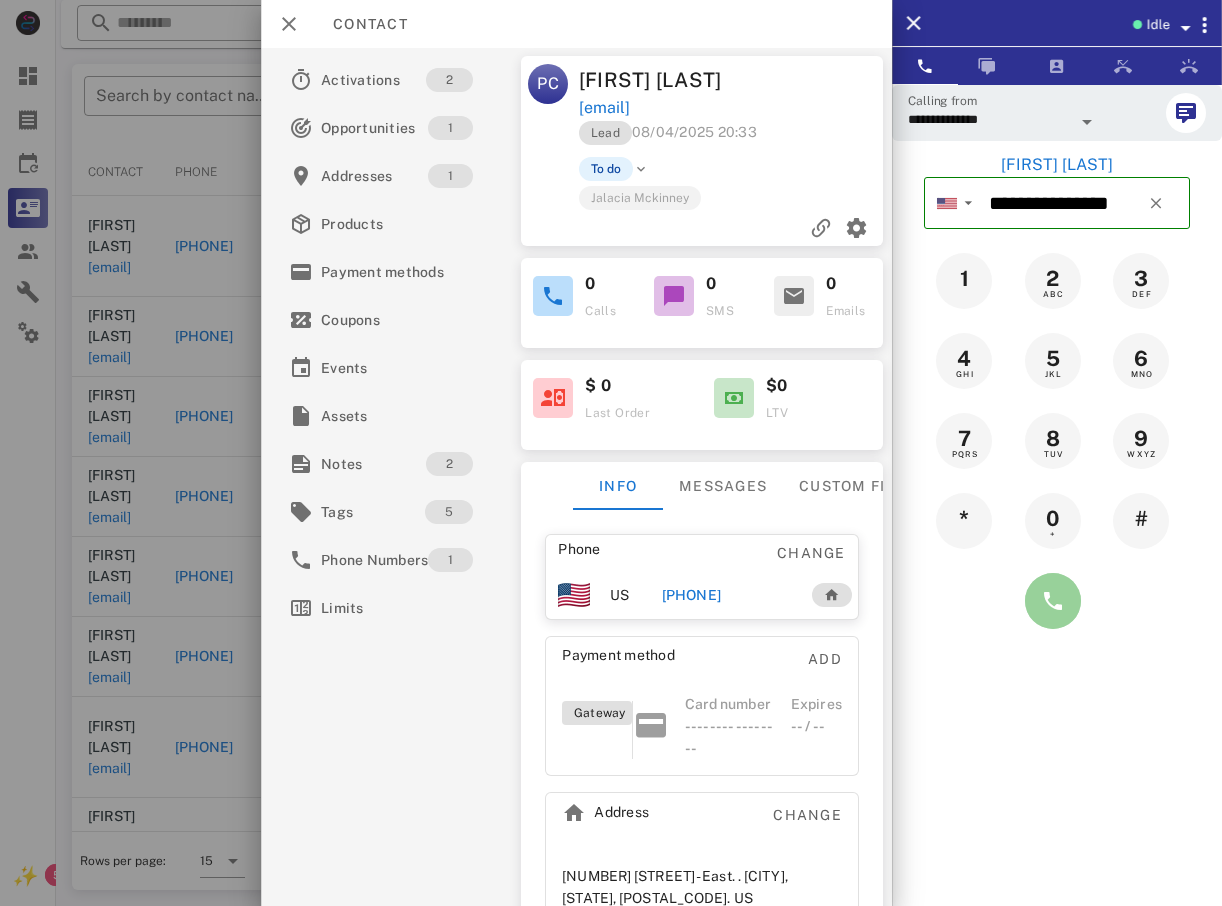 click at bounding box center (1053, 601) 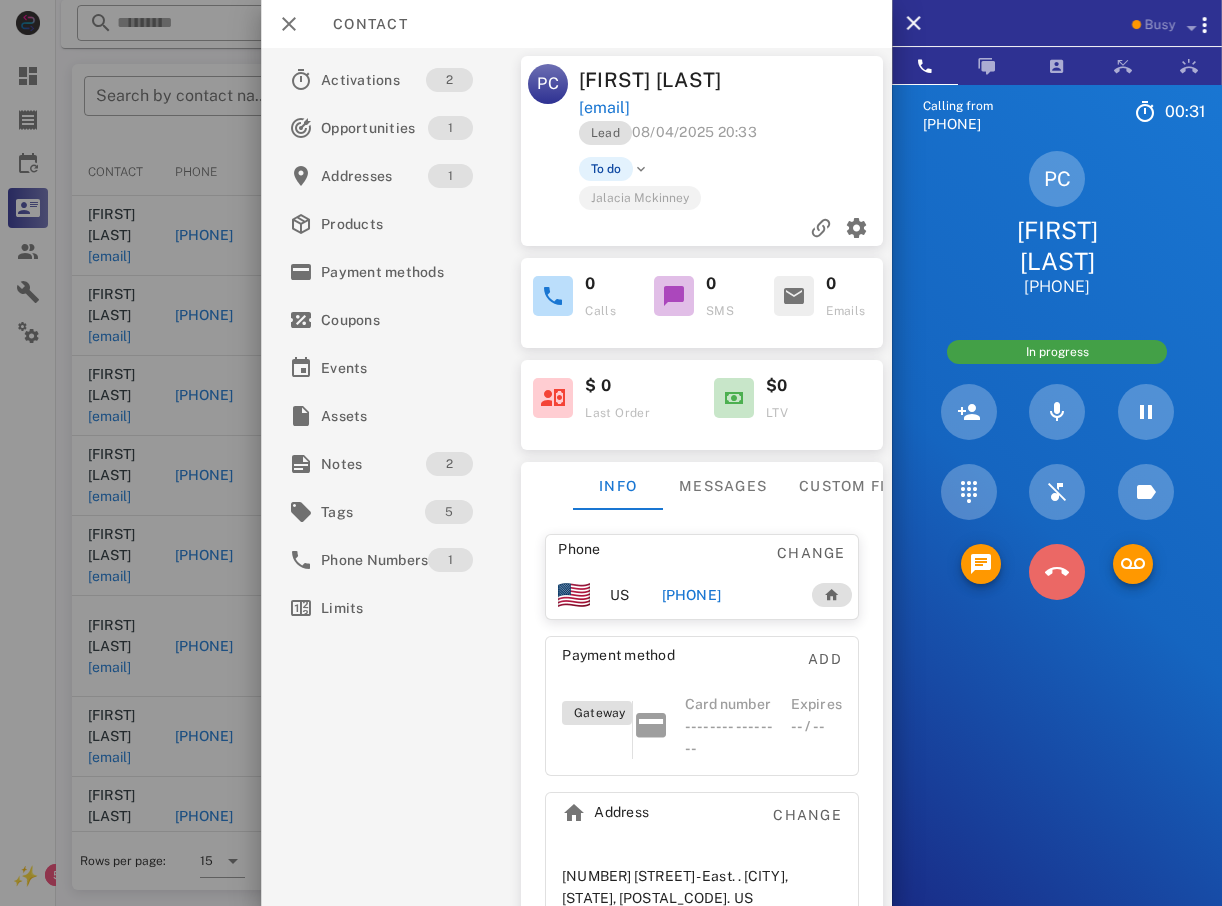 click at bounding box center [1057, 572] 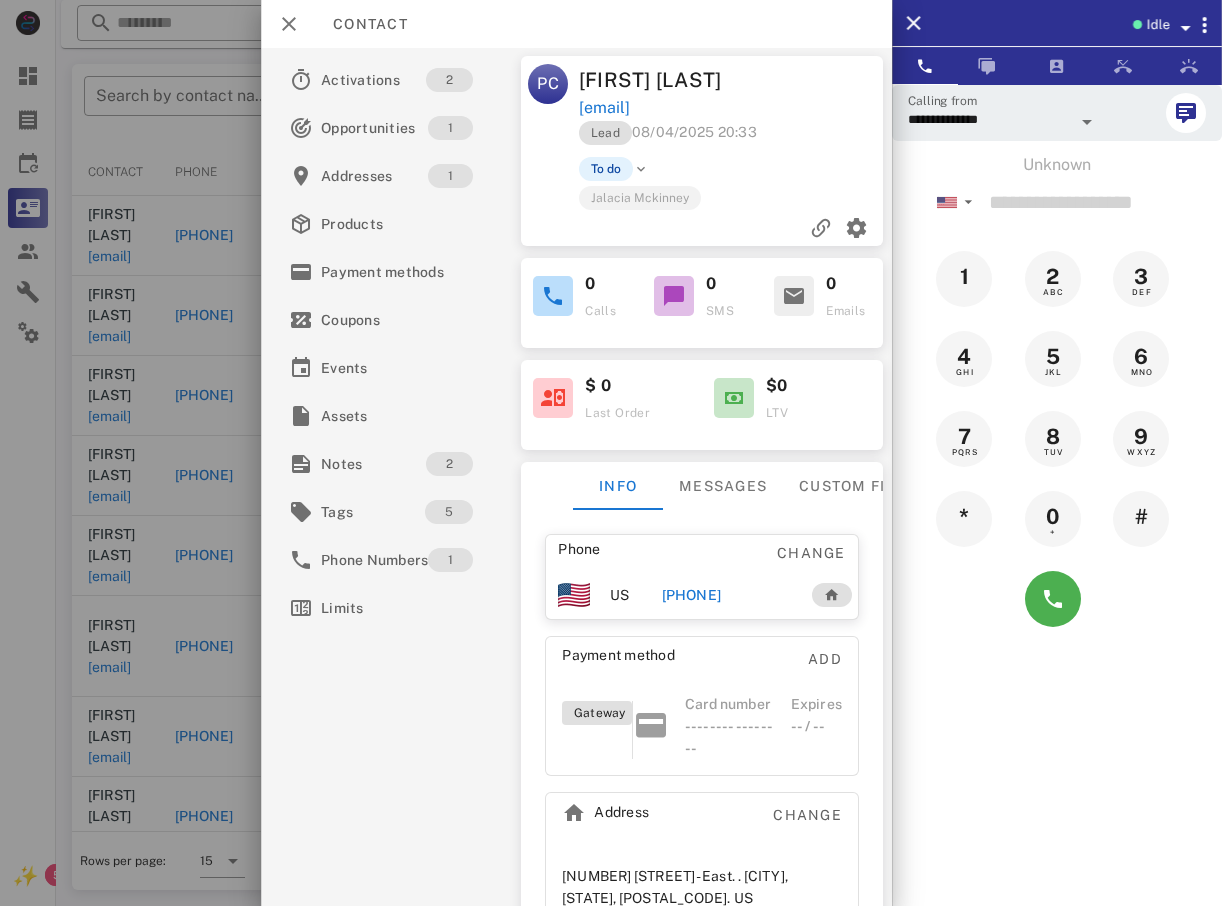 click at bounding box center [611, 453] 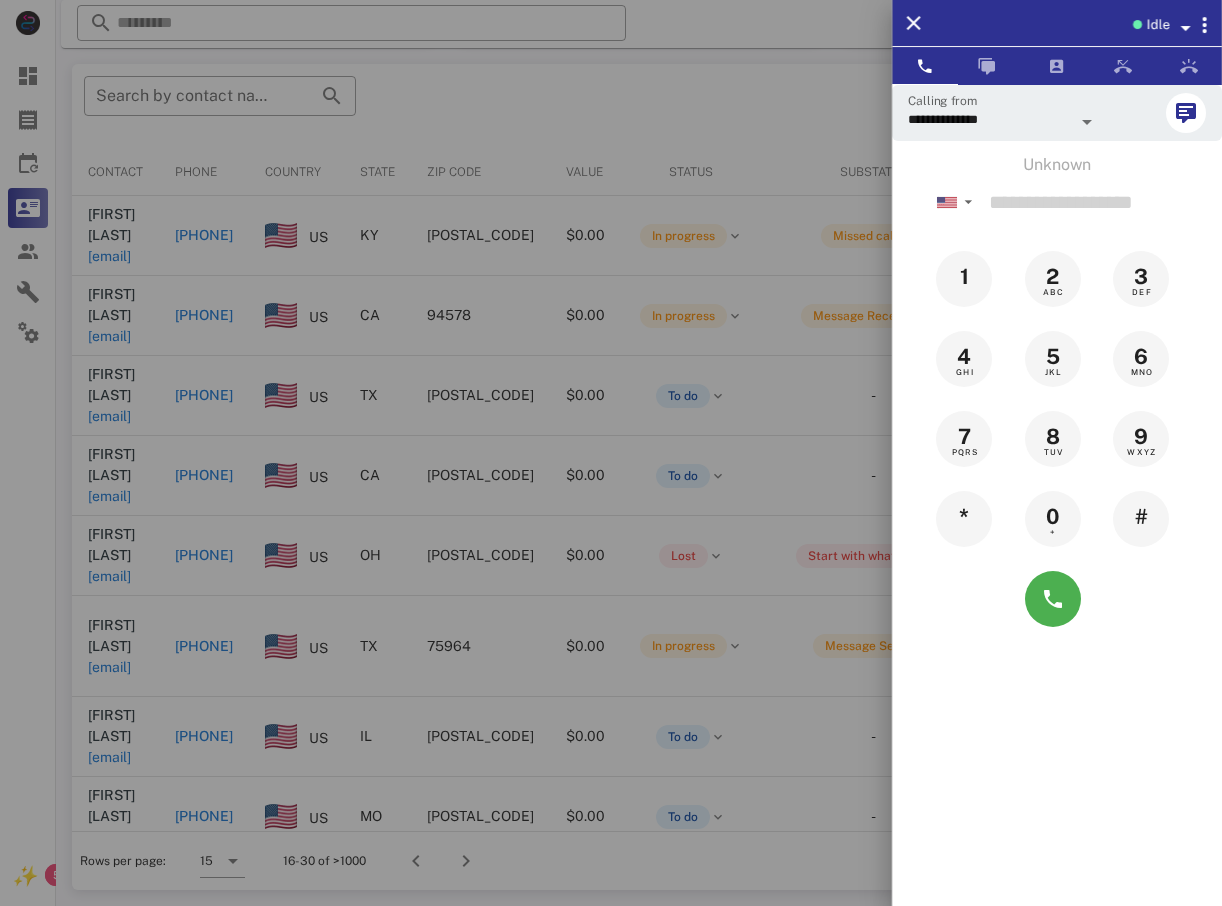 click at bounding box center (611, 453) 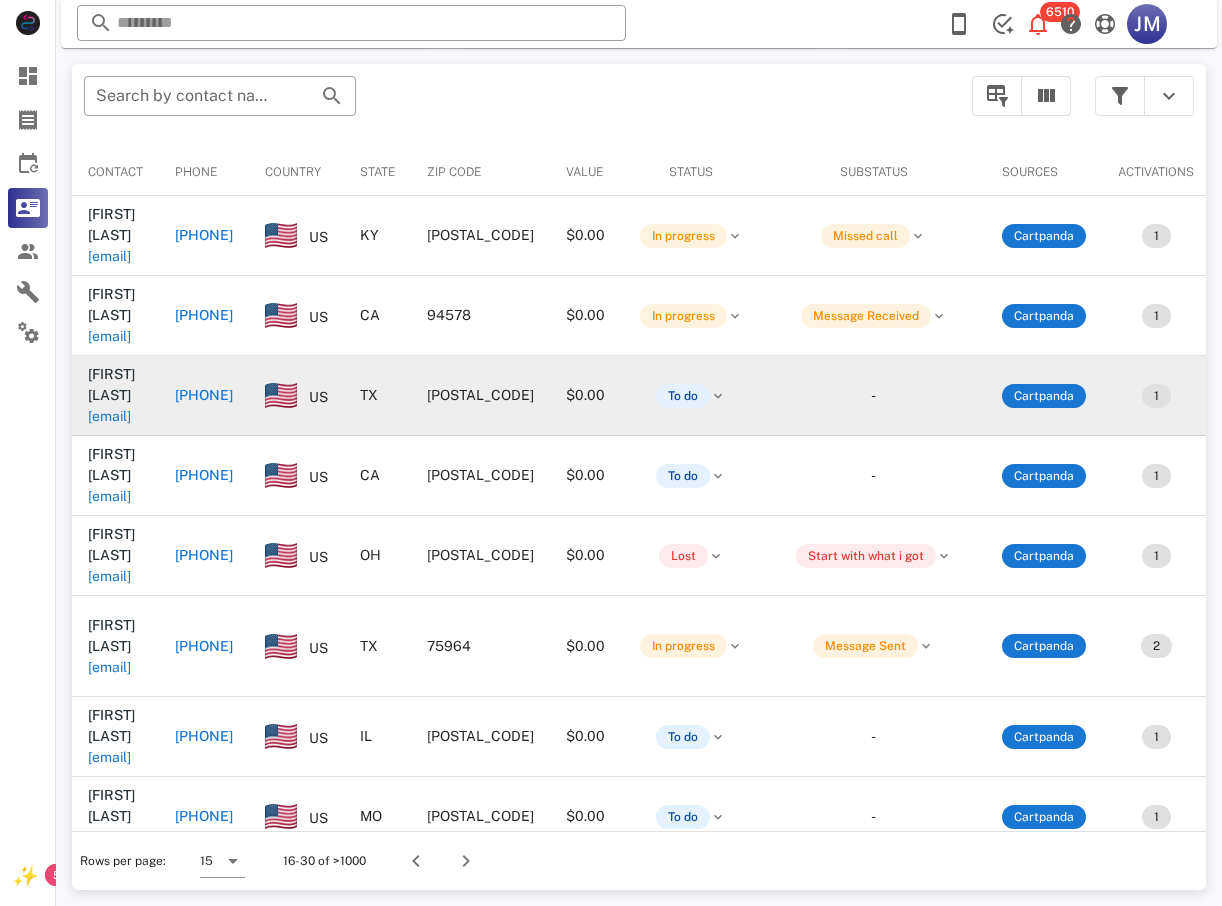 click on "+17139076777" at bounding box center (204, 395) 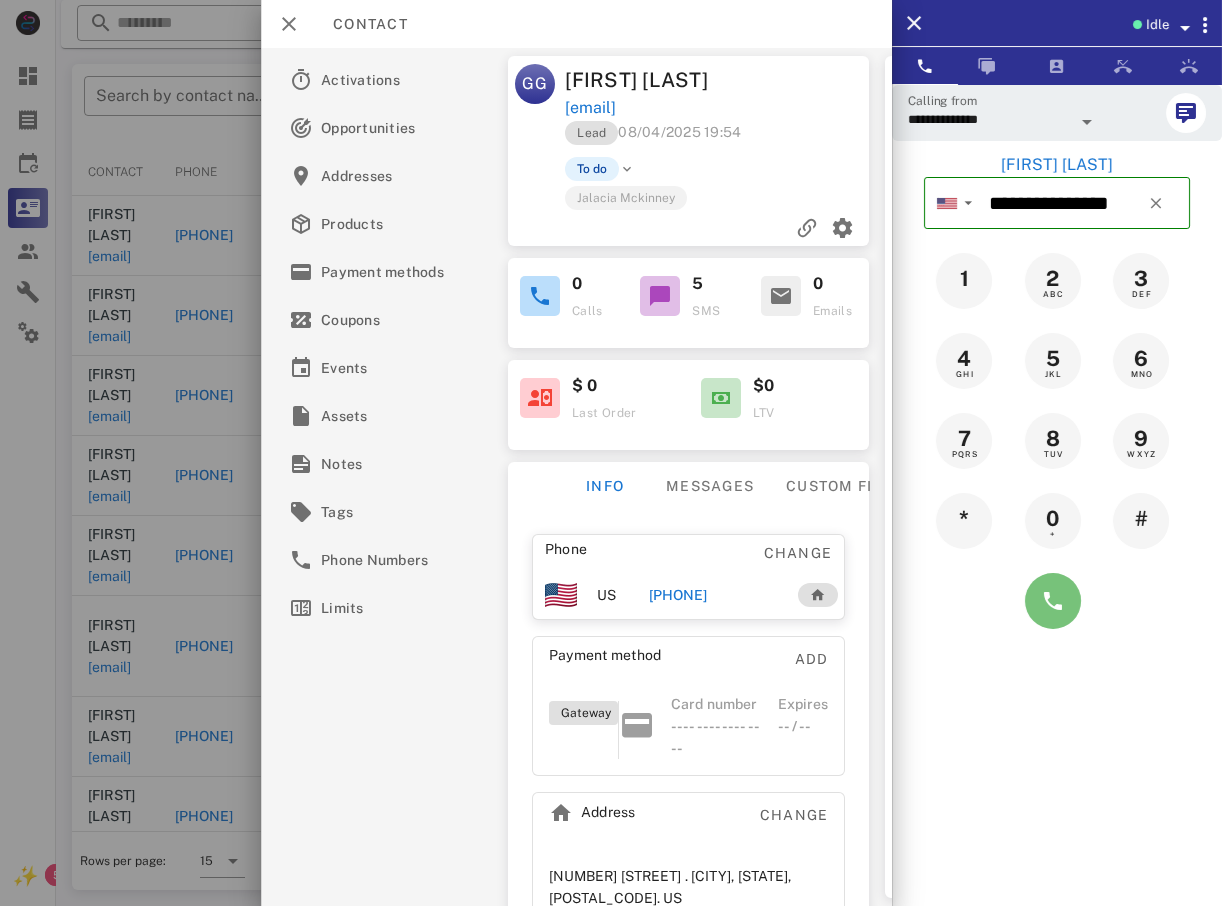 click at bounding box center [1053, 601] 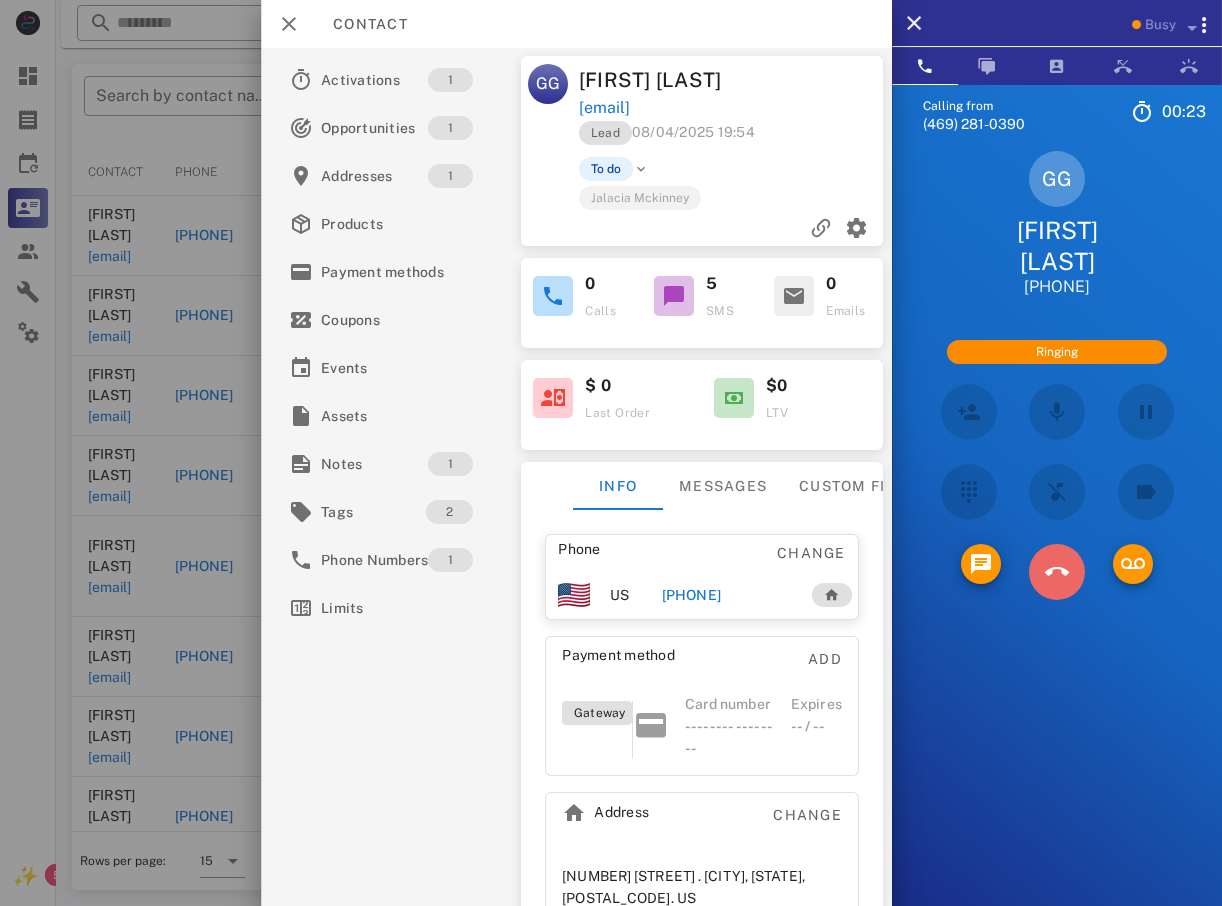 click at bounding box center (1057, 572) 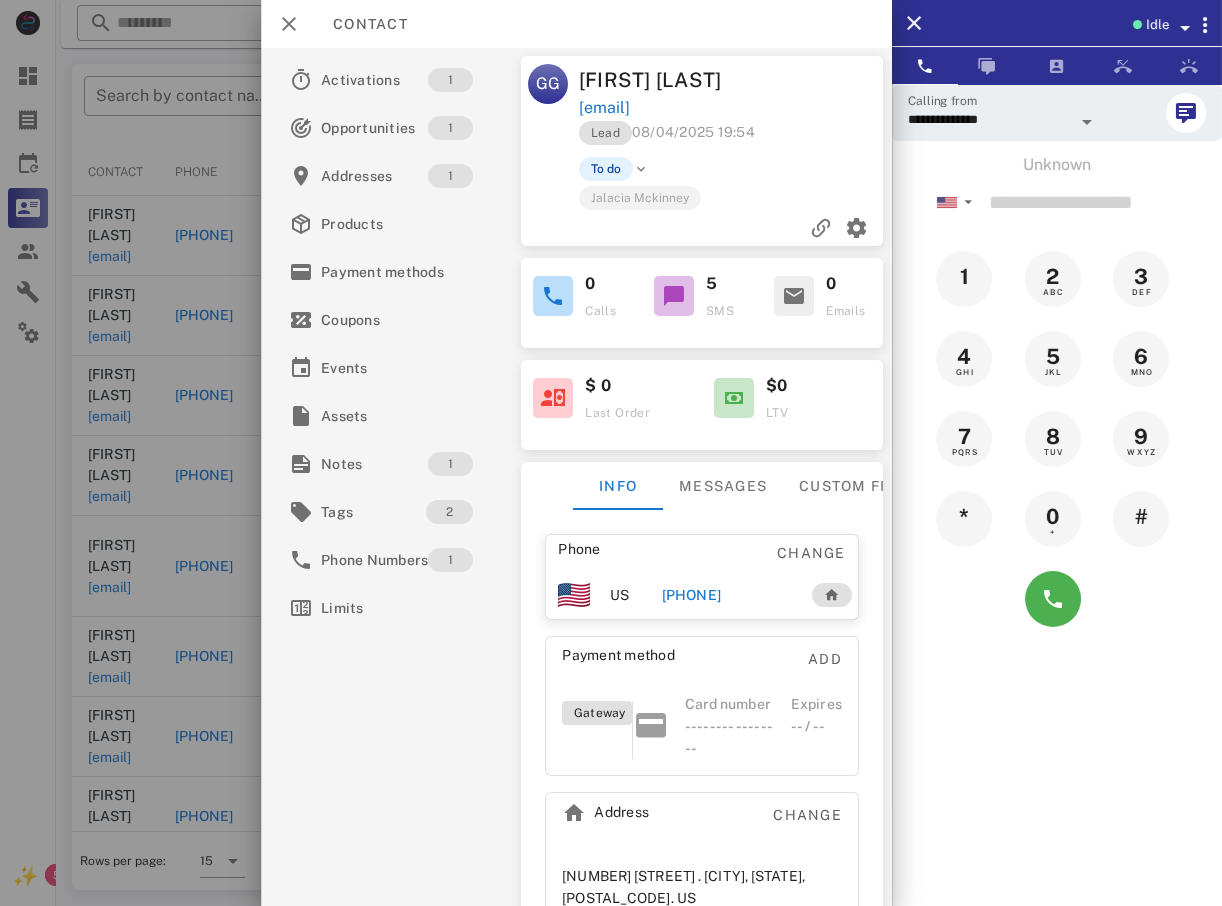 click at bounding box center (611, 453) 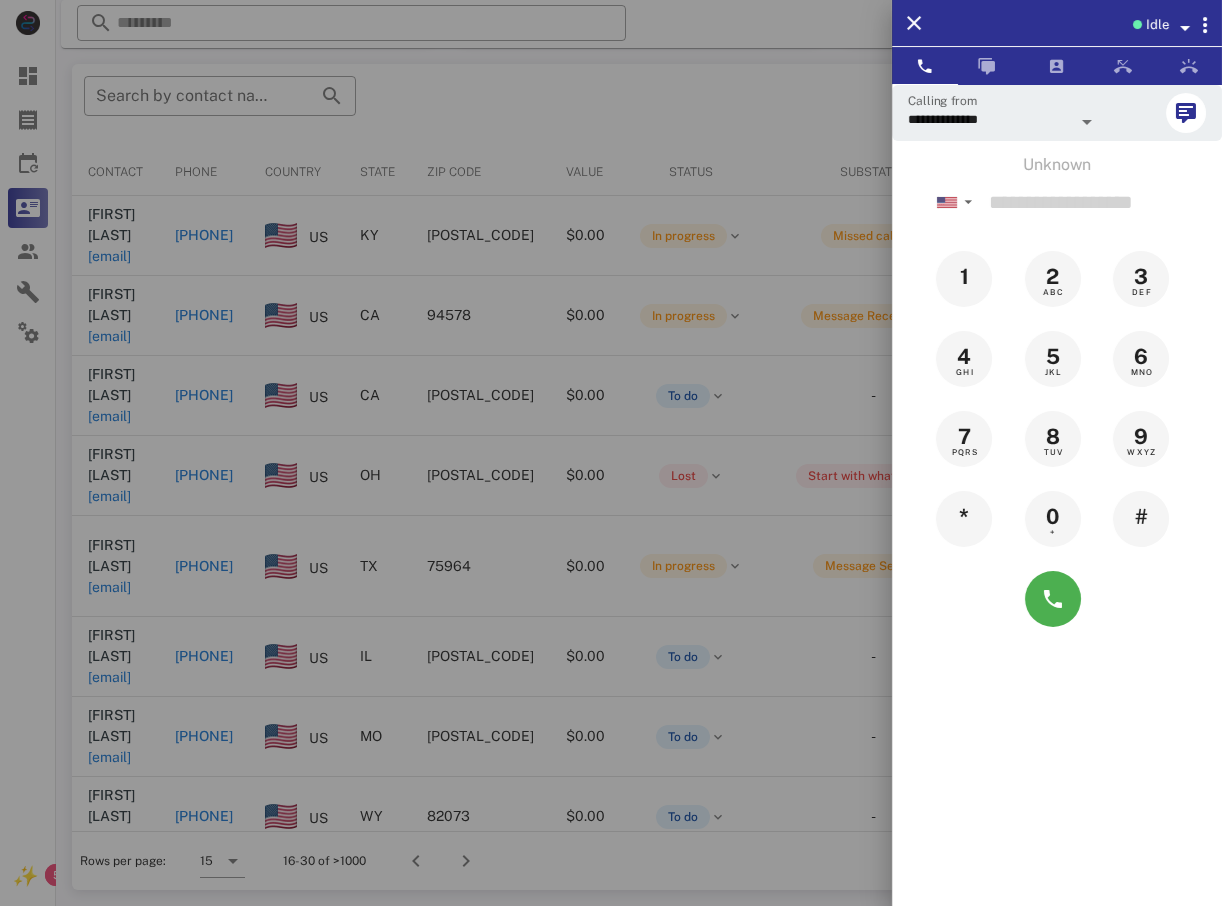 click at bounding box center (611, 453) 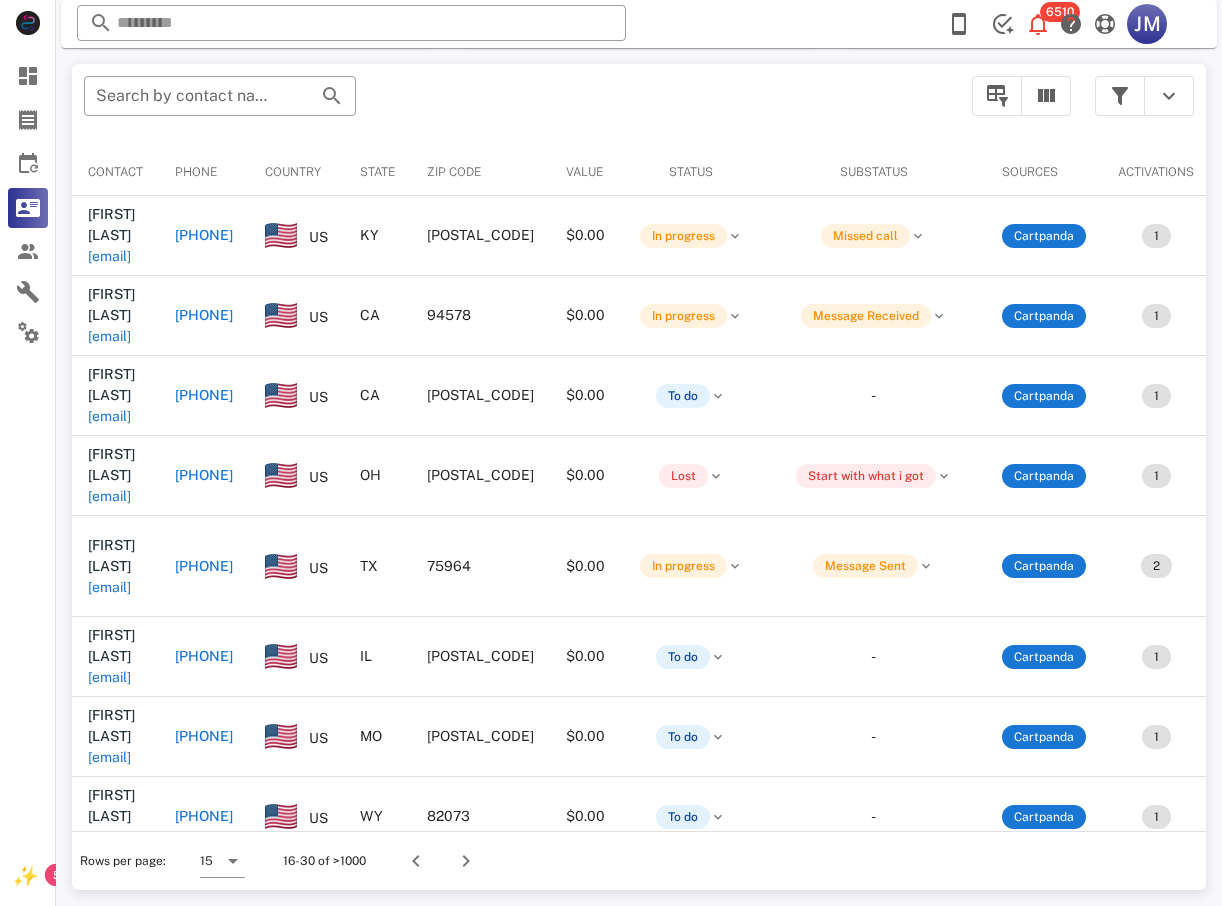 click on "+18588805475" at bounding box center (204, 395) 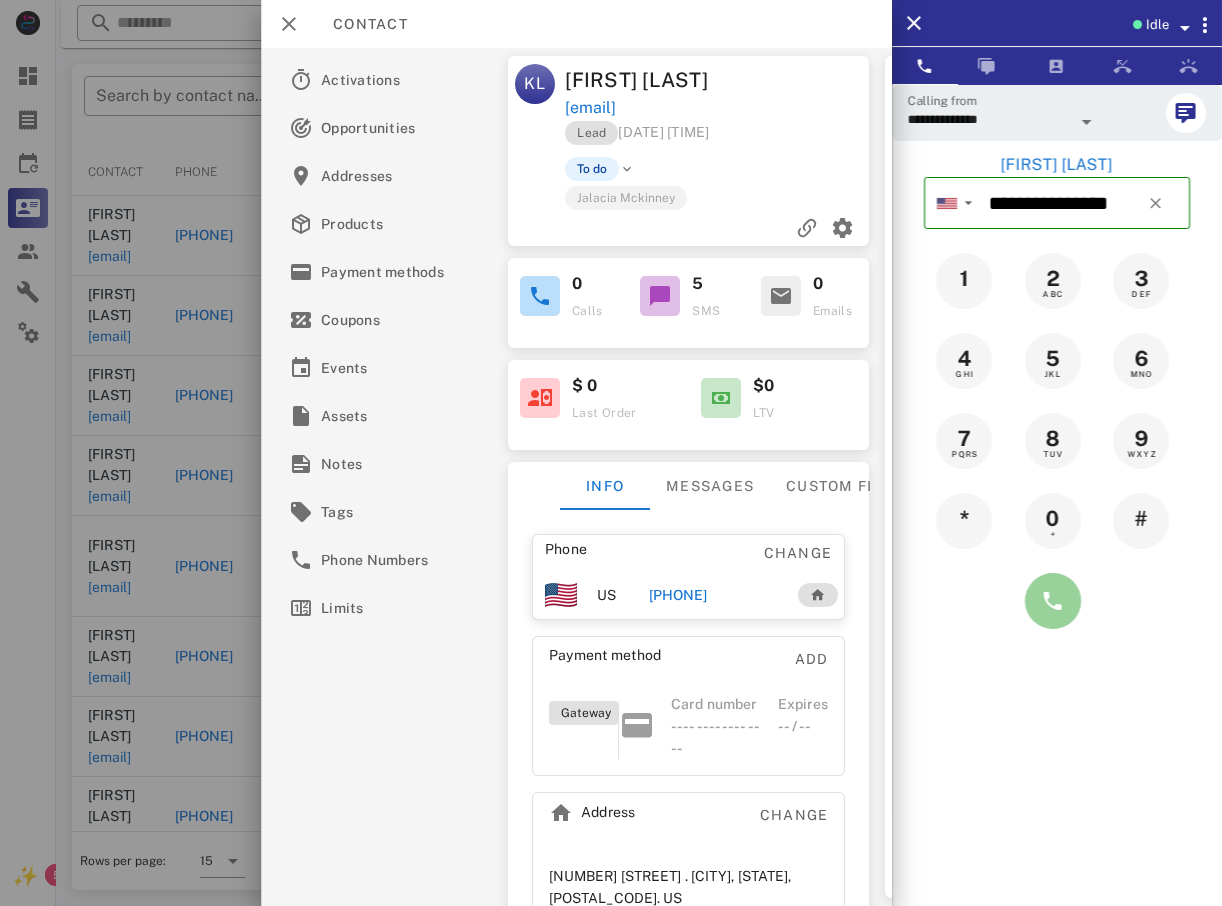 click at bounding box center [1053, 601] 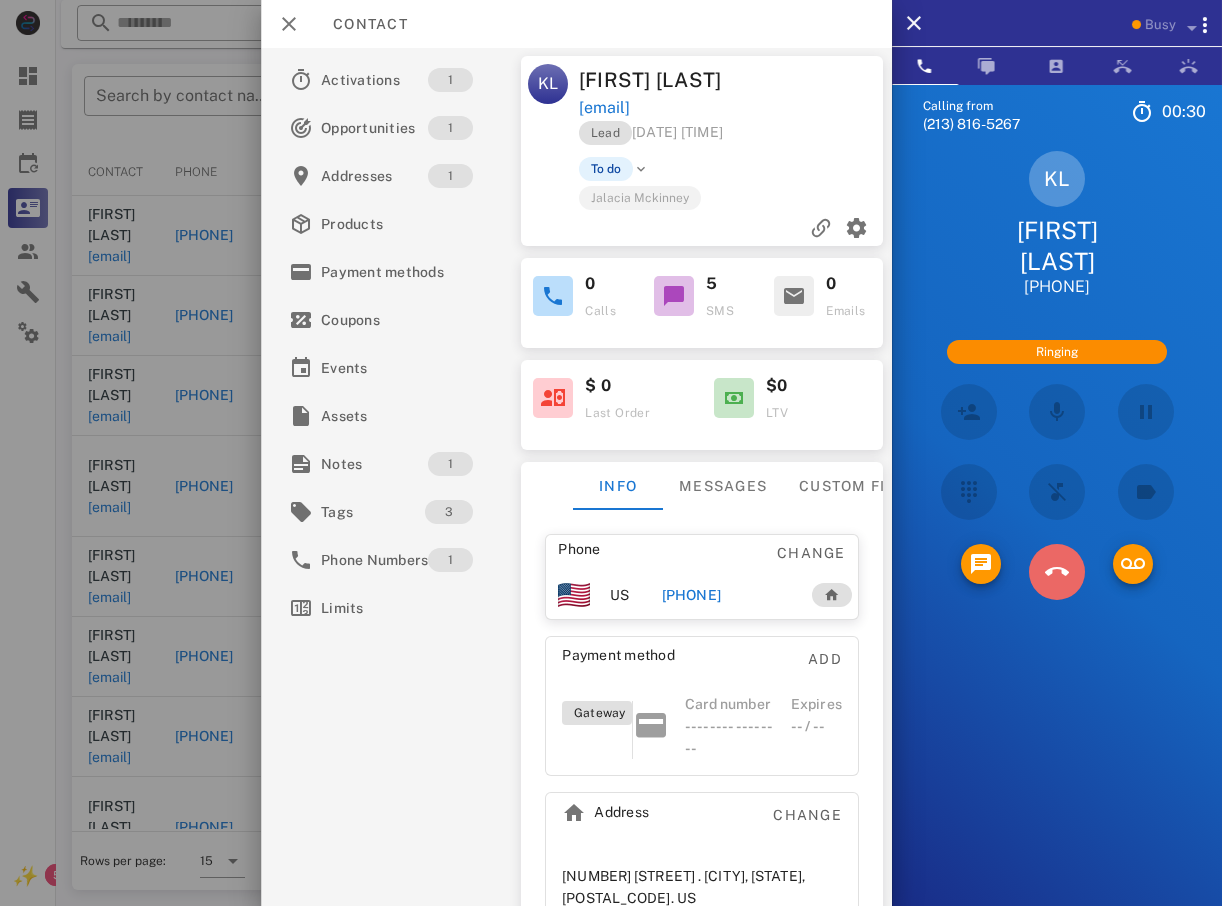 click at bounding box center (1057, 572) 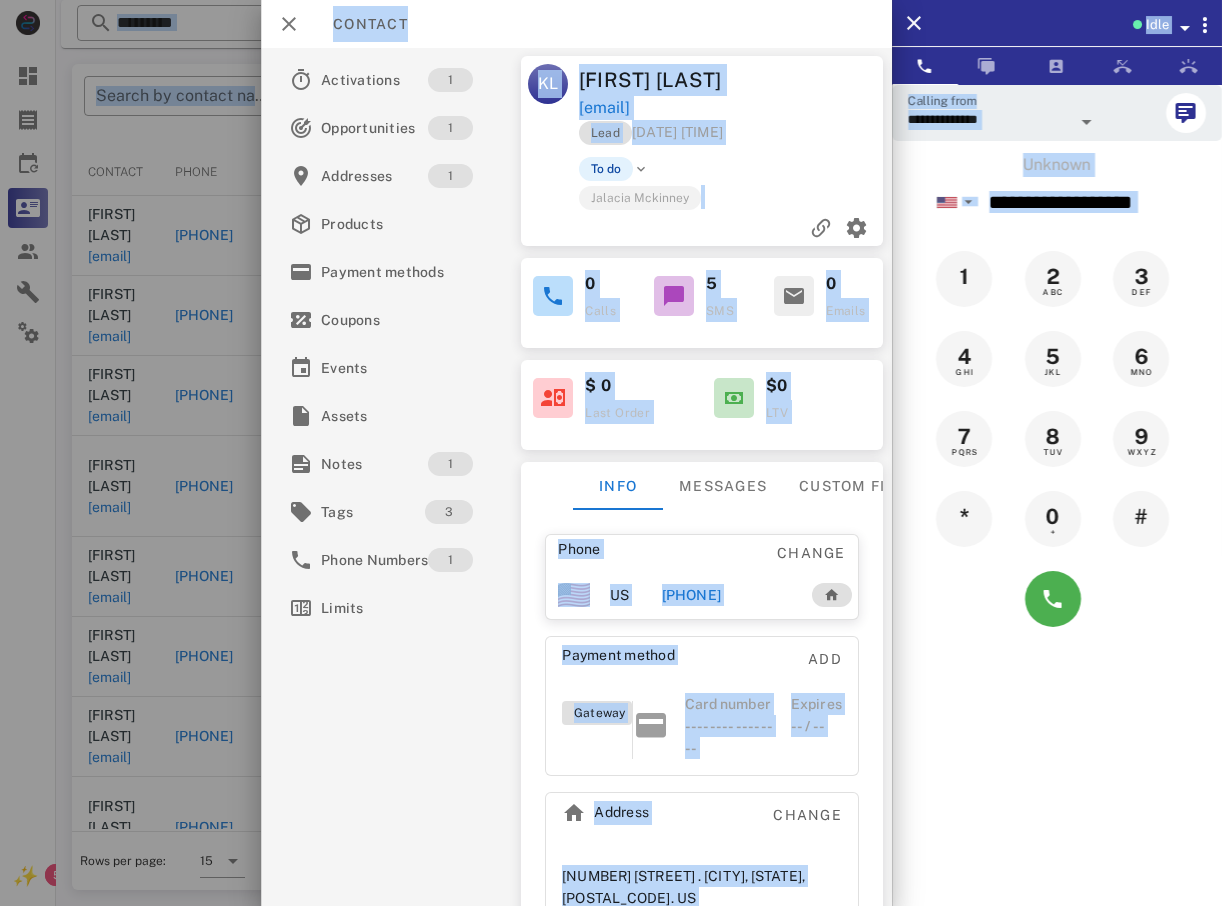 drag, startPoint x: 0, startPoint y: 479, endPoint x: -4, endPoint y: 457, distance: 22.36068 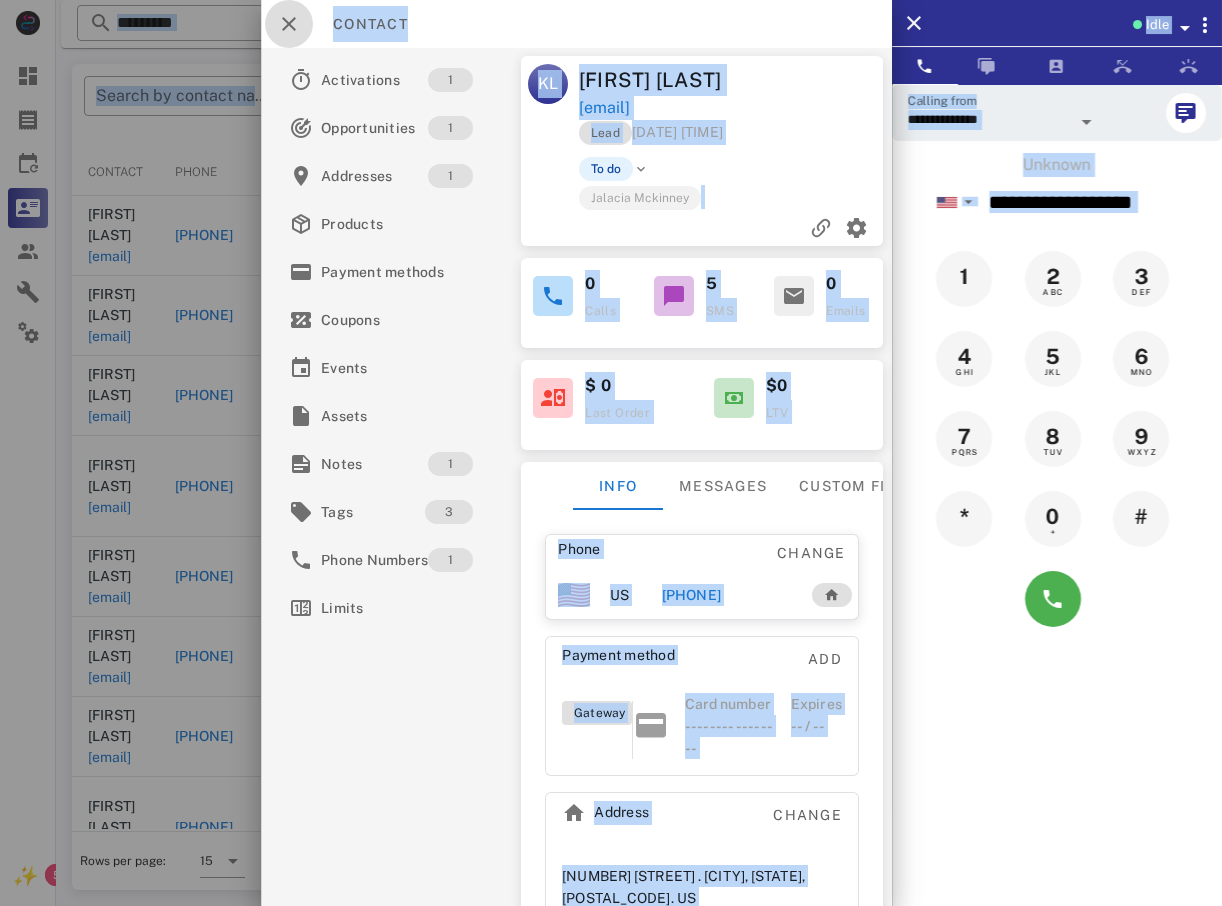 click at bounding box center (289, 24) 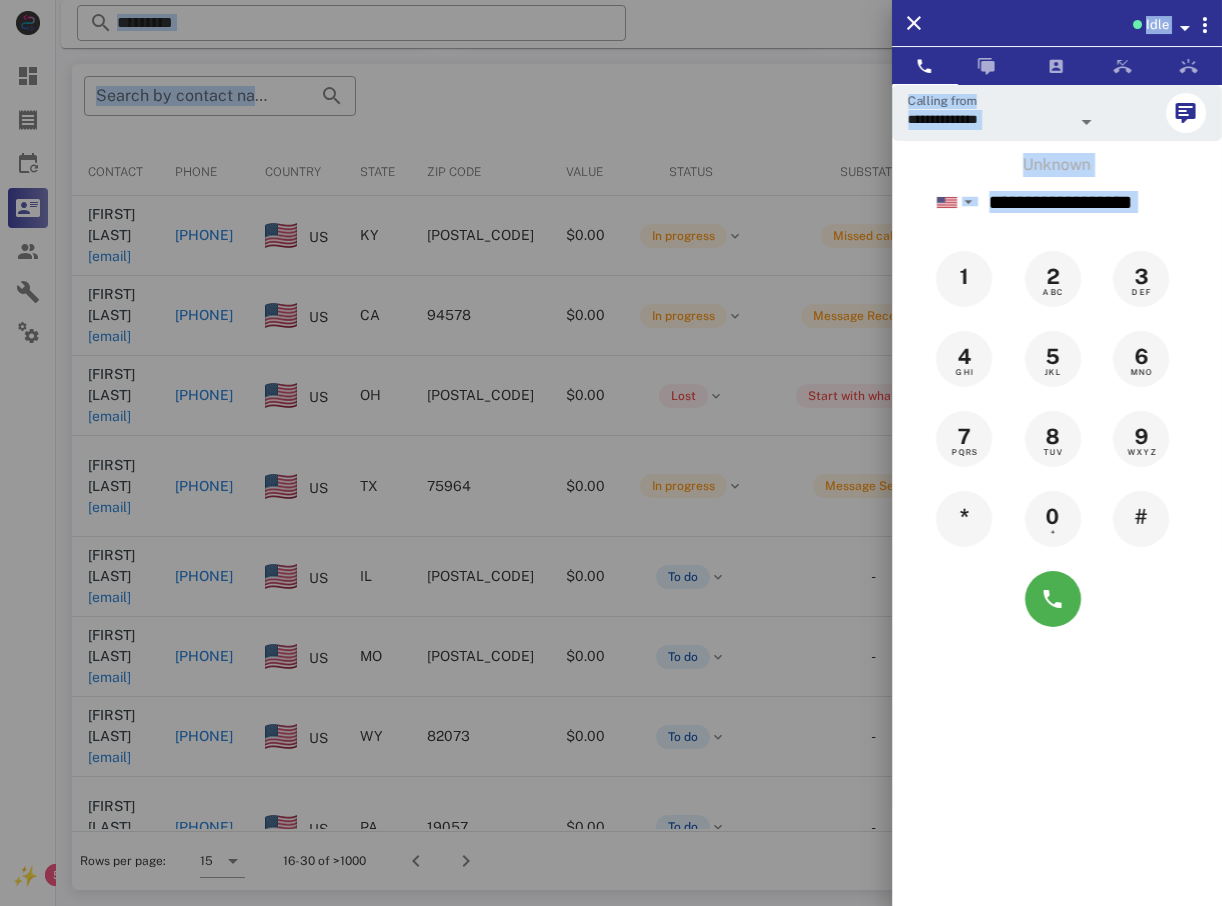 click at bounding box center (611, 453) 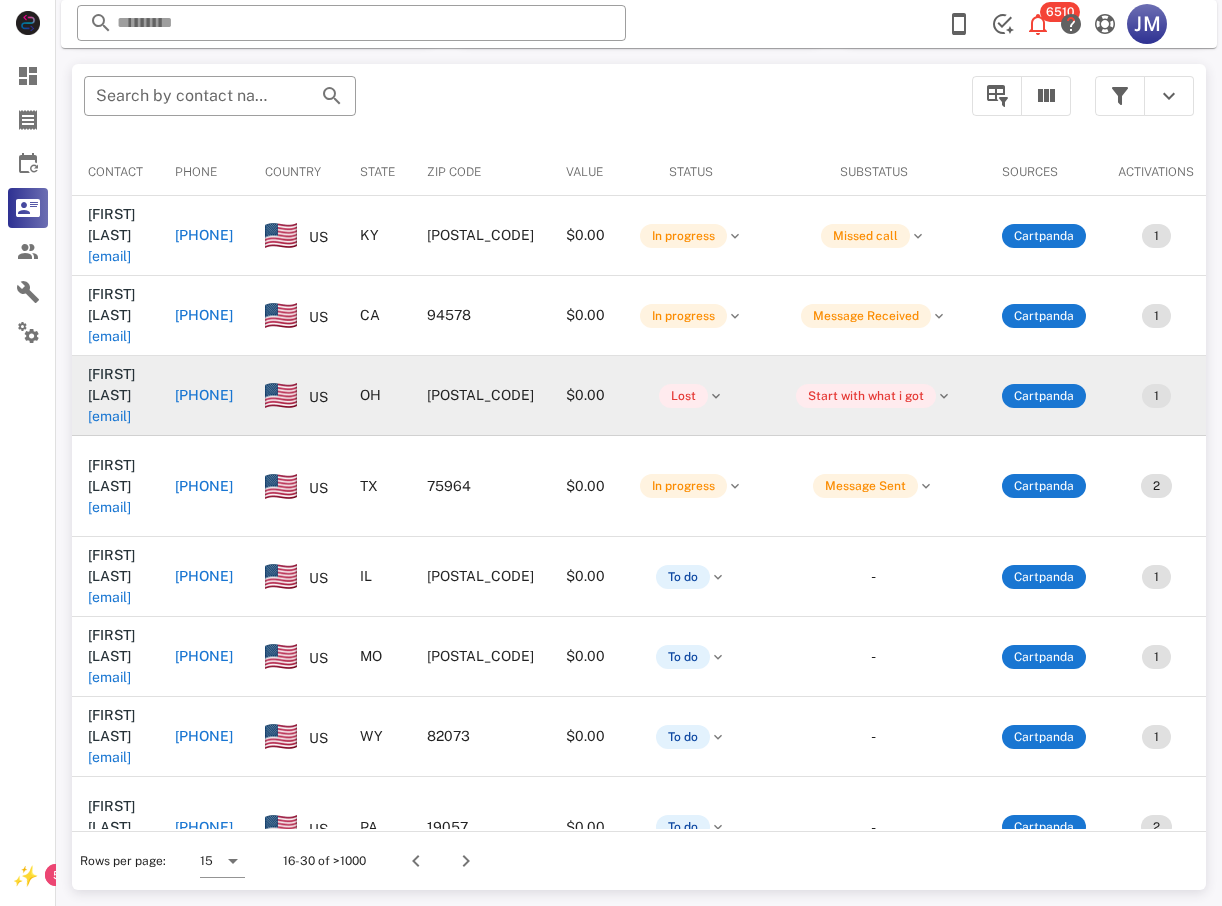 click on "[PHONE]" at bounding box center (204, 395) 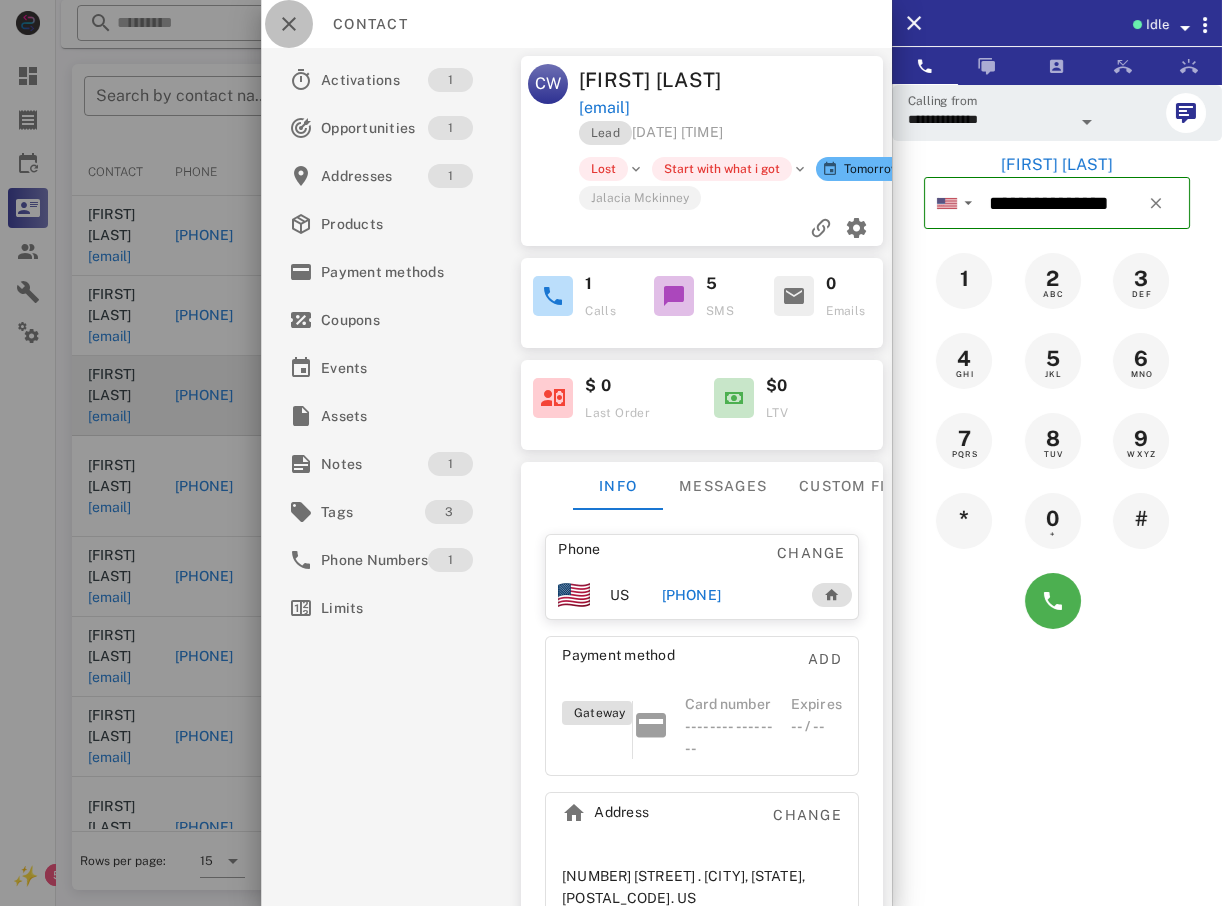 click at bounding box center (289, 24) 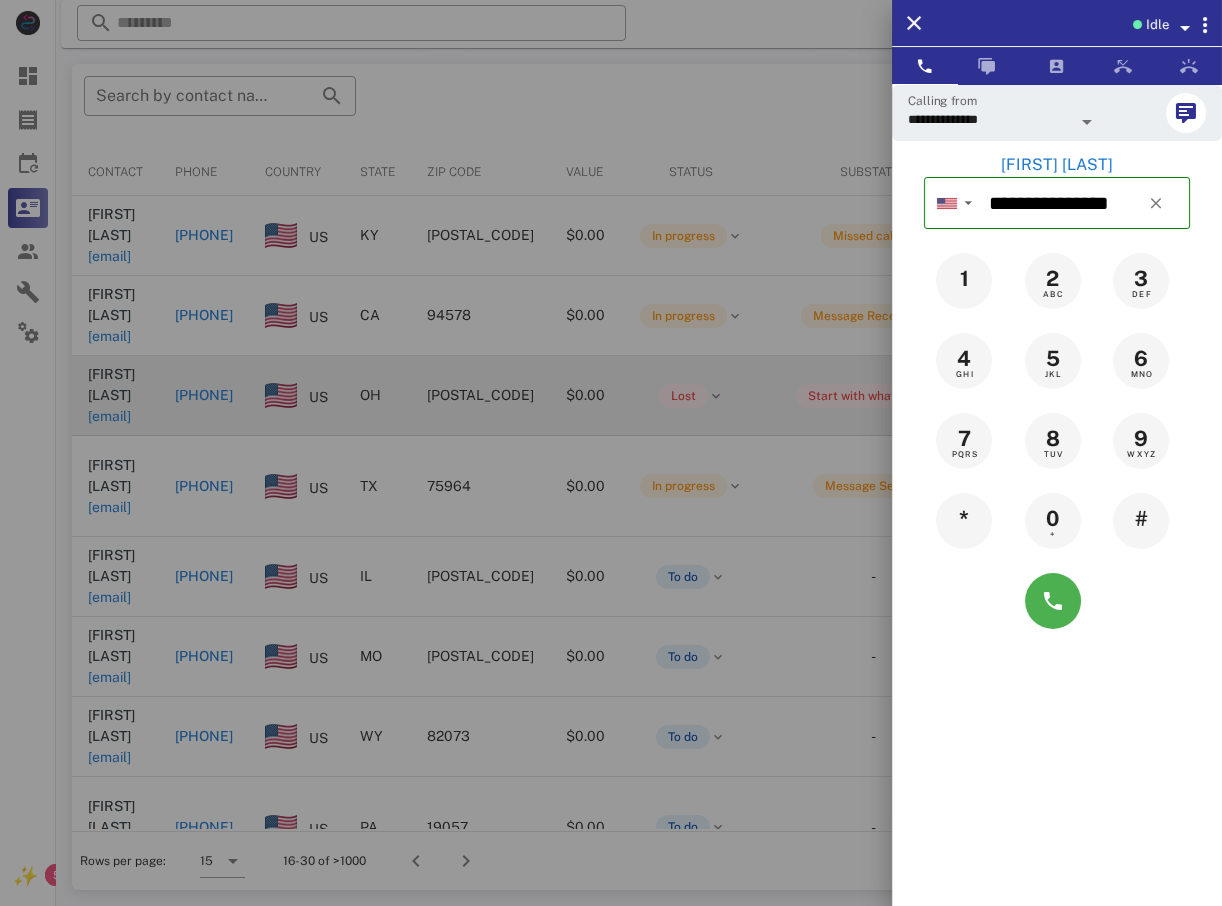 click at bounding box center (611, 453) 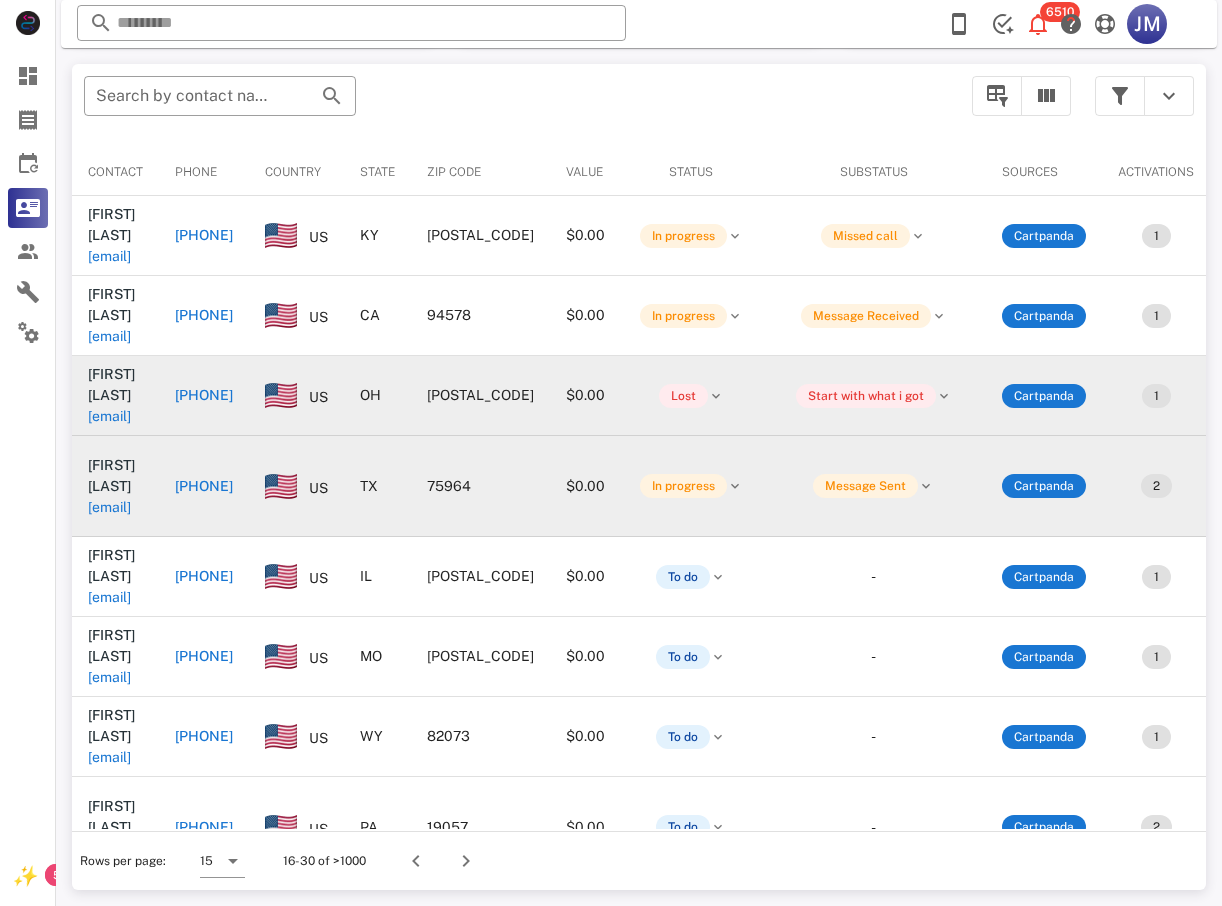 click on "+19365690559" at bounding box center [204, 486] 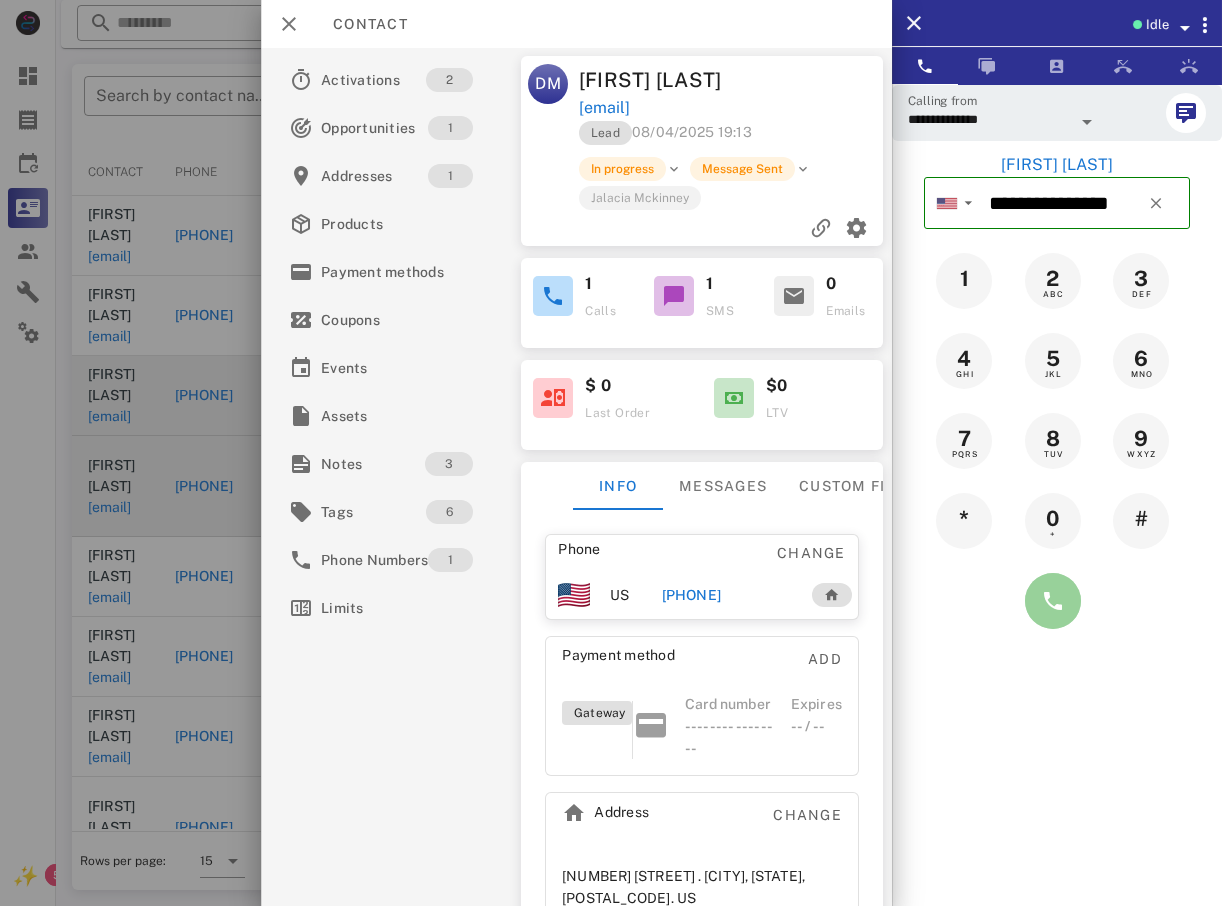 click at bounding box center [1053, 601] 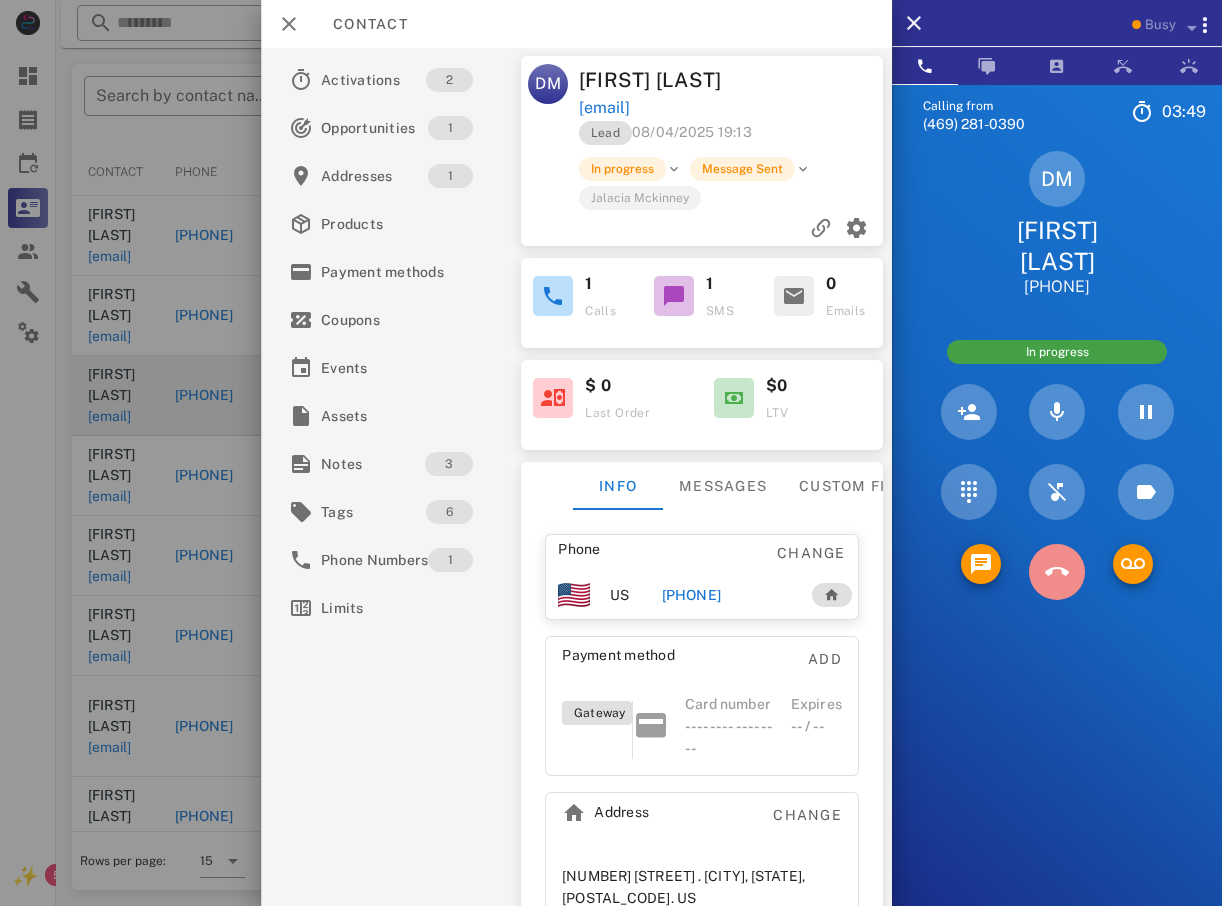 click at bounding box center (1057, 572) 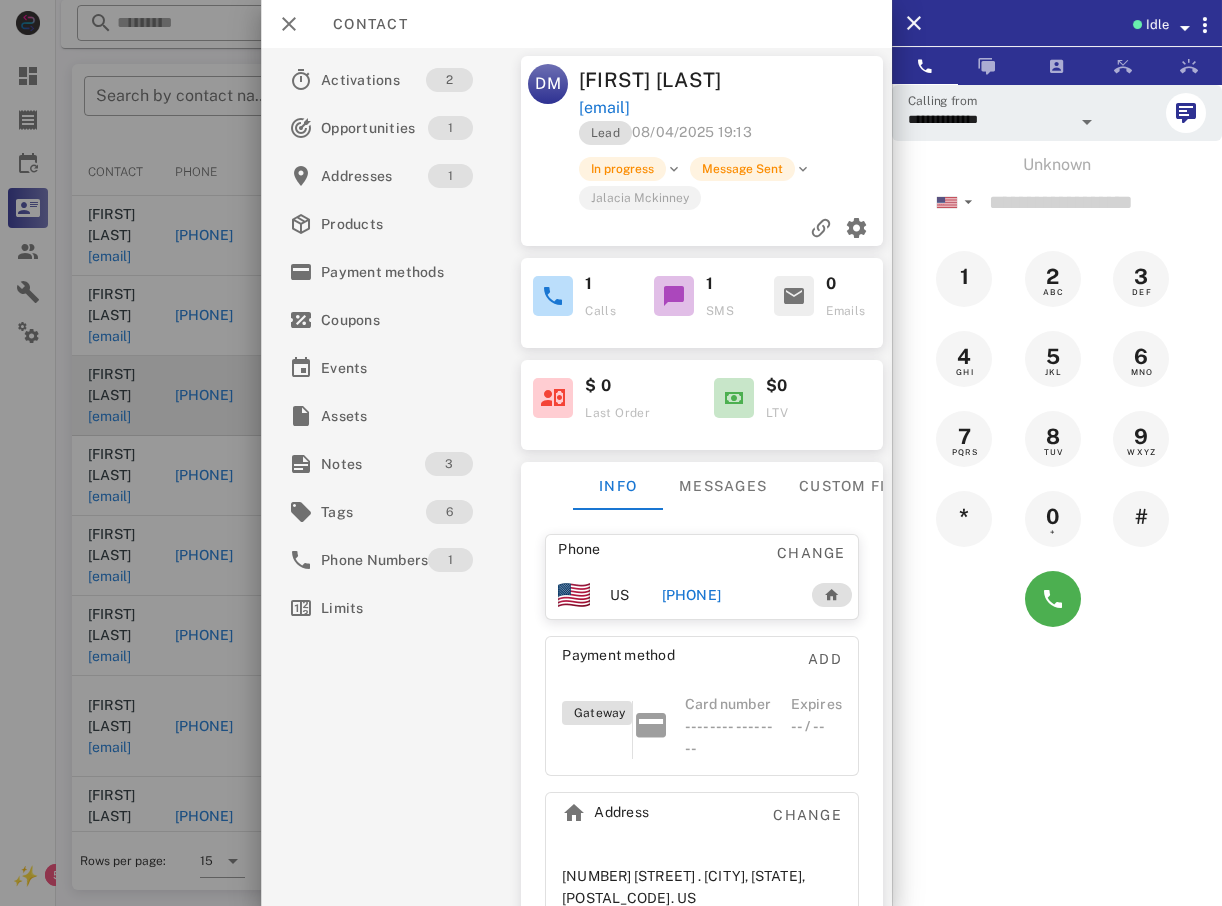 click at bounding box center [611, 453] 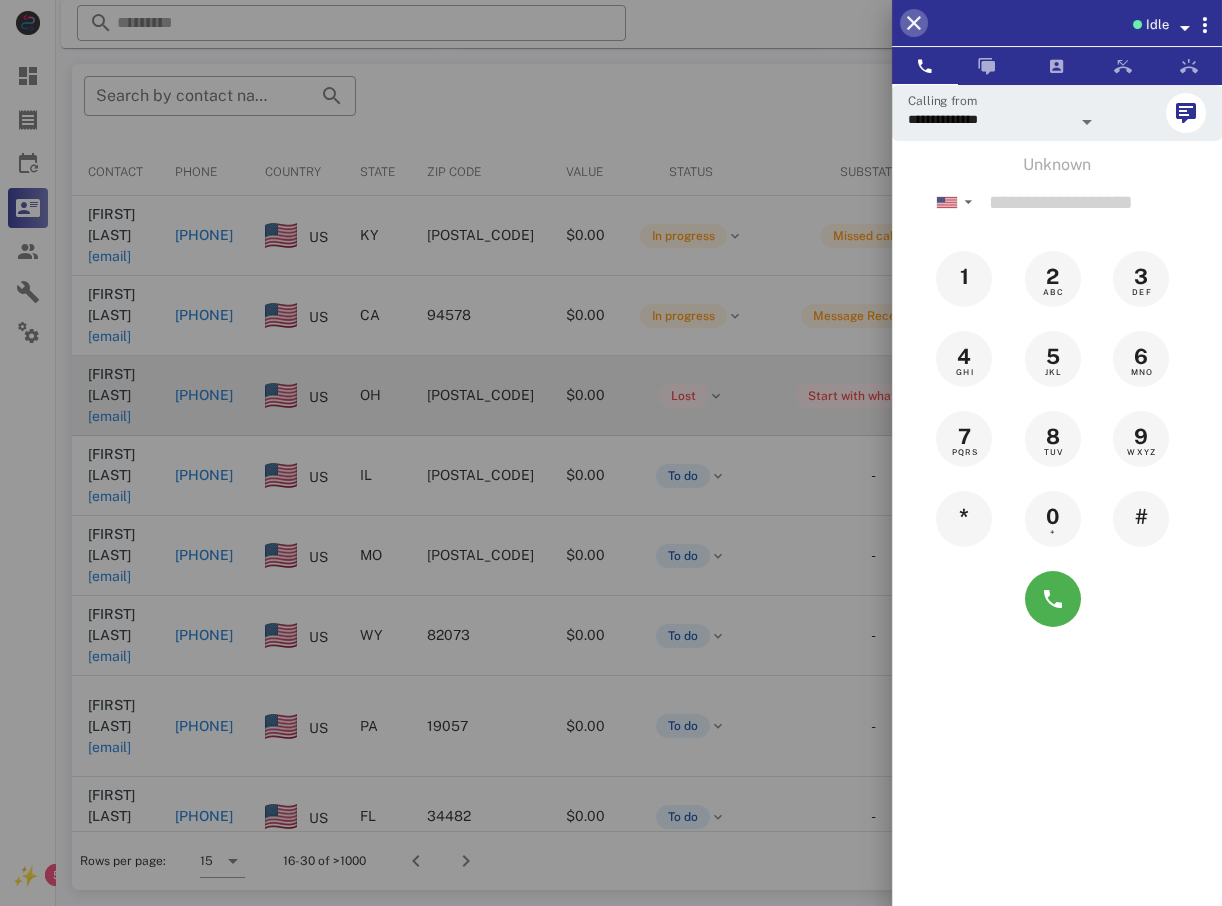 click at bounding box center [914, 23] 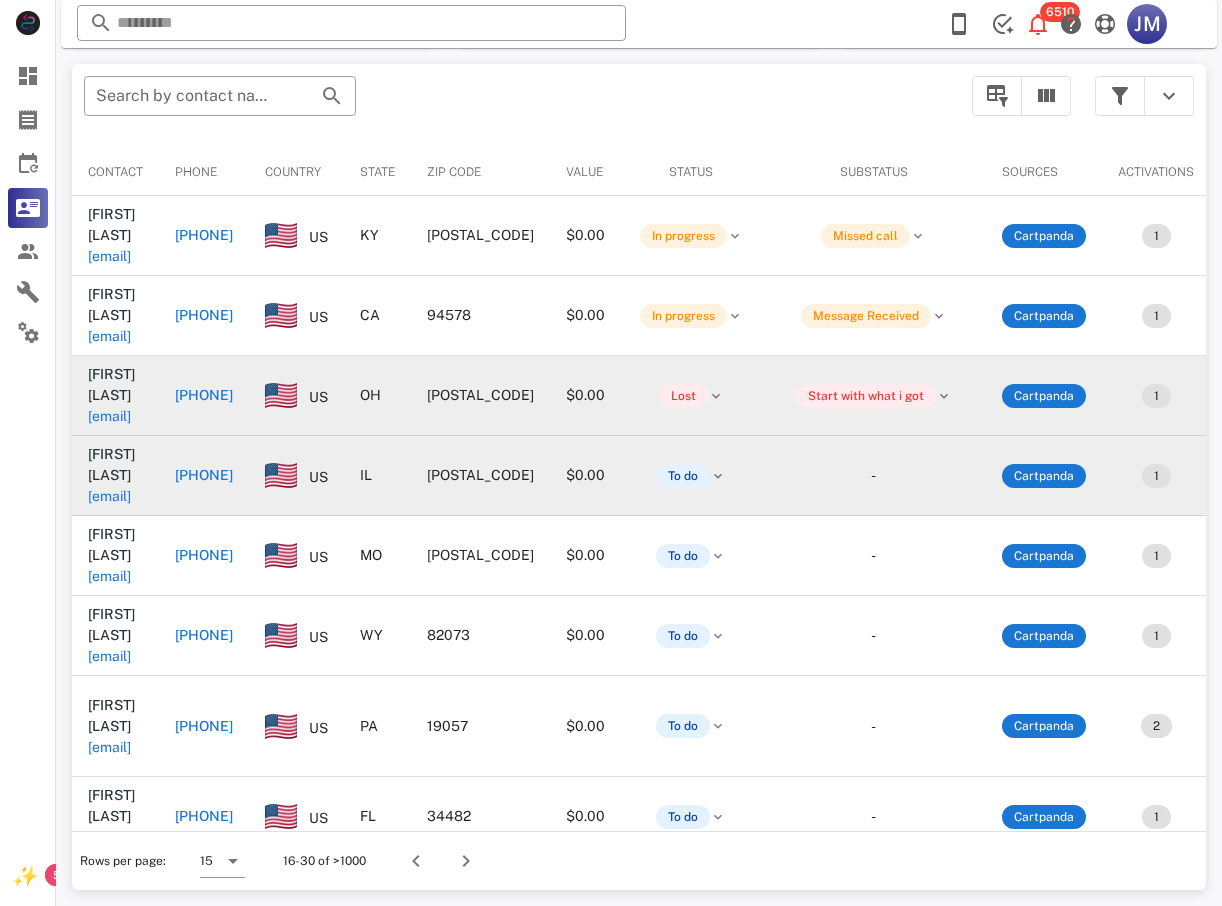 click on "+18153534606" at bounding box center [204, 475] 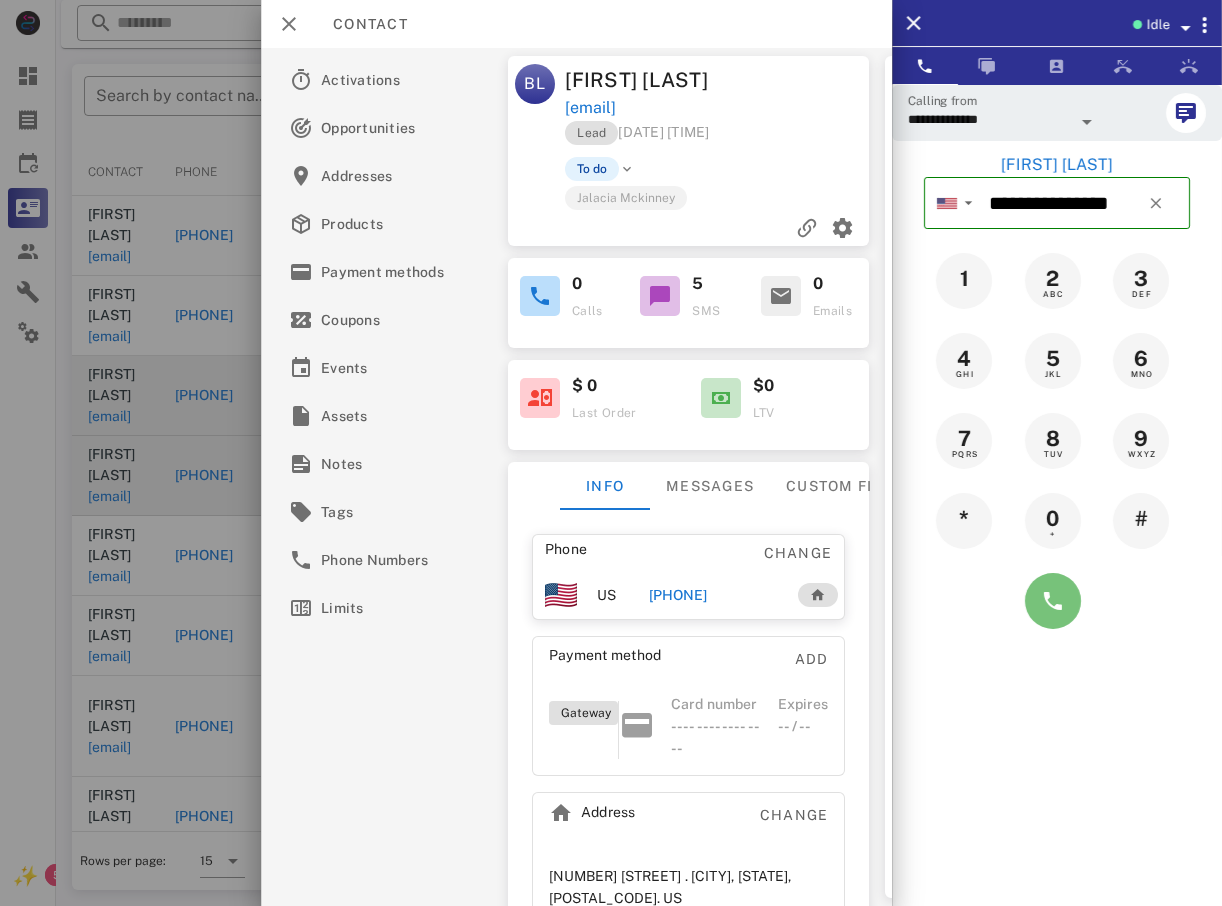 click at bounding box center (1053, 601) 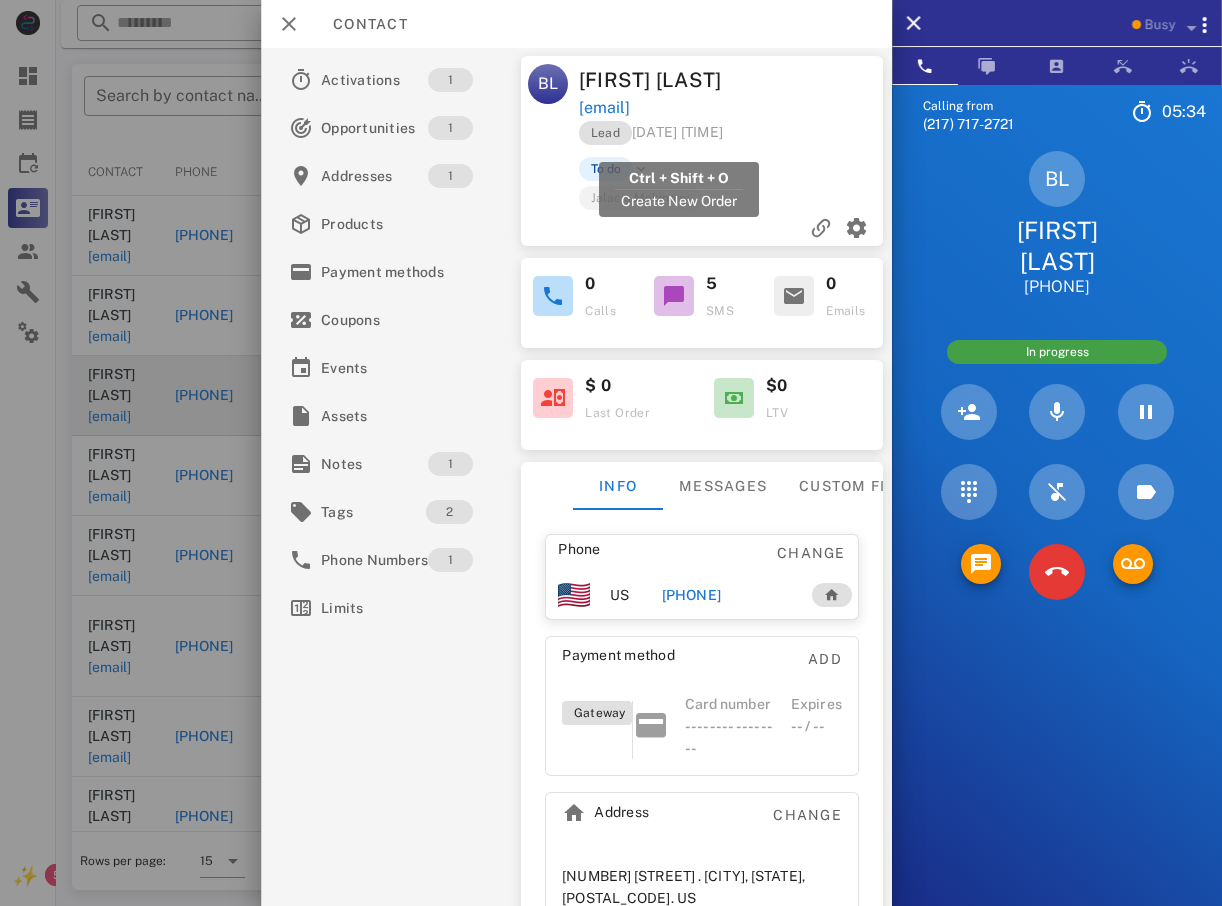 click on "bulindquist@gmail.com" at bounding box center [603, 108] 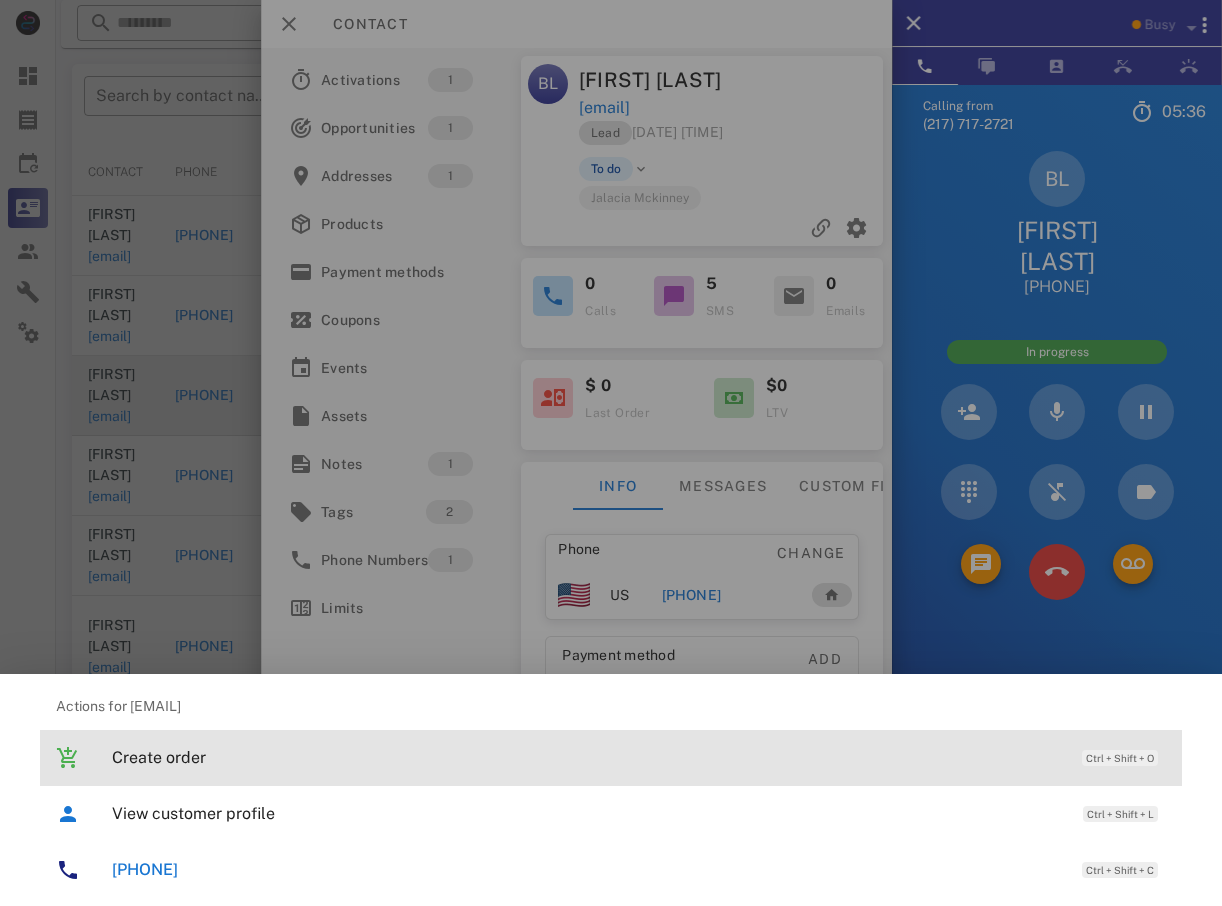 click on "Create order" at bounding box center [587, 757] 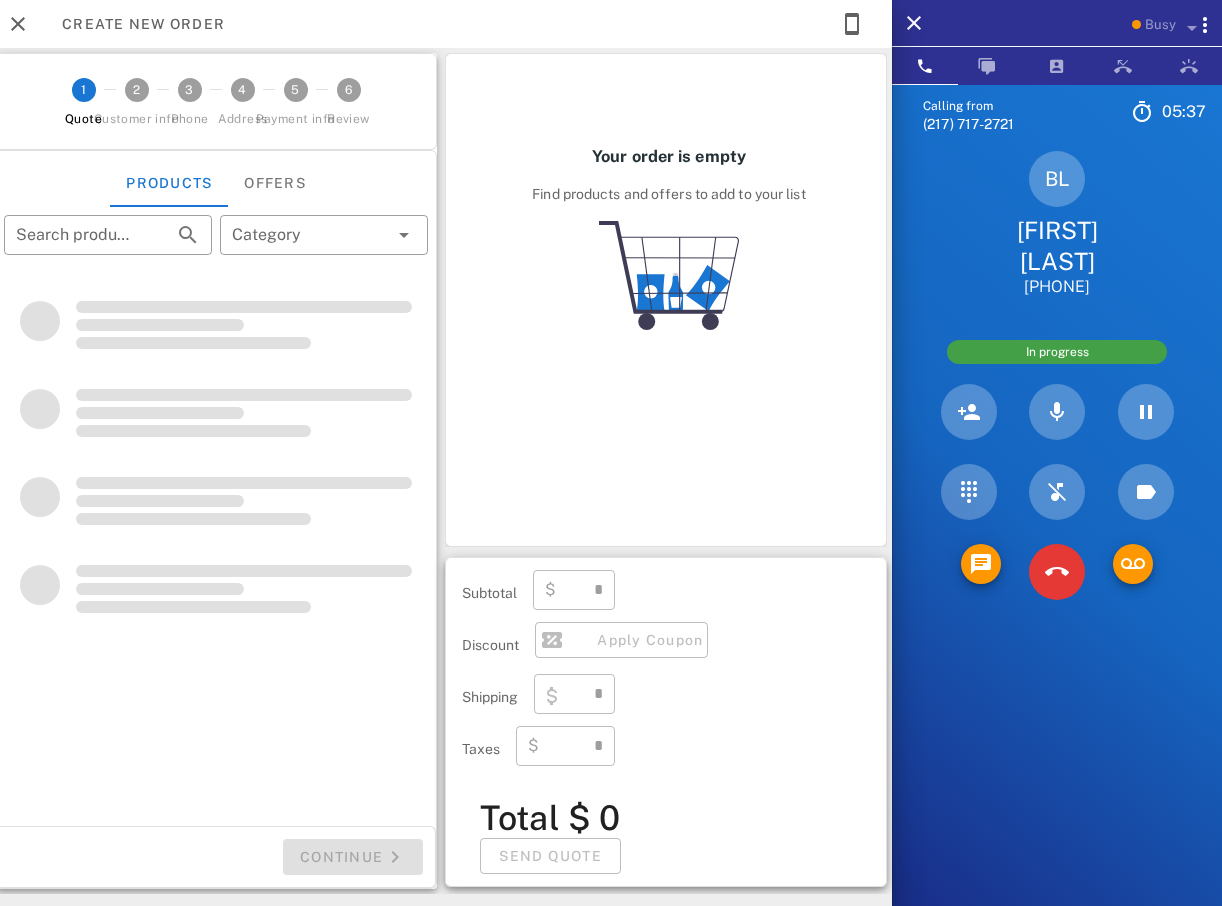 type on "**********" 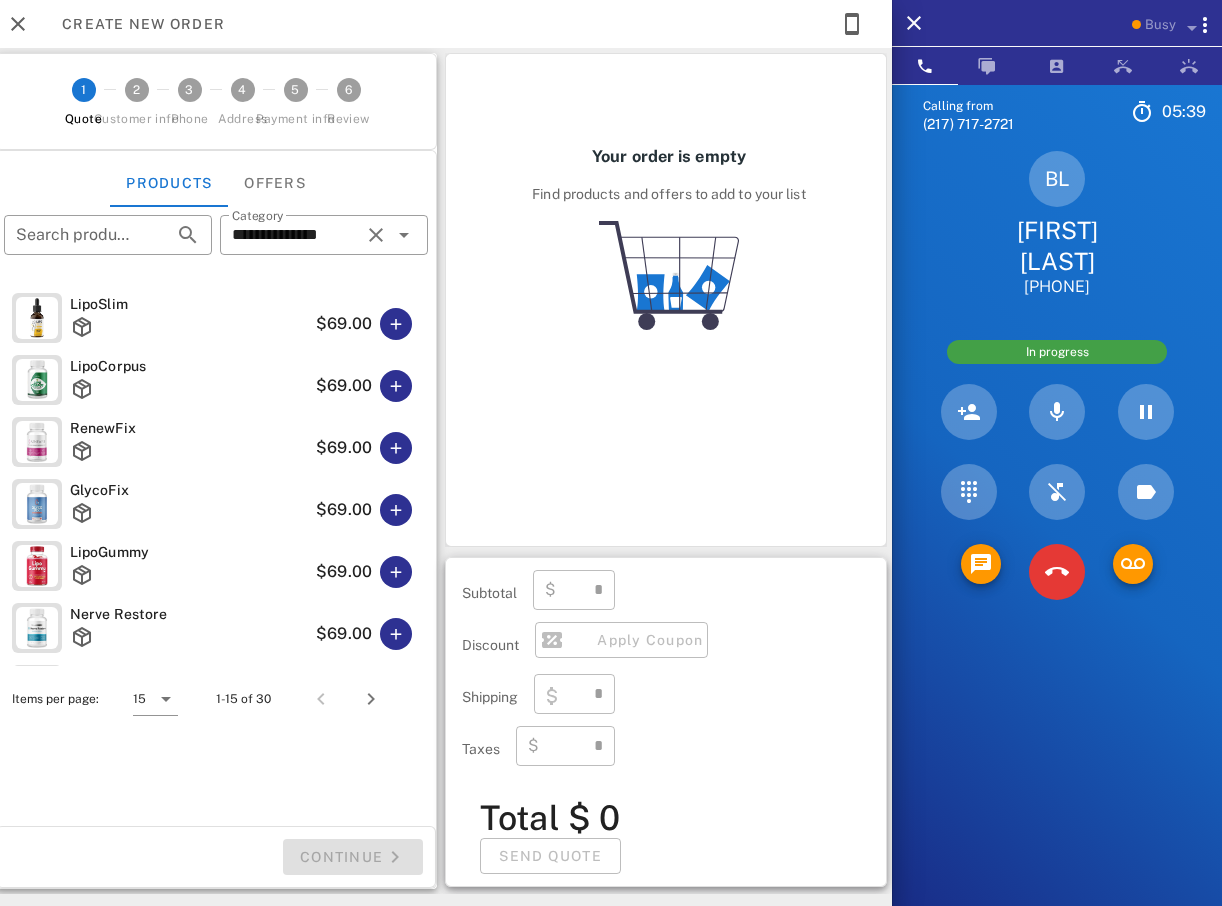 type on "****" 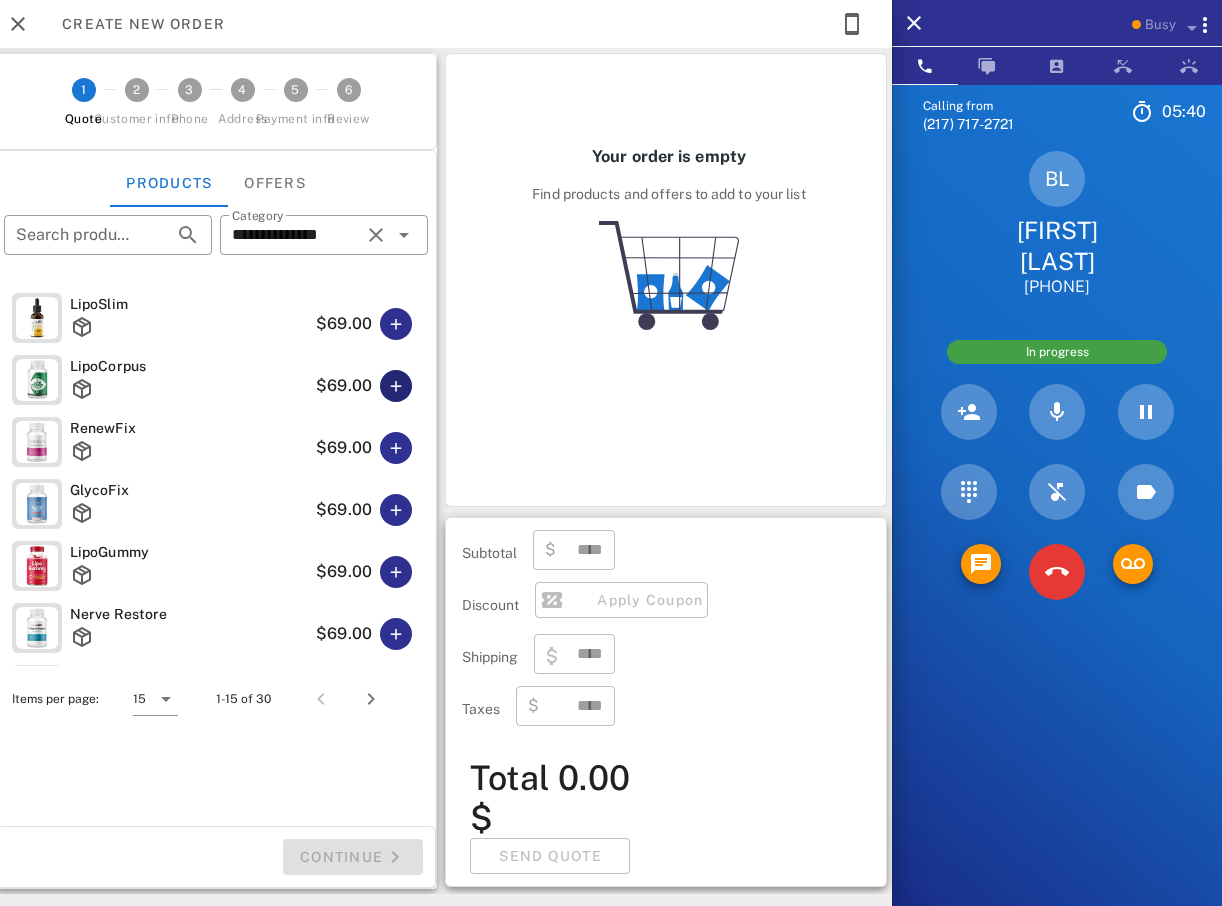 click at bounding box center [396, 386] 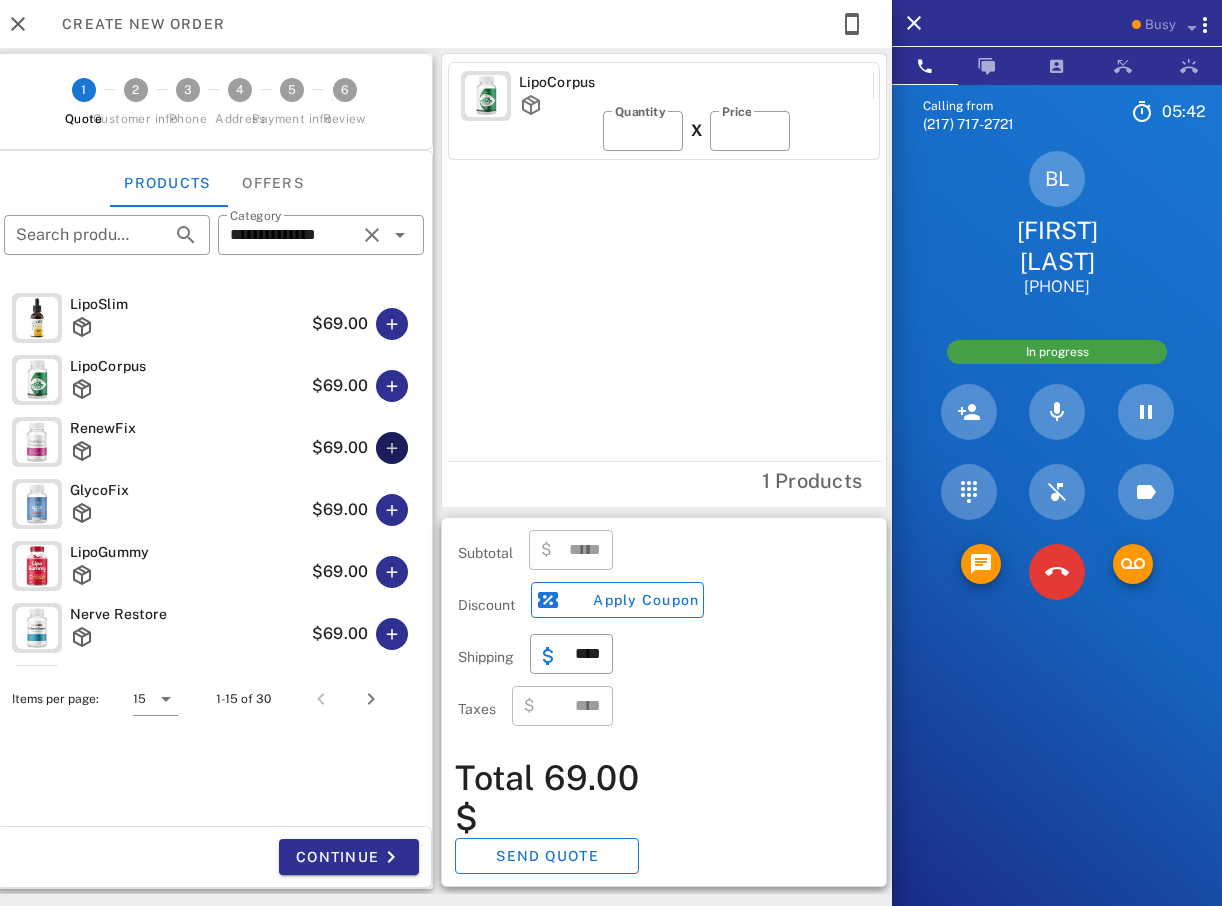 click at bounding box center (392, 448) 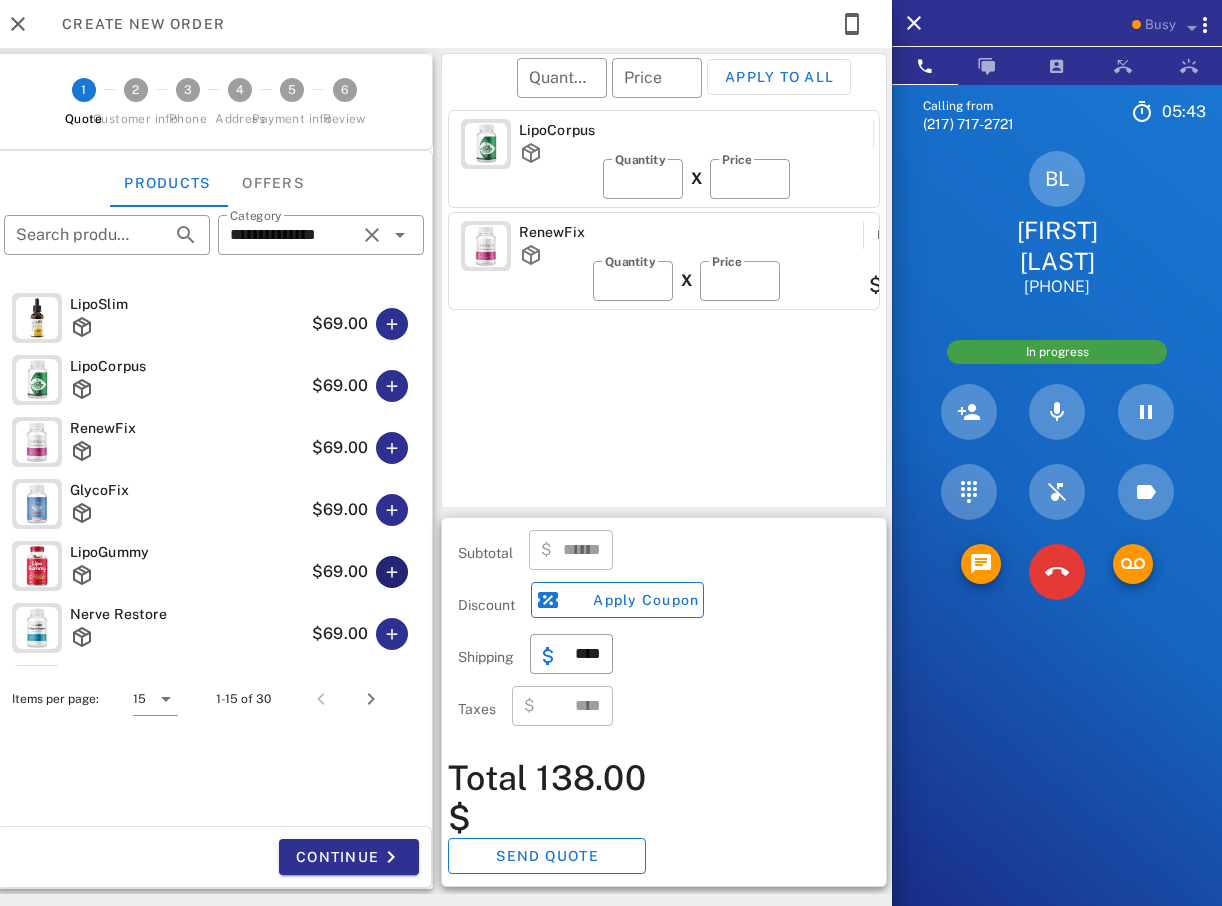 click at bounding box center (392, 572) 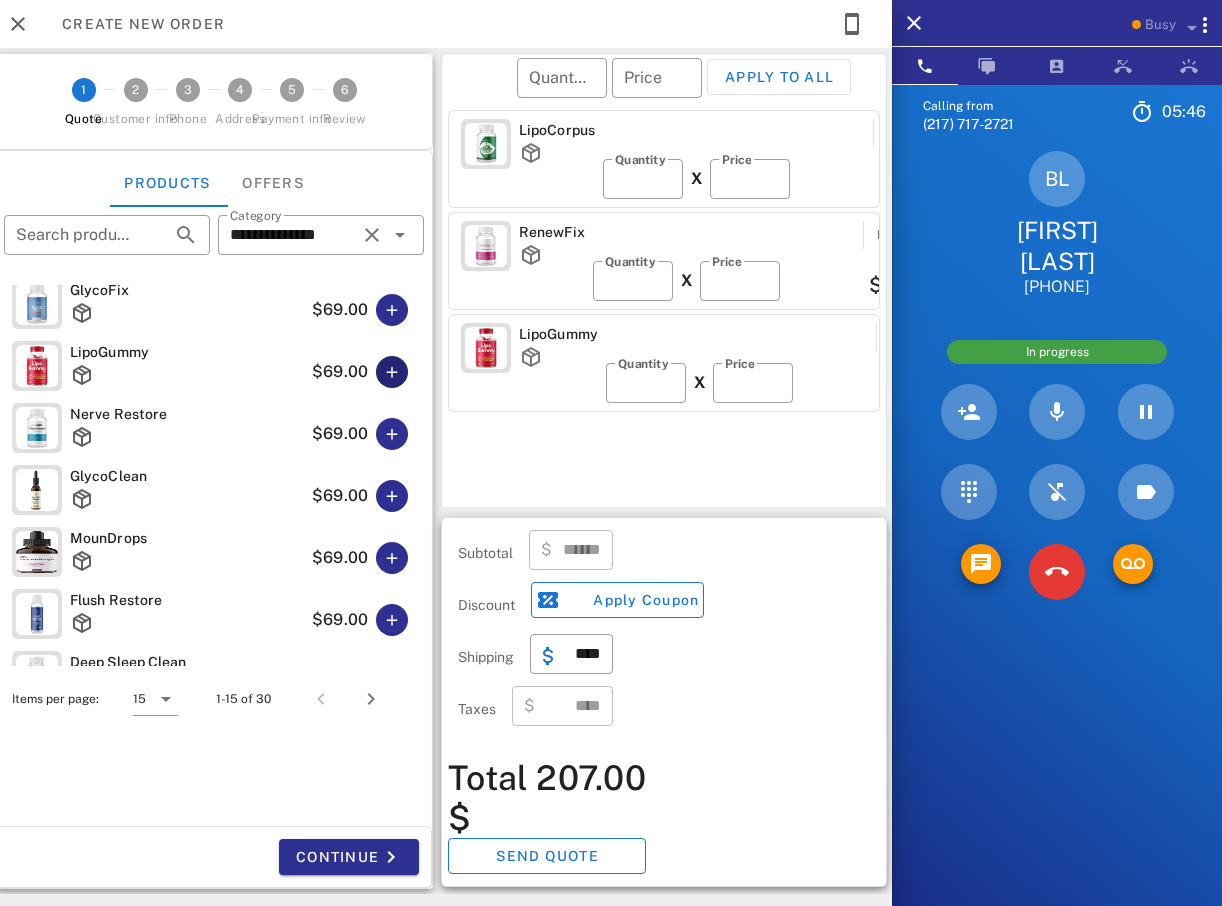 scroll, scrollTop: 300, scrollLeft: 0, axis: vertical 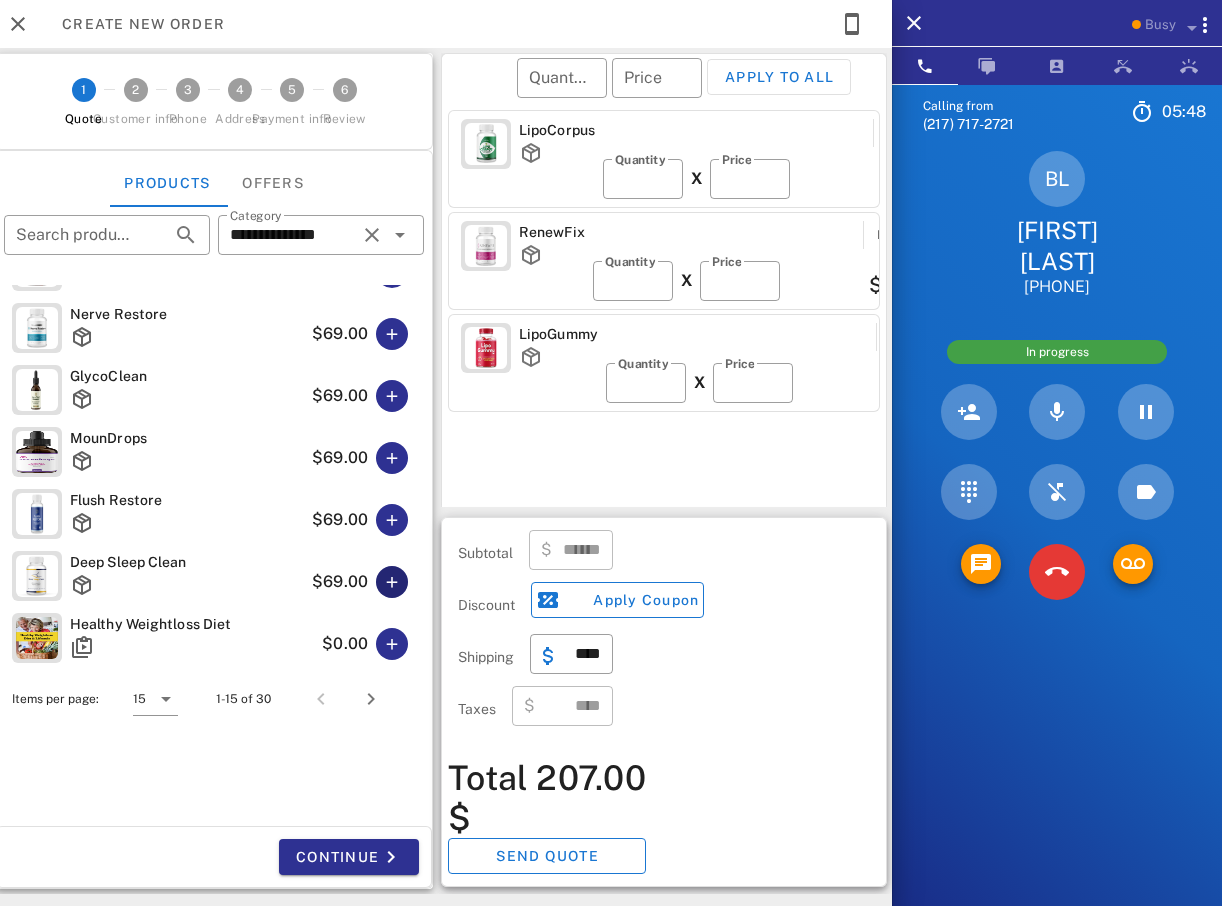 click at bounding box center (392, 582) 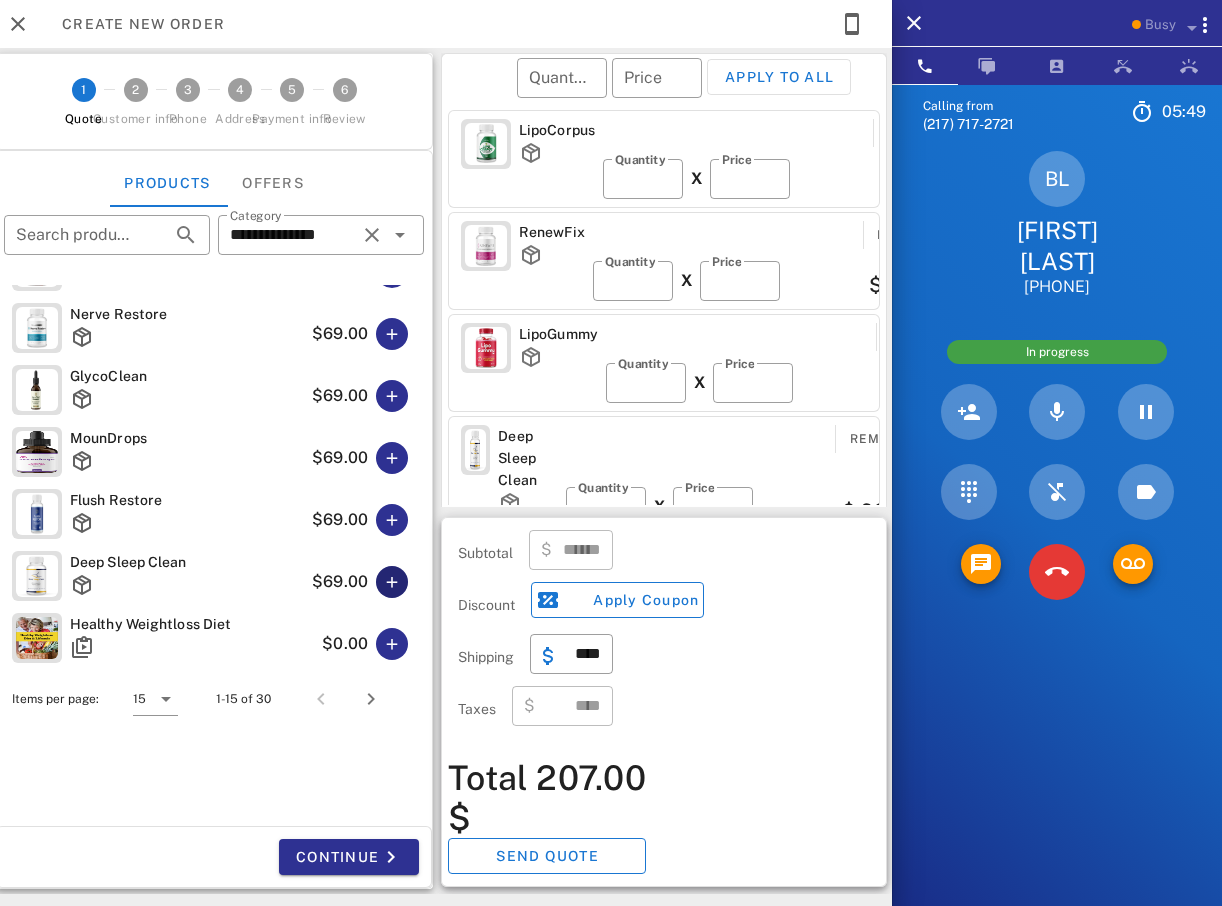 type on "******" 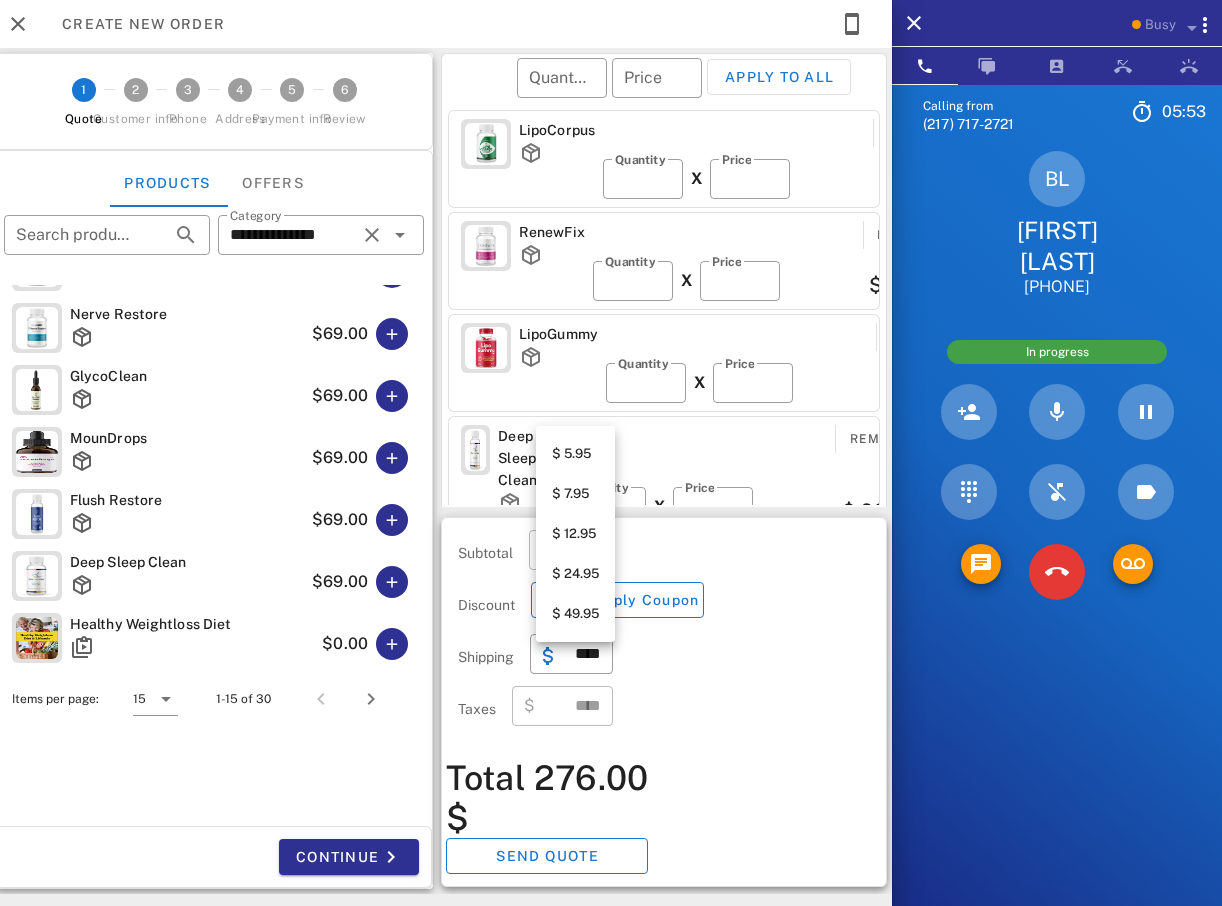 click on "$ 12.95" at bounding box center (575, 534) 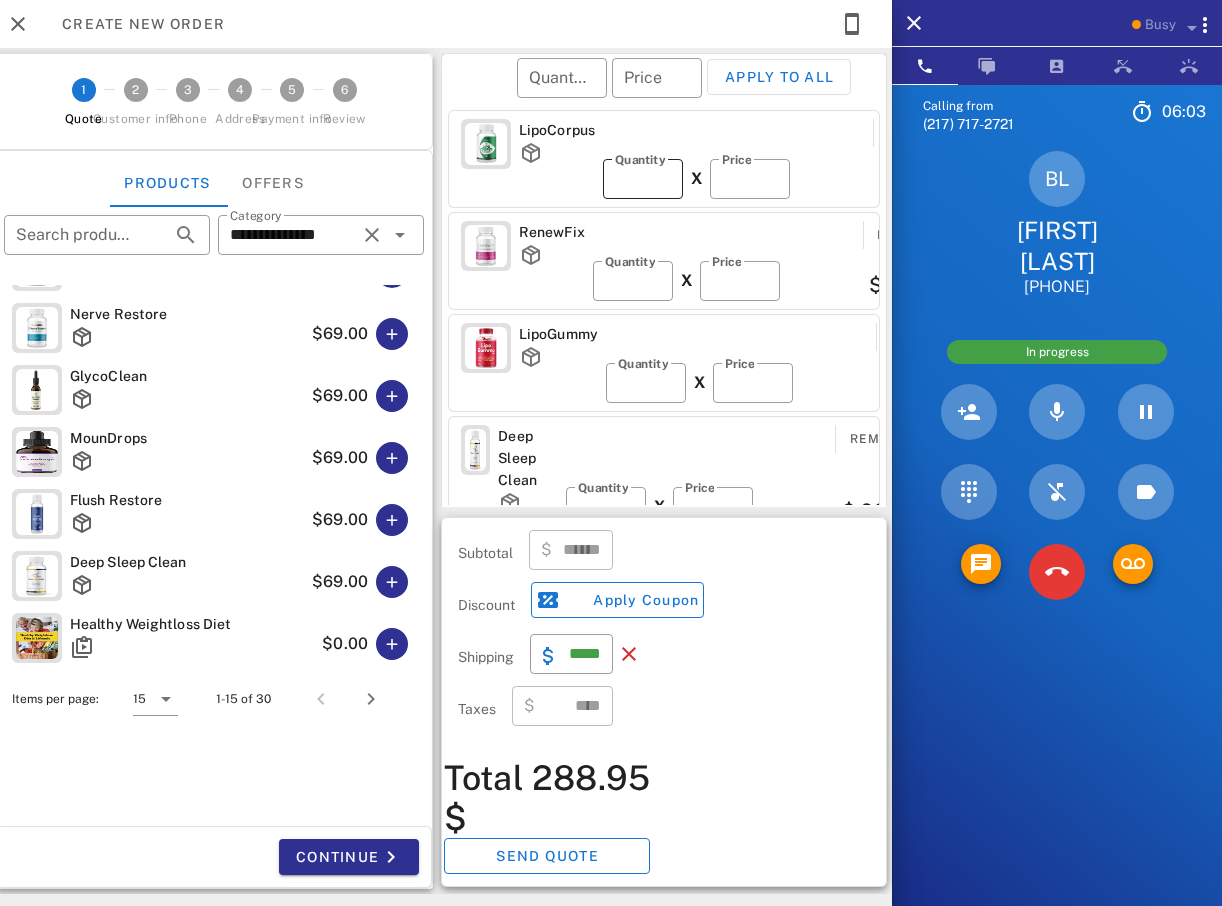 click on "*" at bounding box center [643, 179] 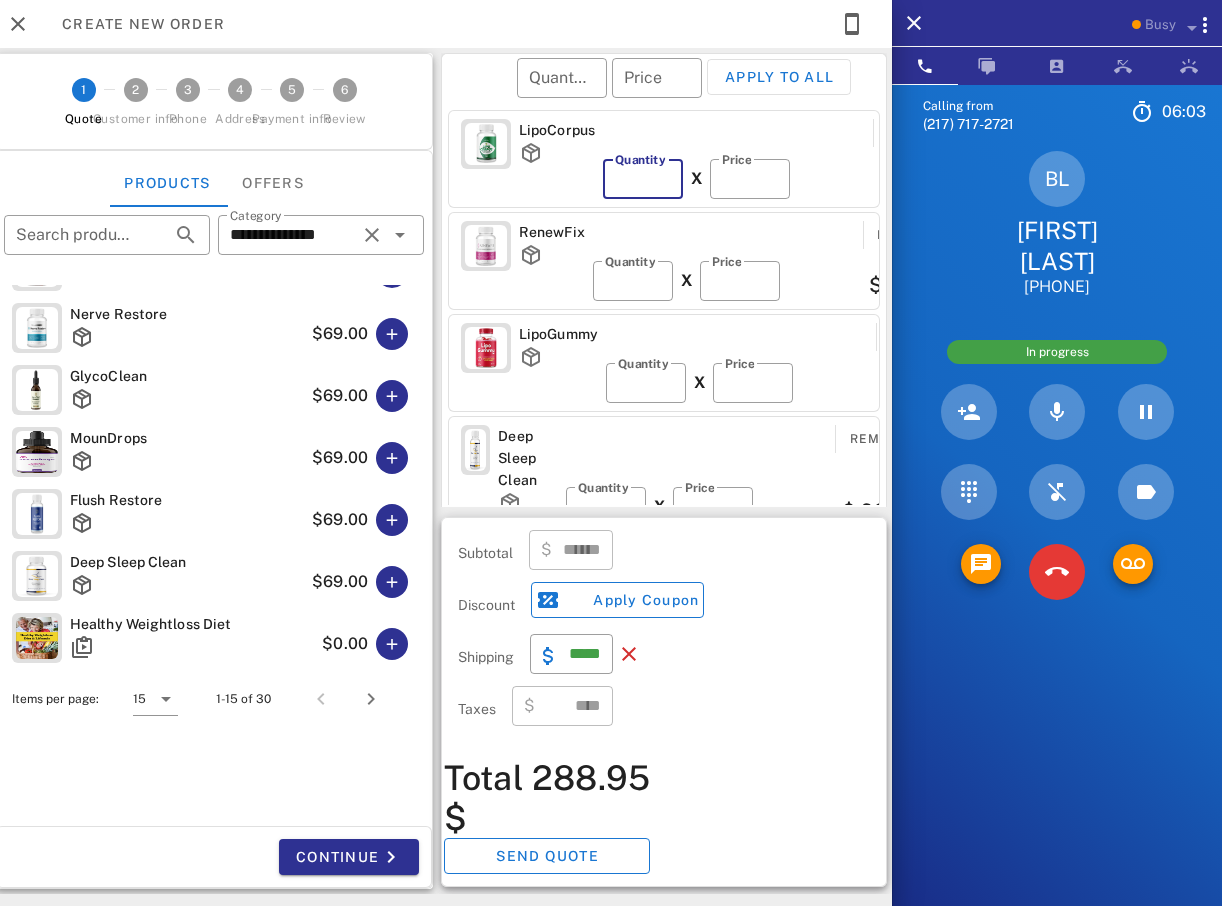 click on "*" at bounding box center (643, 179) 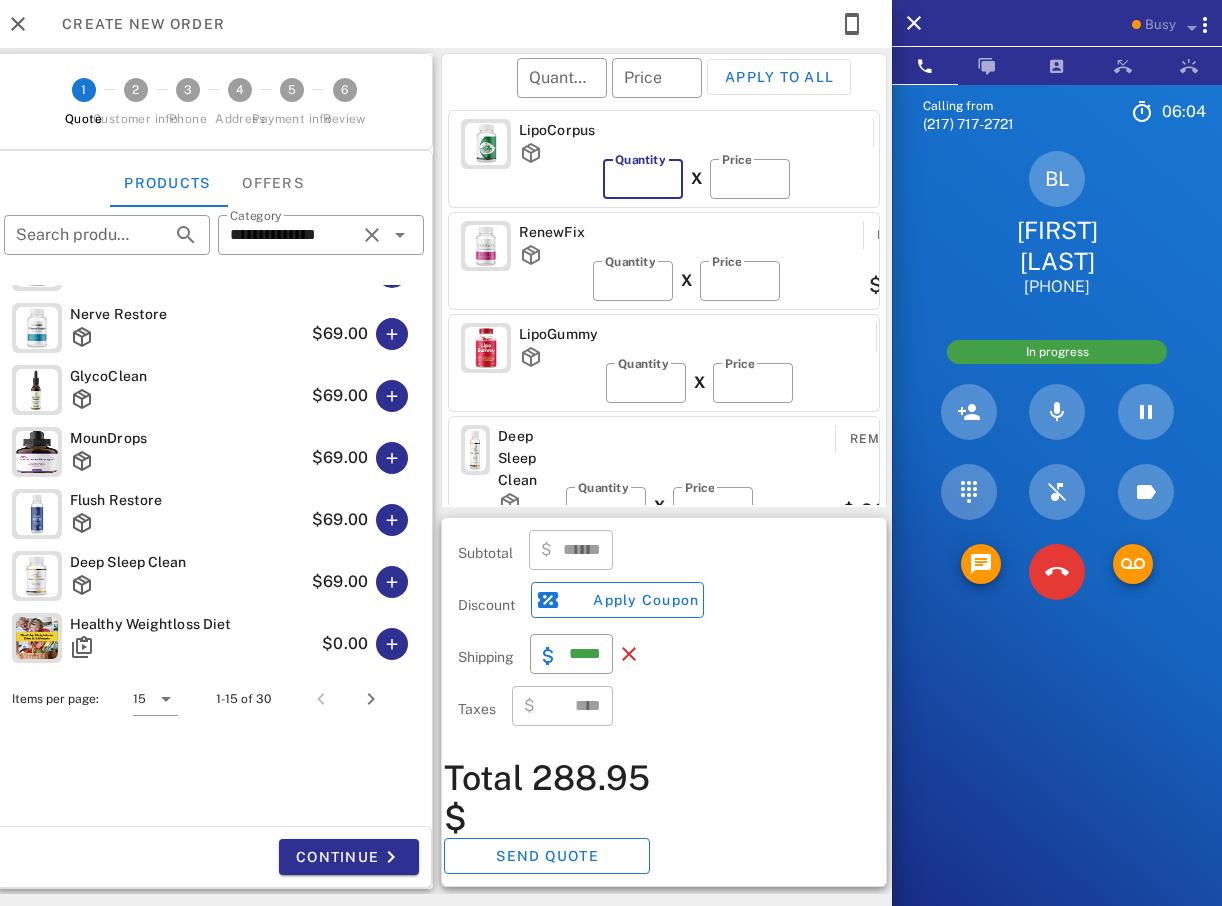 click on "*" at bounding box center [643, 179] 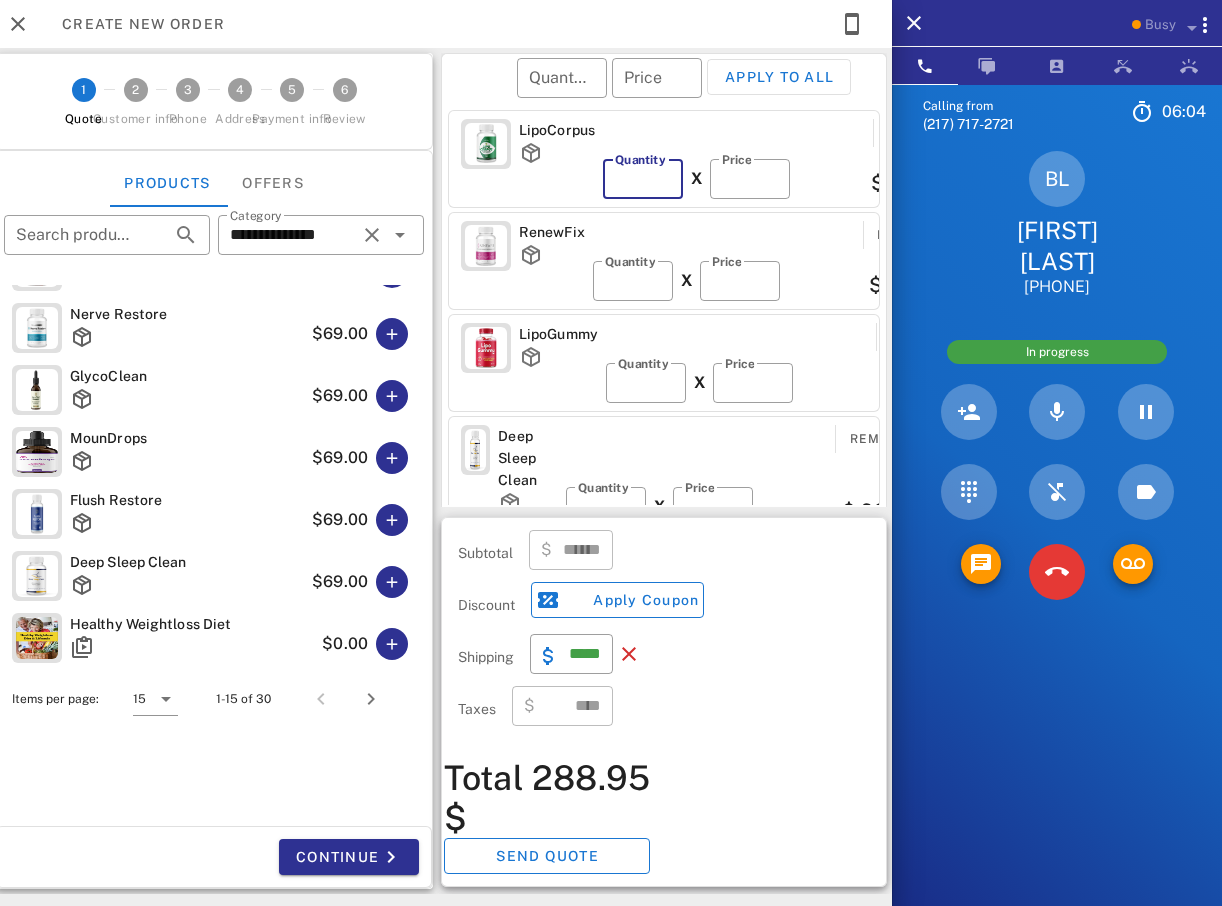 click on "*" at bounding box center (643, 179) 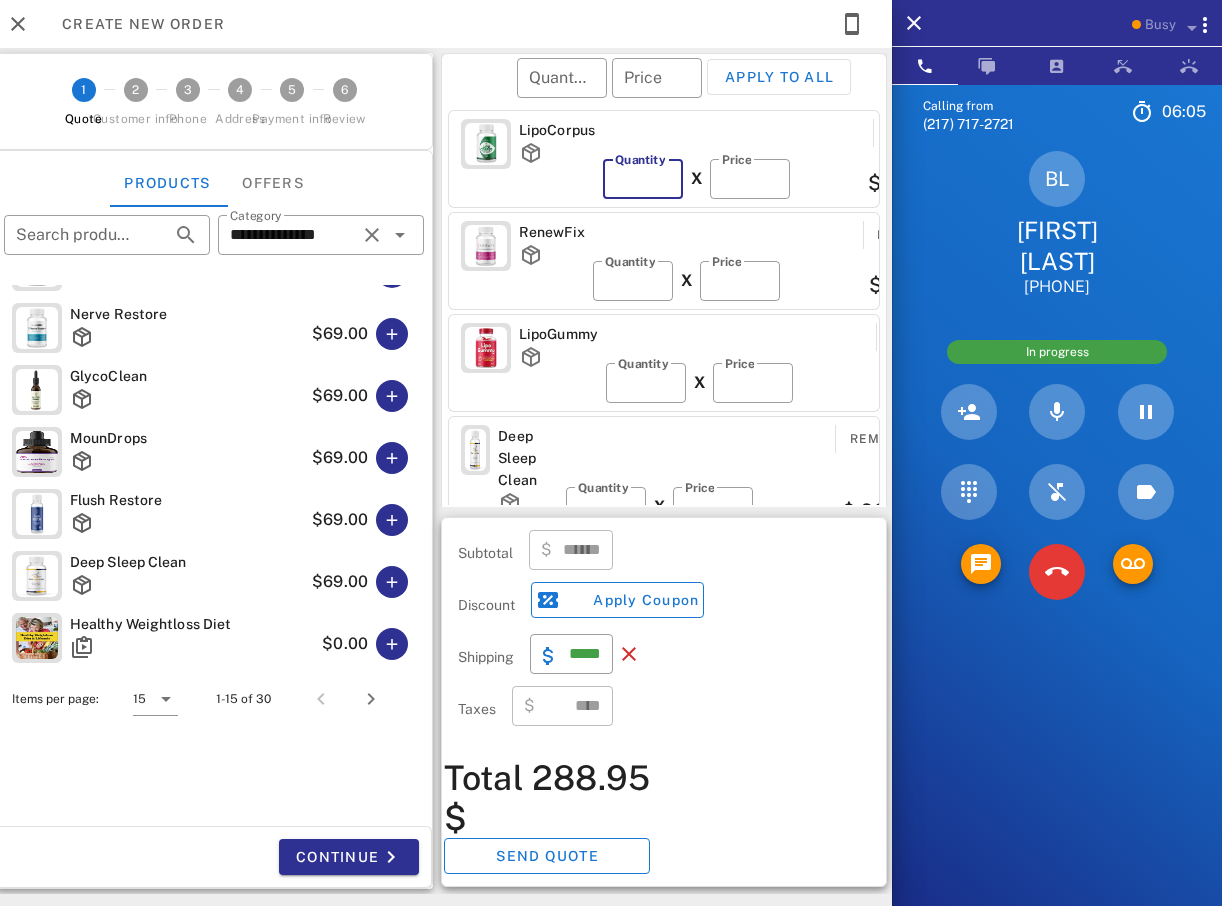 click on "*" at bounding box center [643, 179] 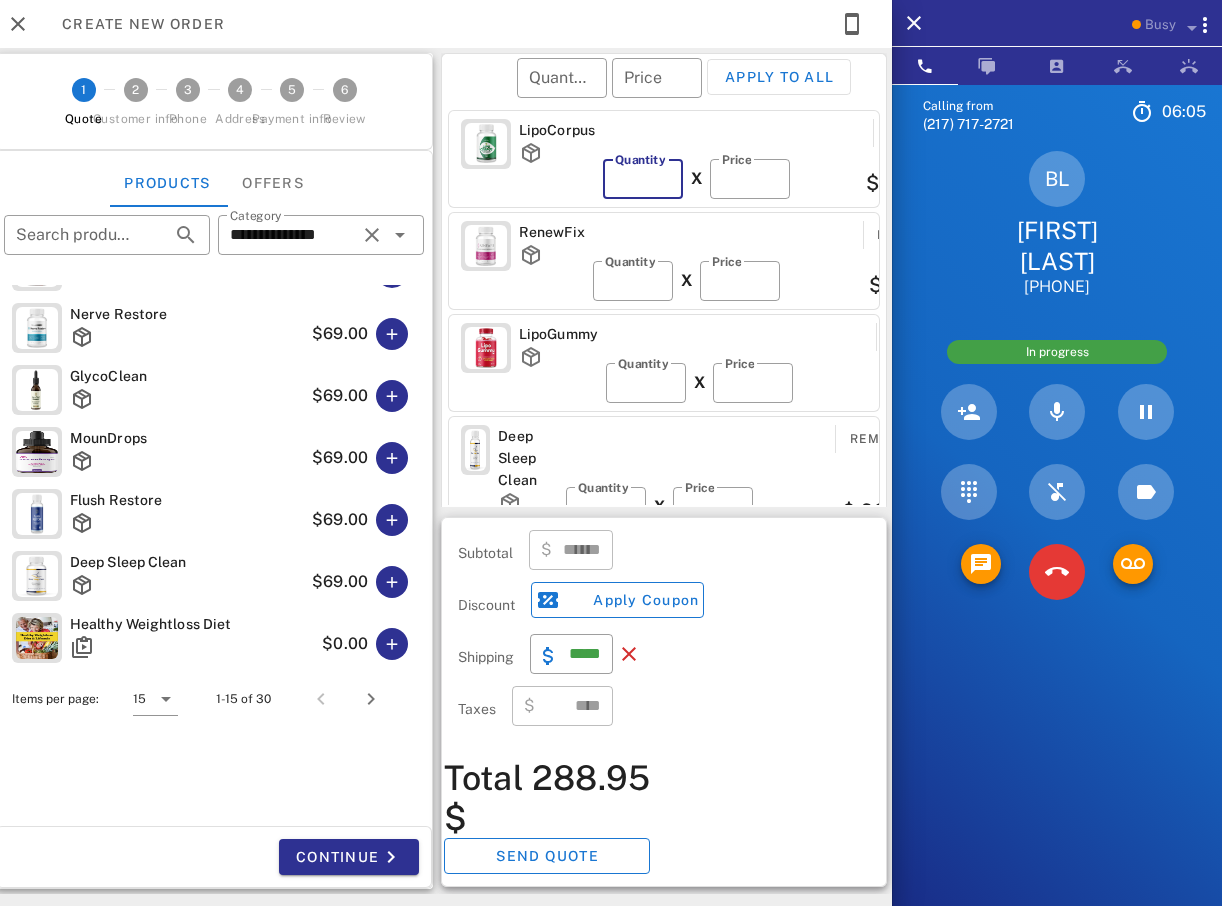 type on "*" 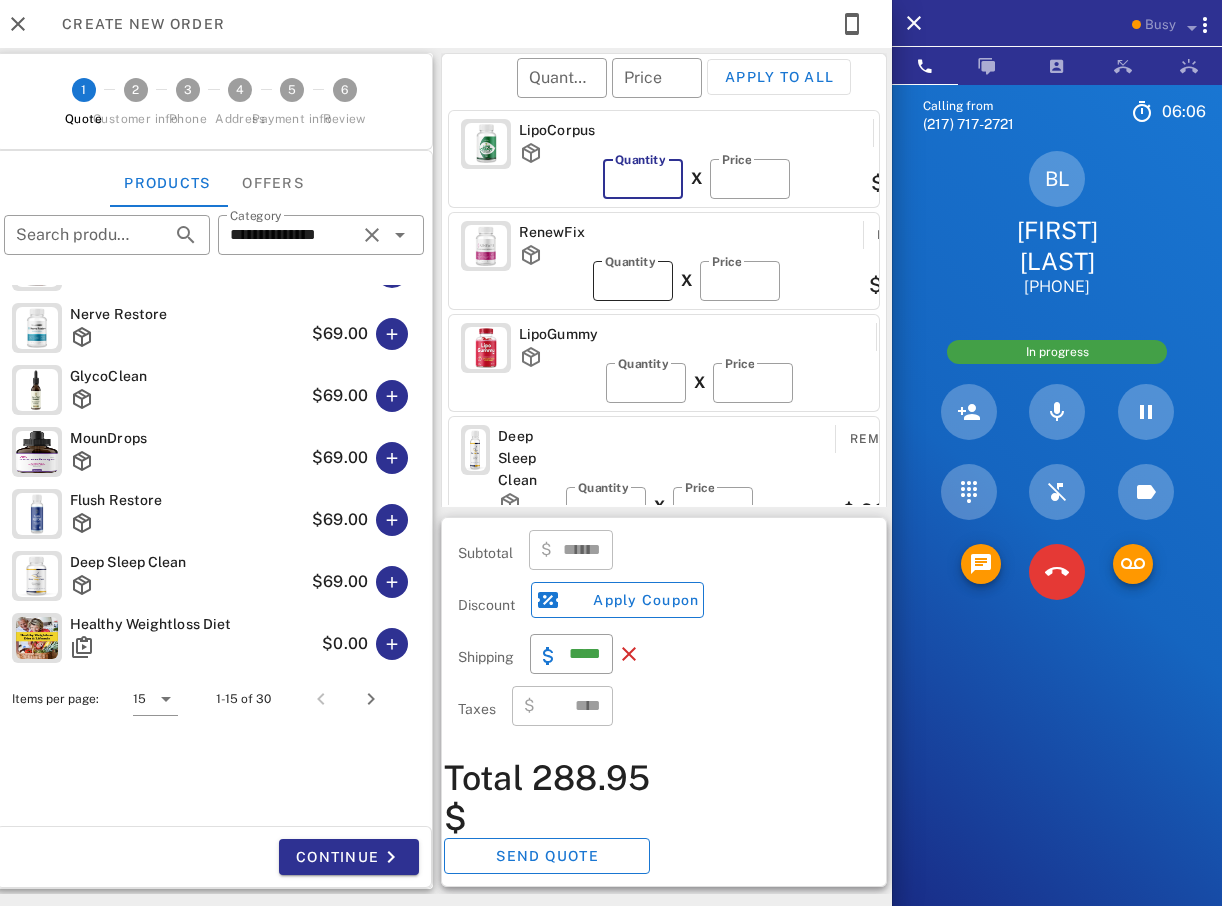 type on "******" 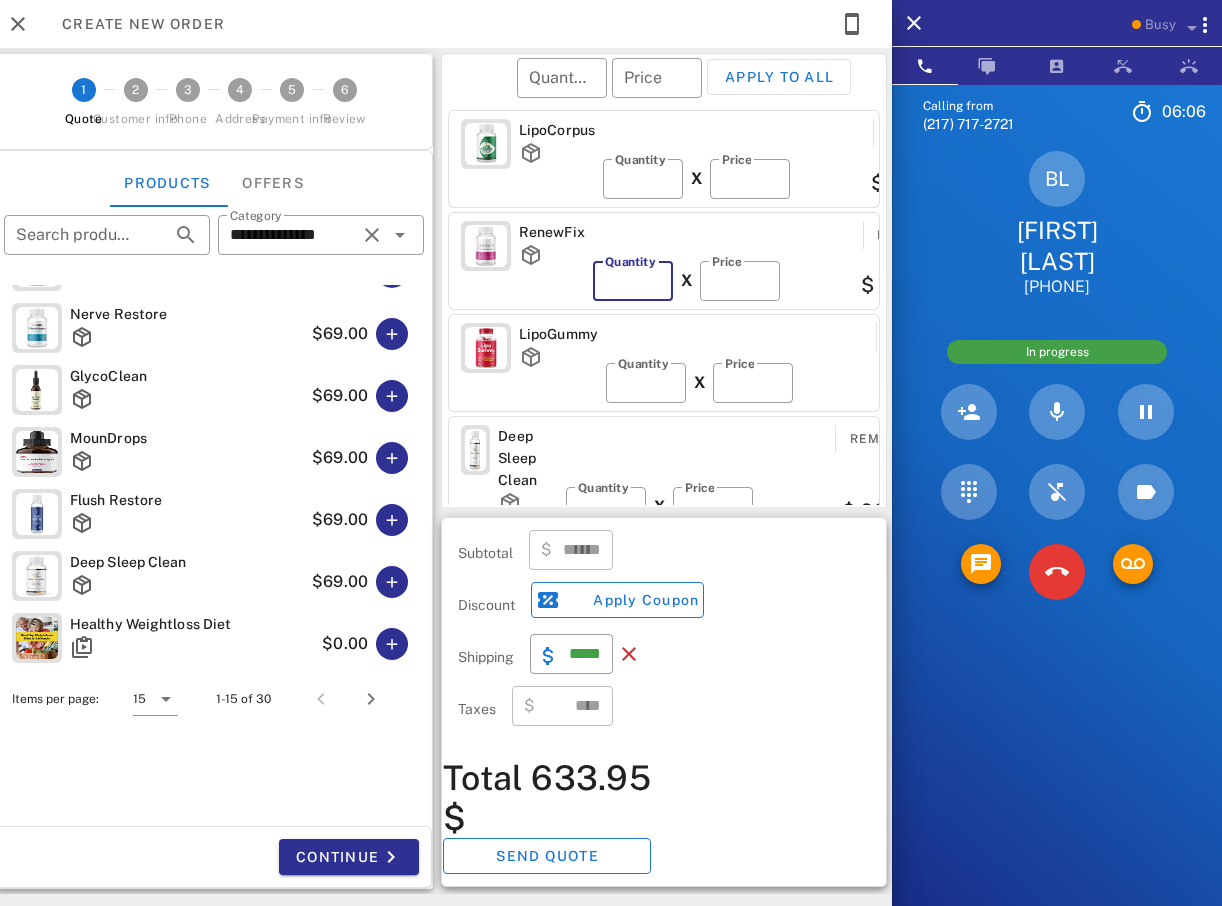 click on "*" at bounding box center [633, 281] 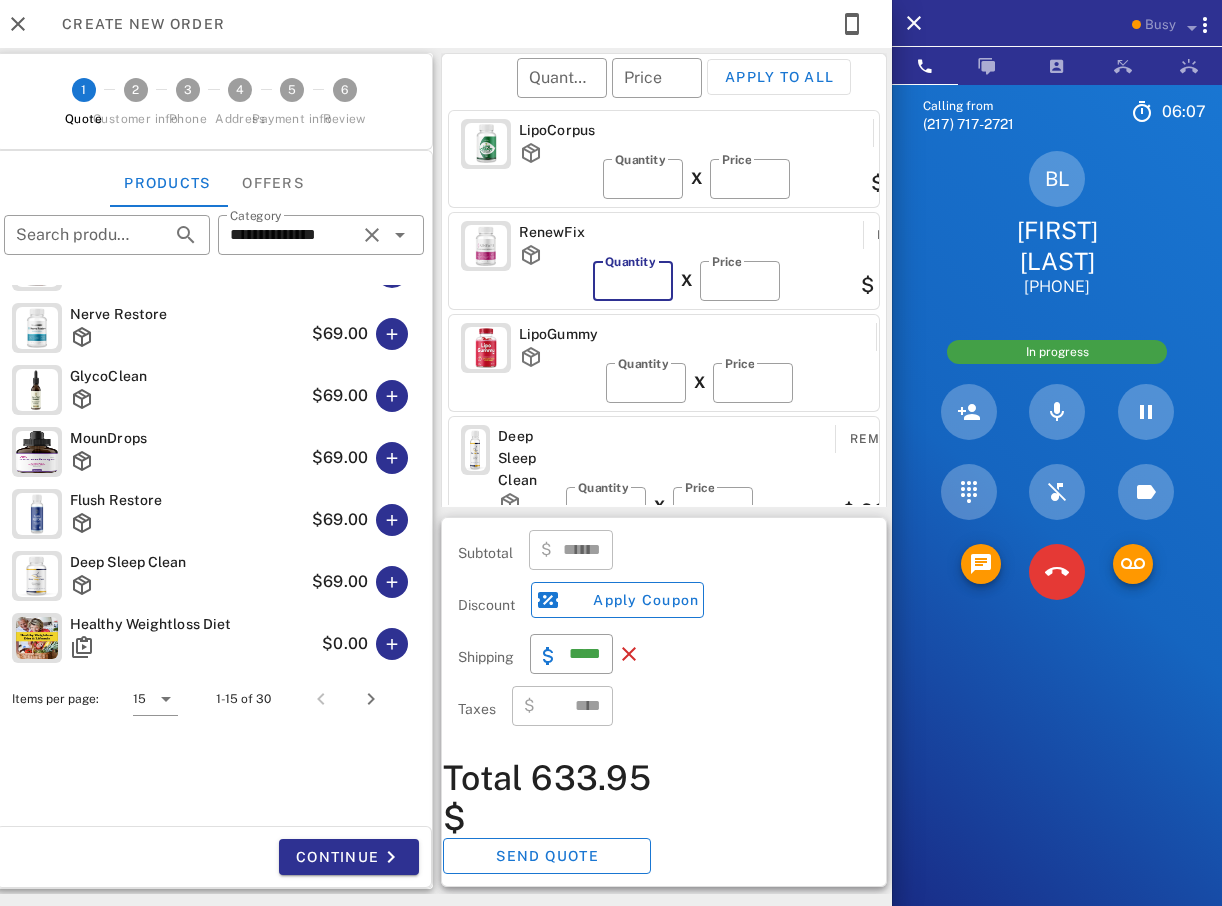 click on "*" at bounding box center [633, 281] 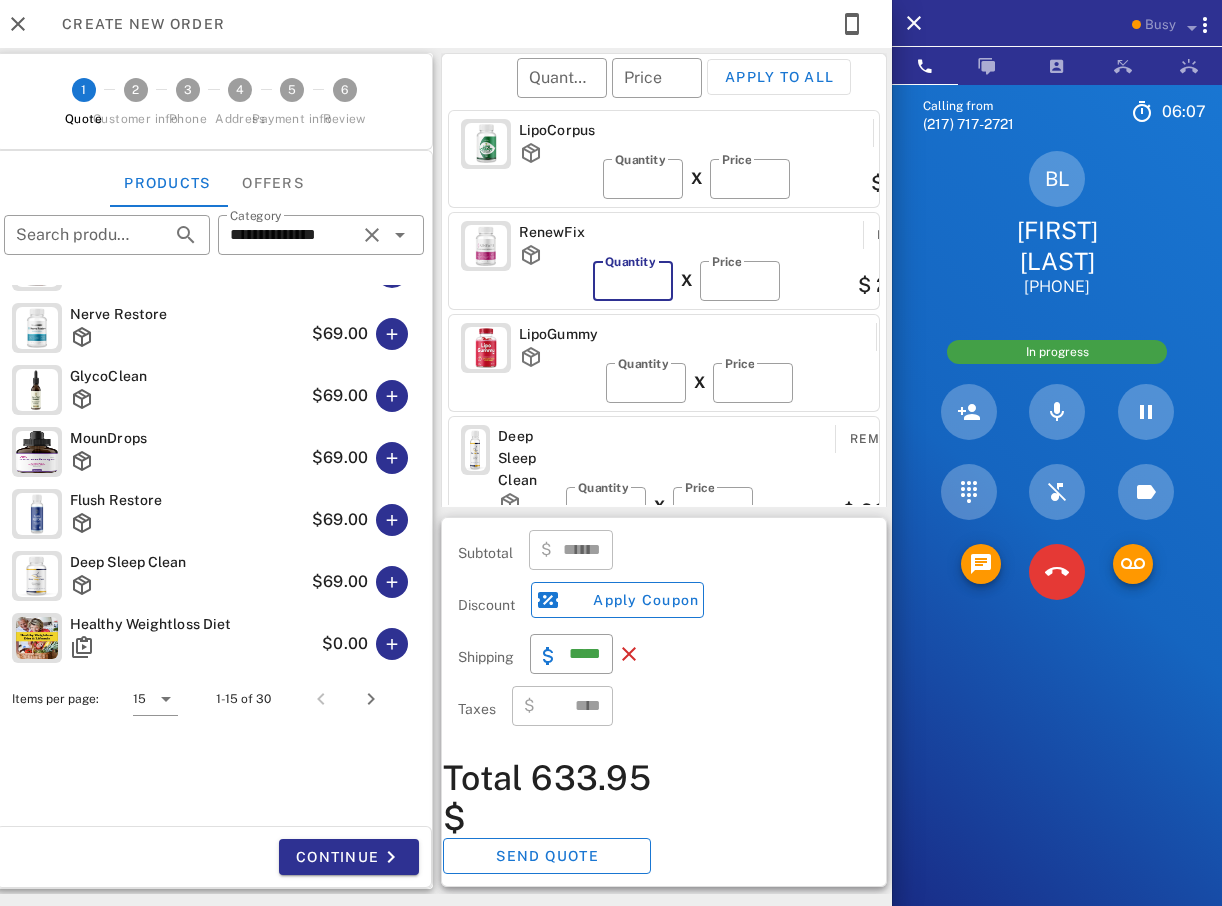 click on "*" at bounding box center [633, 281] 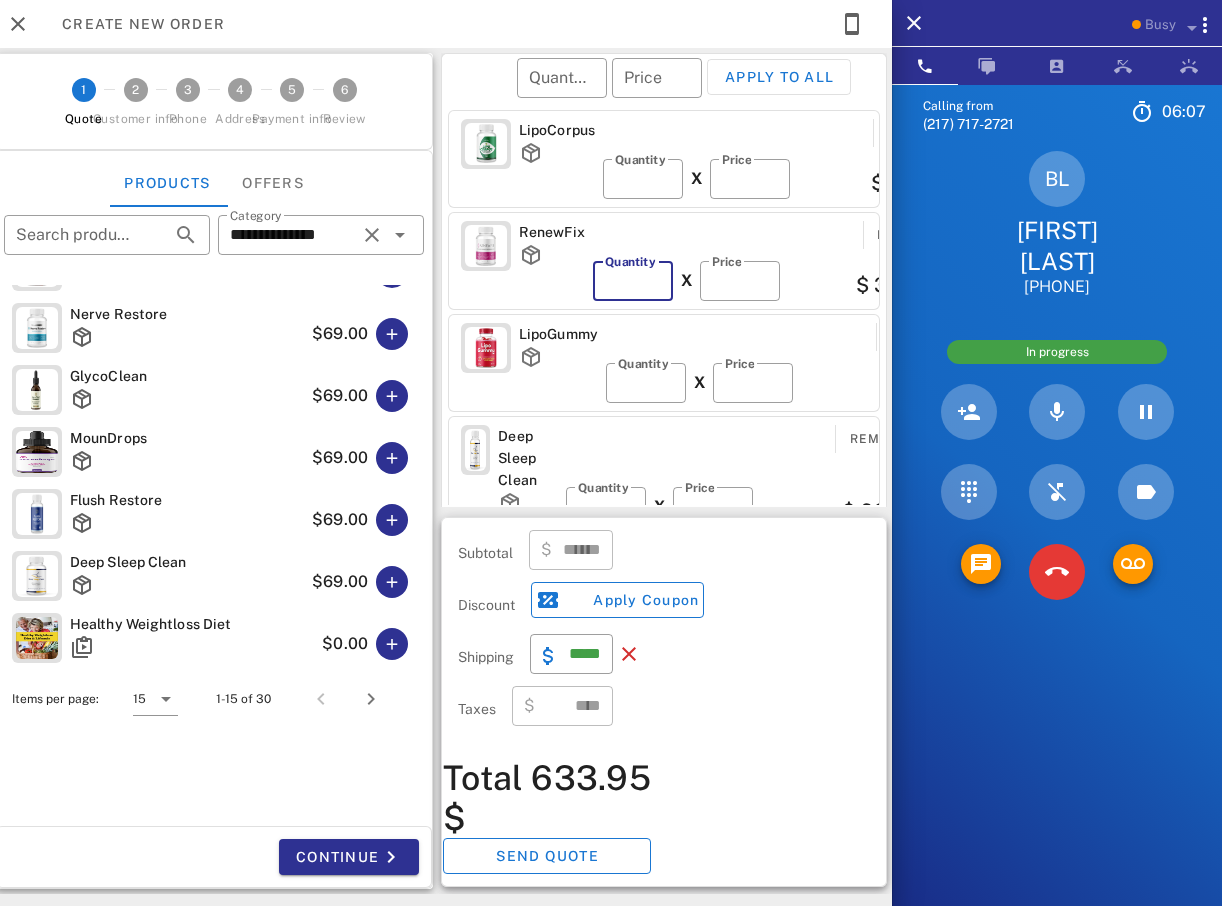 click on "*" at bounding box center [633, 281] 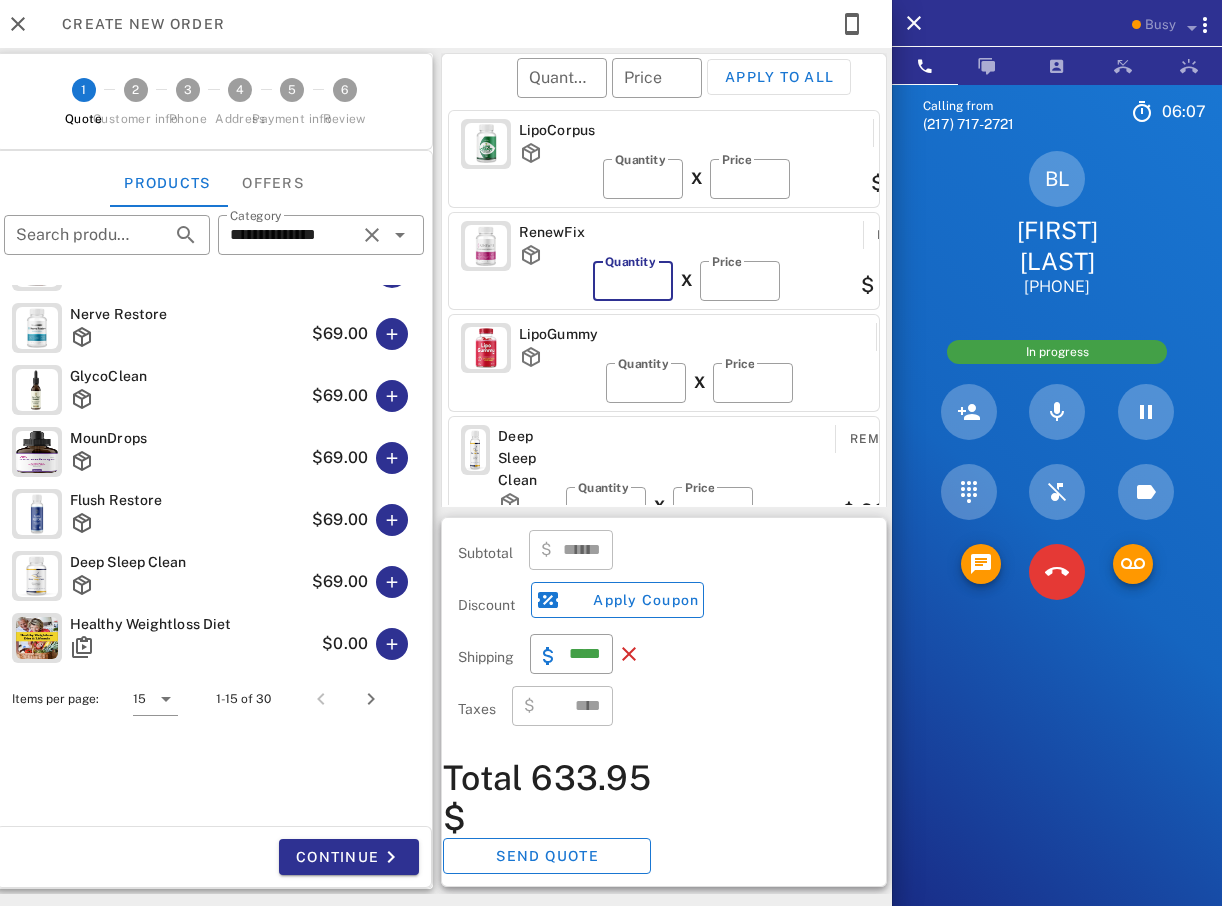 type on "*" 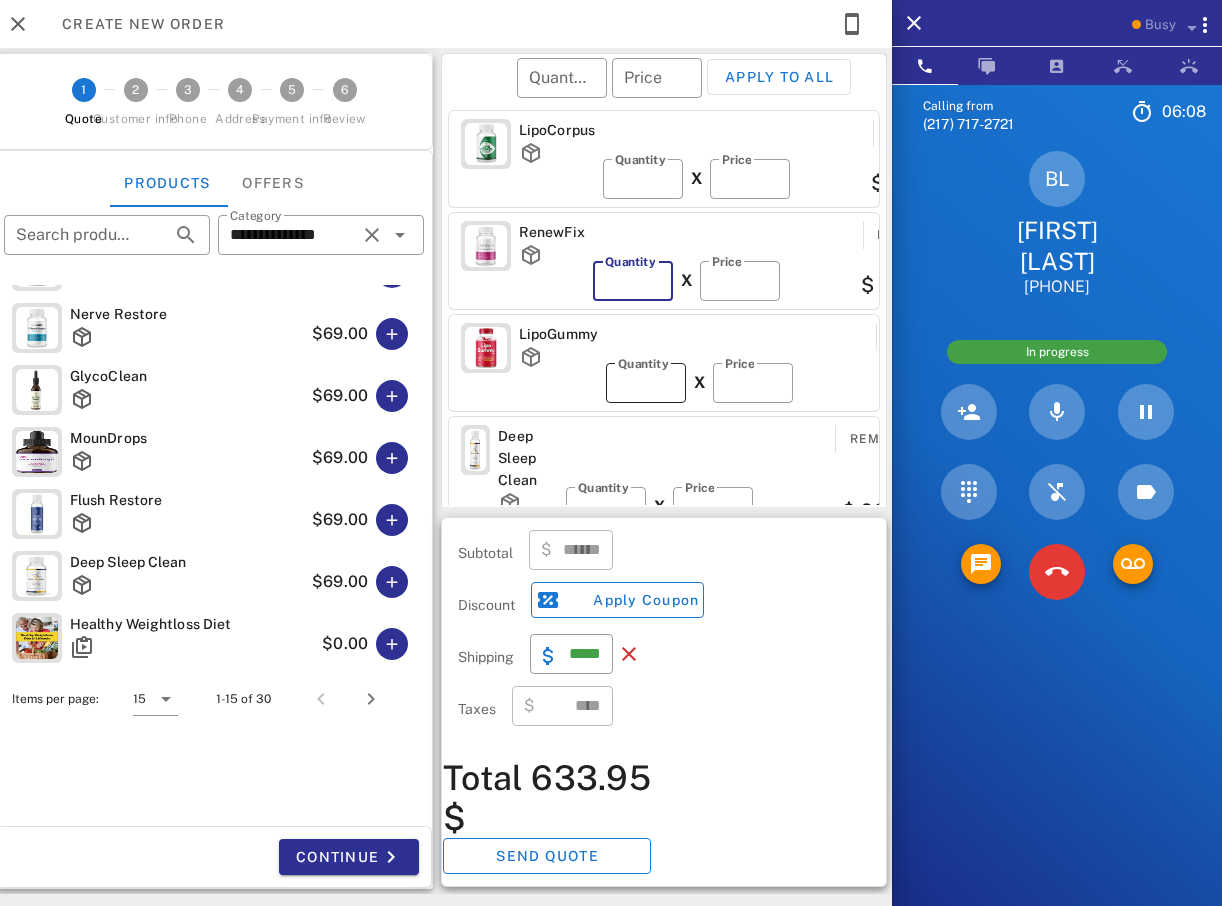 type on "******" 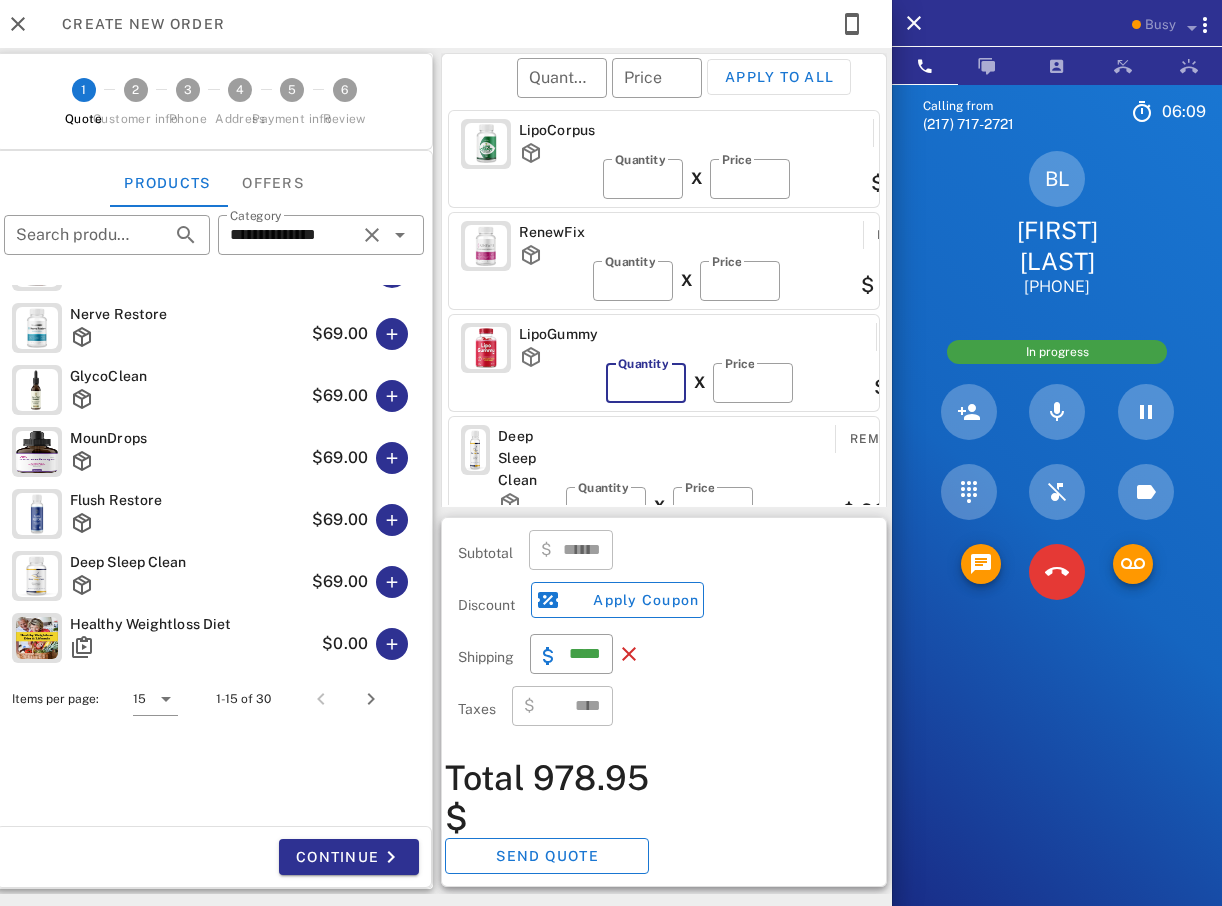 click on "*" at bounding box center (646, 383) 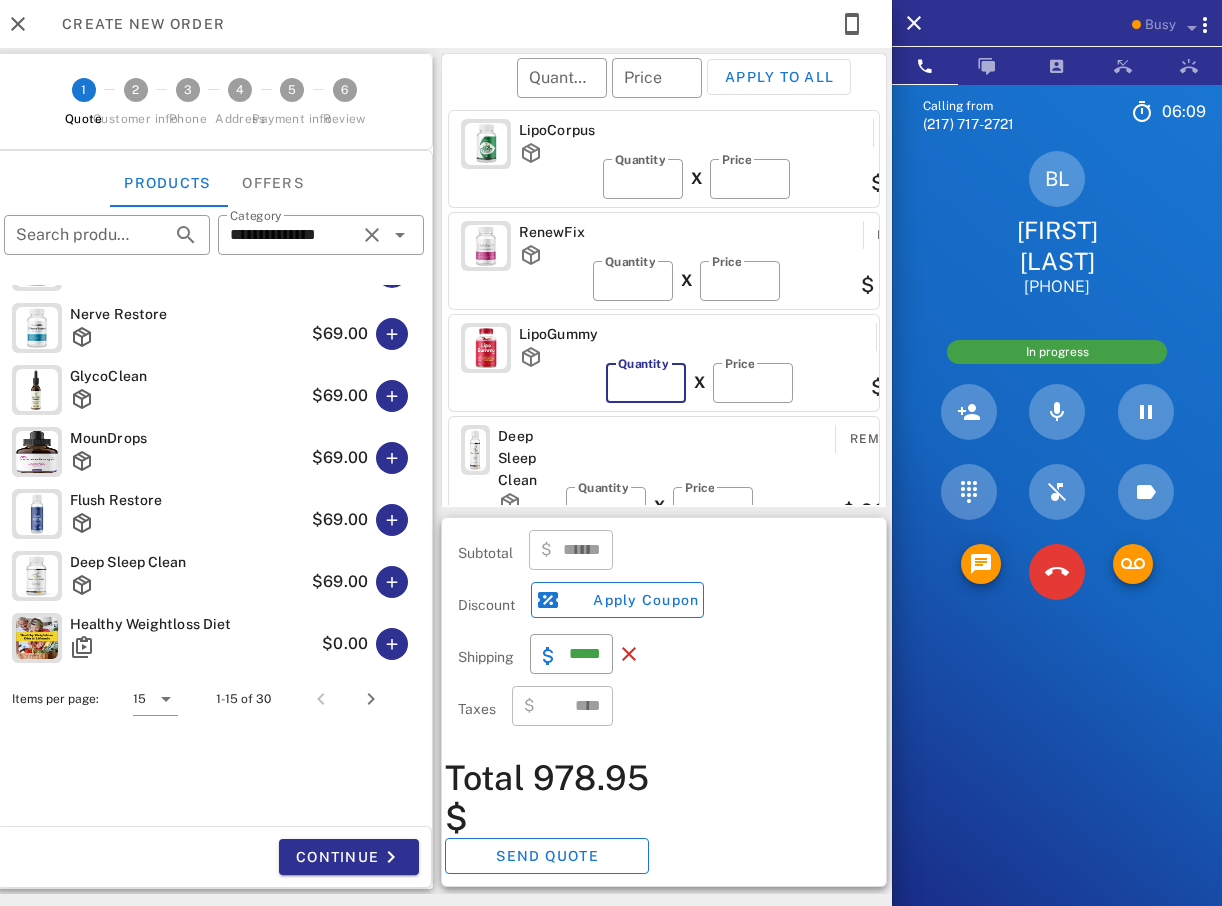 click on "*" at bounding box center (646, 383) 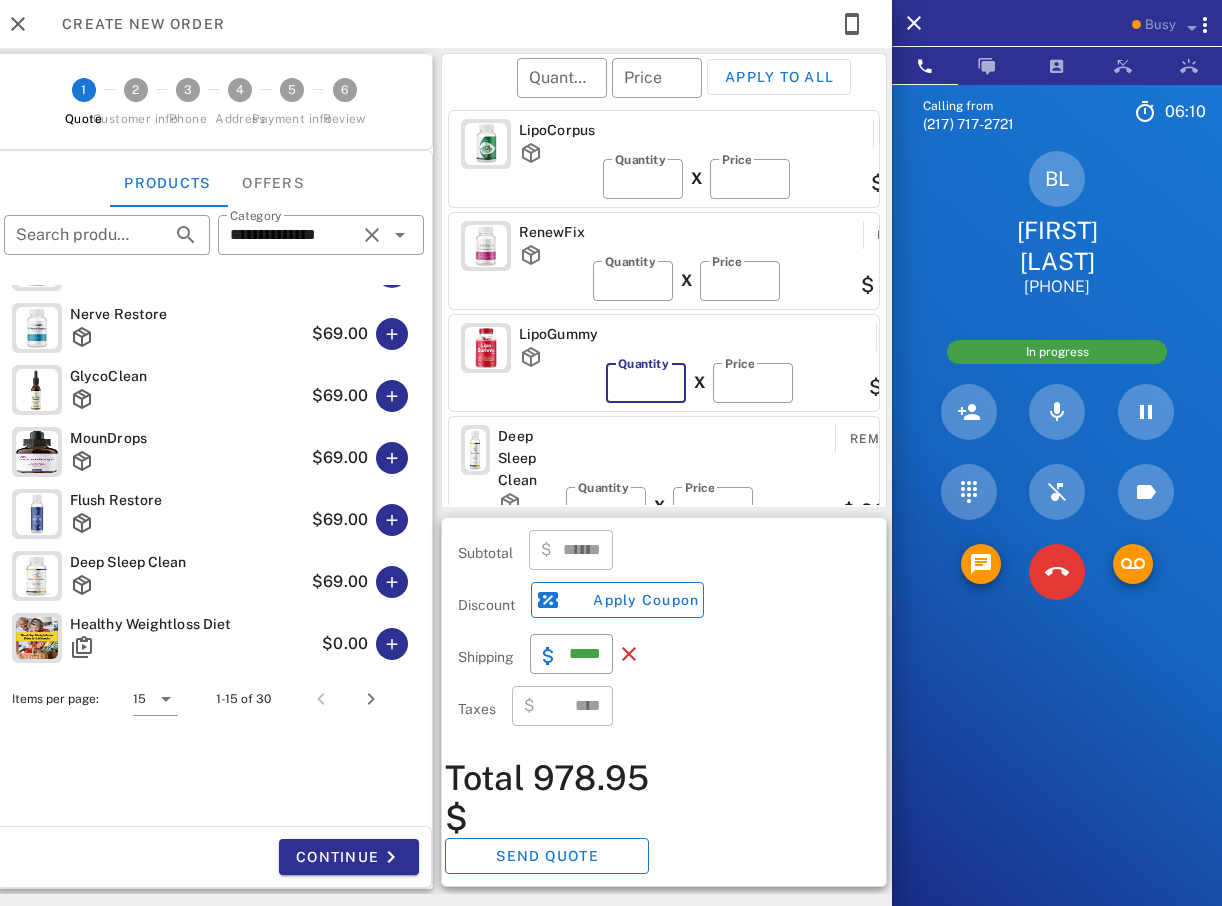 click on "*" at bounding box center (646, 383) 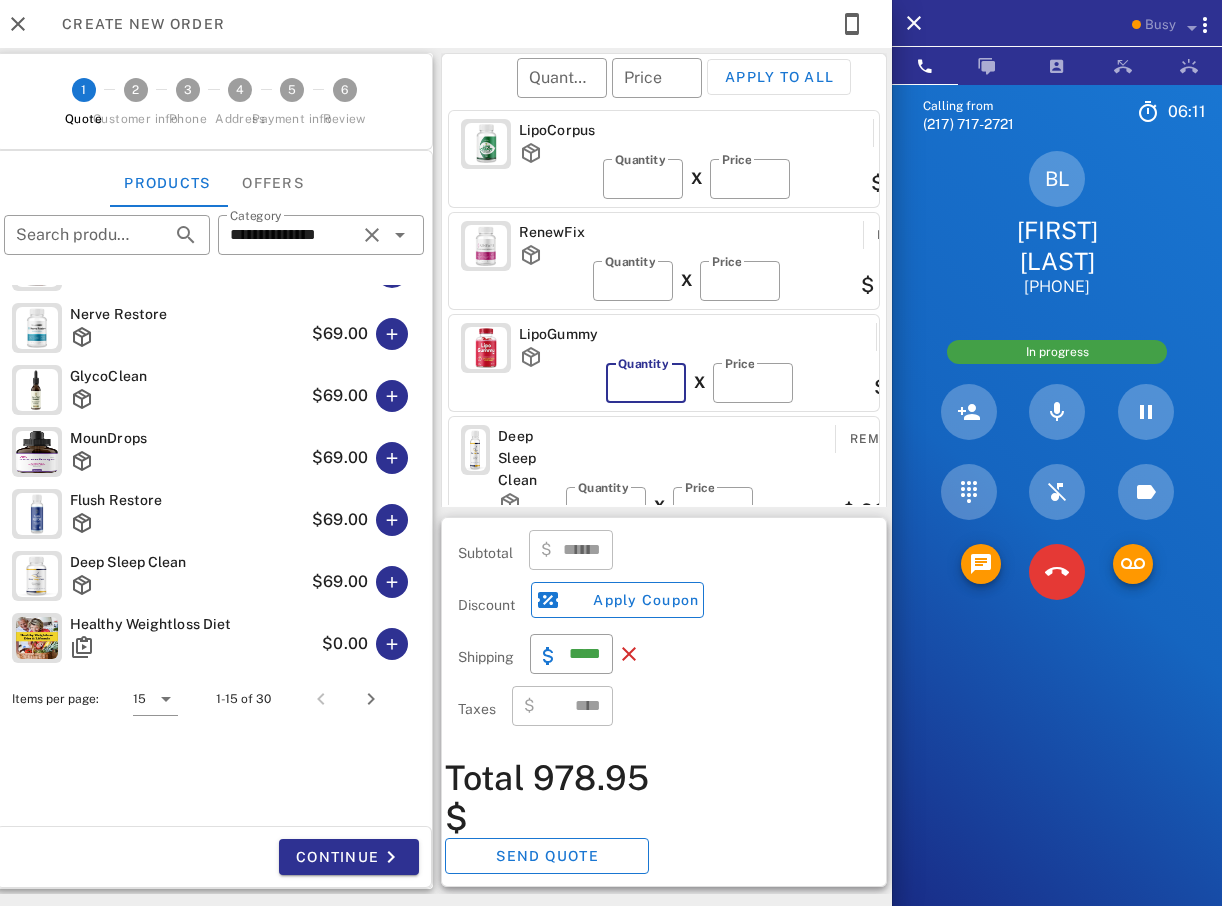 type on "*" 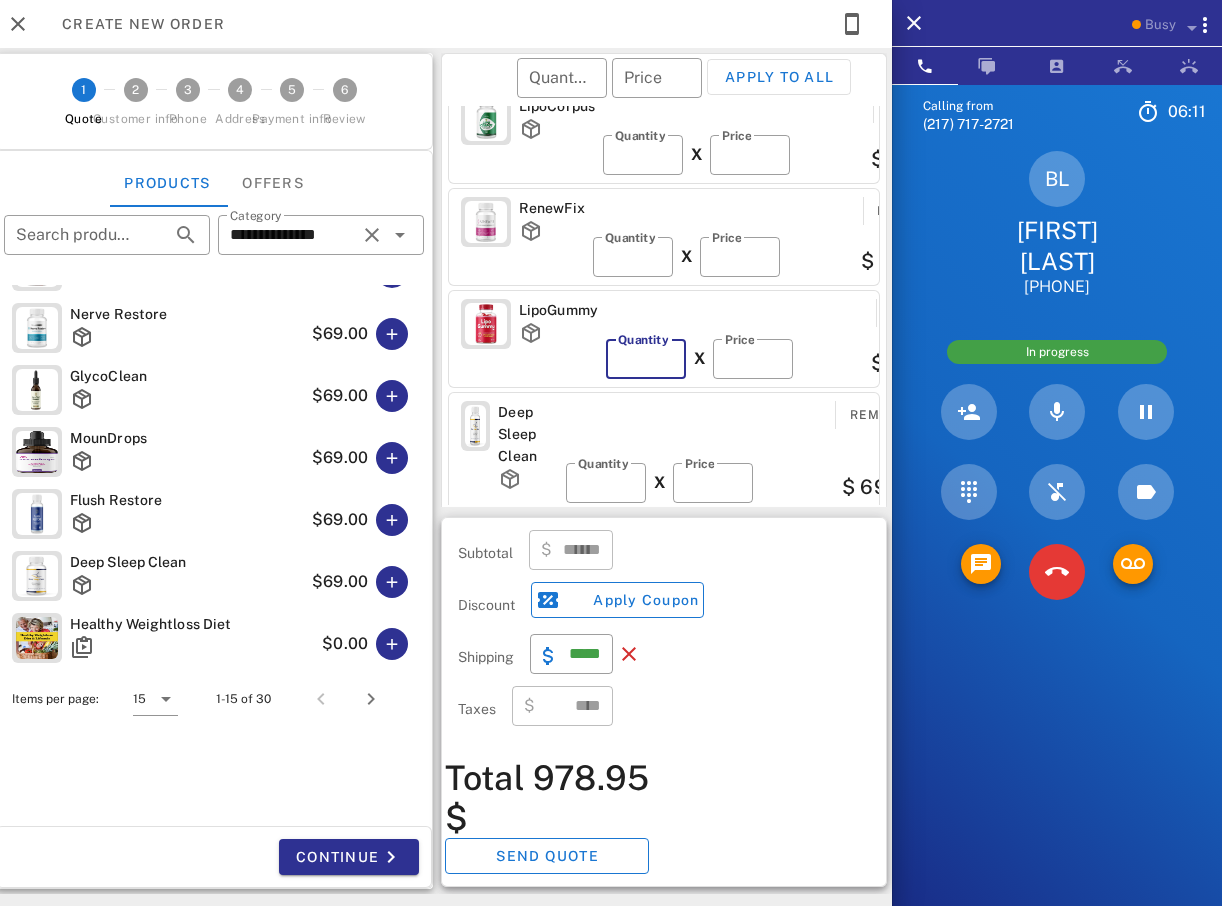 scroll, scrollTop: 35, scrollLeft: 0, axis: vertical 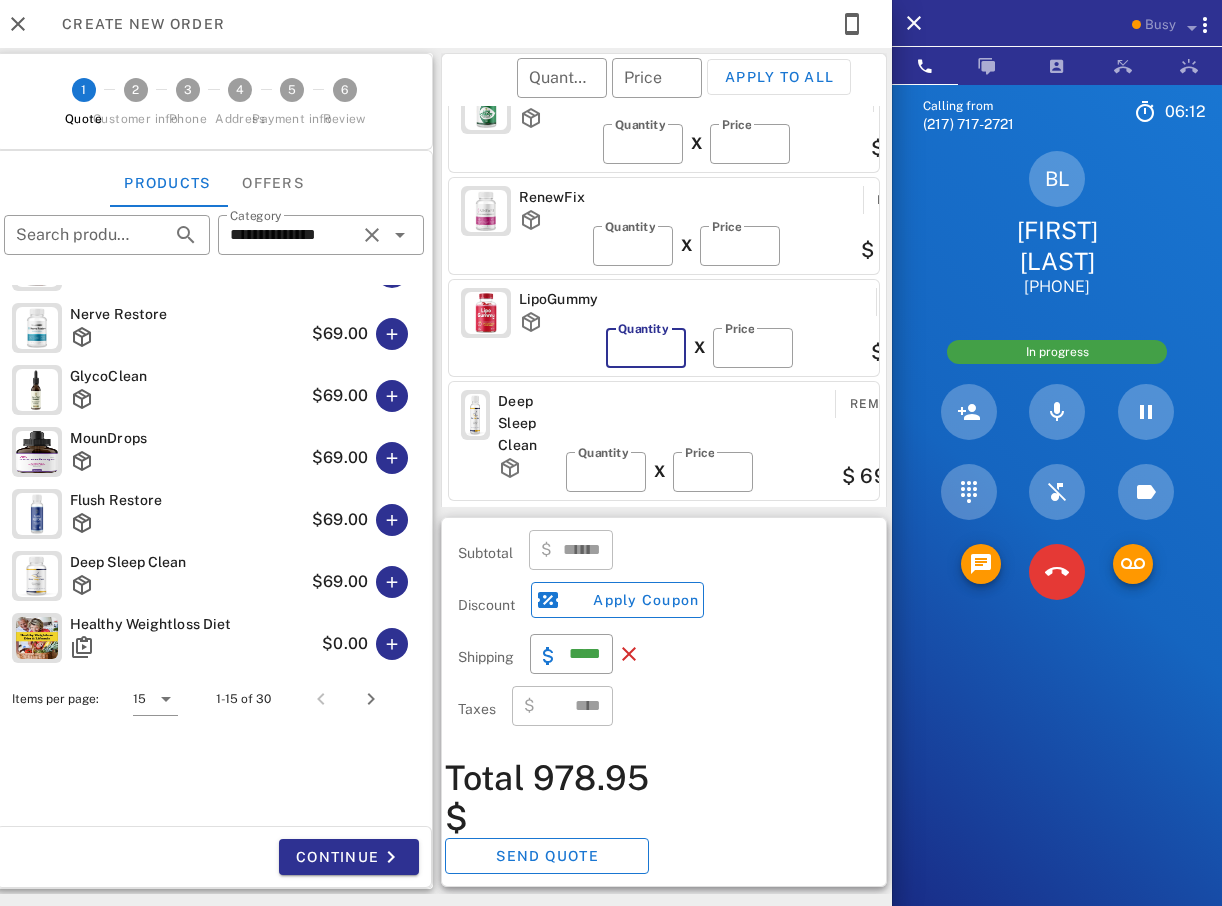 type on "*******" 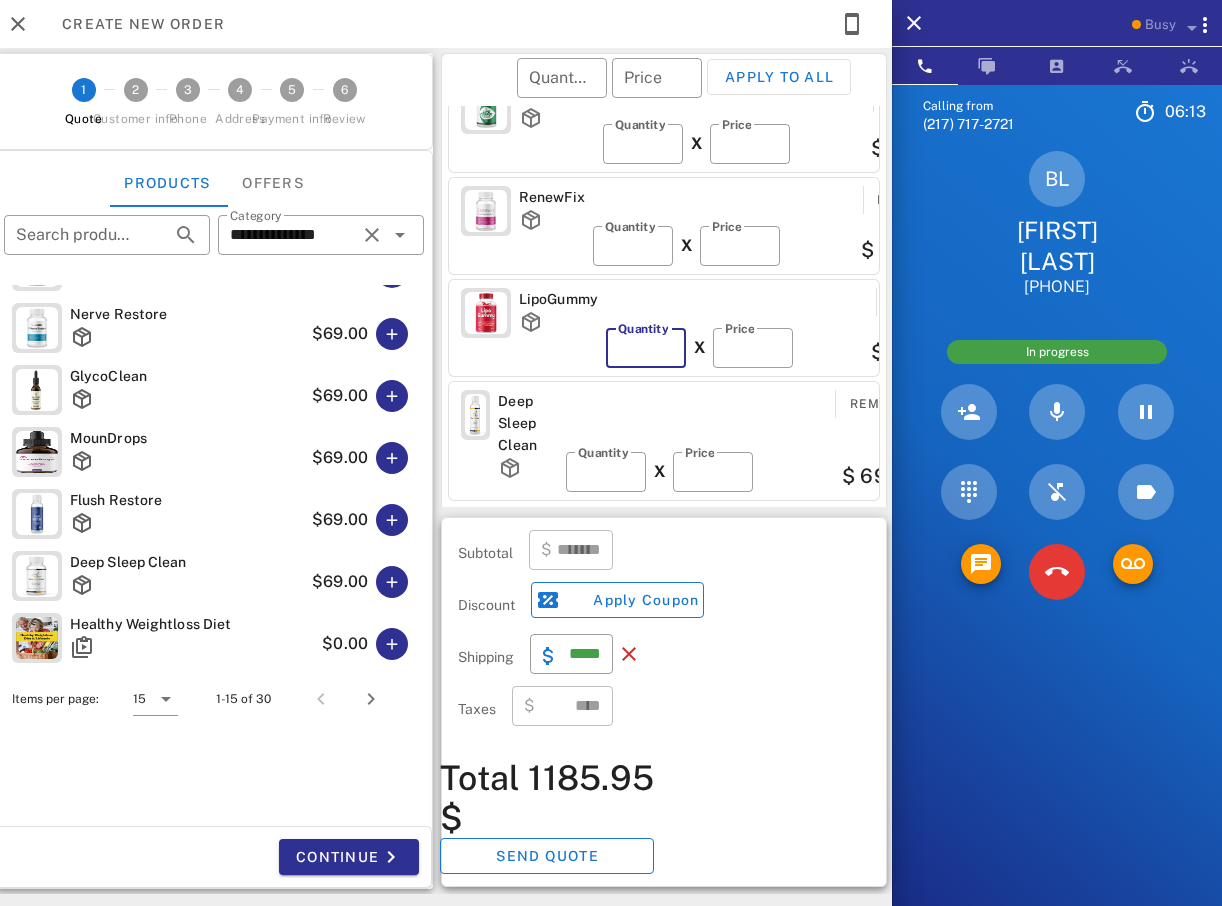 click on "*" at bounding box center [646, 348] 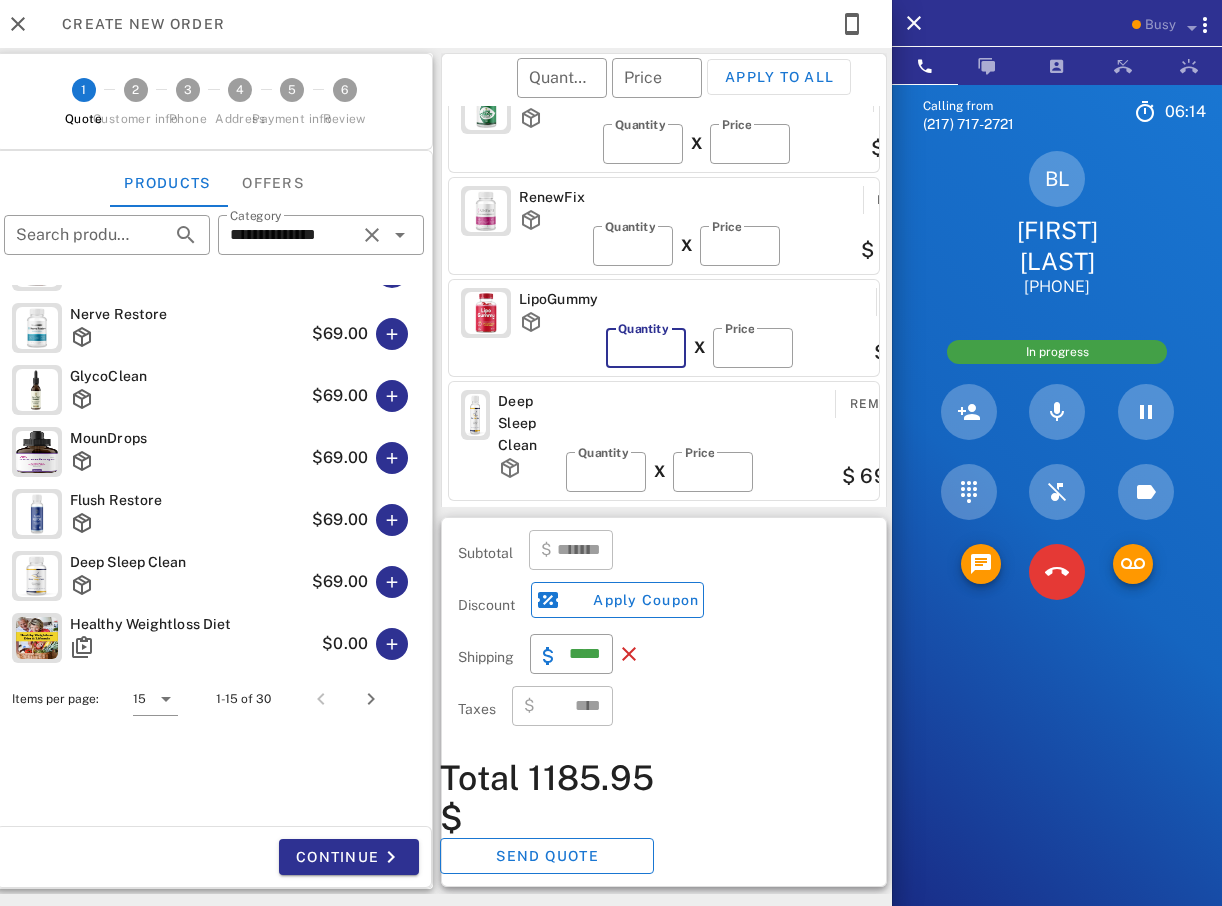 click on "*" at bounding box center [646, 348] 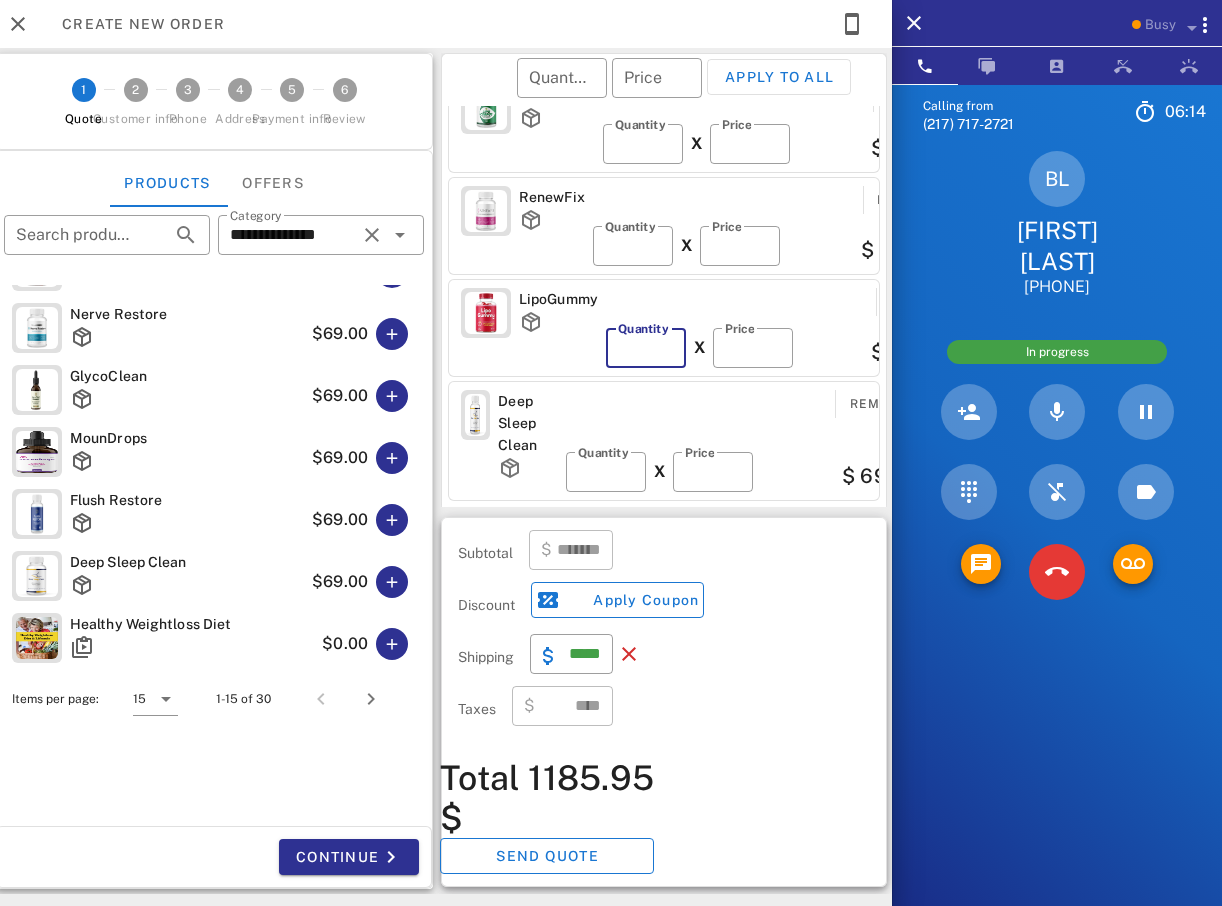 click on "*" at bounding box center [646, 348] 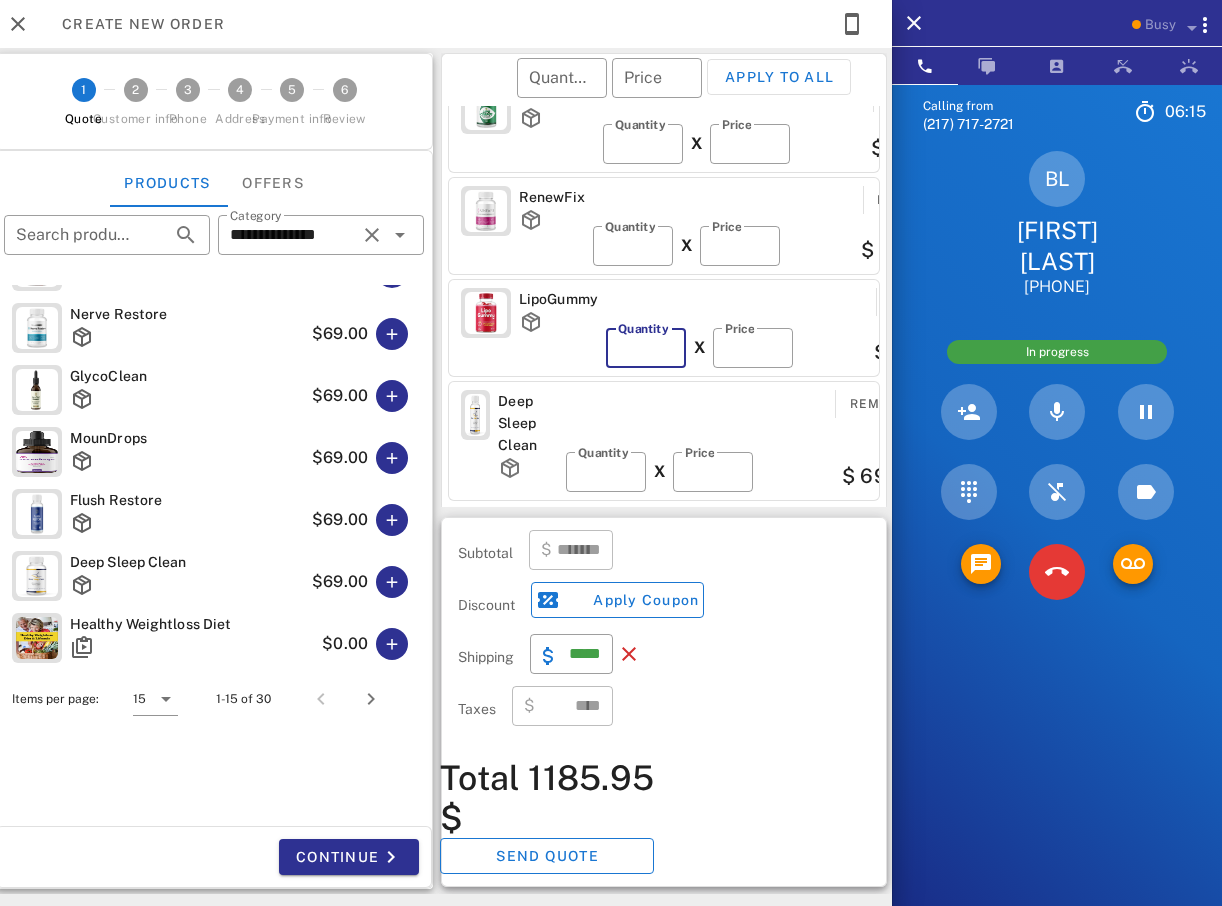 click on "*" at bounding box center [646, 348] 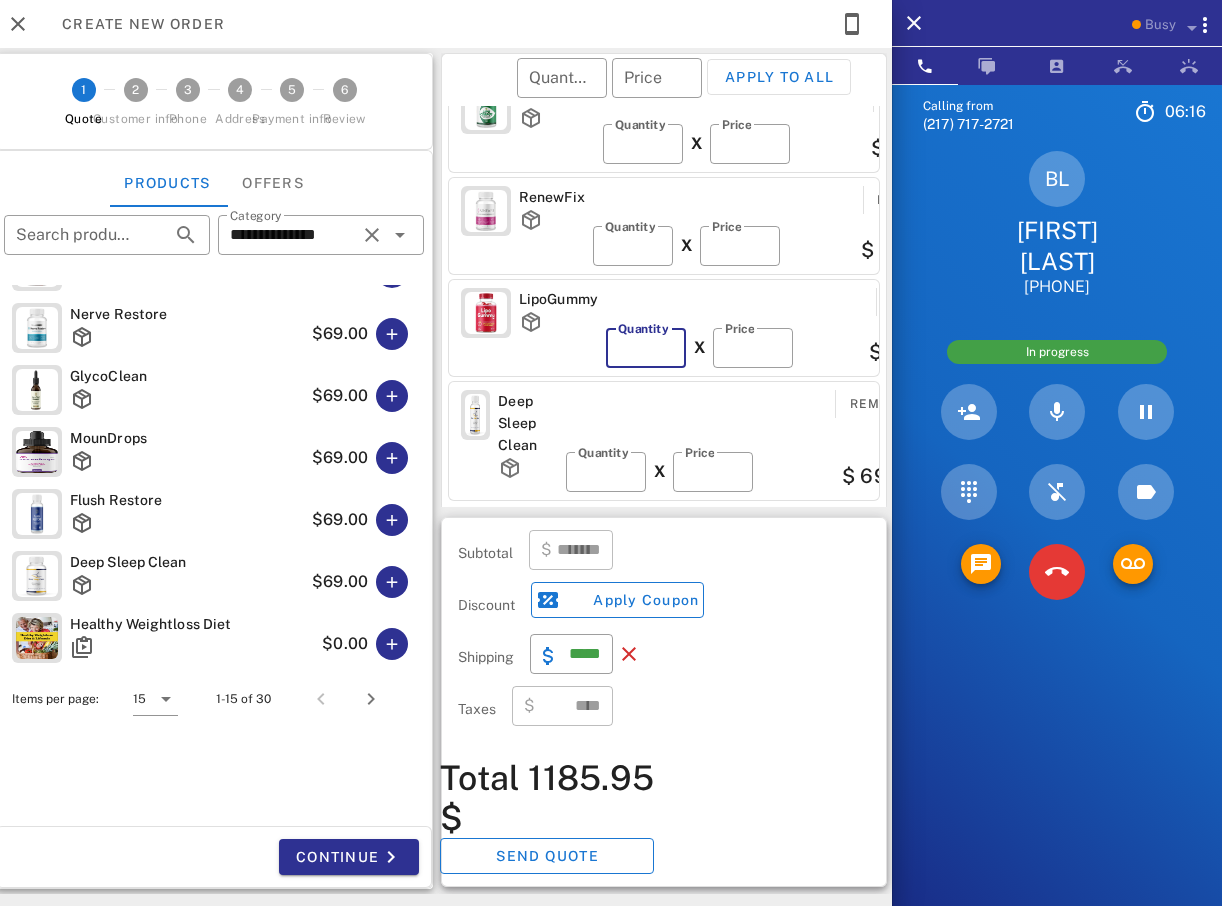 type on "*******" 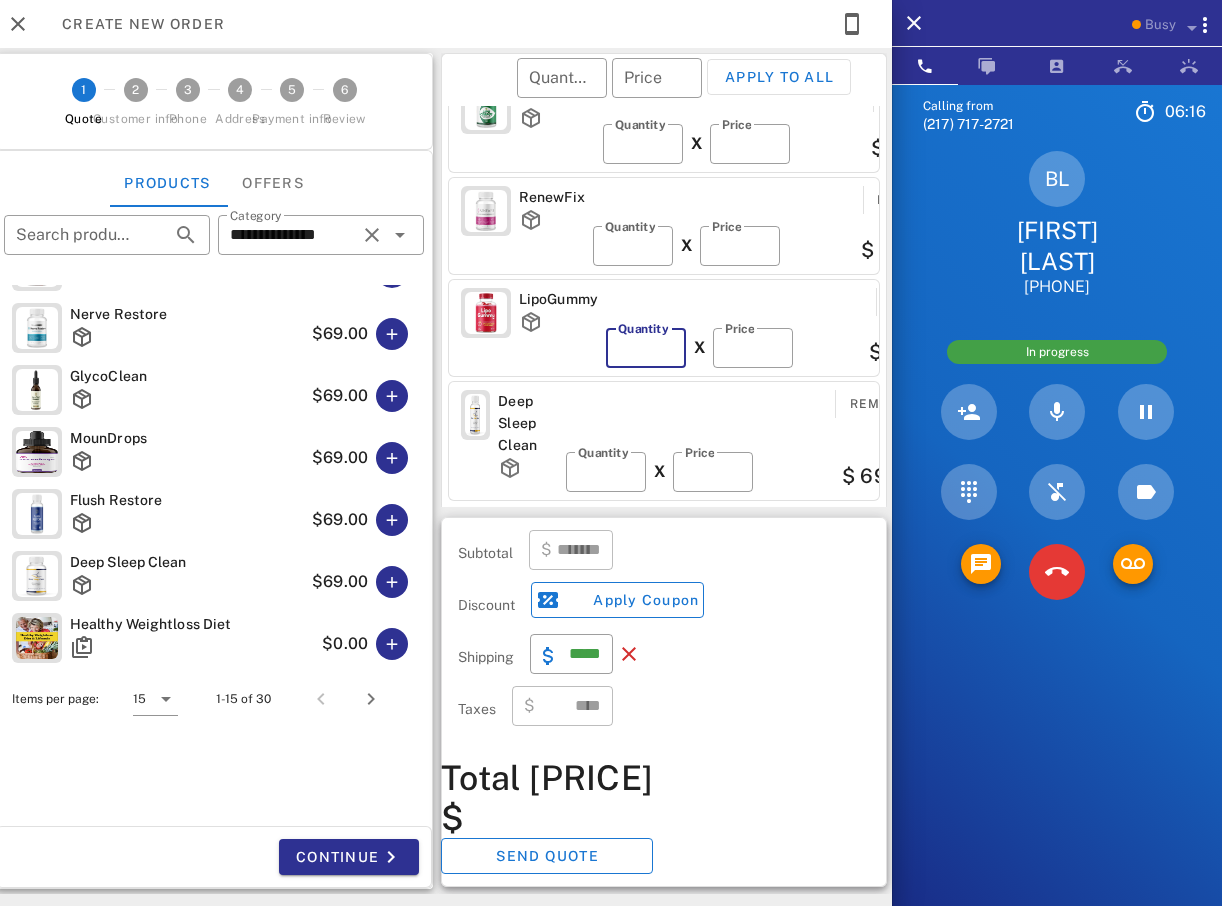 click on "*" at bounding box center (646, 348) 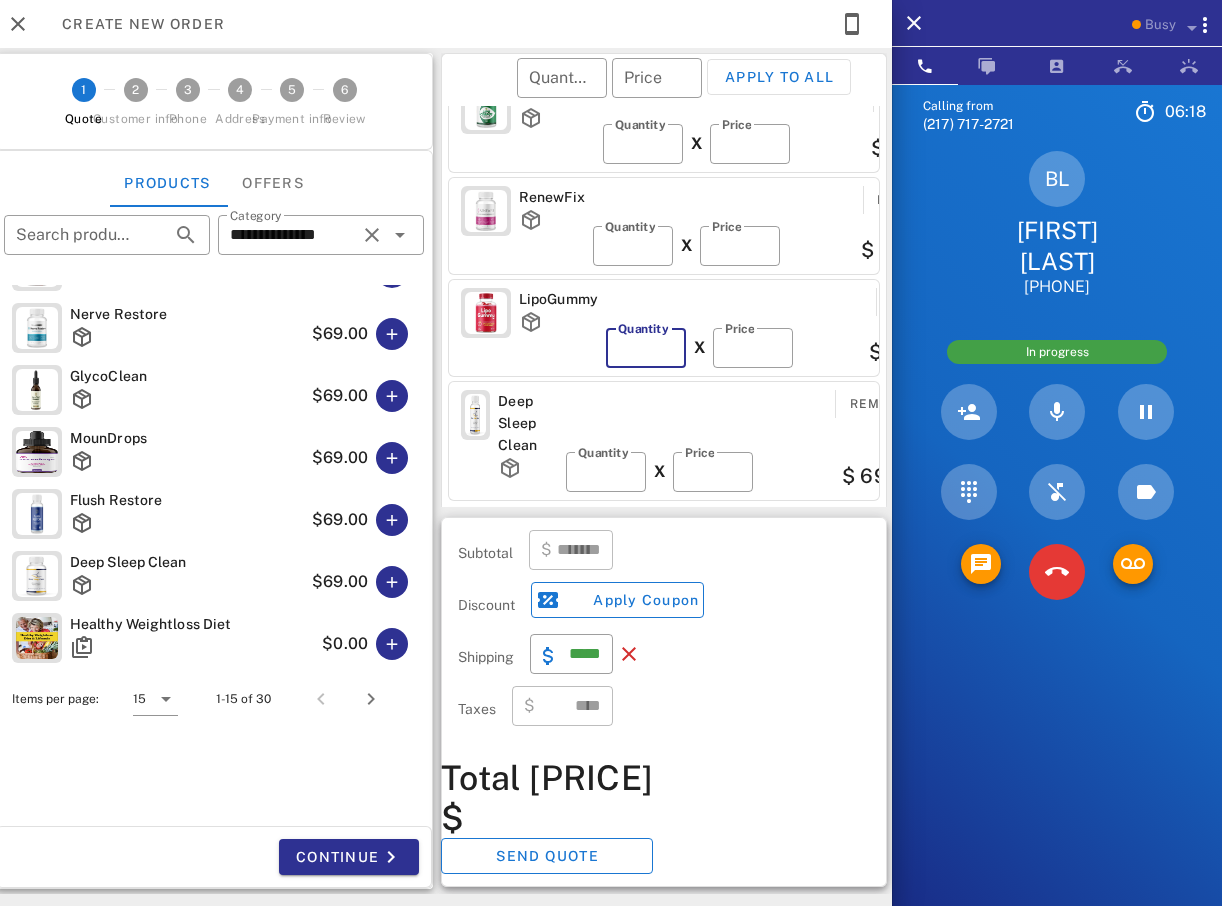 type on "*" 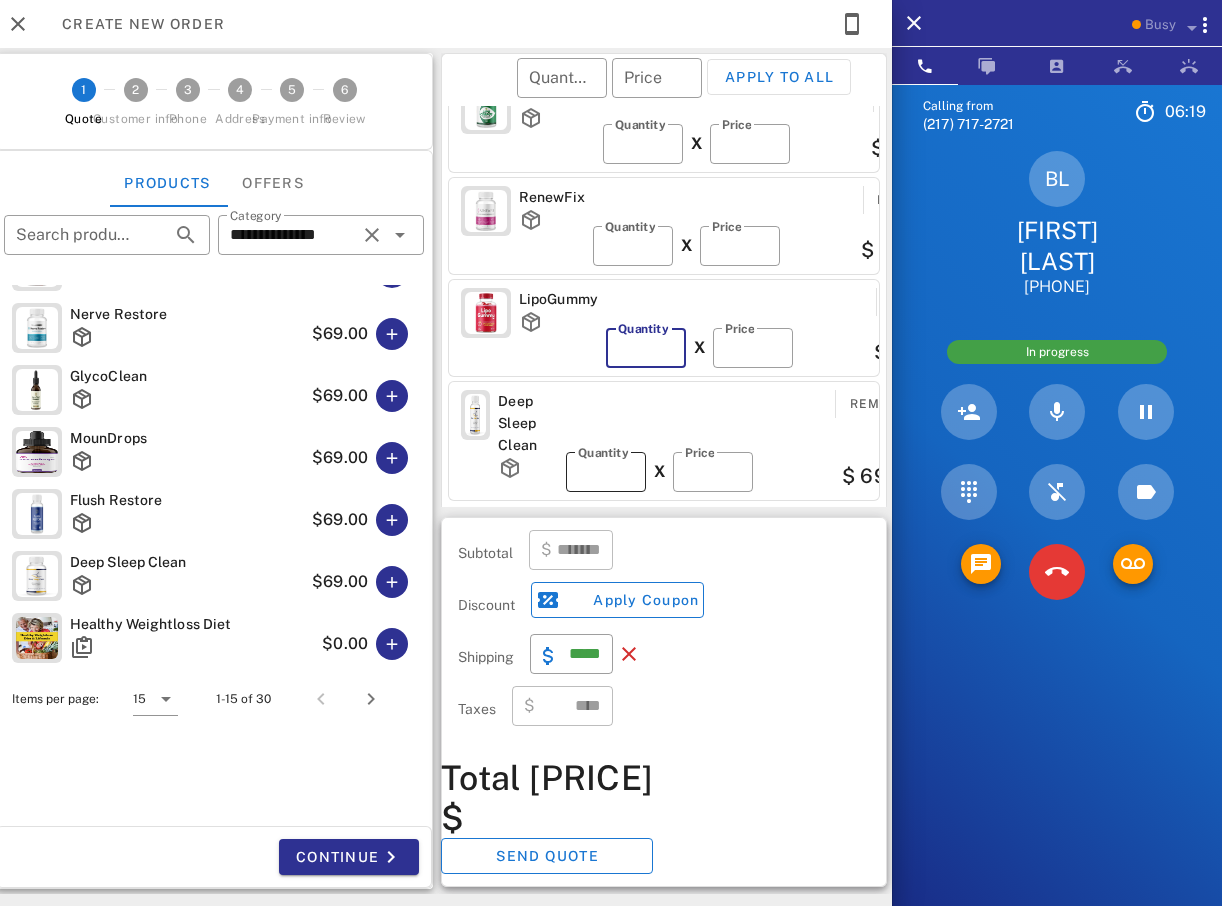 type on "*******" 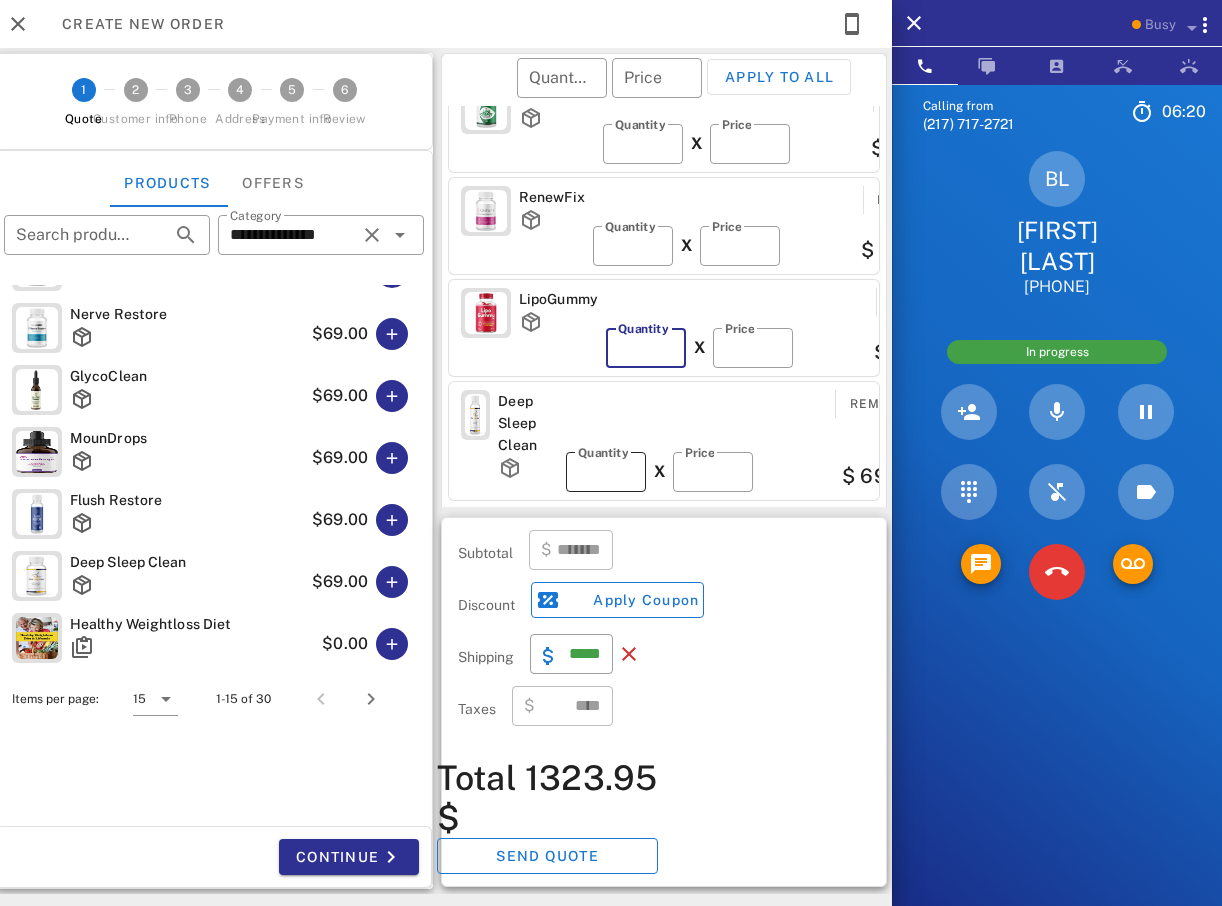 click on "*" at bounding box center [606, 472] 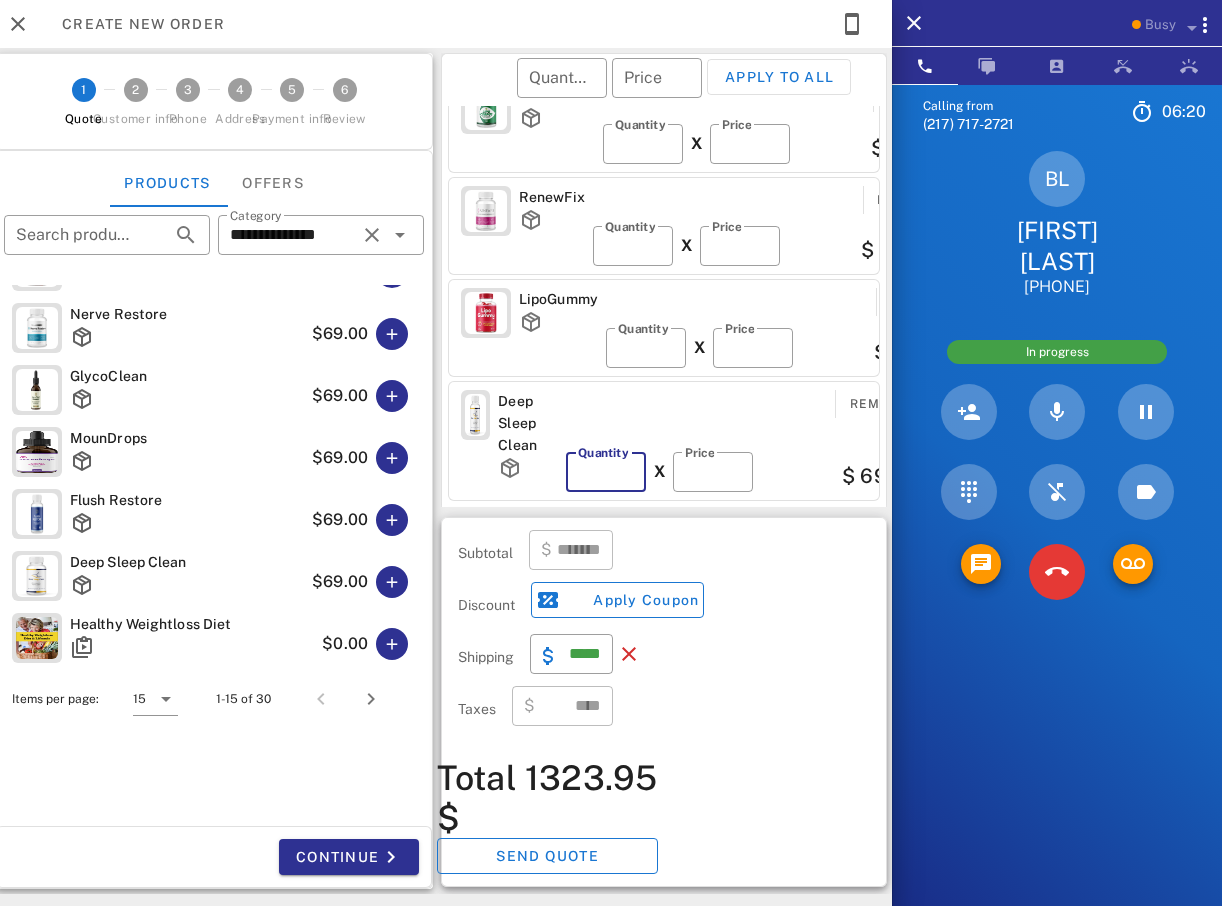 click on "*" at bounding box center [606, 472] 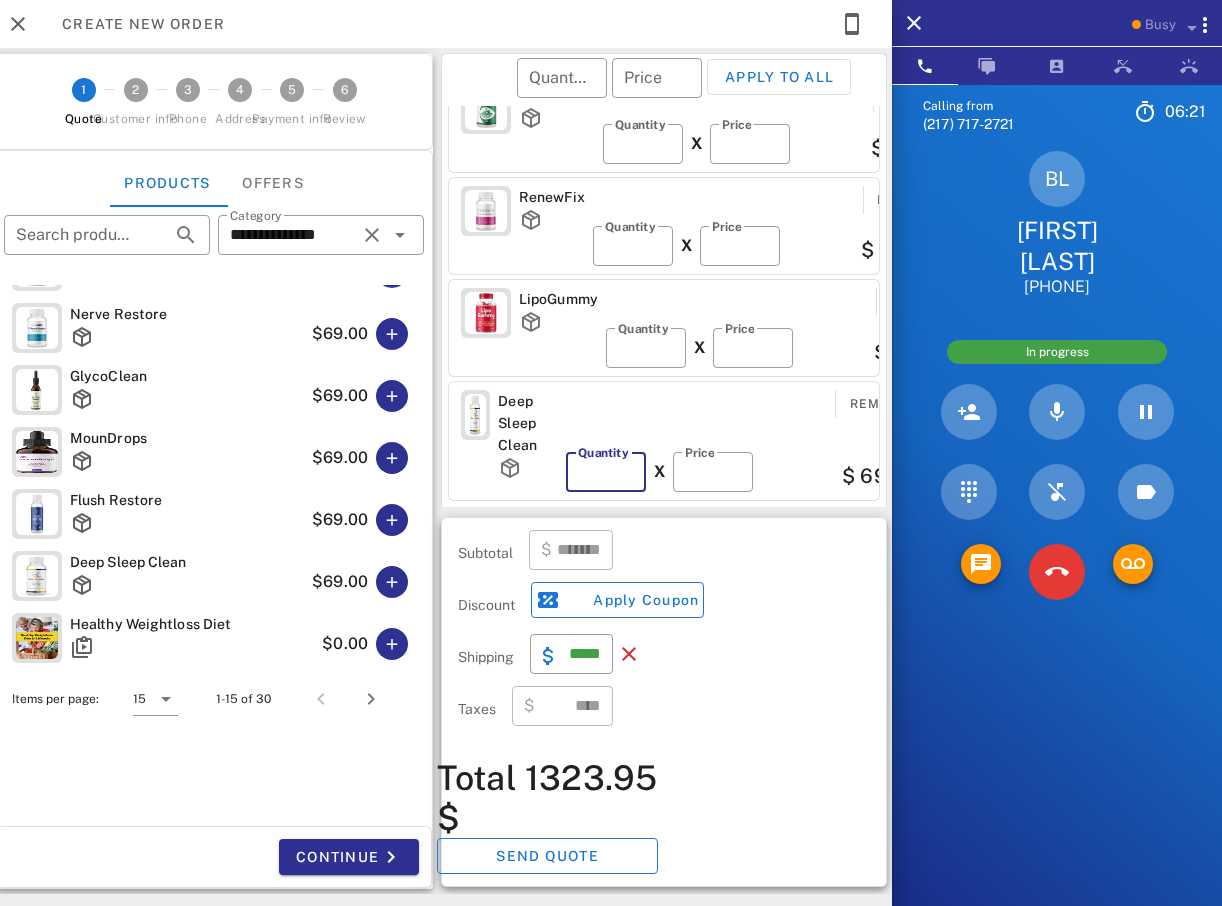 click on "*" at bounding box center [606, 472] 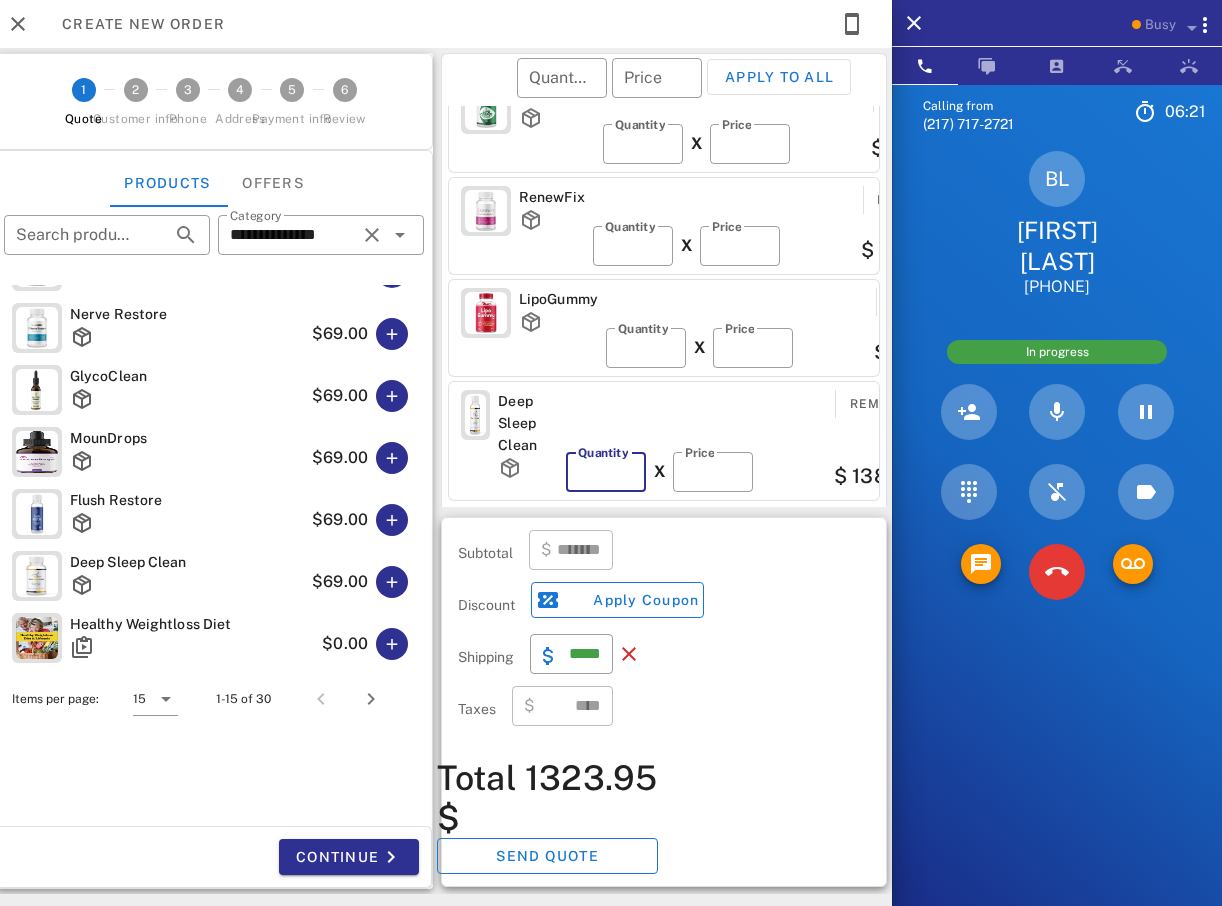 click on "*" at bounding box center [606, 472] 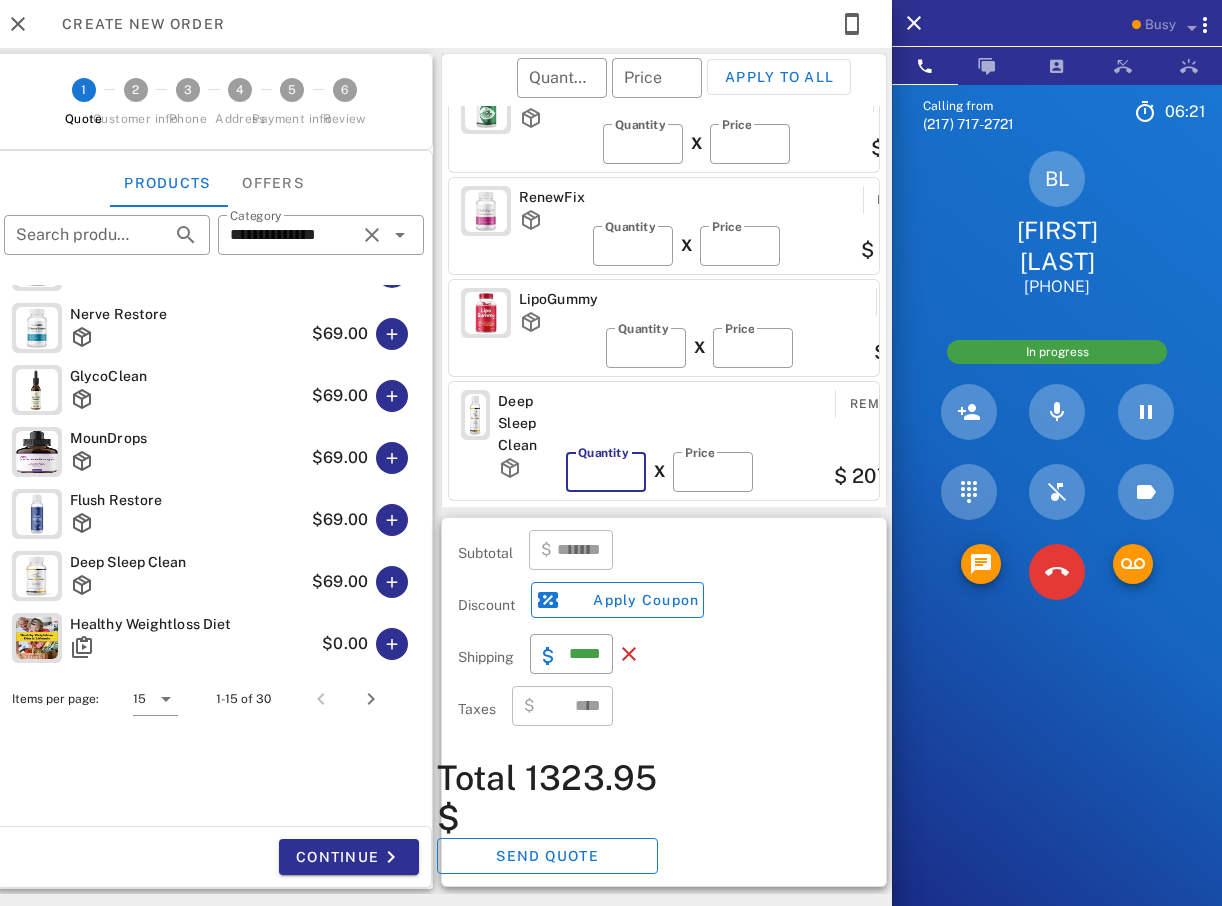 click on "*" at bounding box center [606, 472] 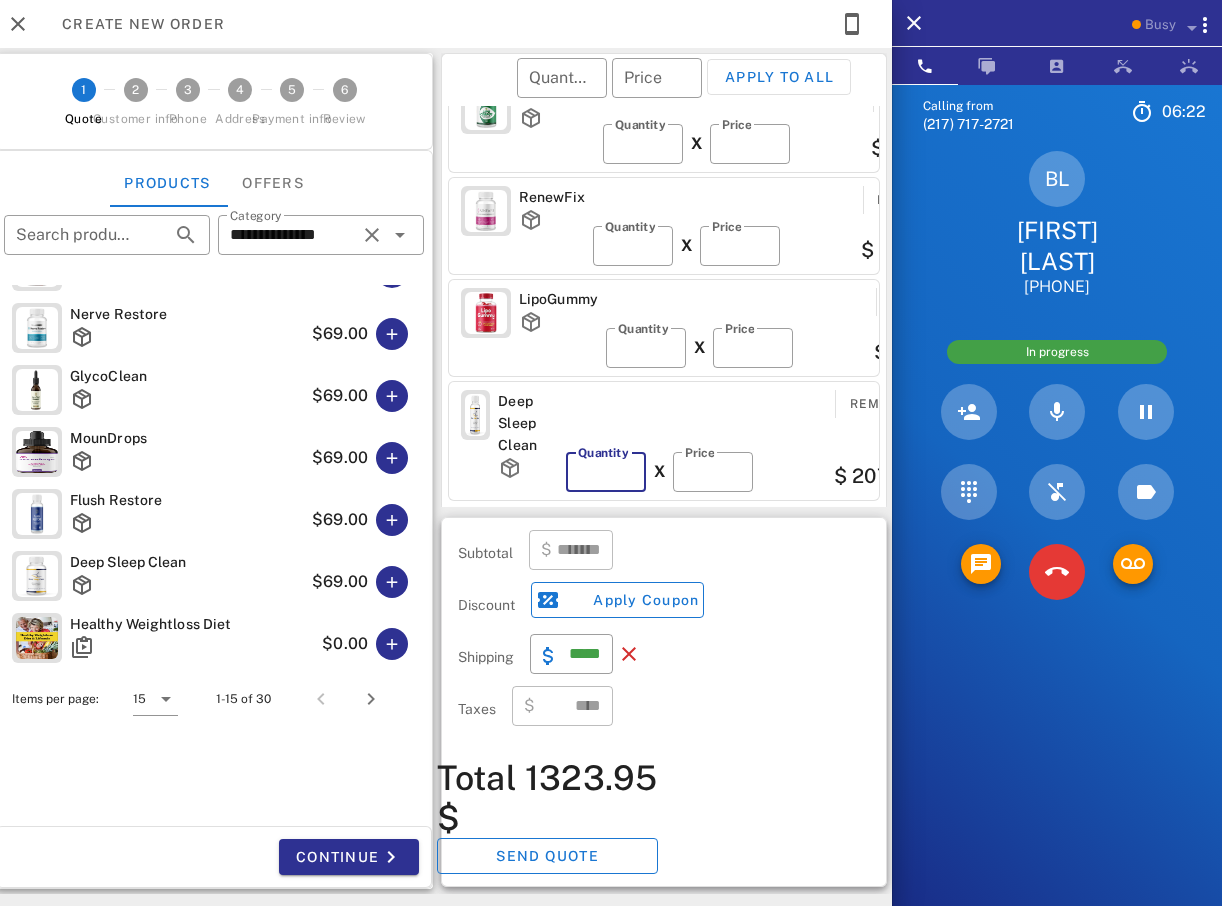 click on "*" at bounding box center (606, 472) 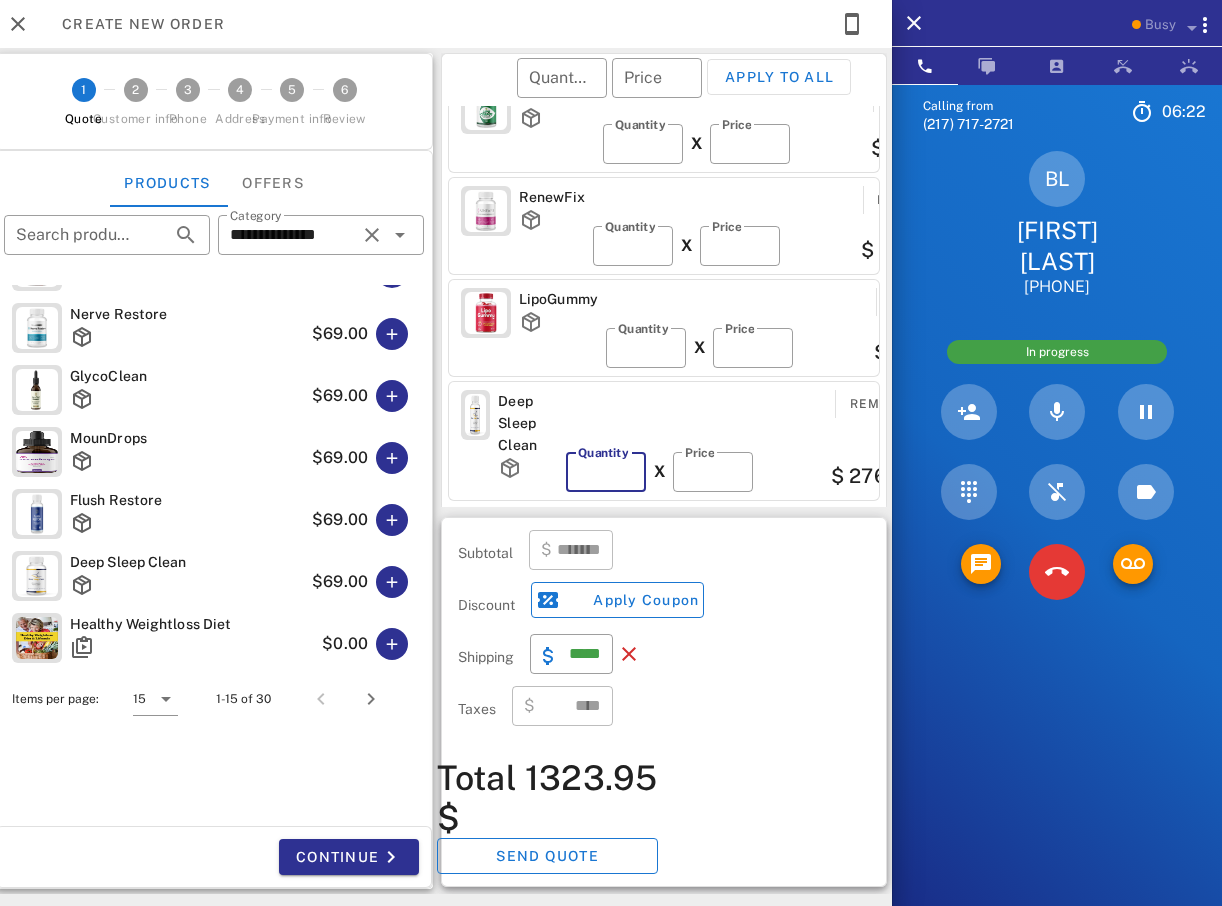 click on "*" at bounding box center [606, 472] 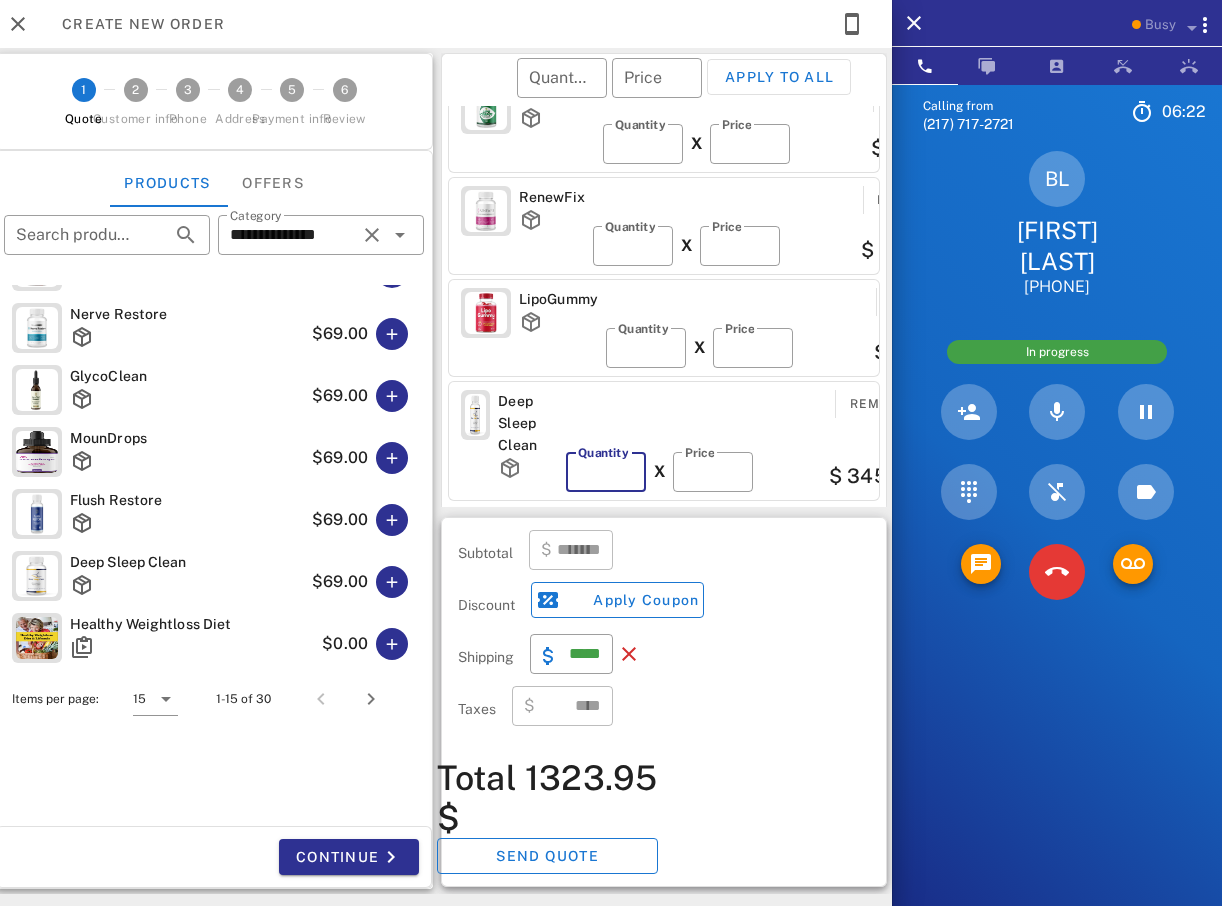 type on "*" 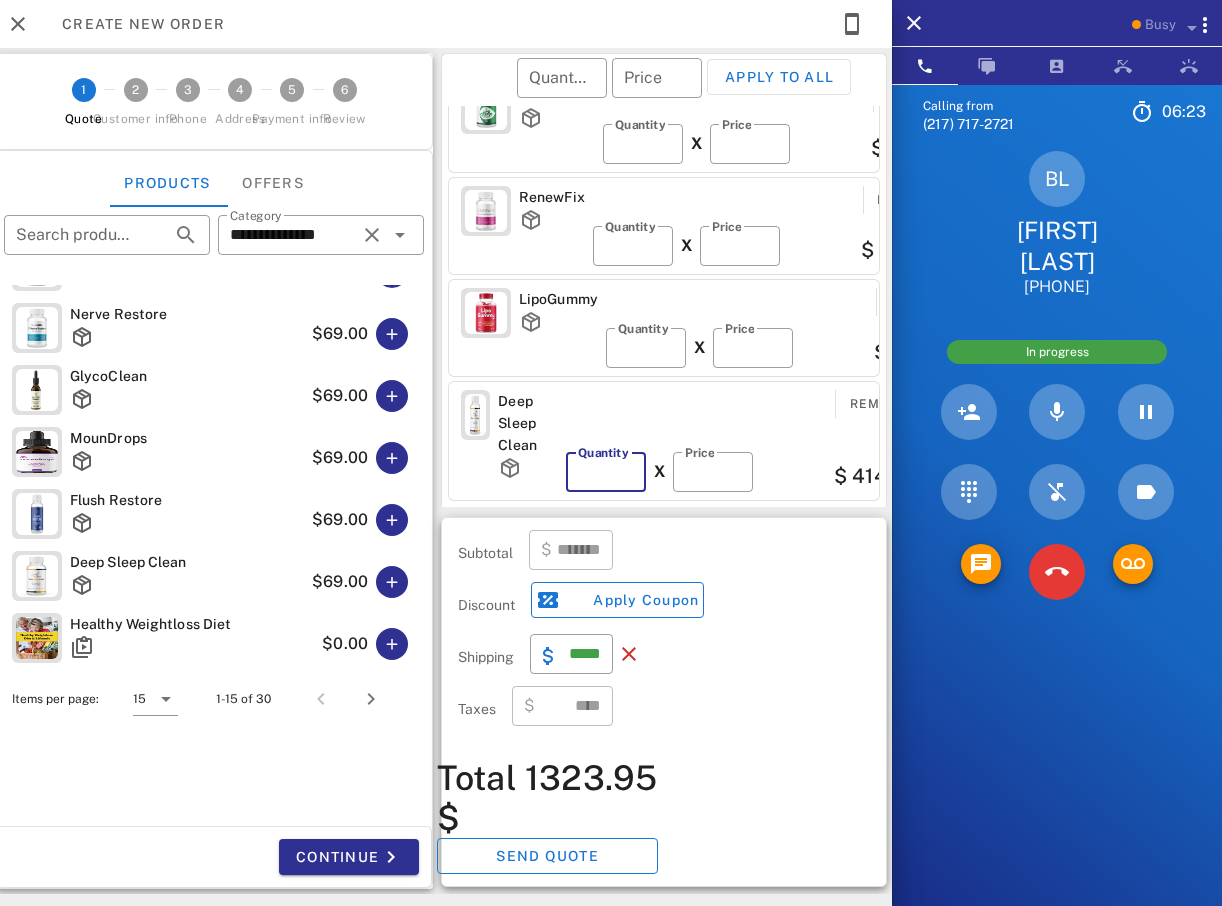 type on "*******" 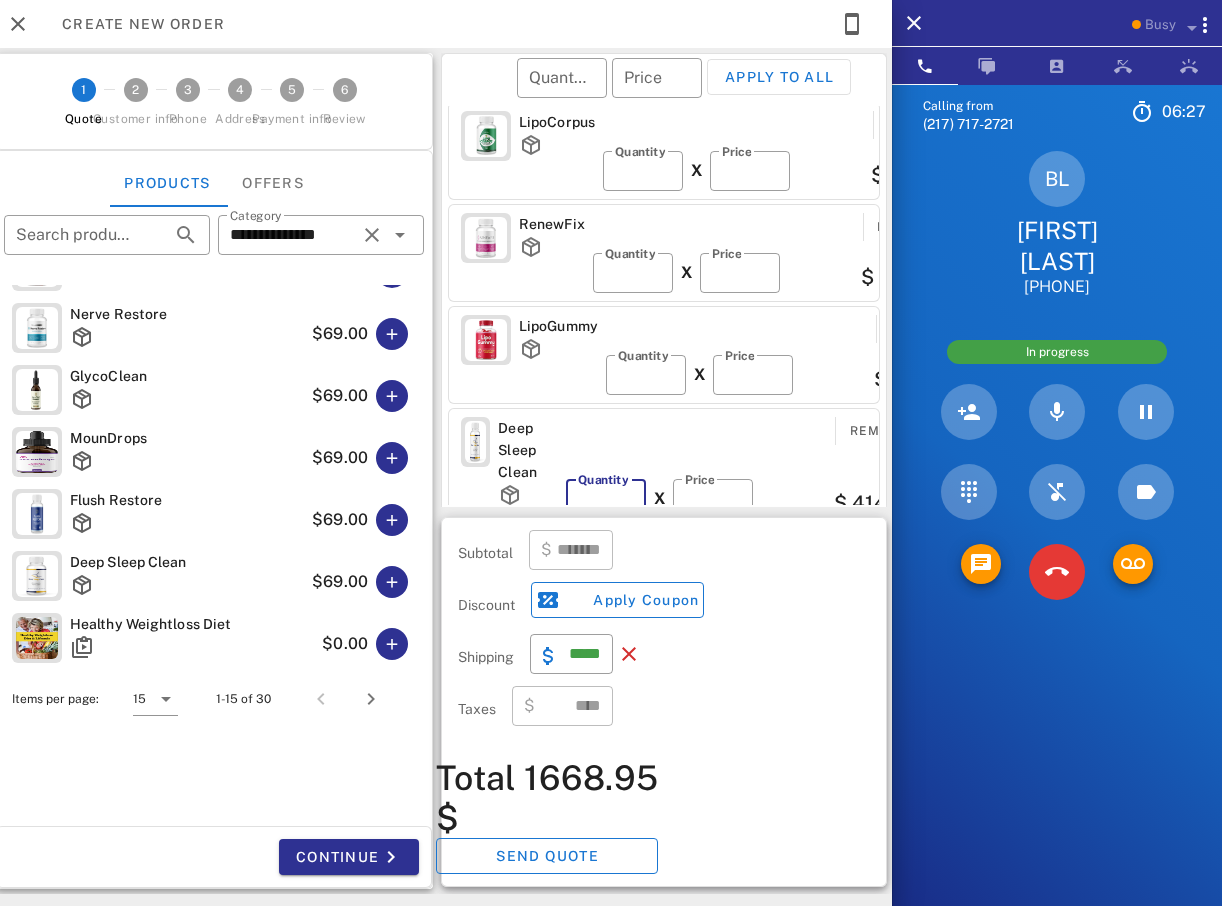 scroll, scrollTop: 0, scrollLeft: 0, axis: both 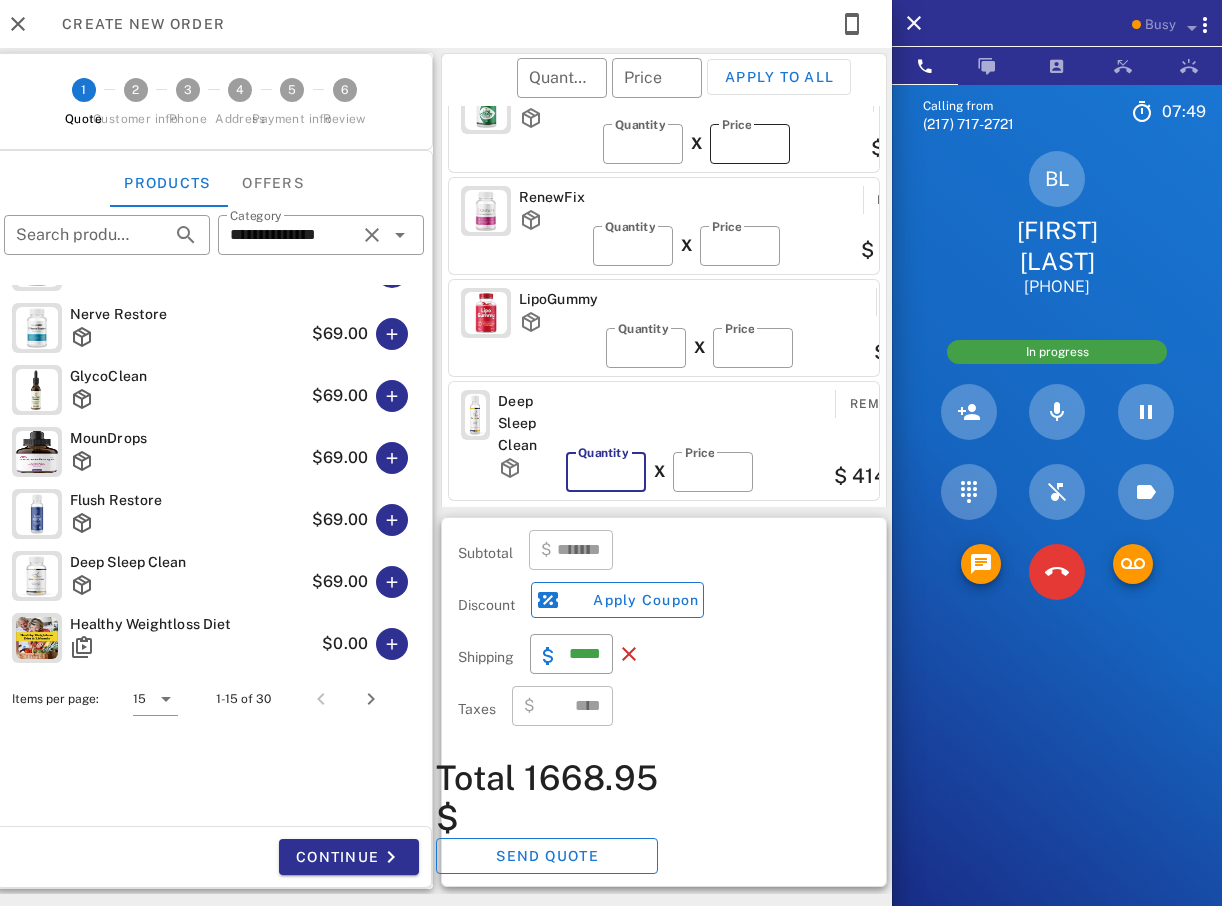 click on "**" at bounding box center (750, 144) 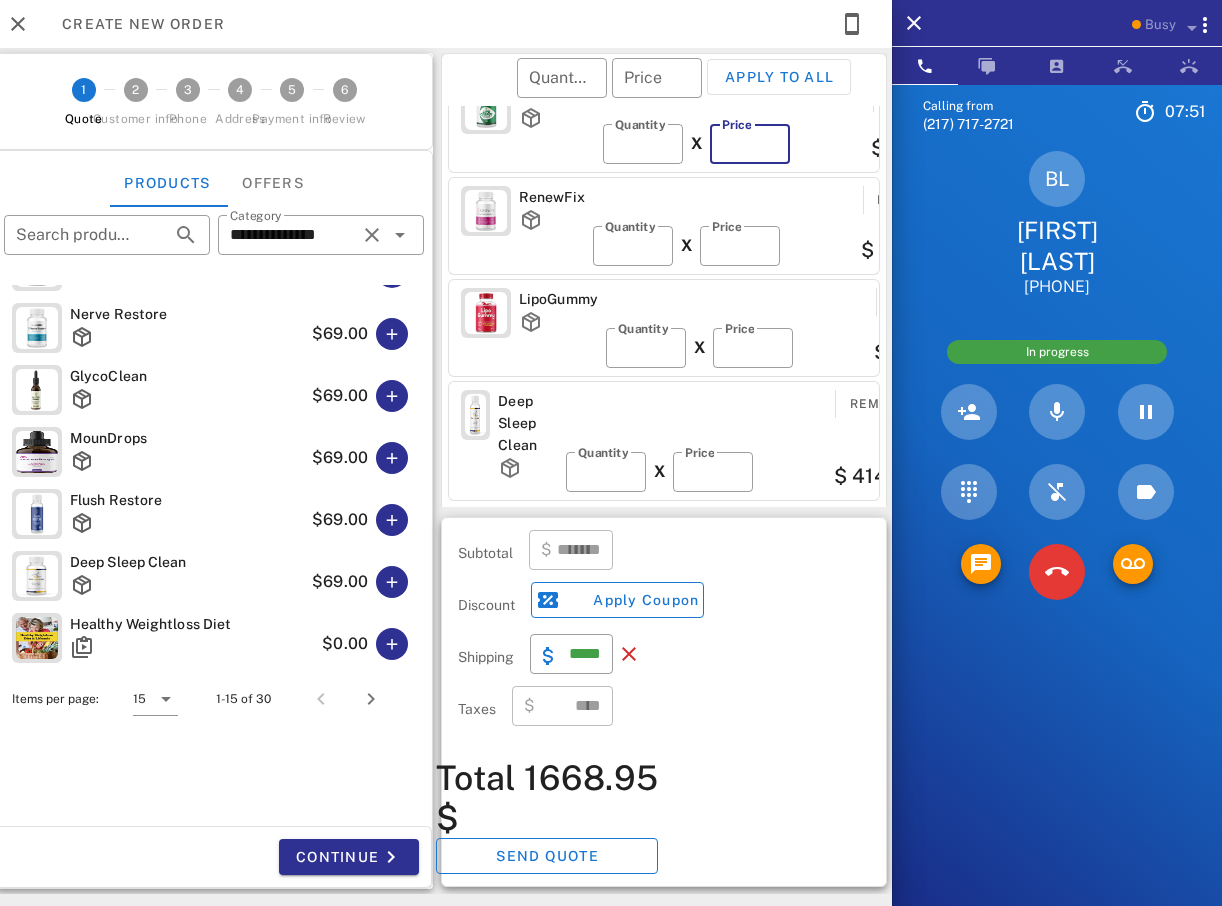click on "**" at bounding box center [750, 144] 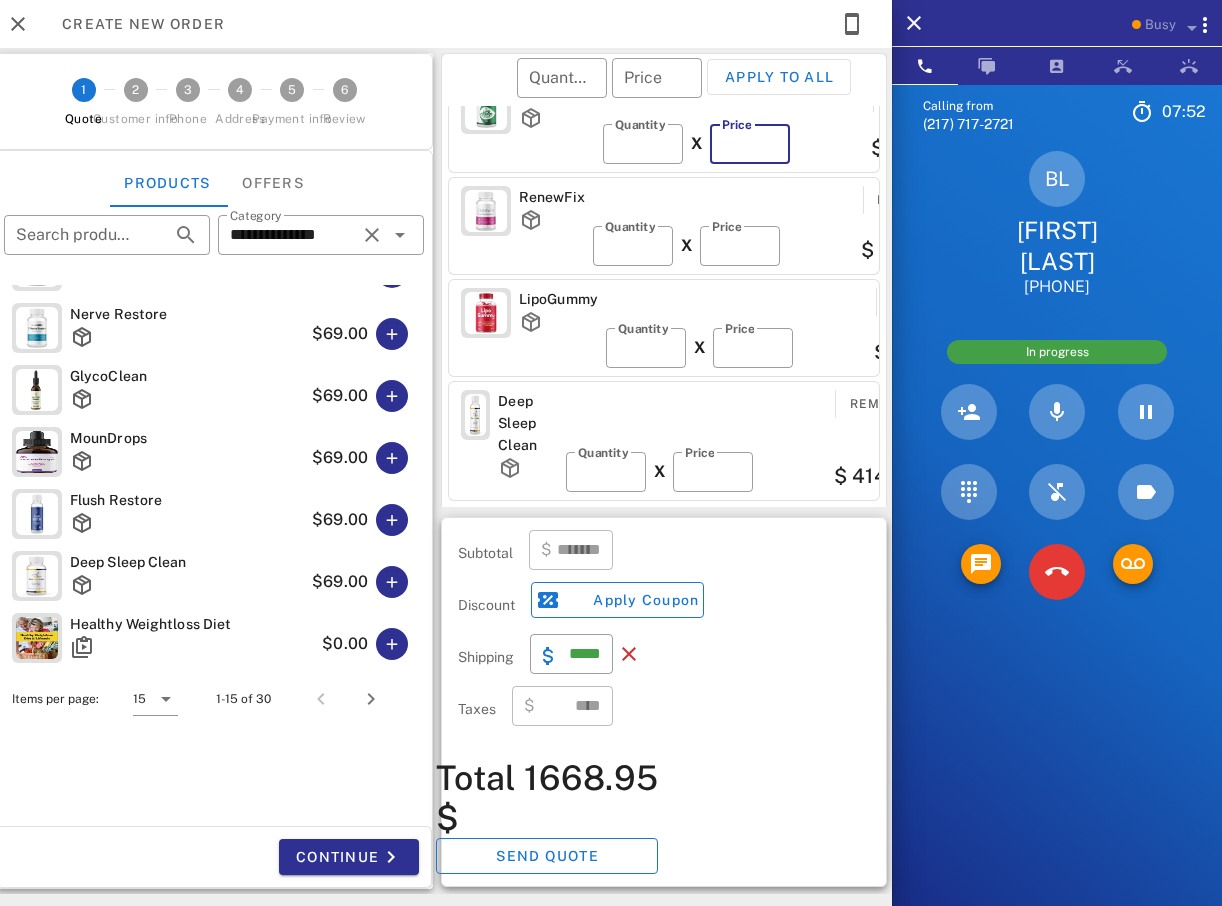 click on "**" at bounding box center [750, 144] 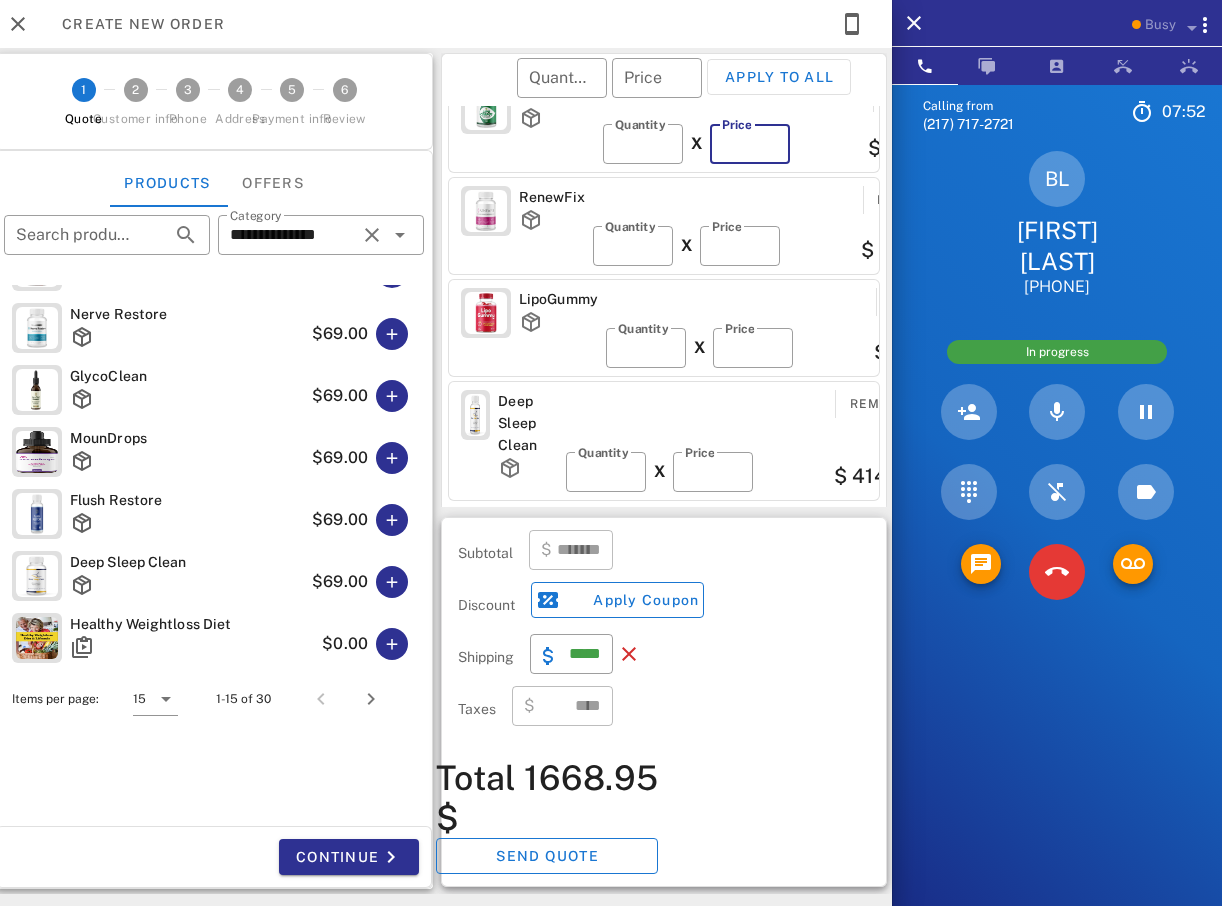 click on "**" at bounding box center [750, 144] 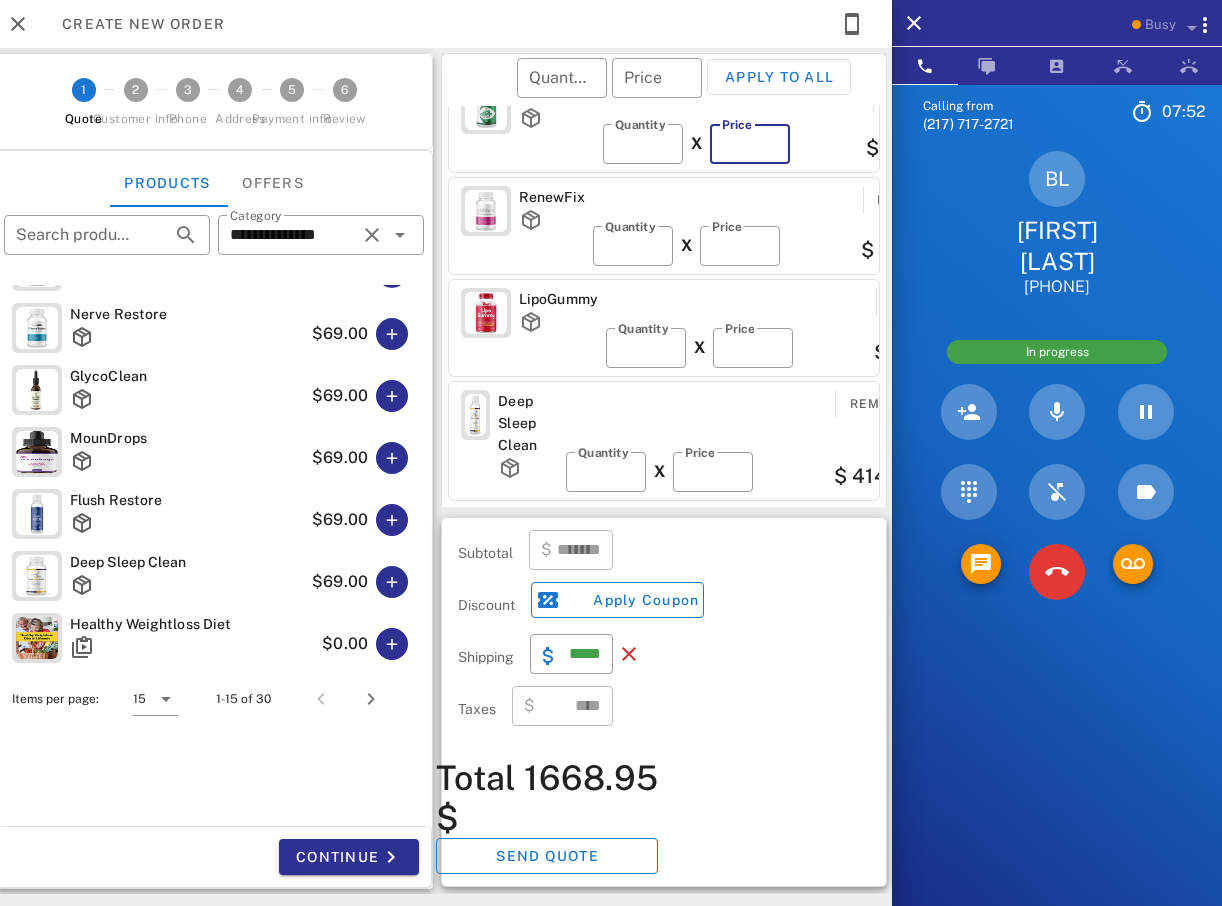 click on "**" at bounding box center (750, 144) 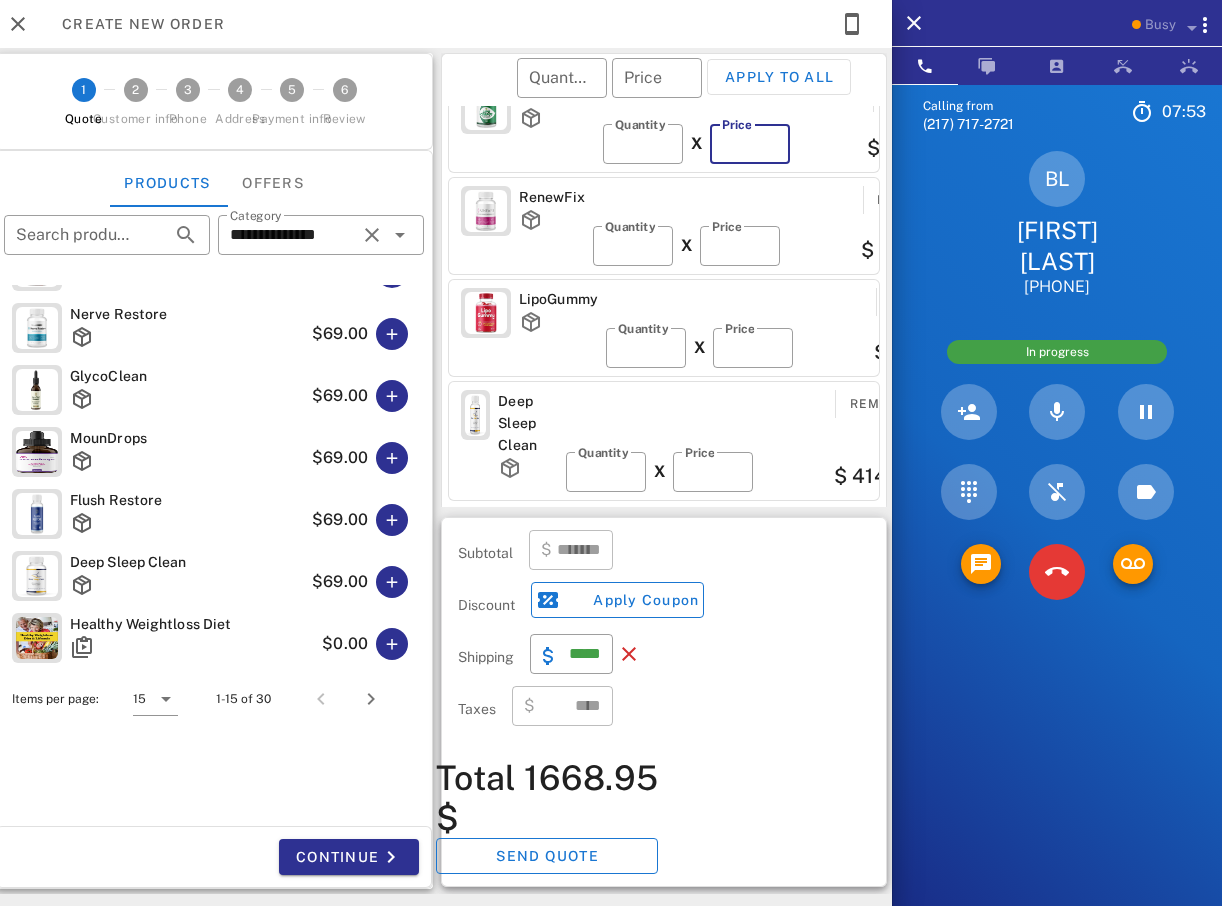 click on "**" at bounding box center (750, 144) 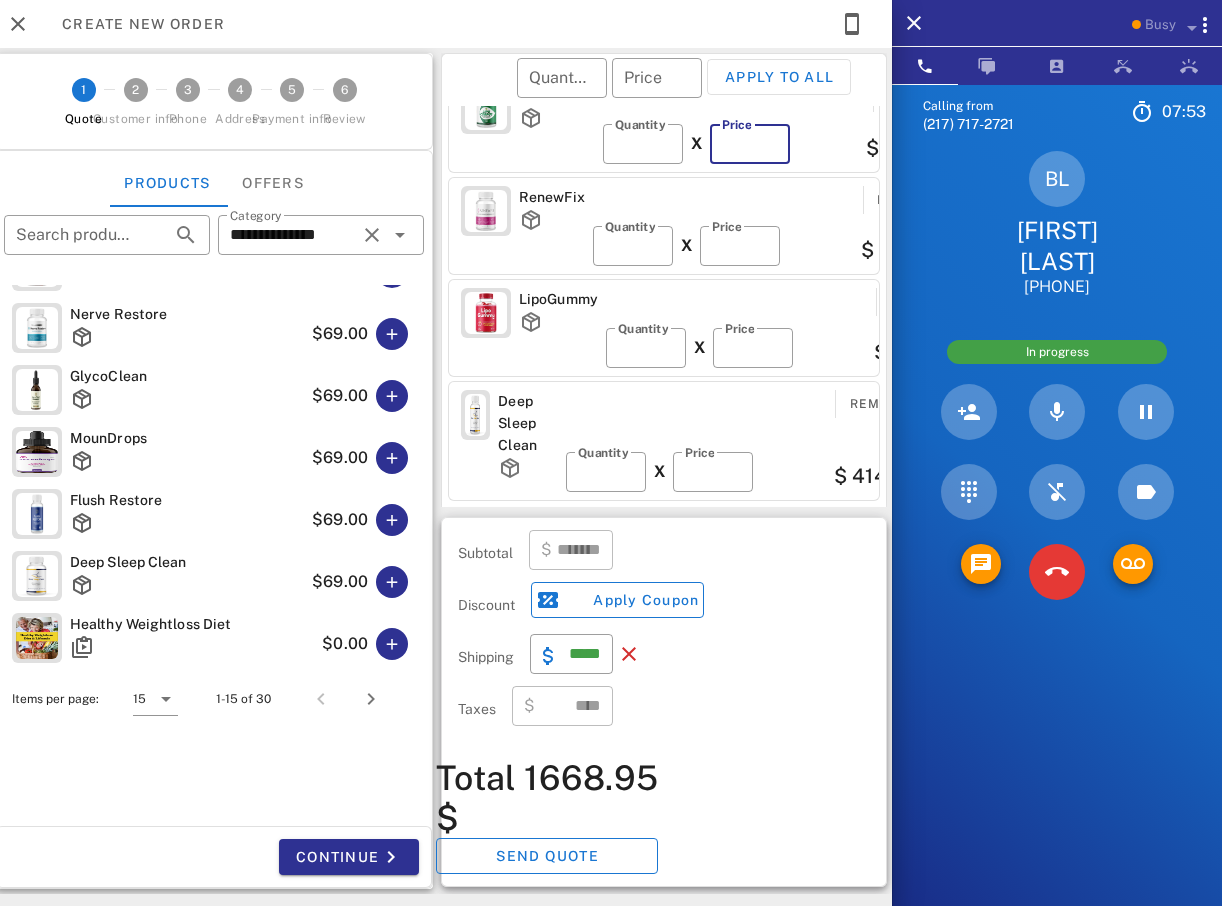 click on "**" at bounding box center (750, 144) 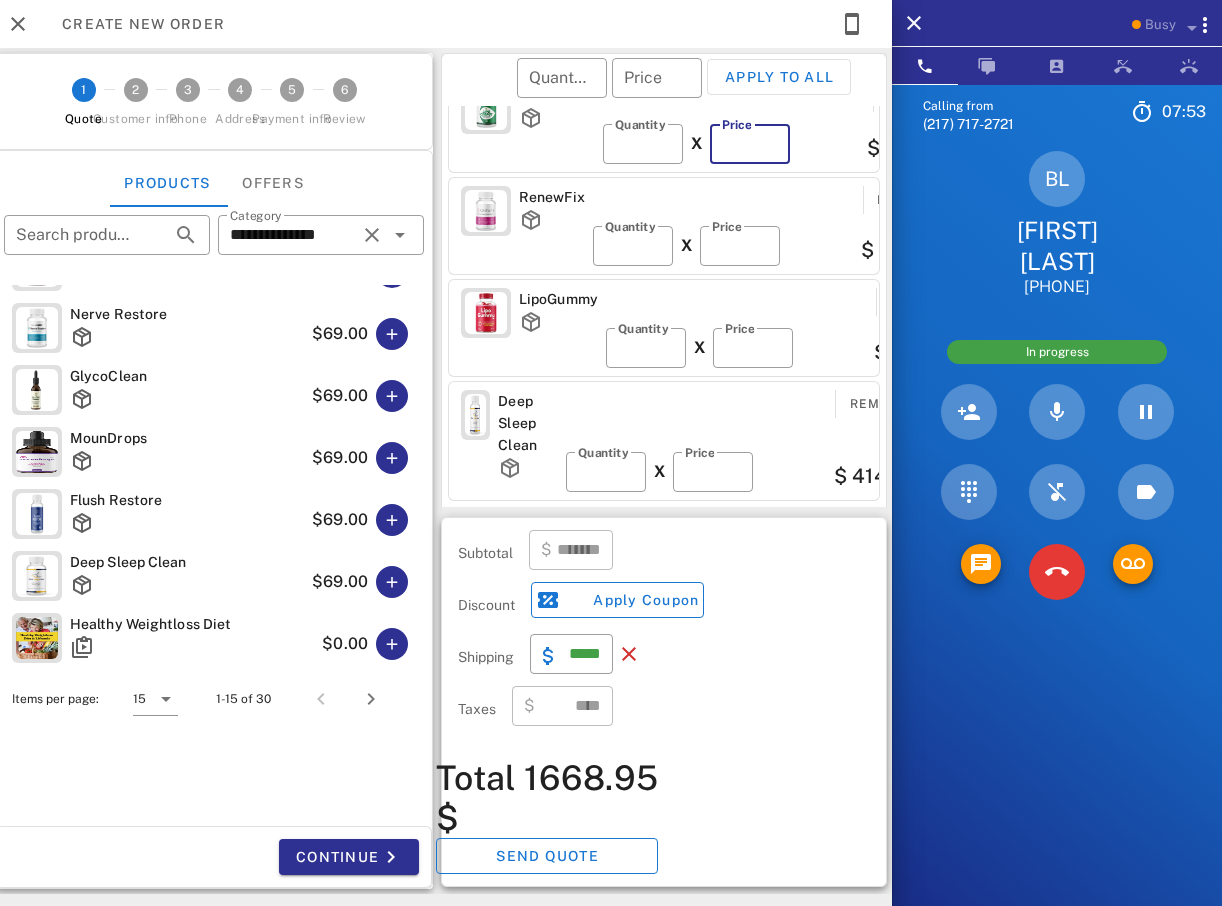 click on "**" at bounding box center (750, 144) 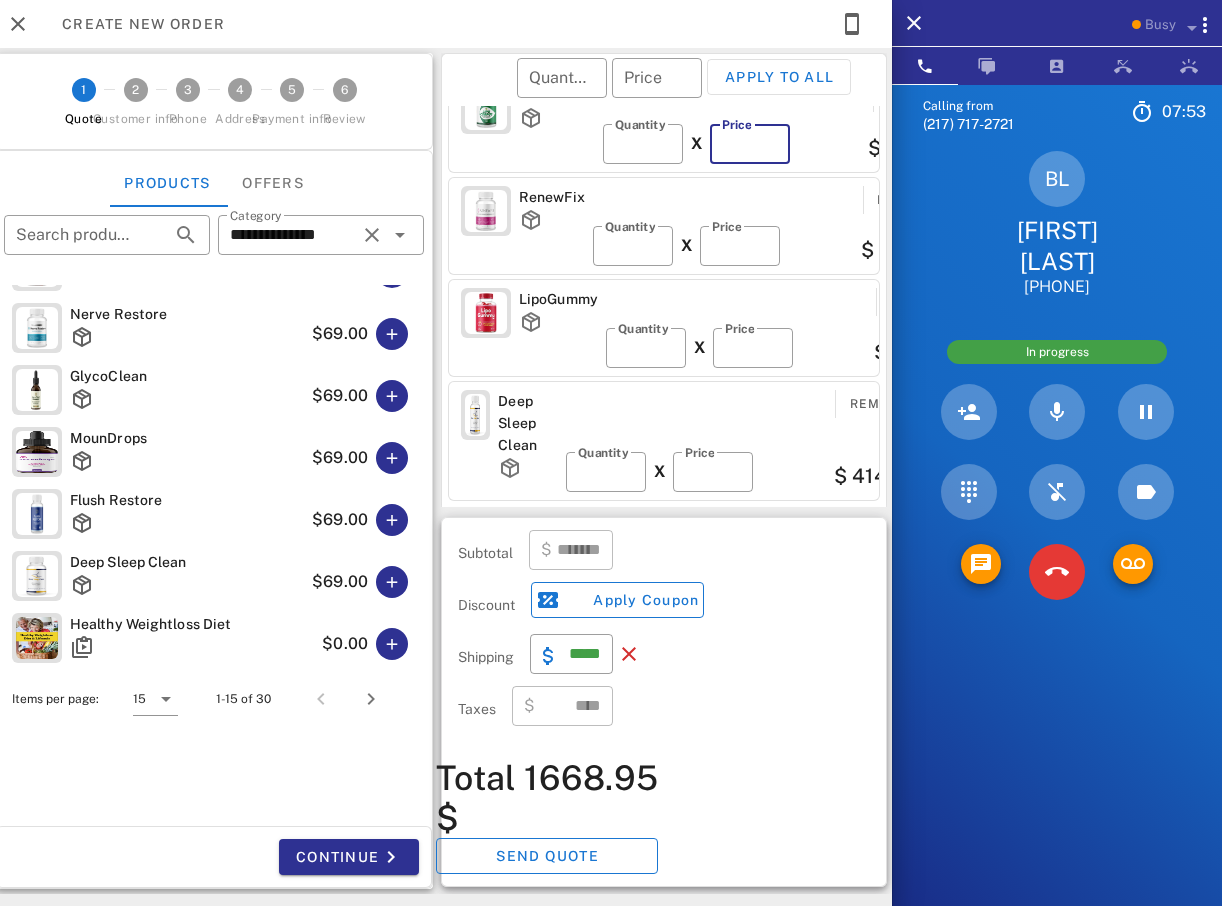 click on "**" at bounding box center (750, 144) 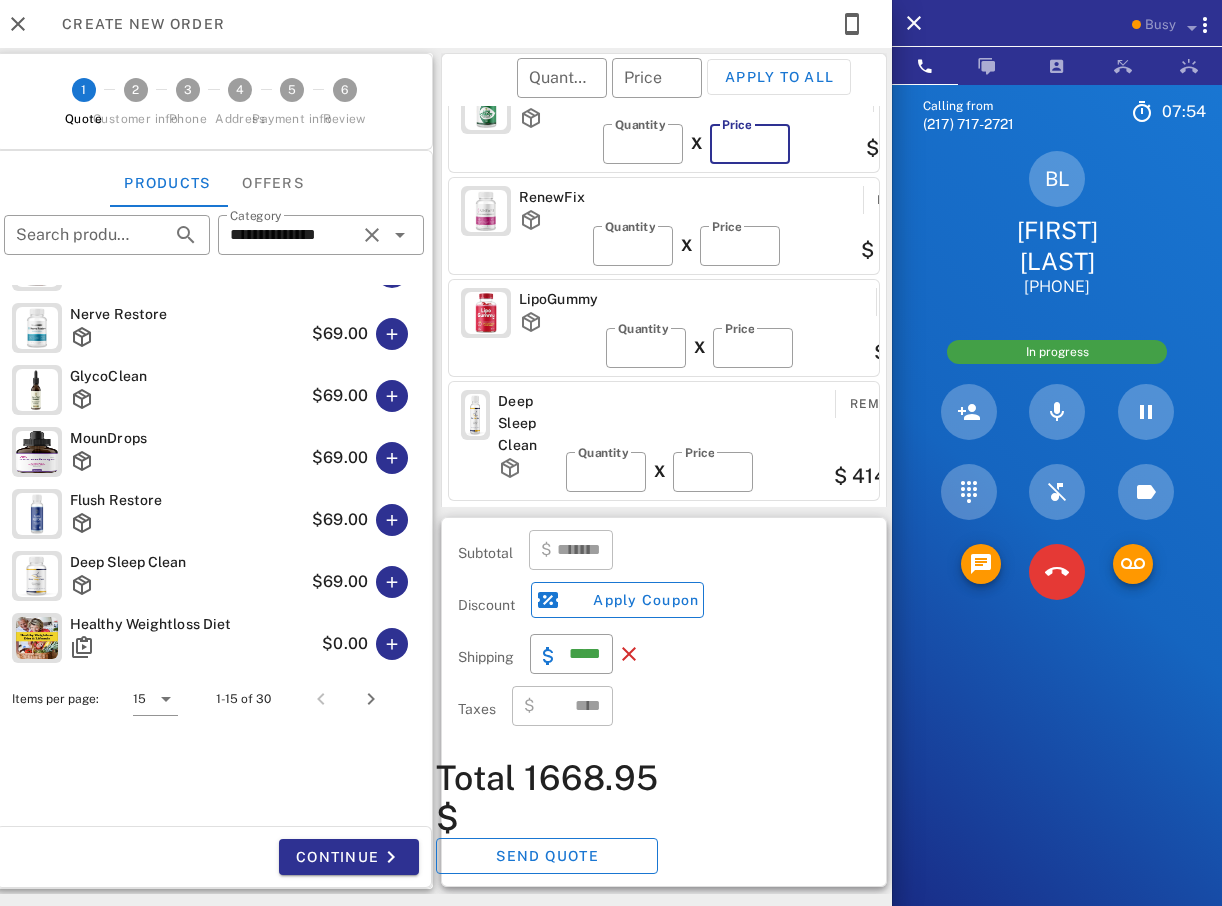 click on "**" at bounding box center (750, 144) 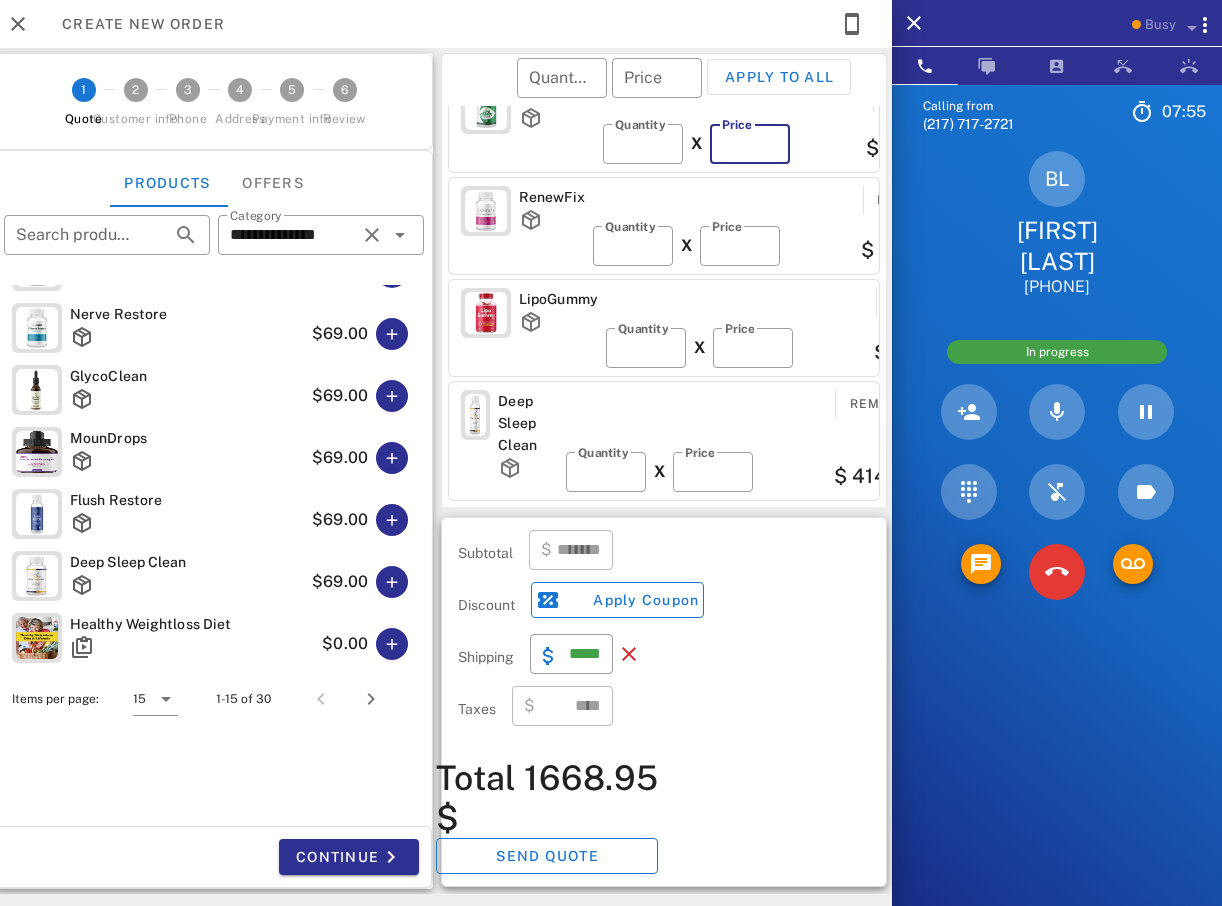 type on "*******" 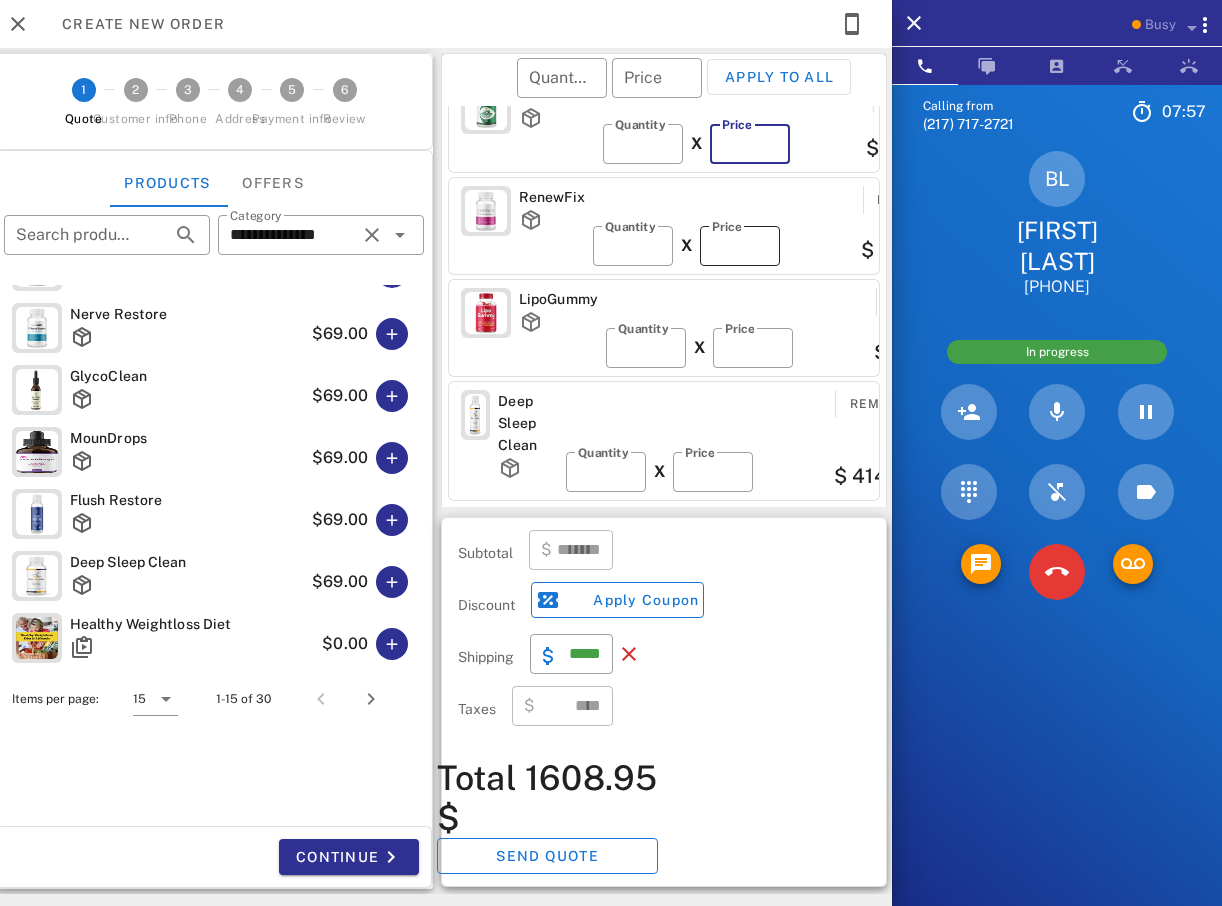 click on "**" at bounding box center (740, 246) 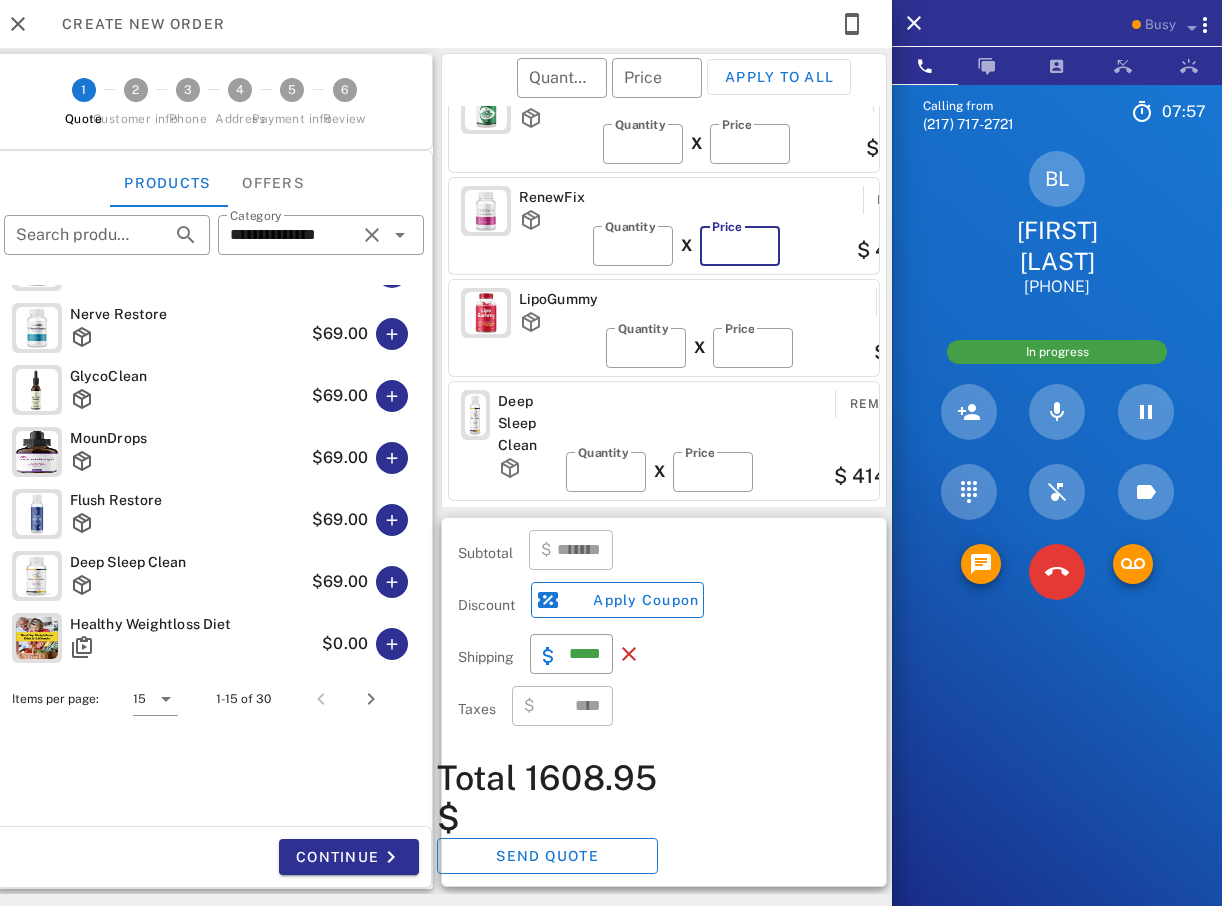 click on "**" at bounding box center (740, 246) 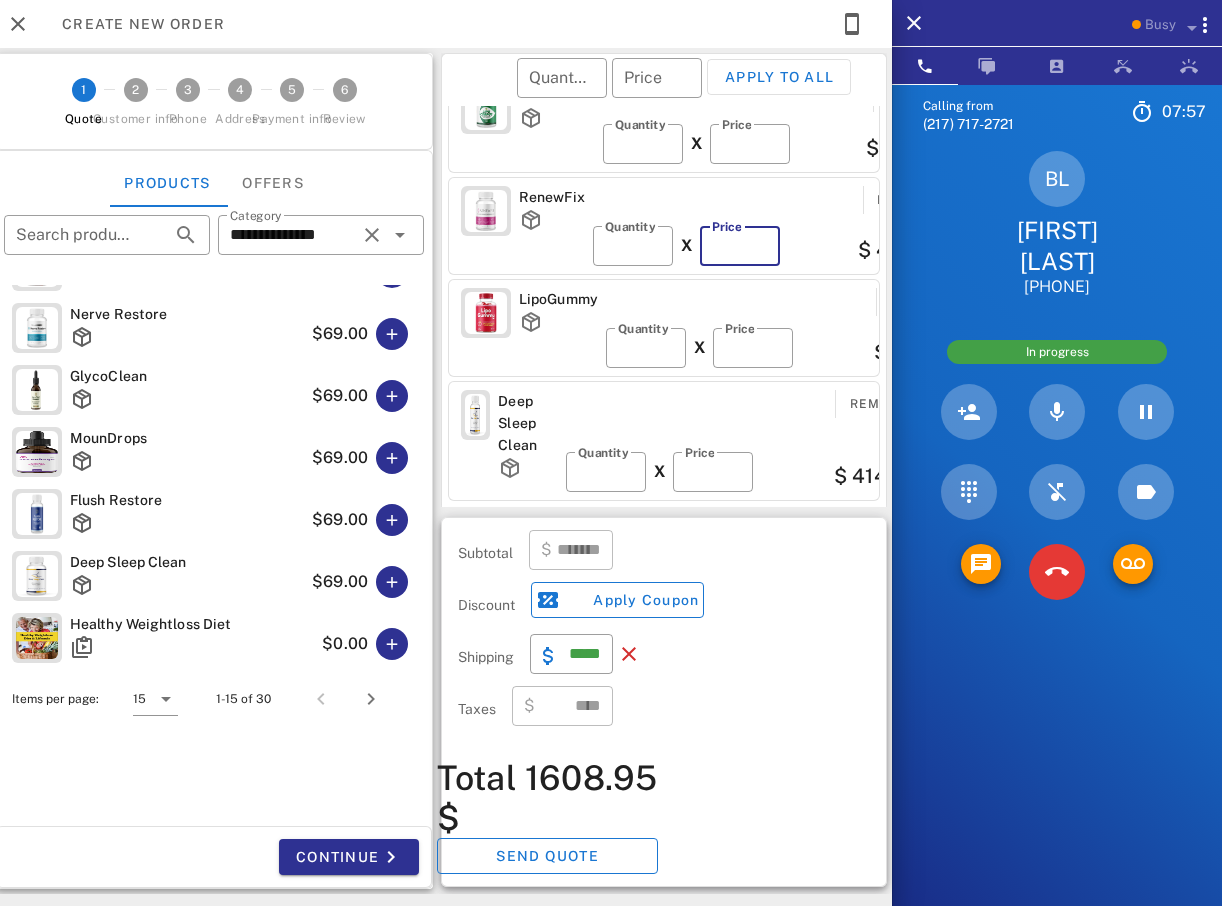 click on "**" at bounding box center (740, 246) 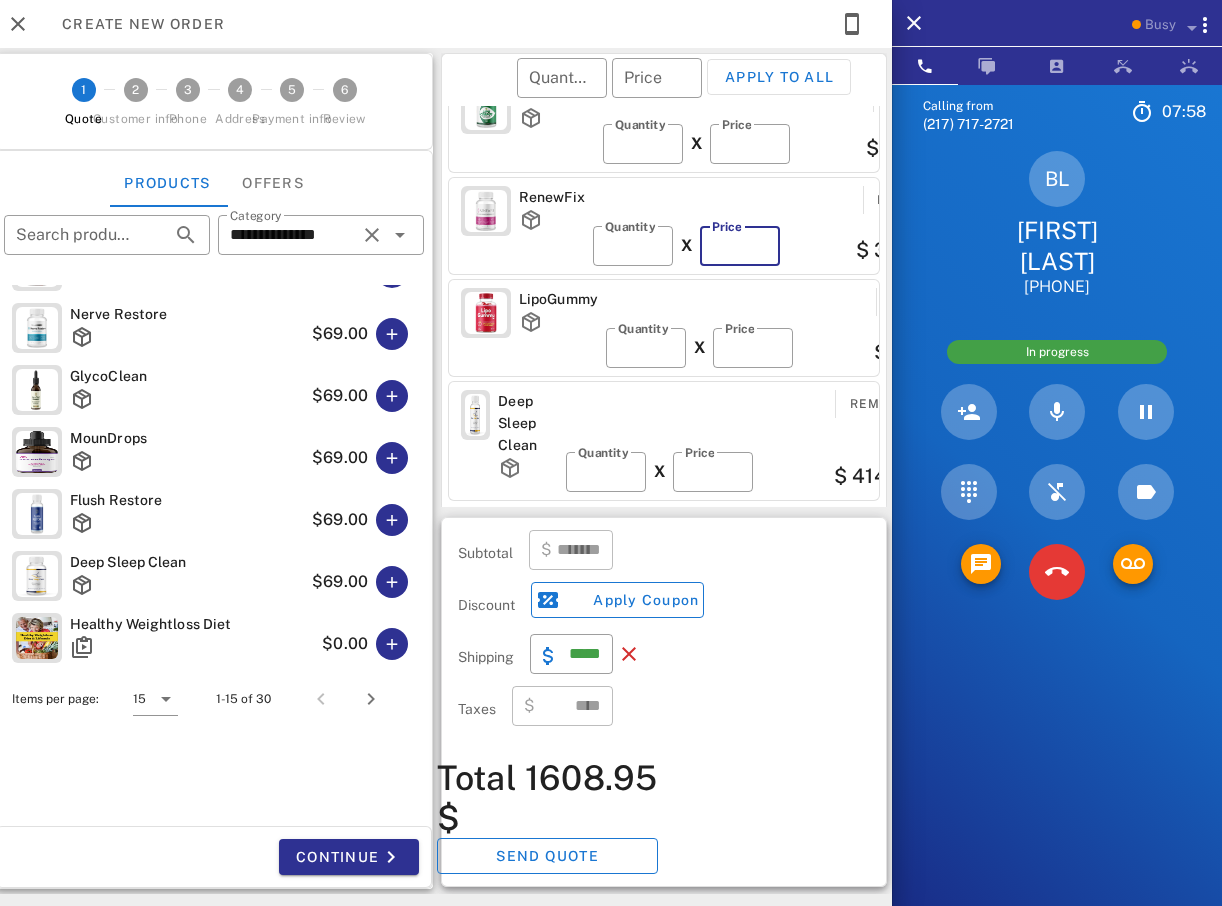 click on "**" at bounding box center [740, 246] 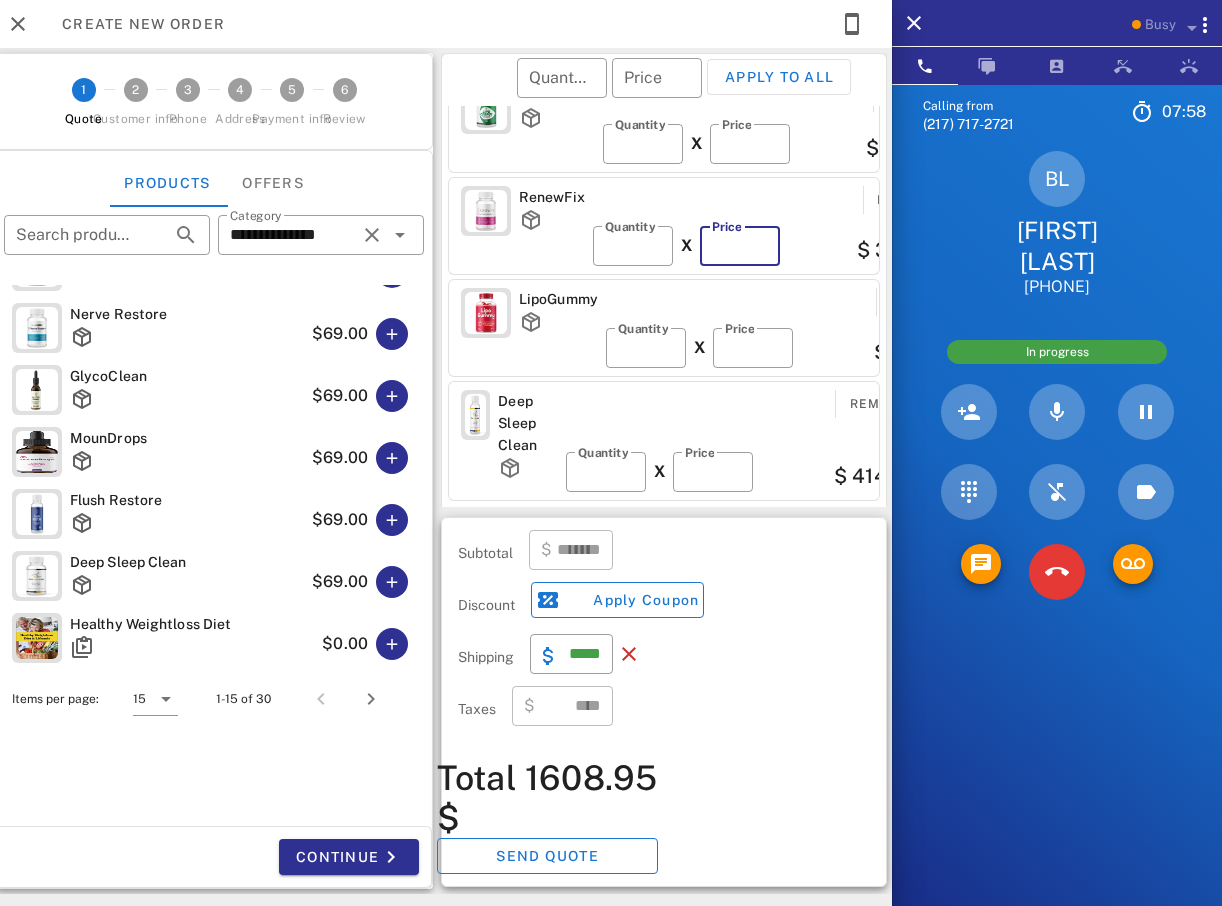 click on "**" at bounding box center (740, 246) 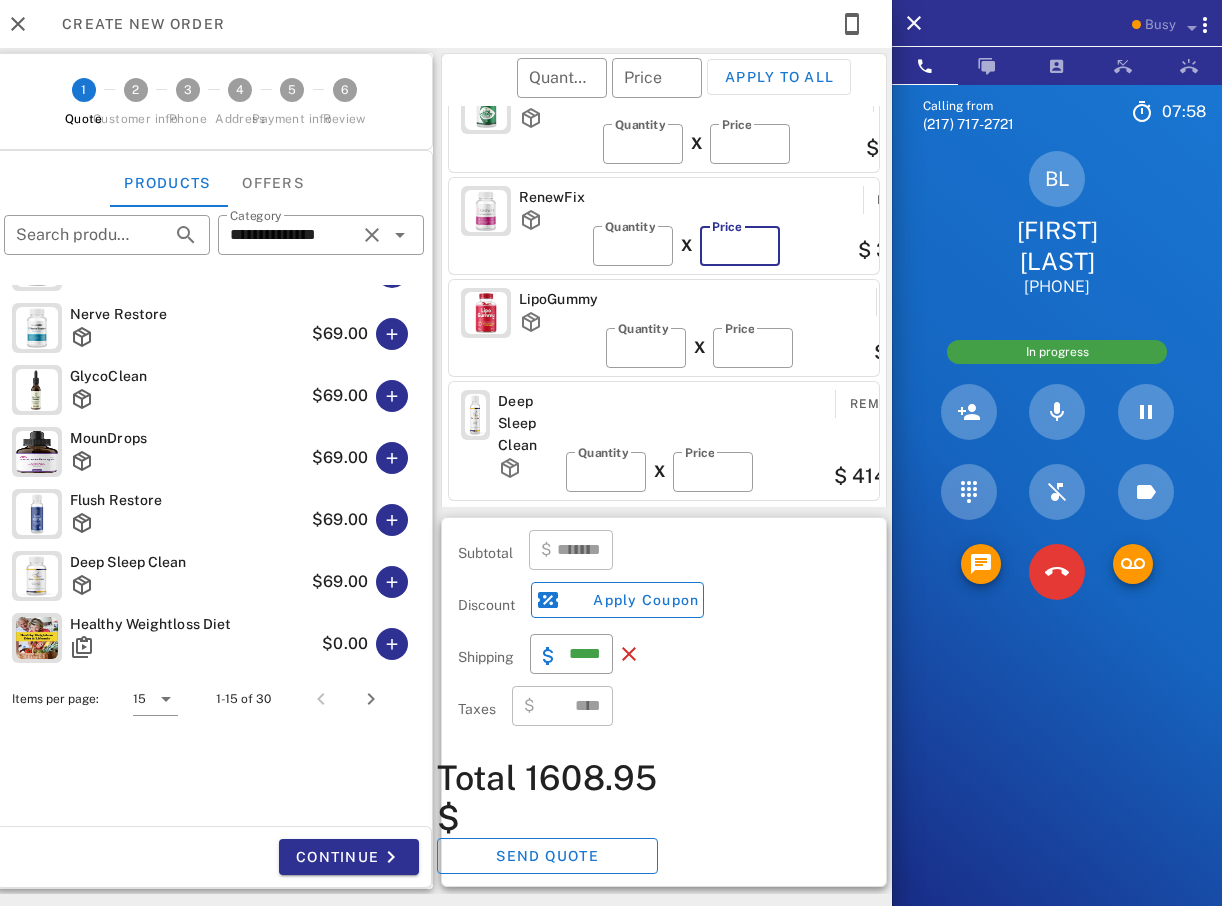 click on "**" at bounding box center (740, 246) 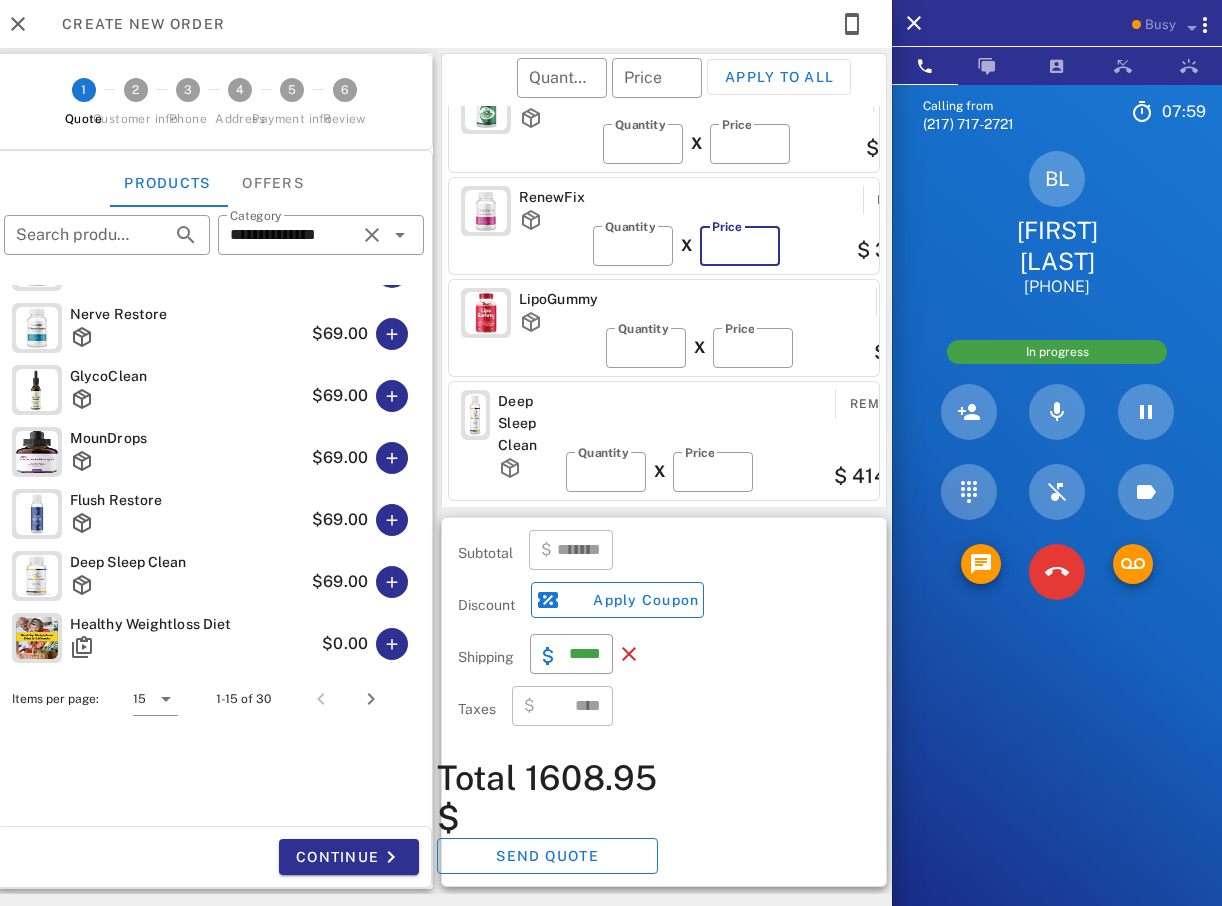 click on "**" at bounding box center (740, 246) 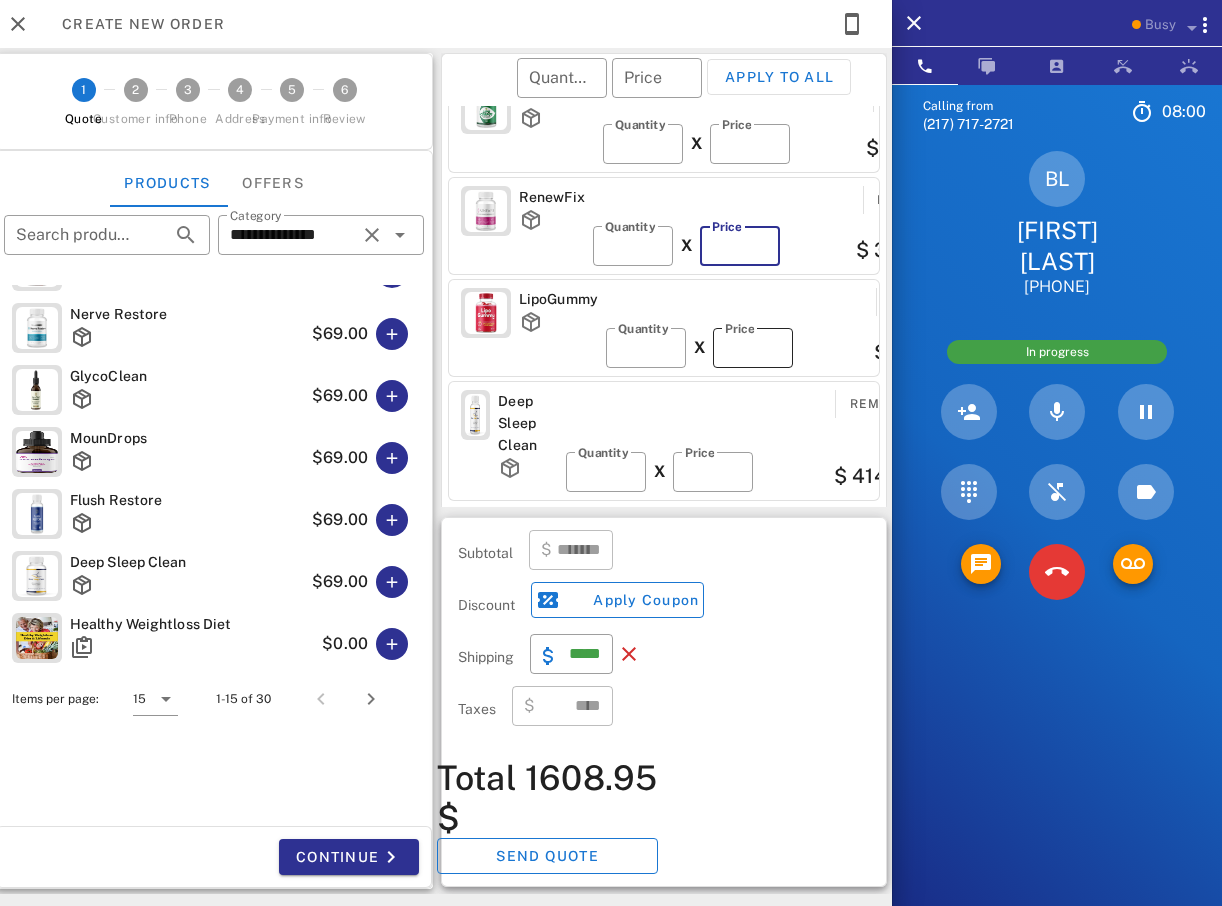 click on "**" at bounding box center (753, 348) 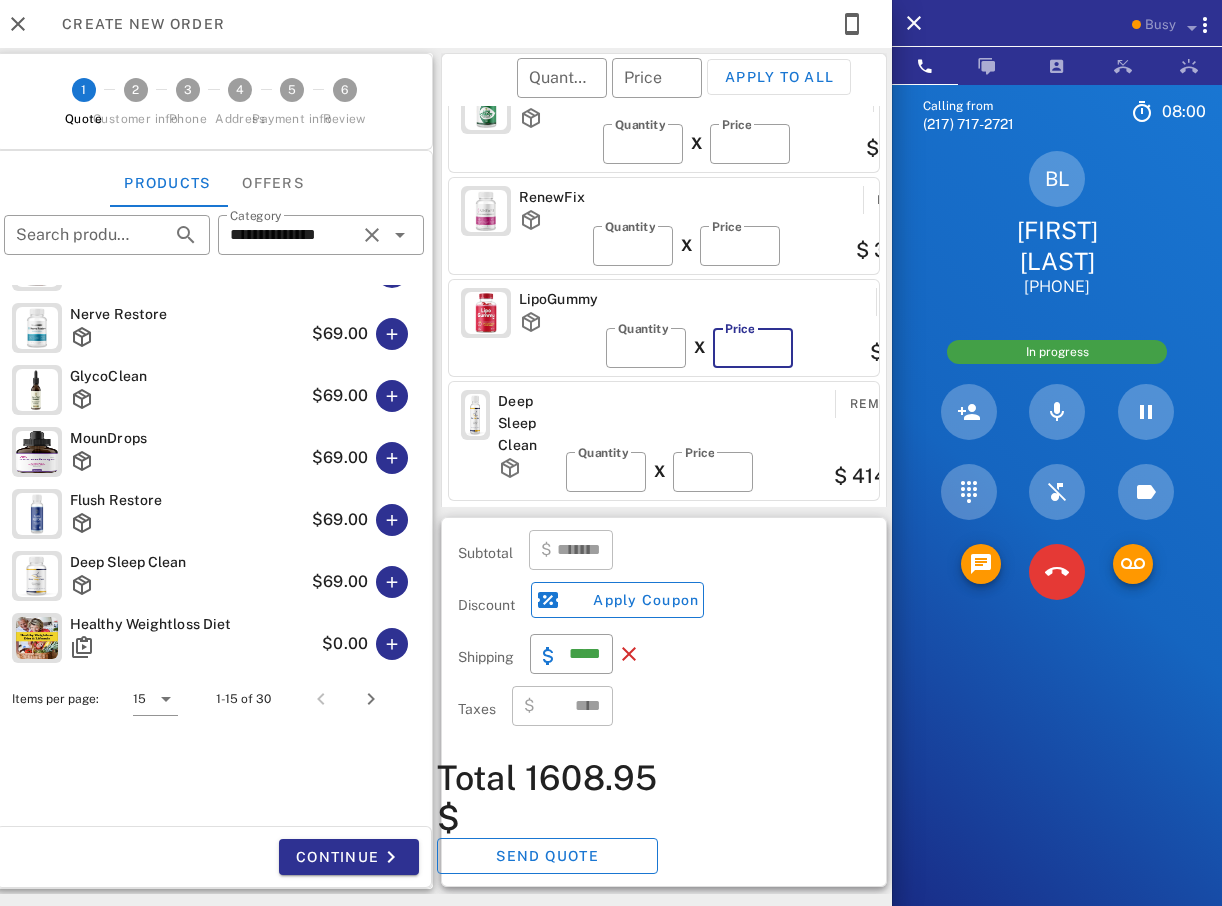 click on "**" at bounding box center (753, 348) 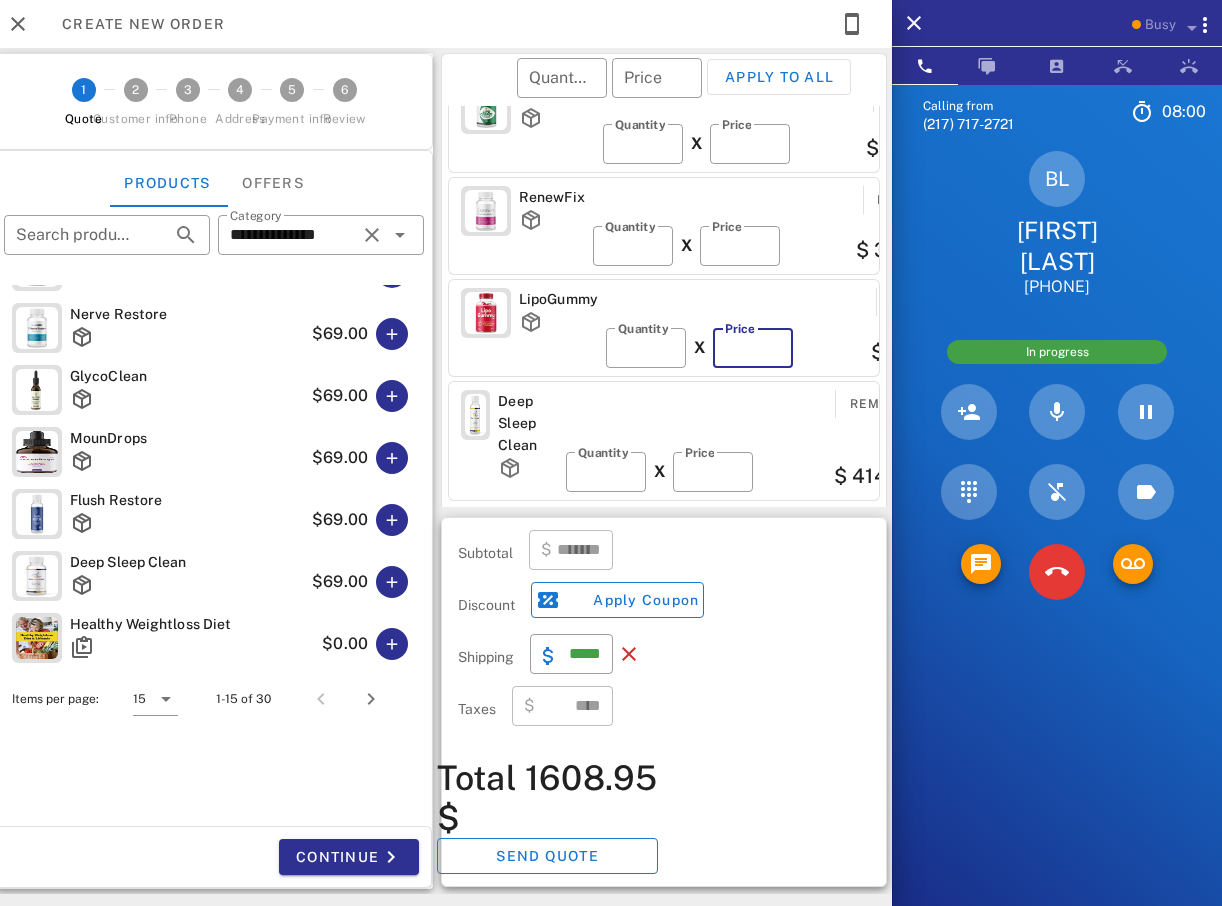 click on "**" at bounding box center [753, 348] 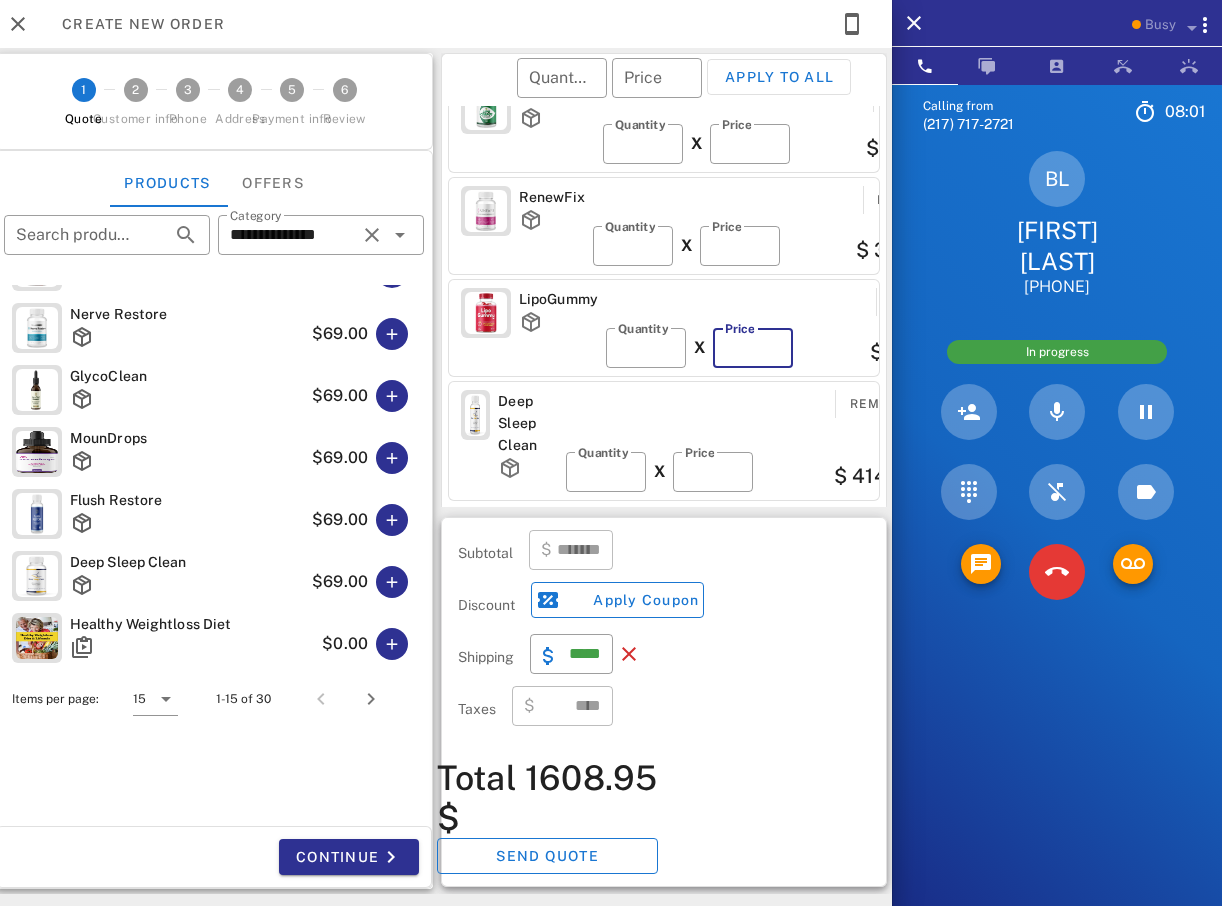 click on "**" at bounding box center [753, 348] 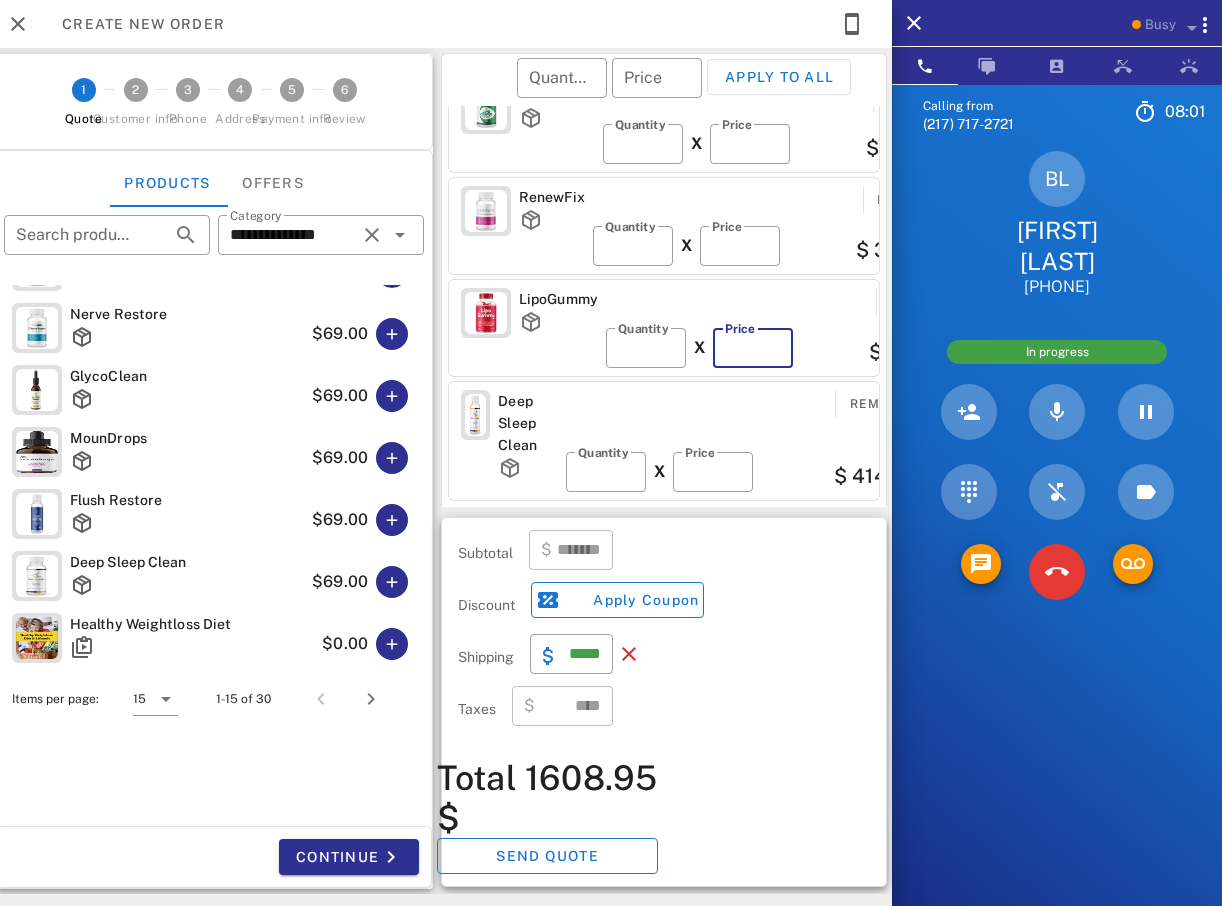click on "**" at bounding box center (753, 348) 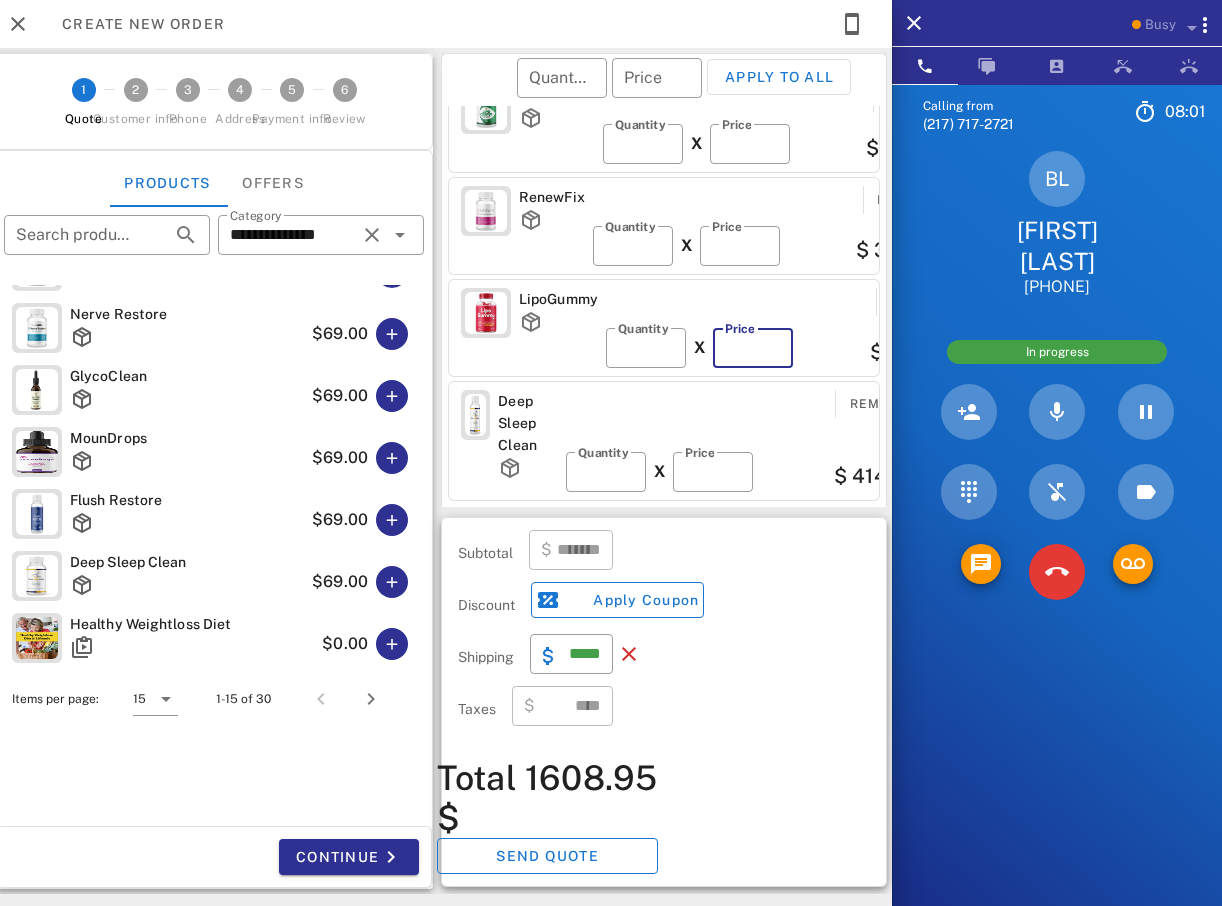 click on "**" at bounding box center (753, 348) 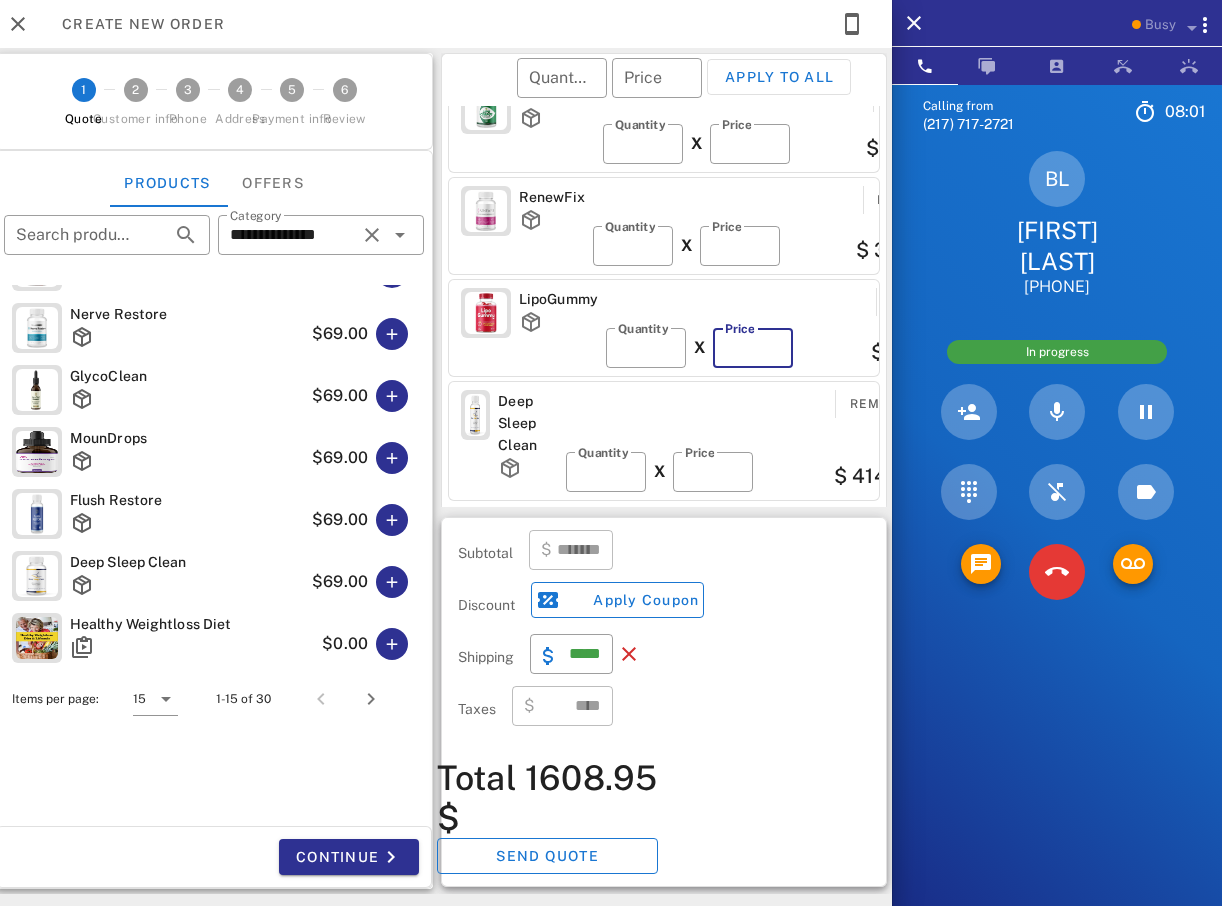 click on "**" at bounding box center (753, 348) 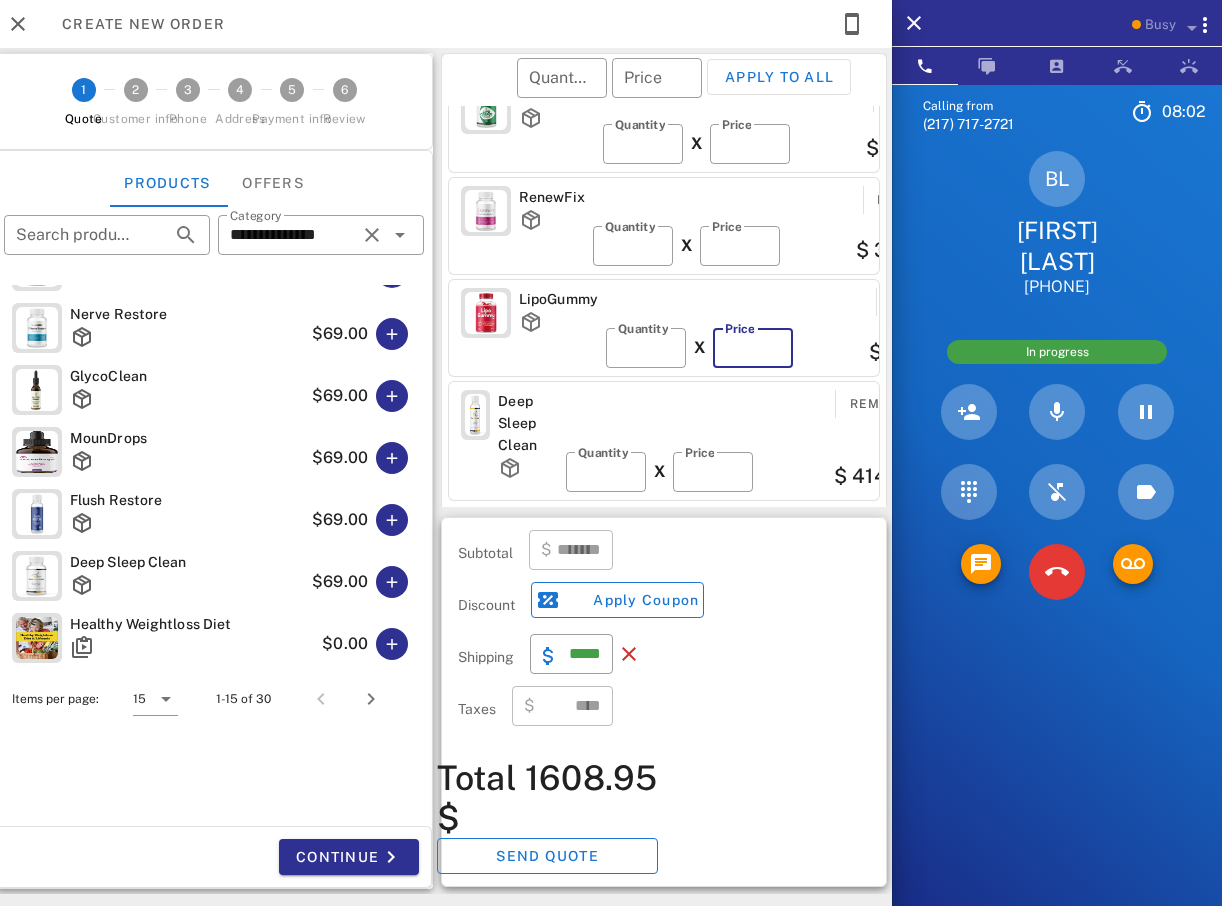 click on "**" at bounding box center (753, 348) 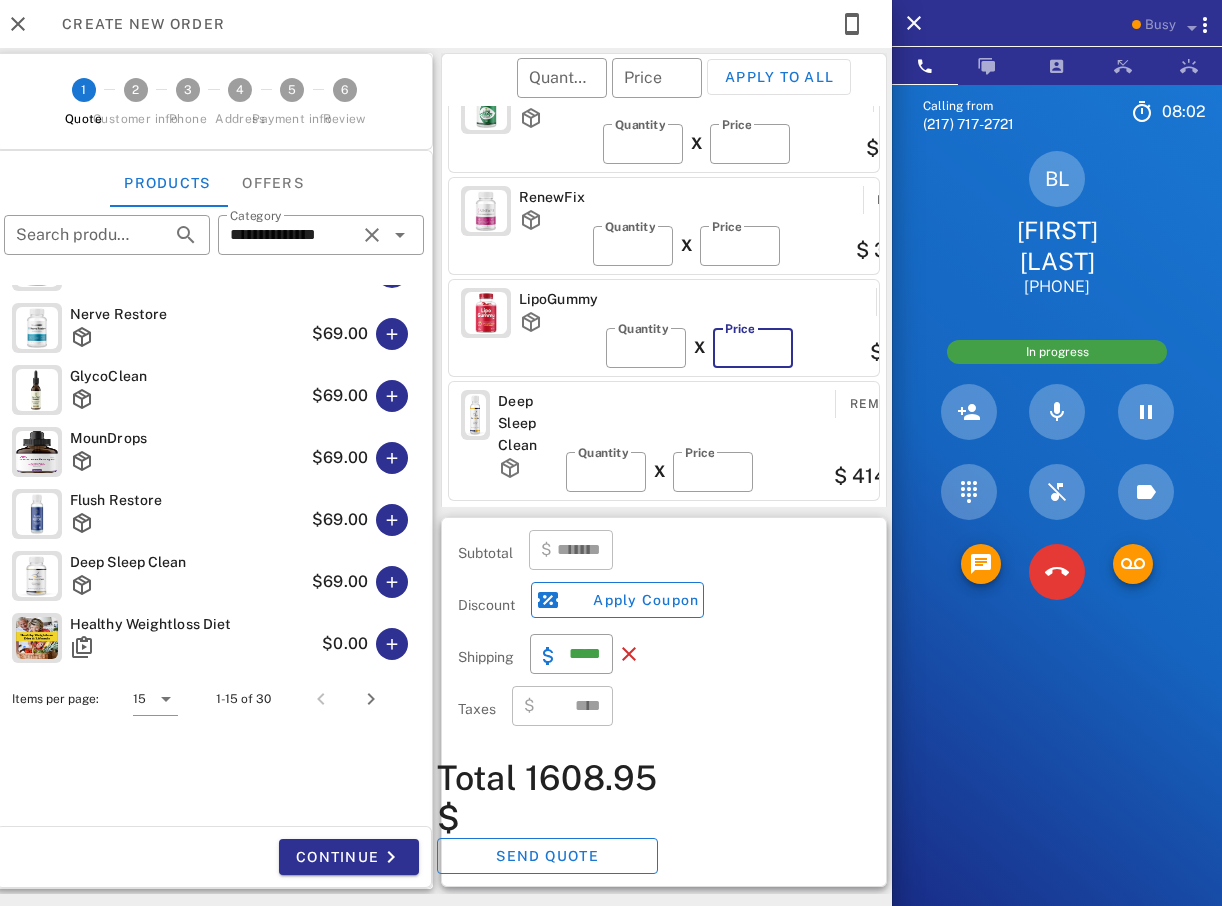 type on "**" 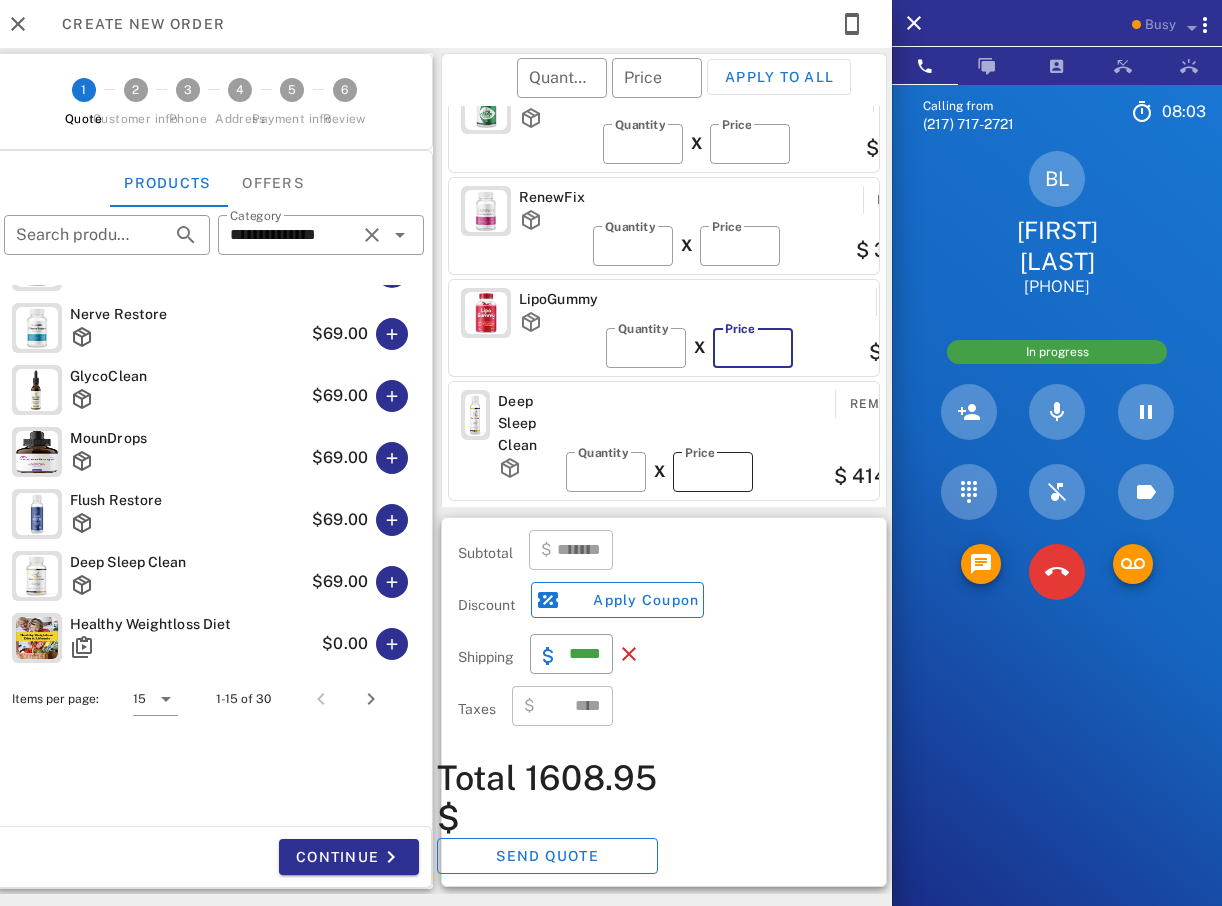 type on "*******" 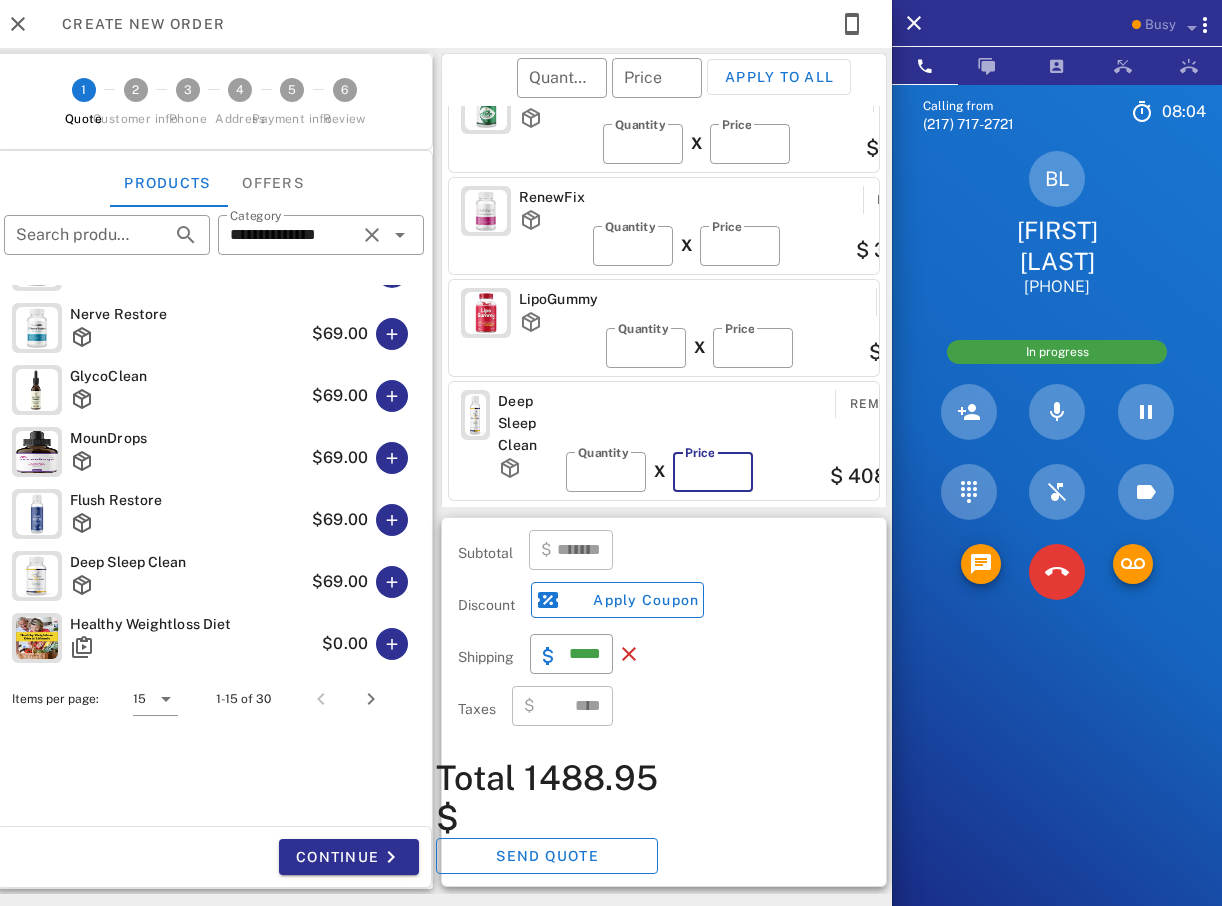 click on "**" at bounding box center [713, 472] 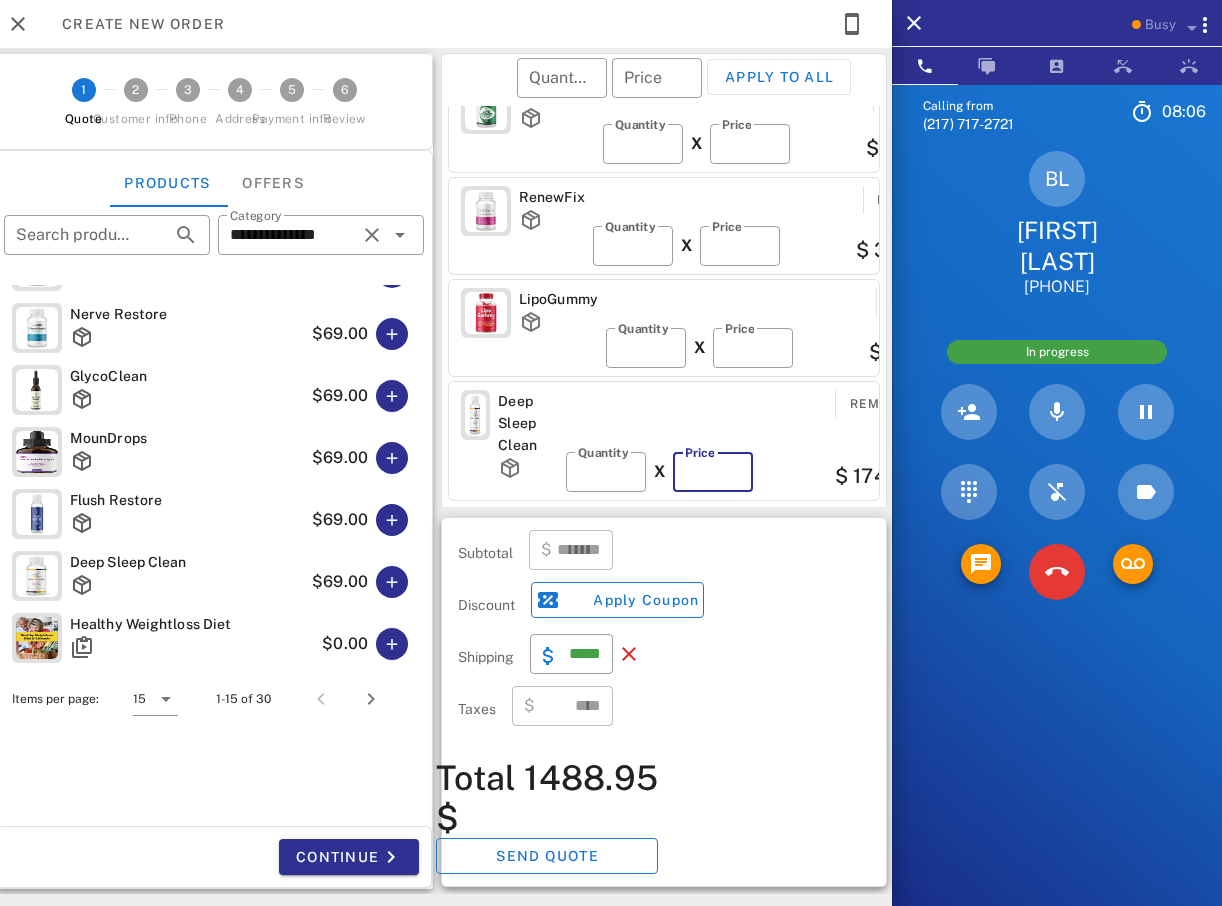 click on "**" at bounding box center [713, 472] 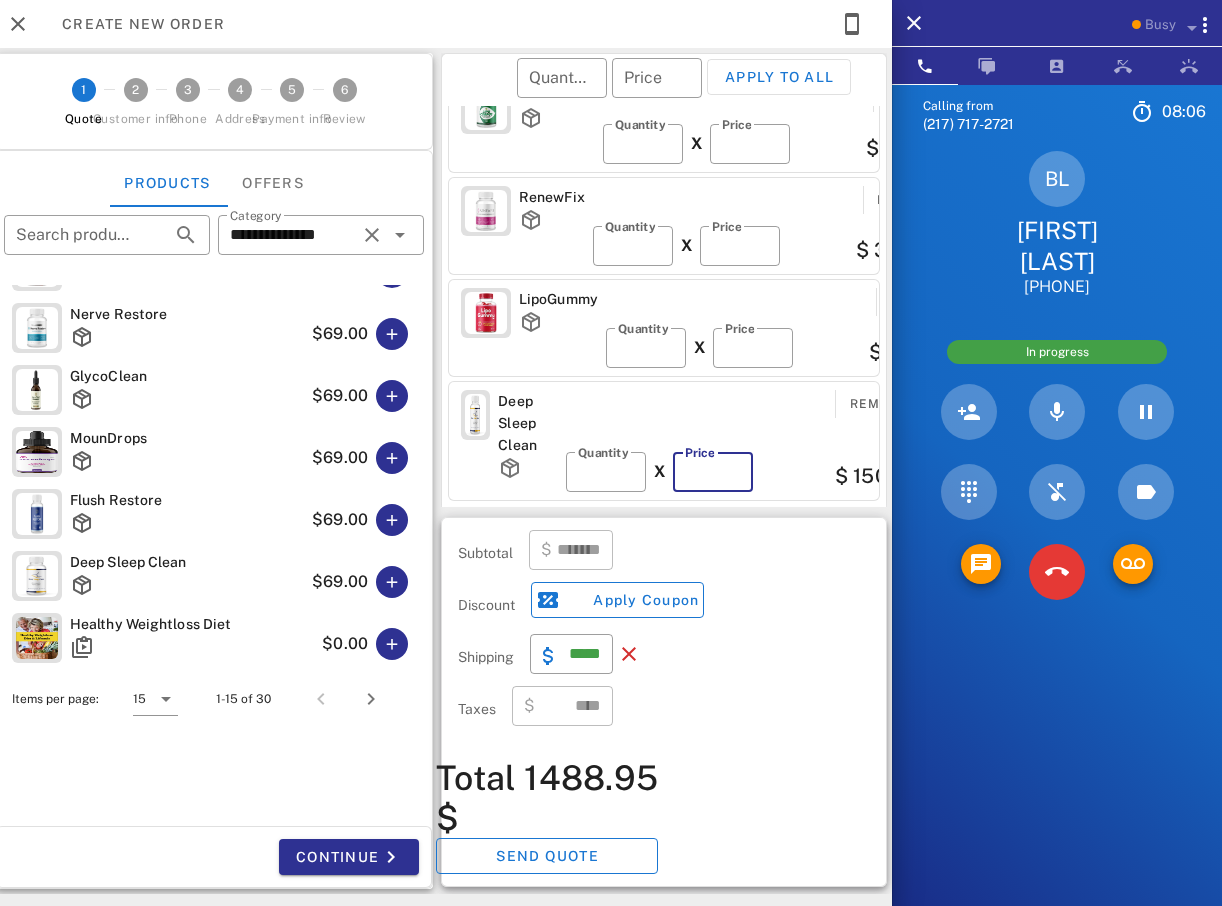 click on "**" at bounding box center (713, 472) 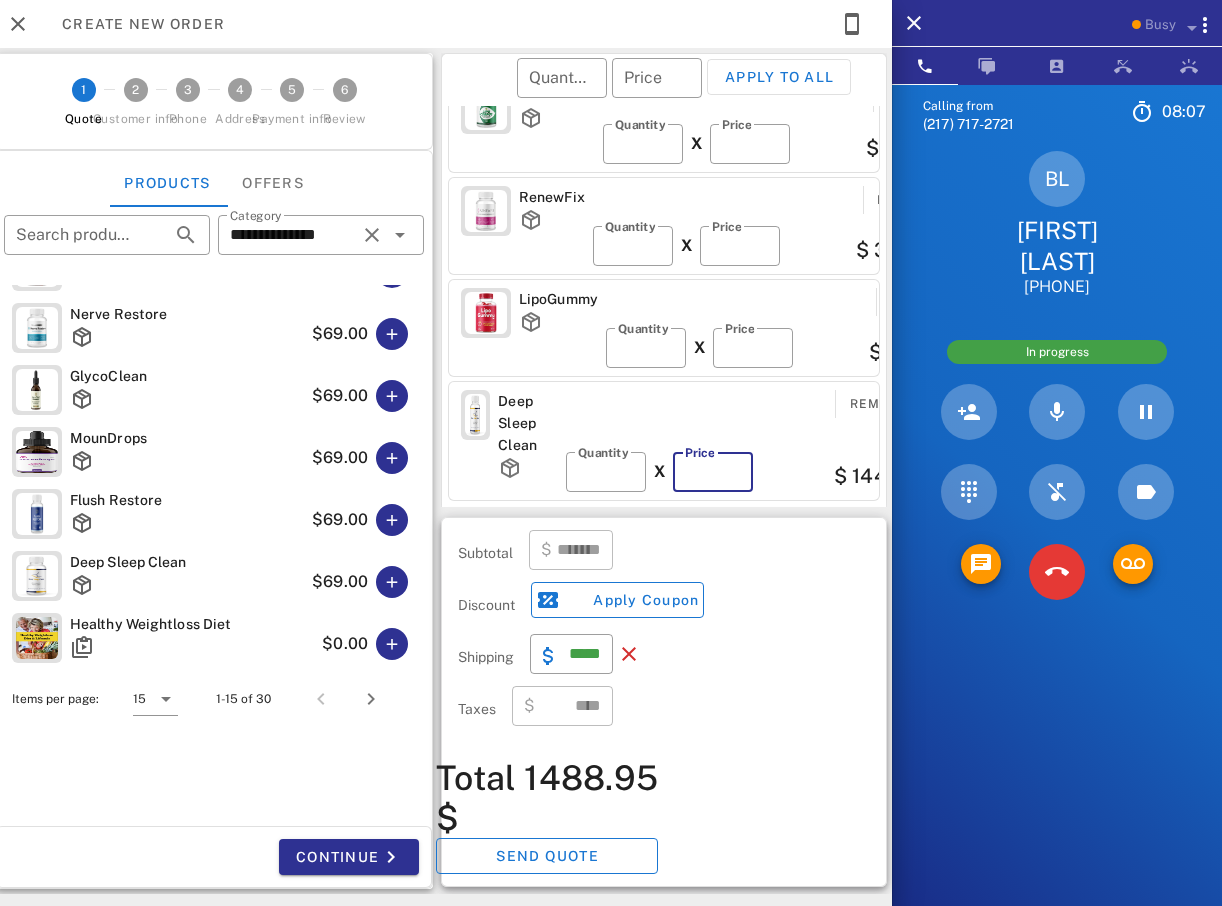 click on "**" at bounding box center (713, 472) 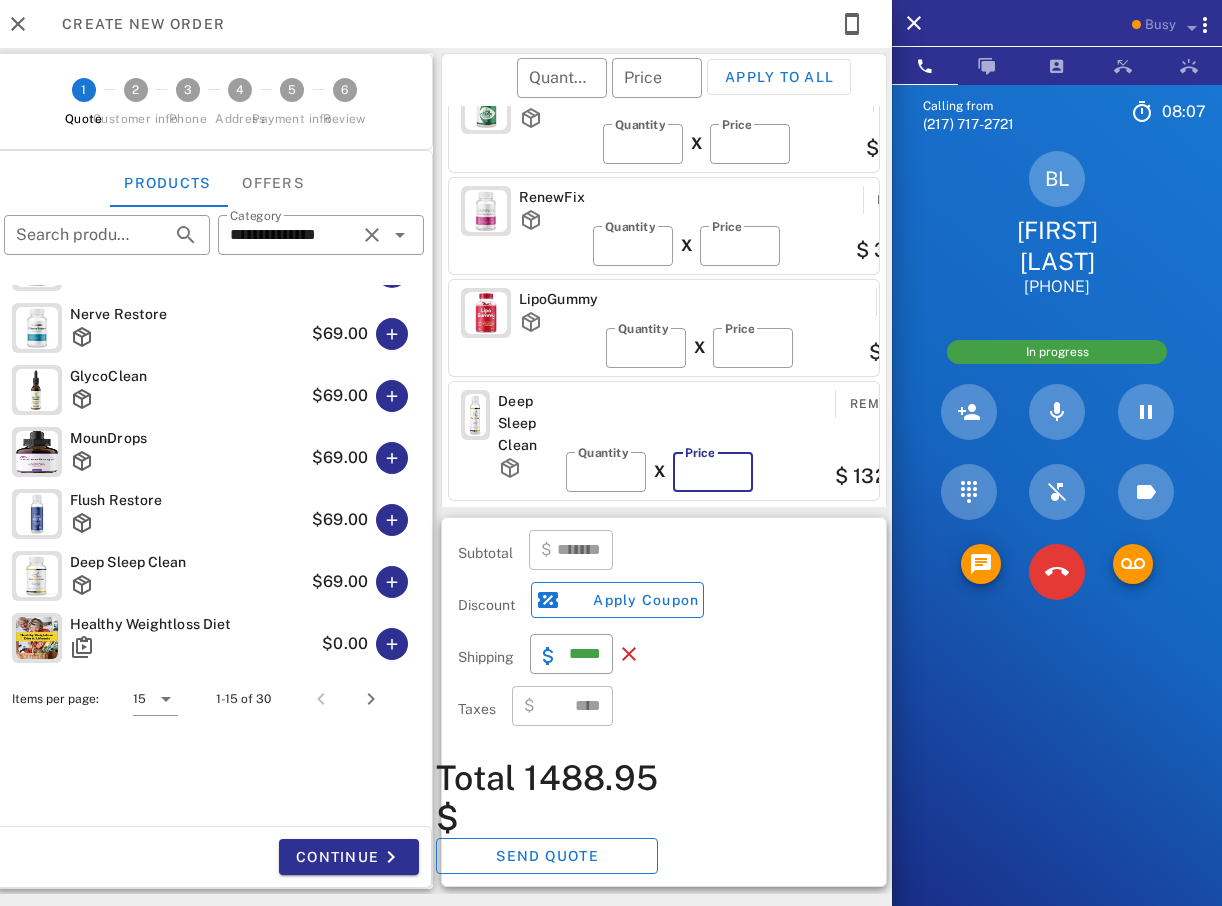 click on "**" at bounding box center (713, 472) 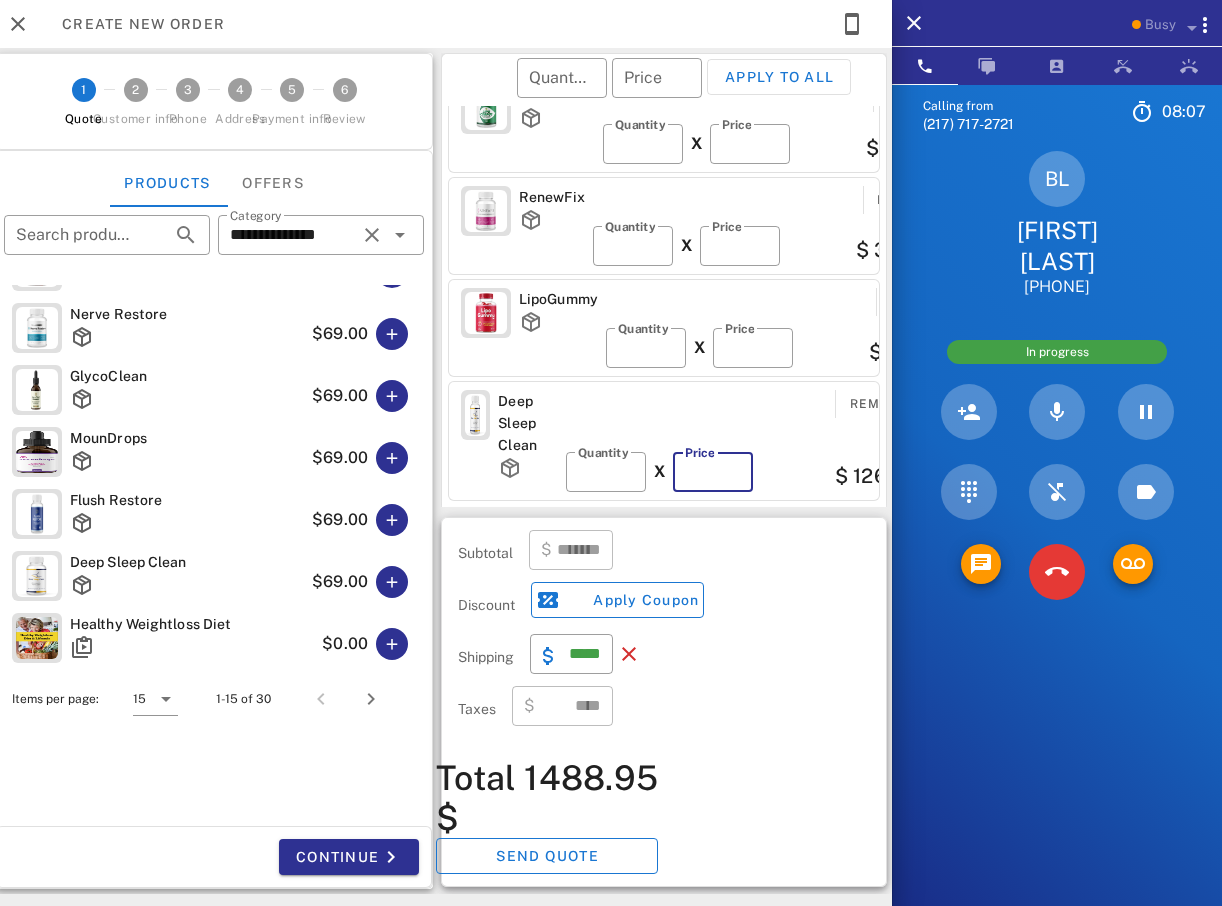 type on "**" 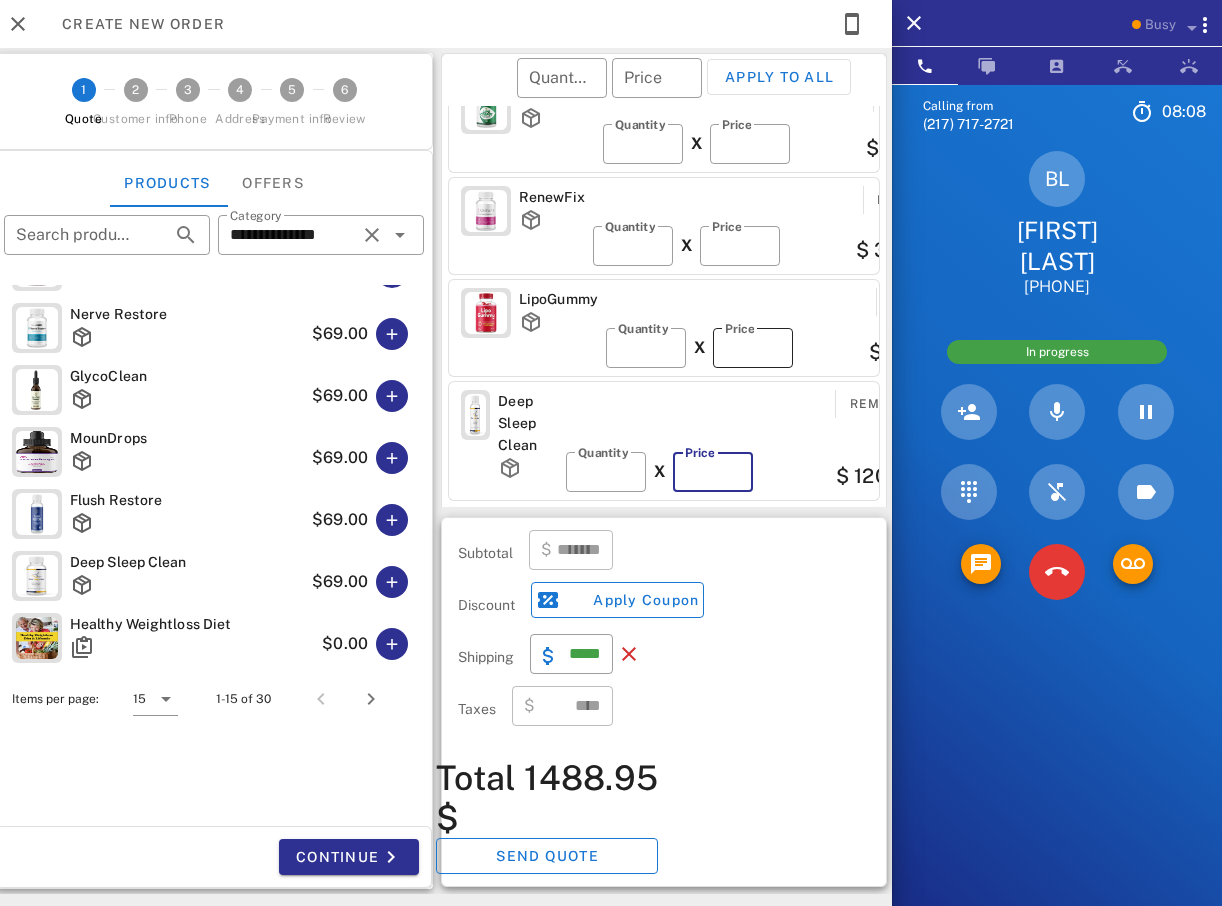 type on "*******" 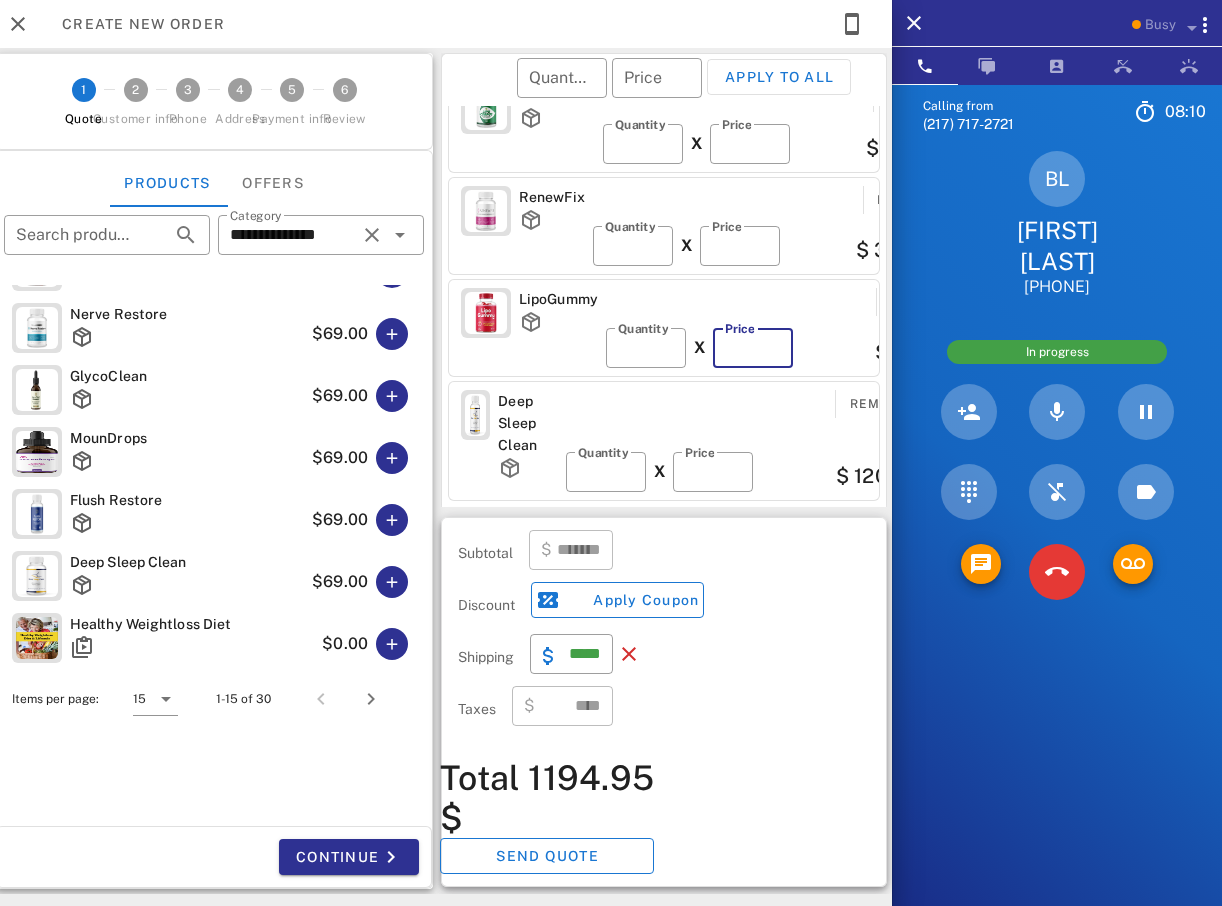 click on "**" at bounding box center [753, 348] 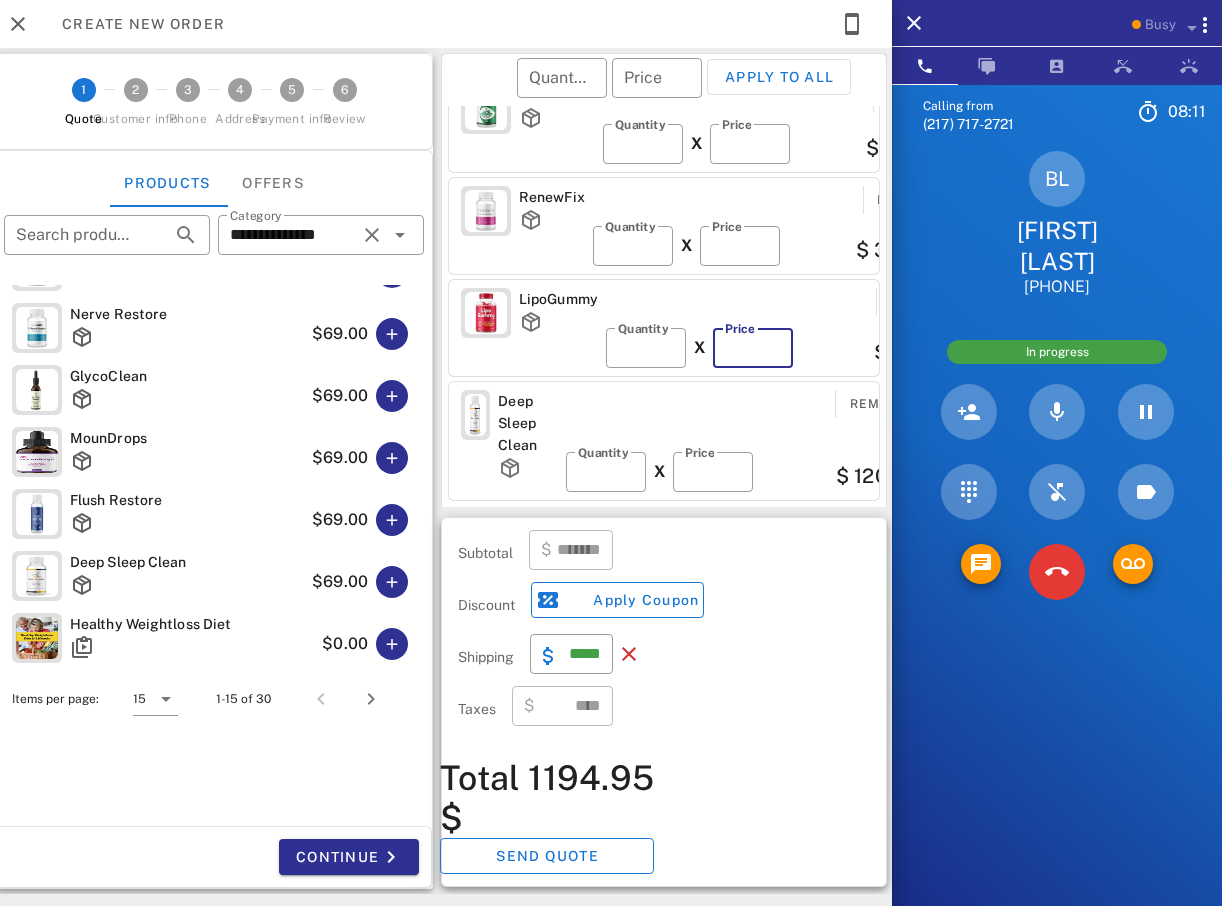 click on "**" at bounding box center [753, 348] 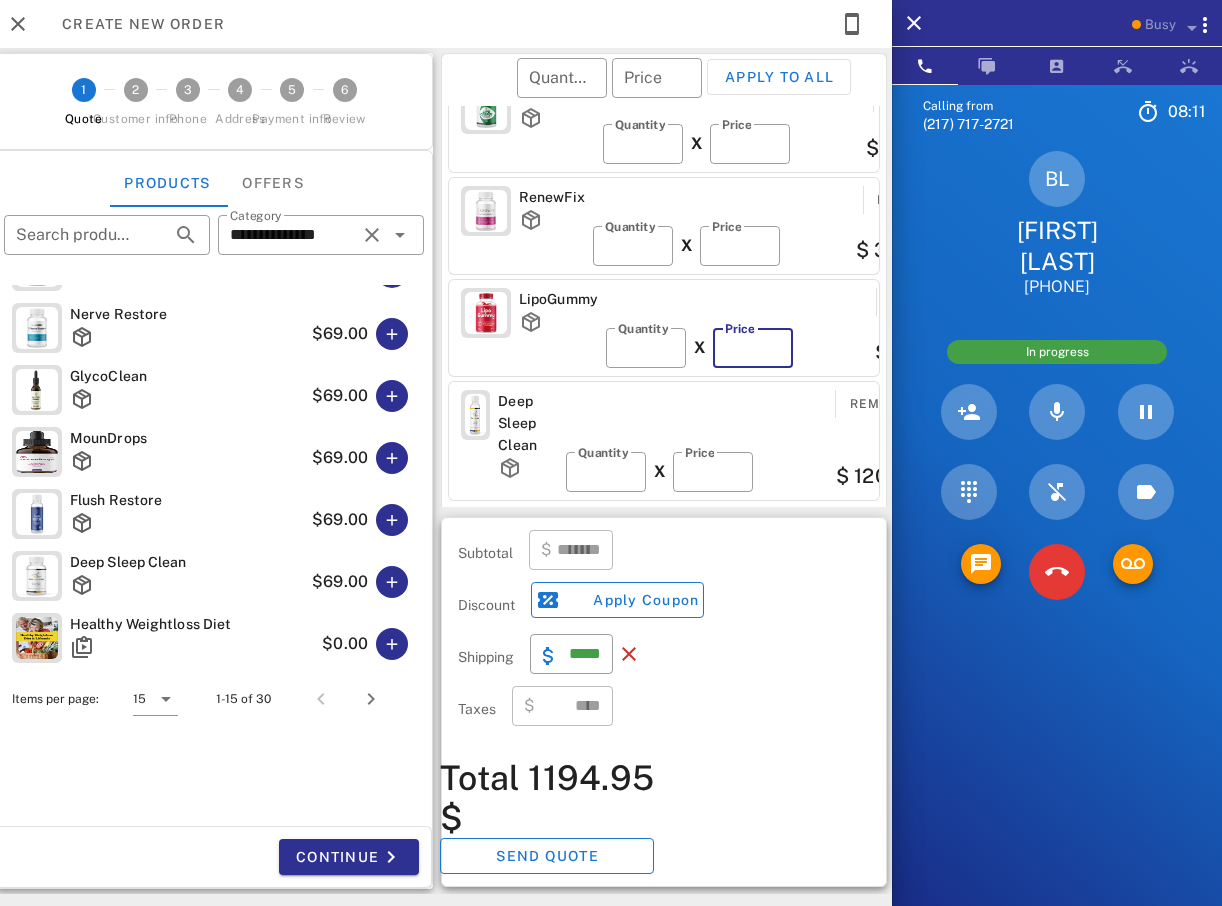 click on "**" at bounding box center [753, 348] 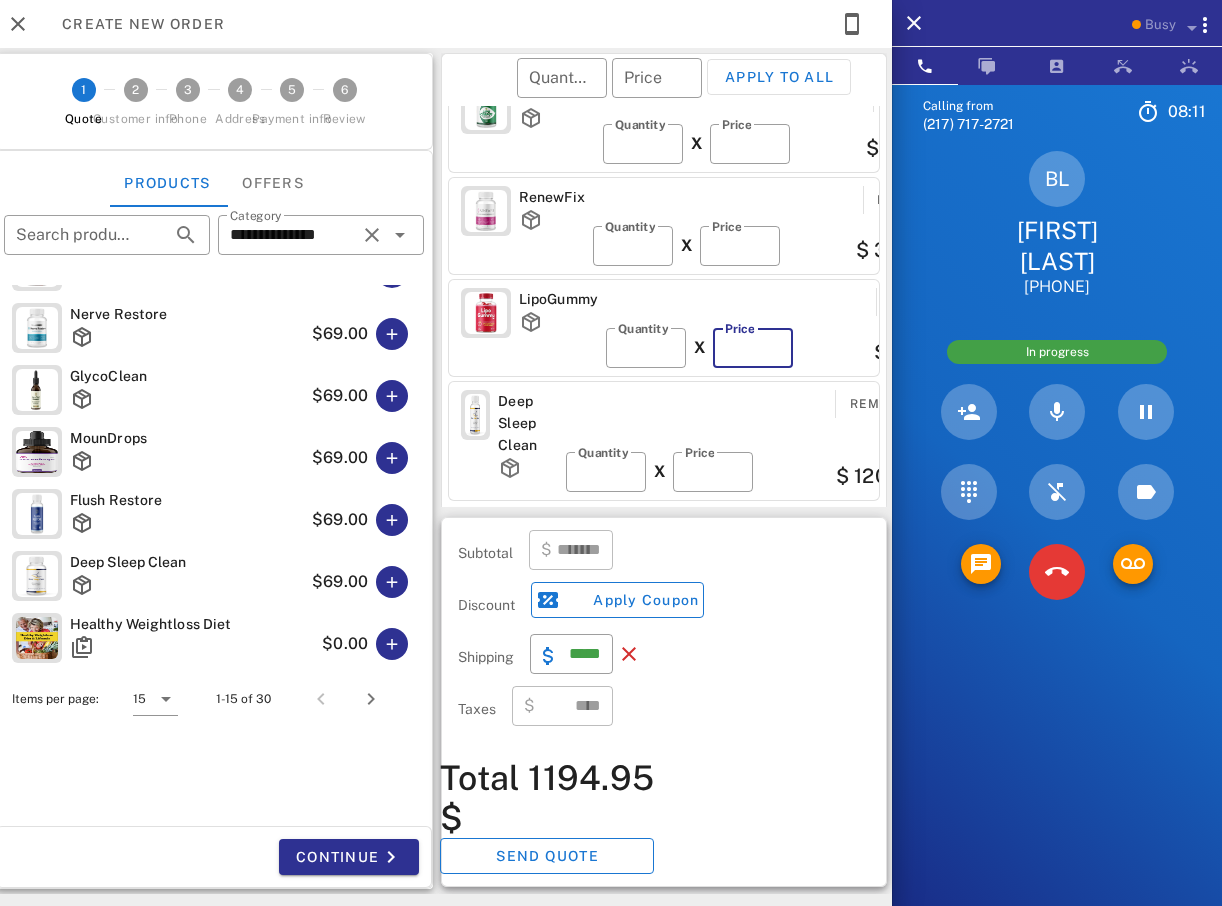 click on "**" at bounding box center (753, 348) 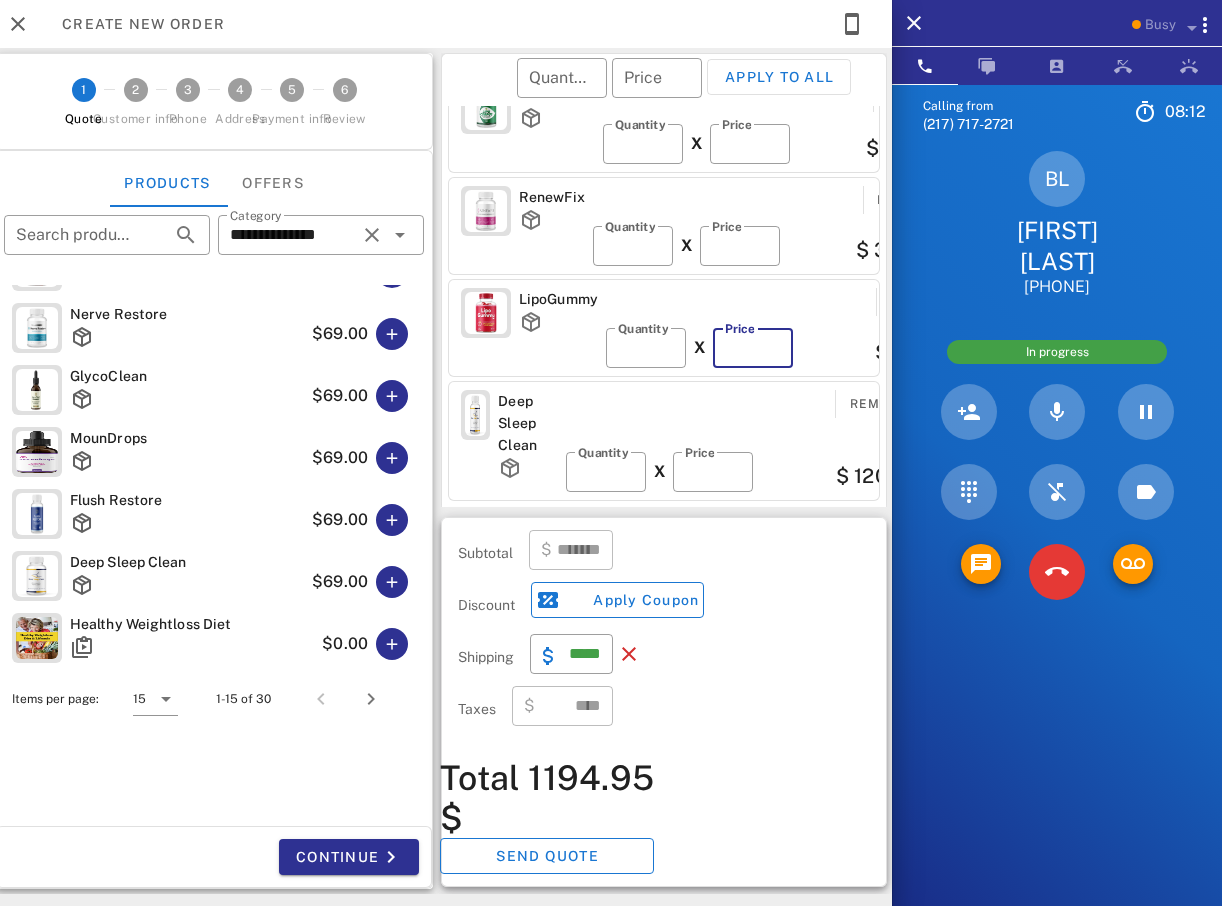 click on "**" at bounding box center (753, 348) 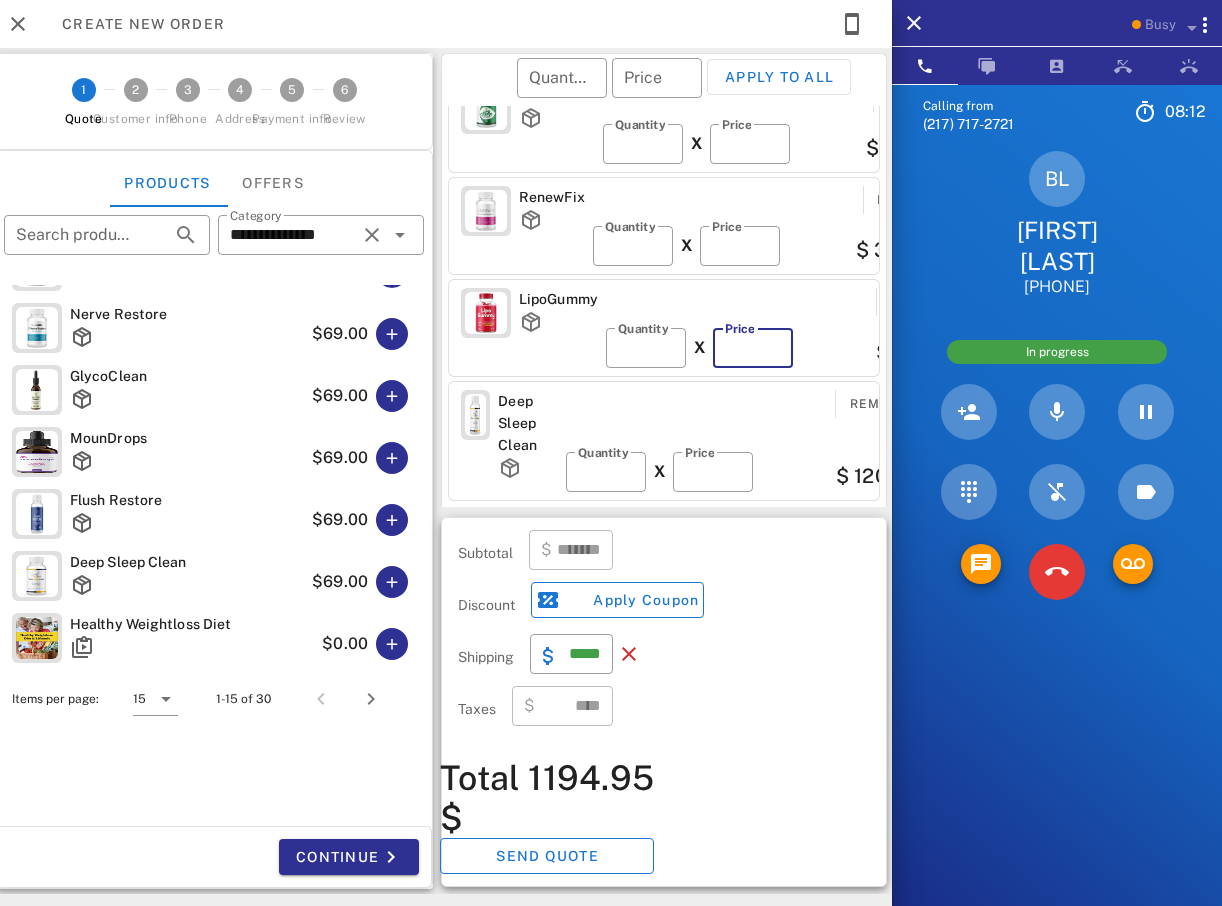 type on "**" 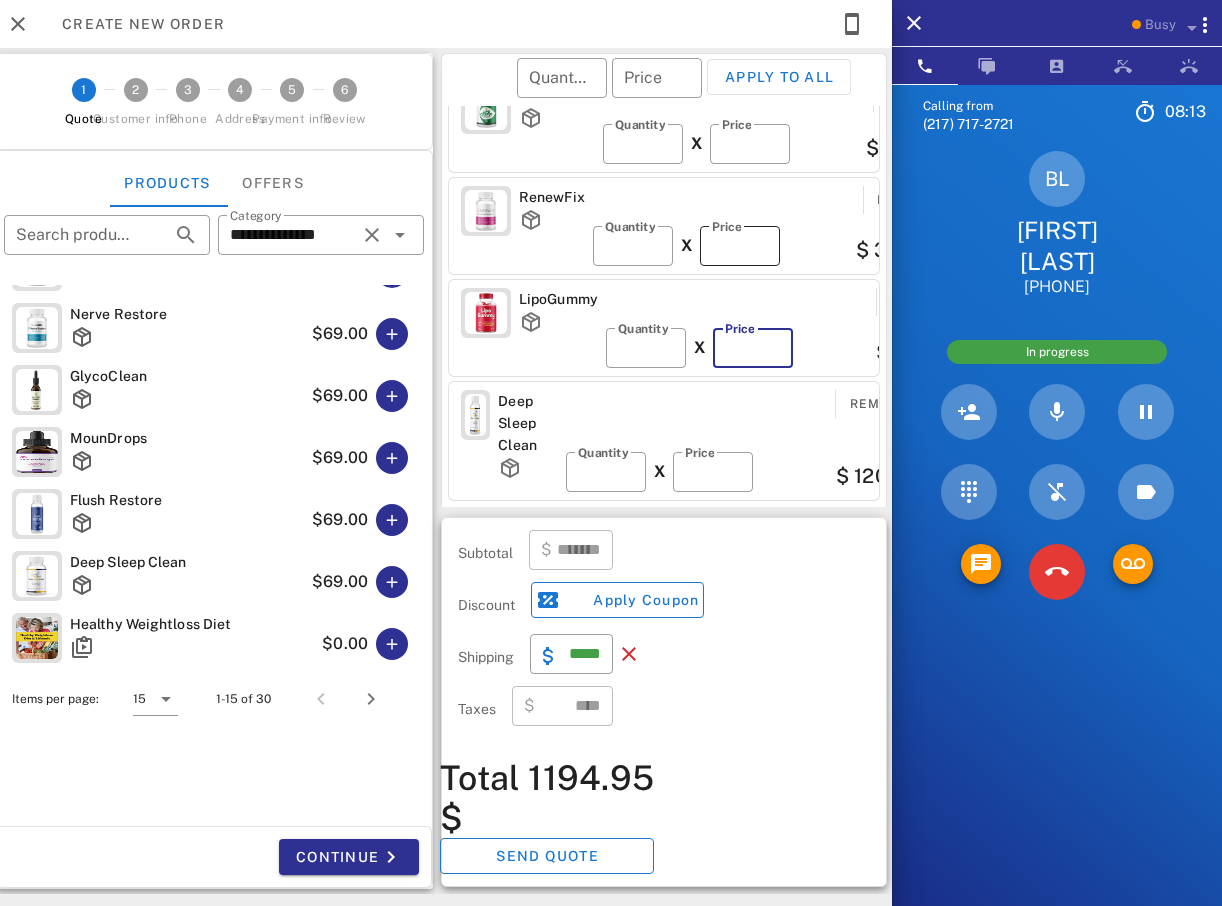 type on "******" 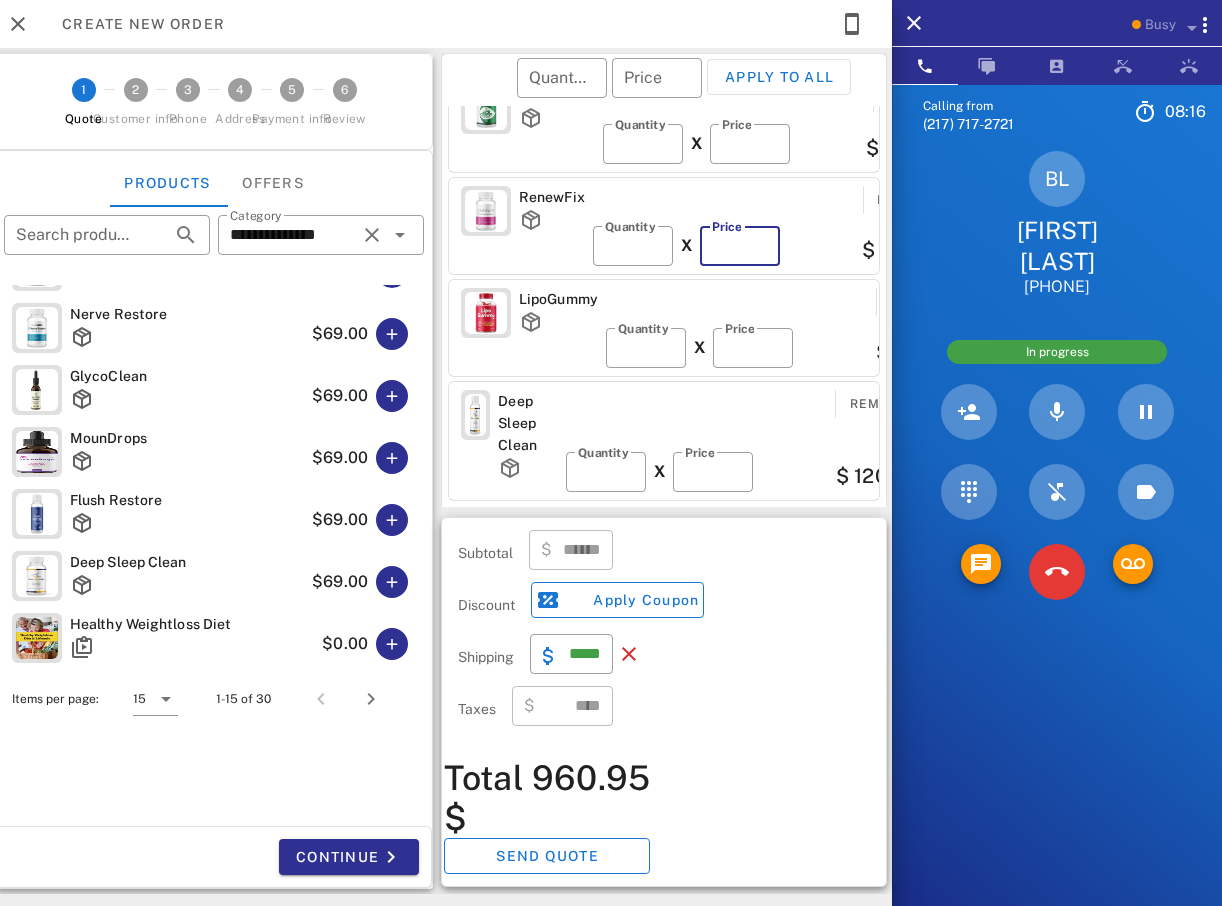 click on "**" at bounding box center [740, 246] 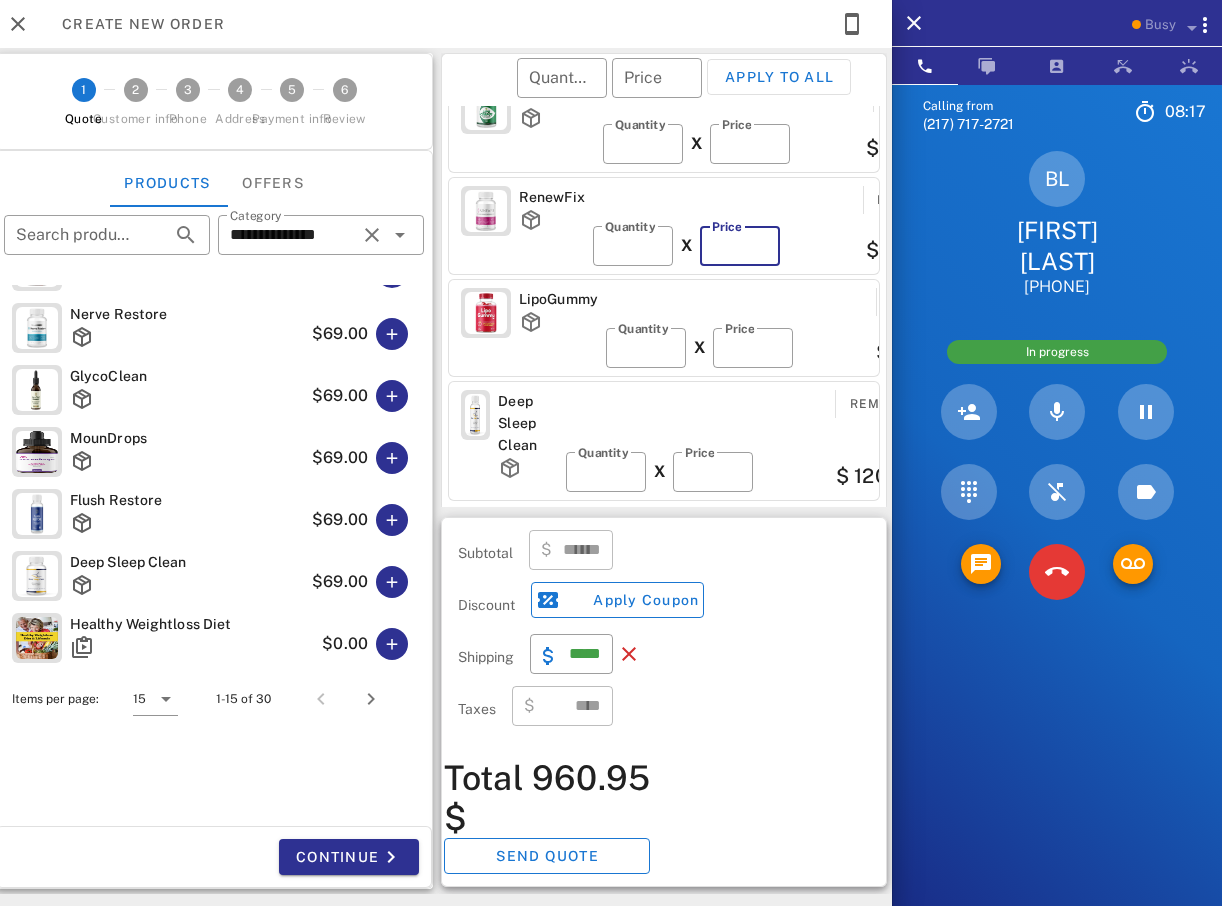 type on "**" 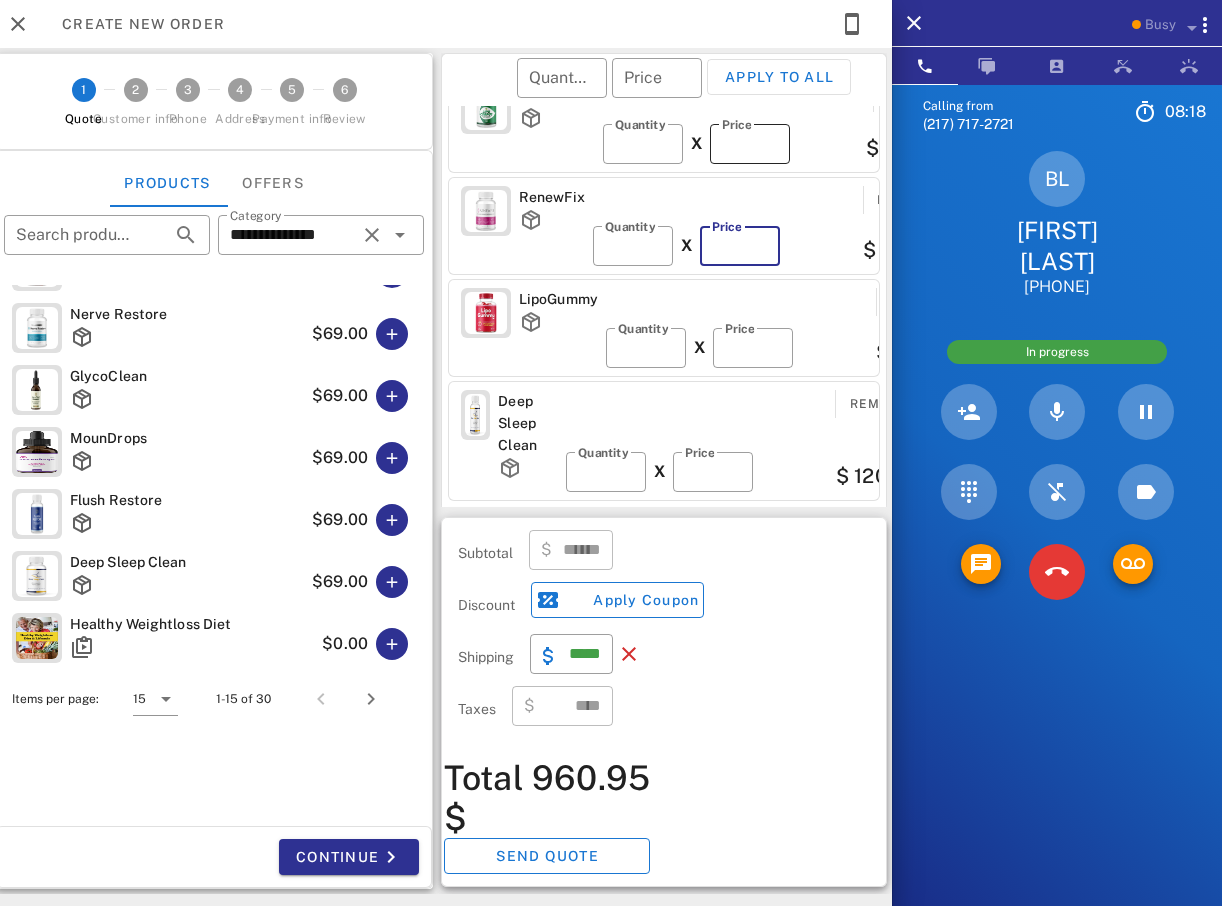 type on "******" 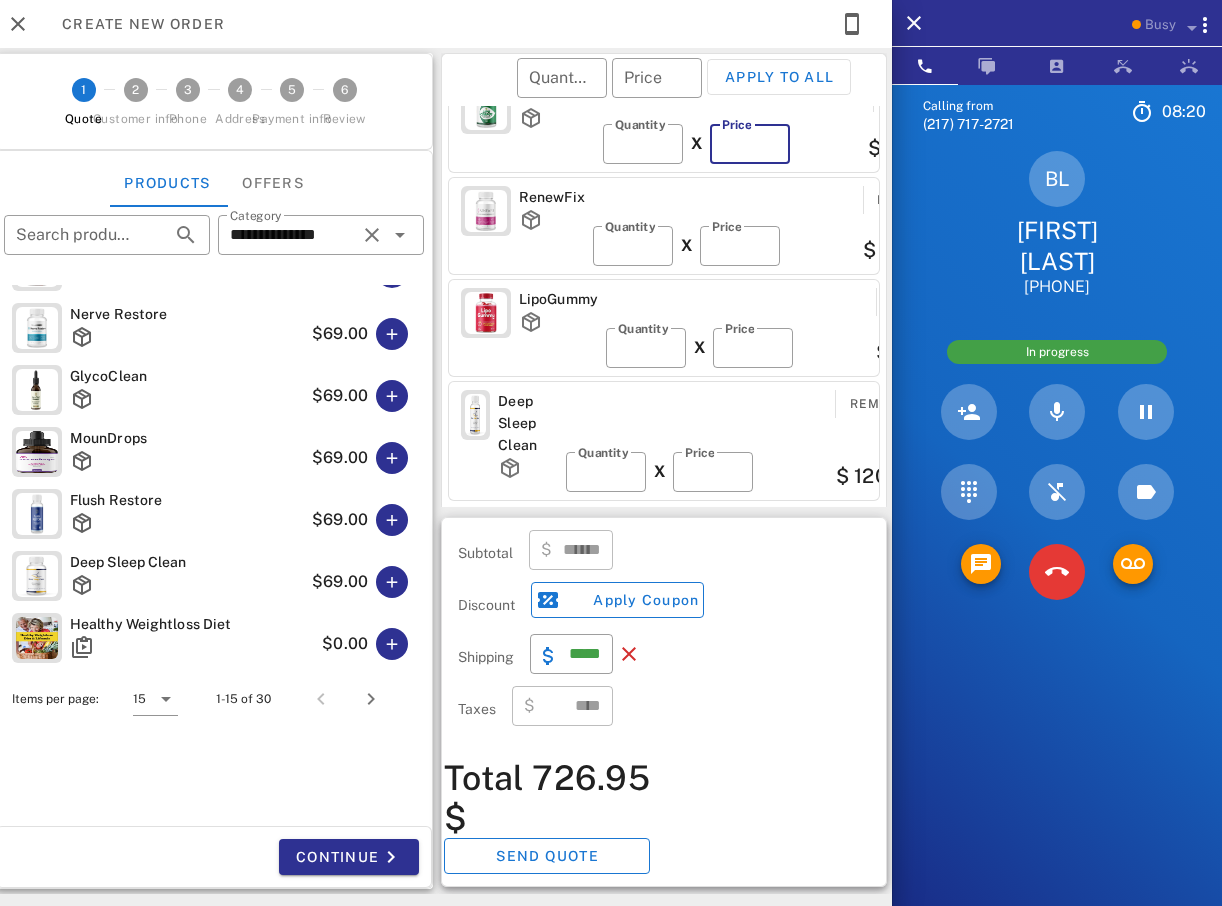 click on "**" at bounding box center [750, 144] 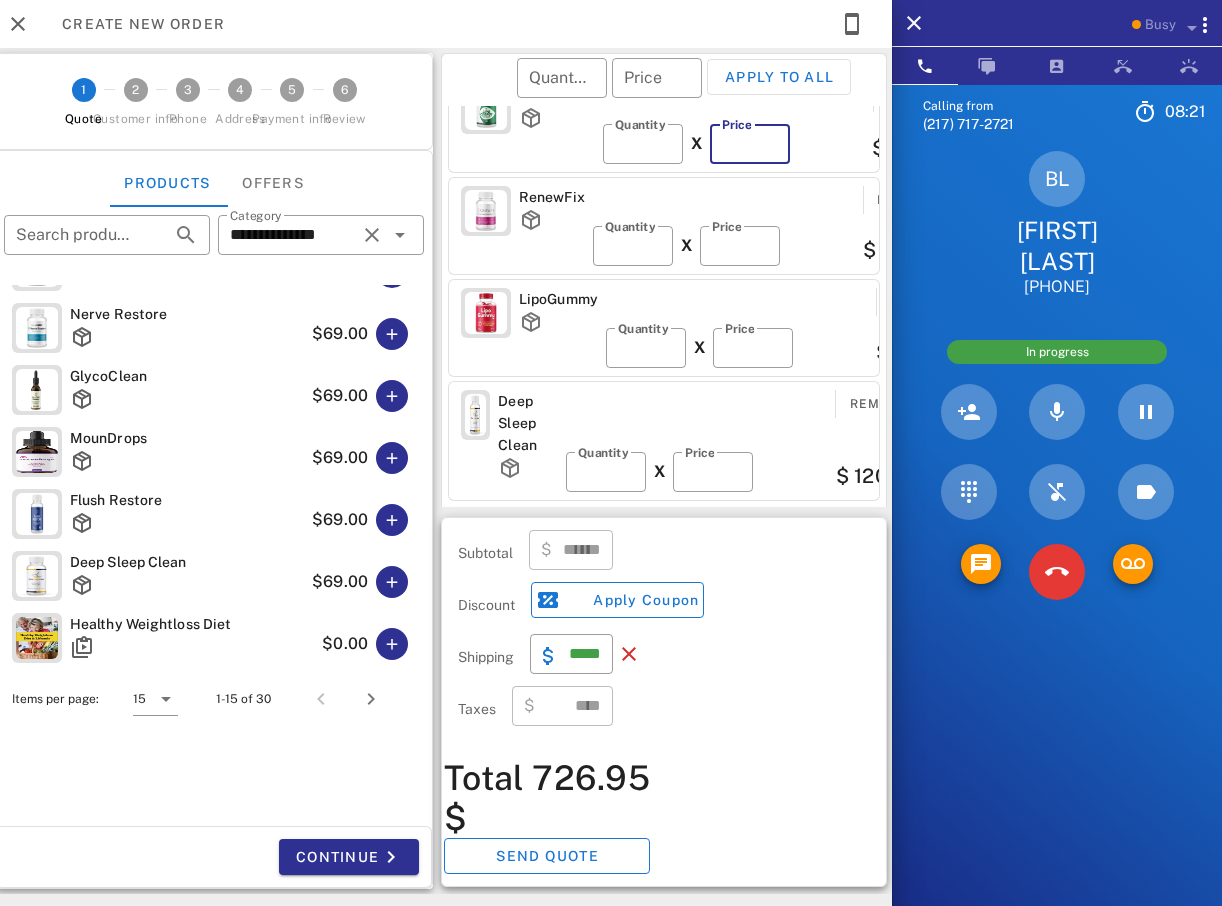 click on "**" at bounding box center [750, 144] 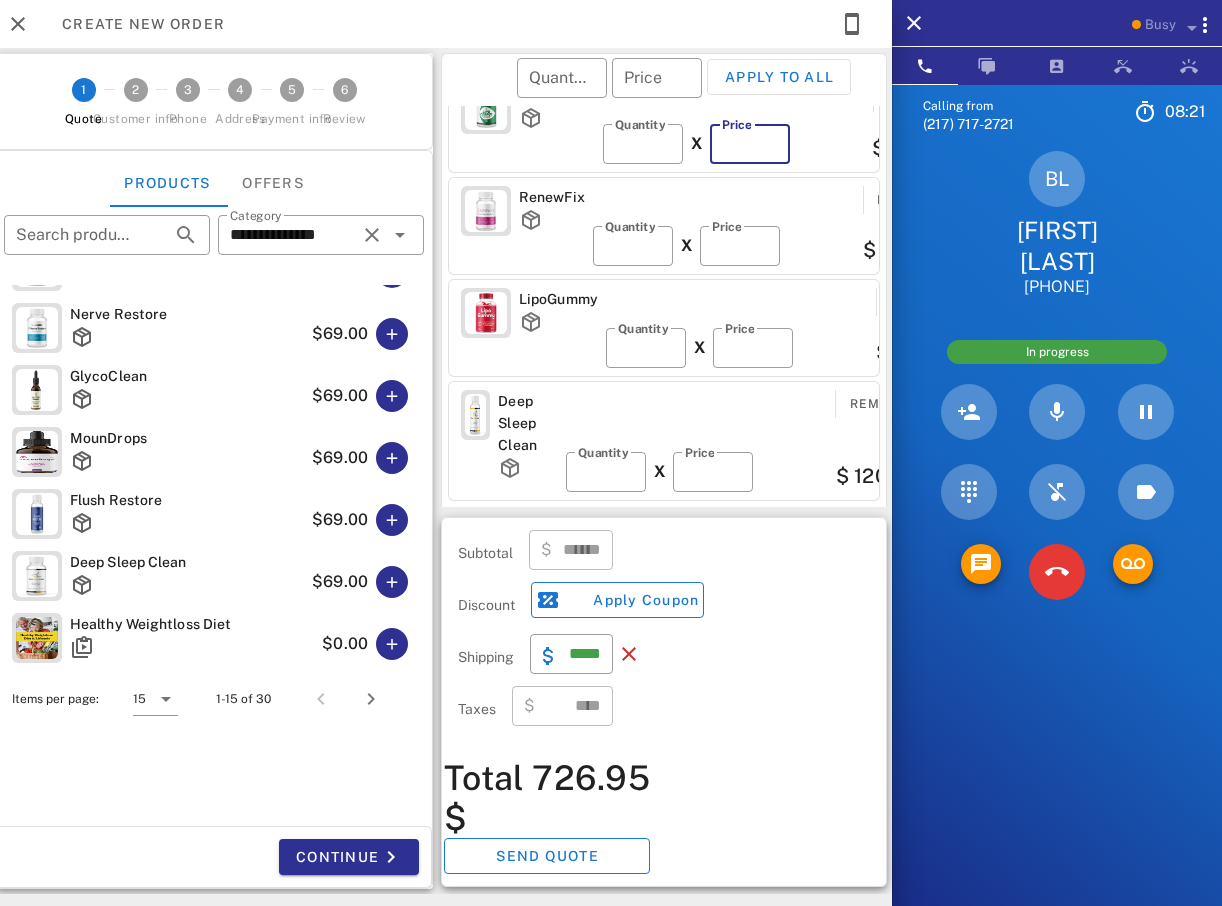 click on "**" at bounding box center [750, 144] 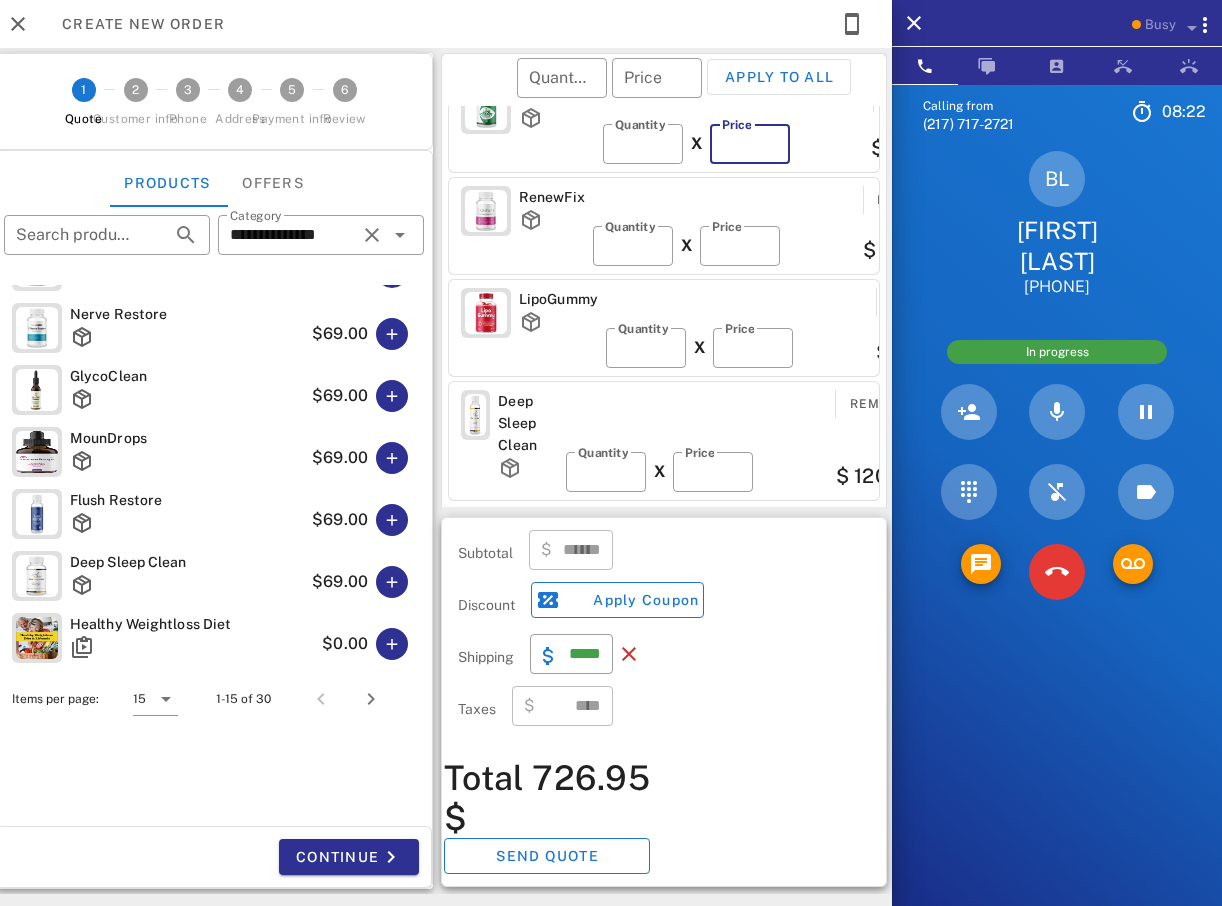 click on "**" at bounding box center [750, 144] 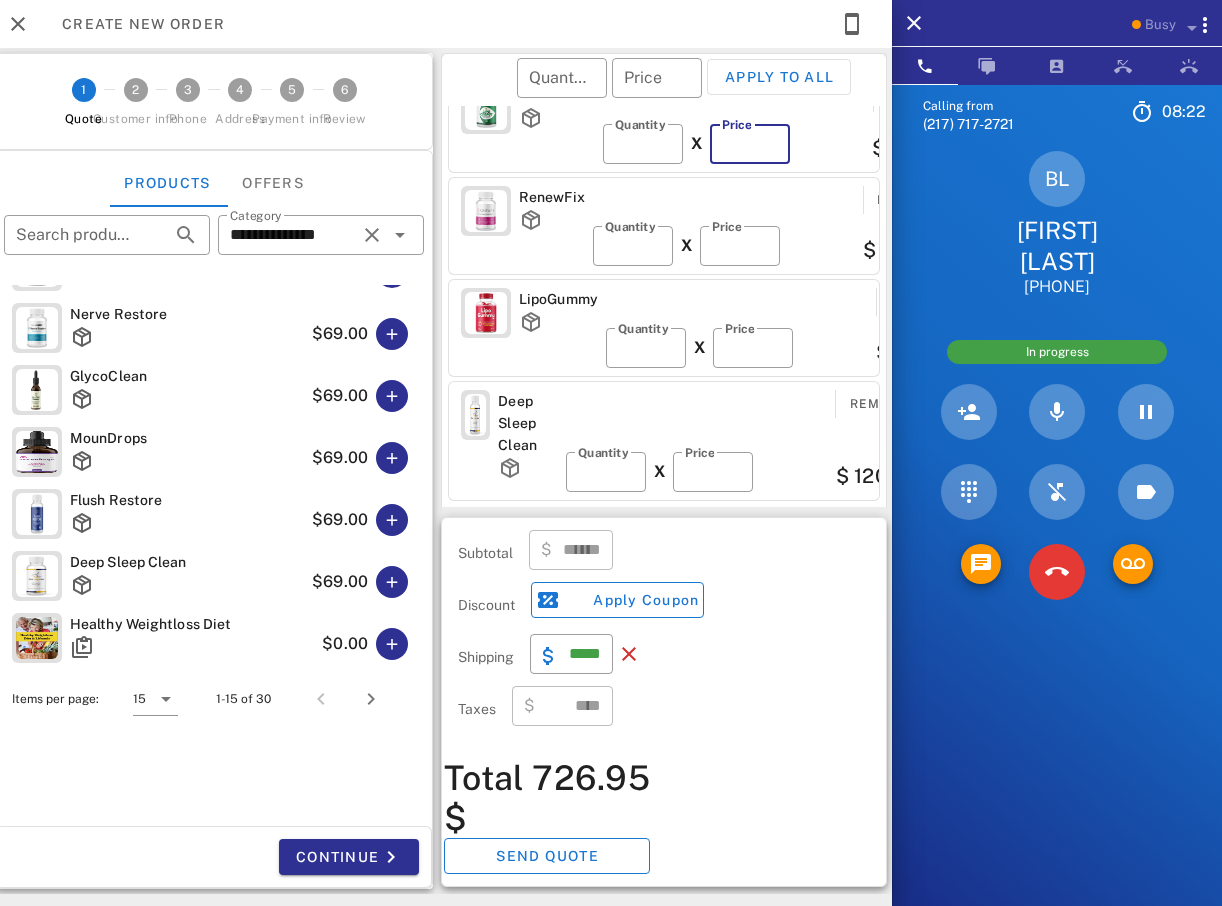 click on "**" at bounding box center (750, 144) 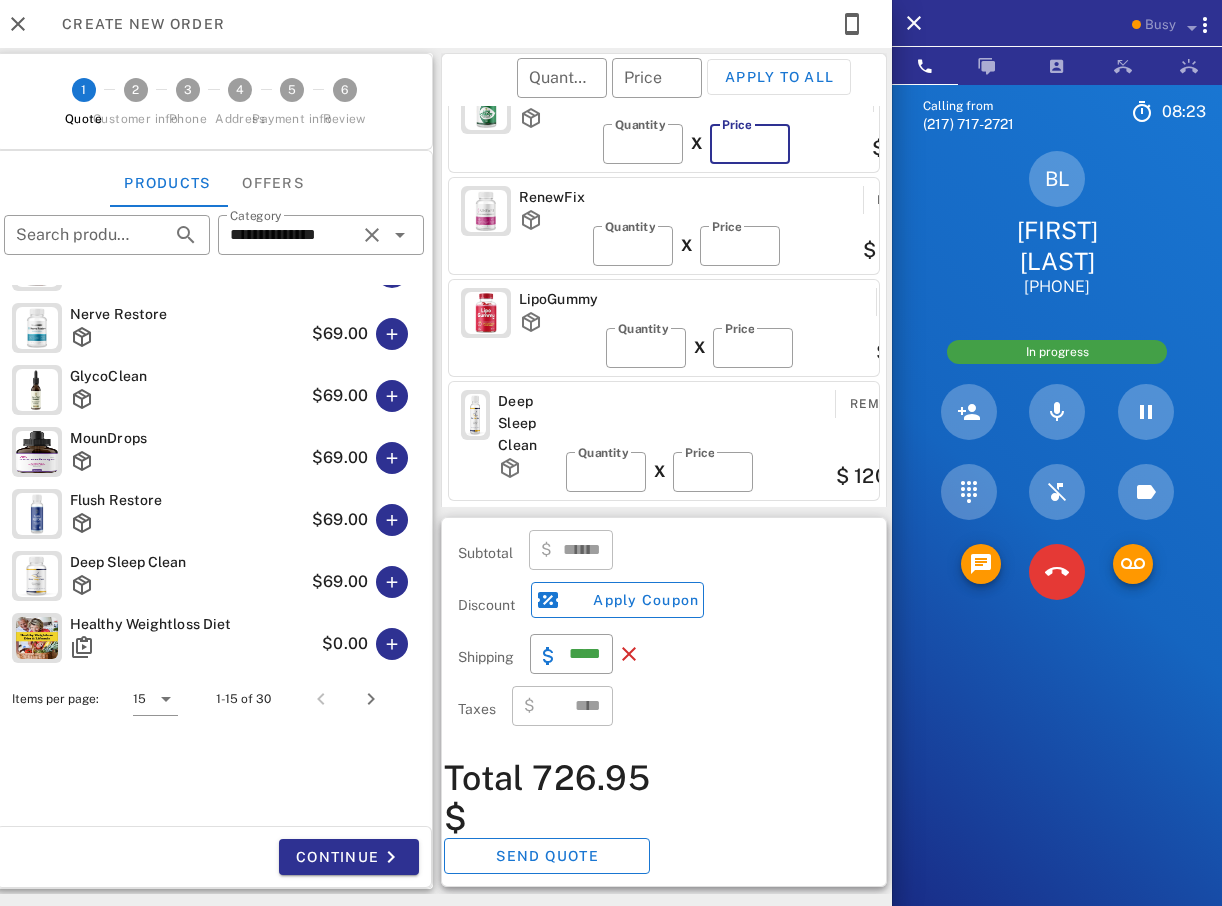 type on "**" 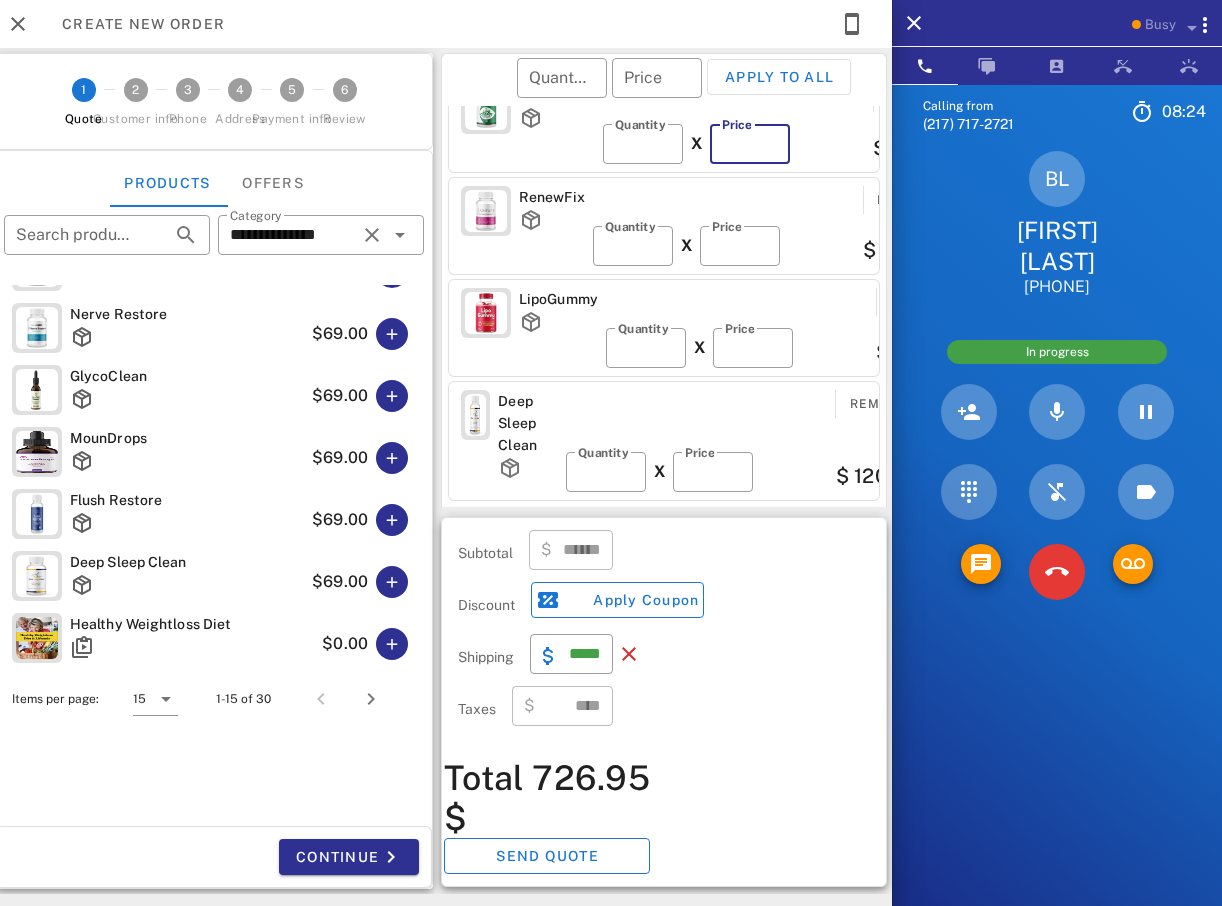 type on "******" 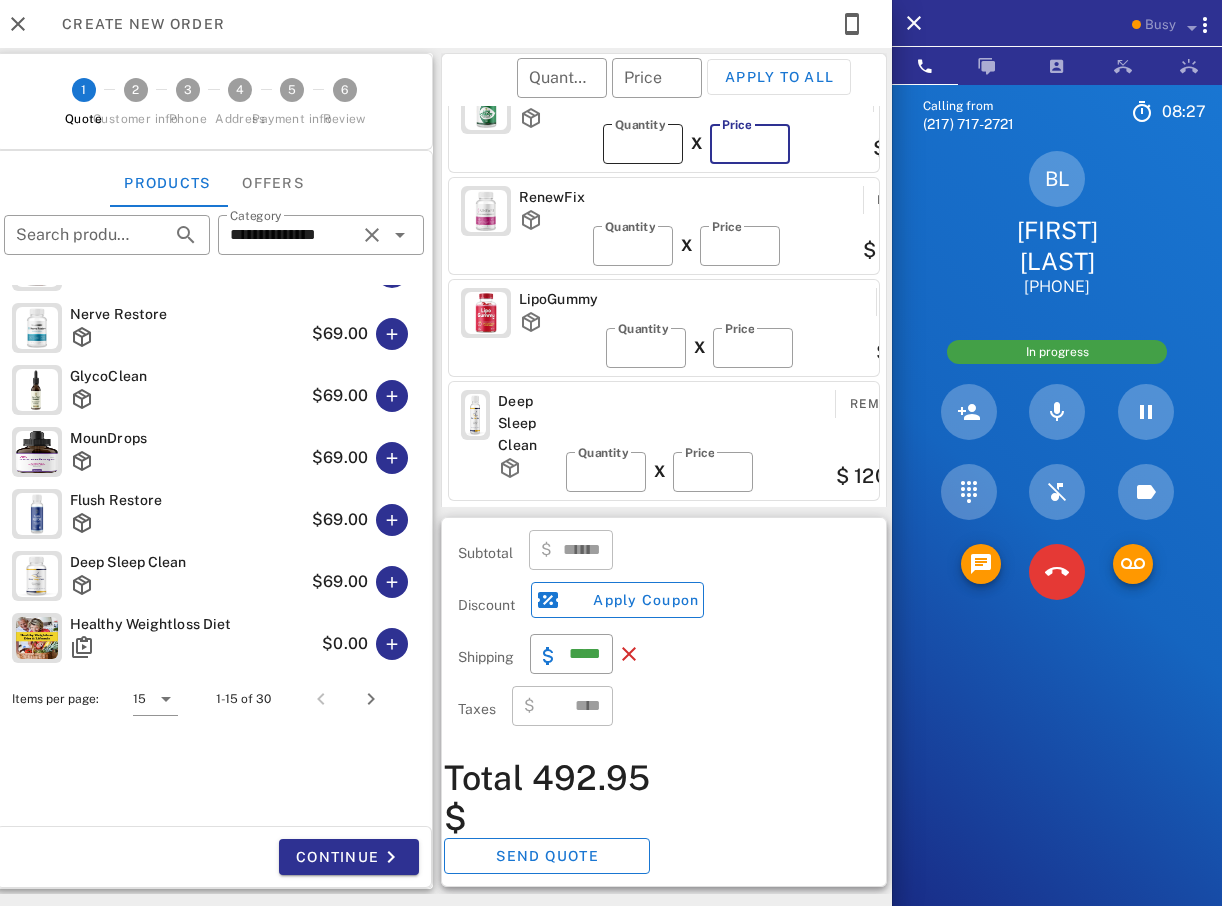 click on "*" at bounding box center [643, 144] 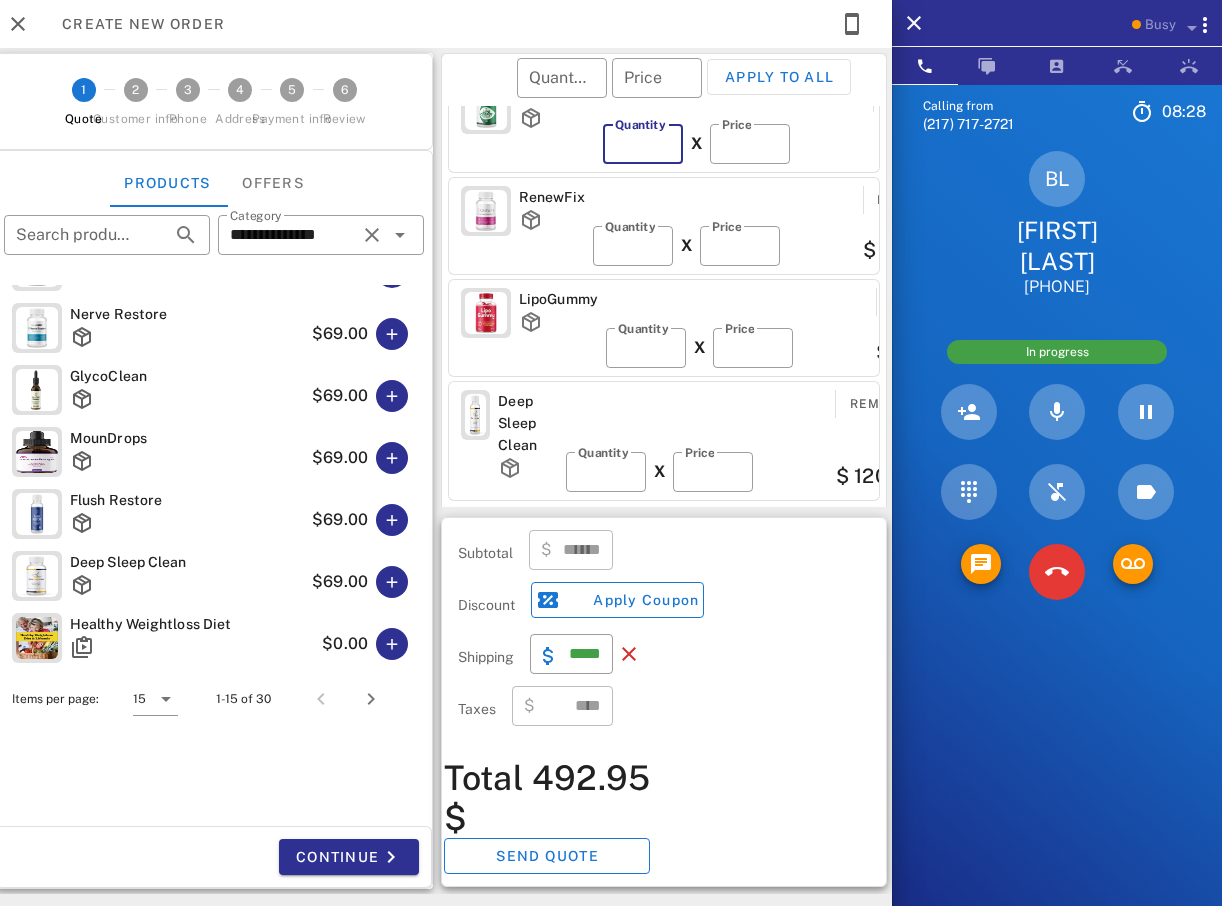 click on "*" at bounding box center [643, 144] 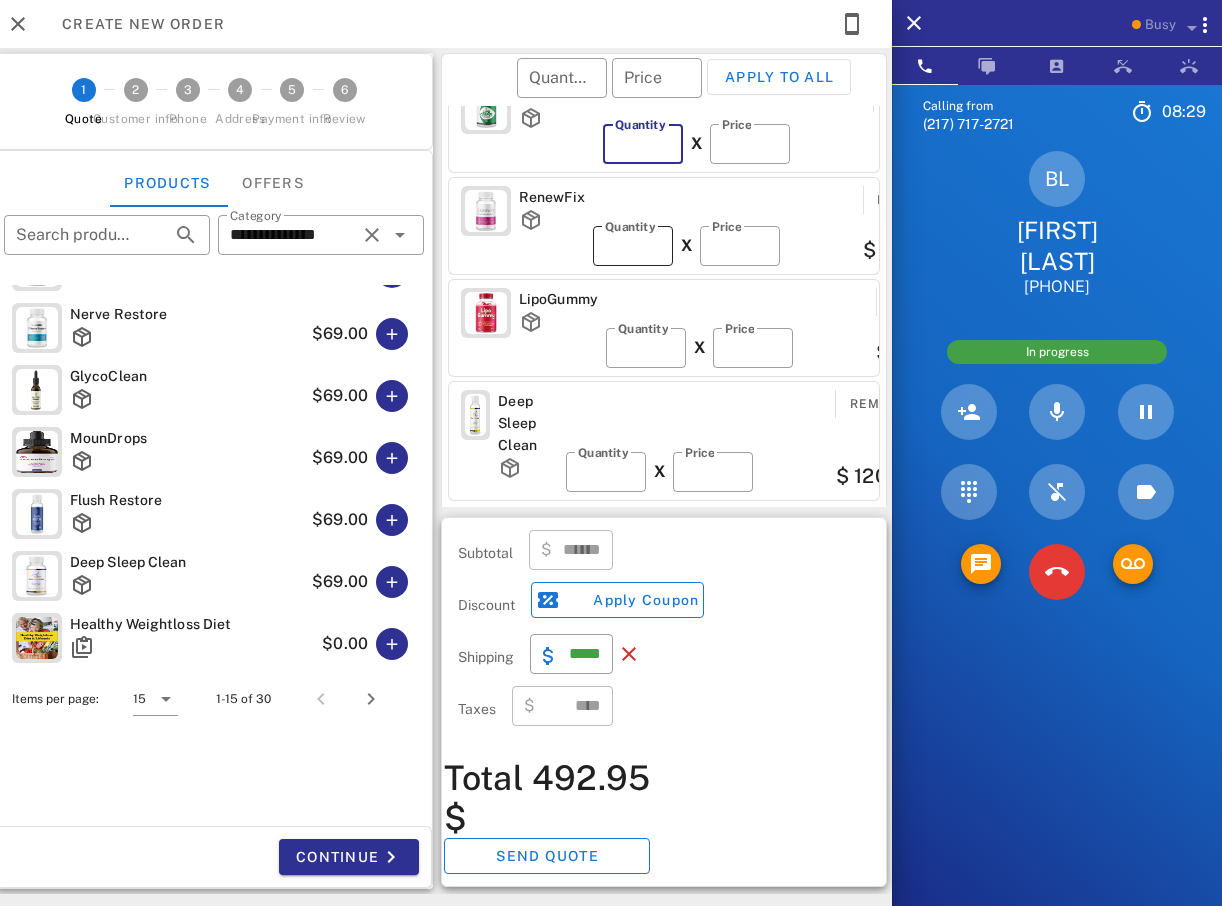 type on "******" 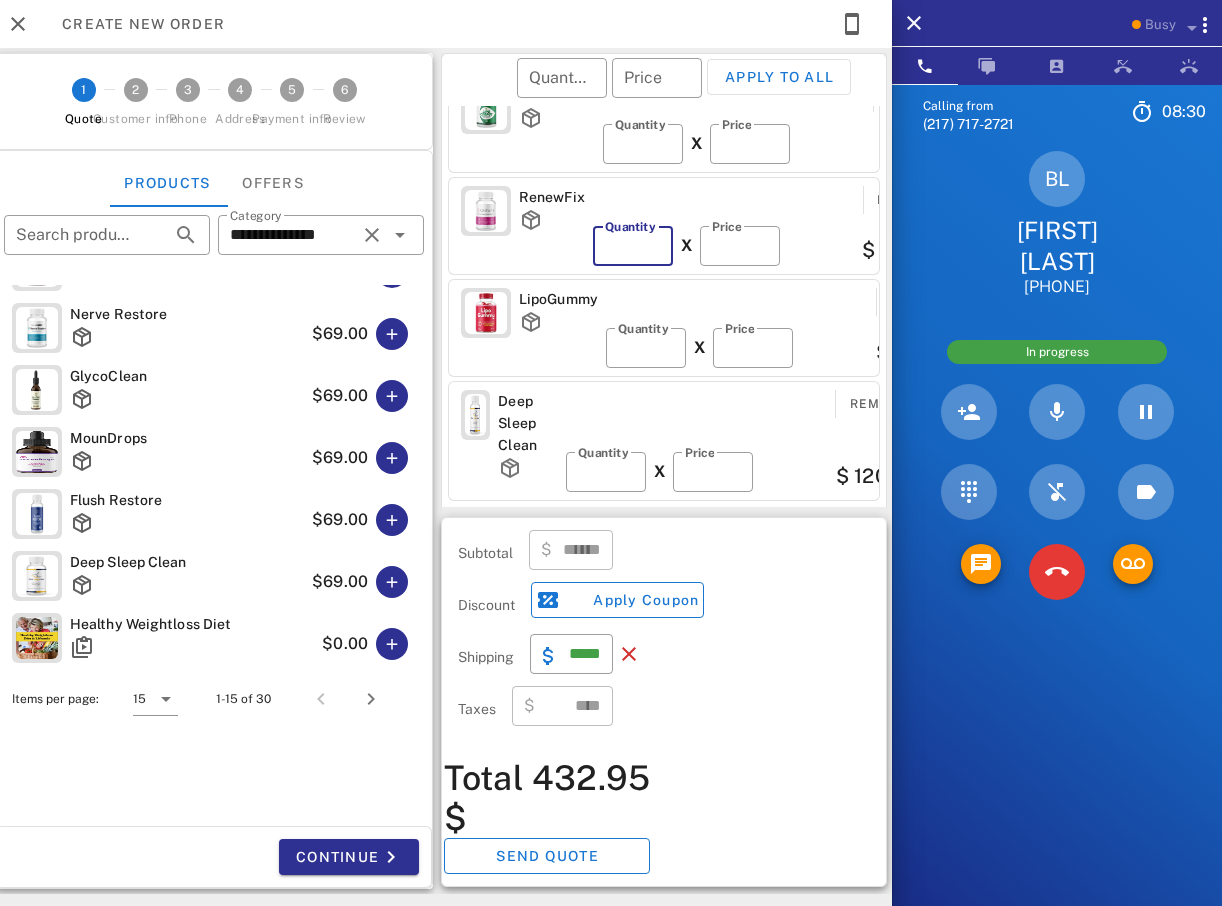 click on "*" at bounding box center (633, 246) 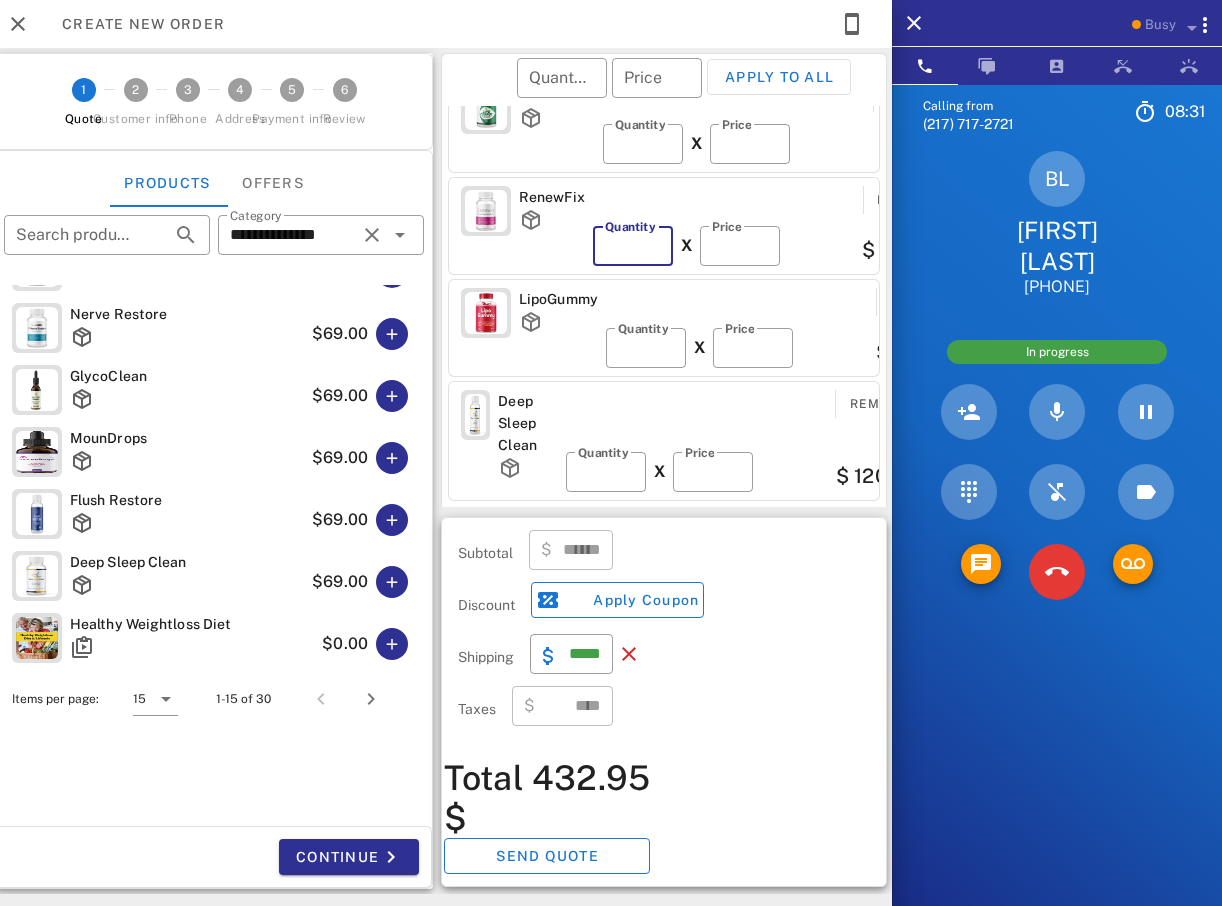click on "*" at bounding box center (633, 246) 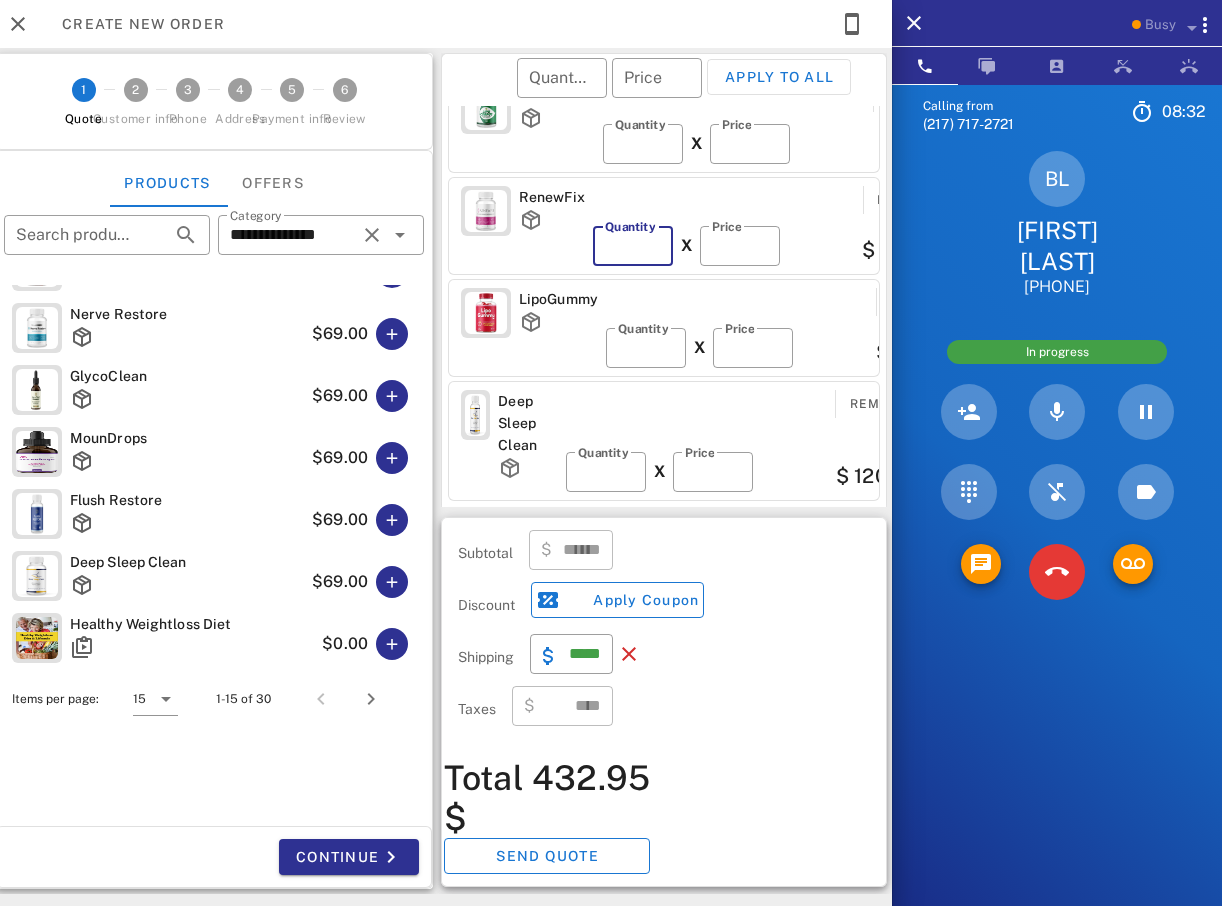 click on "*" at bounding box center [633, 246] 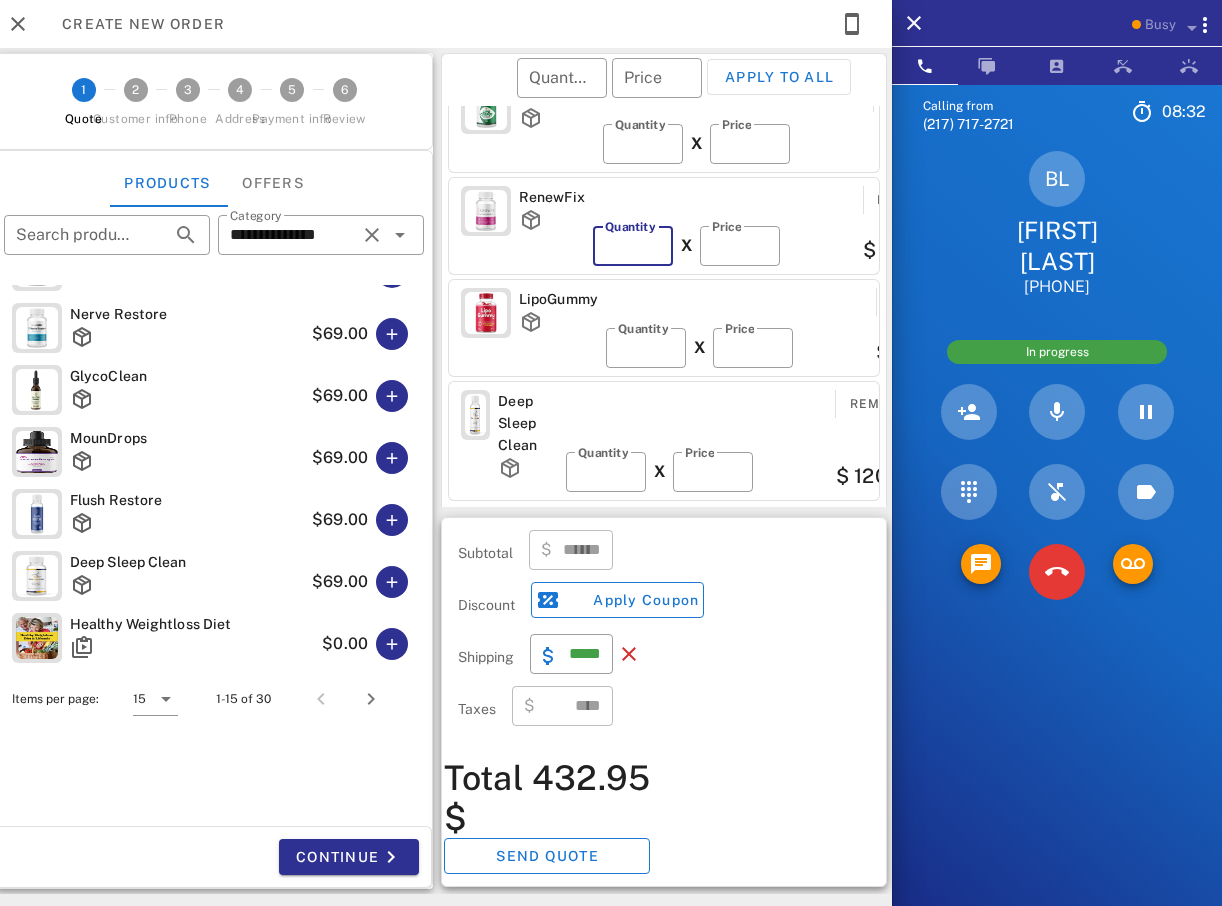 click on "*" at bounding box center [633, 246] 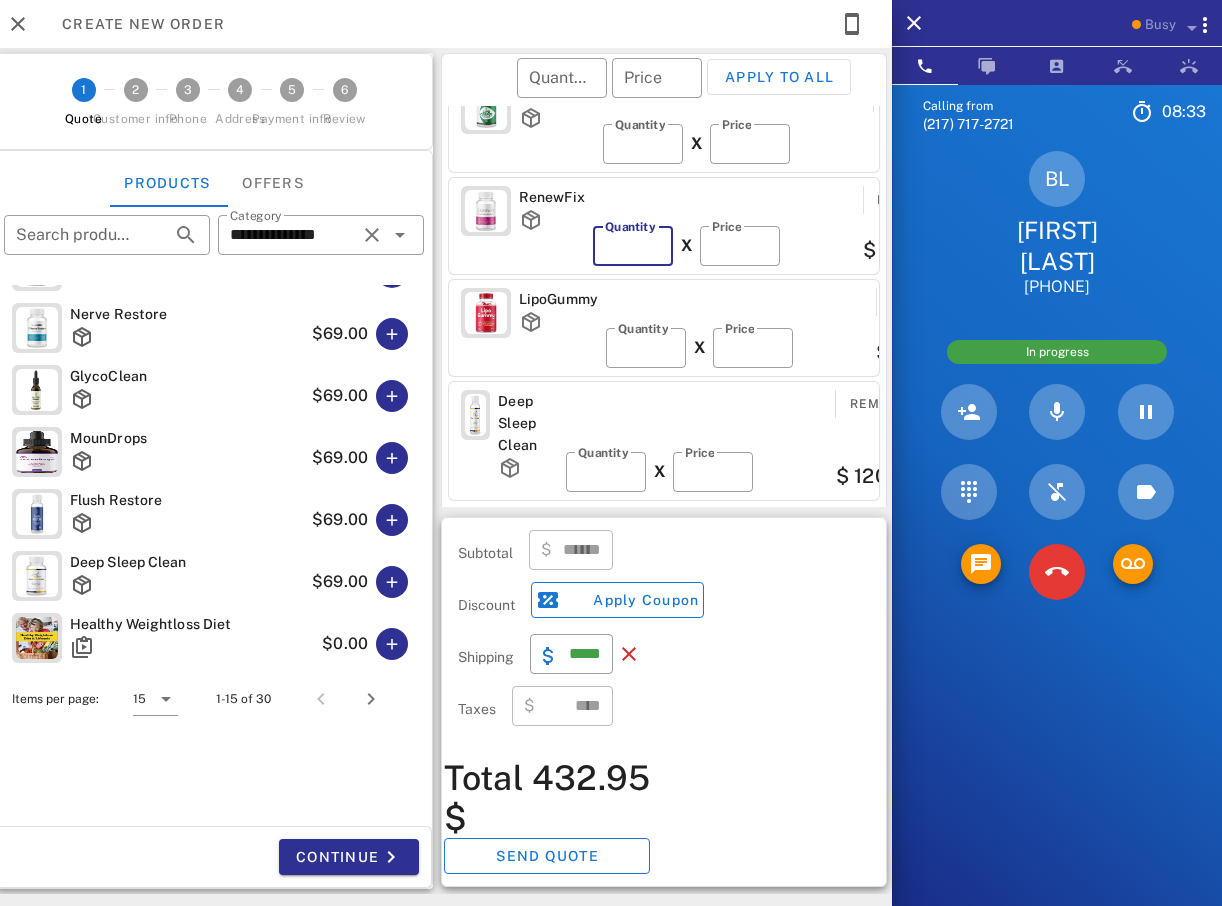 click on "*" at bounding box center (633, 246) 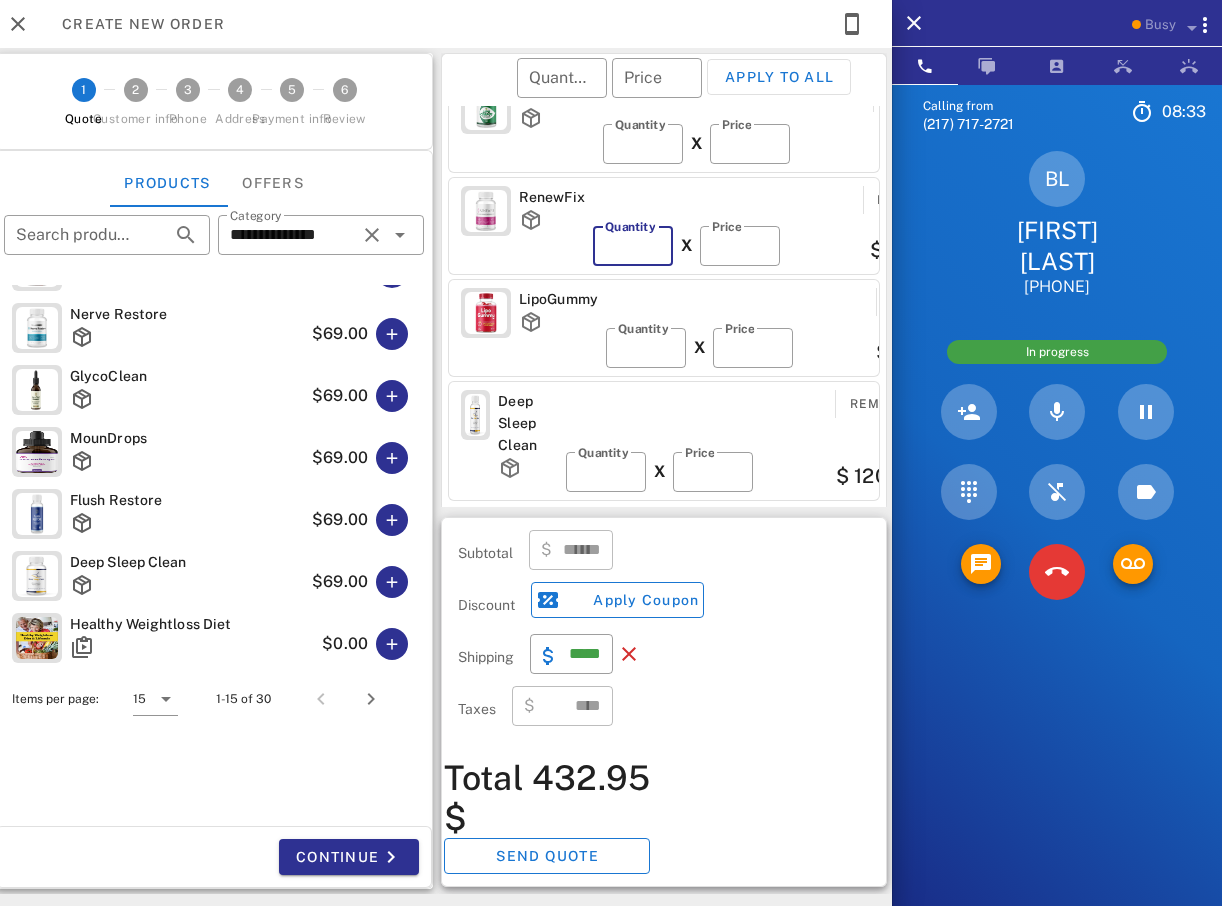 type on "*" 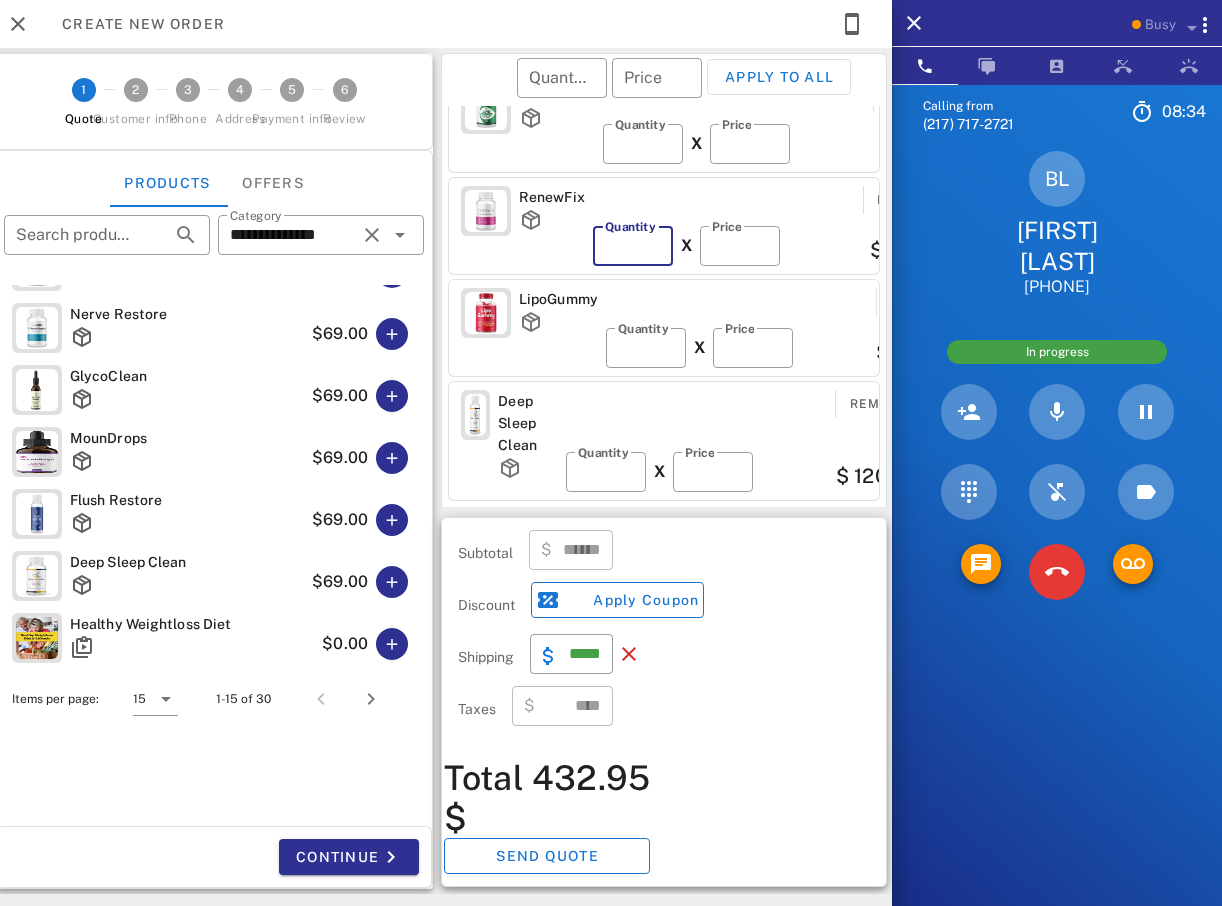 type on "******" 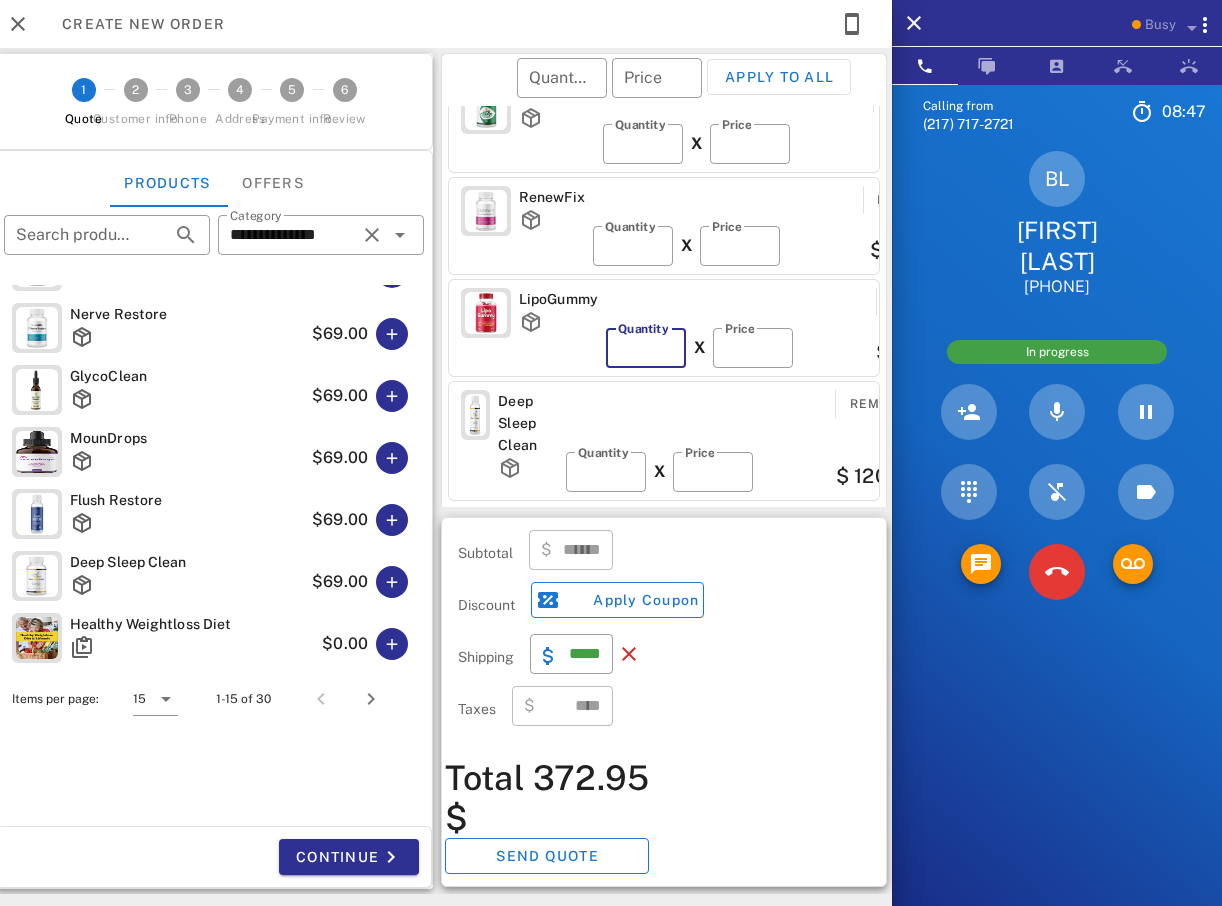 click on "*" at bounding box center (646, 348) 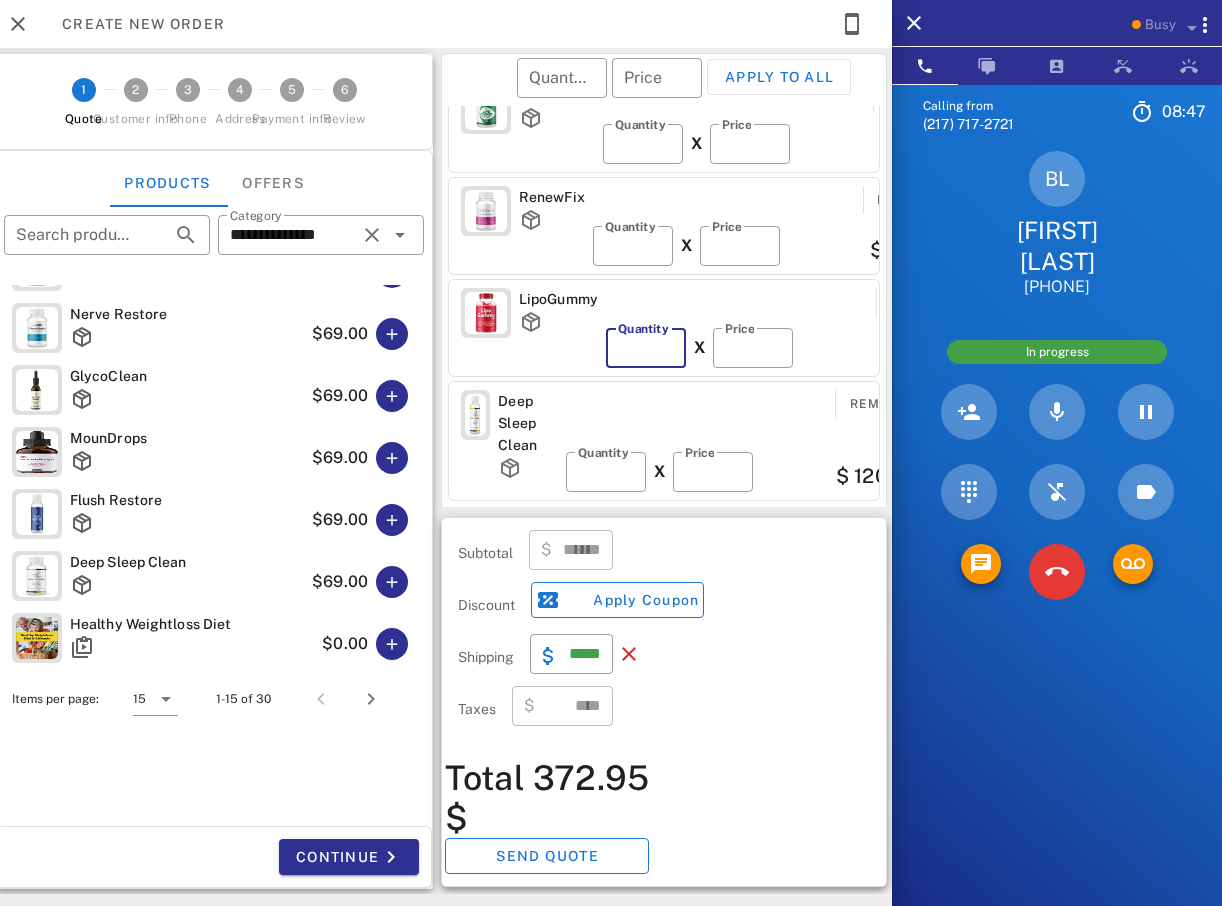 click on "*" at bounding box center [646, 348] 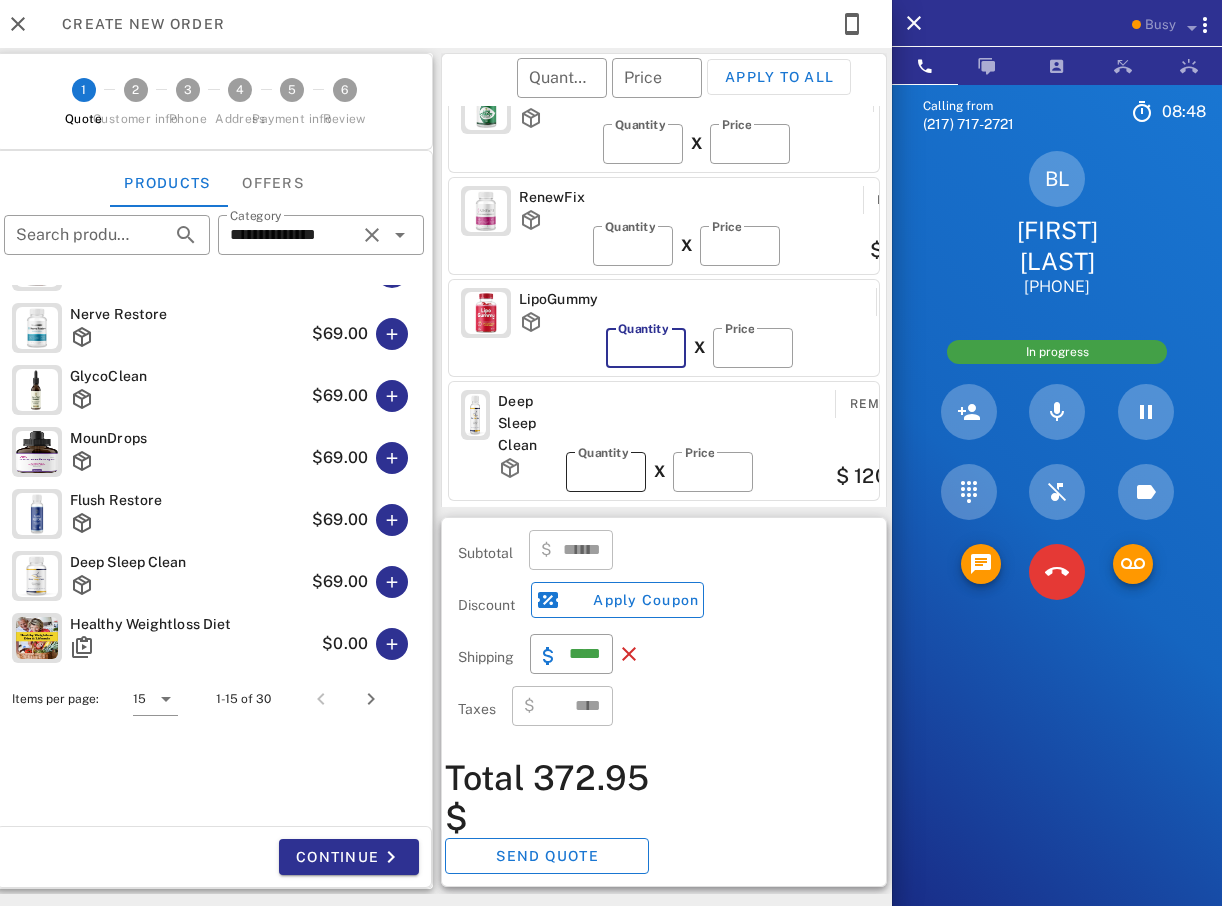 type on "******" 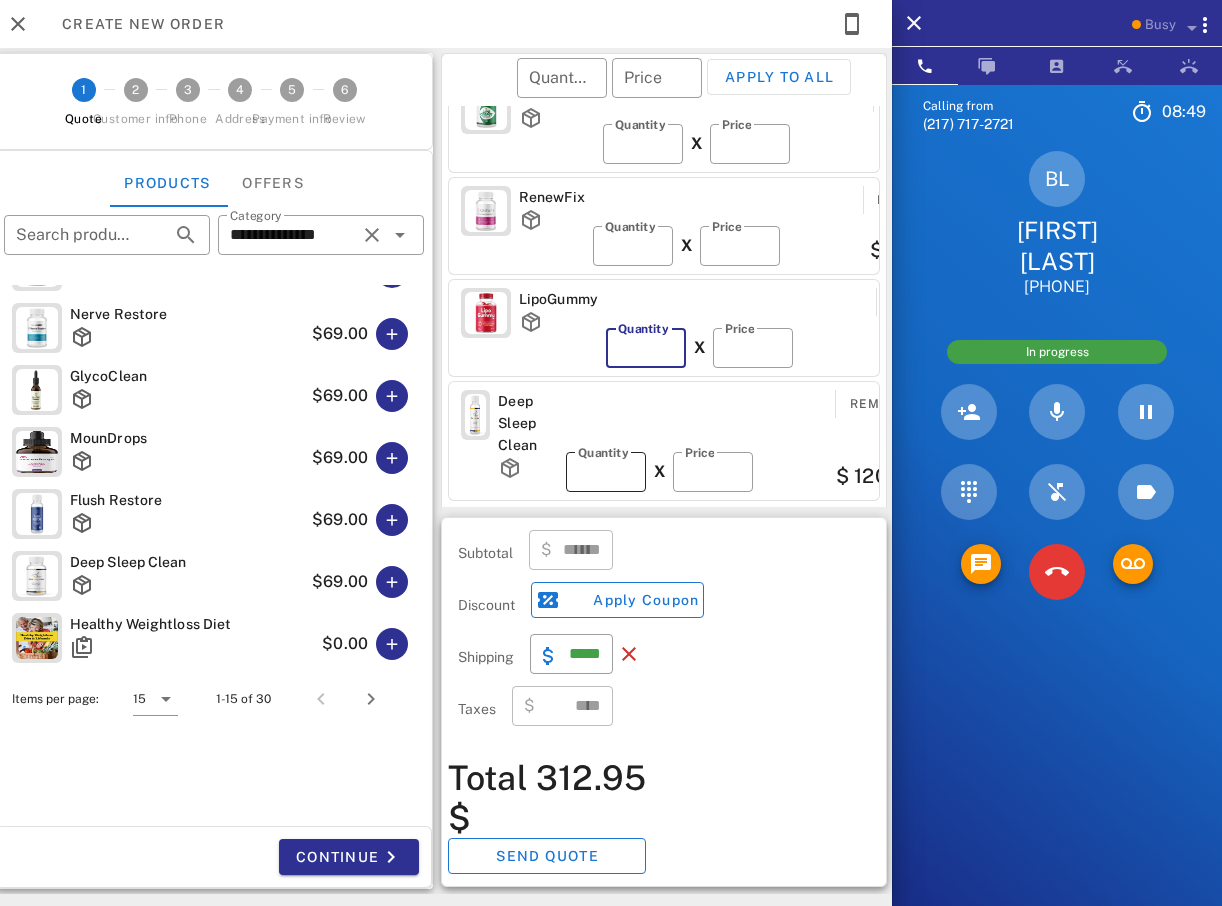 type on "*" 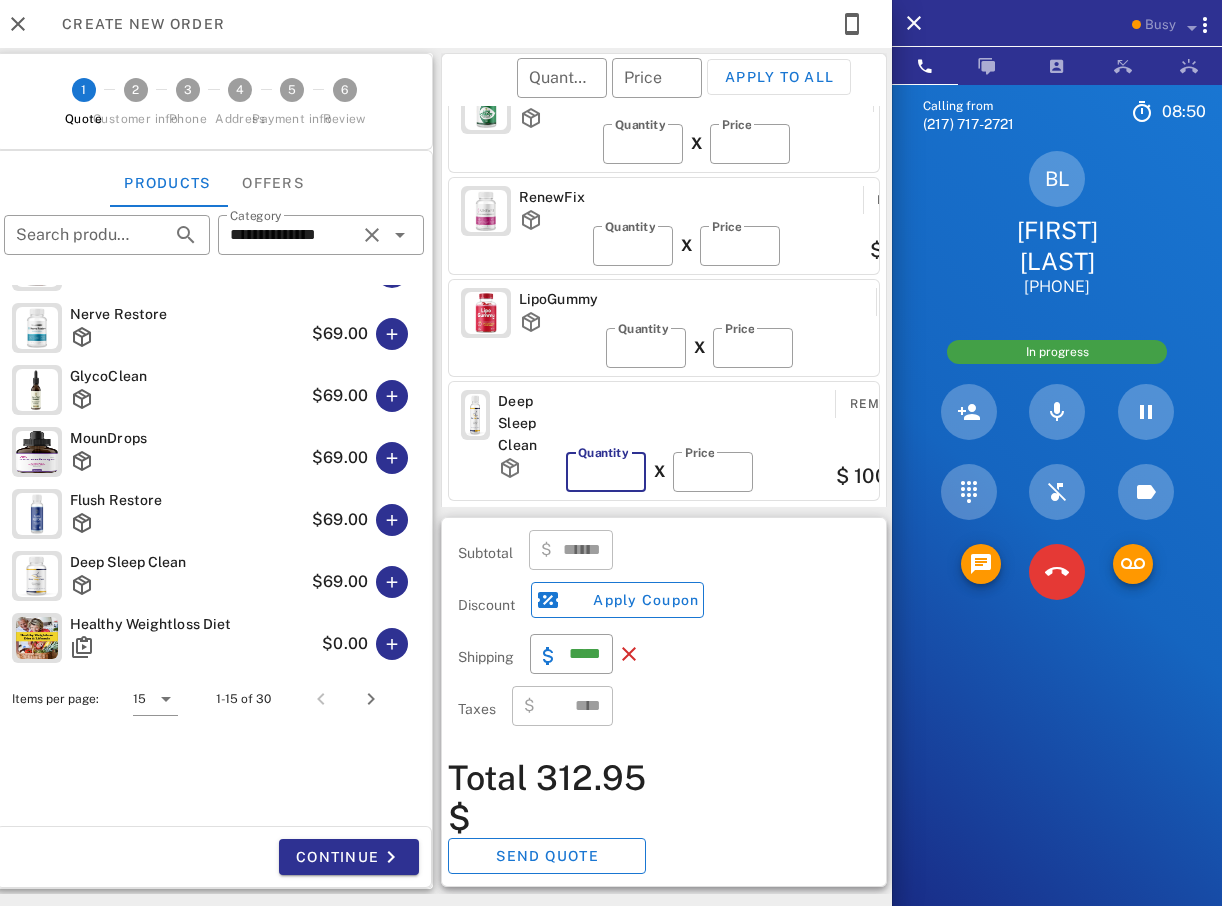type on "******" 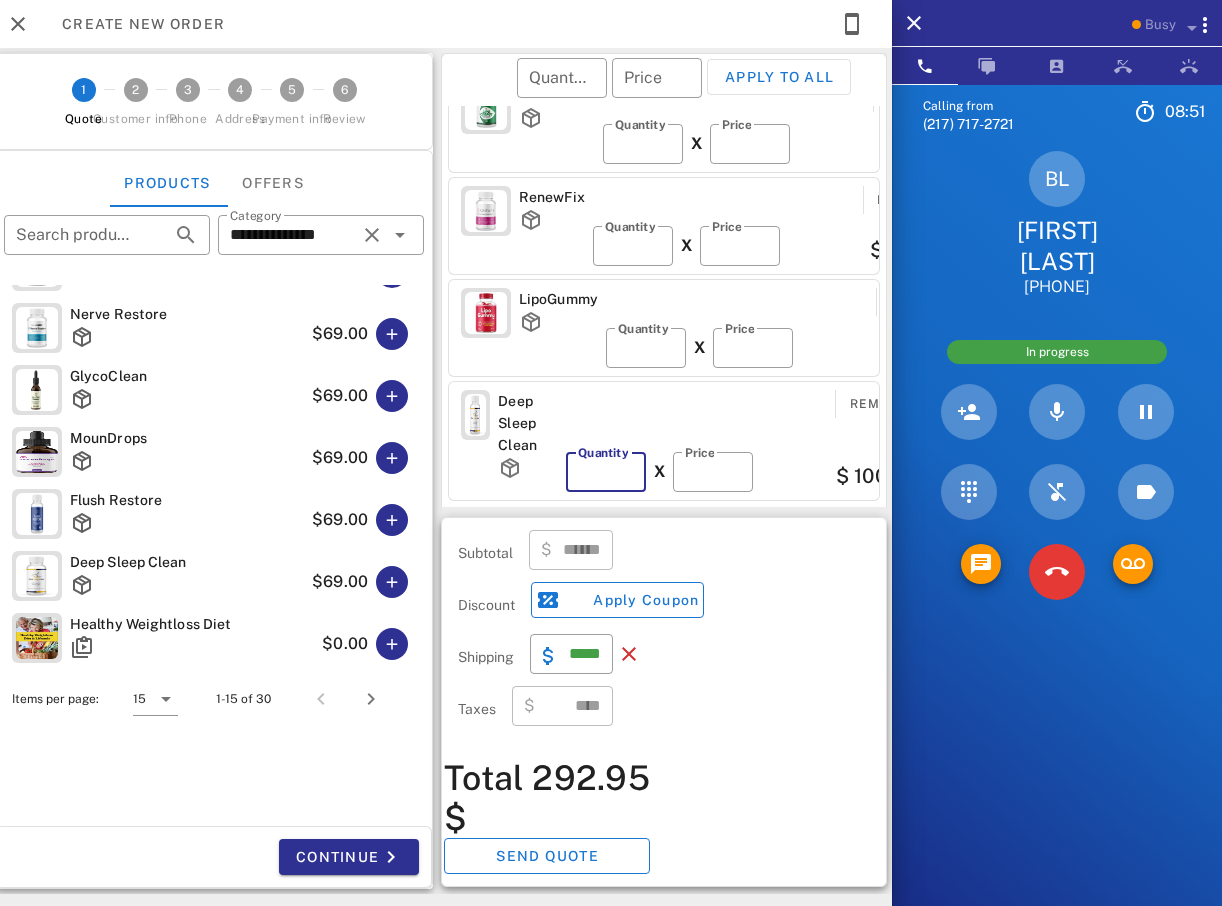 type on "*" 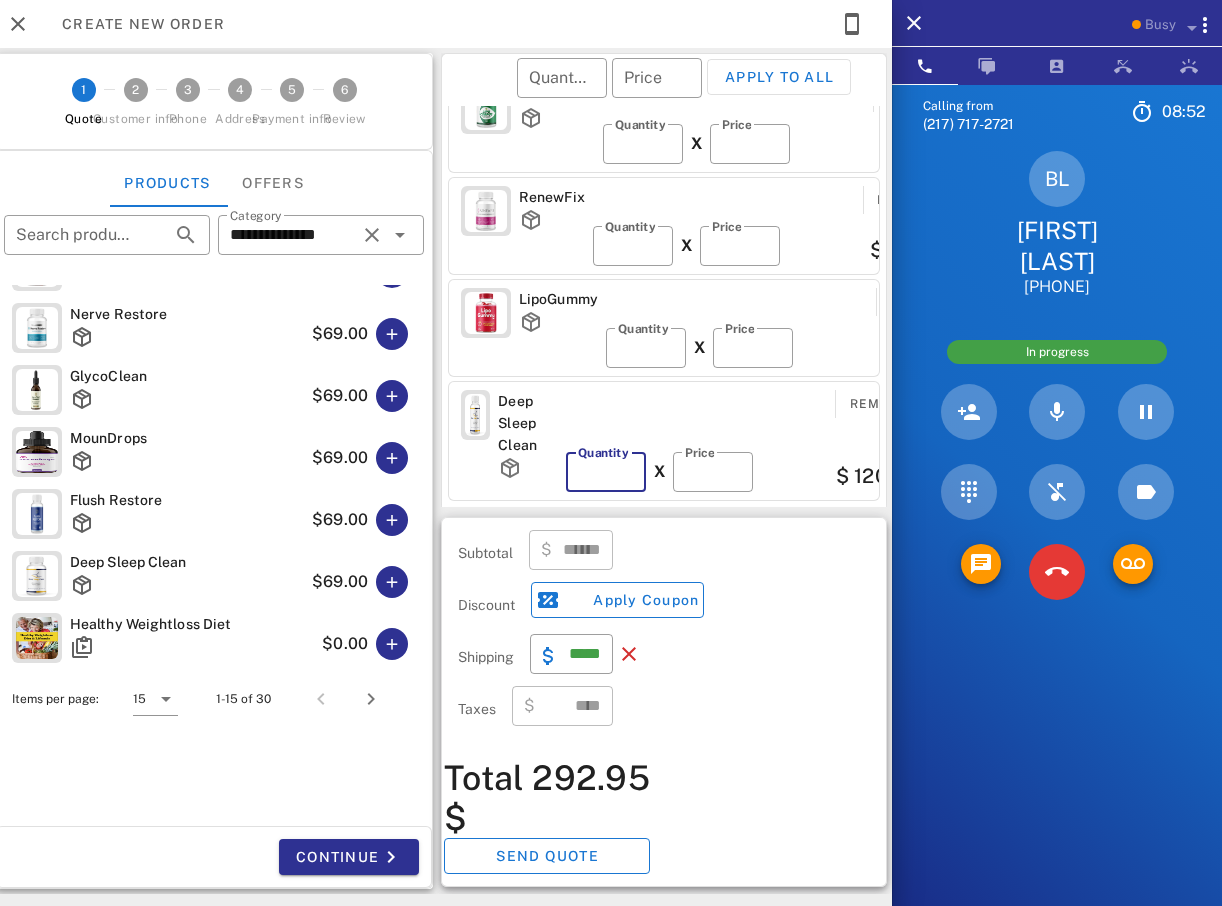 type on "******" 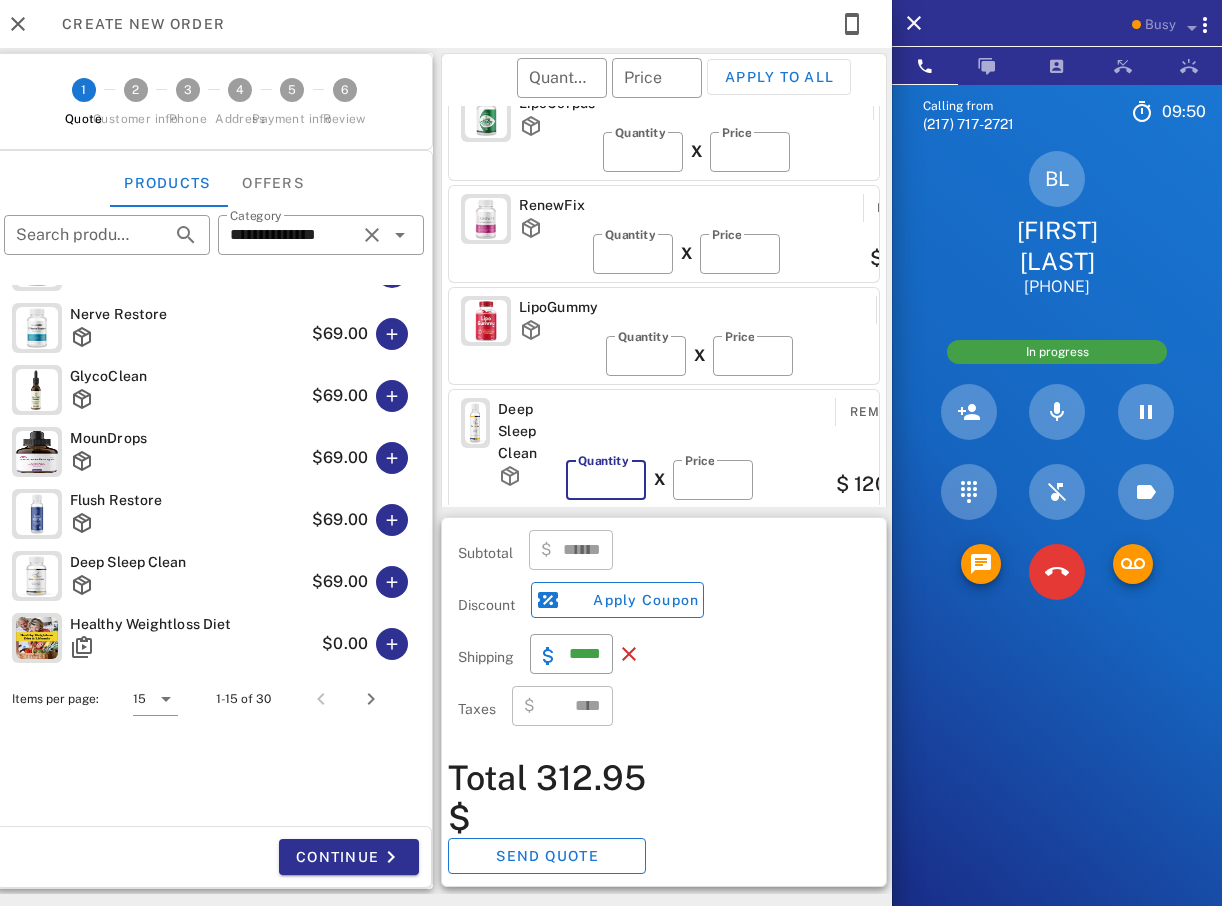 scroll, scrollTop: 35, scrollLeft: 0, axis: vertical 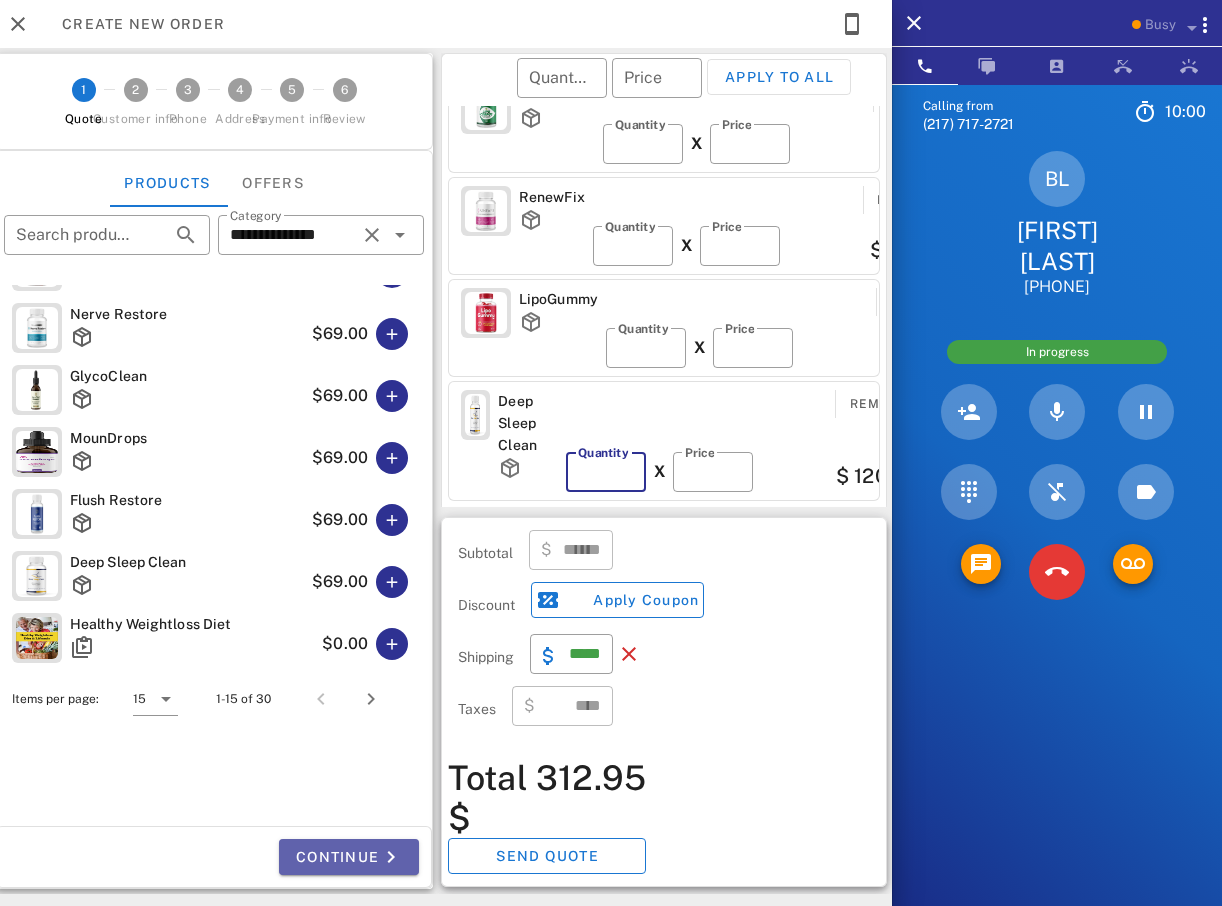 click on "Continue" at bounding box center [349, 857] 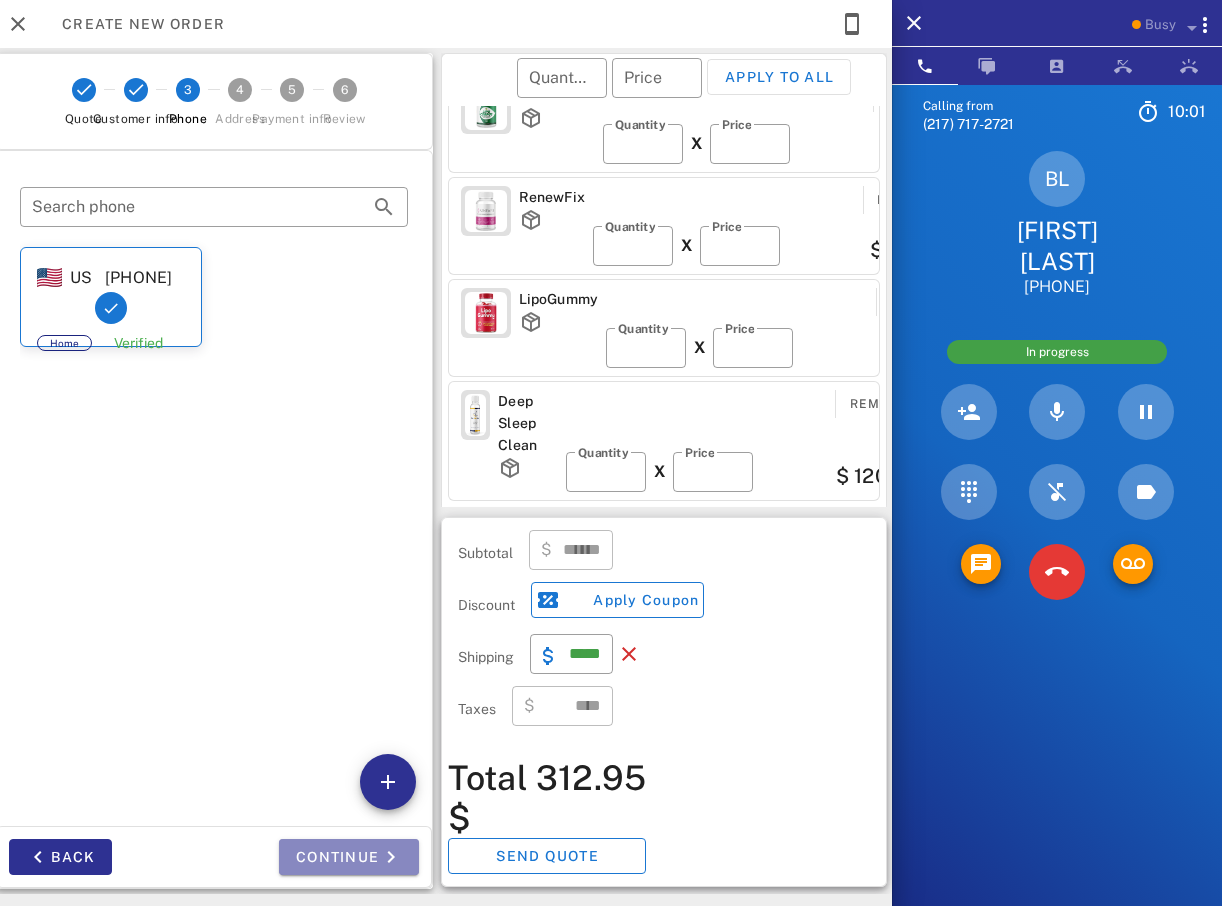 click on "Continue" at bounding box center (349, 857) 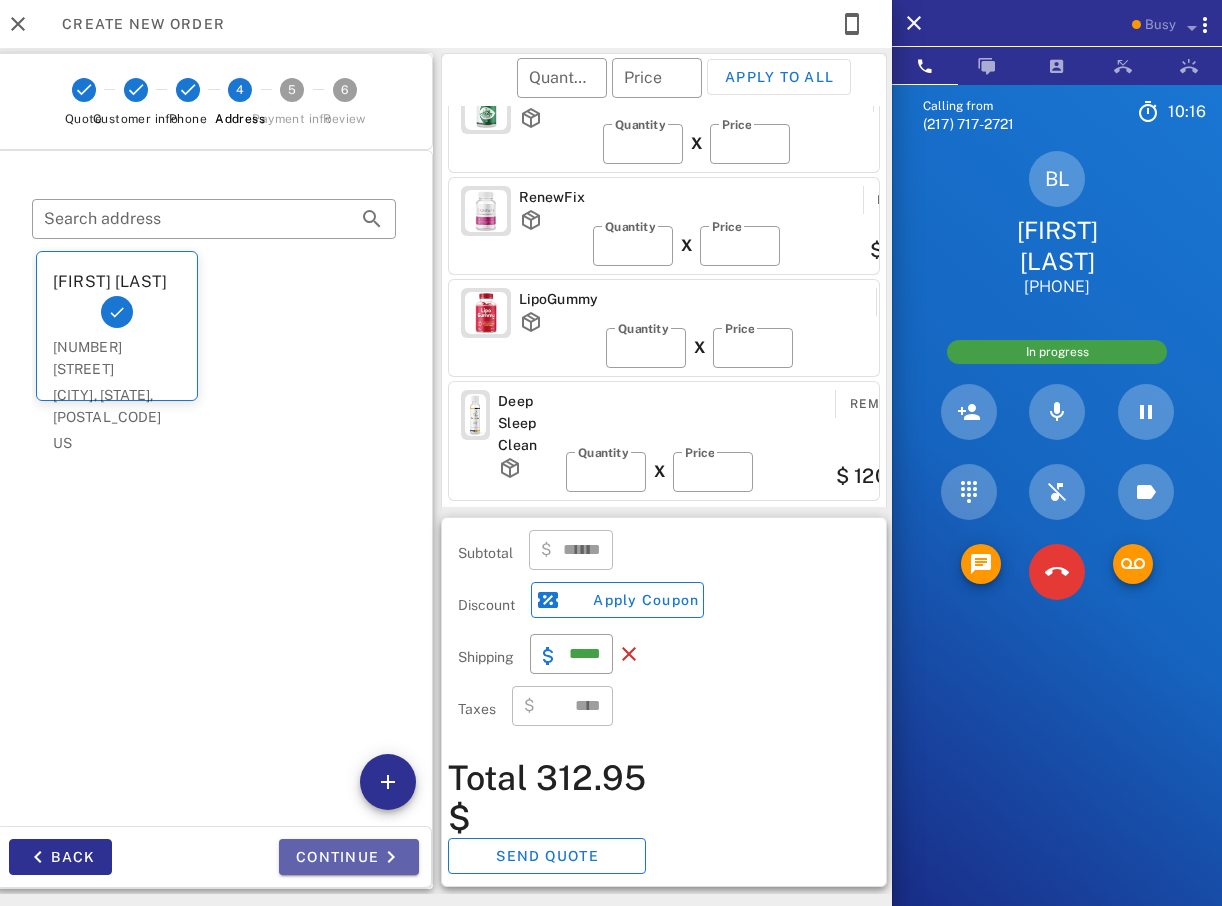 click on "Continue" at bounding box center (349, 857) 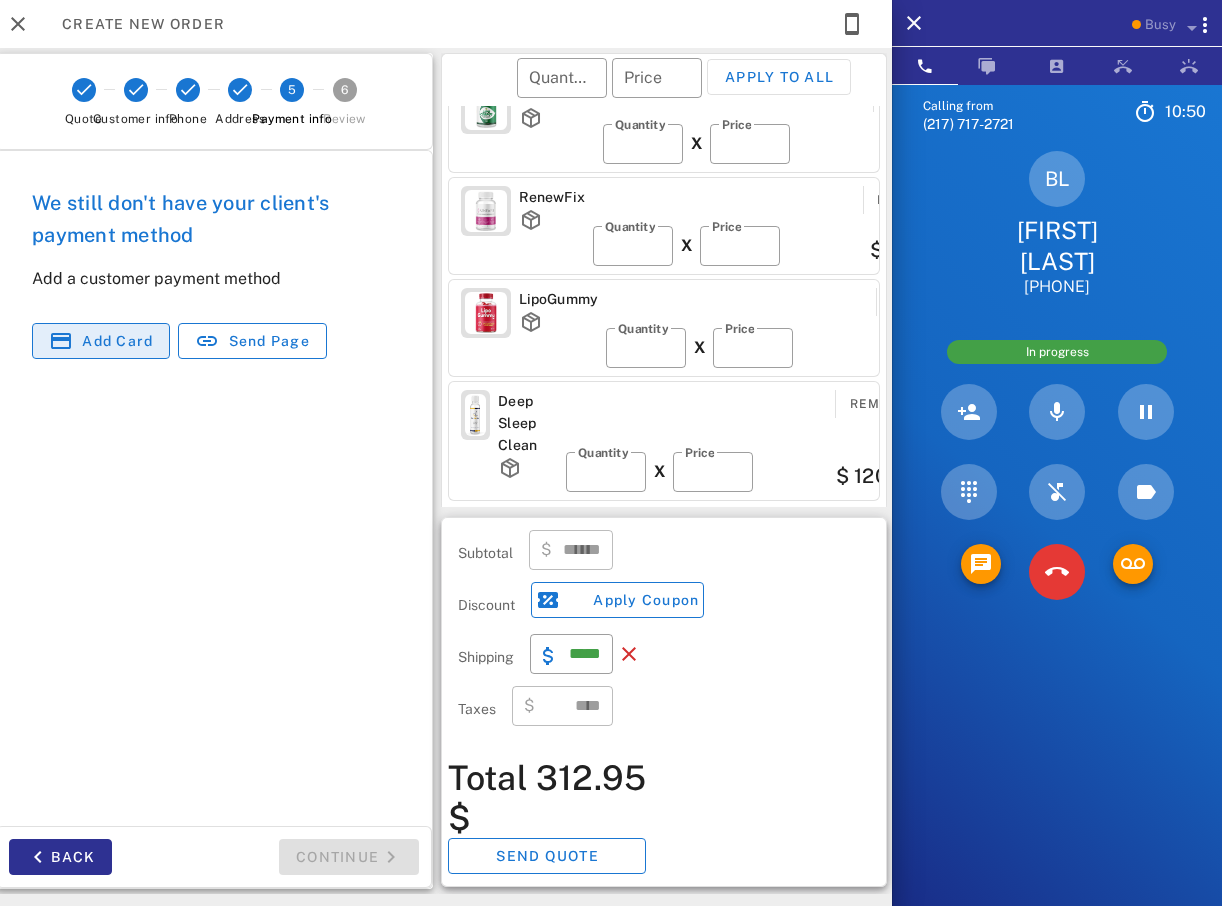 click on "Add card" at bounding box center [101, 341] 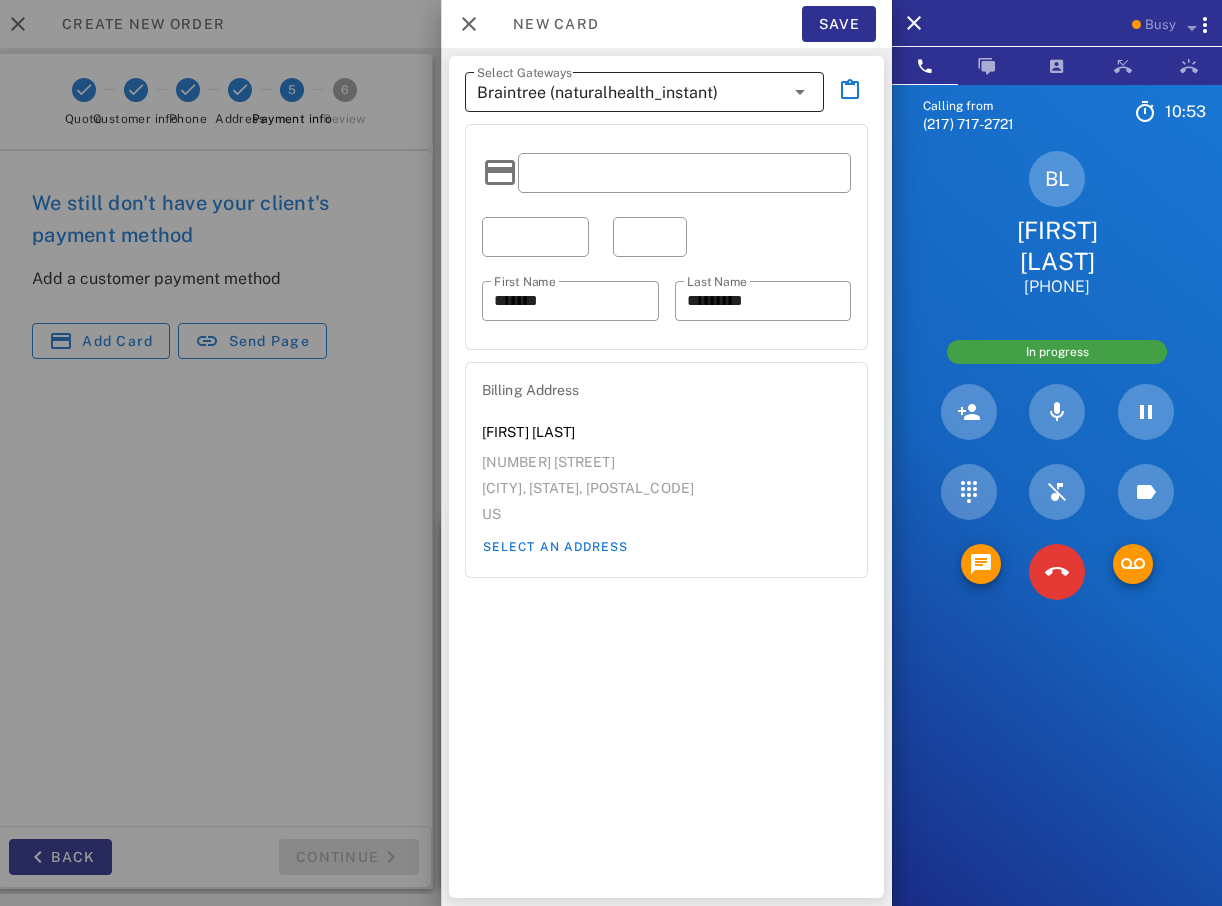 click at bounding box center (800, 92) 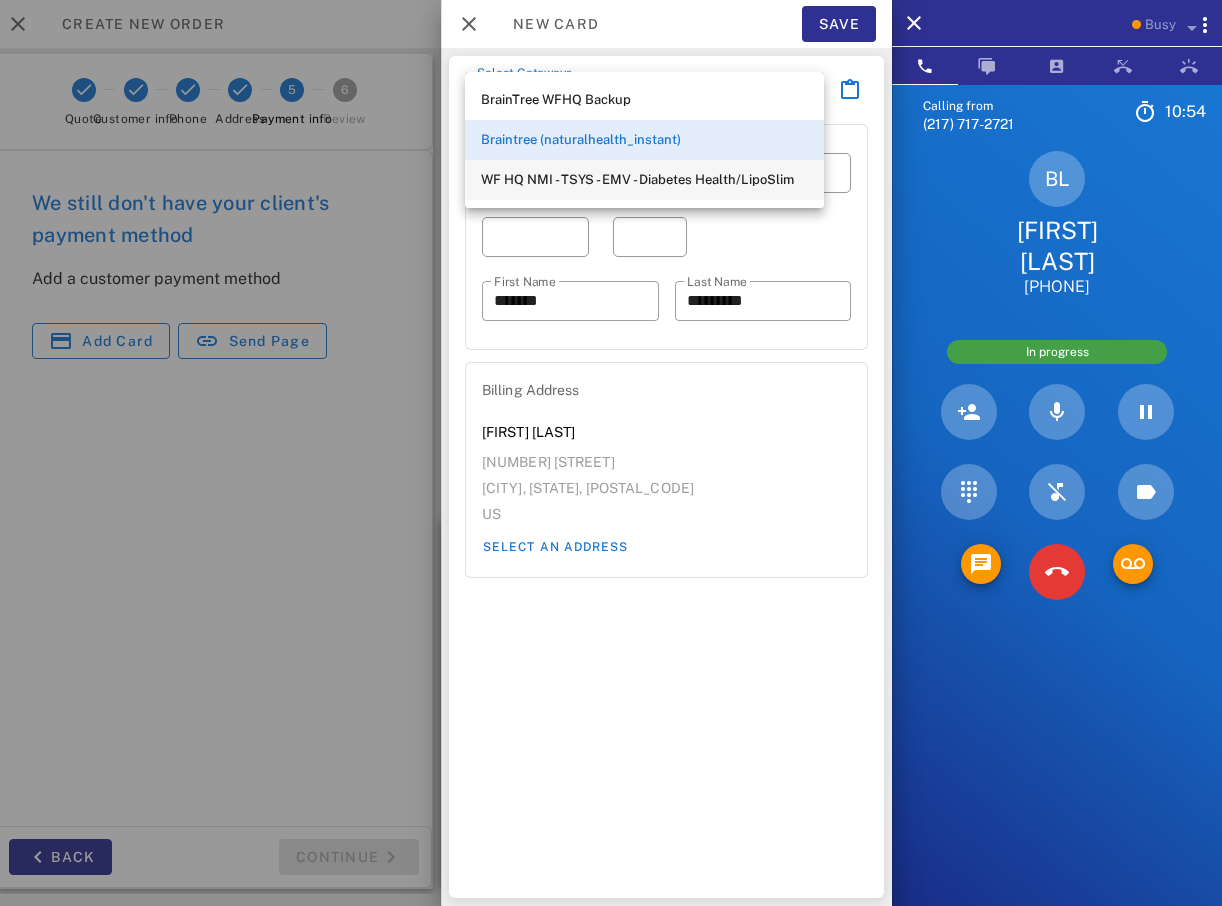 click on "WF HQ NMI - TSYS - EMV - Diabetes Health/LipoSlim" at bounding box center [644, 180] 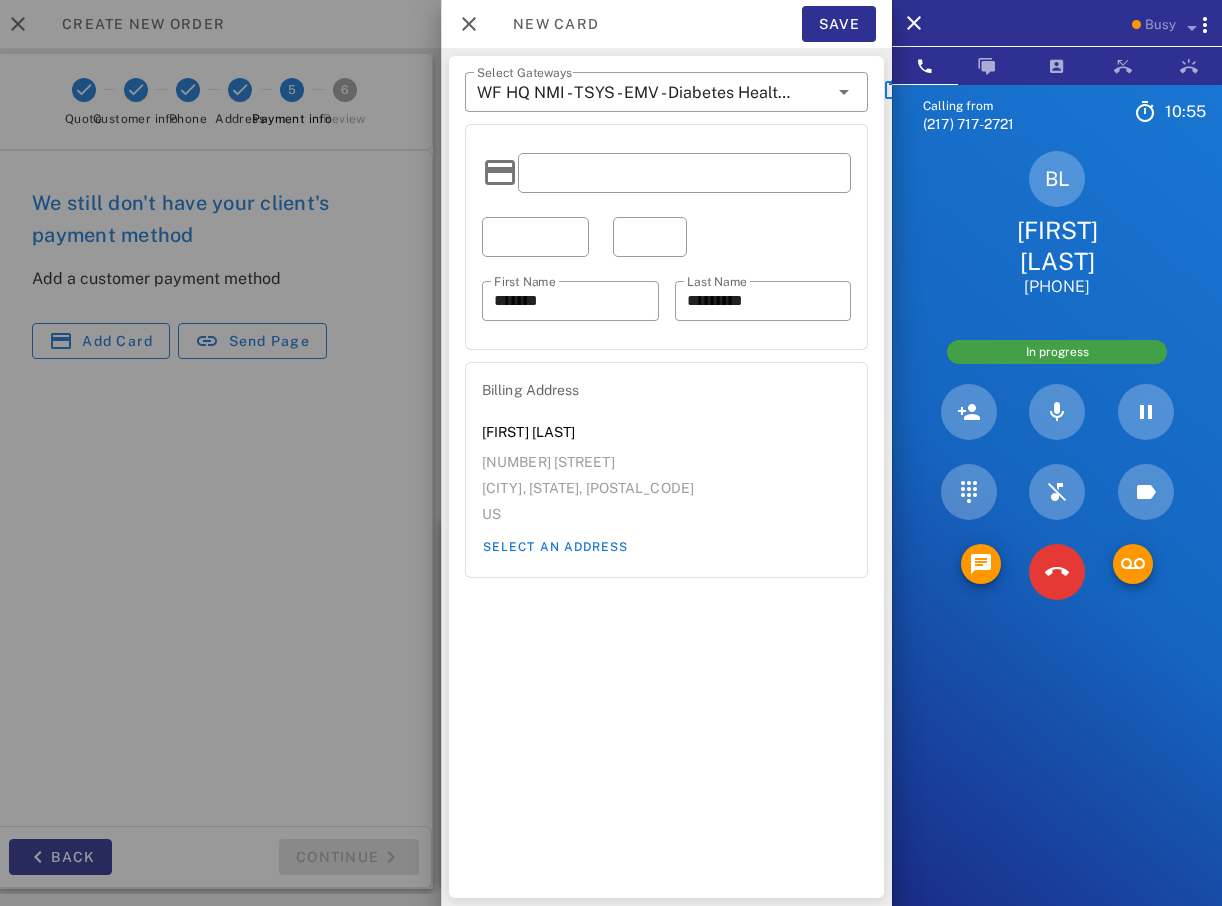 click at bounding box center [684, 173] 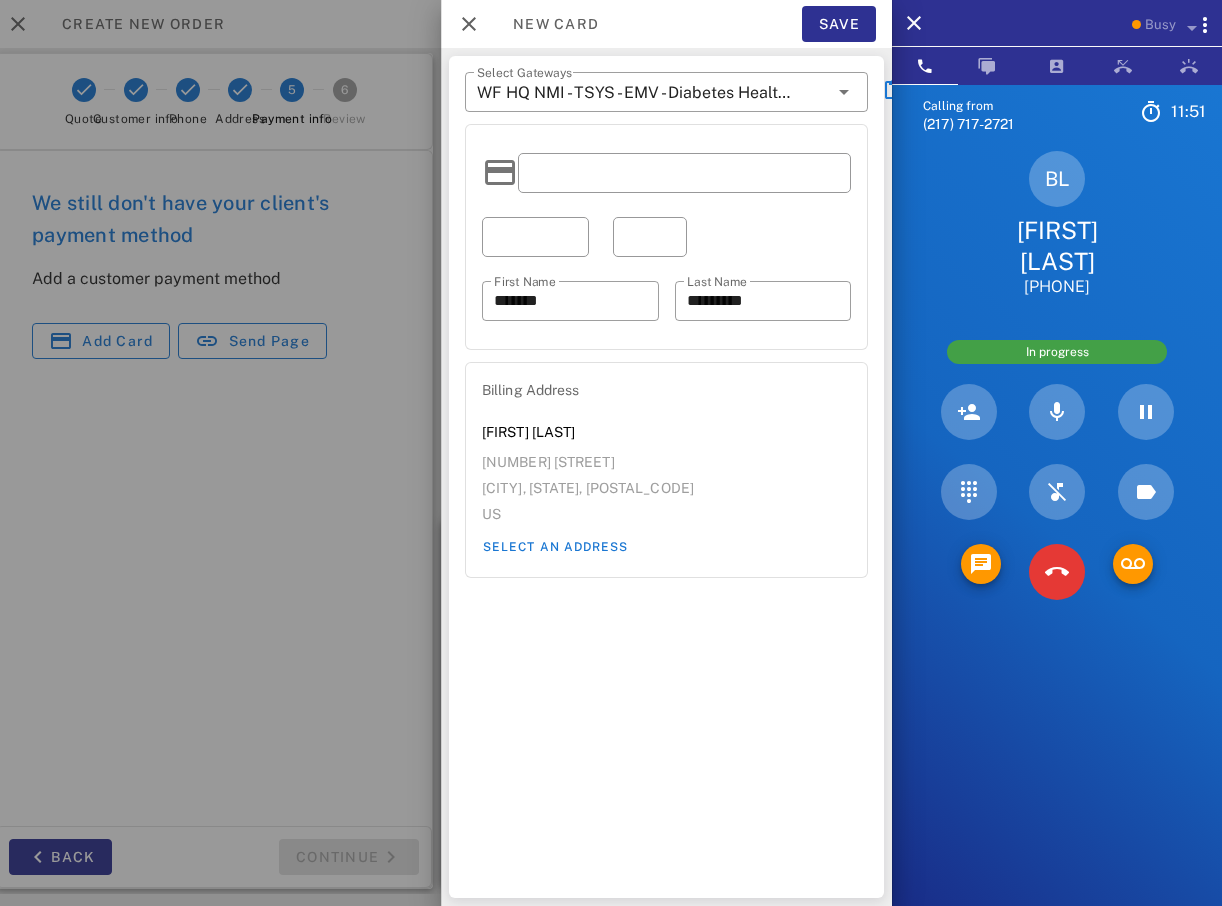 click on "​ First Name ******* ​ Last Name *********" at bounding box center [666, 237] 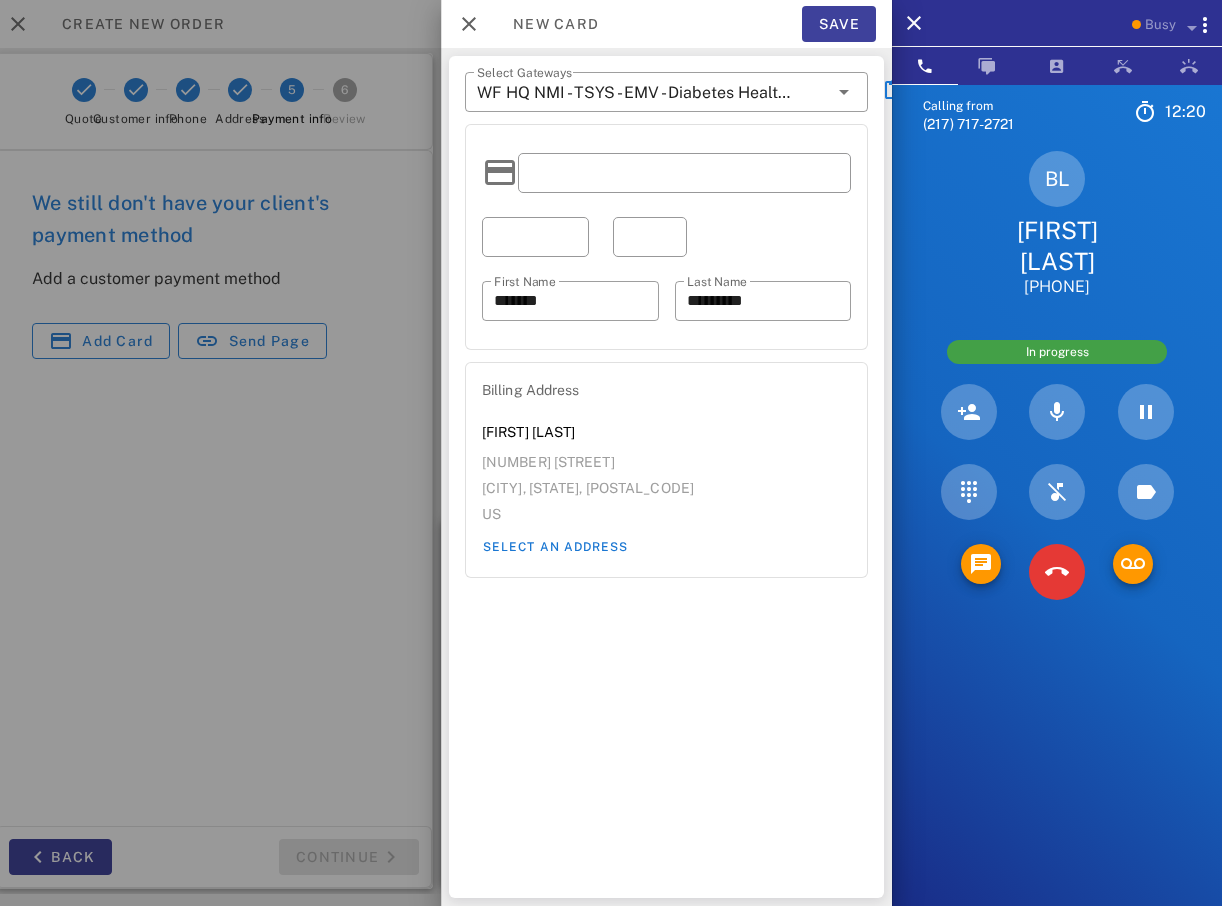 click on "Save" at bounding box center [839, 24] 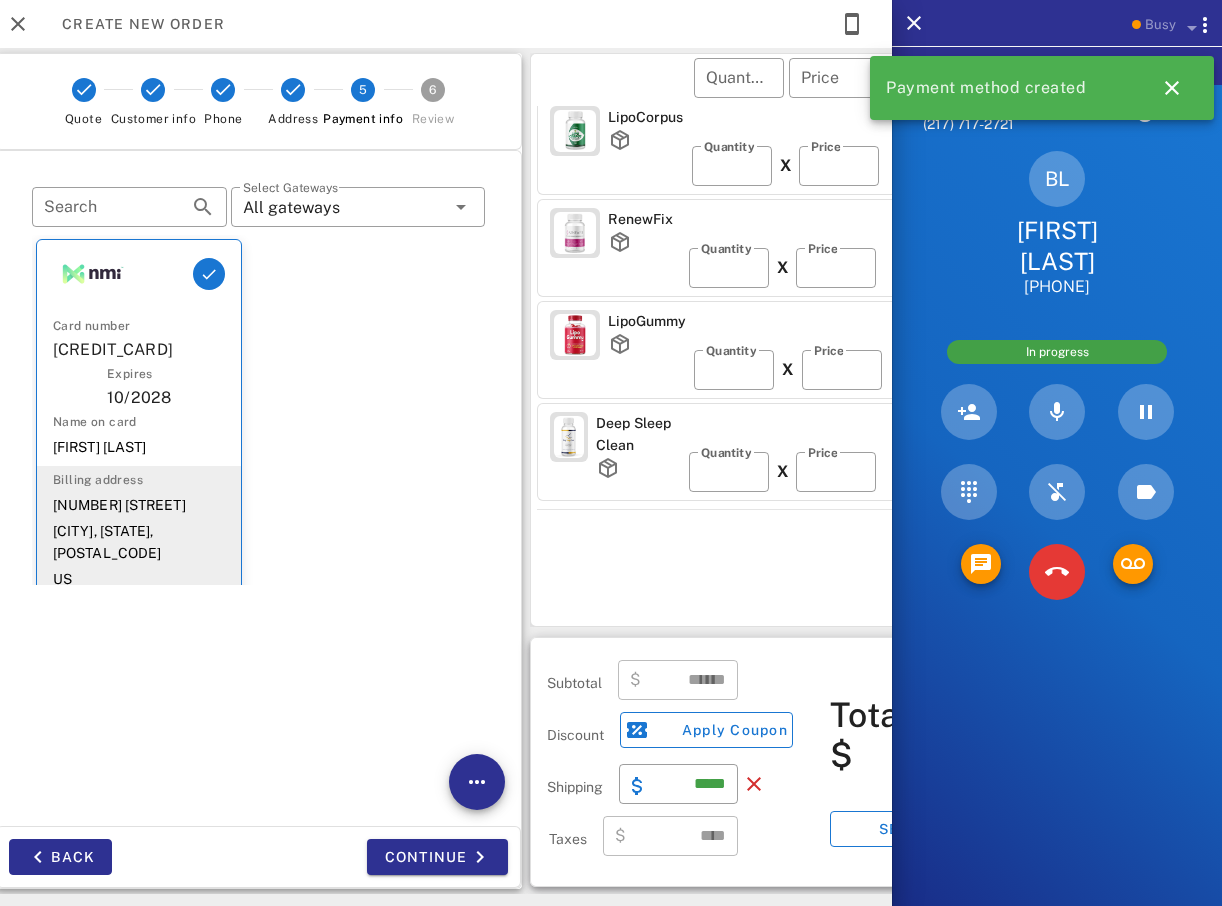 scroll, scrollTop: 13, scrollLeft: 0, axis: vertical 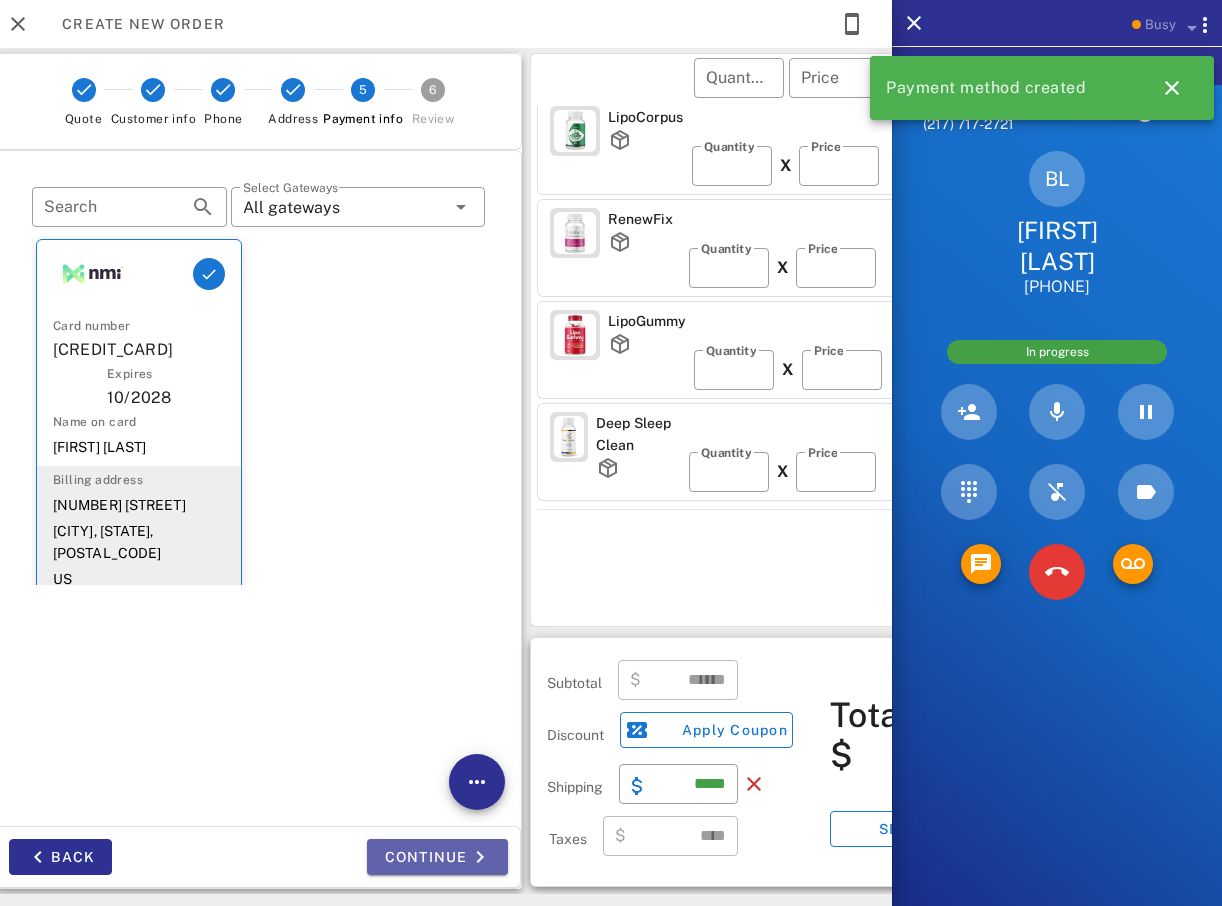 click on "Continue" at bounding box center (437, 857) 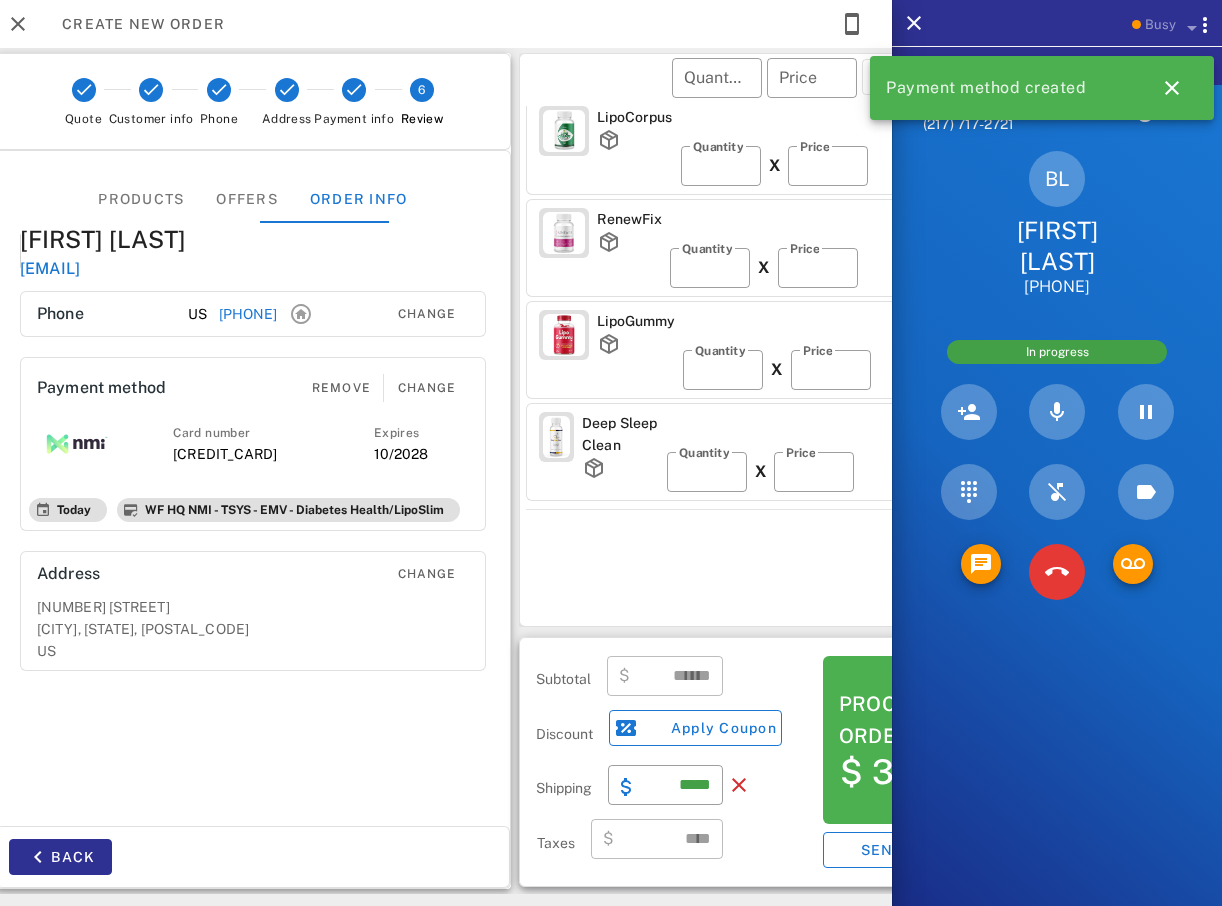 scroll, scrollTop: 35, scrollLeft: 0, axis: vertical 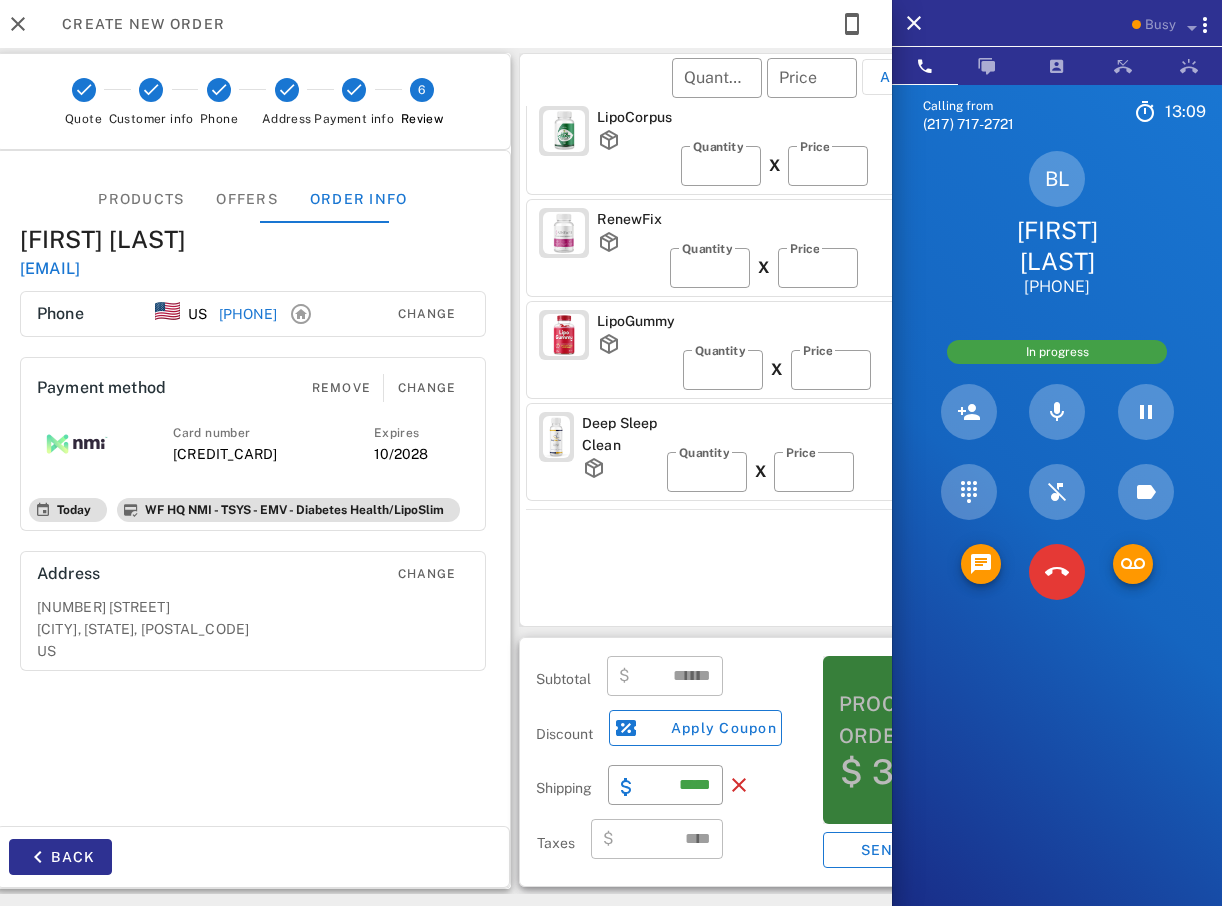 click on "Process order" at bounding box center [911, 720] 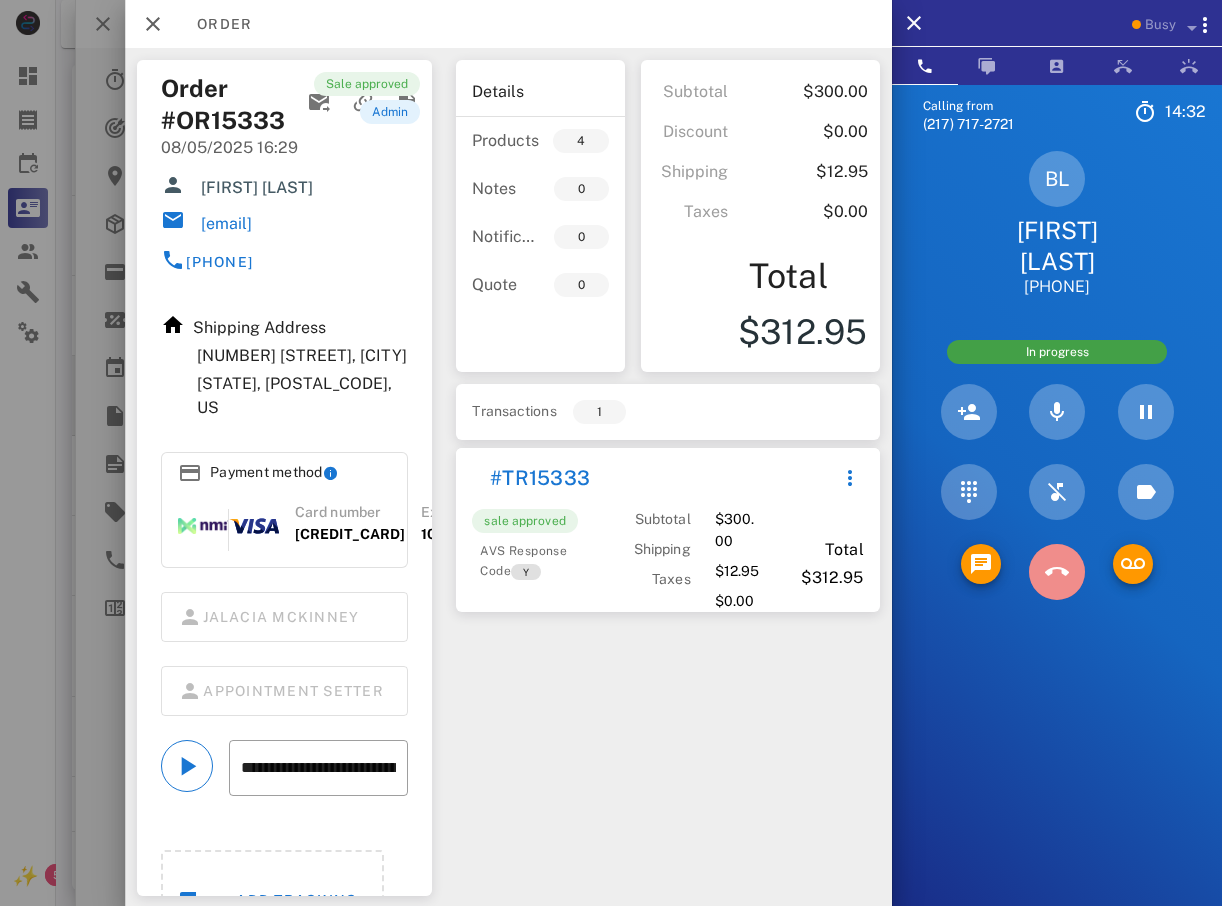 click at bounding box center [1057, 572] 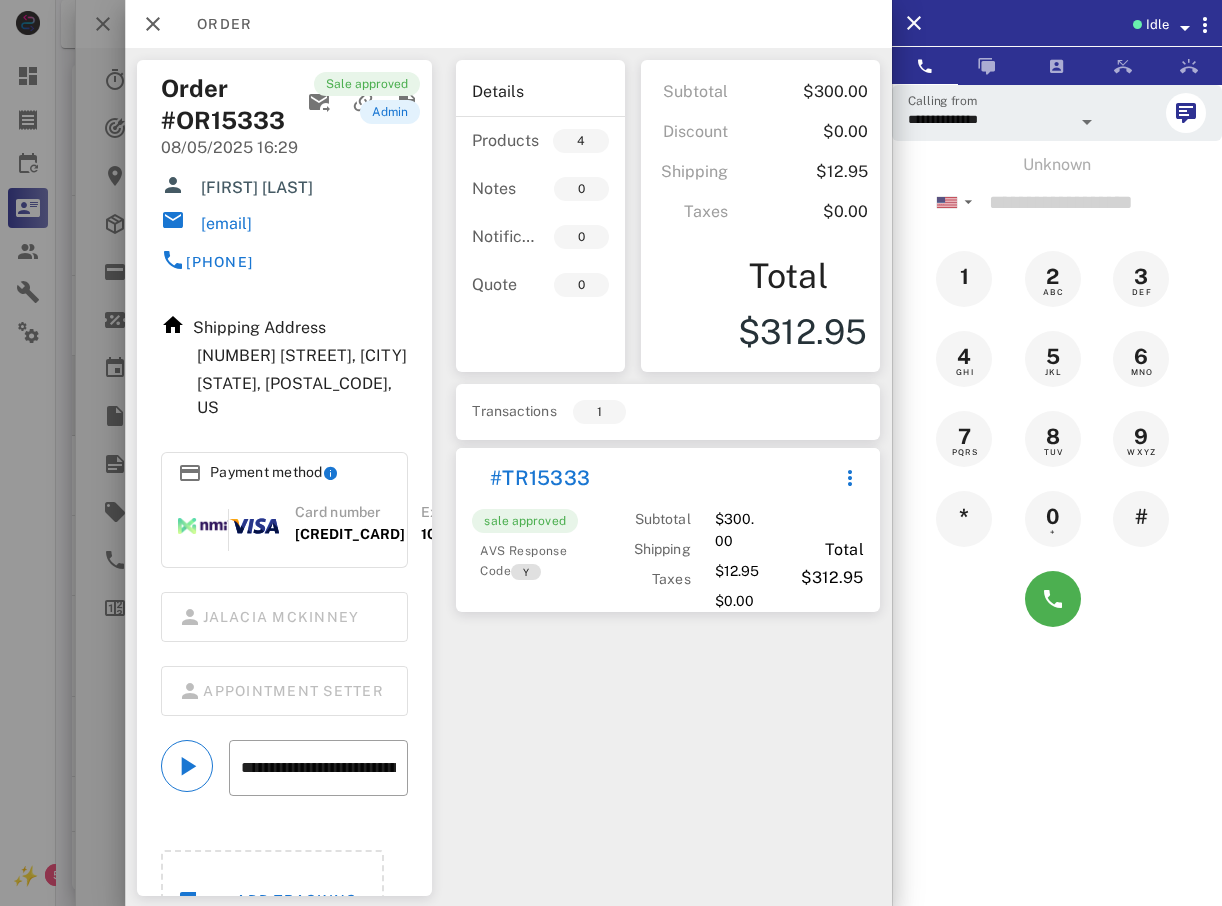 click at bounding box center [611, 453] 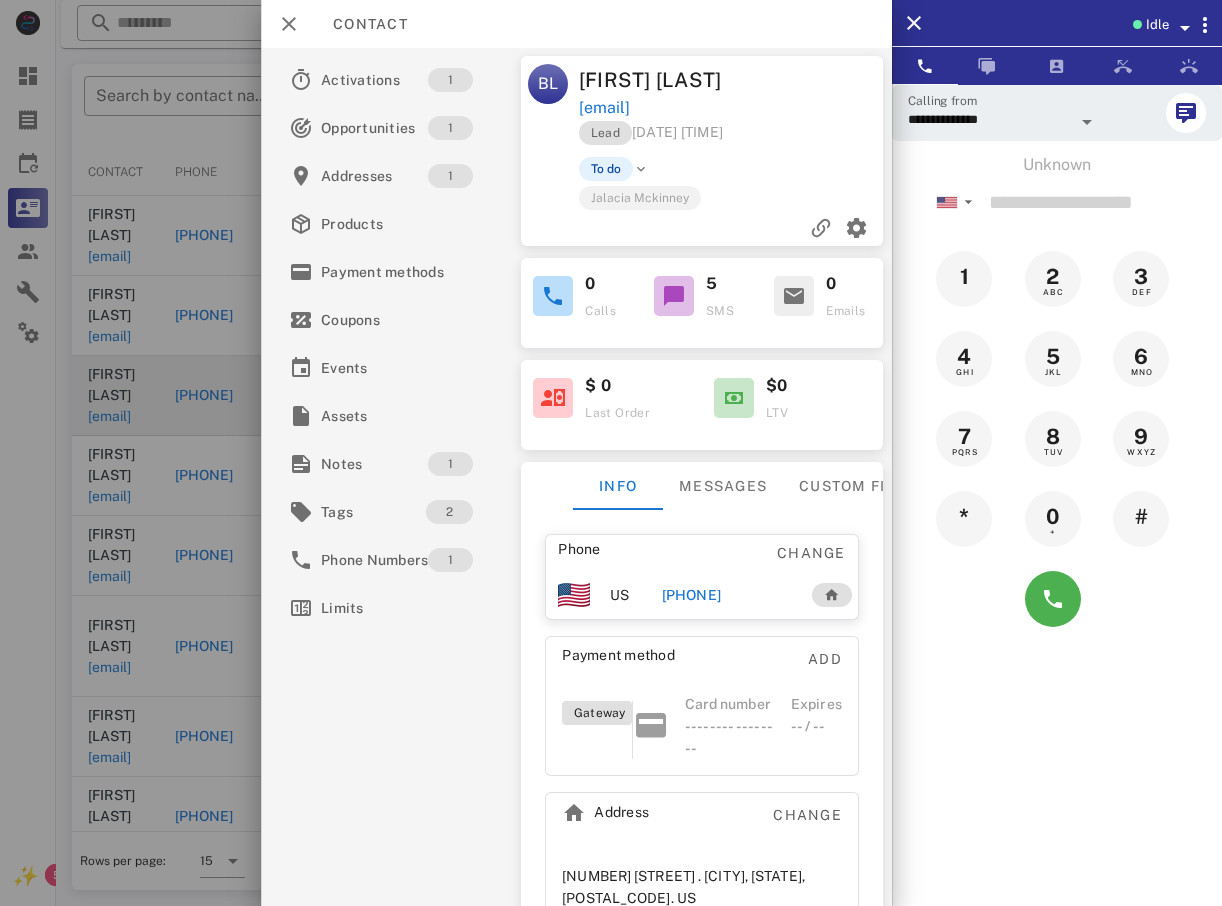 click at bounding box center (611, 453) 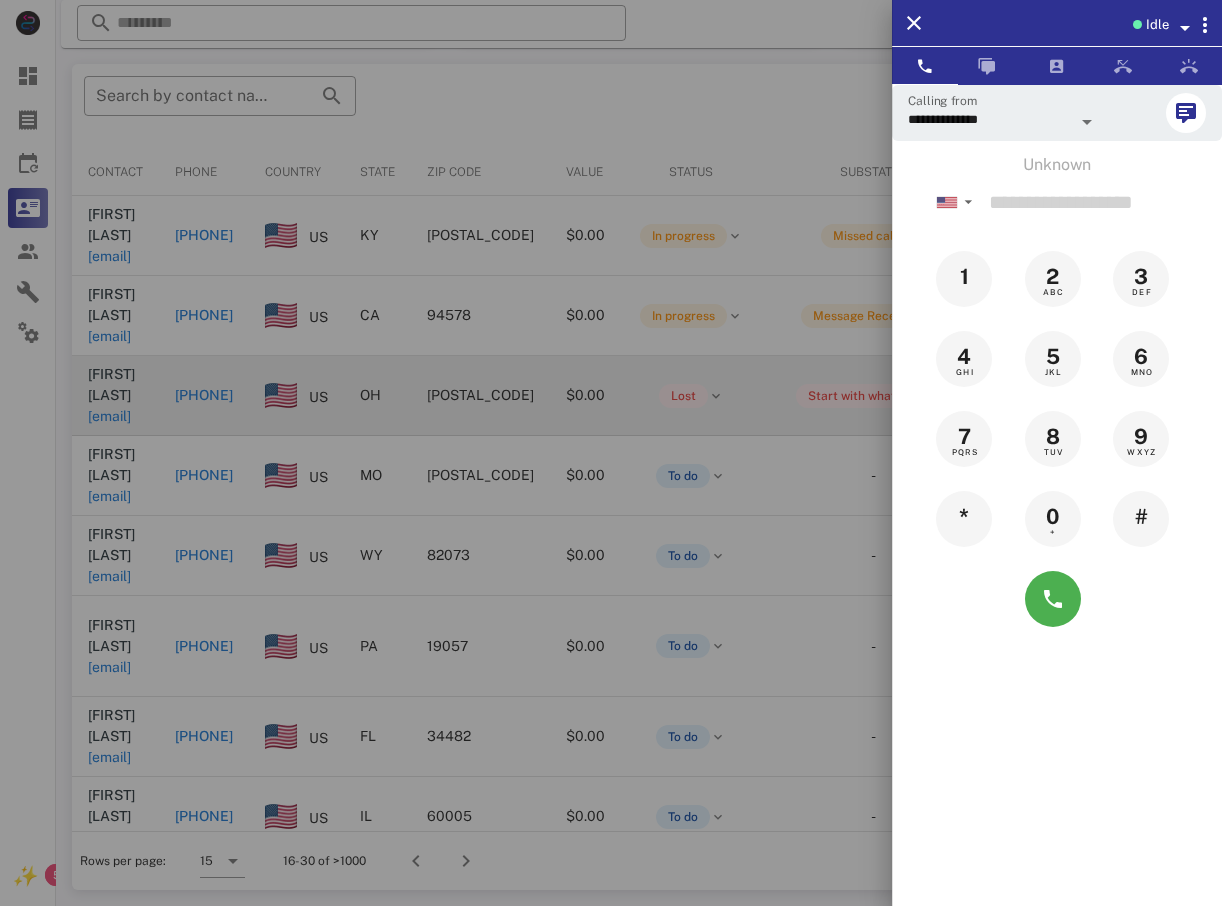 click at bounding box center [611, 453] 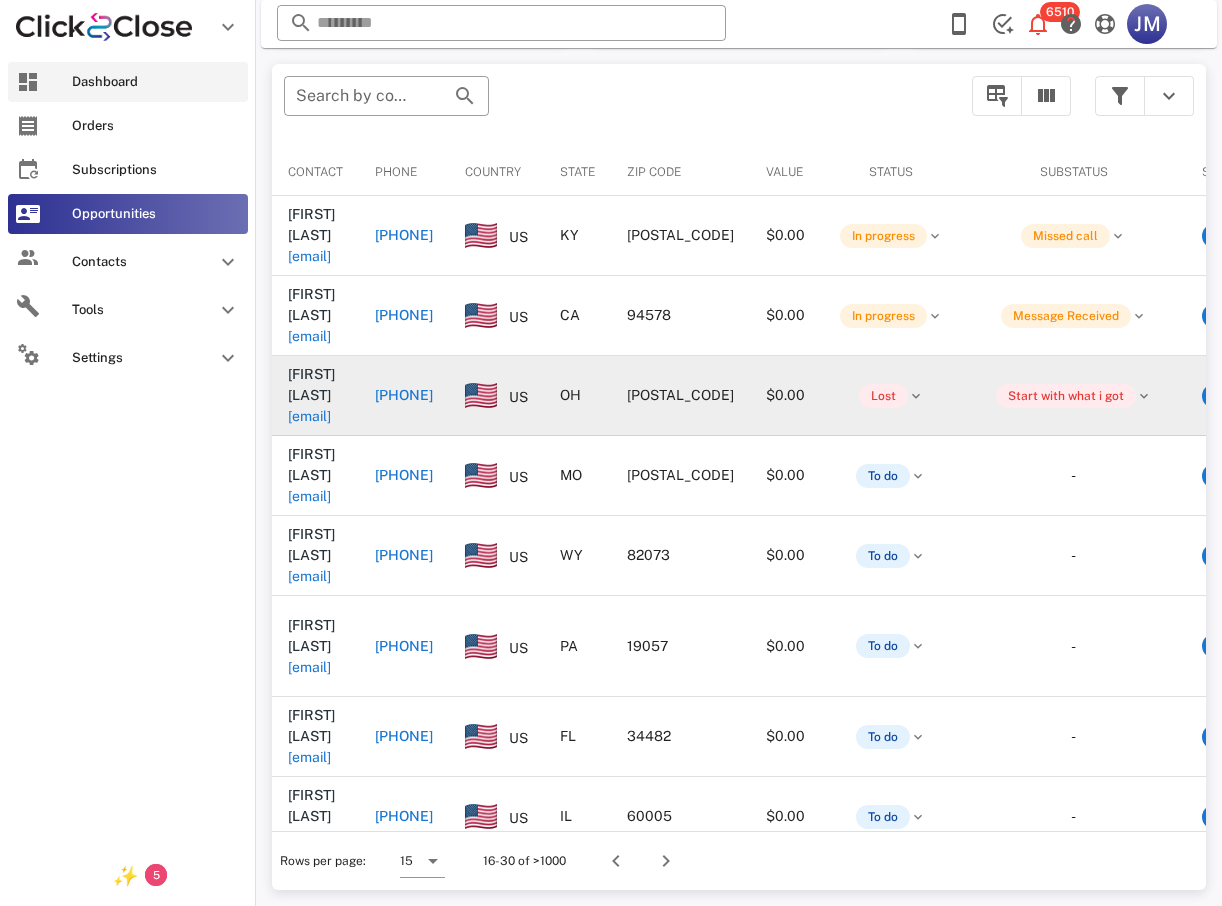click on "Dashboard" at bounding box center (156, 82) 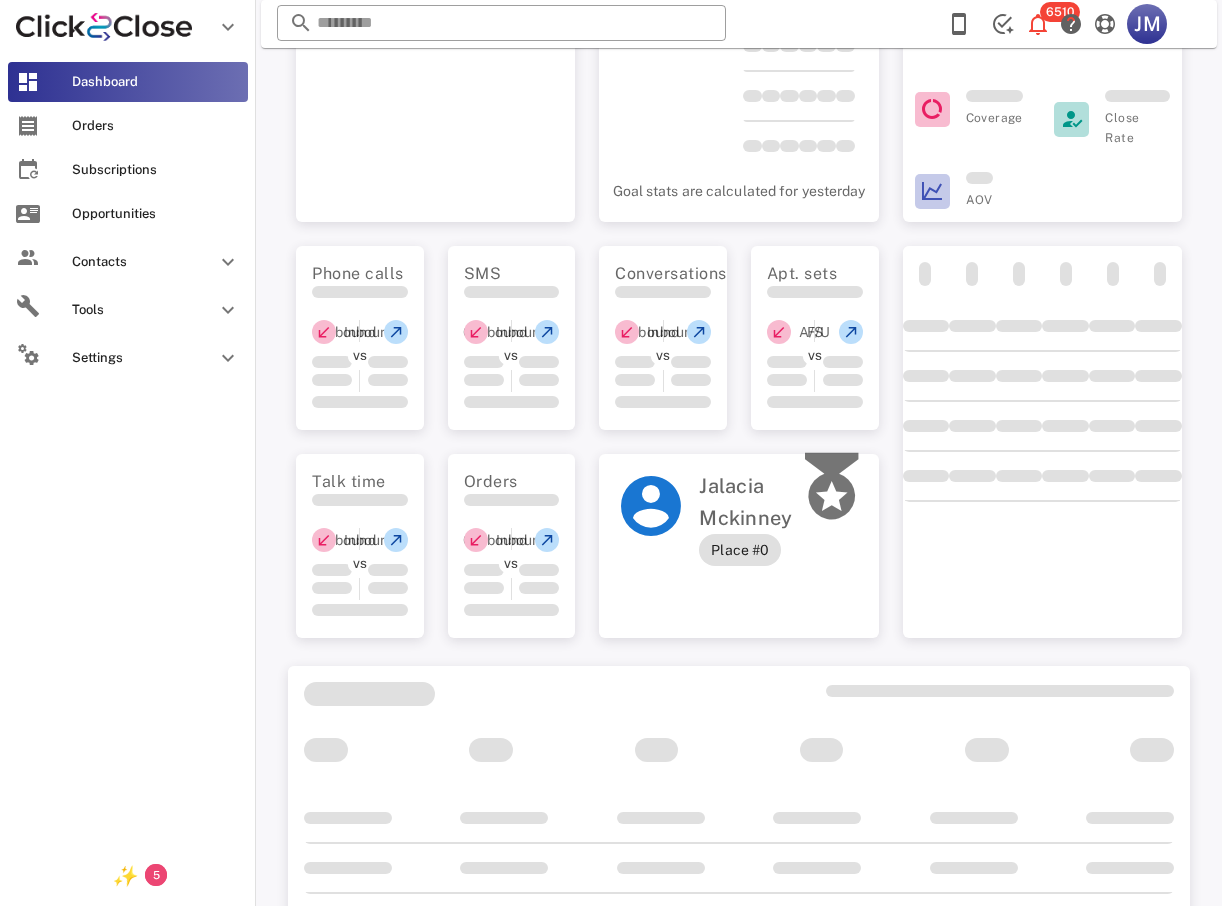 scroll, scrollTop: 0, scrollLeft: 0, axis: both 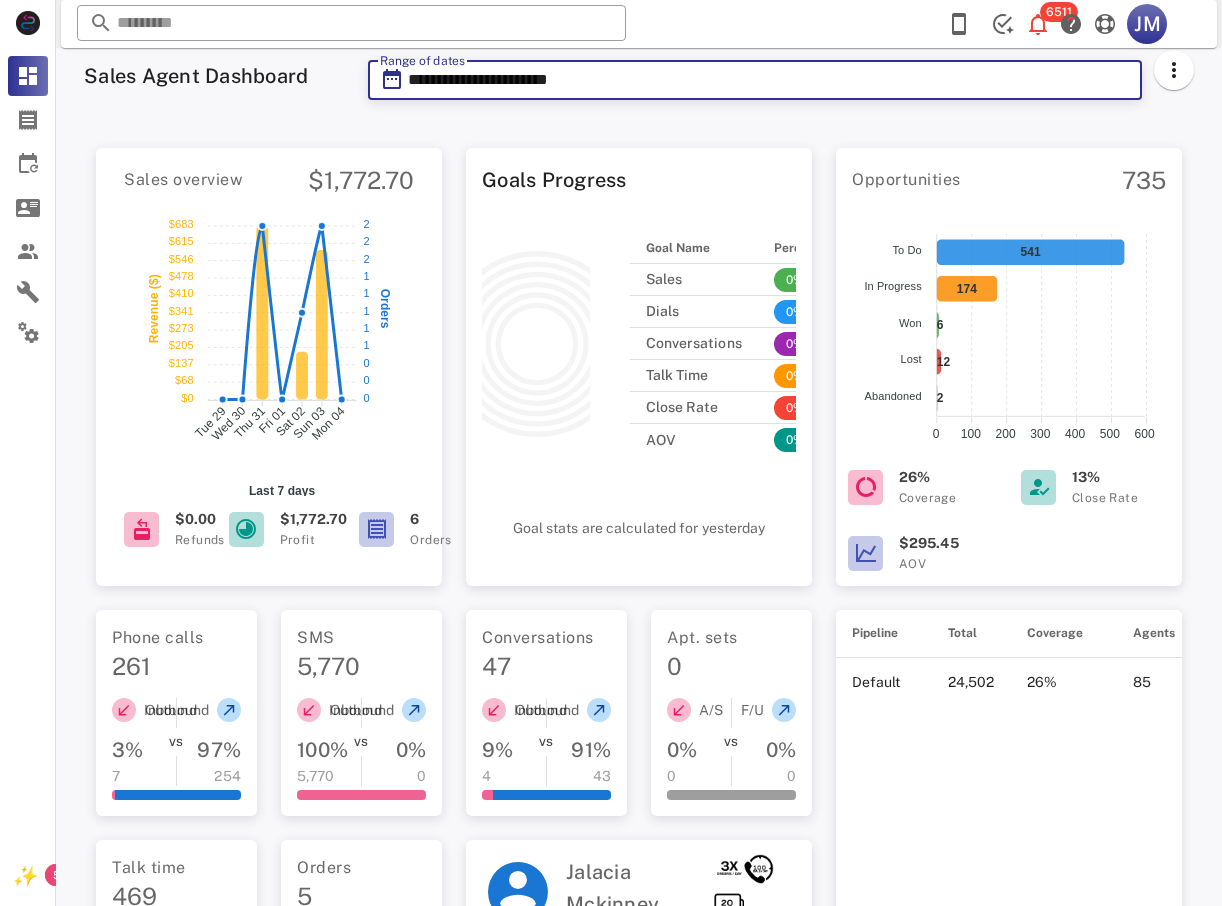 click on "**********" at bounding box center (769, 80) 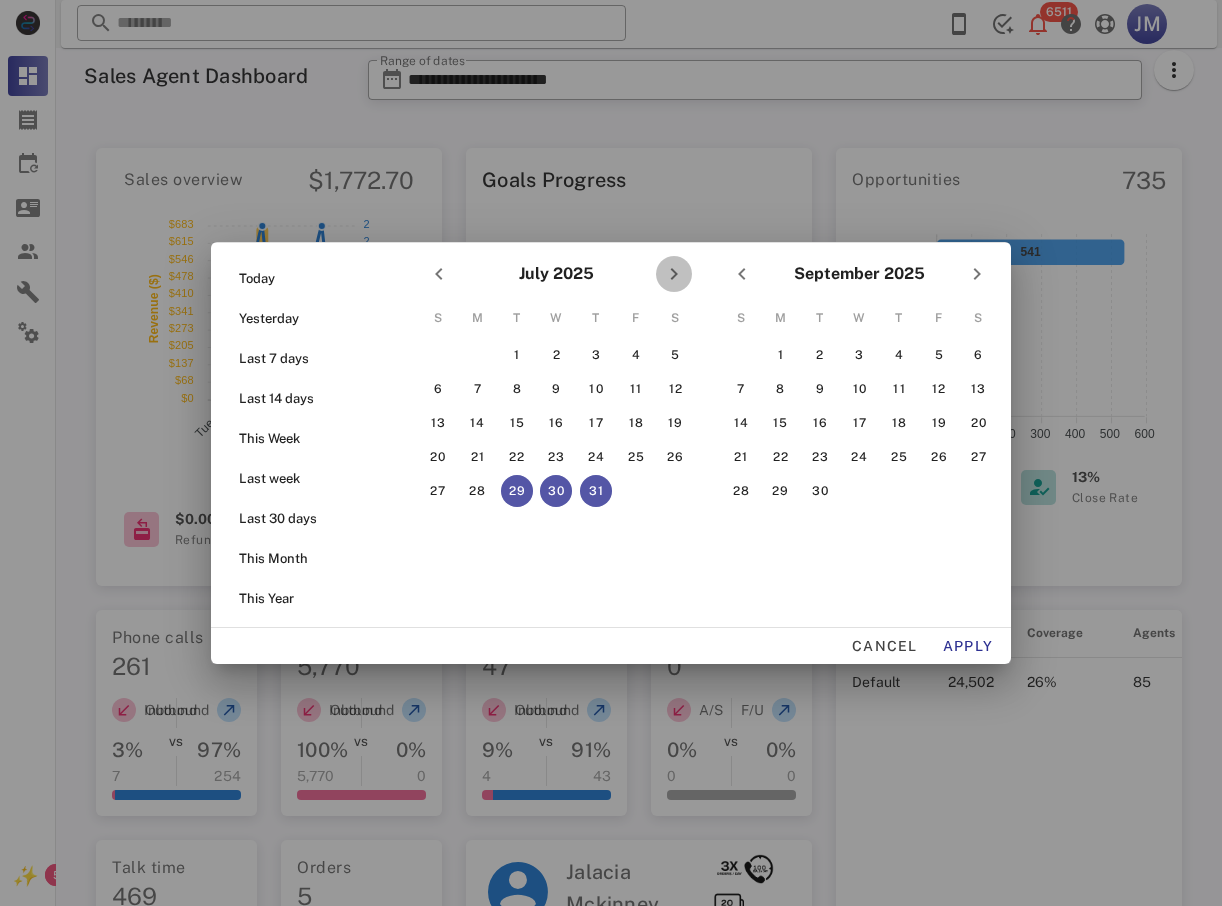click at bounding box center [674, 274] 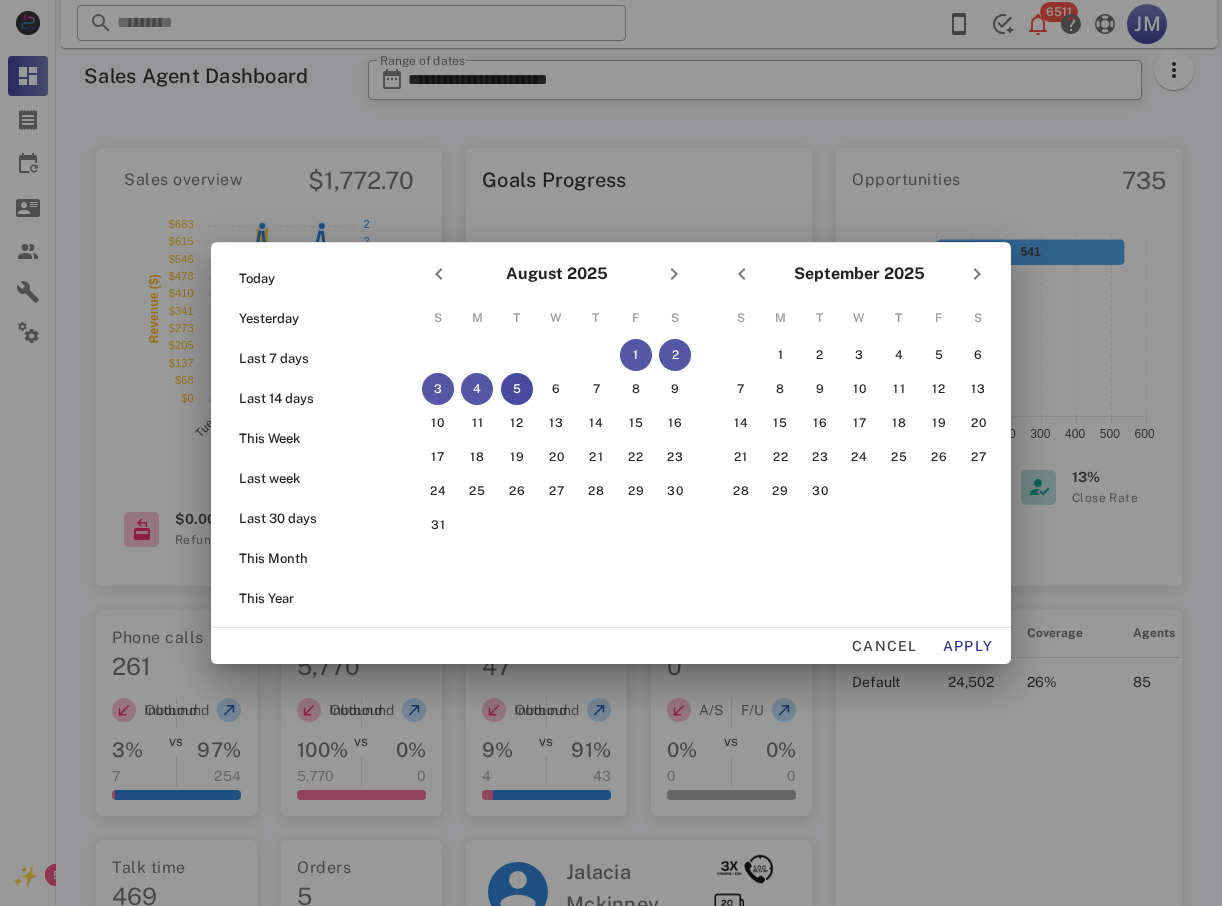 click on "August 2025" at bounding box center [556, 274] 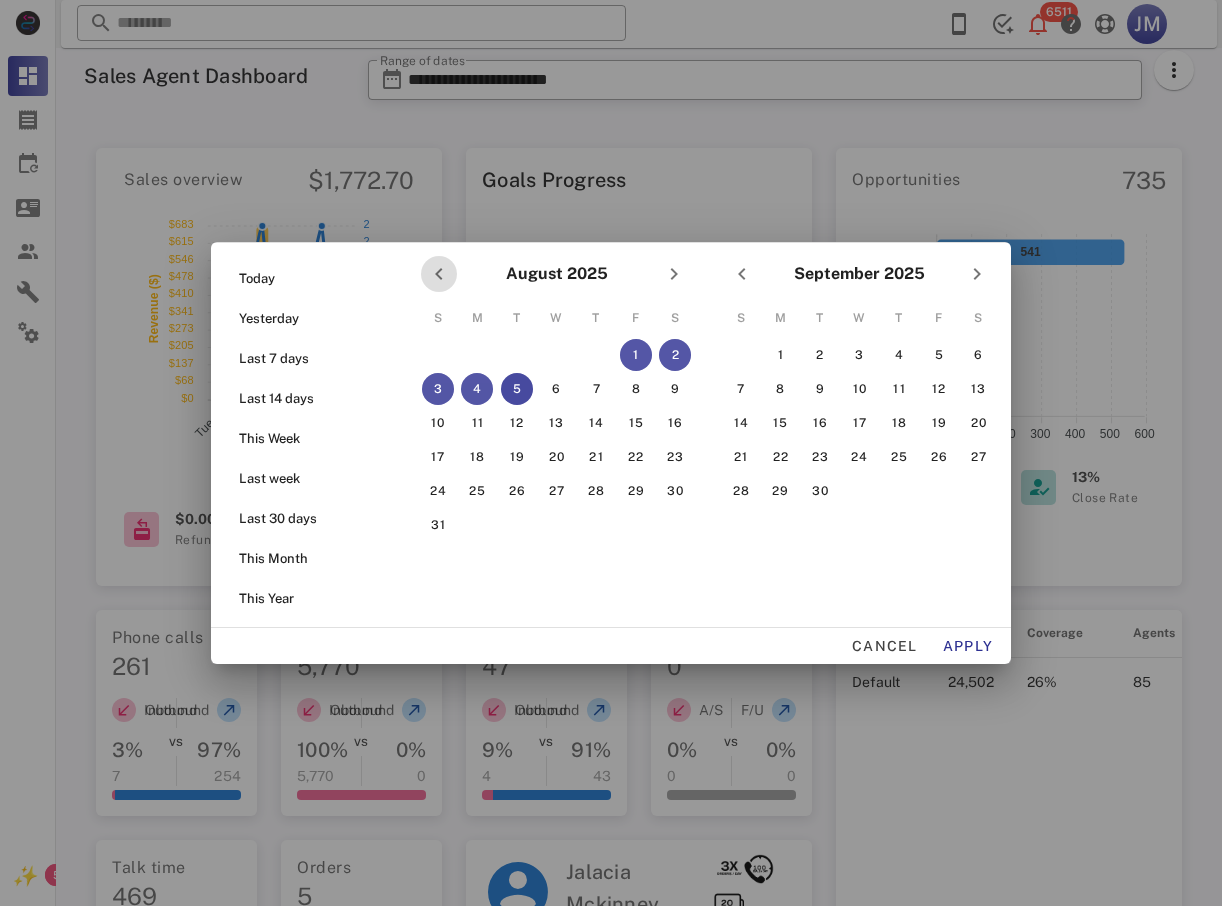 click at bounding box center [439, 274] 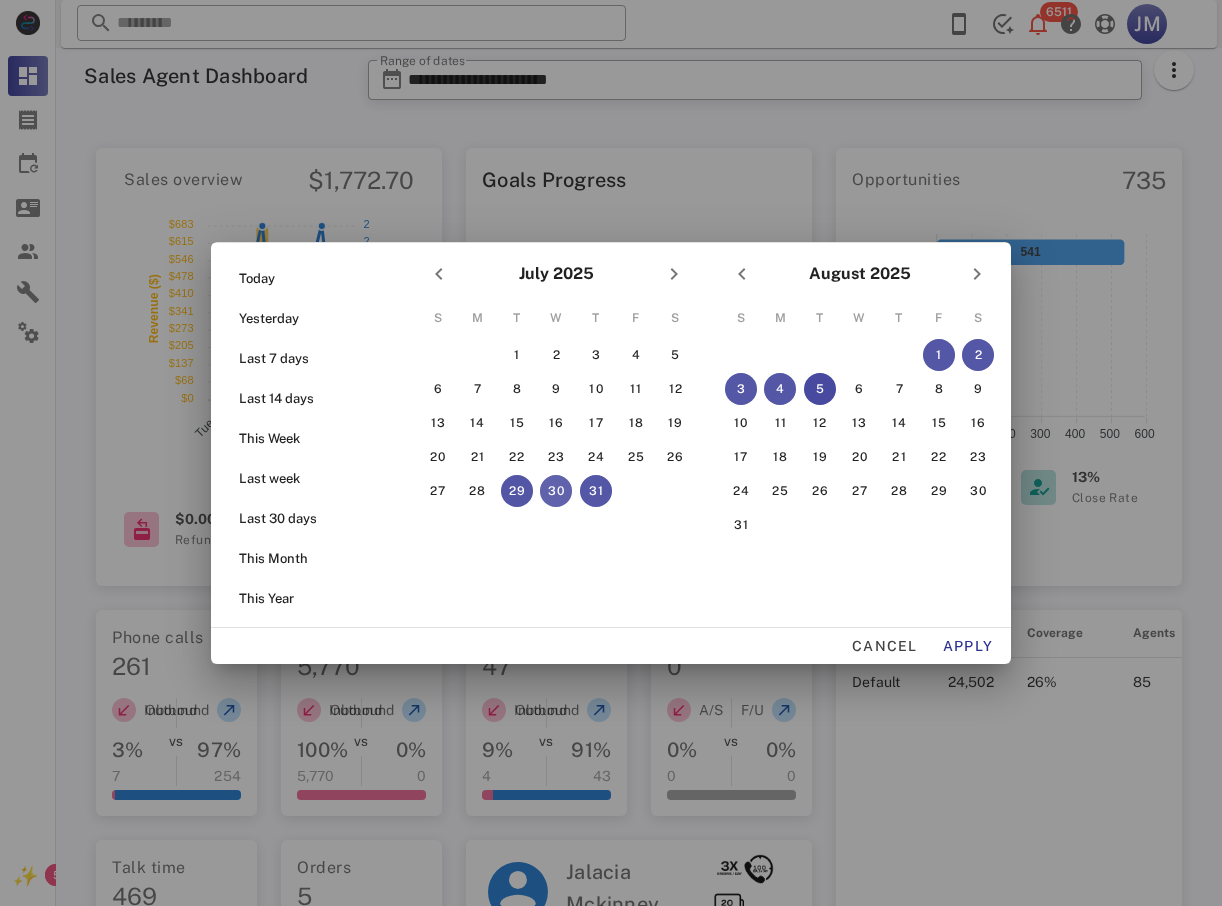 click on "30" at bounding box center [556, 491] 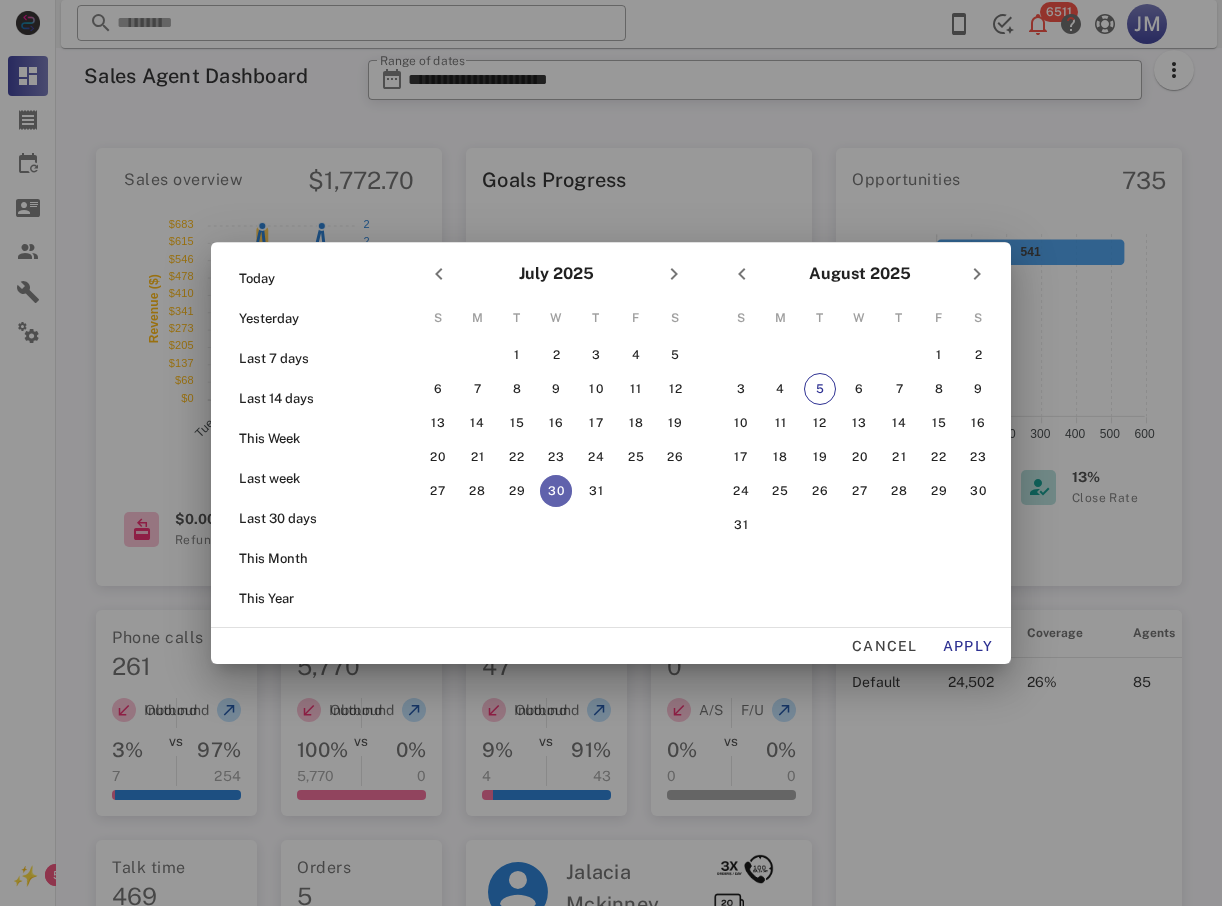 click on "30" at bounding box center [556, 491] 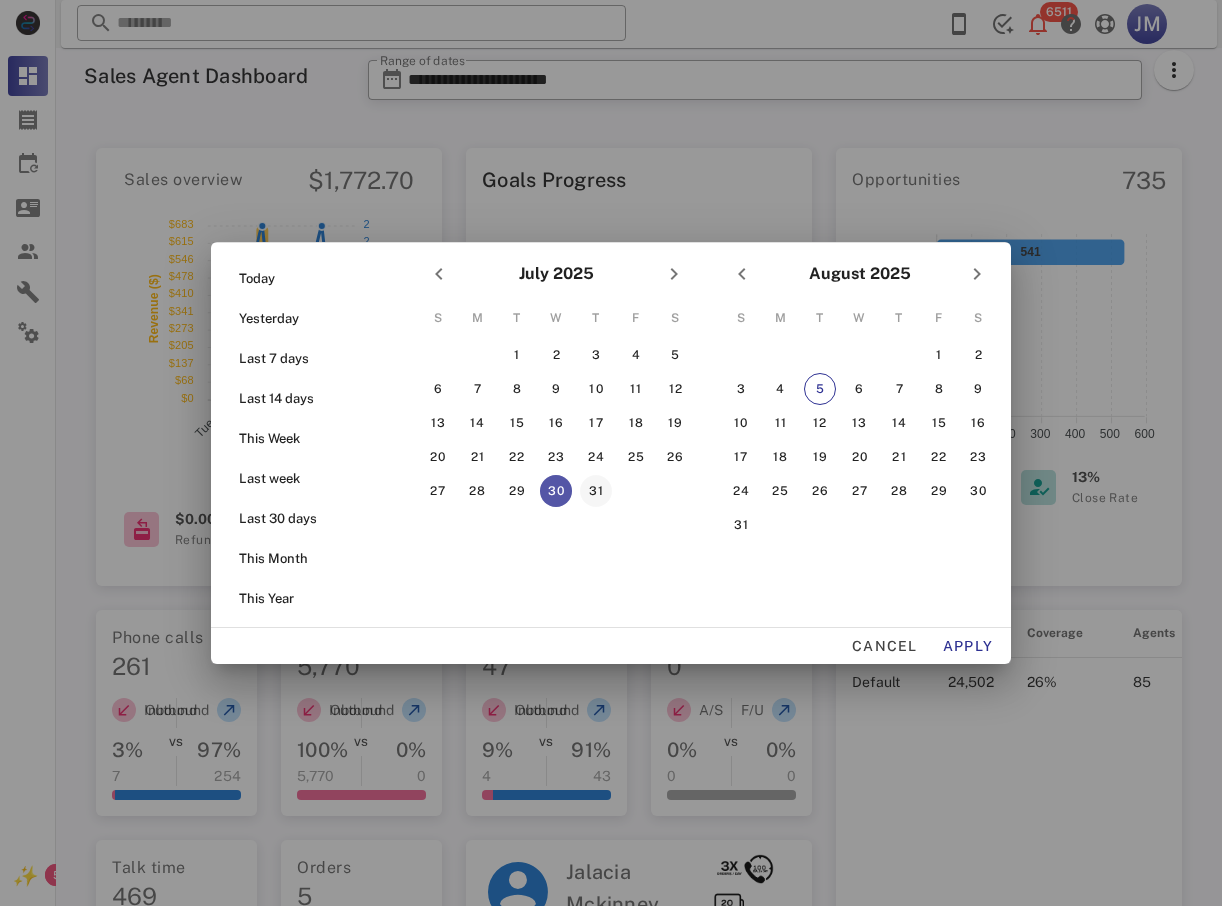 click on "S M T W T F S 1 2 3 4 5 6 7 8 9 10 11 12 13 14 15 16 17 18 19 20 21 22 23 24 25 26 27 28 29 30 31" at bounding box center [556, 403] 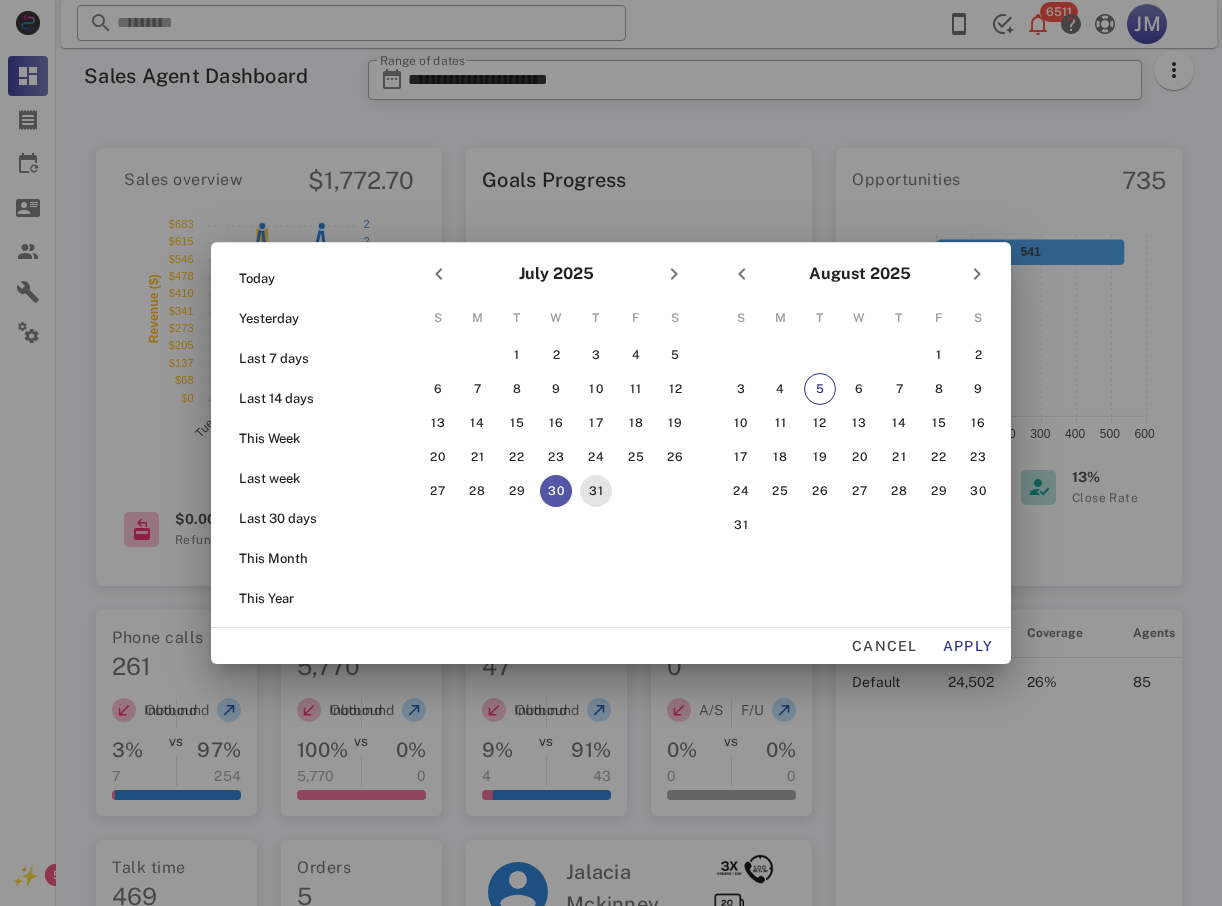 click on "31" at bounding box center (596, 491) 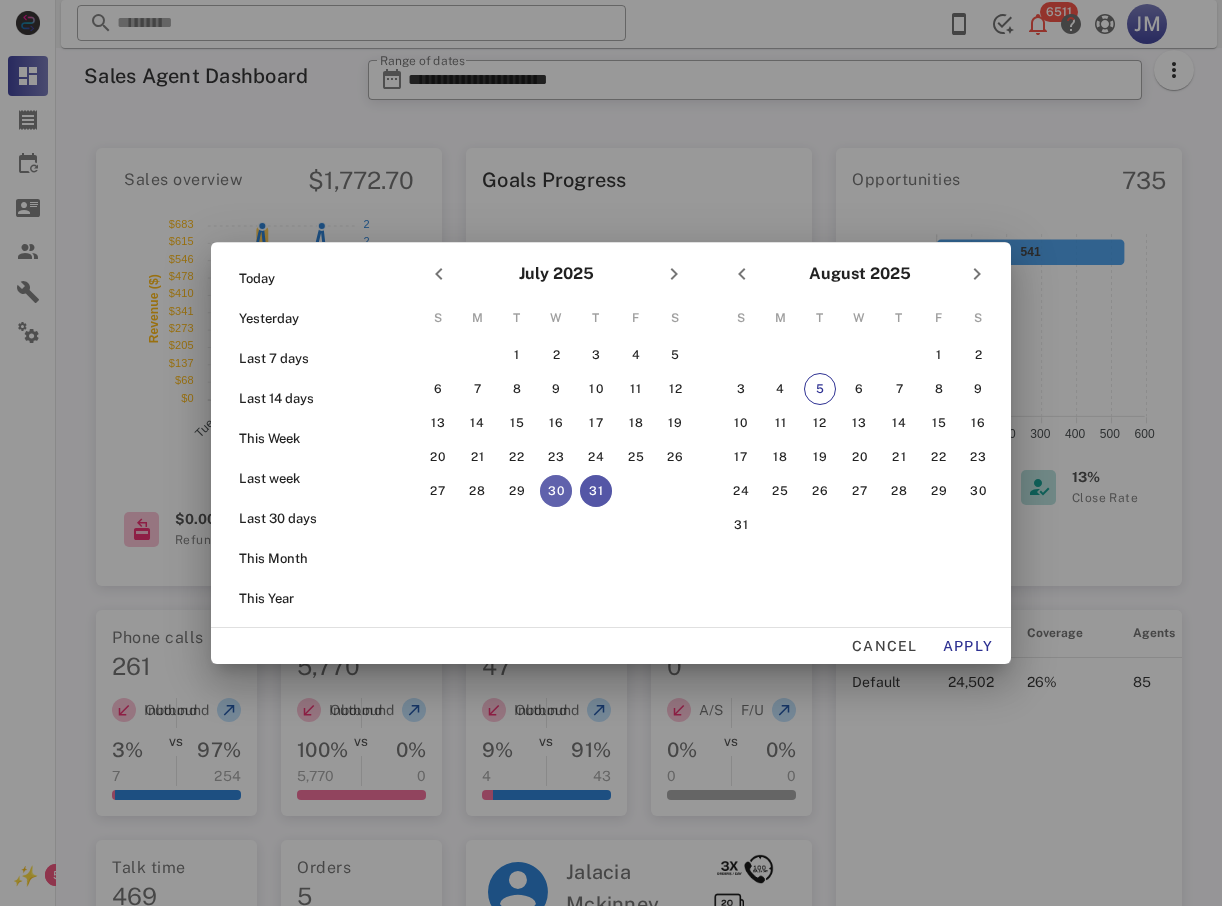 click on "30" at bounding box center [556, 491] 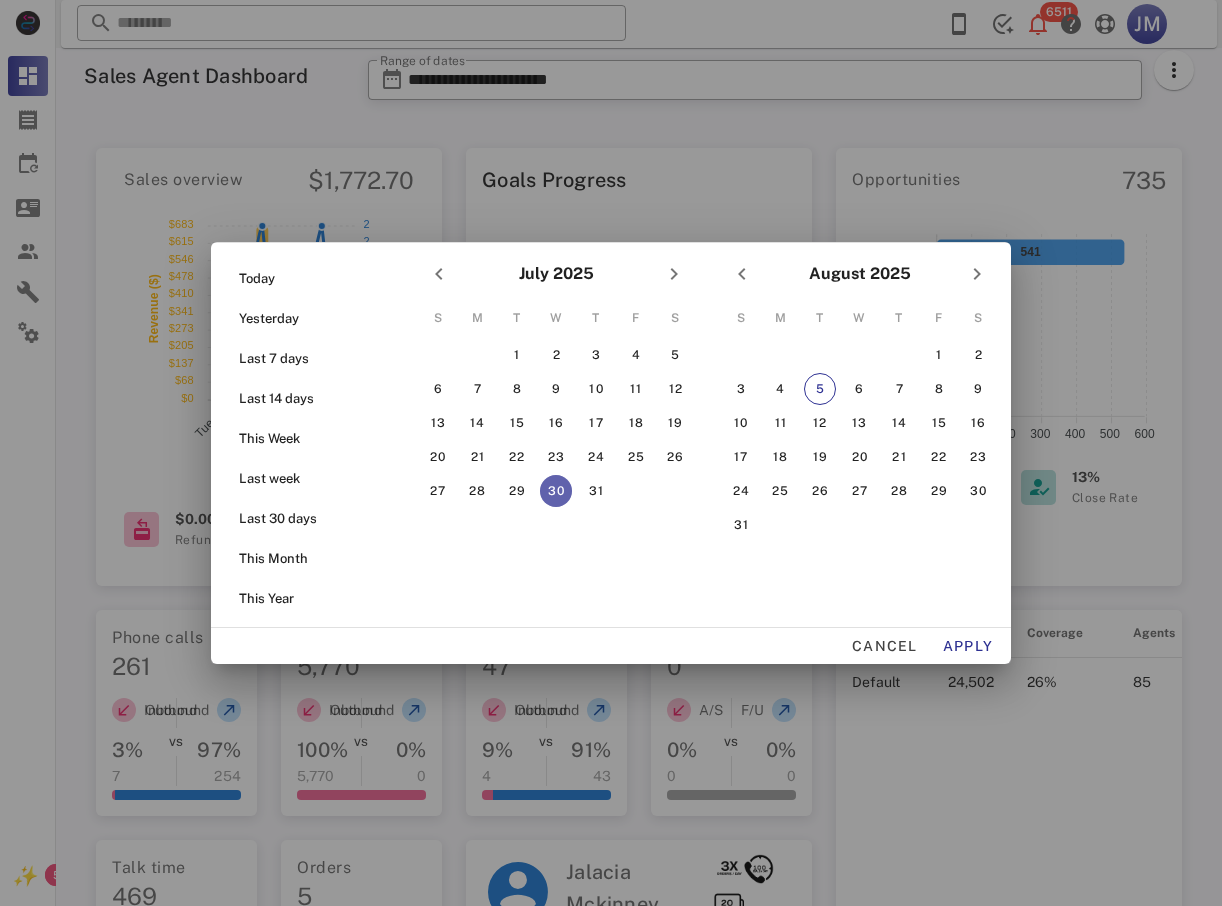 click on "30" at bounding box center (556, 491) 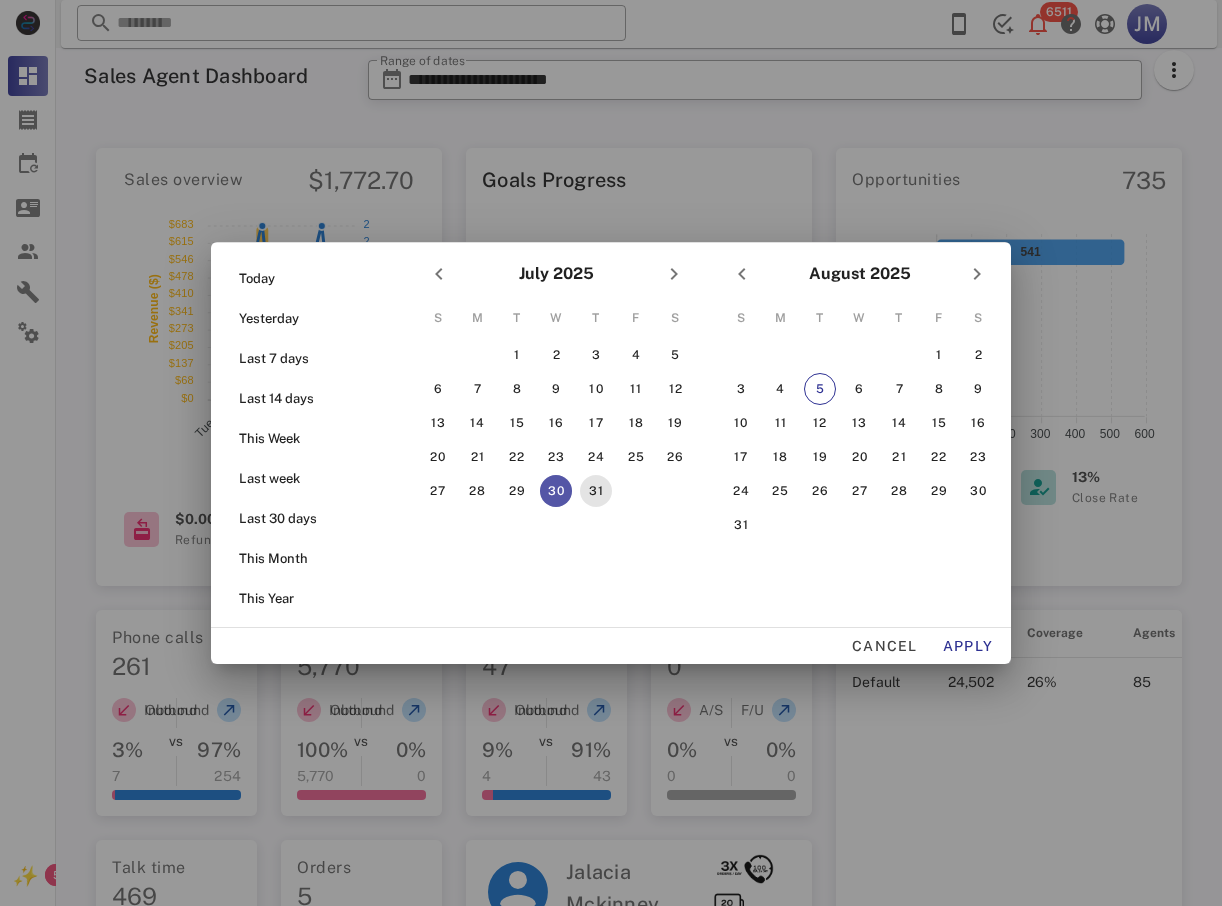 click on "31" at bounding box center [596, 491] 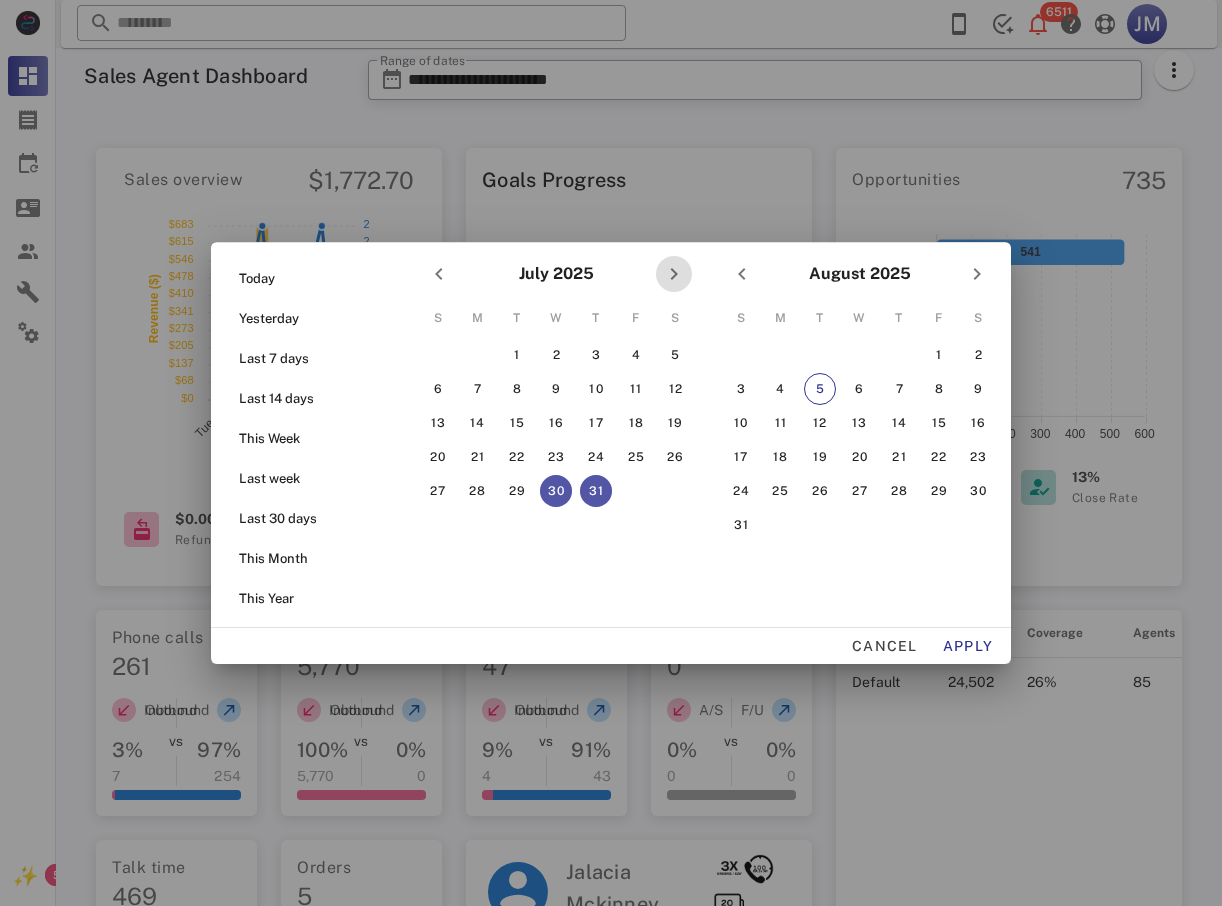 click at bounding box center (674, 274) 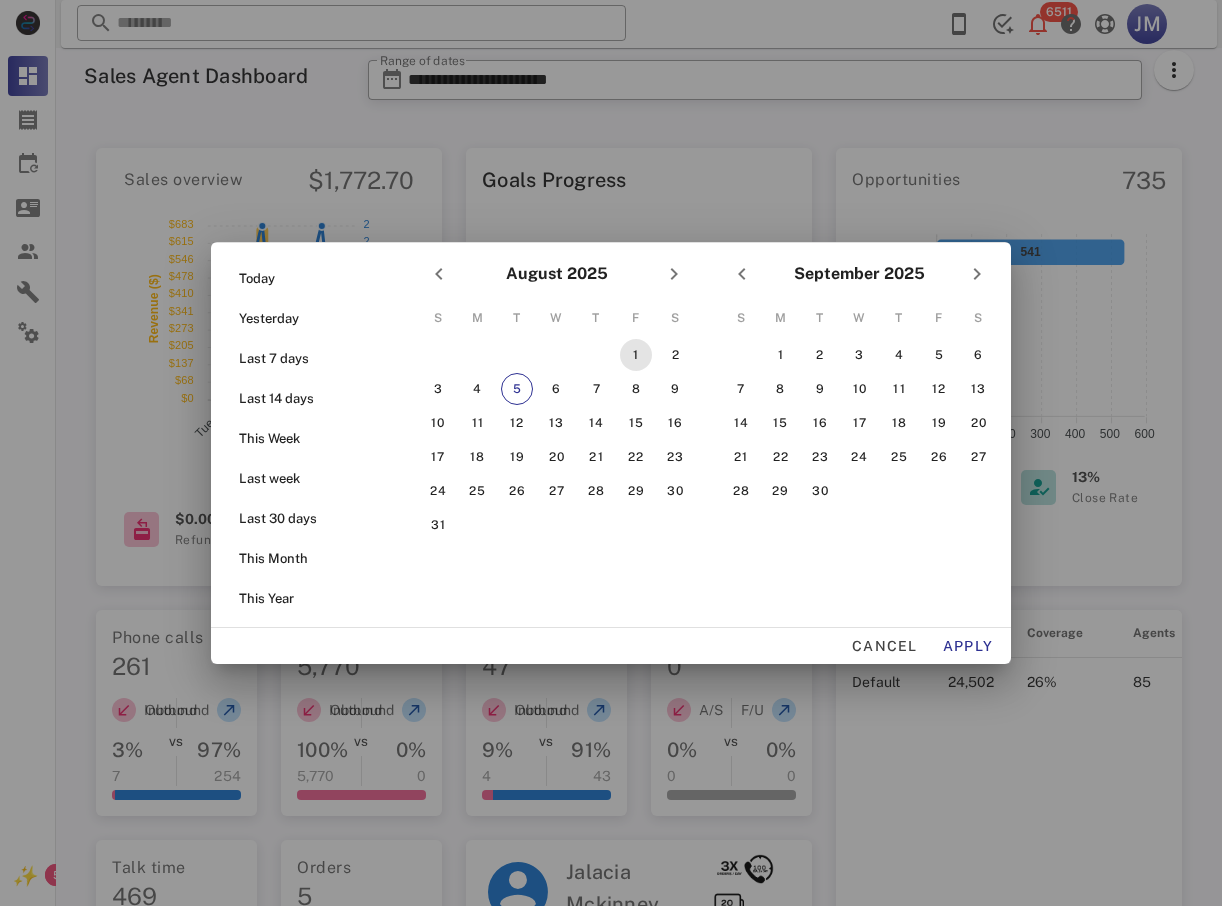 click on "1" at bounding box center (636, 355) 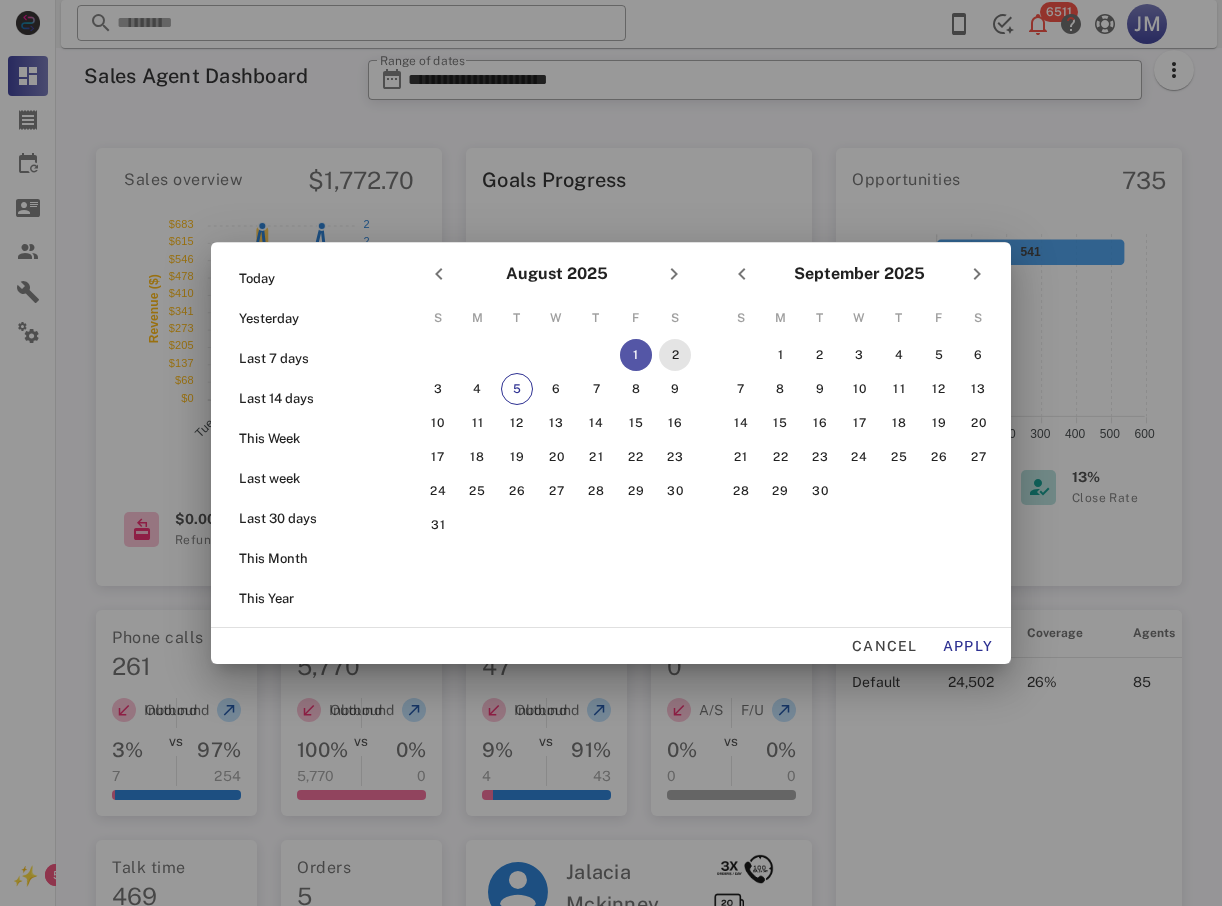click on "2" at bounding box center (675, 355) 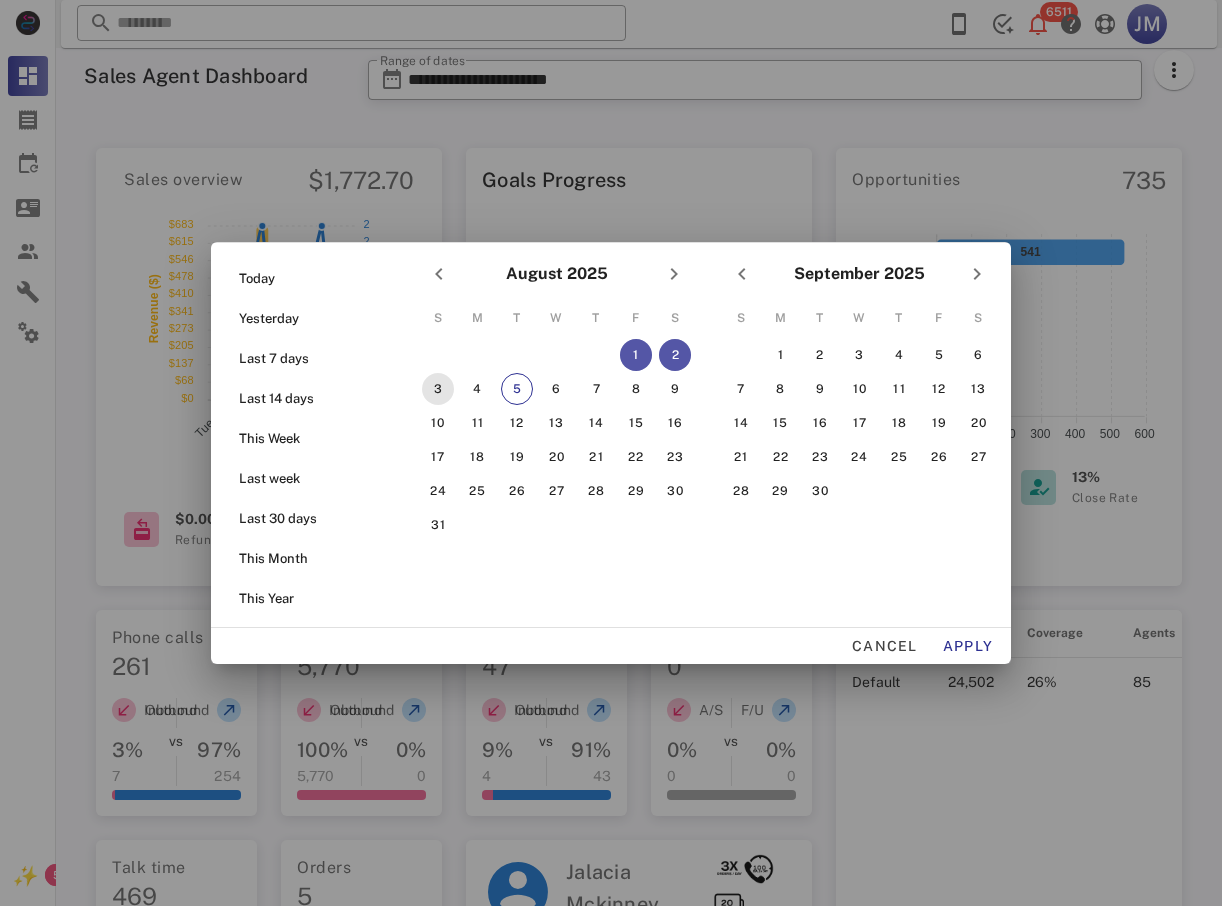 click on "3" at bounding box center (438, 389) 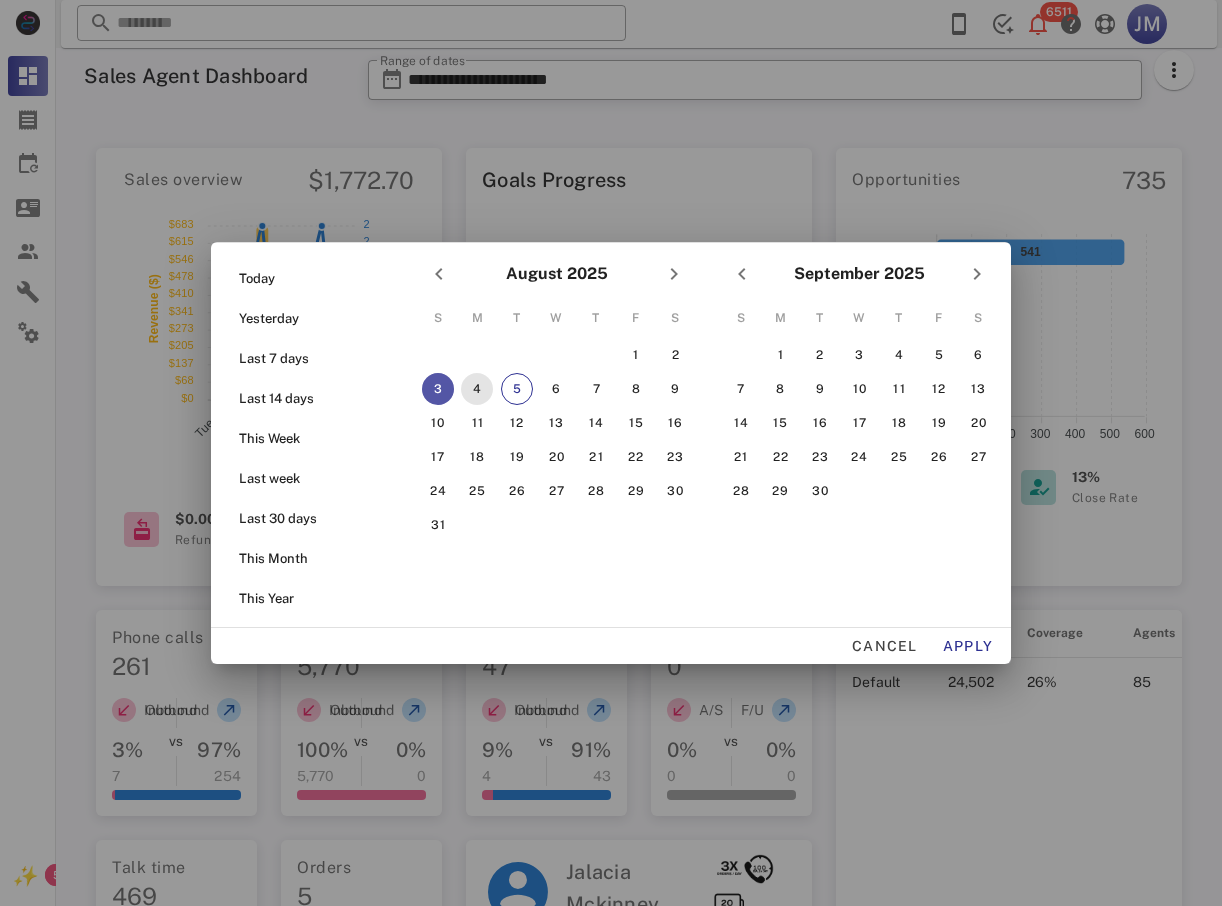 click on "4" at bounding box center [477, 389] 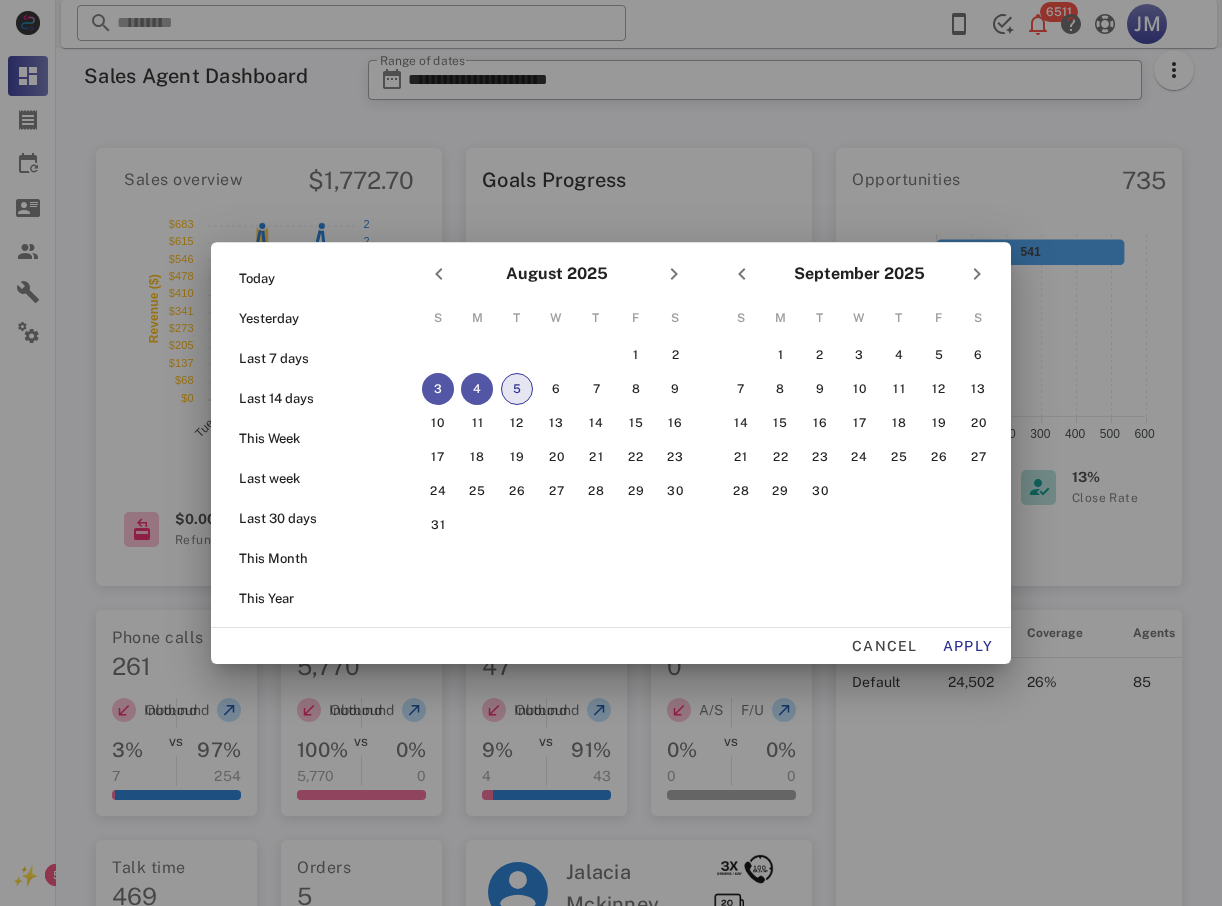 click on "5" at bounding box center [517, 389] 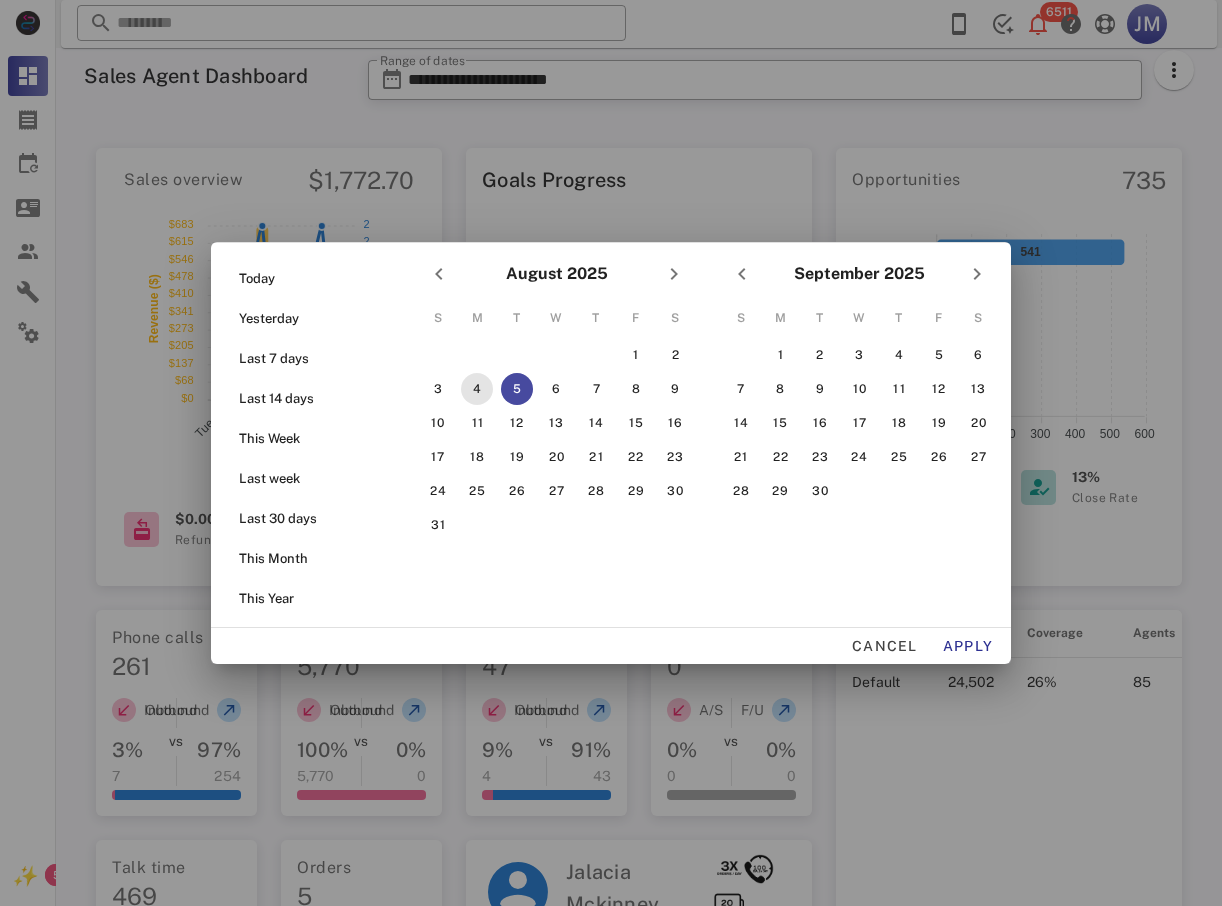 click on "4" at bounding box center [477, 389] 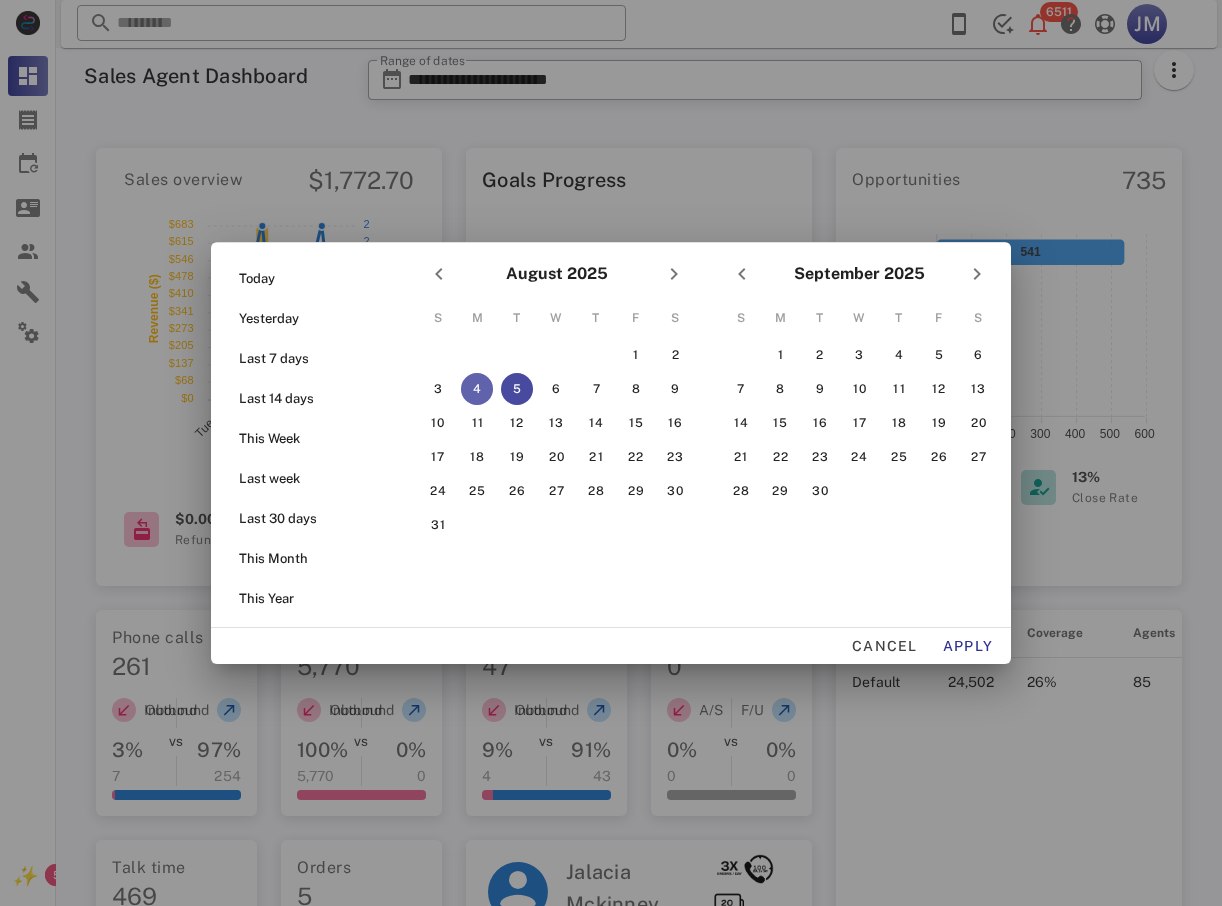 click on "4" at bounding box center [477, 389] 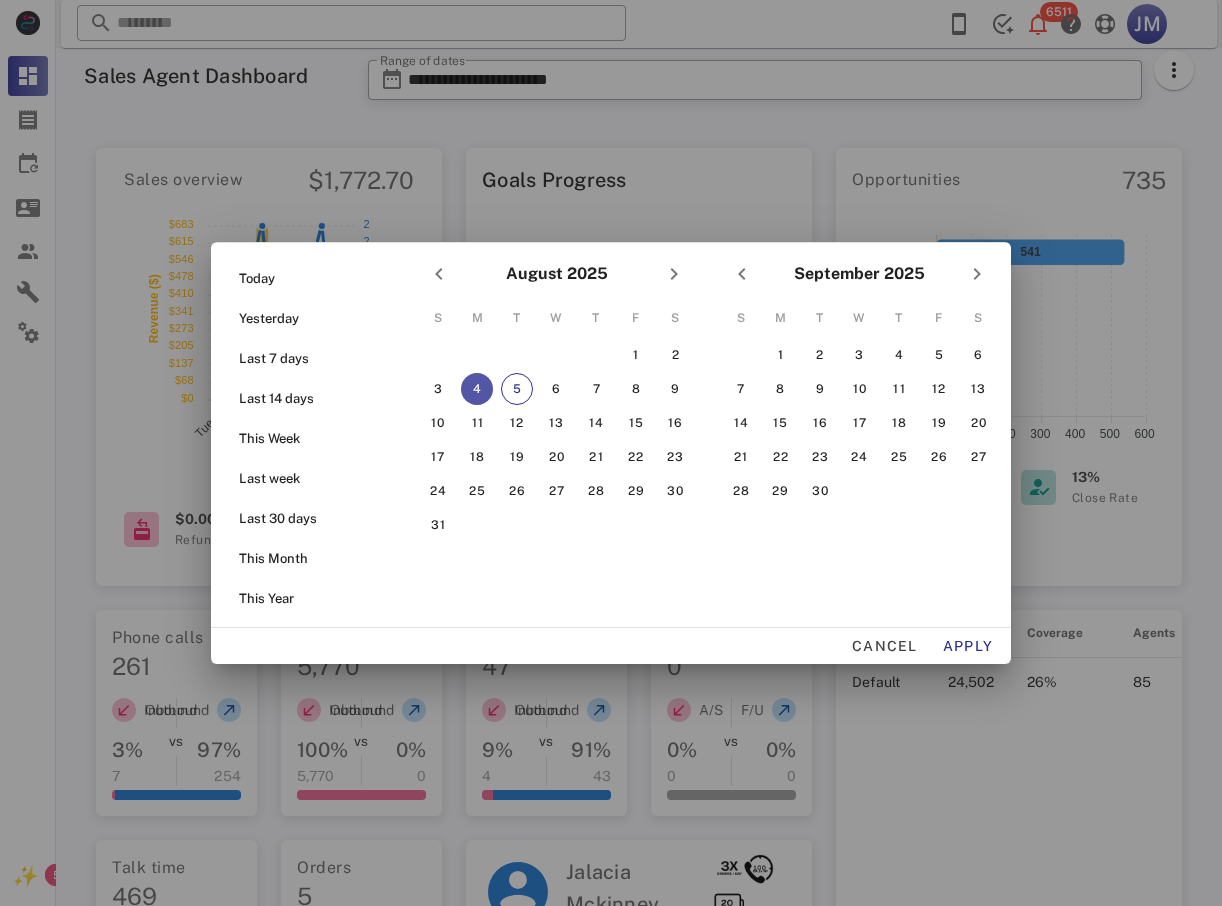 click on "3" at bounding box center [438, 389] 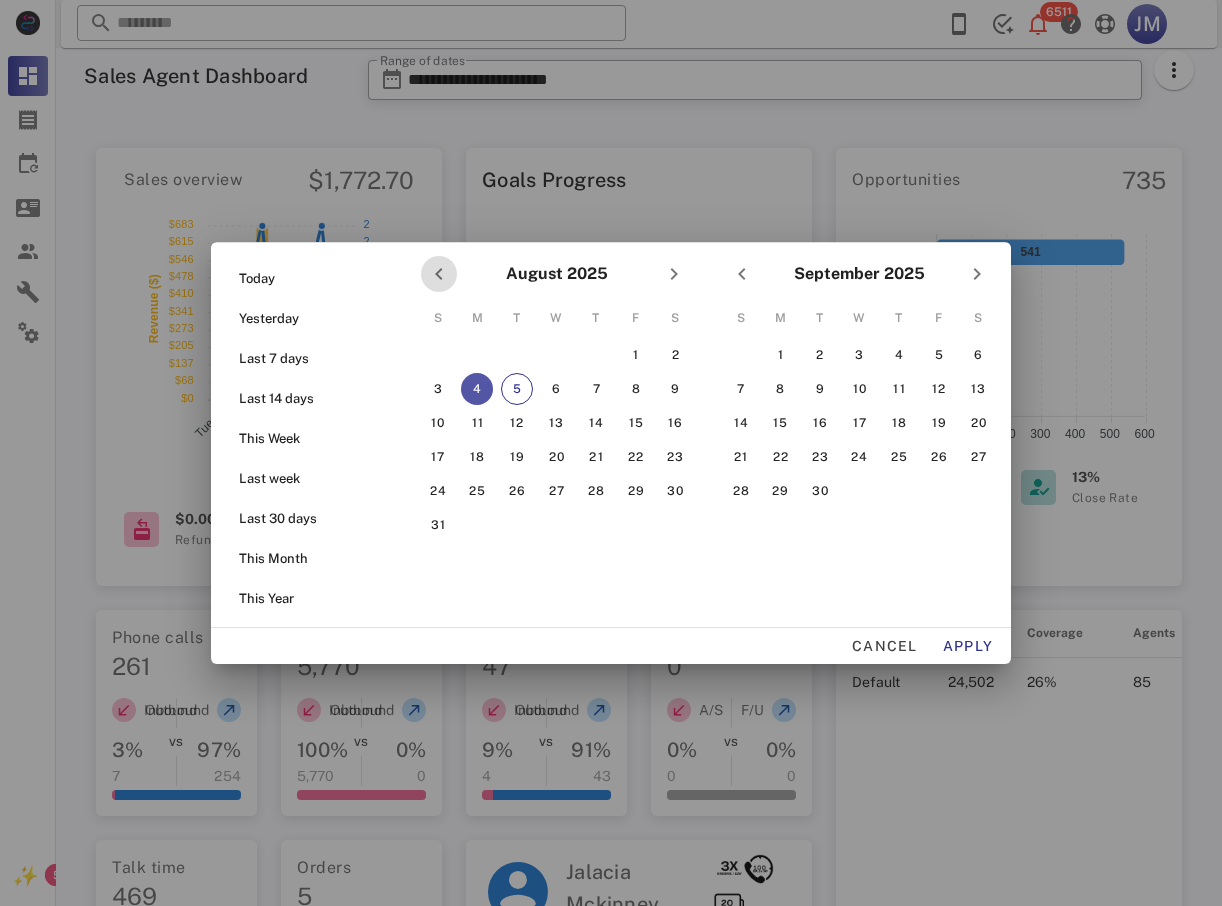 click at bounding box center [439, 274] 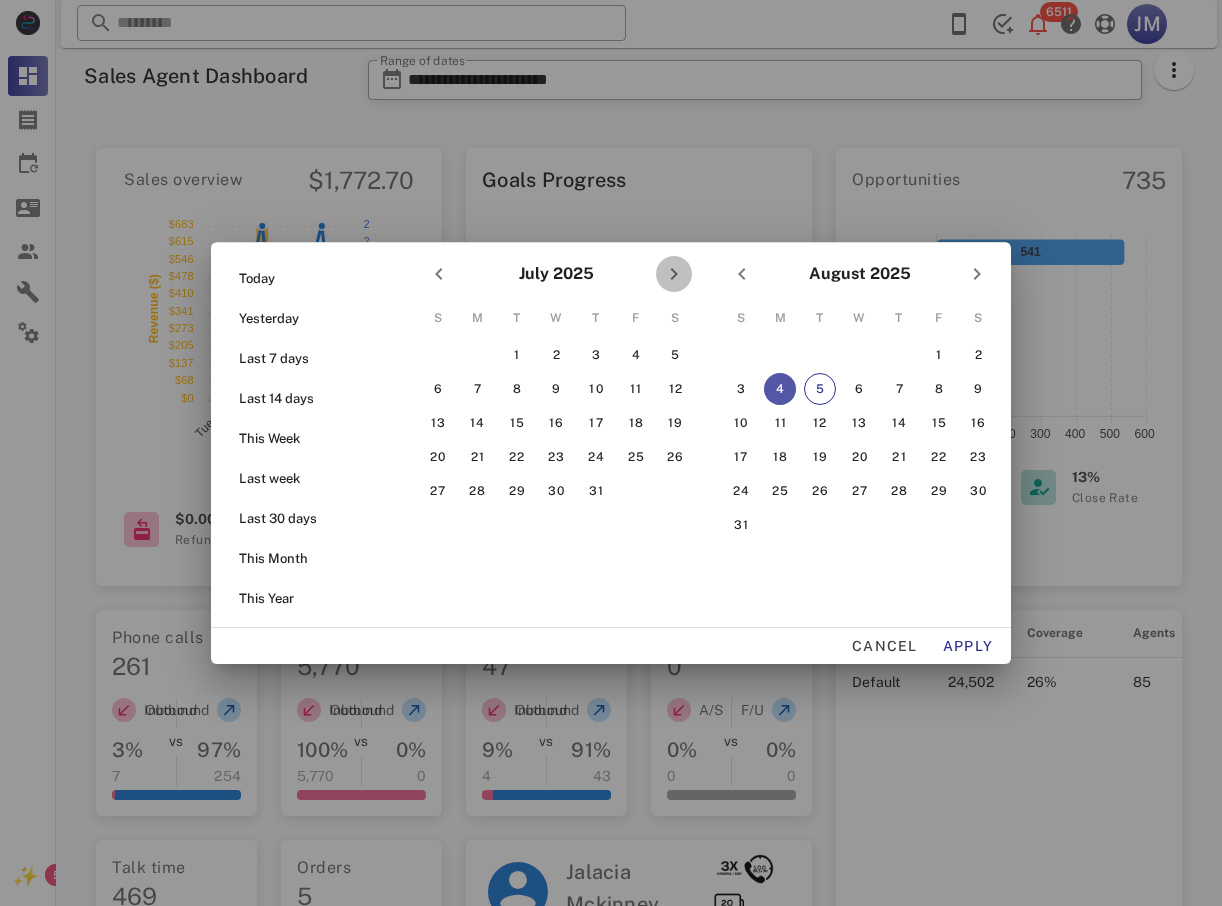 click at bounding box center [674, 274] 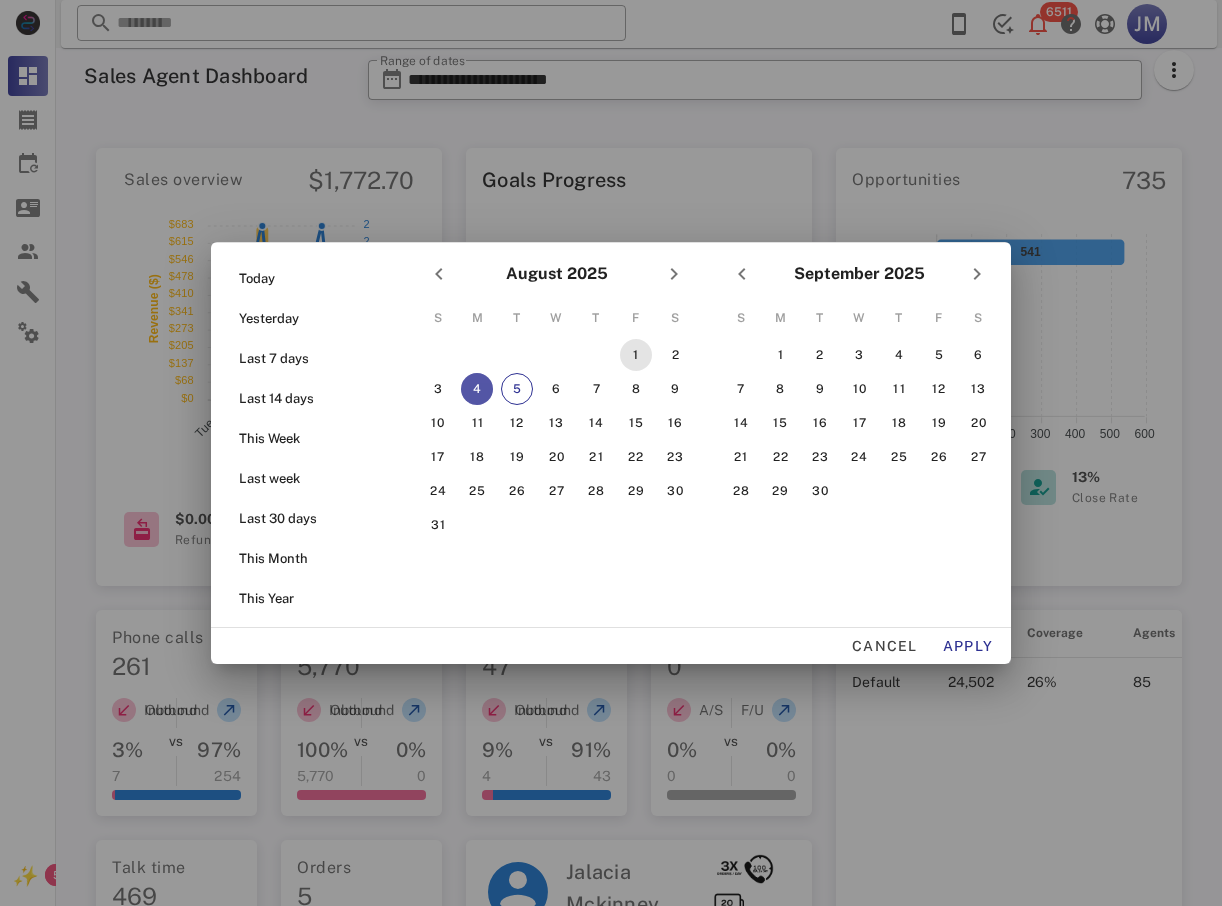 click on "1" at bounding box center (636, 355) 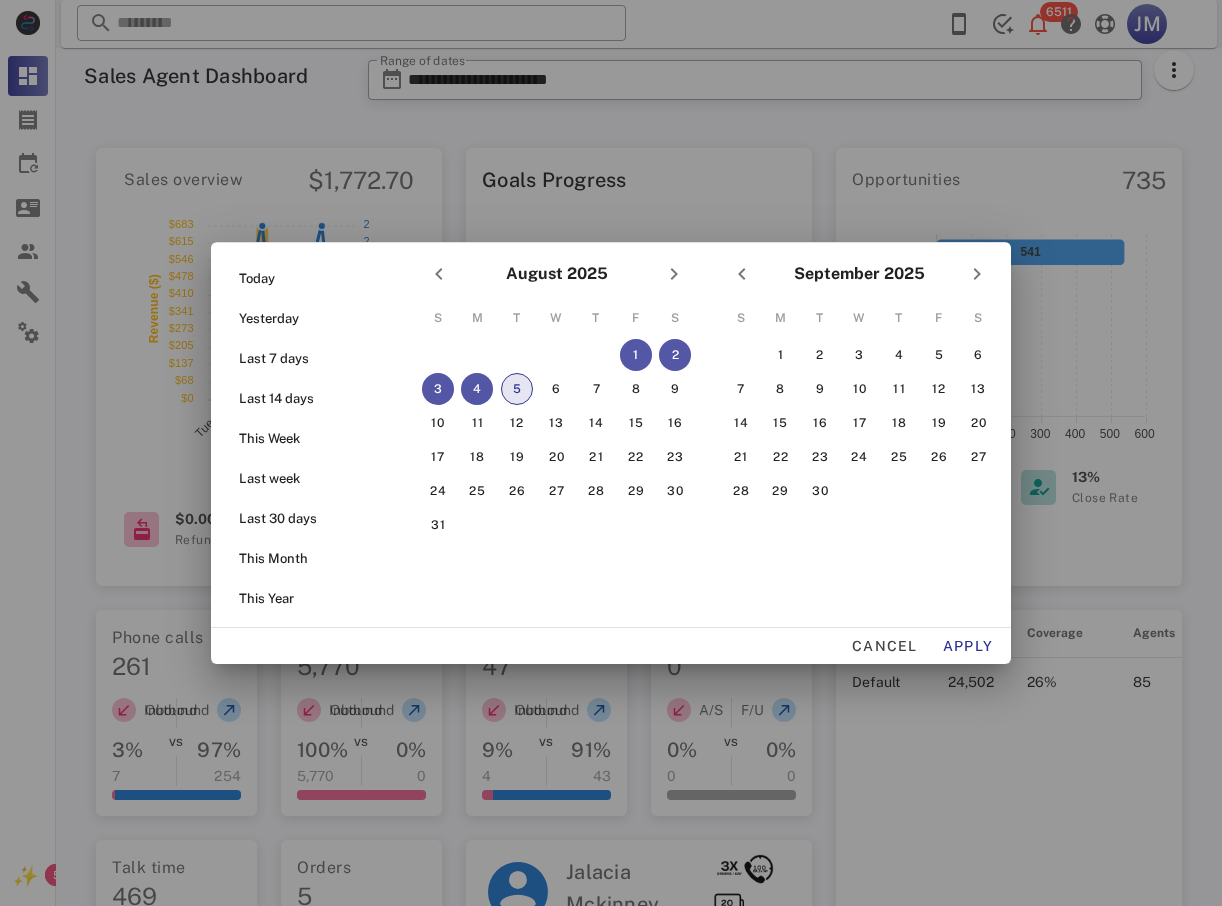 click on "5" at bounding box center [517, 389] 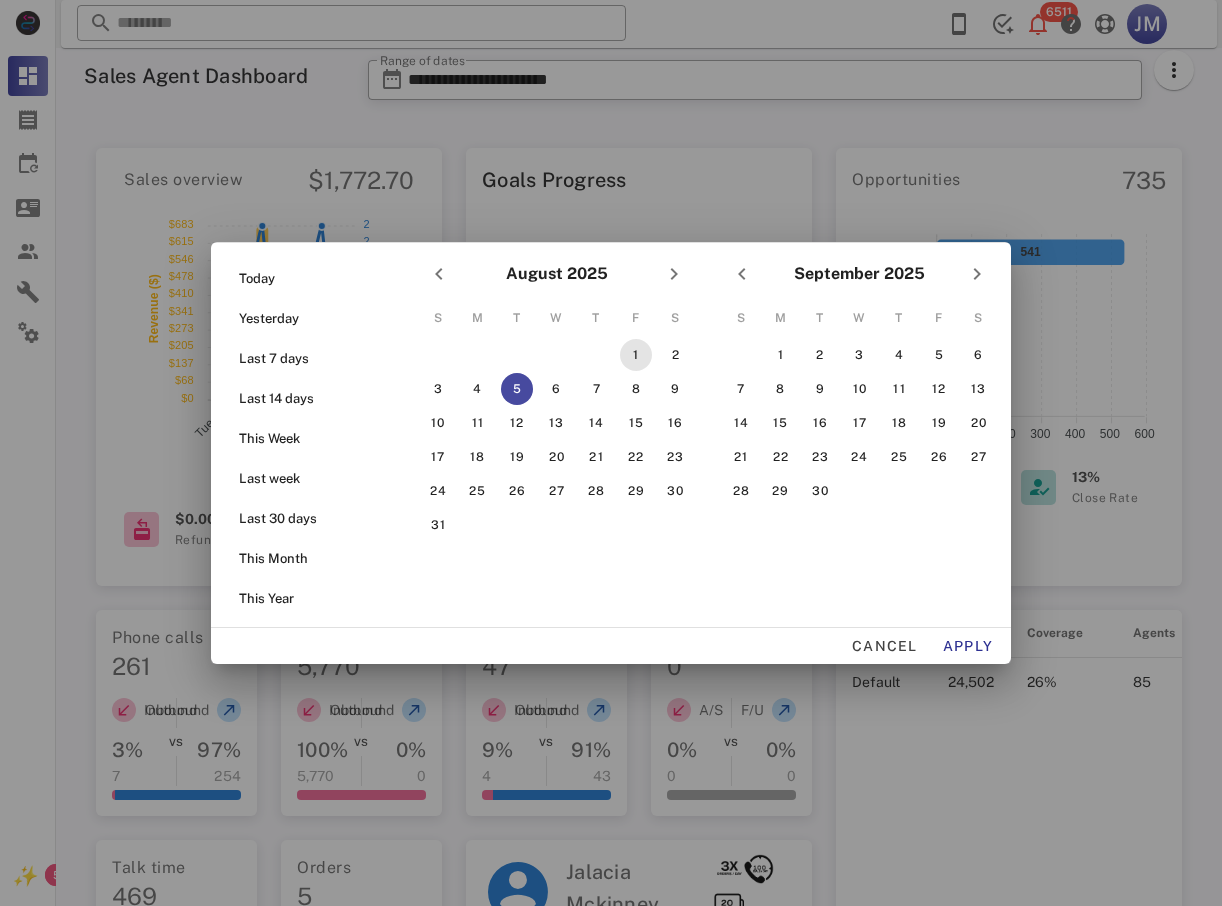 click on "1" at bounding box center [636, 355] 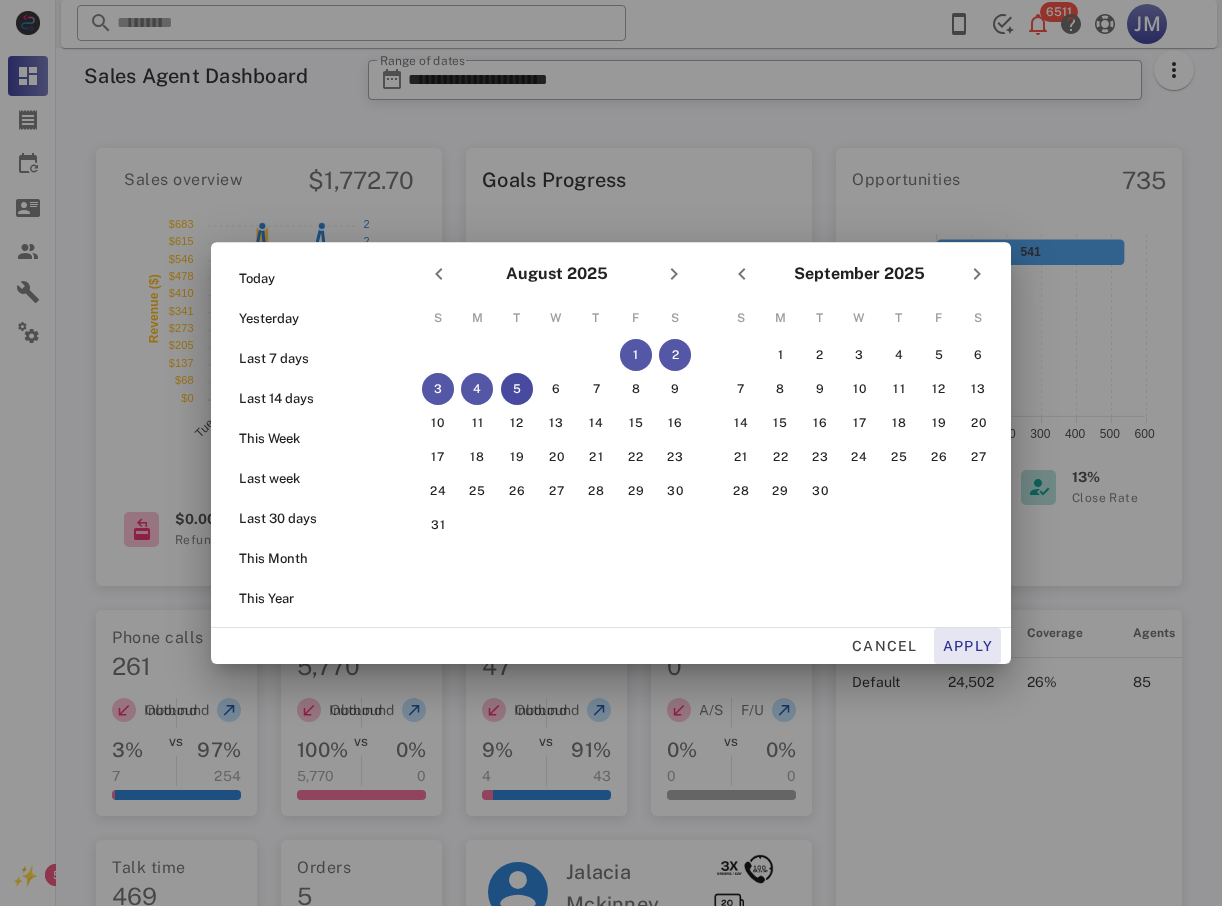 click on "Apply" at bounding box center (968, 646) 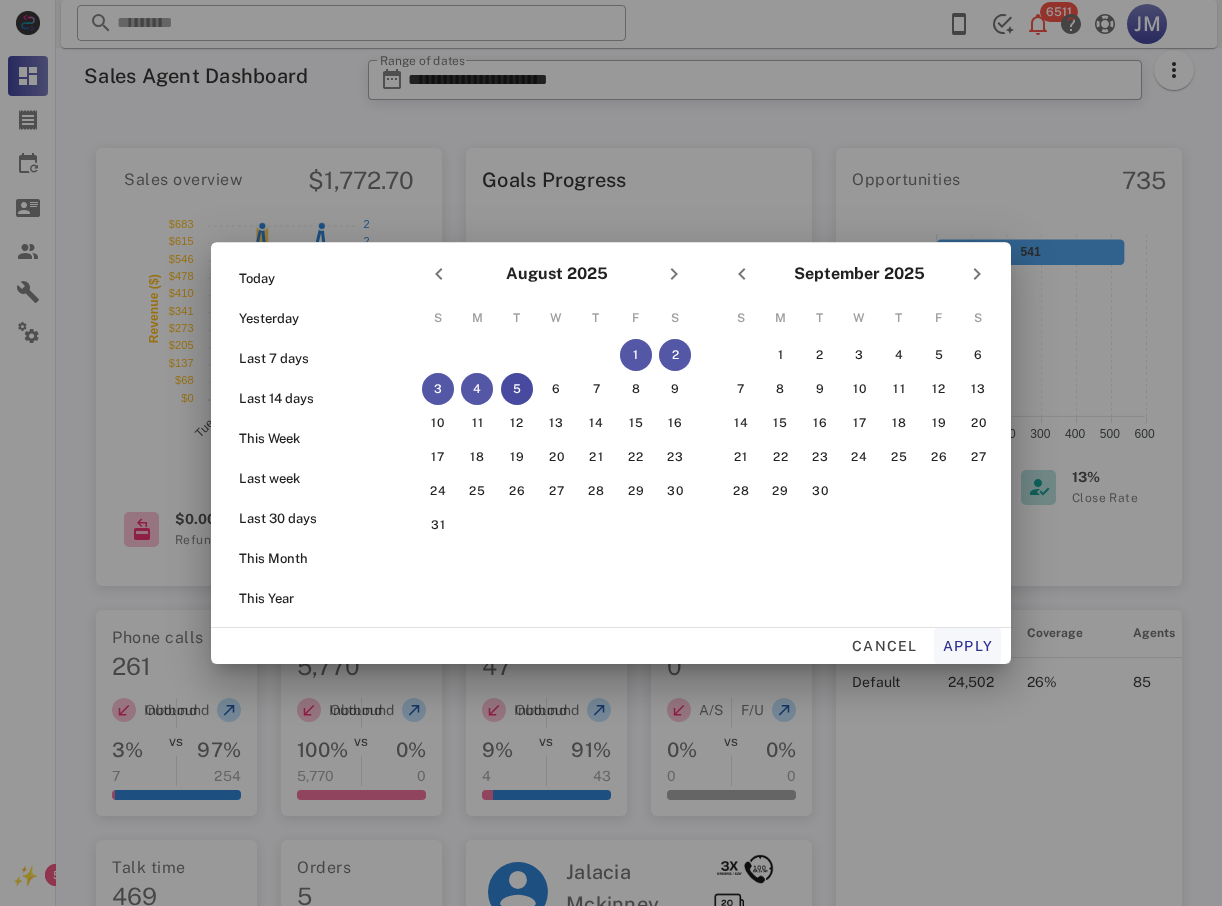 click on "Apply" at bounding box center [968, 646] 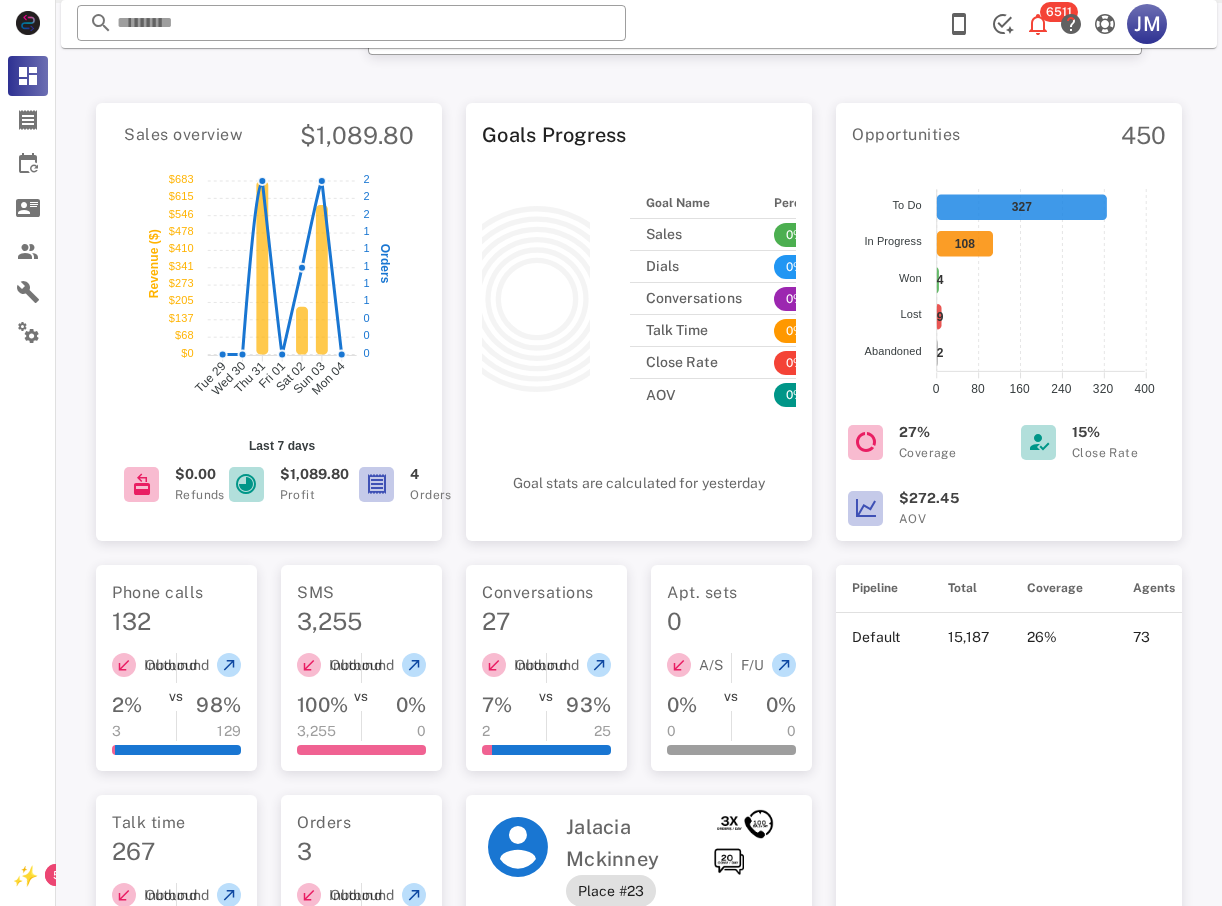 scroll, scrollTop: 0, scrollLeft: 0, axis: both 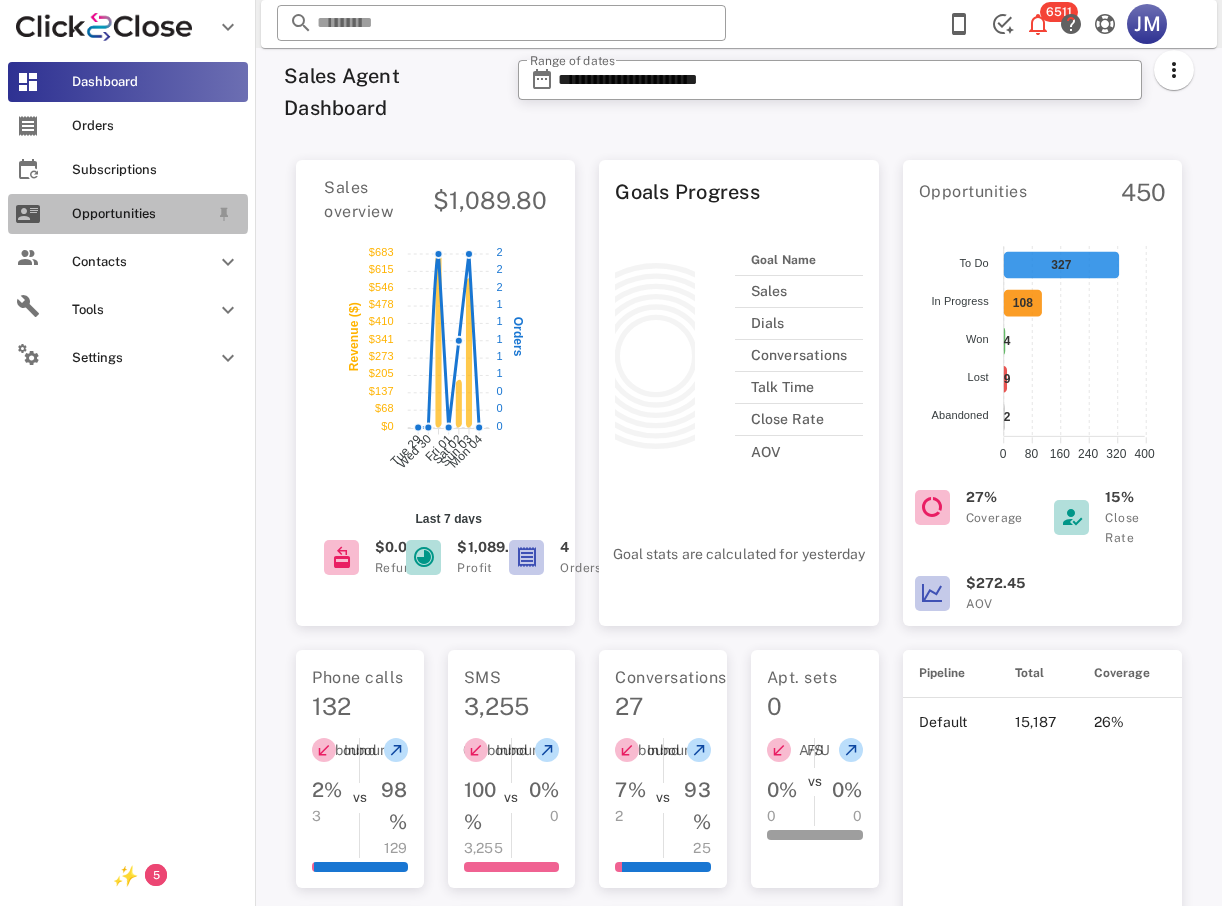 click on "Opportunities" at bounding box center (140, 214) 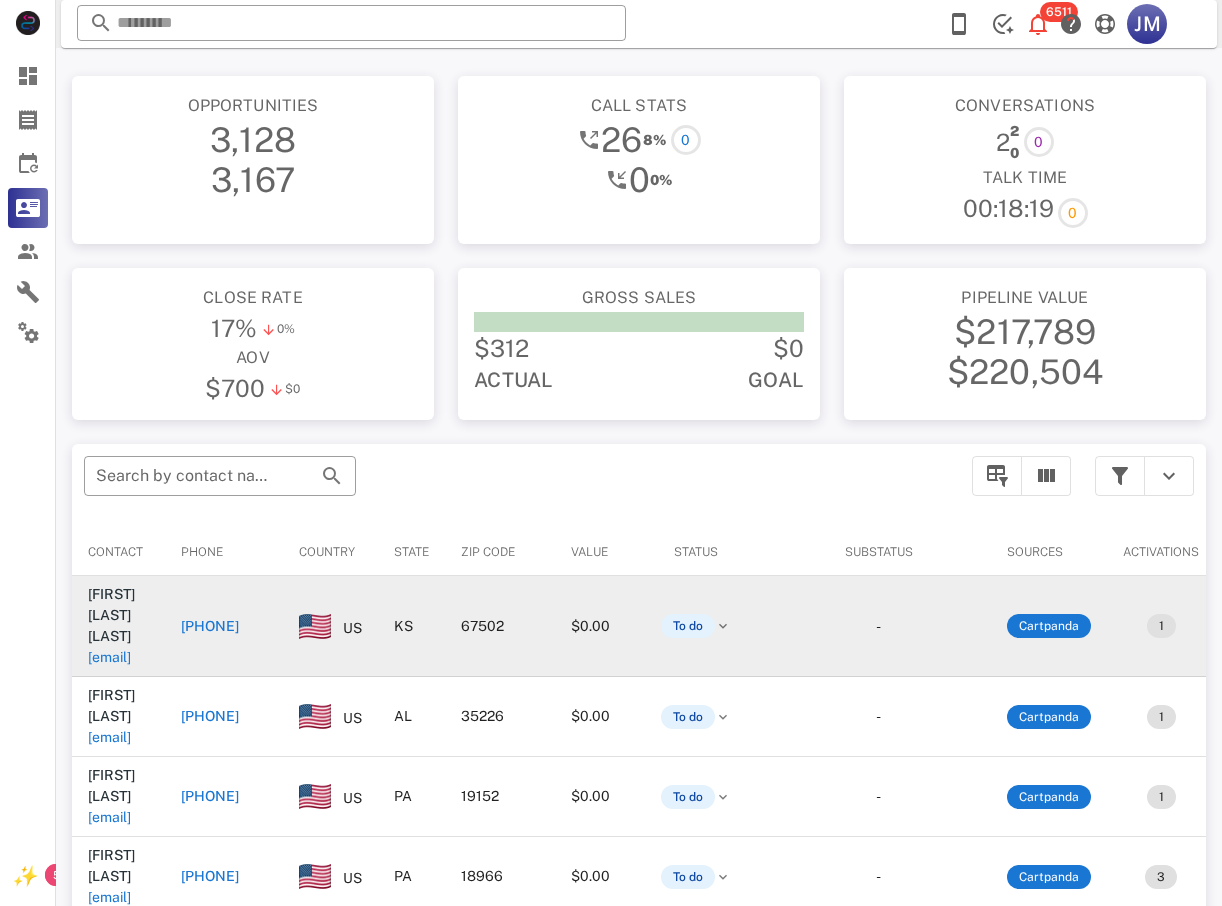 click on "+16204741522" at bounding box center (210, 626) 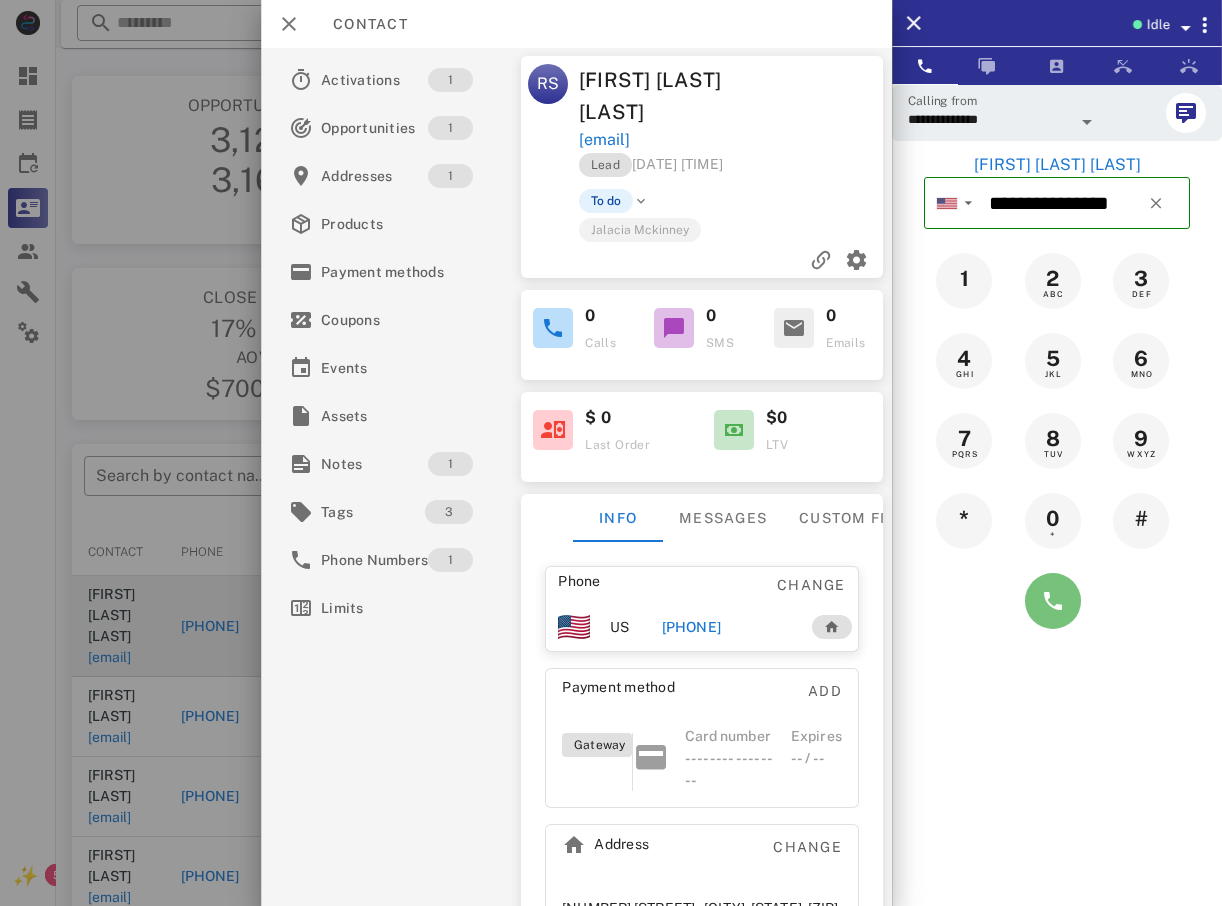 click at bounding box center [1053, 601] 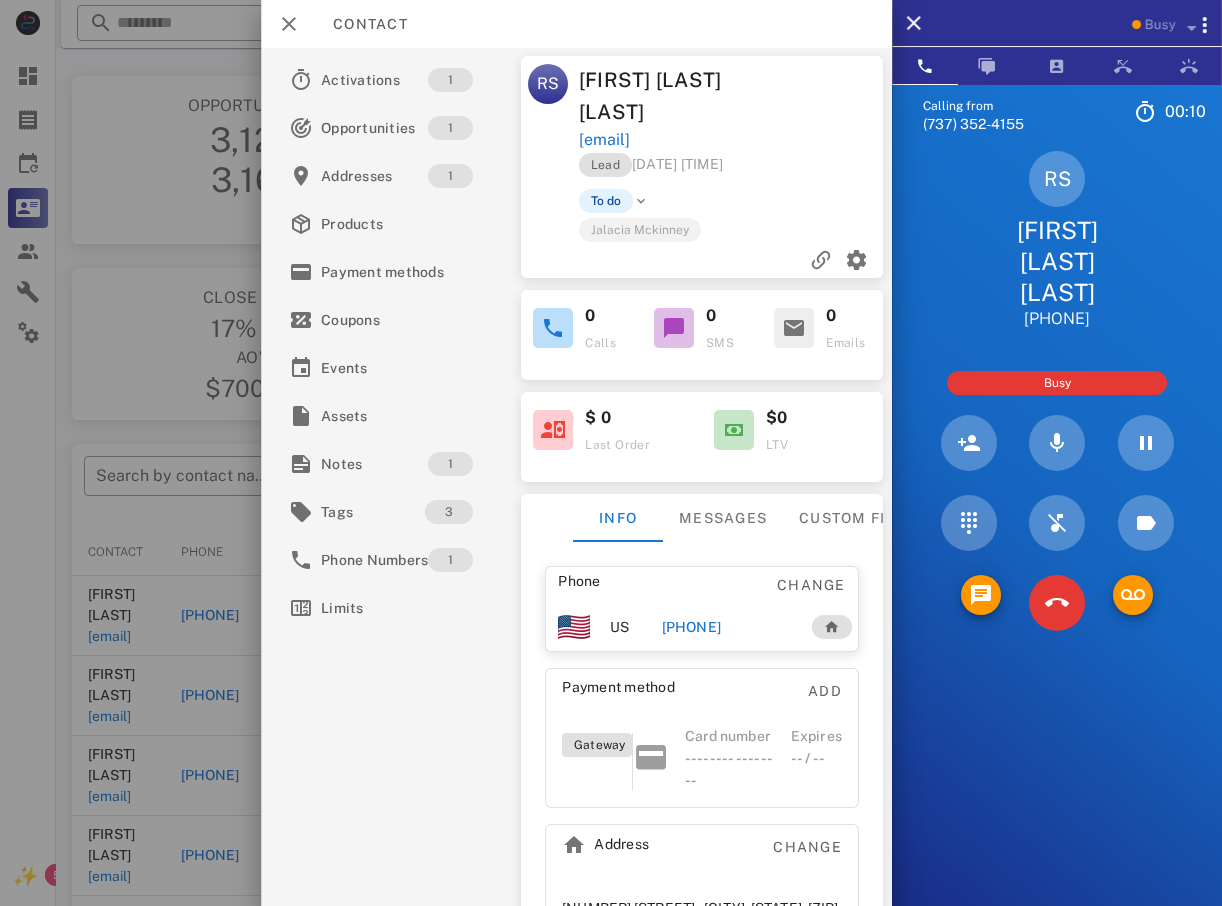 click at bounding box center [1057, 603] 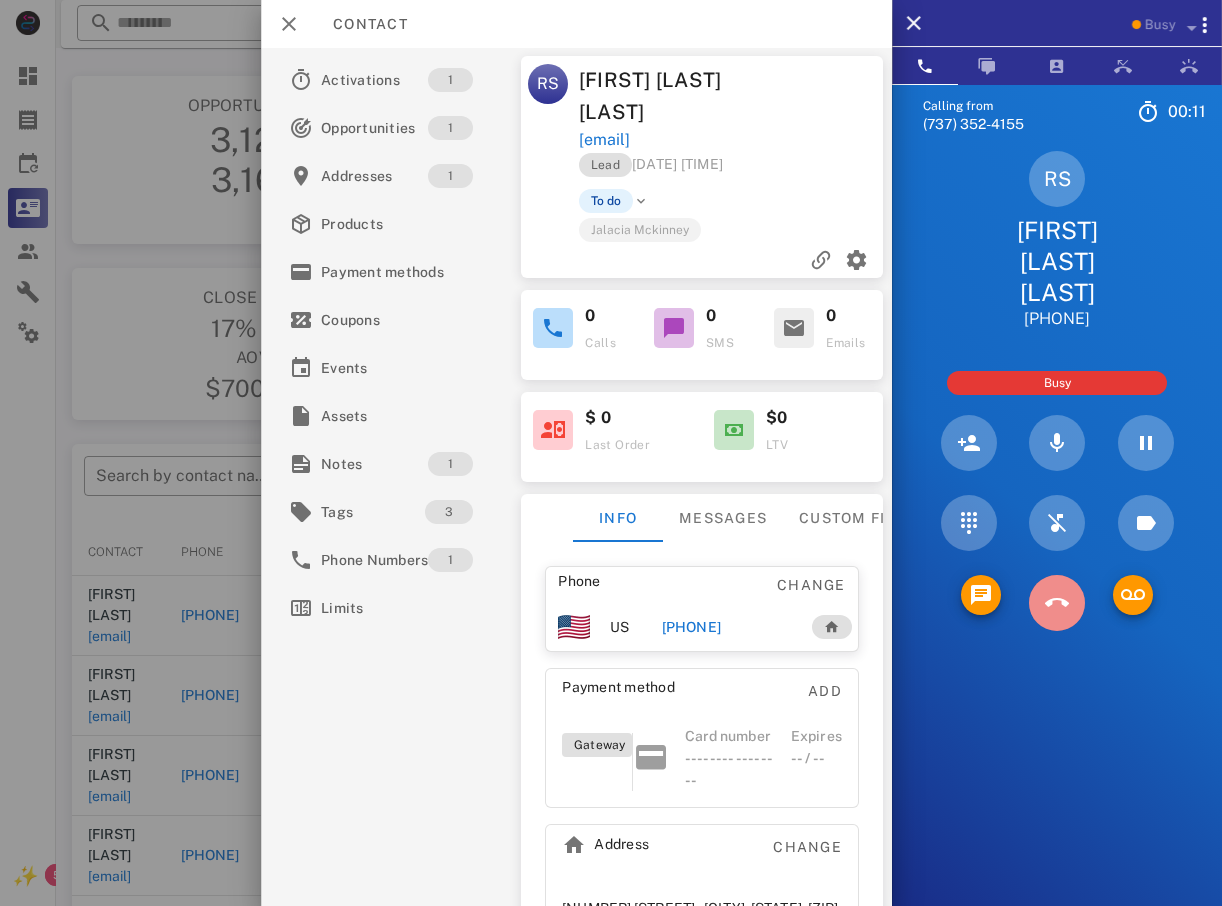 click at bounding box center [1057, 603] 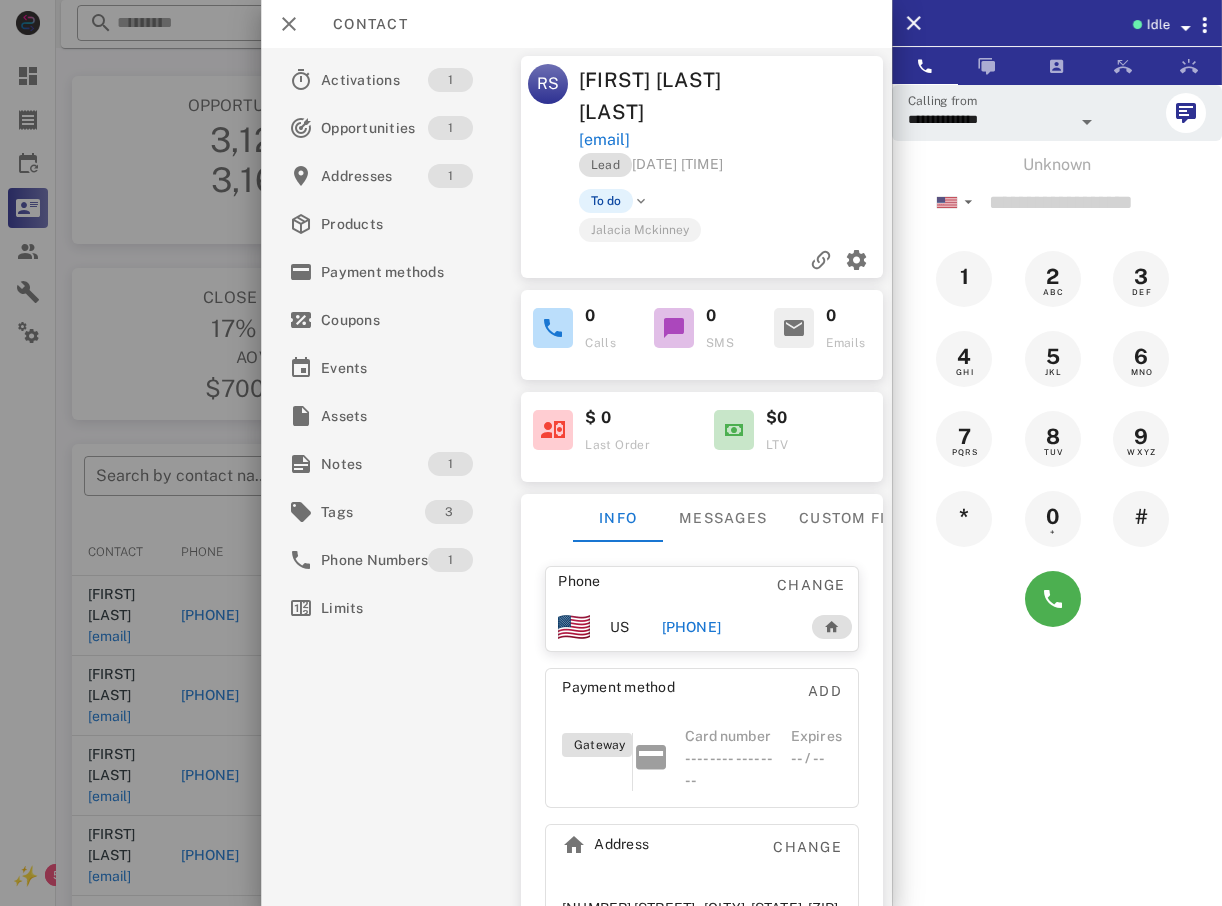 click at bounding box center (611, 453) 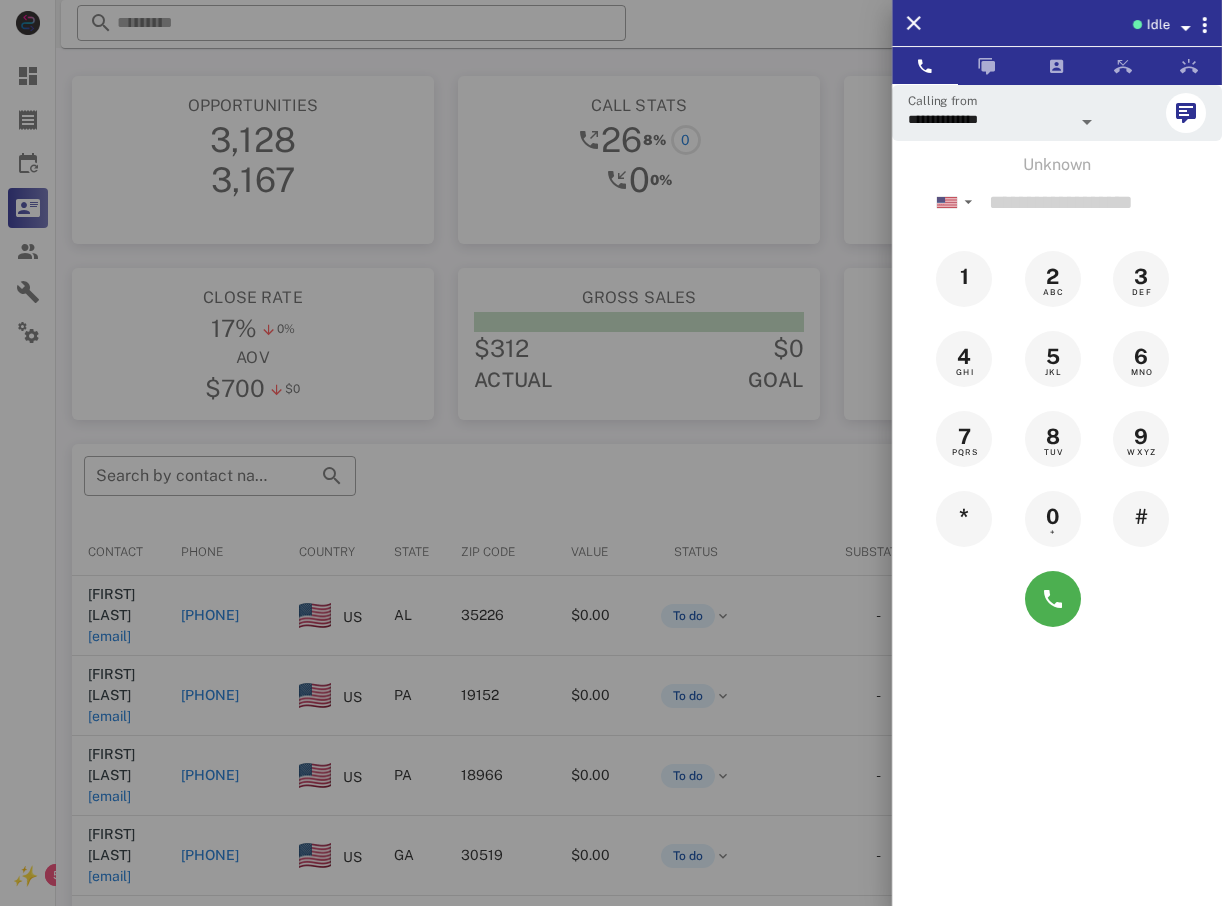 click at bounding box center [611, 453] 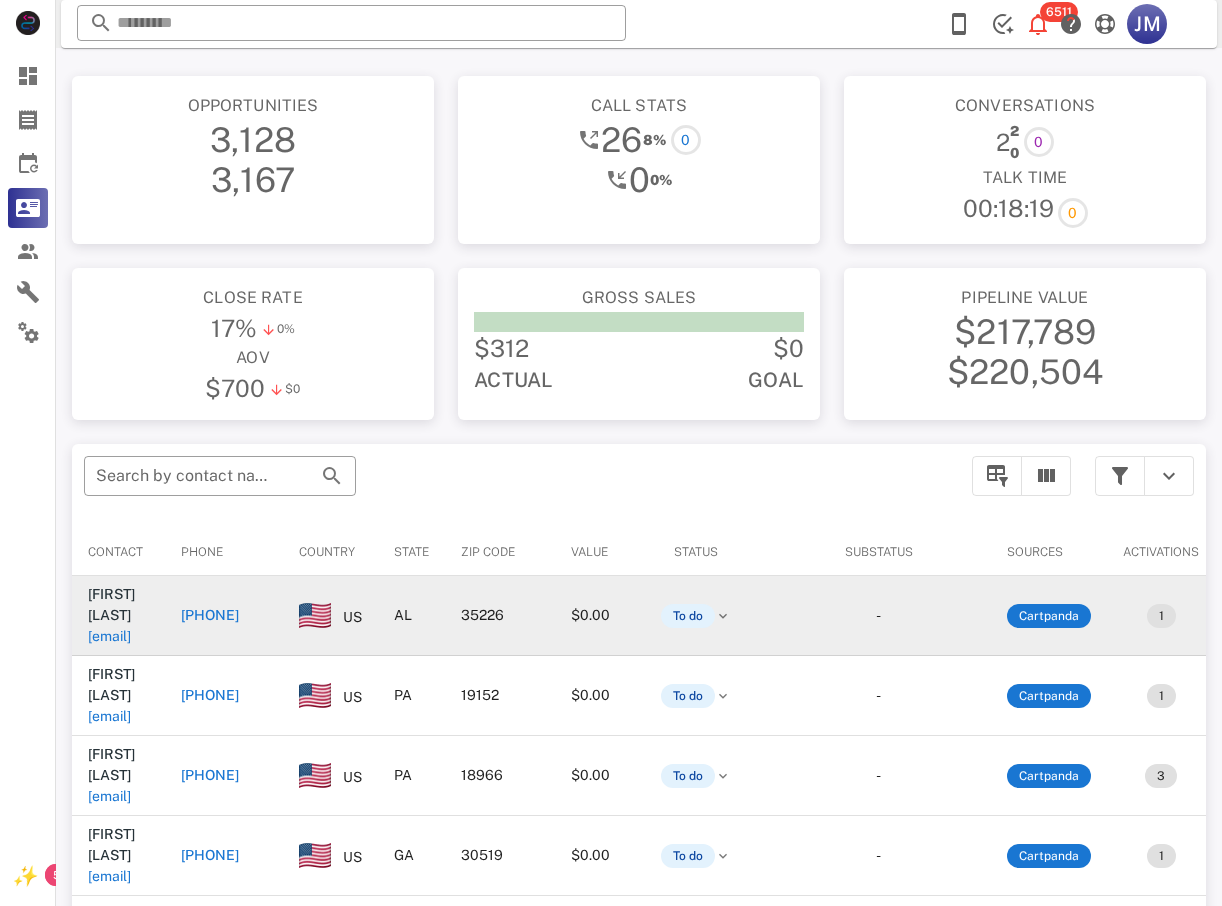 click on "+12059083421" at bounding box center (210, 615) 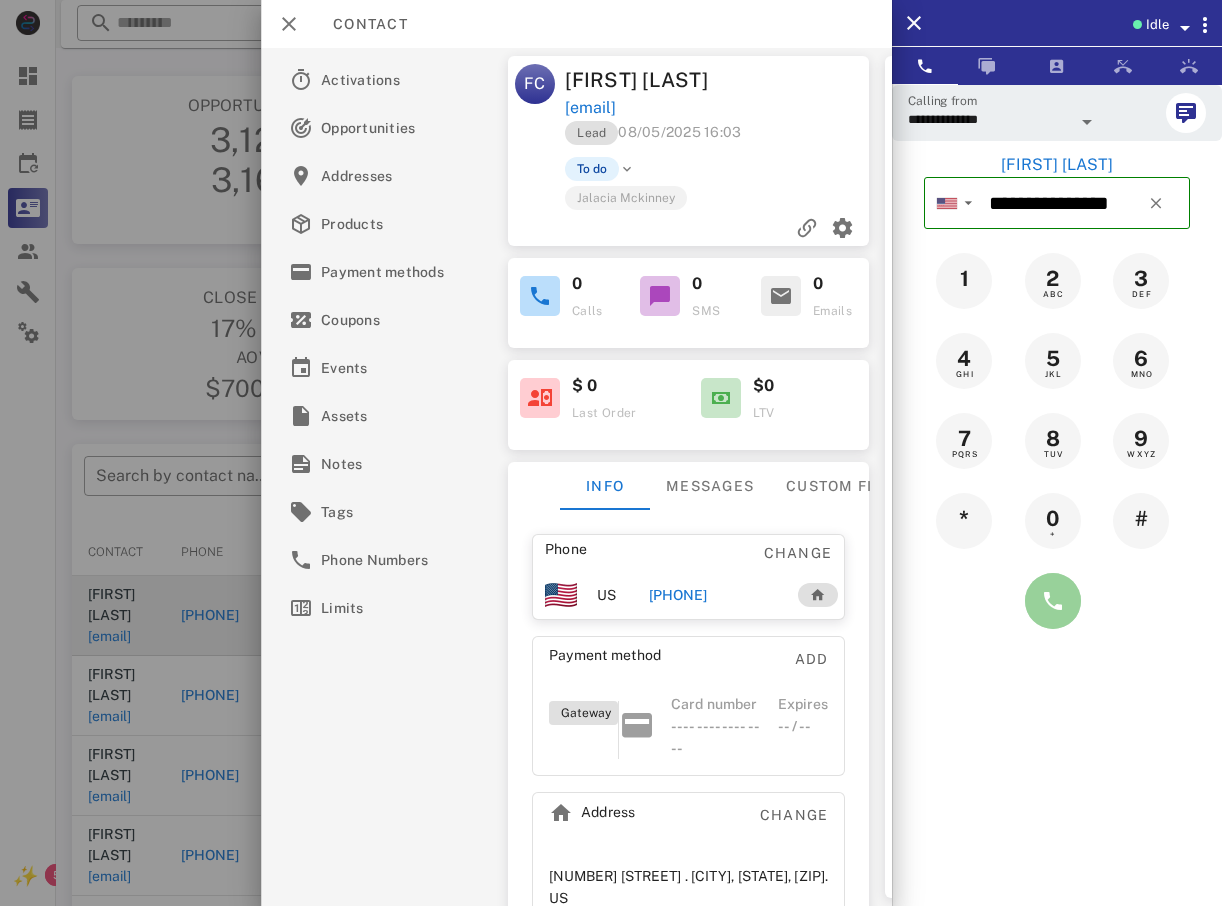 click at bounding box center (1053, 601) 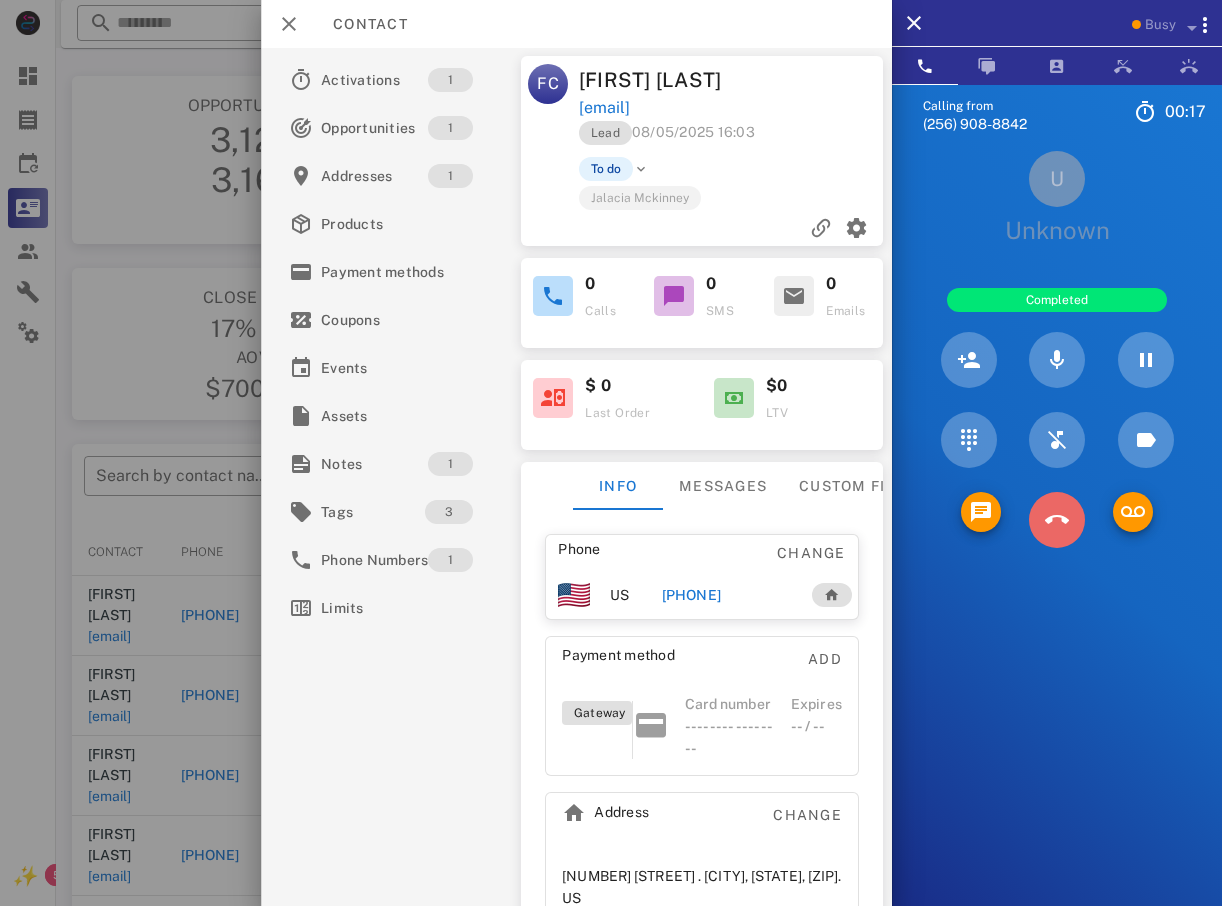 click at bounding box center [1057, 520] 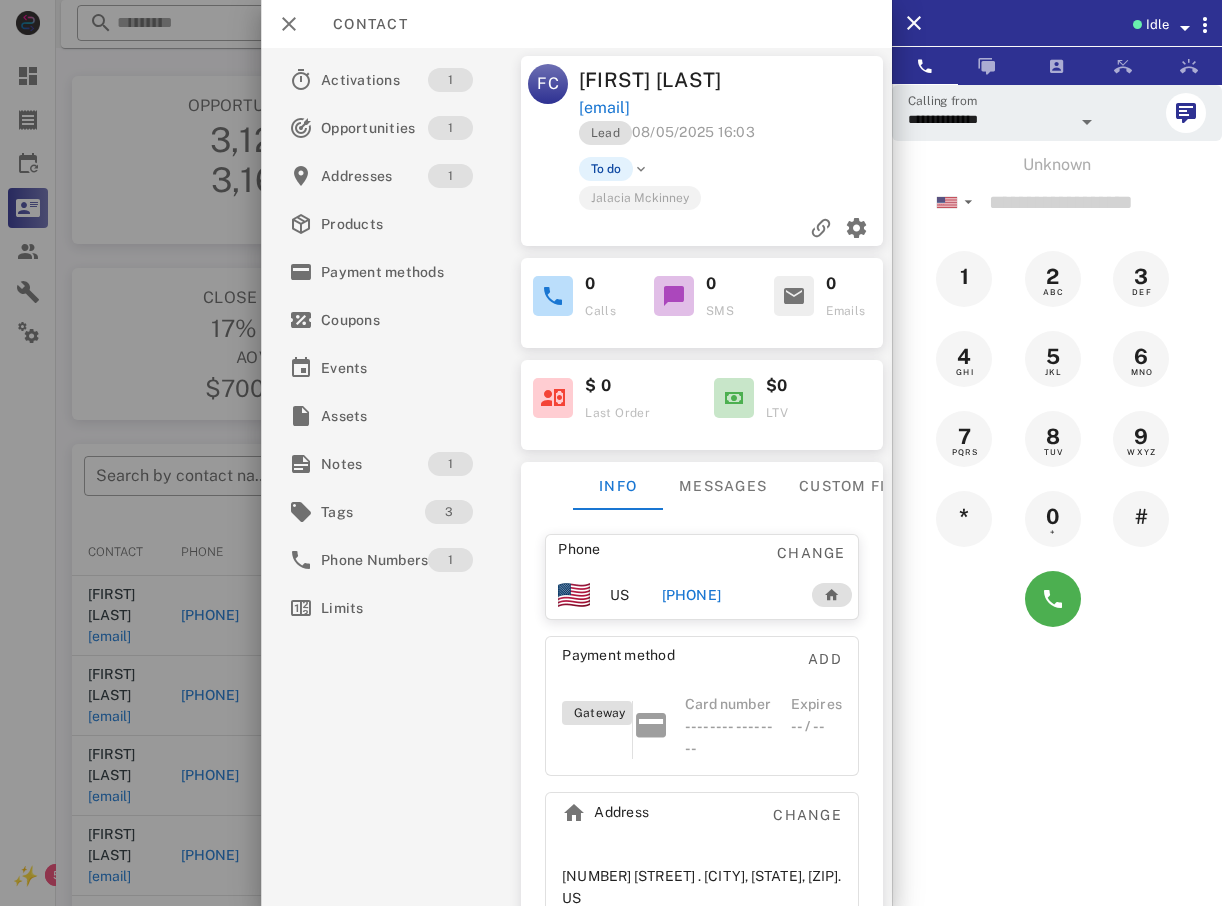 click at bounding box center [611, 453] 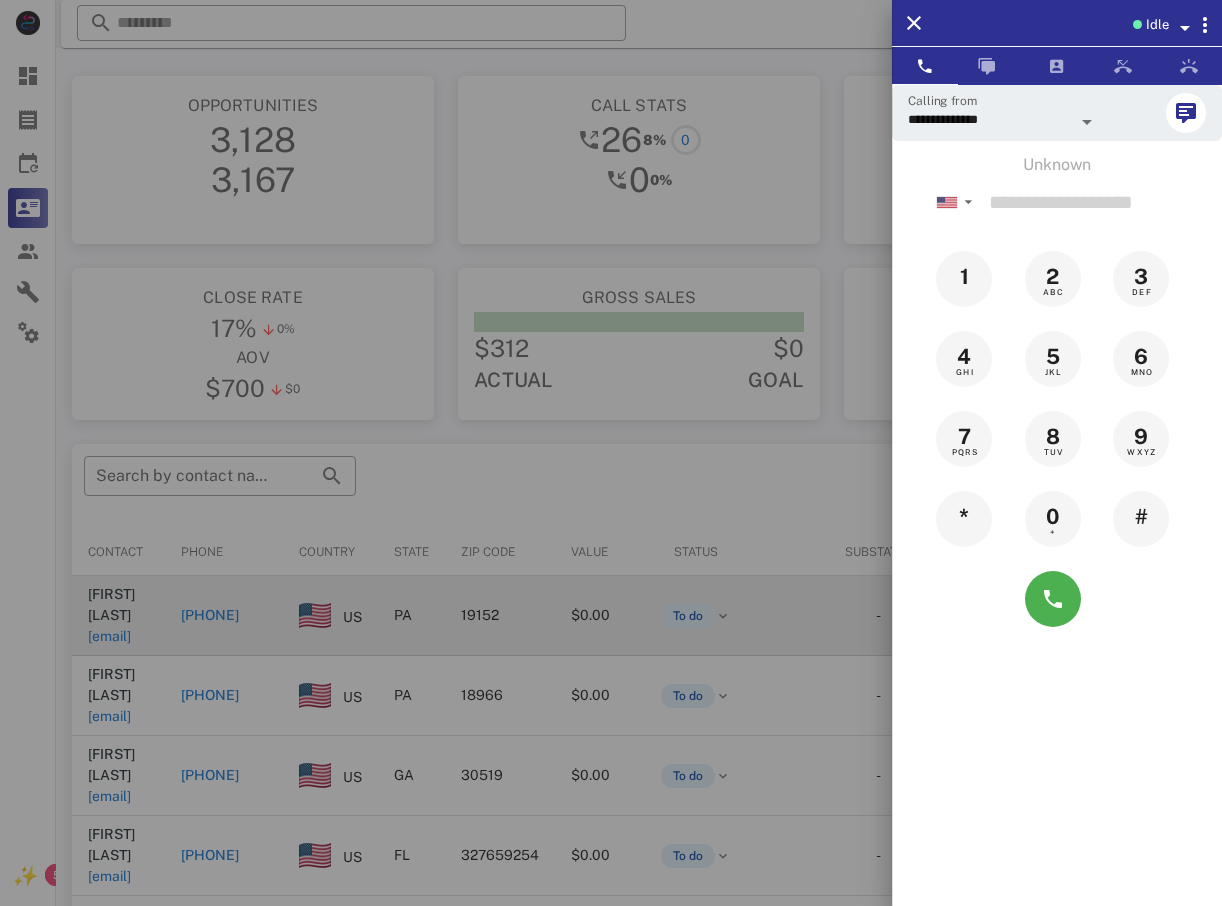 click at bounding box center [611, 453] 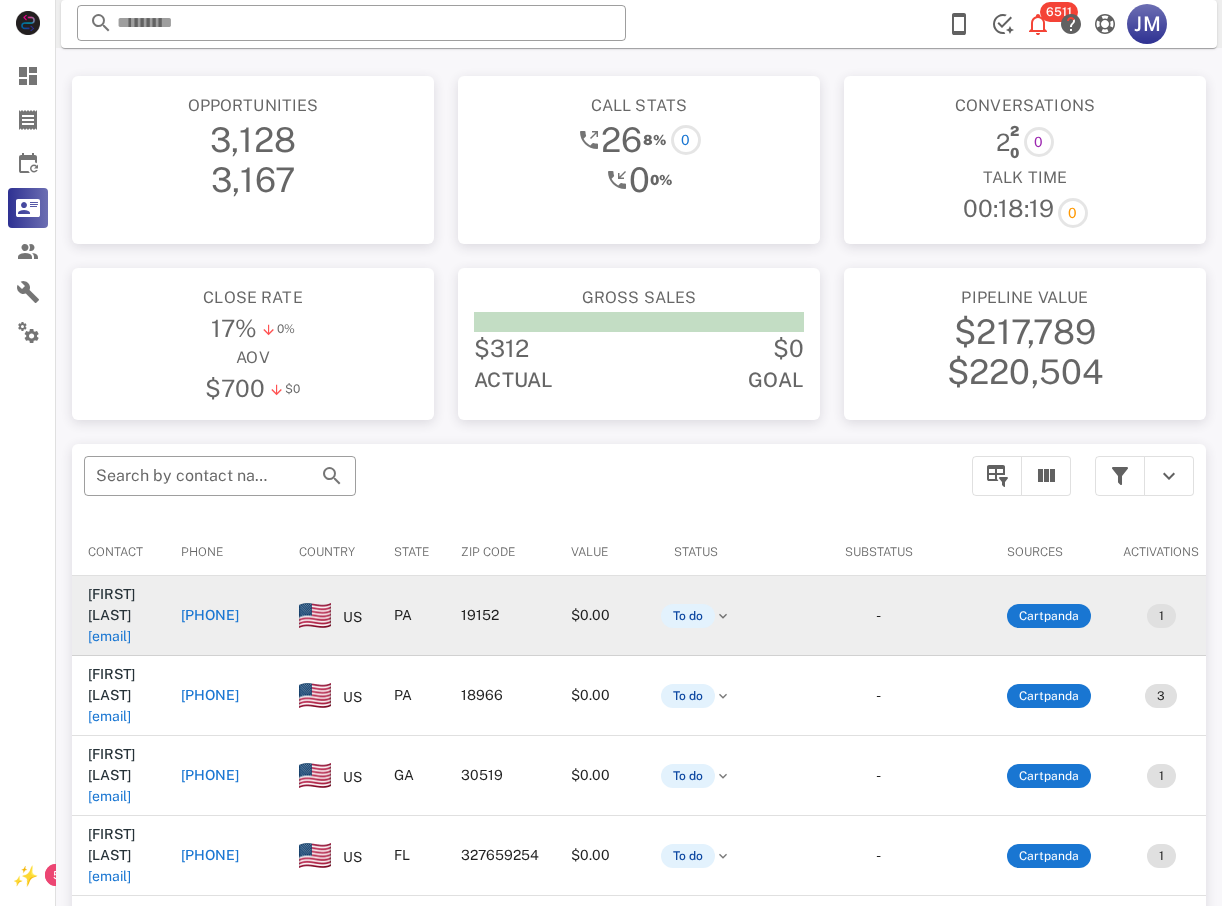 click on "+12679728560" at bounding box center [210, 615] 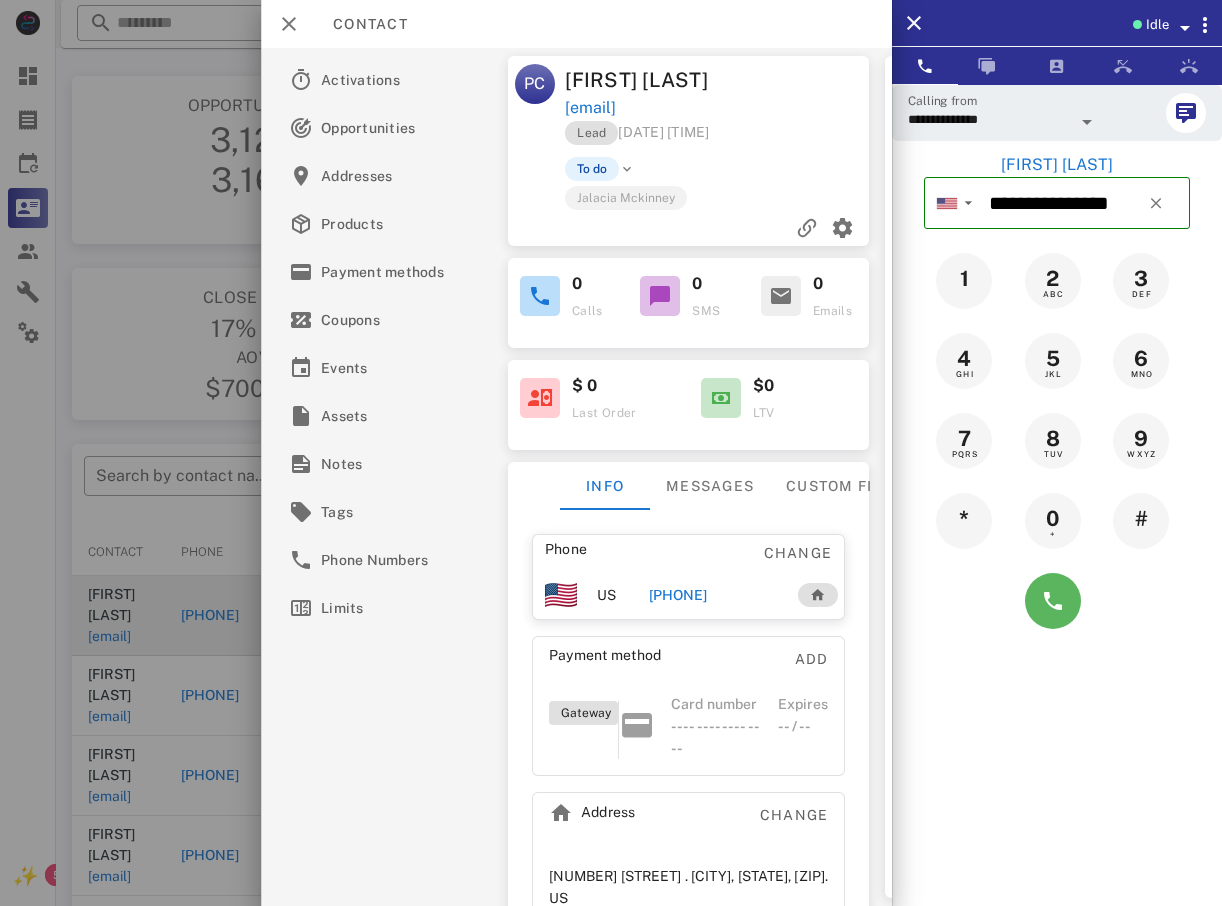 drag, startPoint x: 1051, startPoint y: 566, endPoint x: 1042, endPoint y: 582, distance: 18.35756 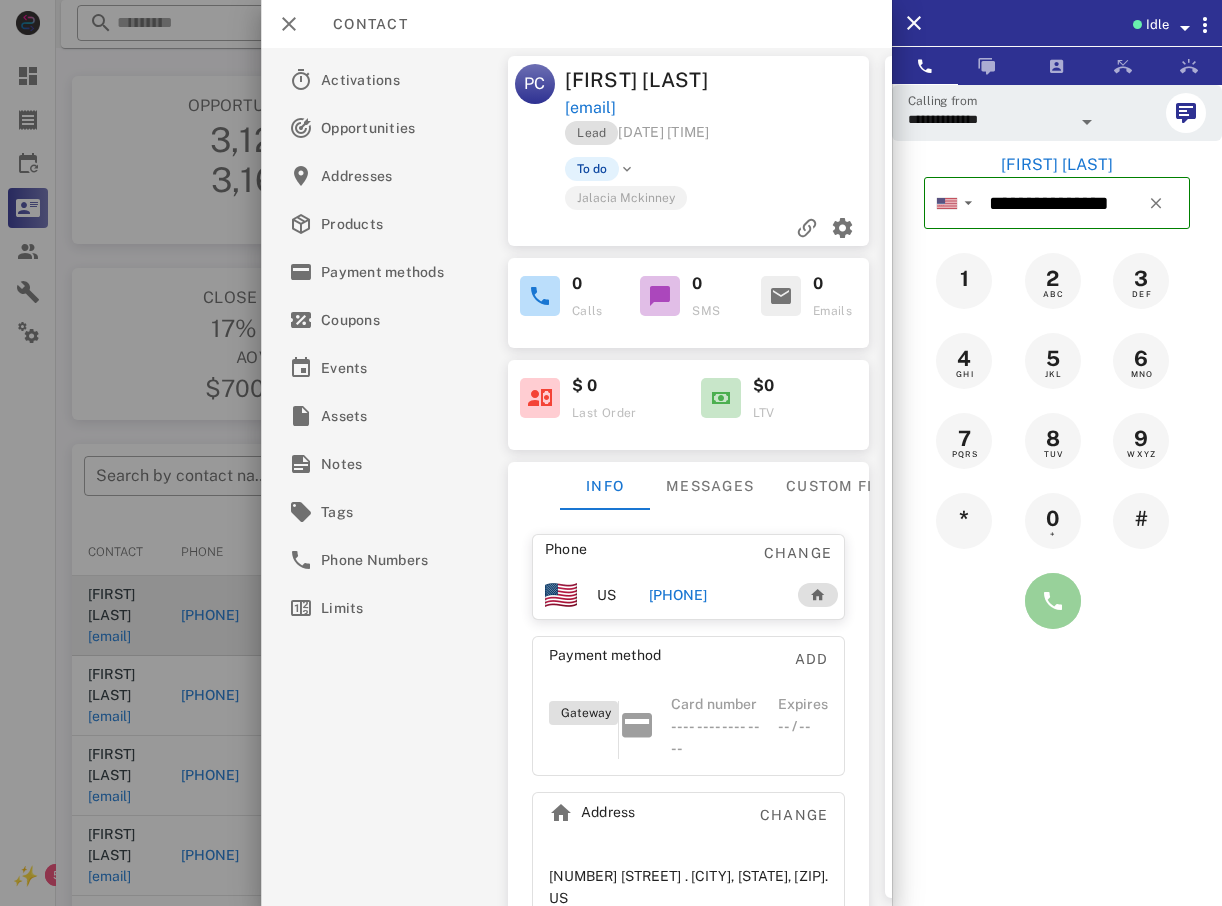 click at bounding box center (1053, 601) 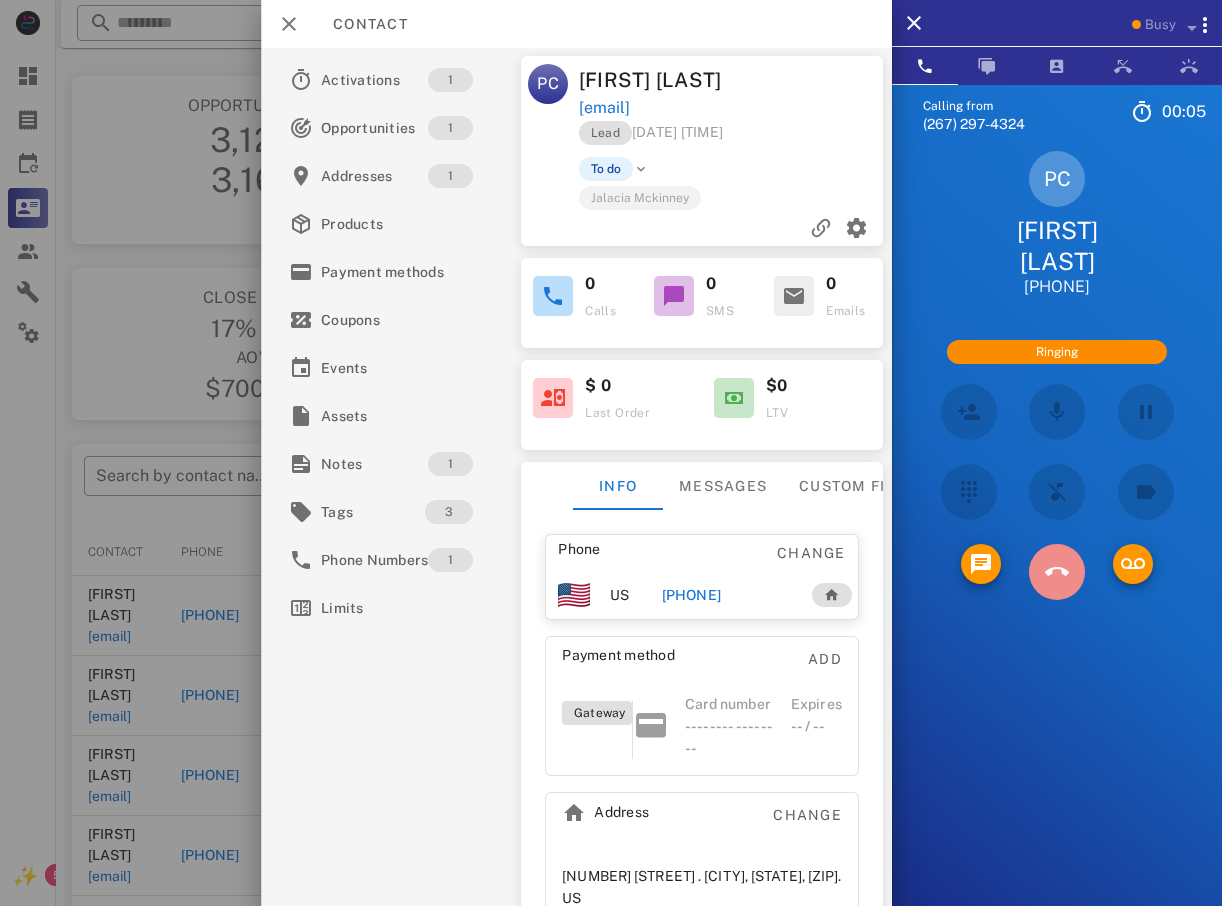 click at bounding box center (1057, 572) 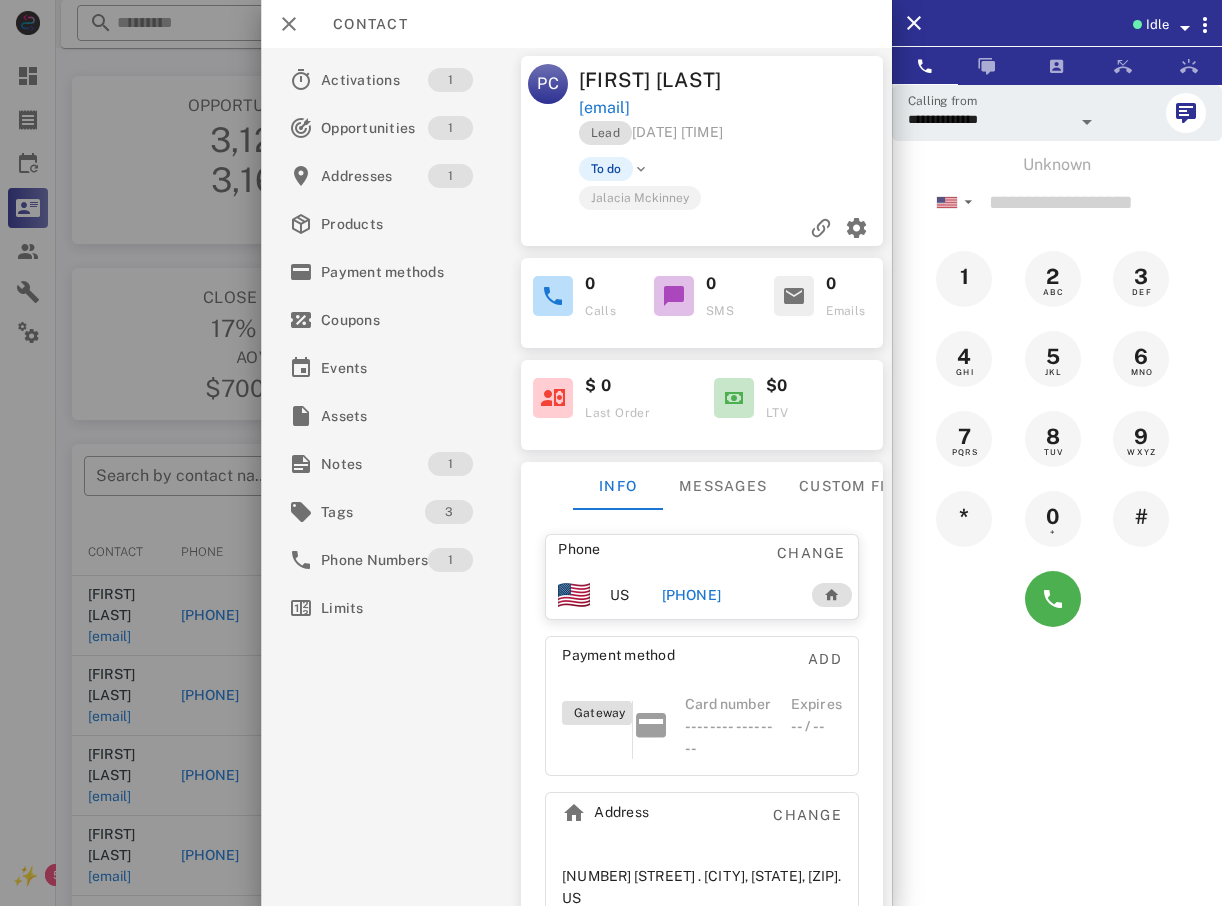 click at bounding box center [611, 453] 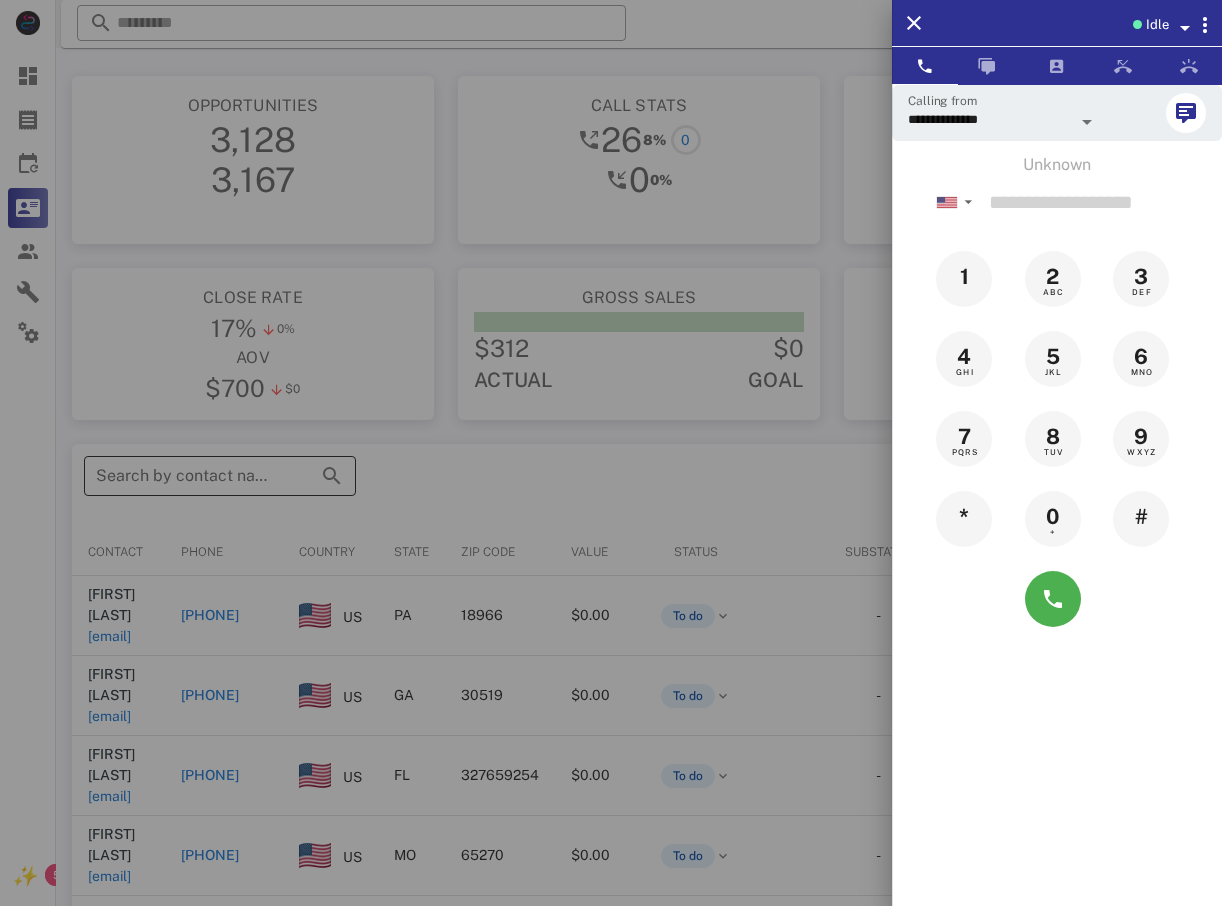 click at bounding box center [611, 453] 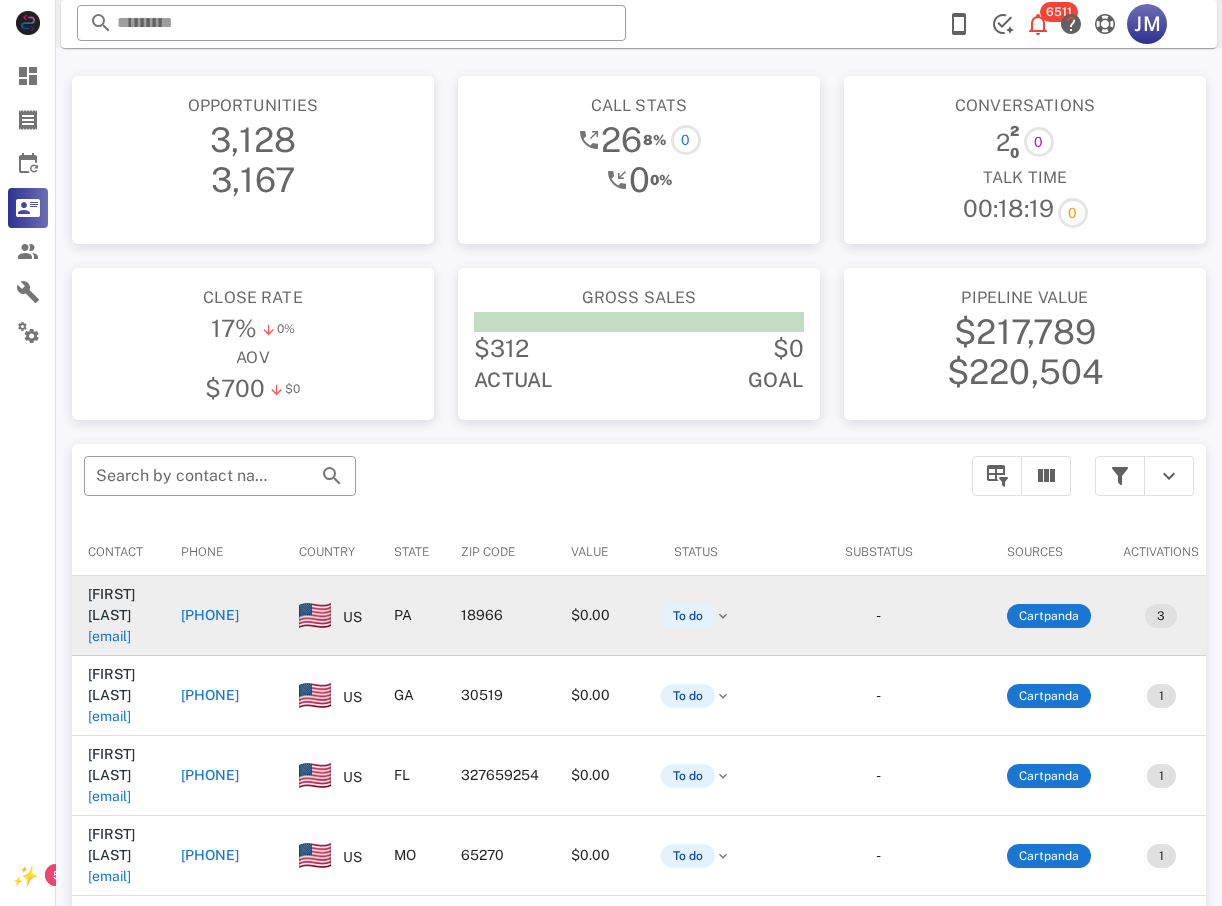 click on "+12154314679" at bounding box center (210, 615) 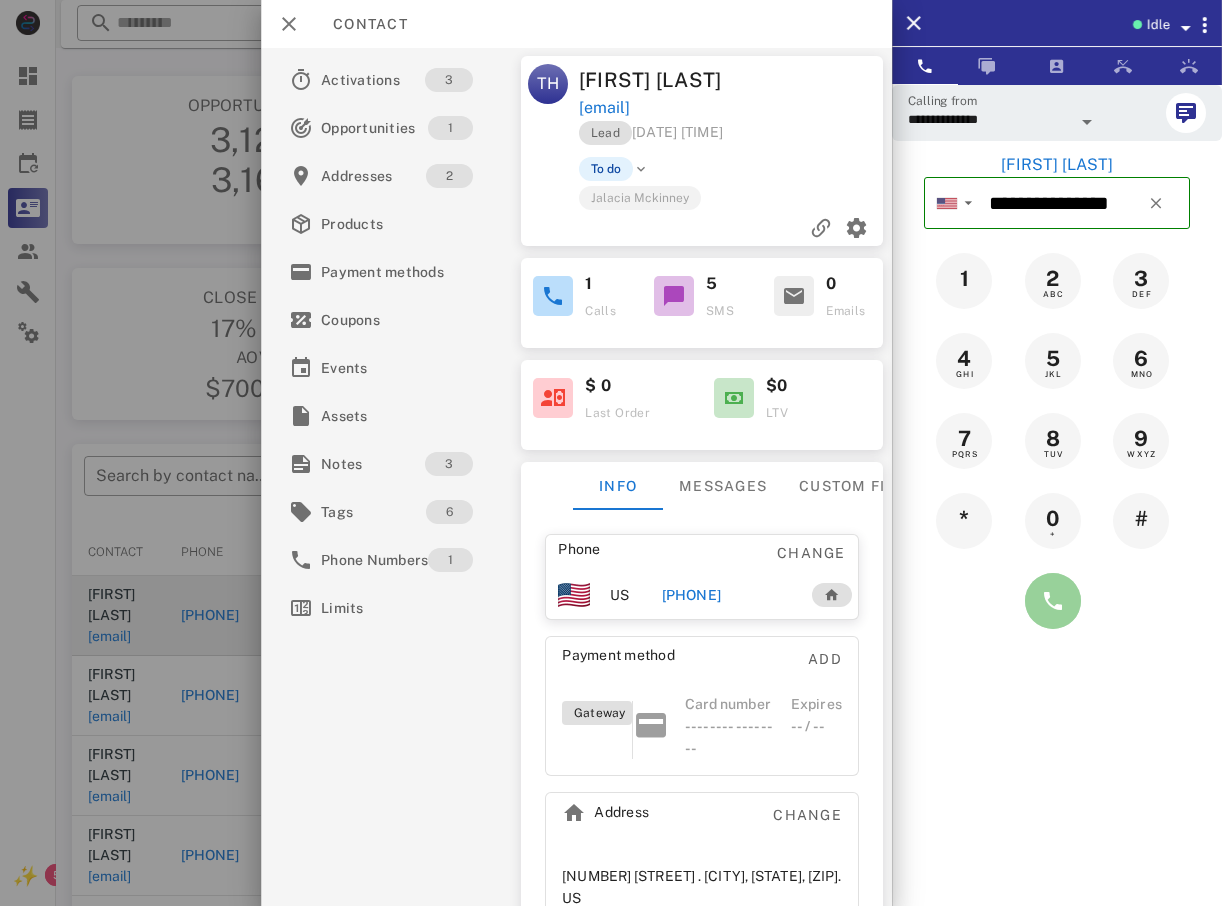 click at bounding box center (1053, 601) 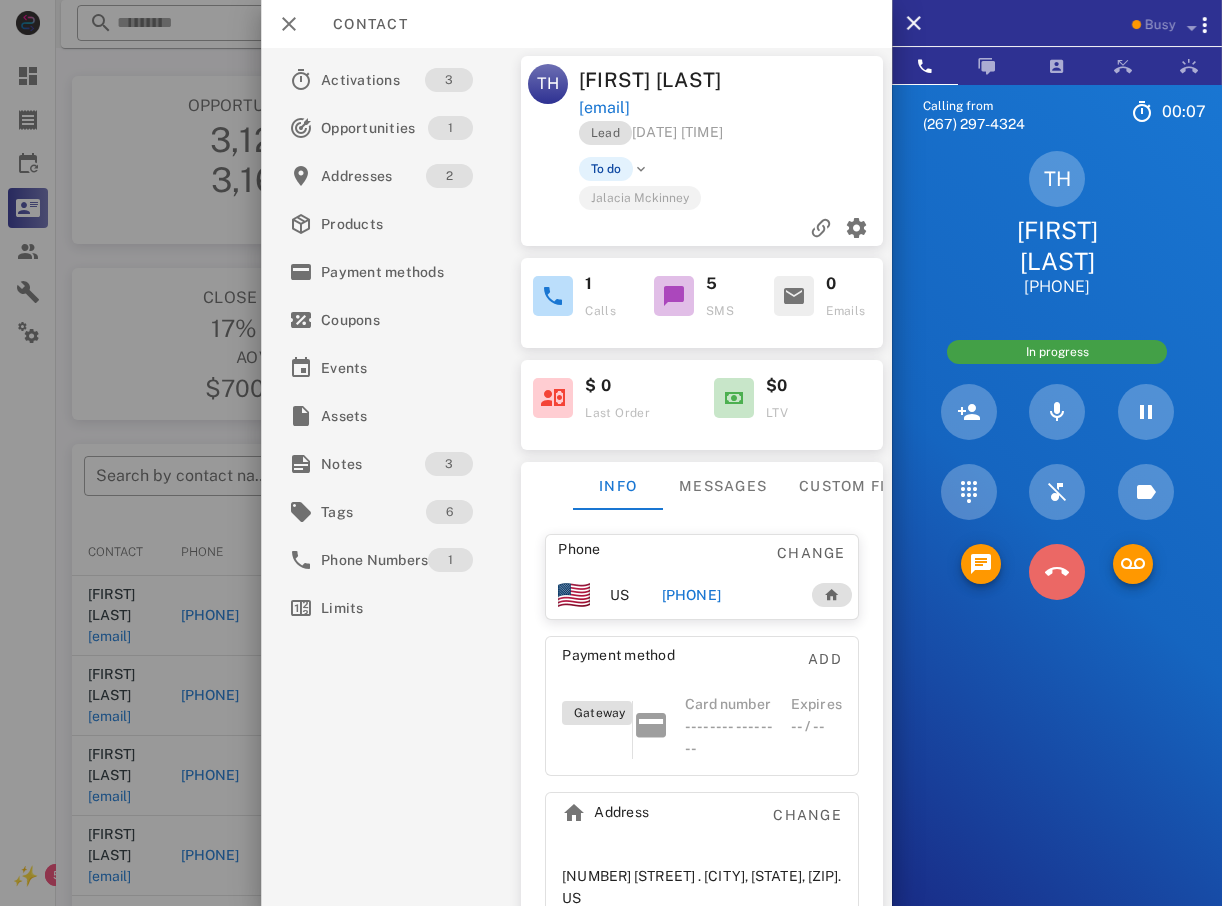 click at bounding box center [1057, 572] 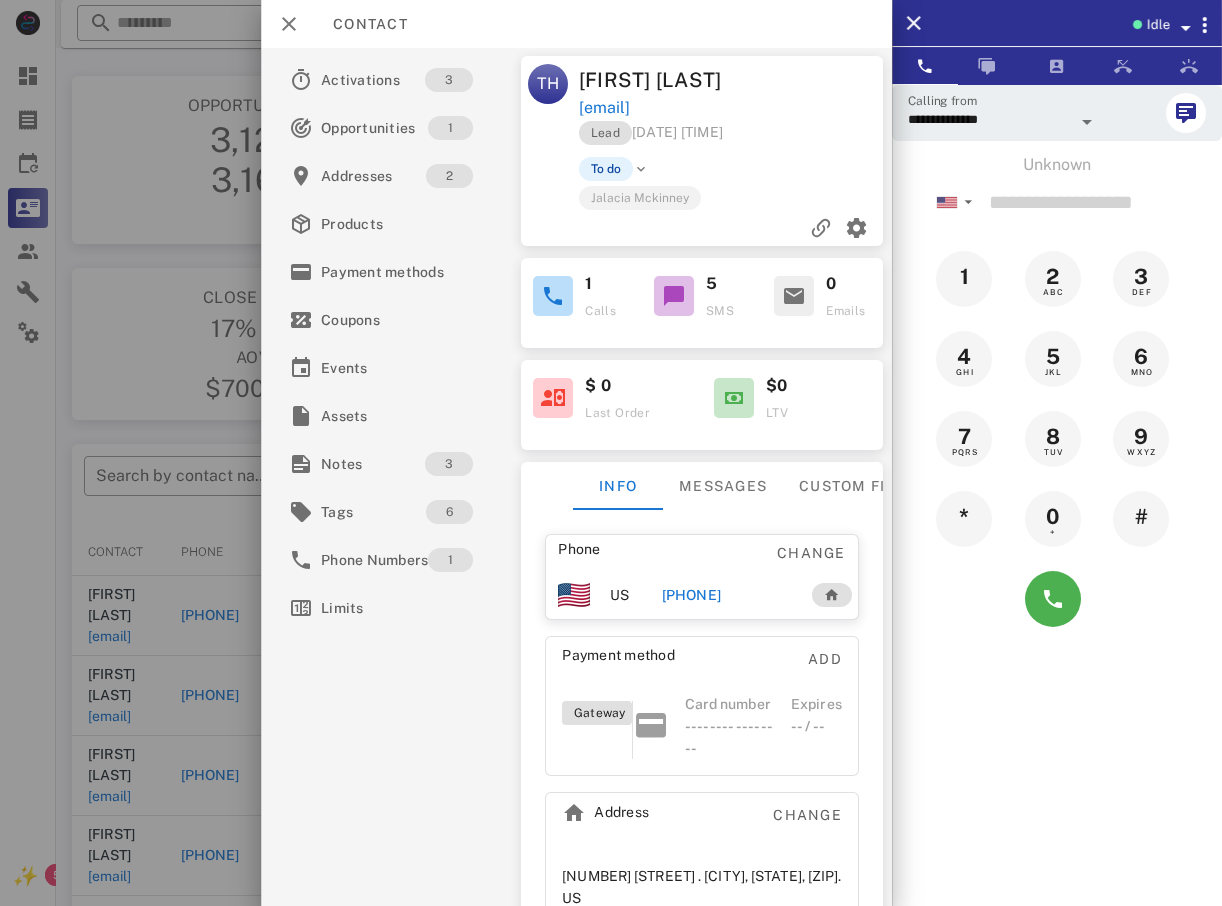 click at bounding box center (611, 453) 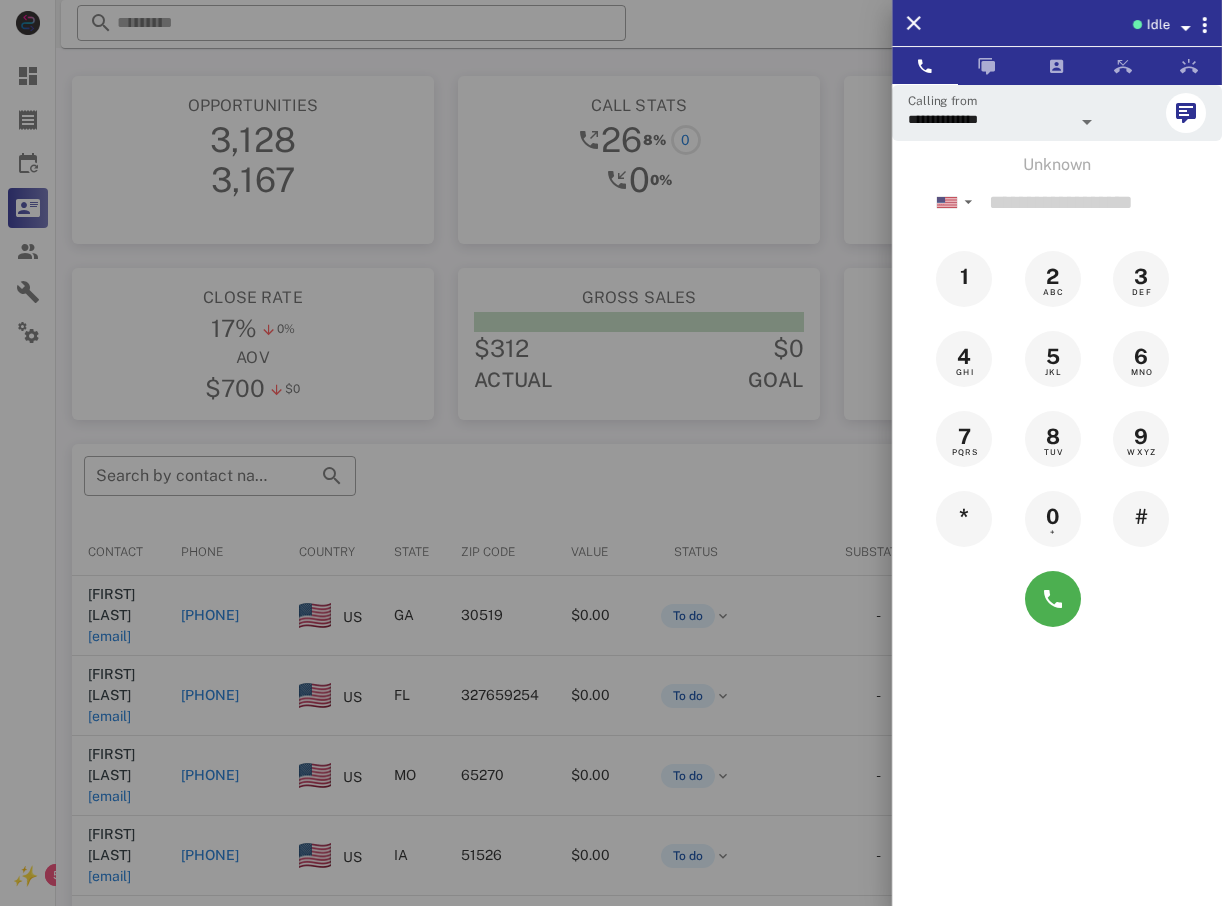 click at bounding box center [611, 453] 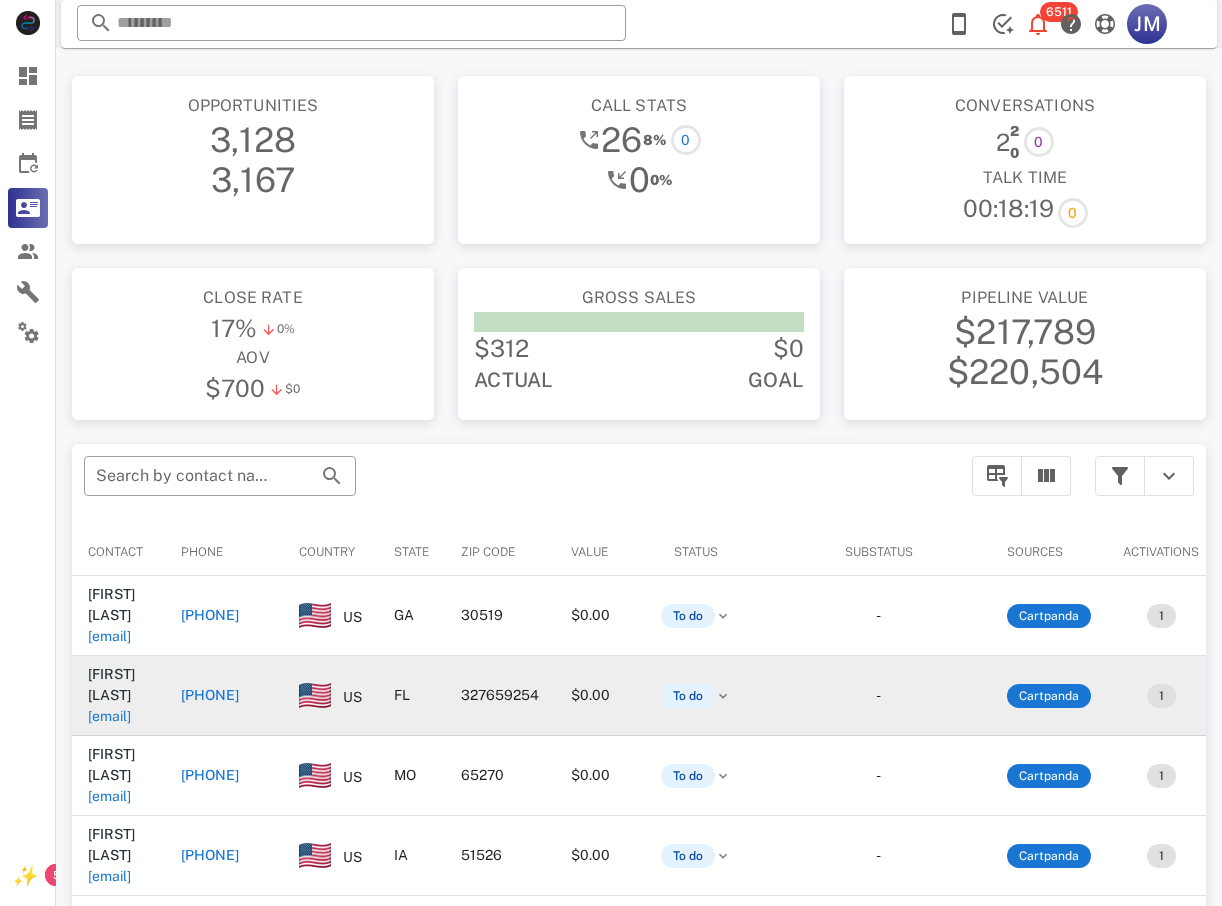 click on "+14074926440" at bounding box center [210, 695] 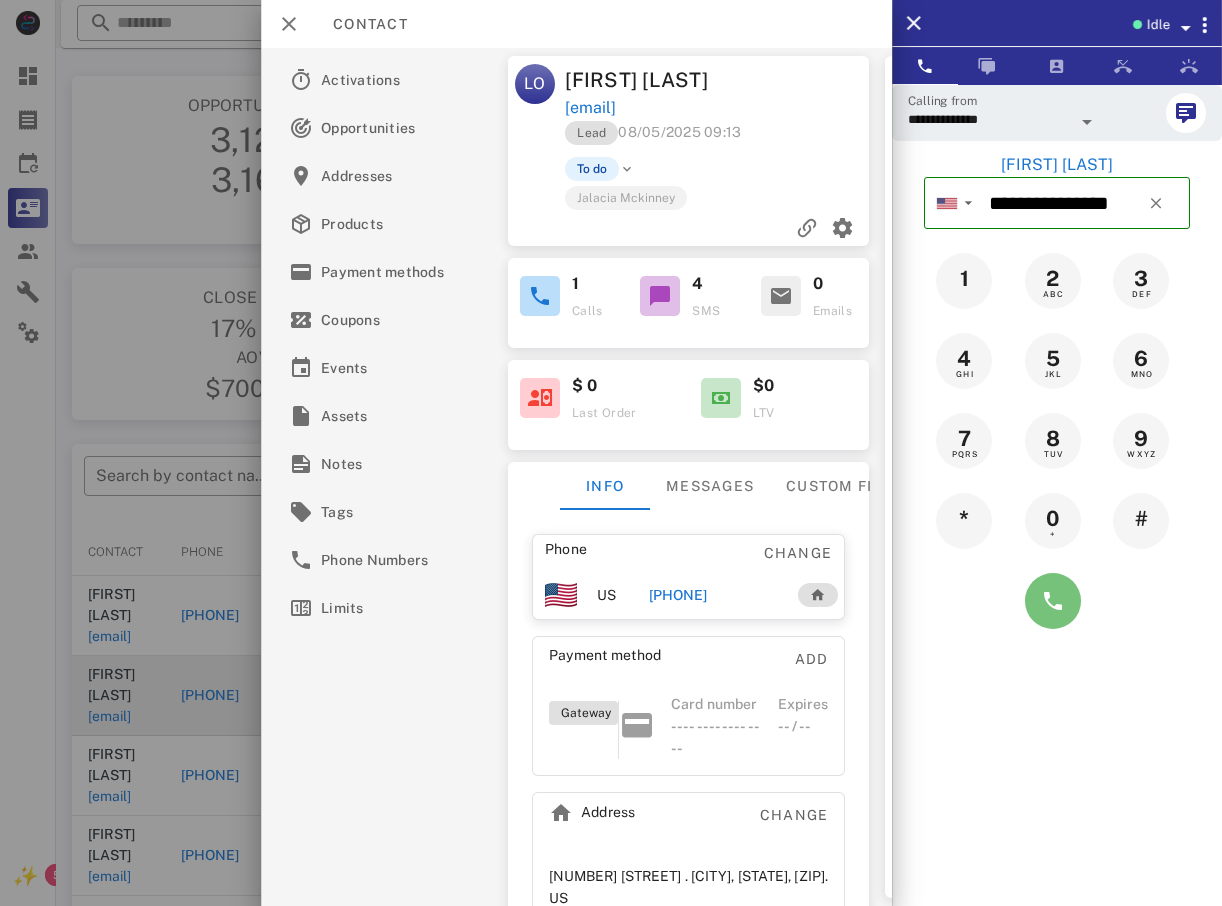 click at bounding box center [1053, 601] 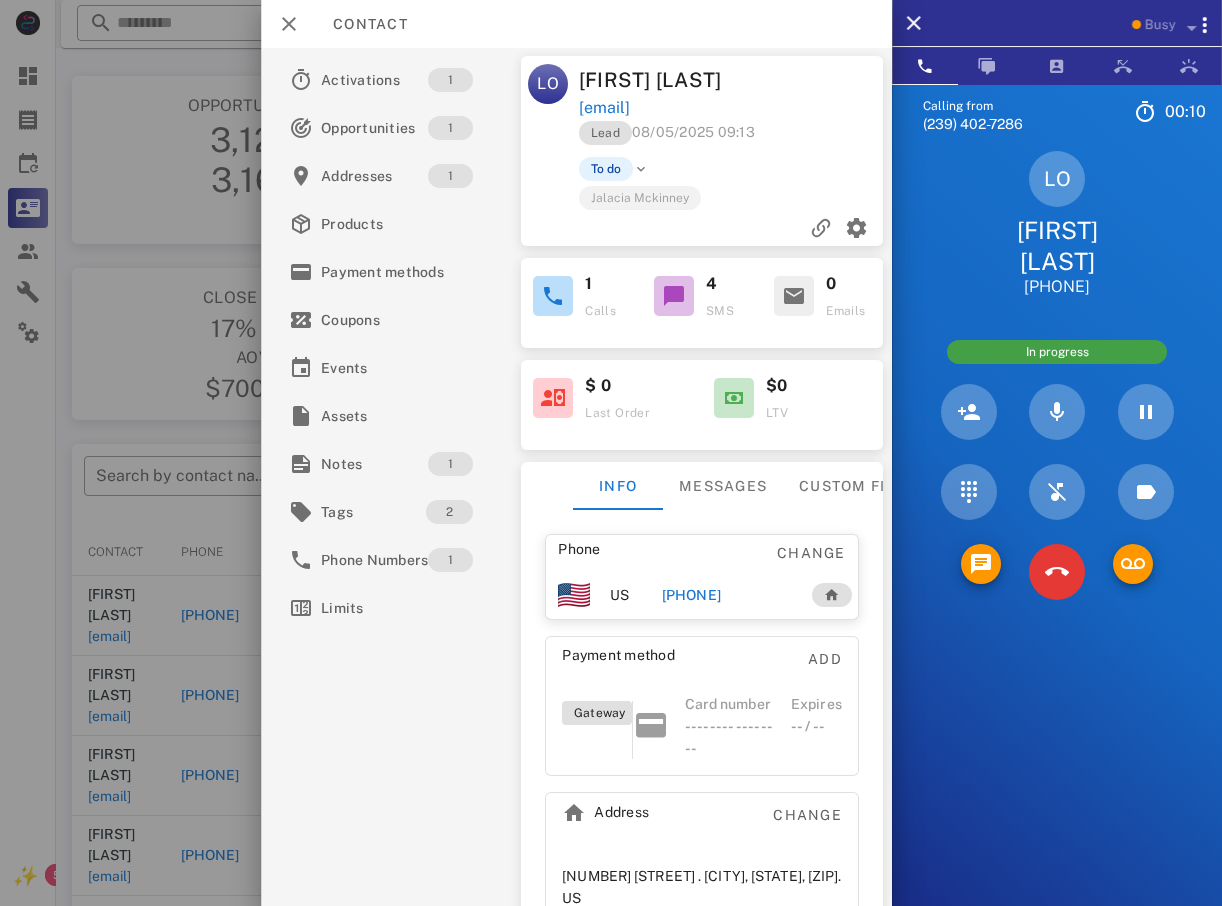 click at bounding box center (1057, 572) 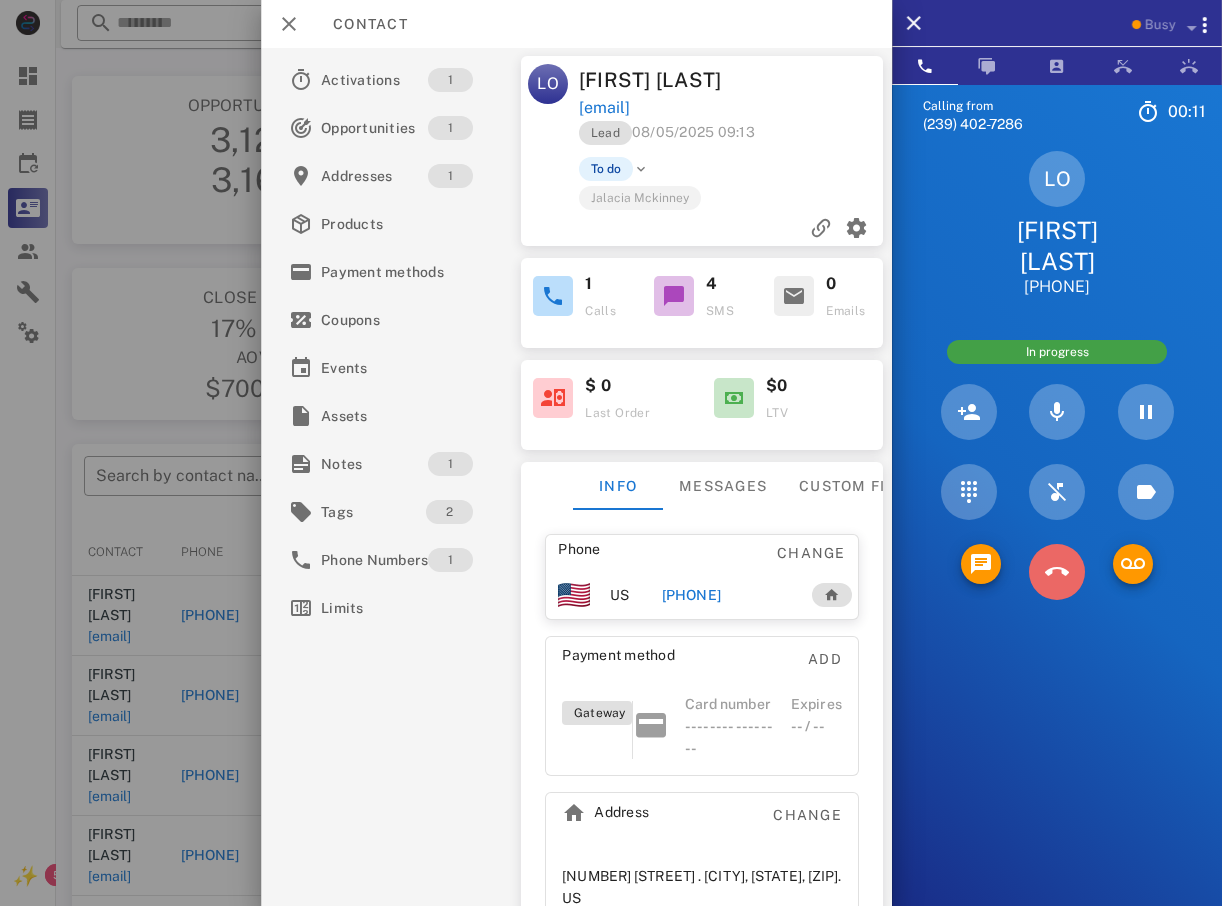 click at bounding box center [1057, 572] 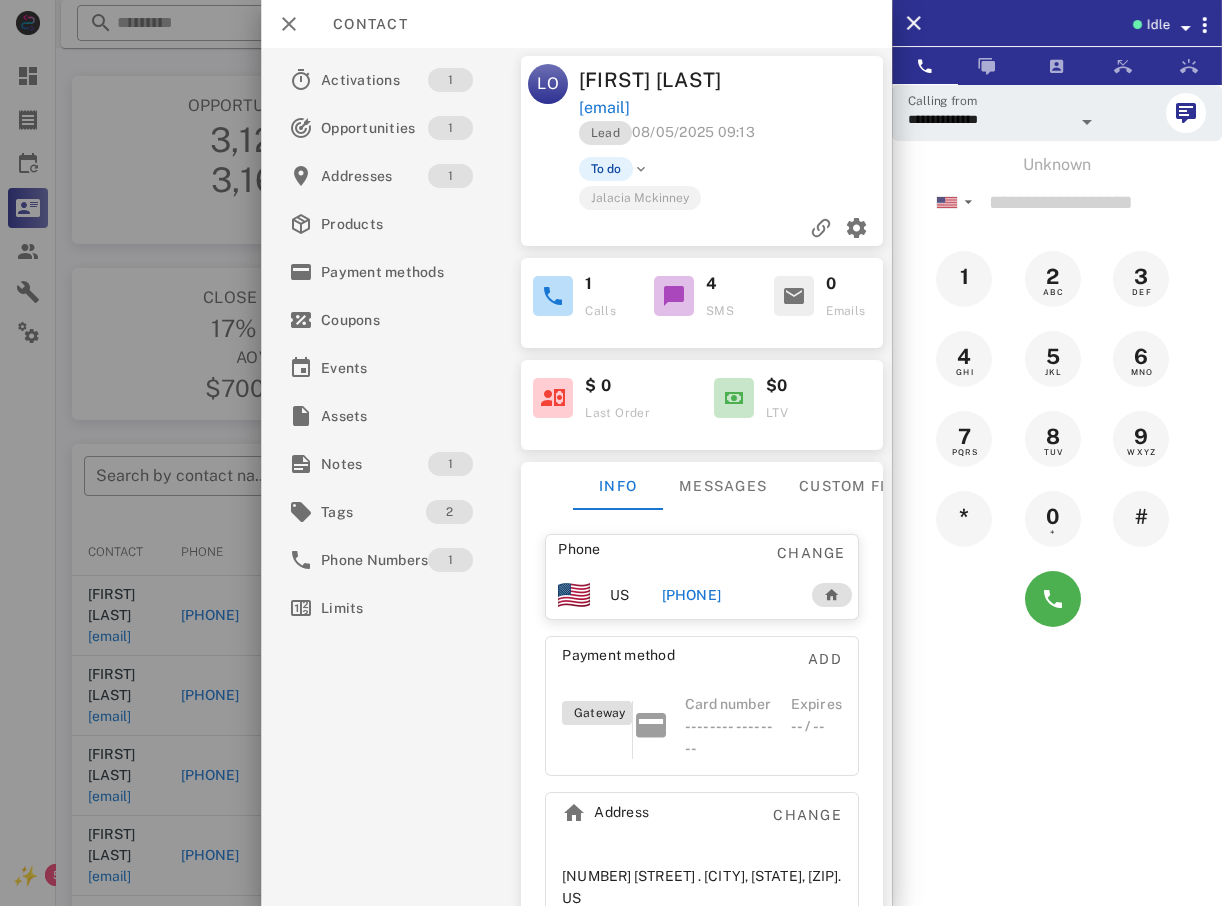 click at bounding box center [611, 453] 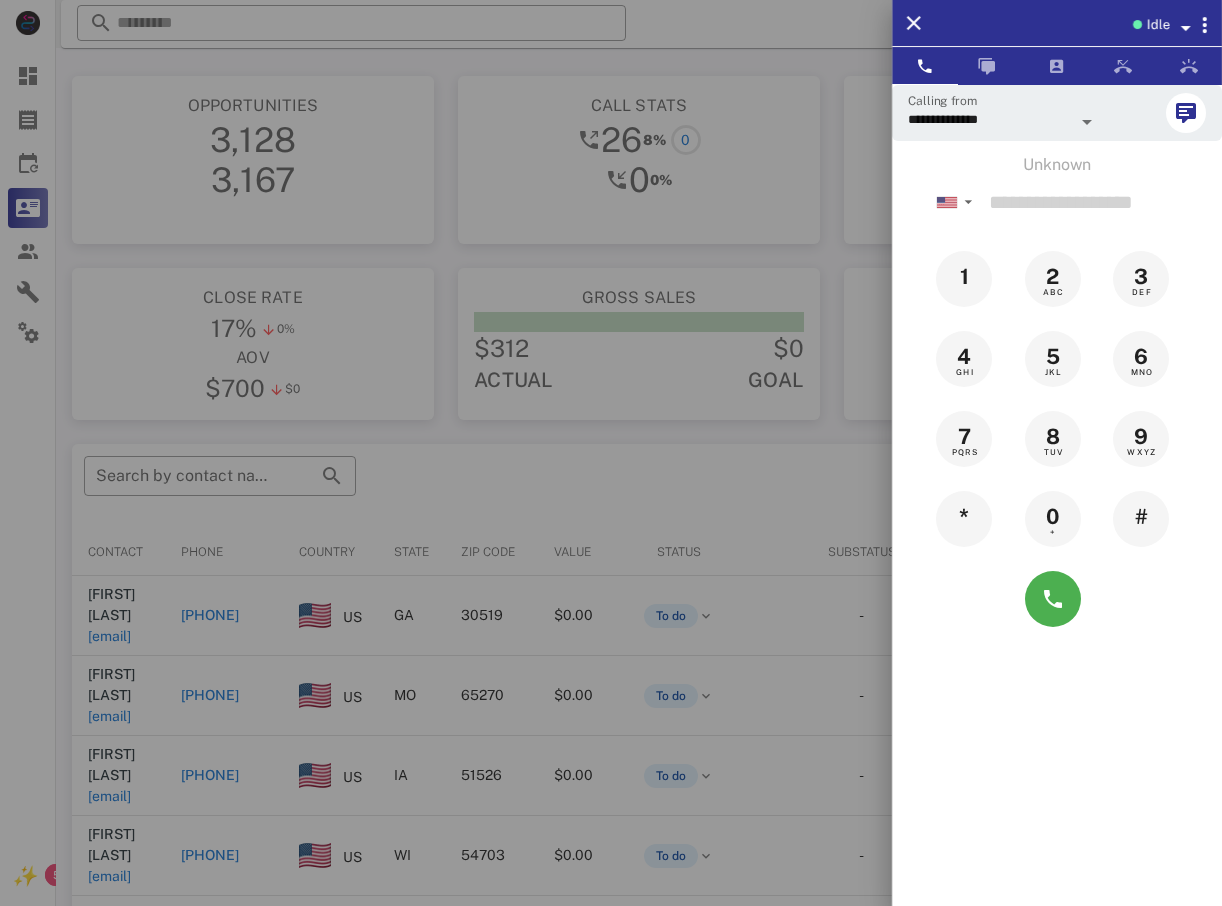 click at bounding box center [611, 453] 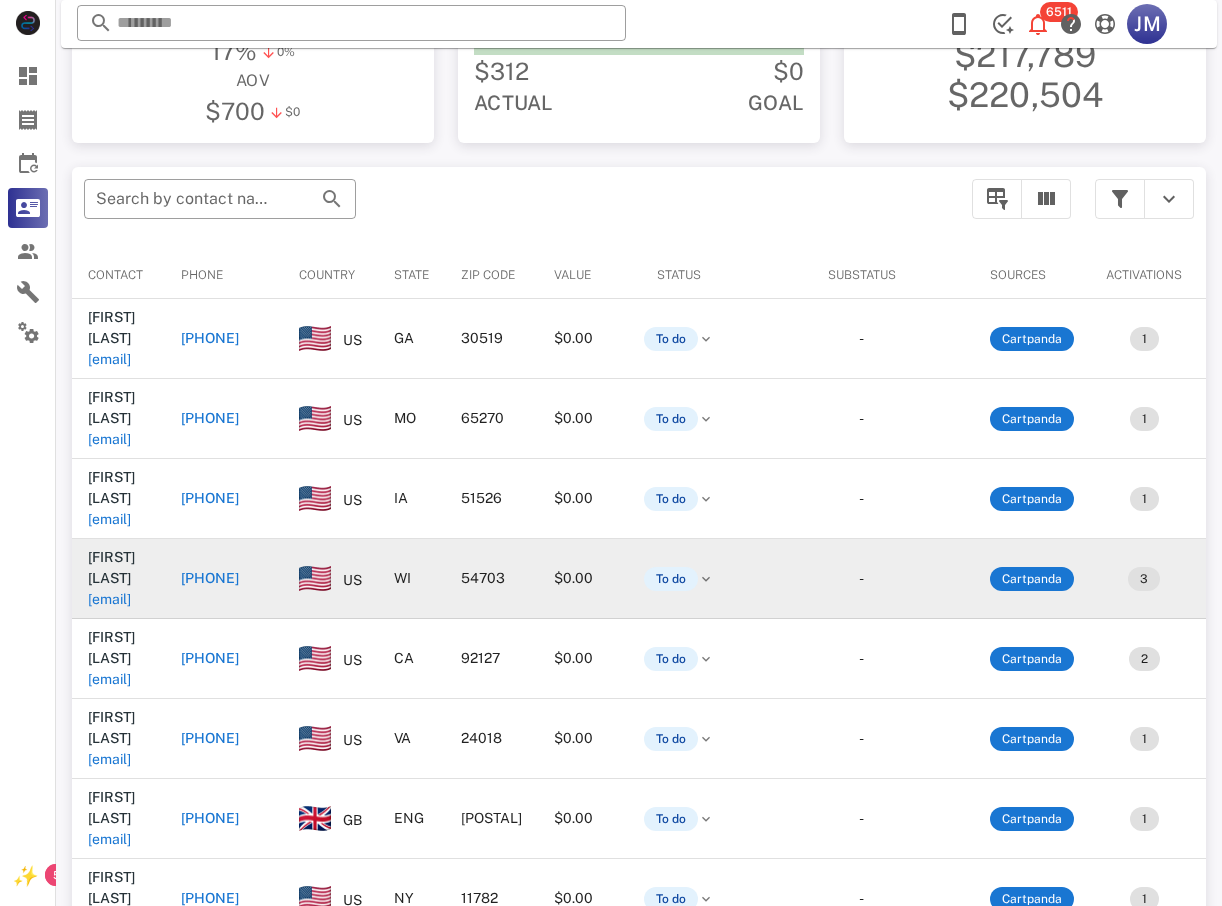 scroll, scrollTop: 380, scrollLeft: 0, axis: vertical 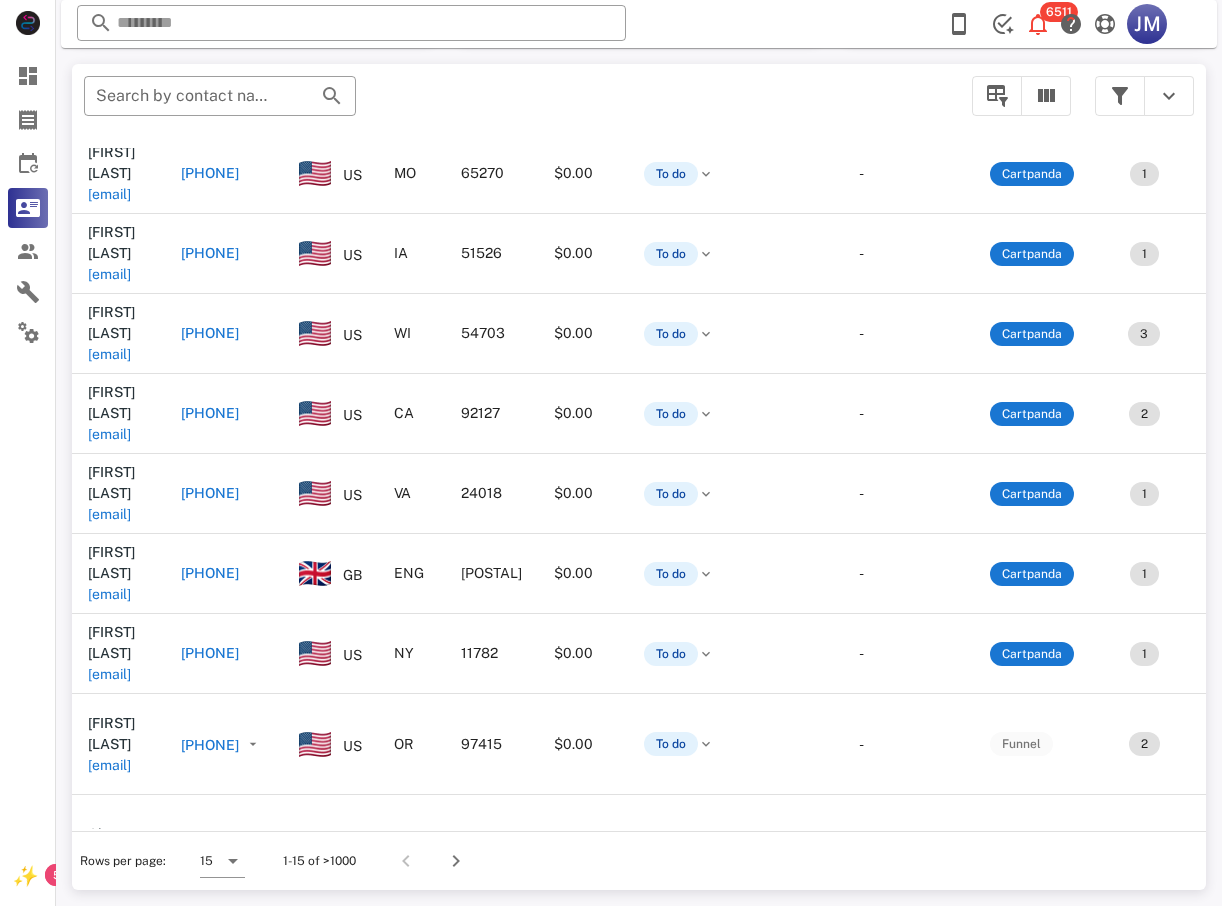click on "+16318066096" at bounding box center [210, 653] 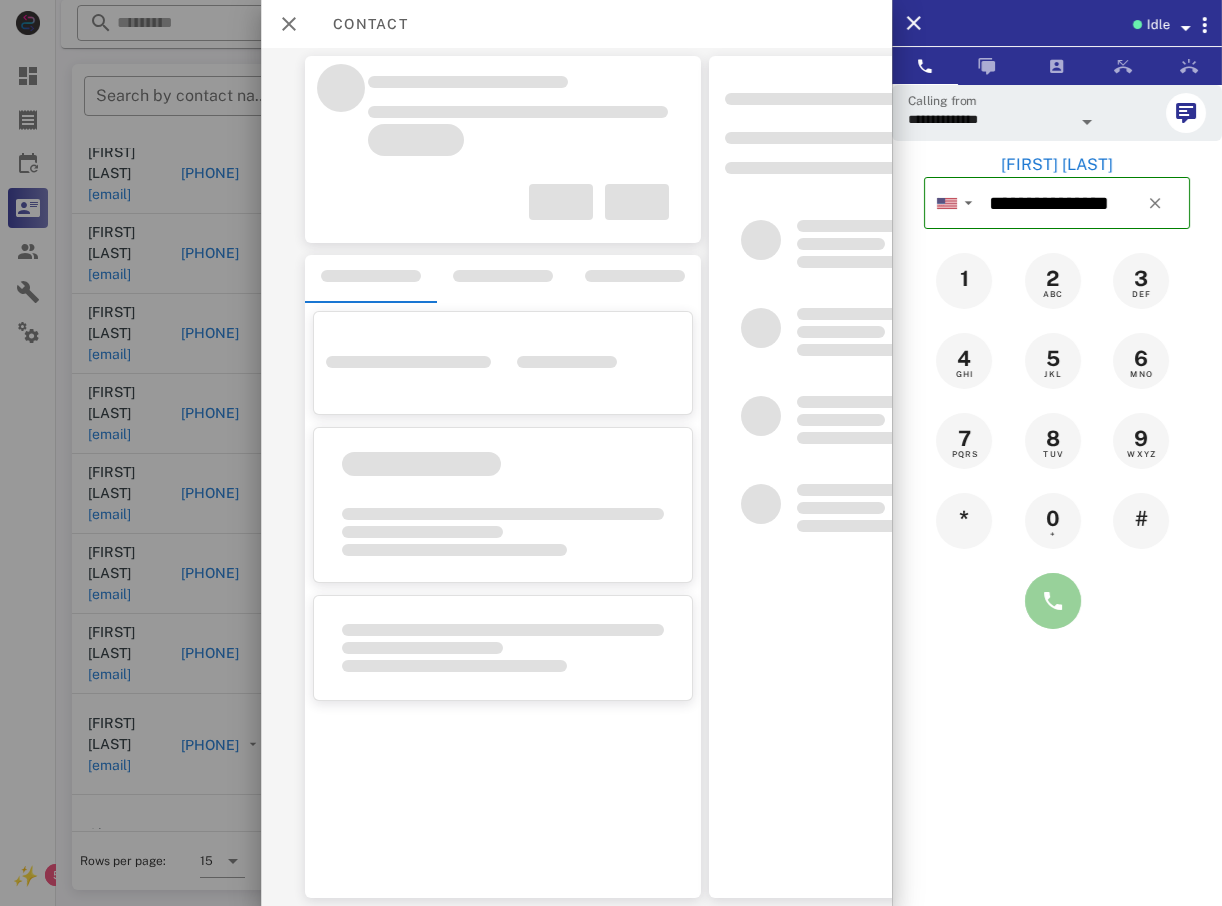 click at bounding box center (1053, 601) 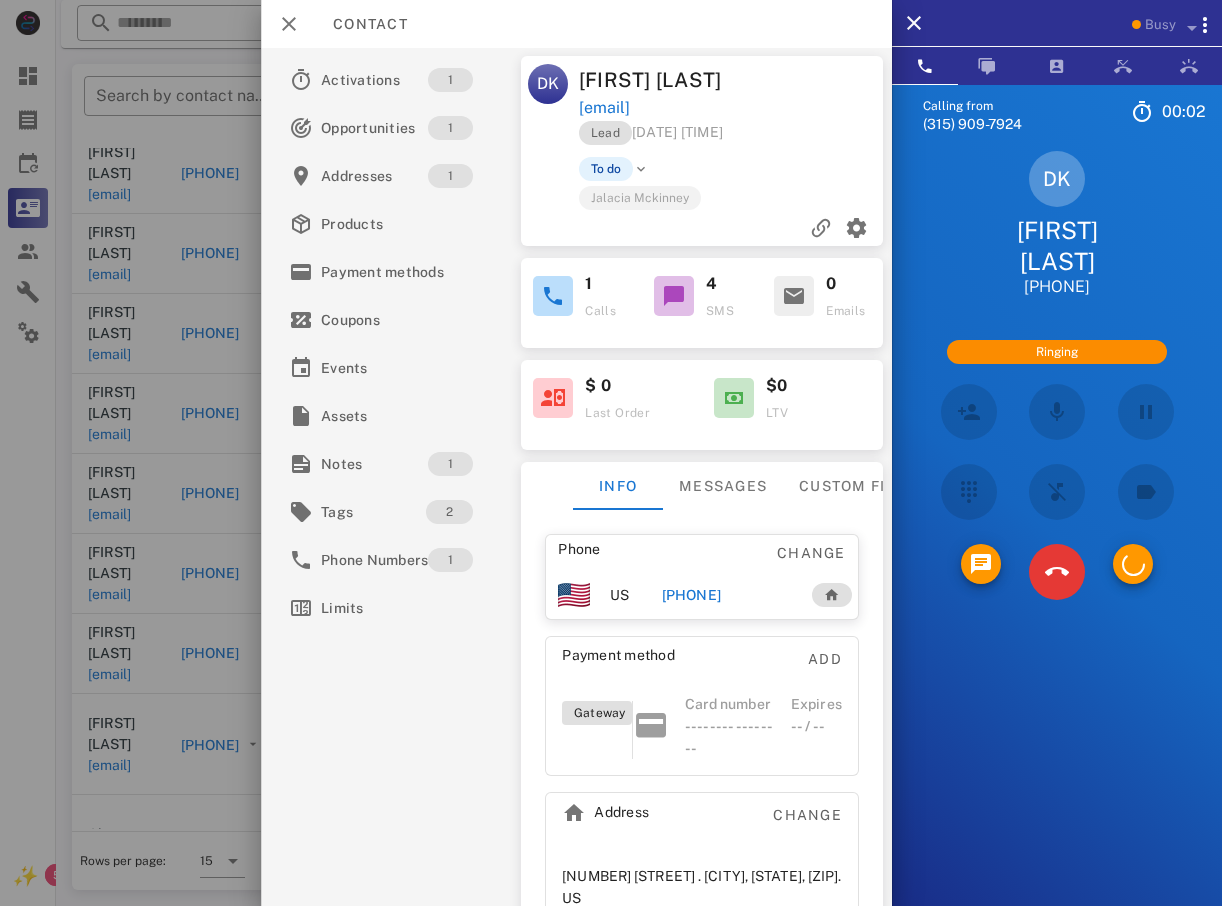 scroll, scrollTop: 83, scrollLeft: 0, axis: vertical 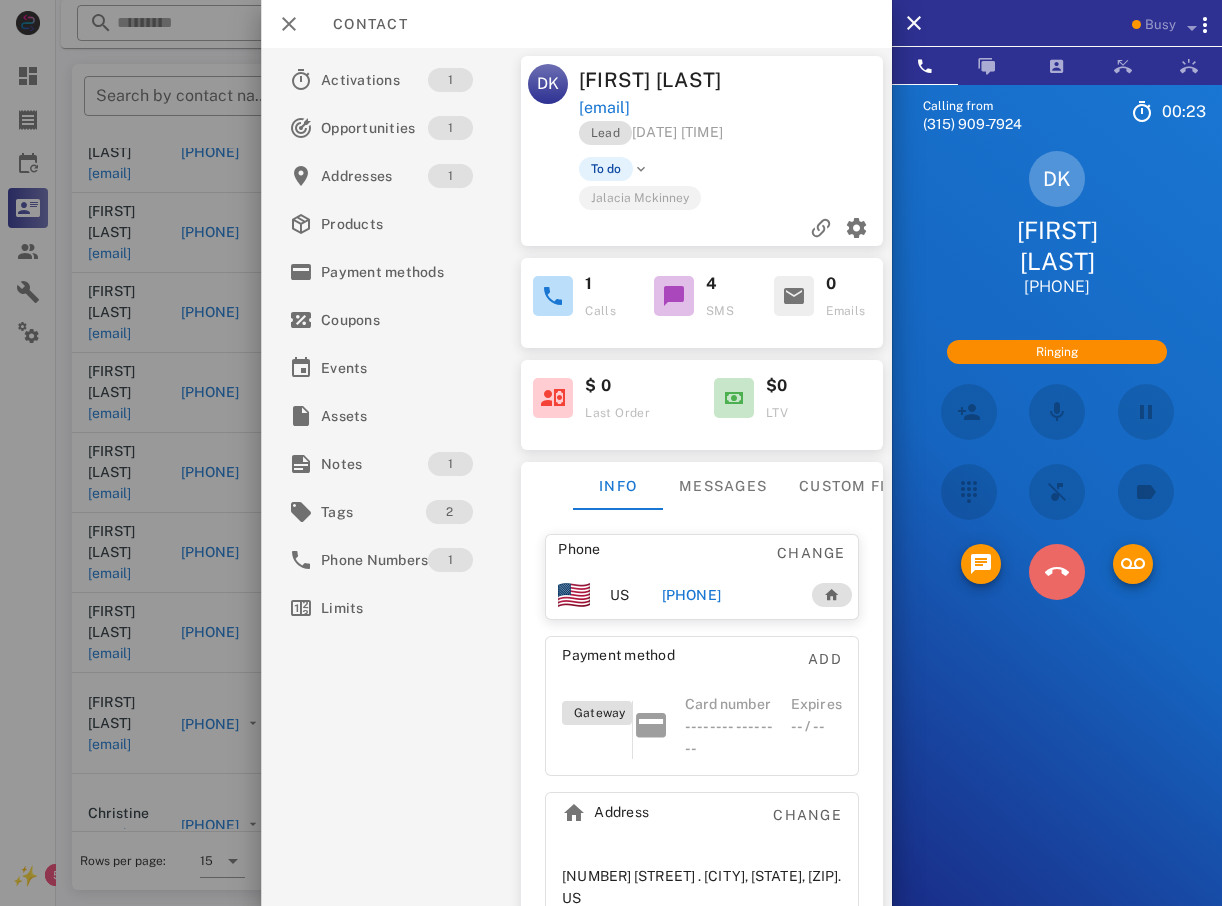 click at bounding box center [1057, 572] 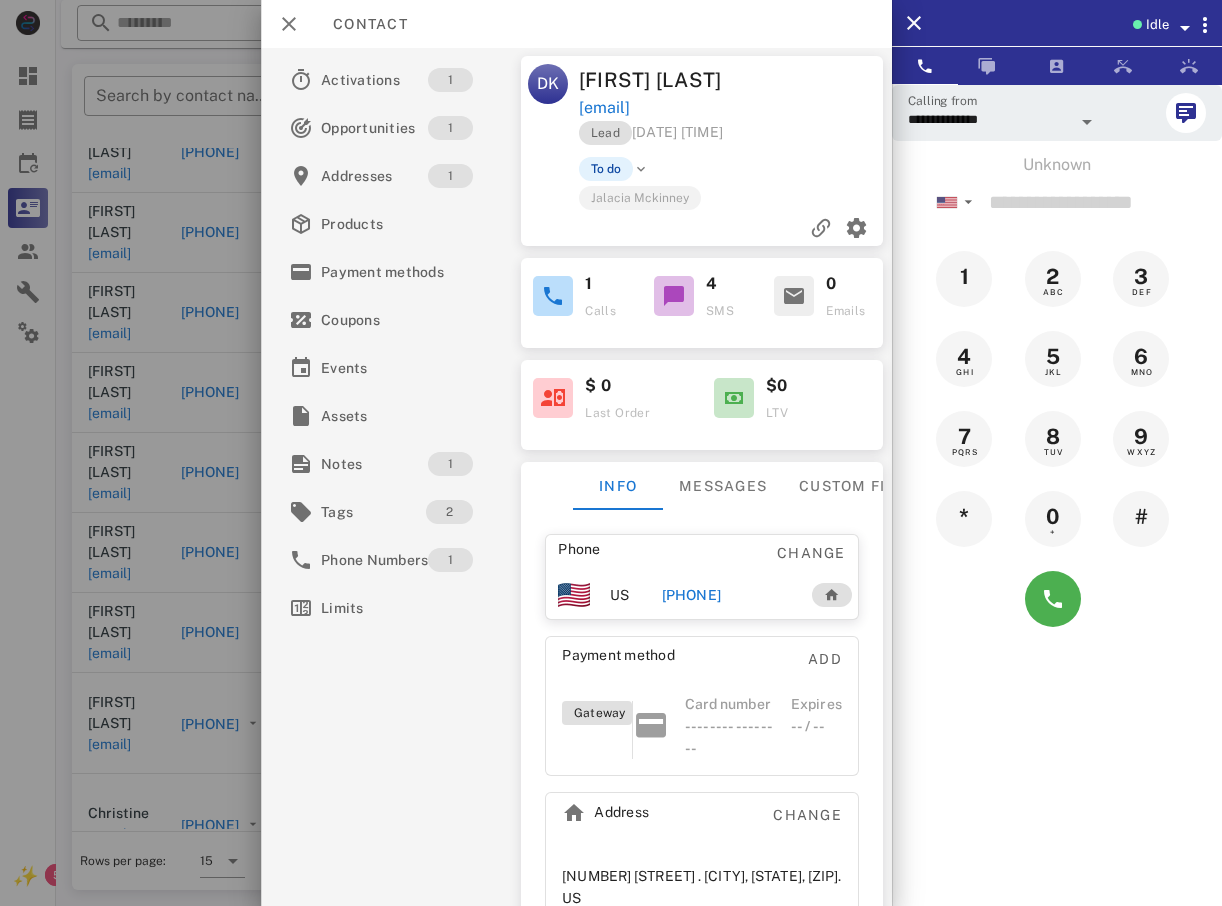 click on "**********" at bounding box center (611, 263) 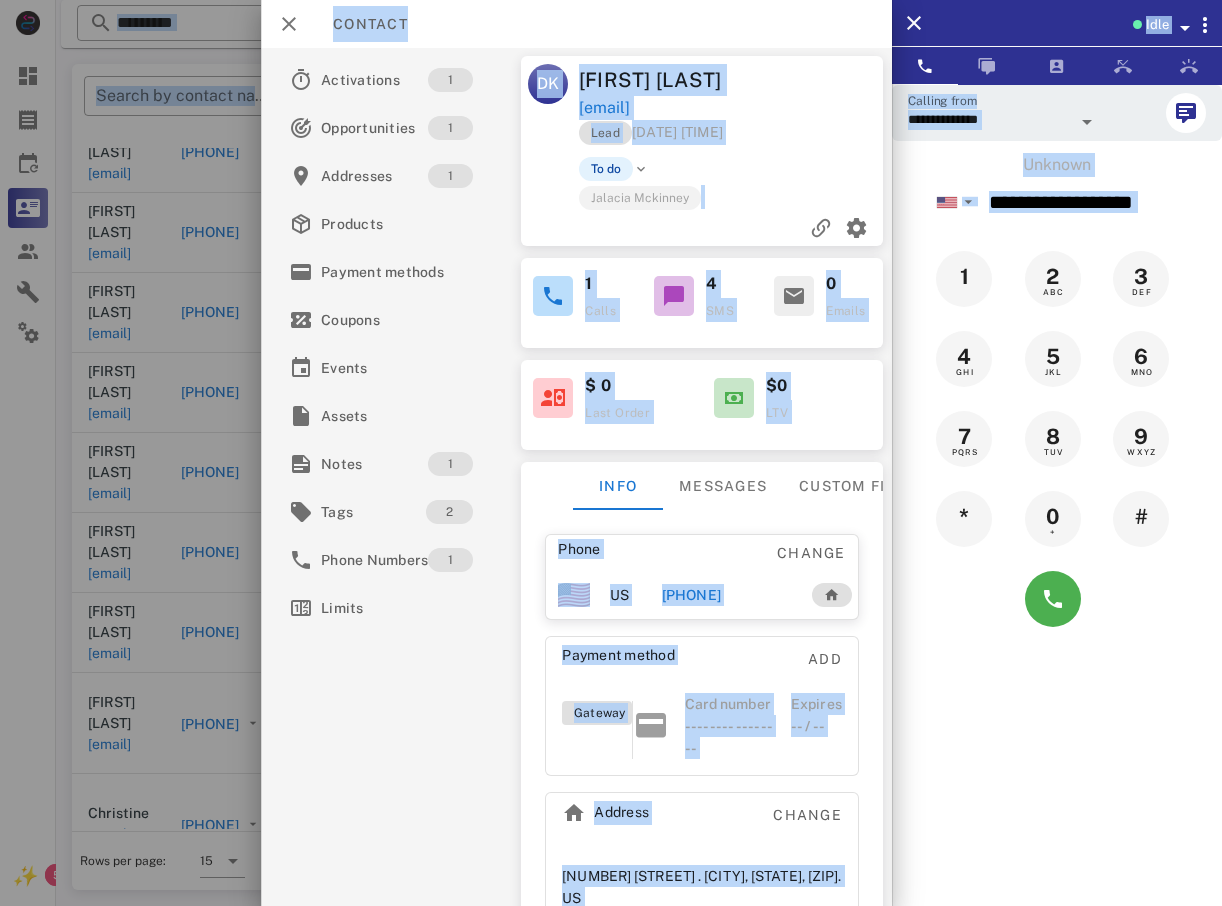 click on "**********" at bounding box center (611, 263) 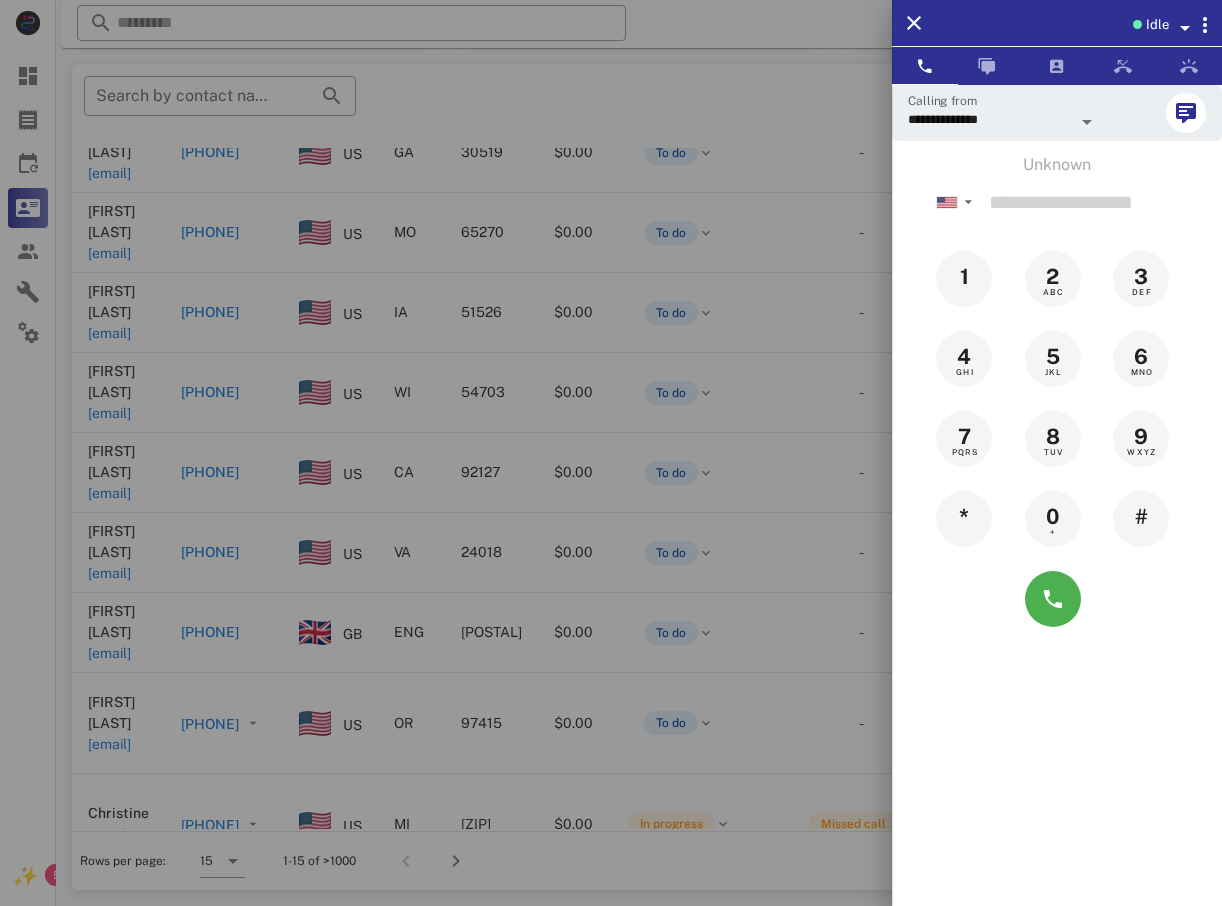 click at bounding box center (611, 453) 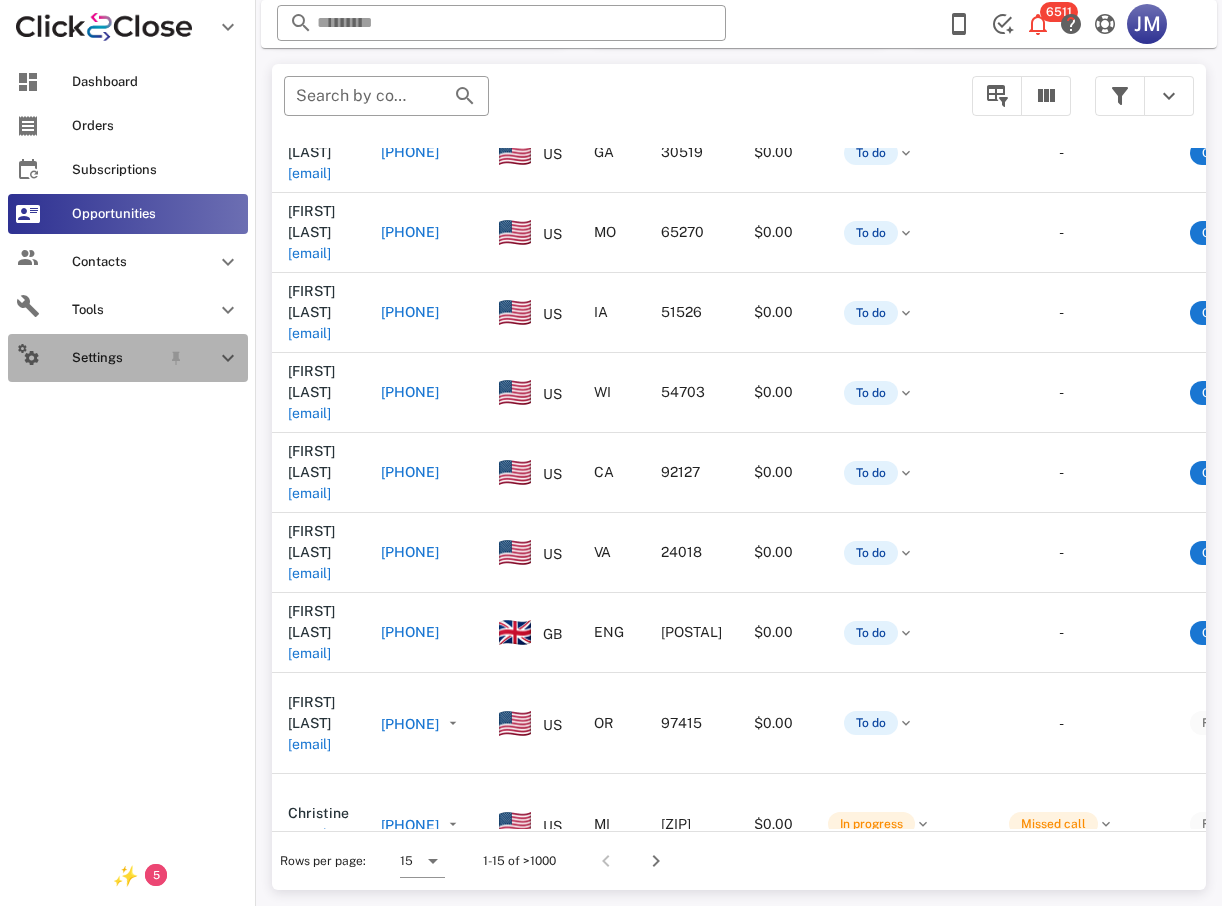 drag, startPoint x: 23, startPoint y: 340, endPoint x: 19, endPoint y: 380, distance: 40.1995 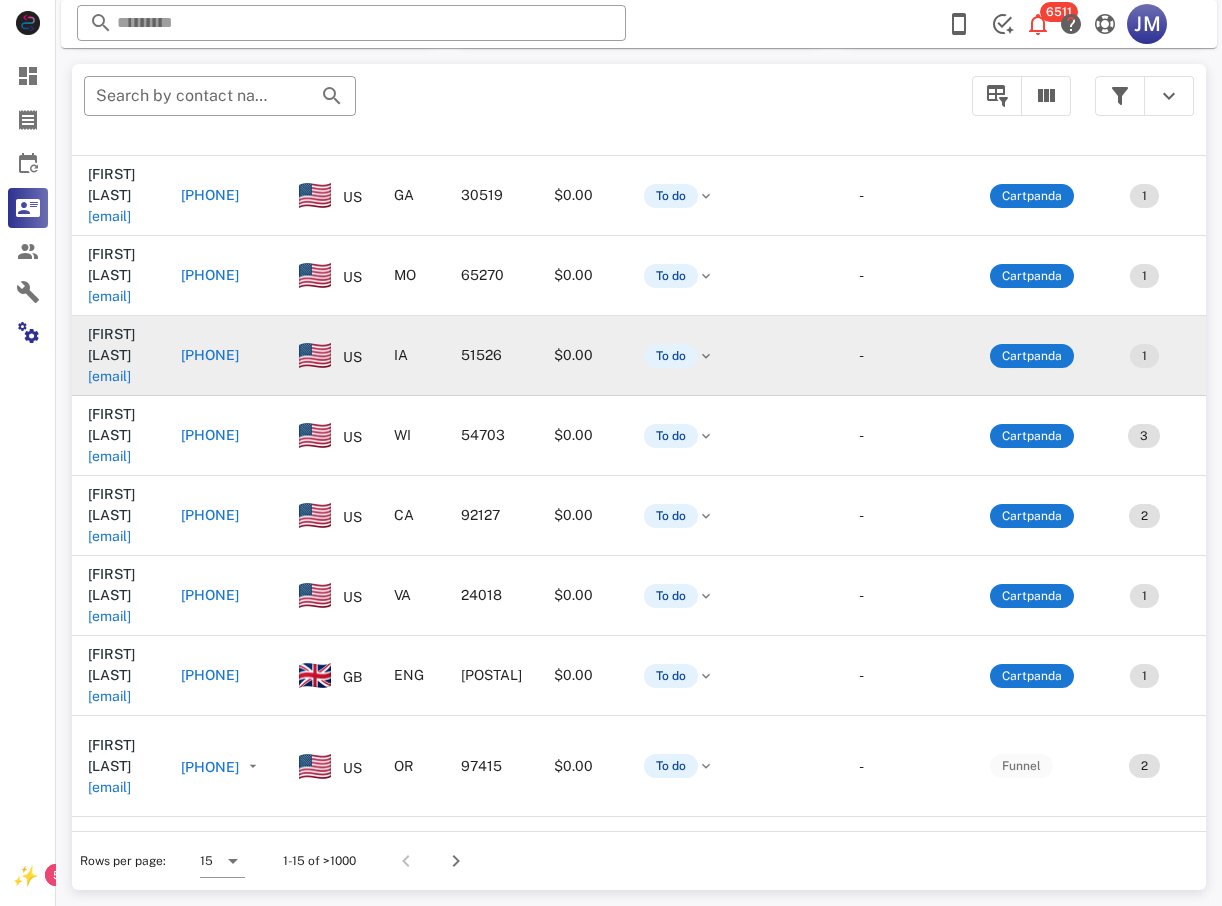 scroll, scrollTop: 0, scrollLeft: 0, axis: both 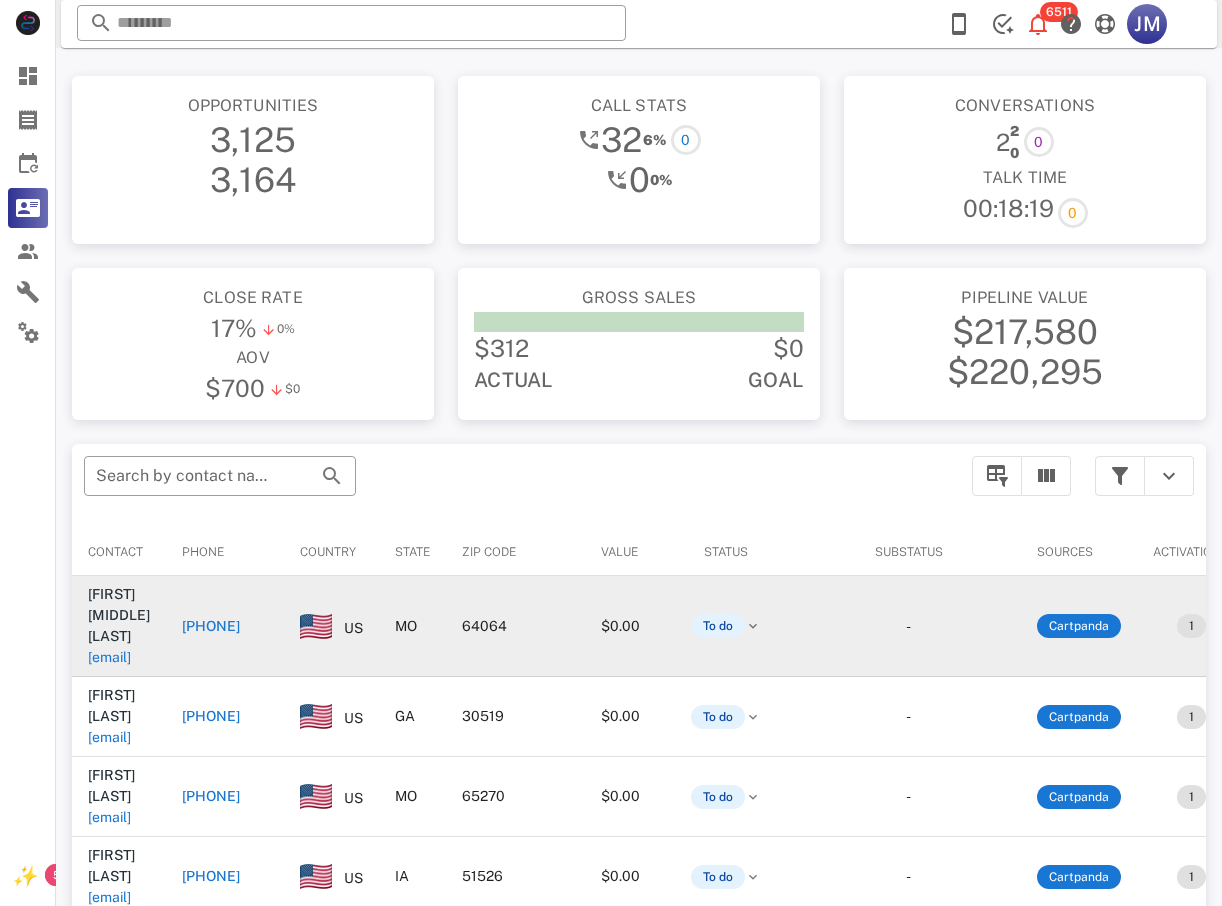 click on "[PHONE]" at bounding box center (225, 626) 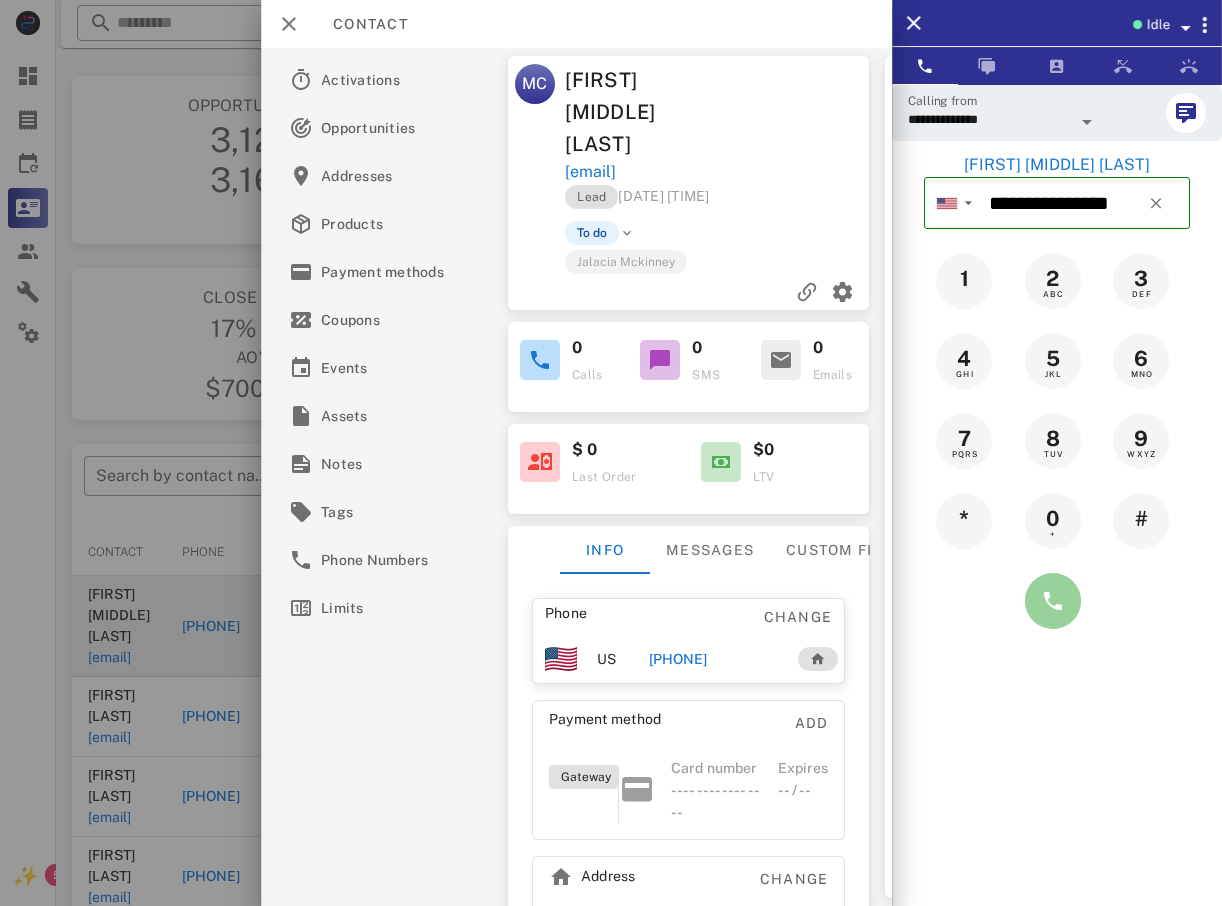 drag, startPoint x: 1051, startPoint y: 605, endPoint x: 1041, endPoint y: 607, distance: 10.198039 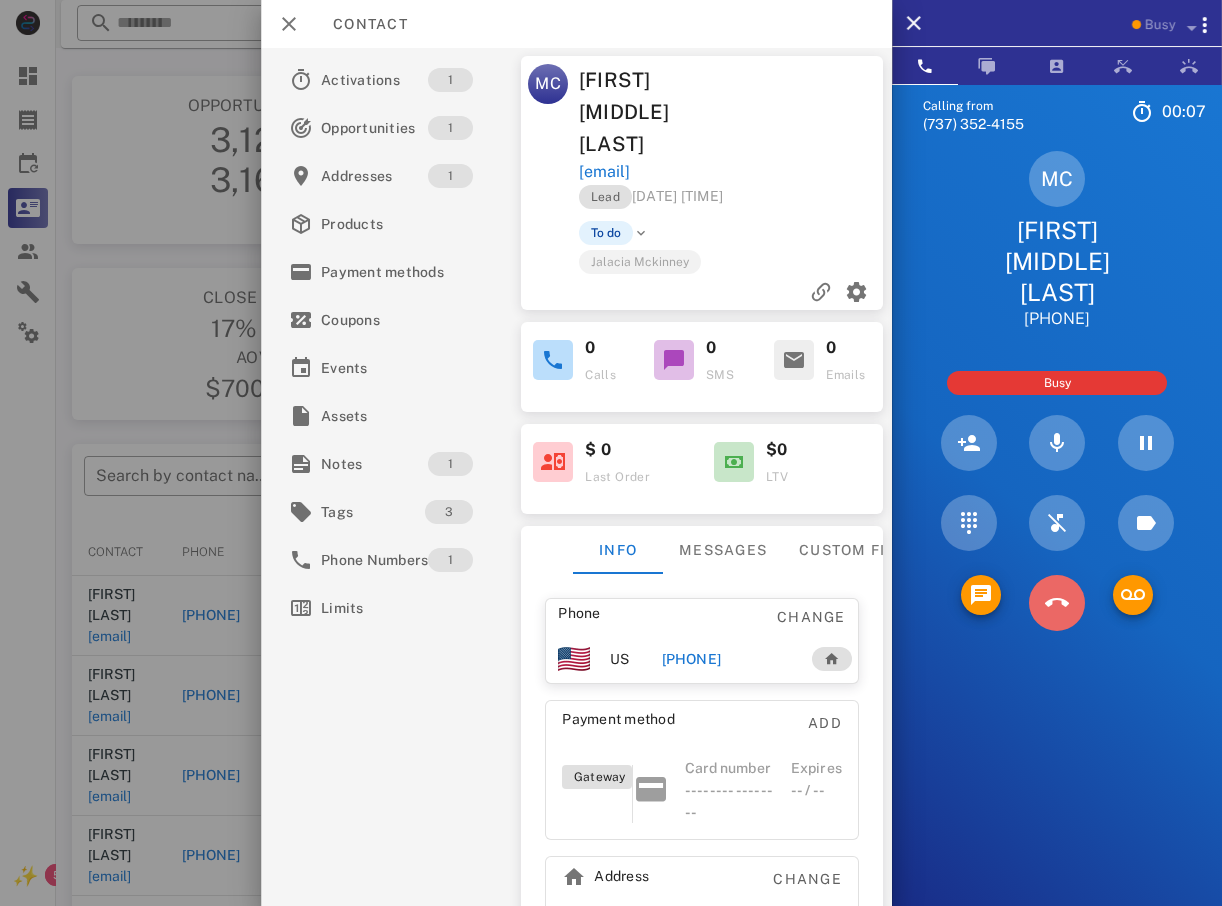 drag, startPoint x: 1053, startPoint y: 579, endPoint x: 1036, endPoint y: 581, distance: 17.117243 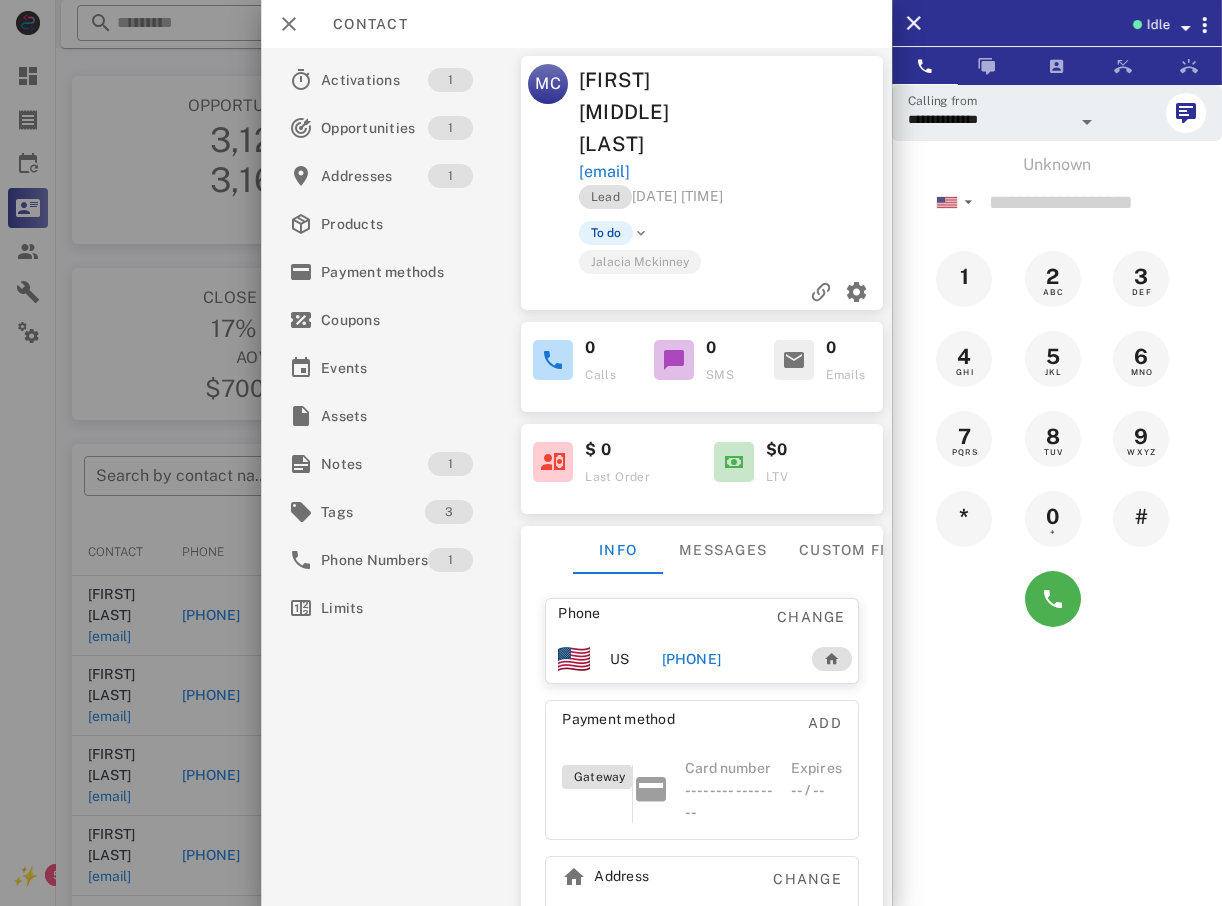 click at bounding box center (611, 453) 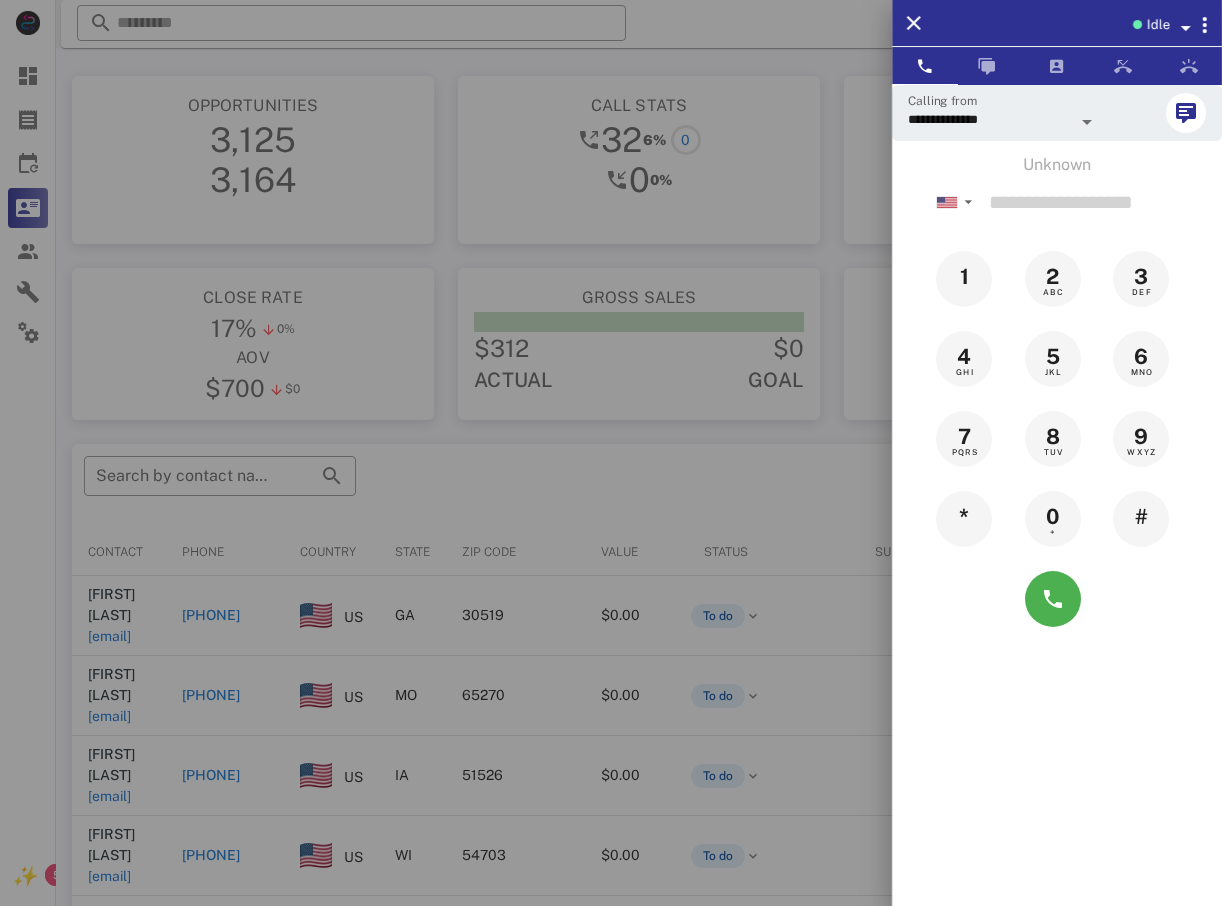 click at bounding box center [611, 453] 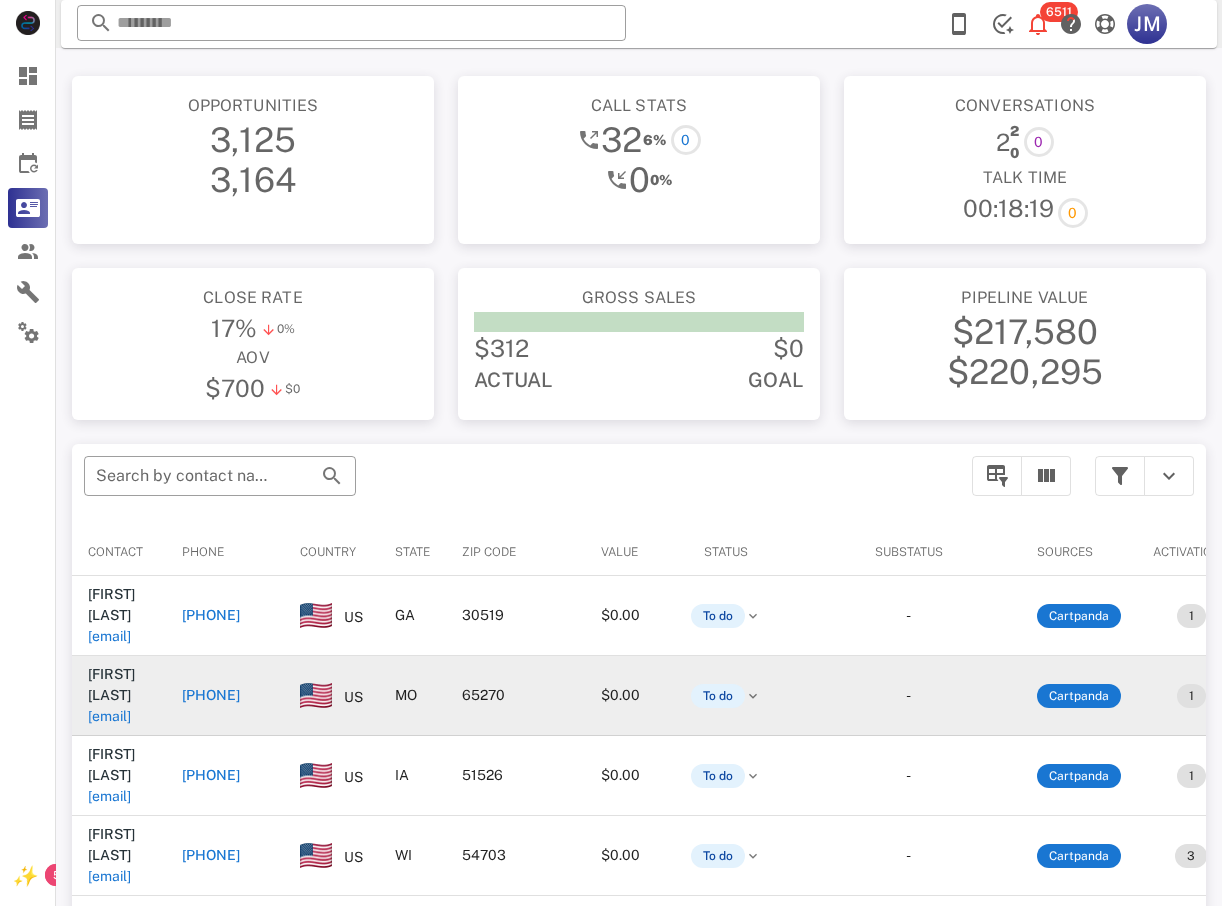click on "[PHONE]" at bounding box center [211, 695] 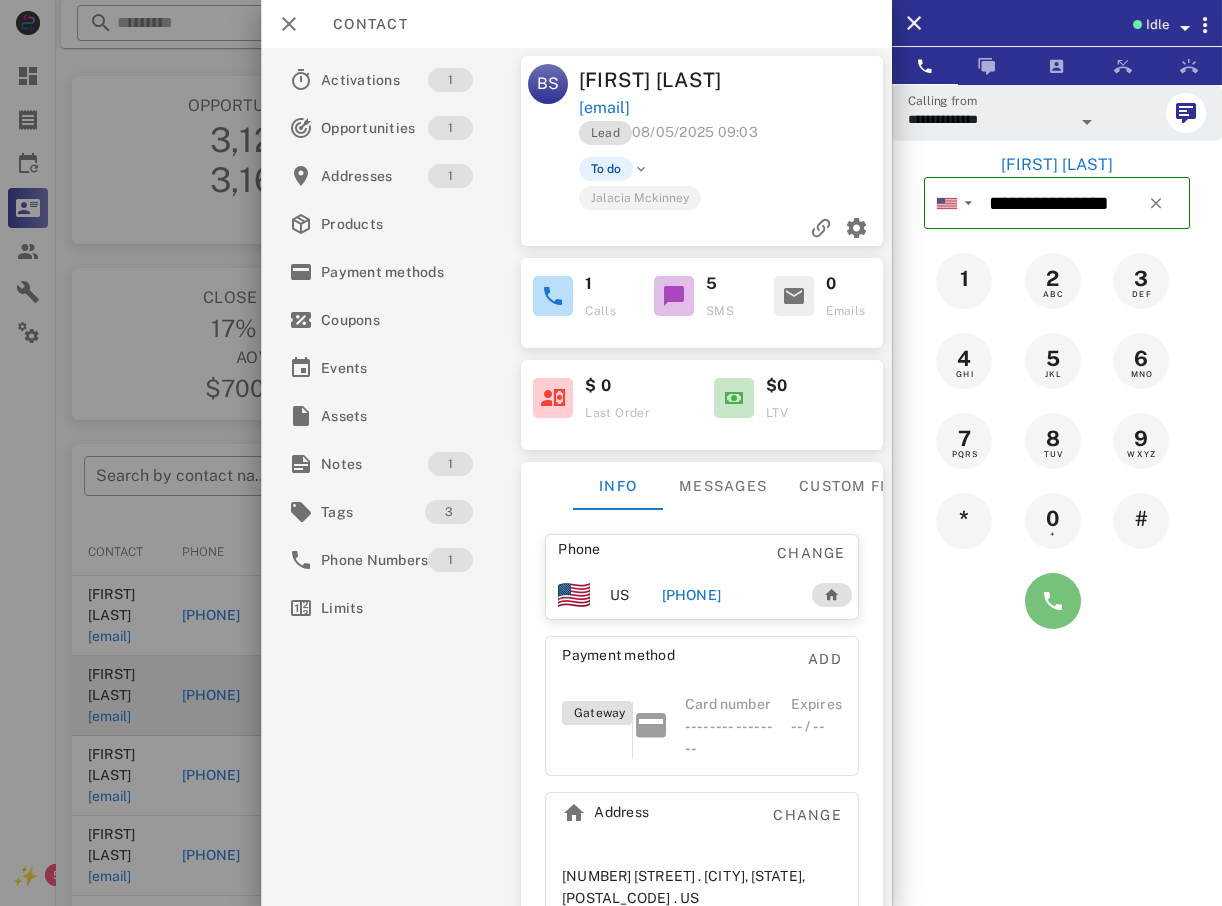 click at bounding box center (1053, 601) 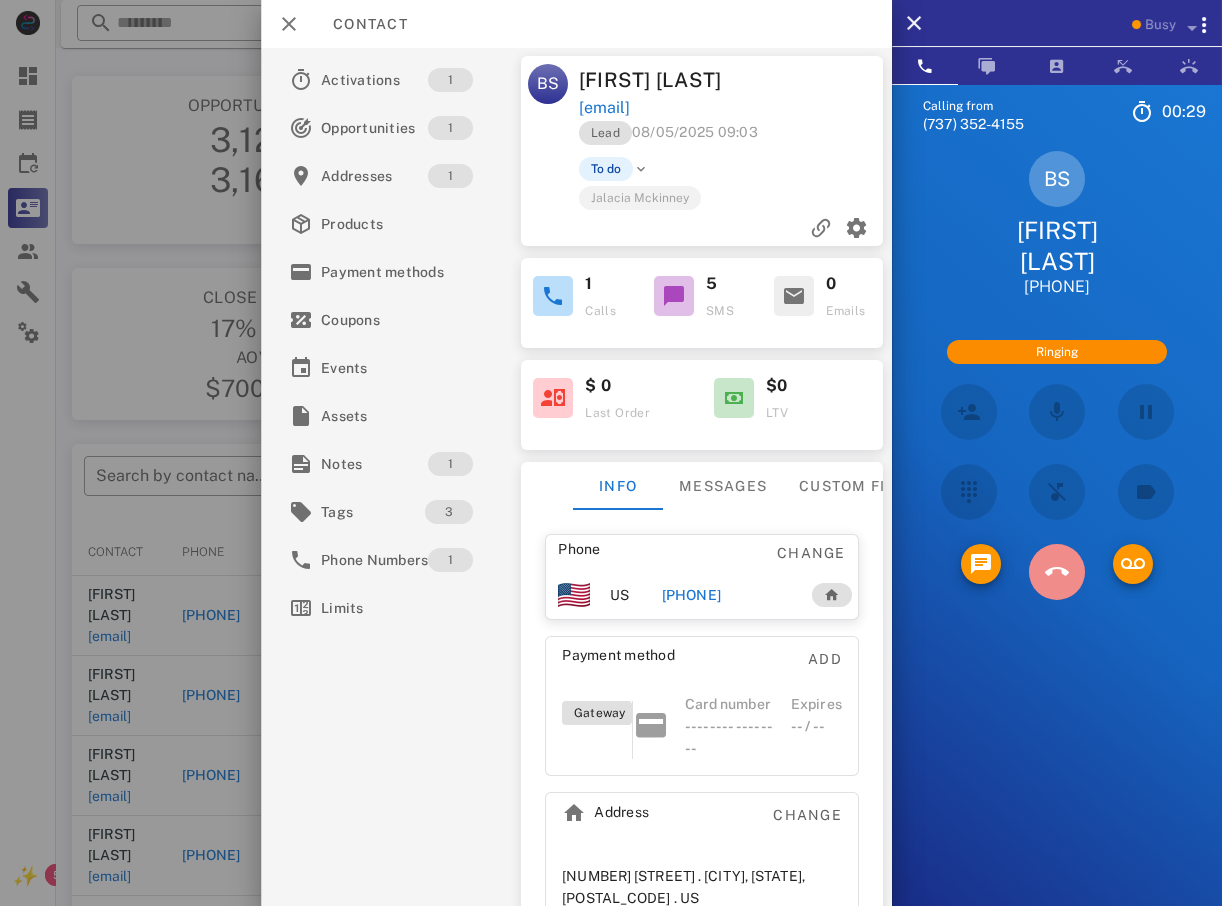 drag, startPoint x: 1079, startPoint y: 552, endPoint x: 1065, endPoint y: 556, distance: 14.56022 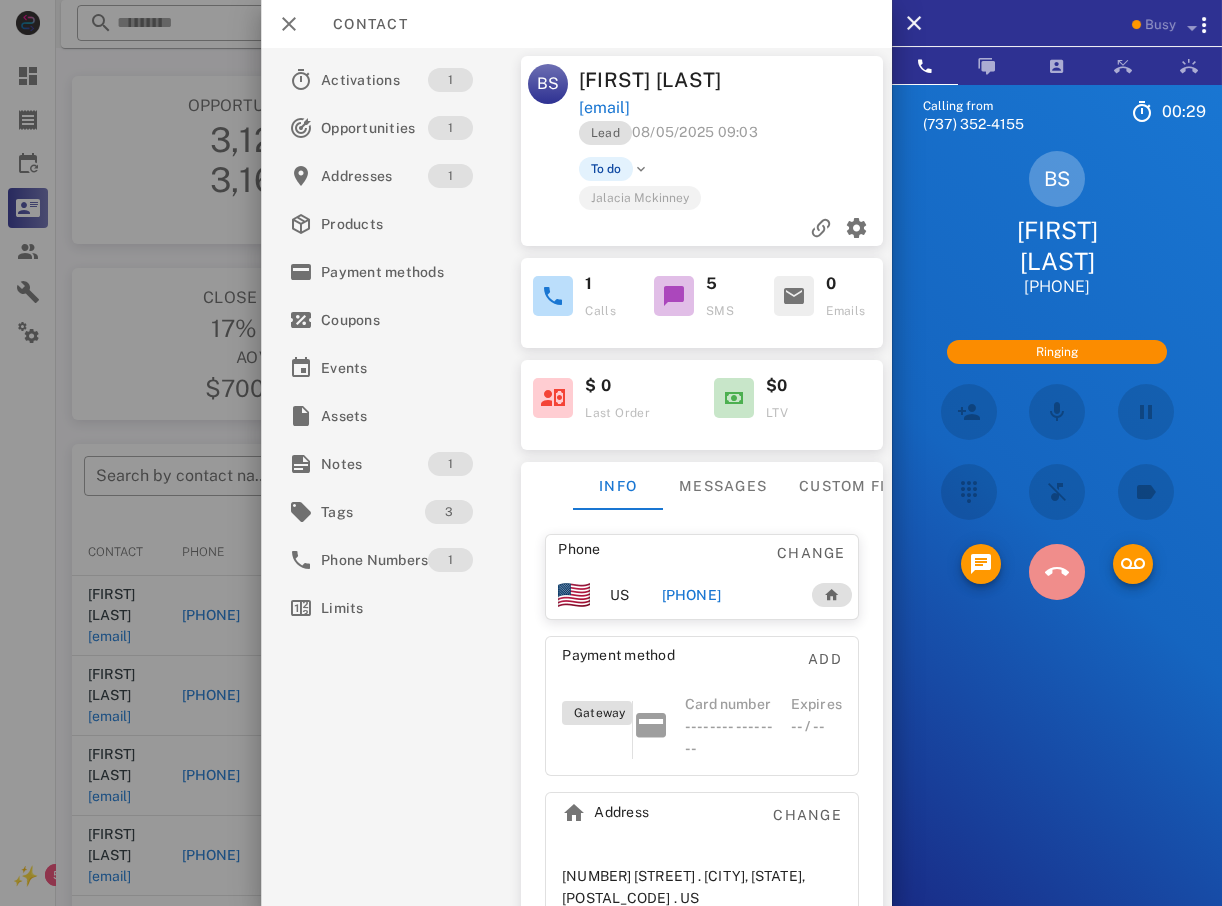 click at bounding box center (1057, 572) 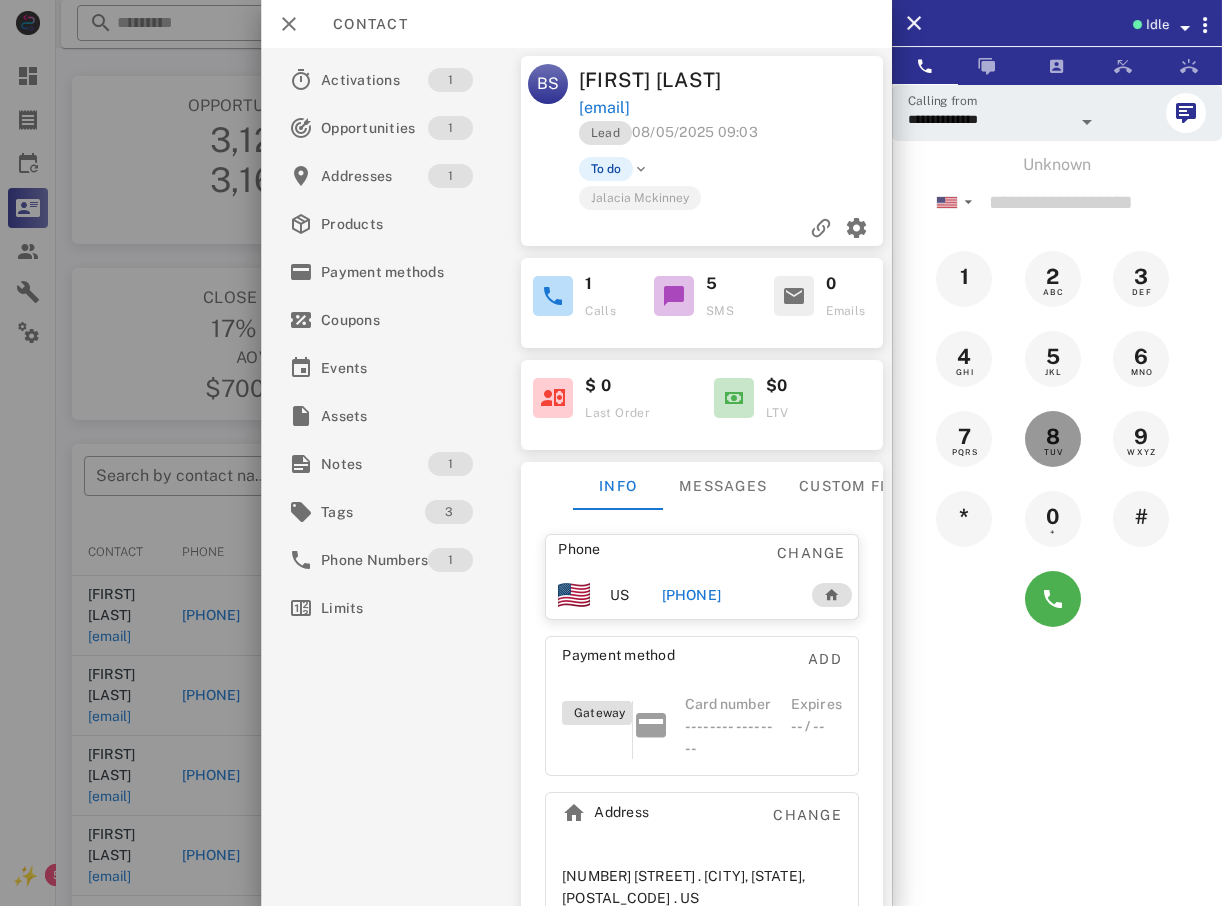 click on "Unknown      ▼     Australia
+61
Canada
+1
Guam
+1671
Mexico (México)
+52
New Zealand
+64
United Kingdom
+44
United States
+1
1 2 ABC 3 DEF 4 GHI 5 JKL 6 MNO 7 PQRS 8 TUV 9 WXYZ * 0 + #" at bounding box center (1057, 396) 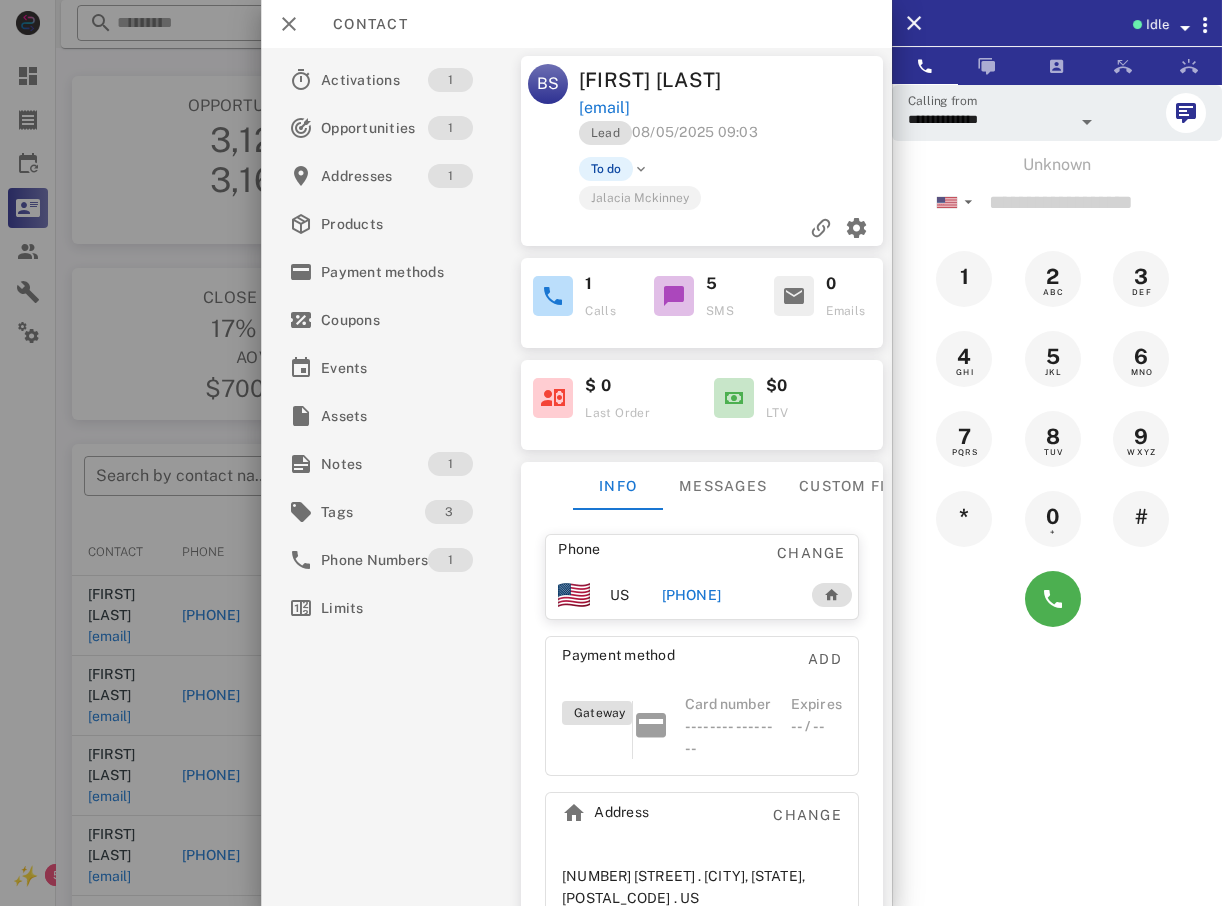 click at bounding box center (611, 453) 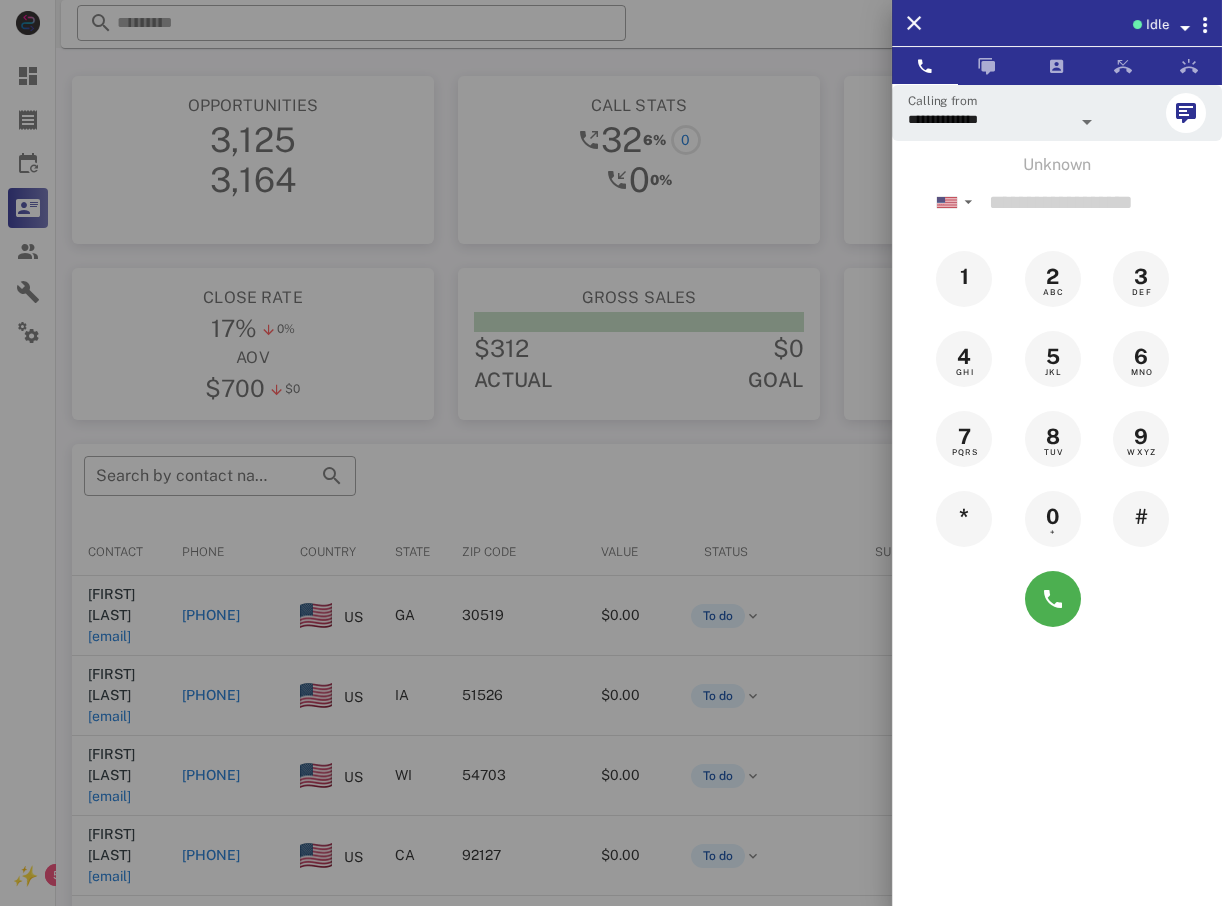 click at bounding box center [611, 453] 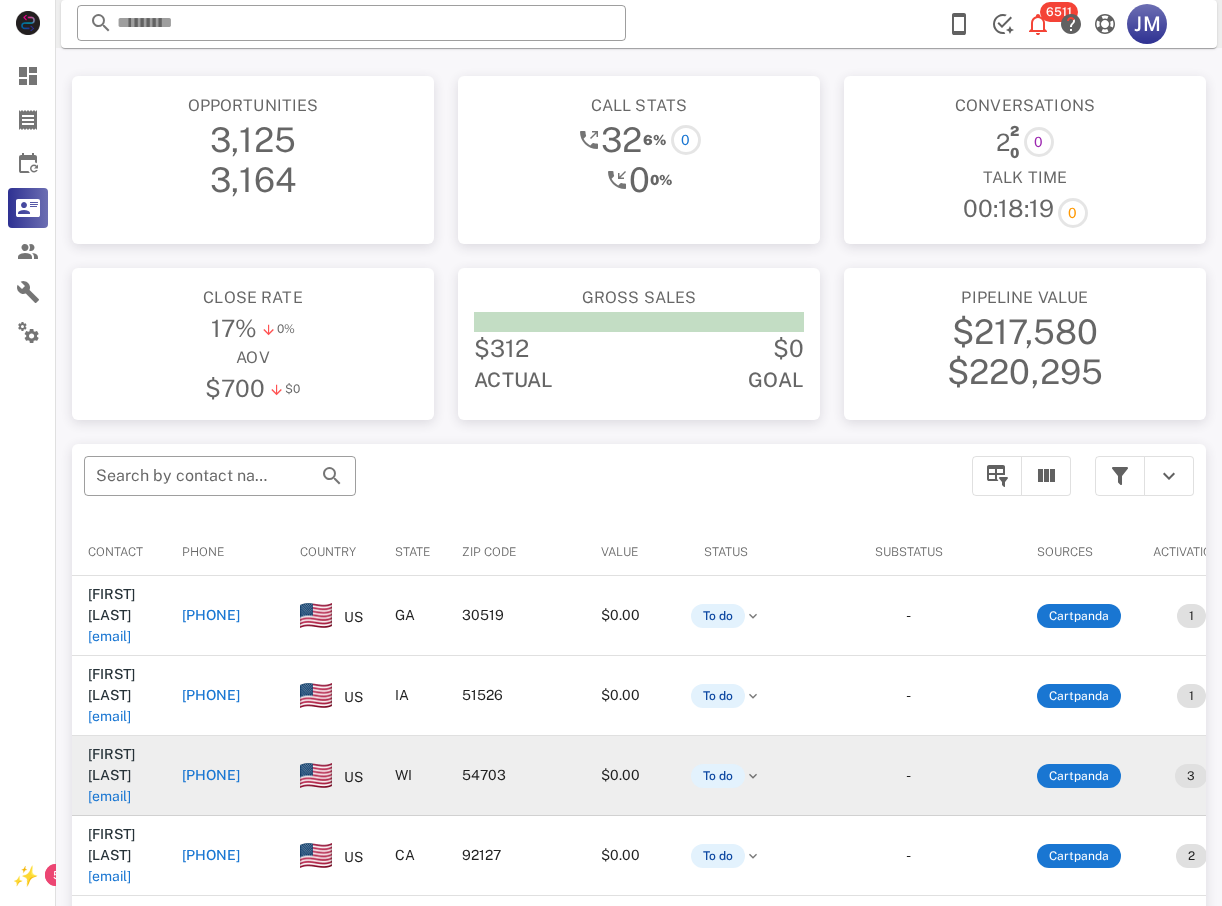 click on "[PHONE]" at bounding box center [211, 775] 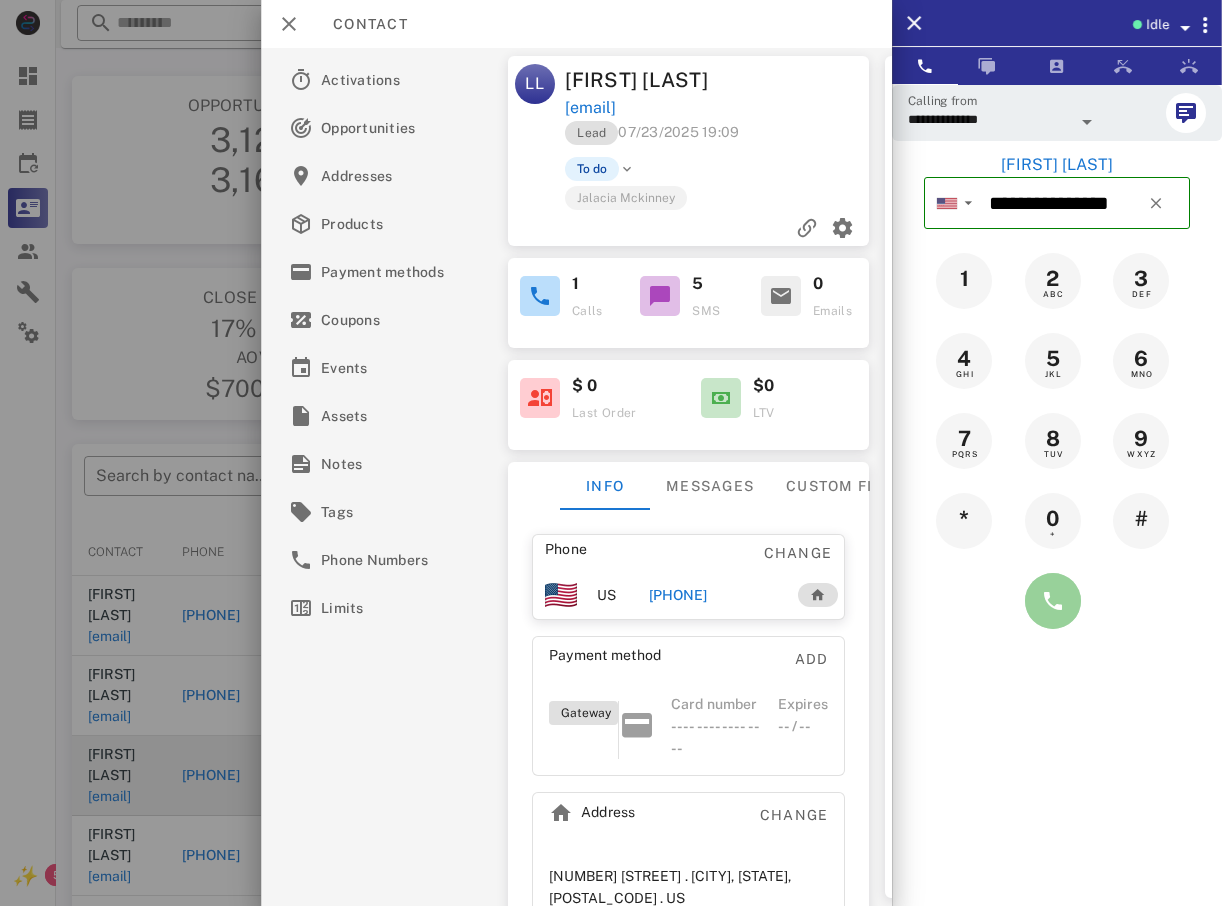 click at bounding box center (1053, 601) 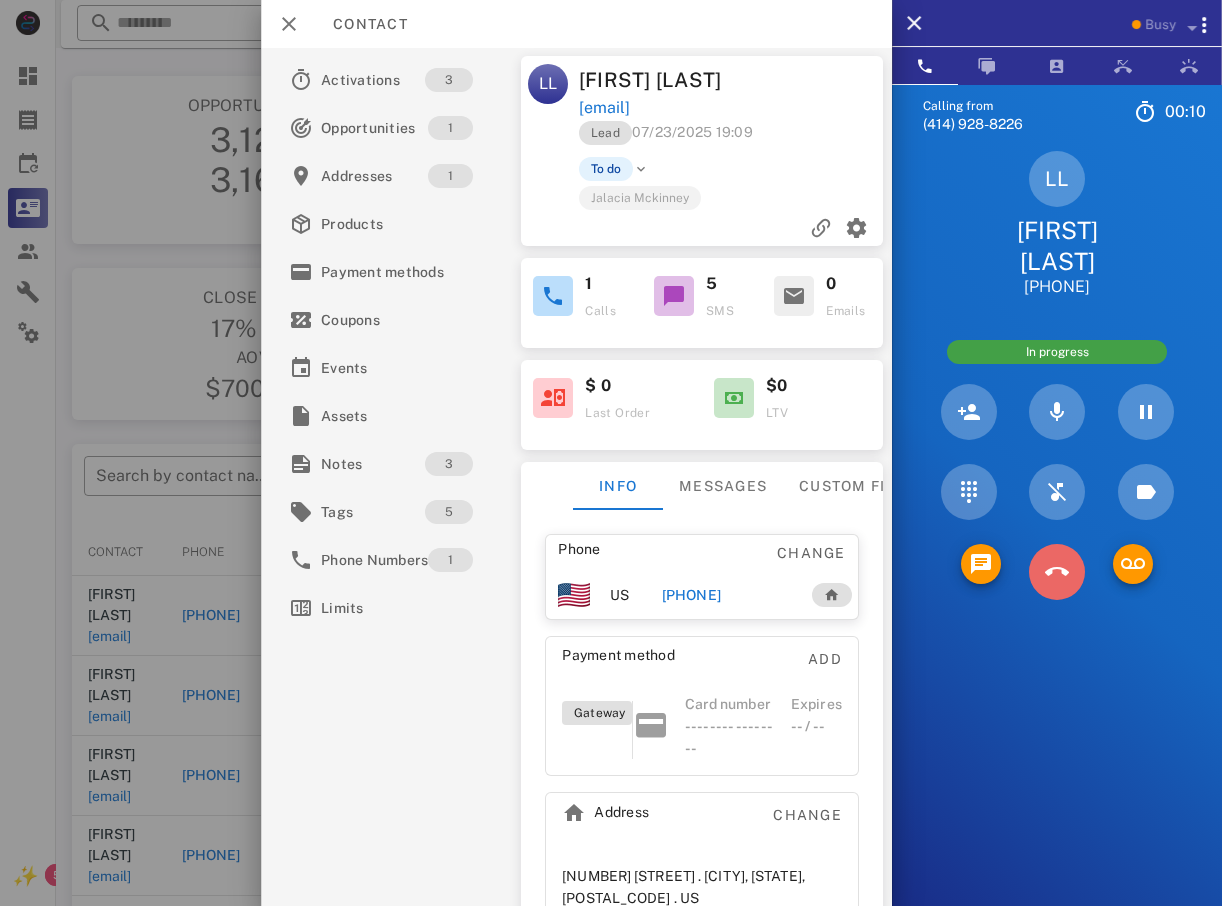 click at bounding box center (1057, 572) 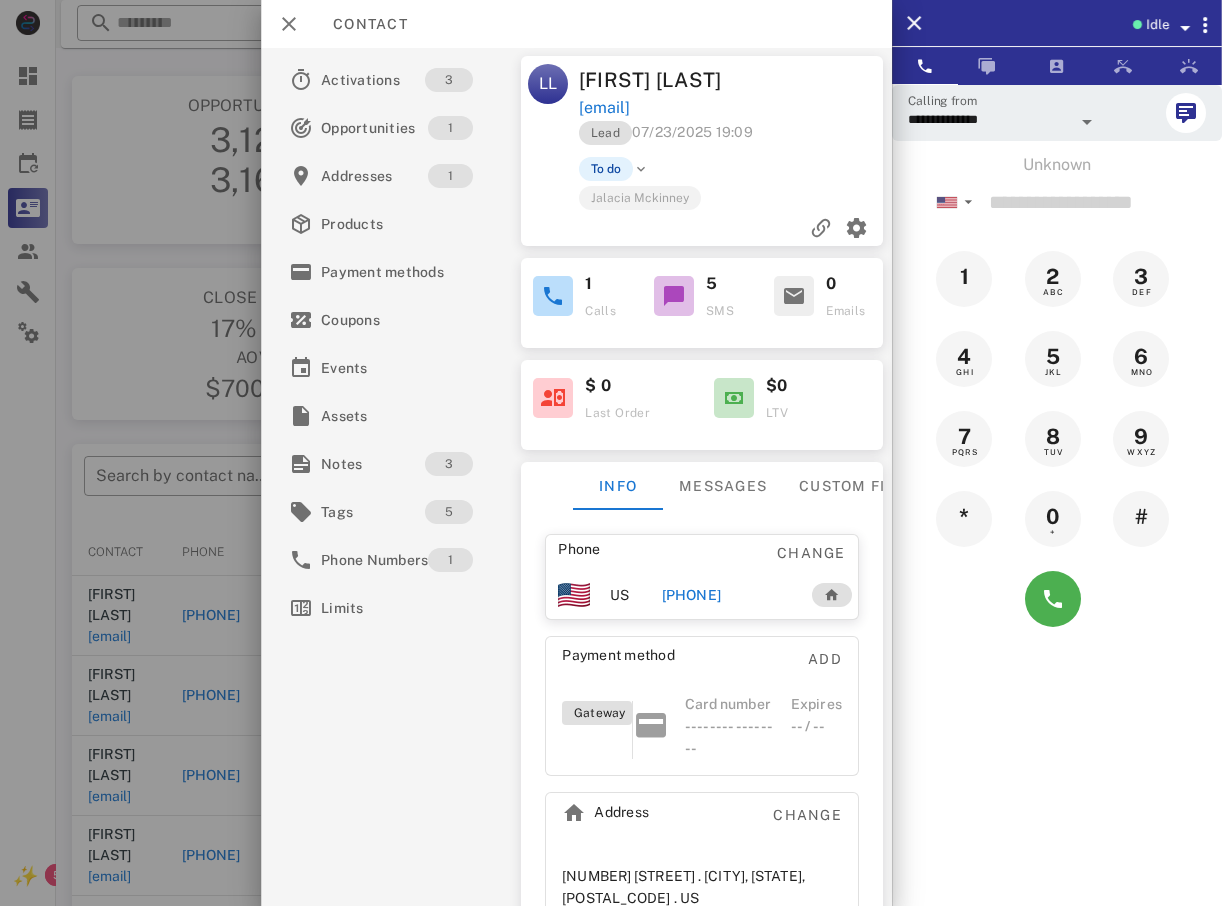 drag, startPoint x: 81, startPoint y: 576, endPoint x: 85, endPoint y: 566, distance: 10.770329 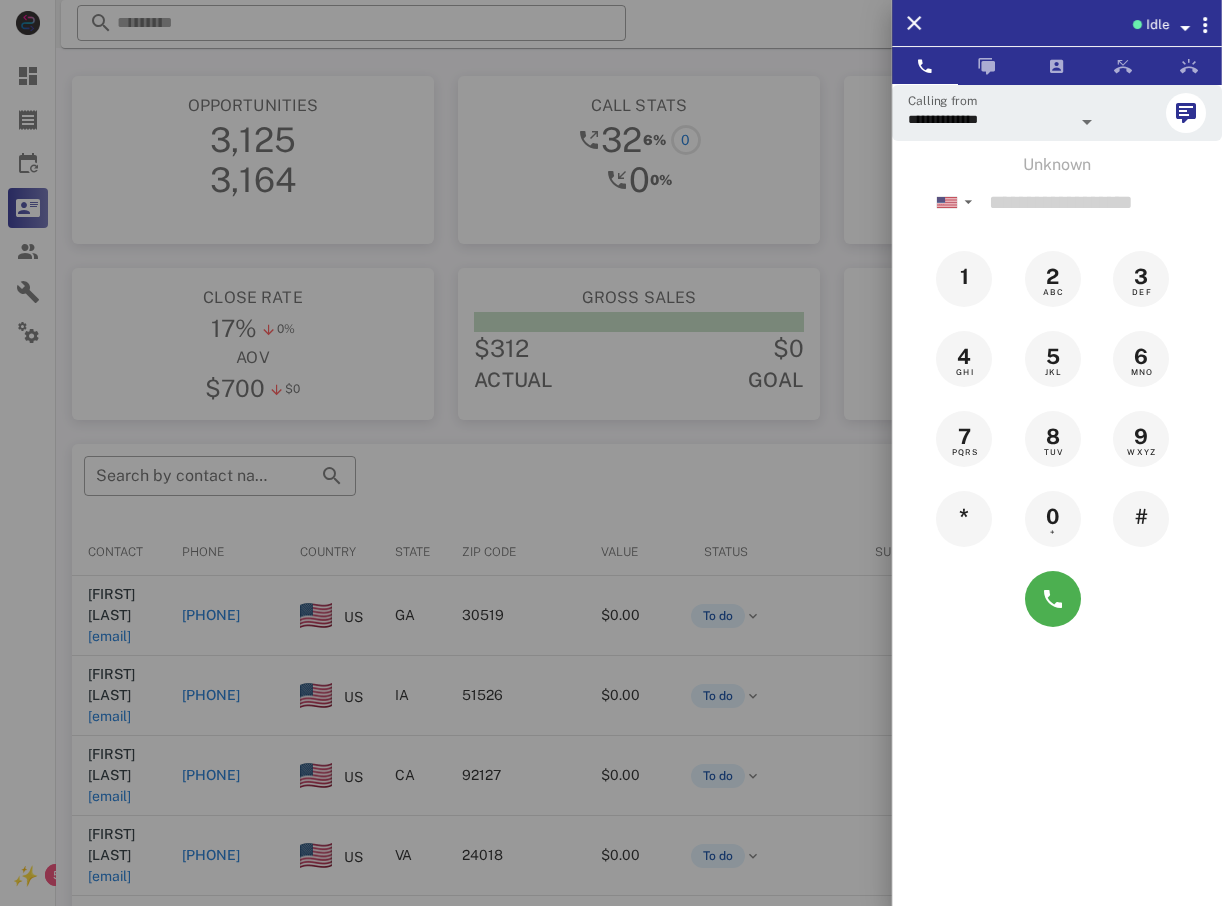 click at bounding box center (611, 453) 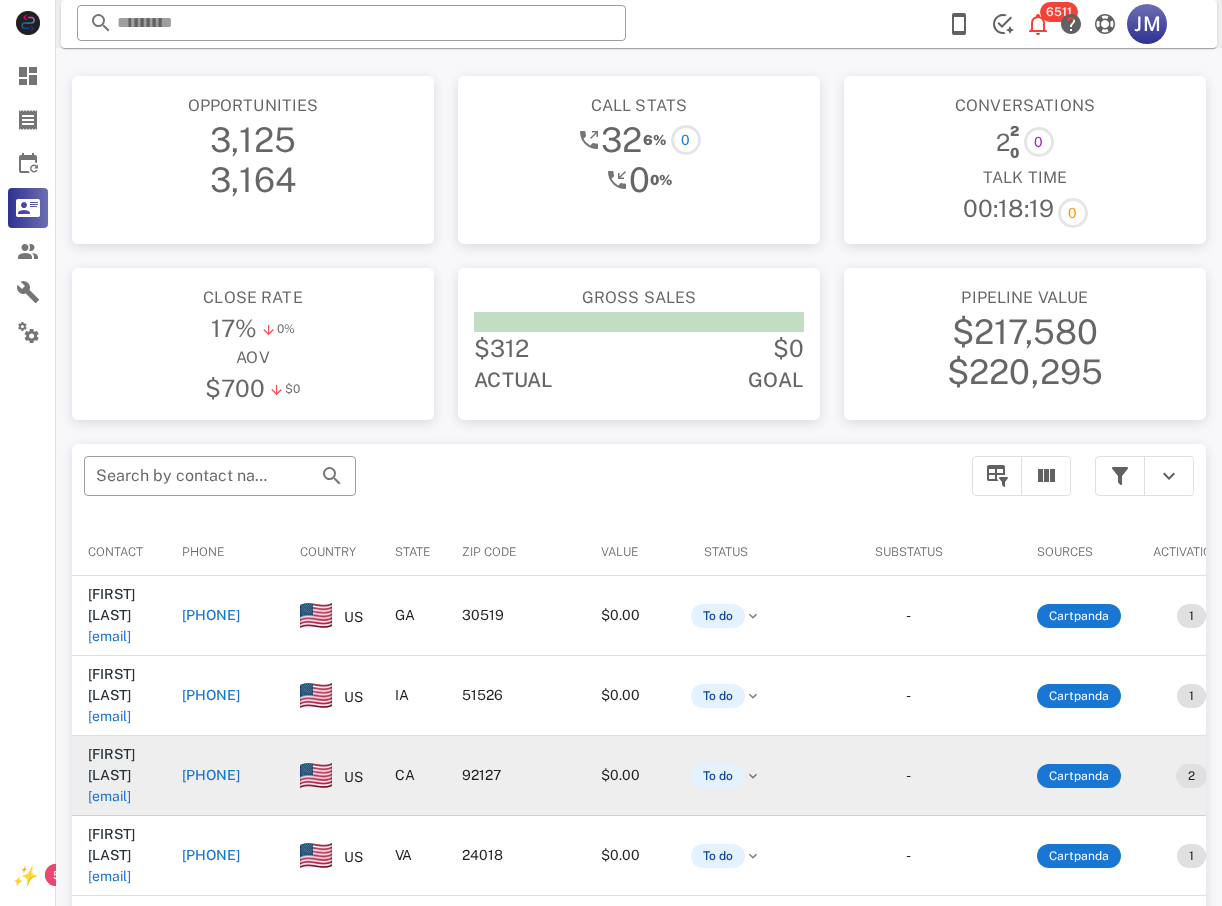 click on "[PHONE]" at bounding box center (211, 775) 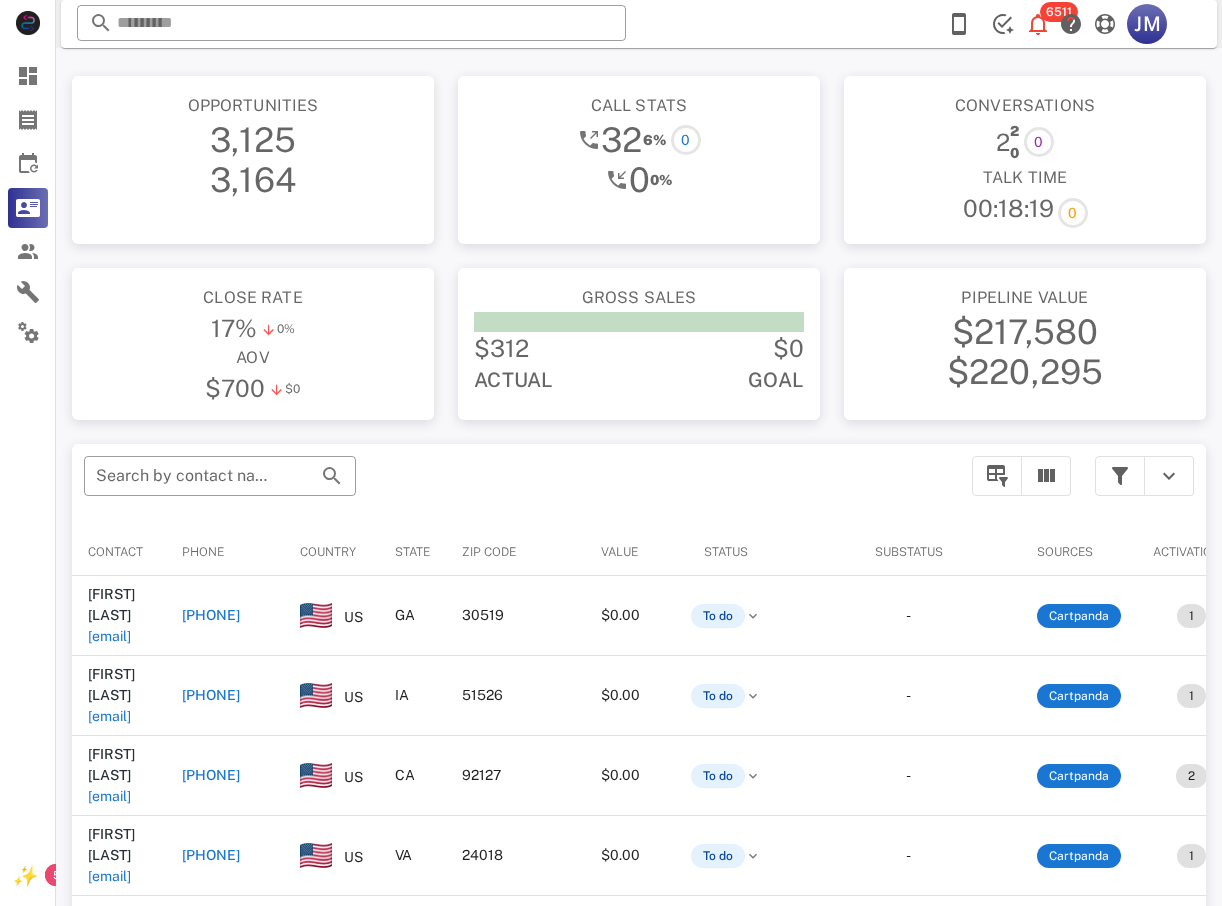 type on "**********" 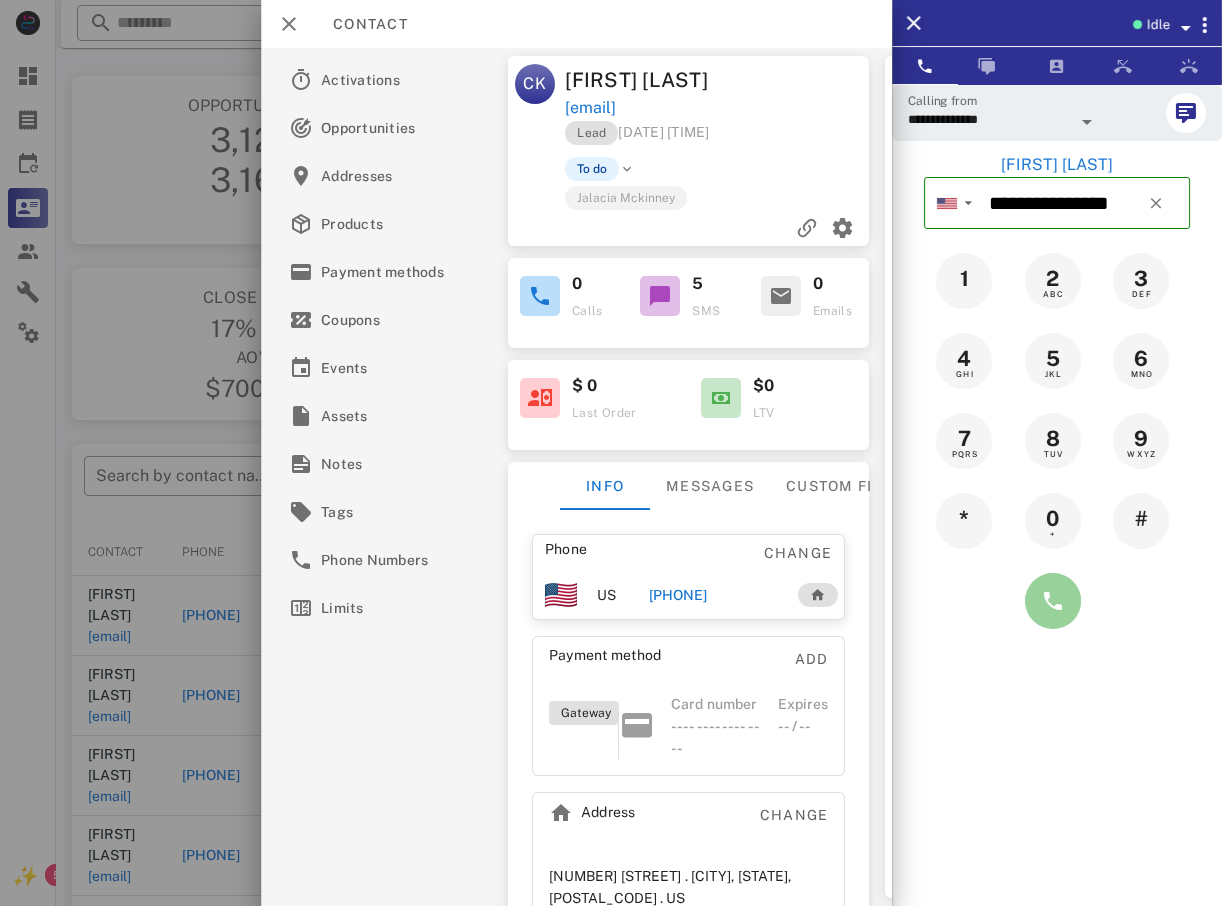 click at bounding box center (1053, 601) 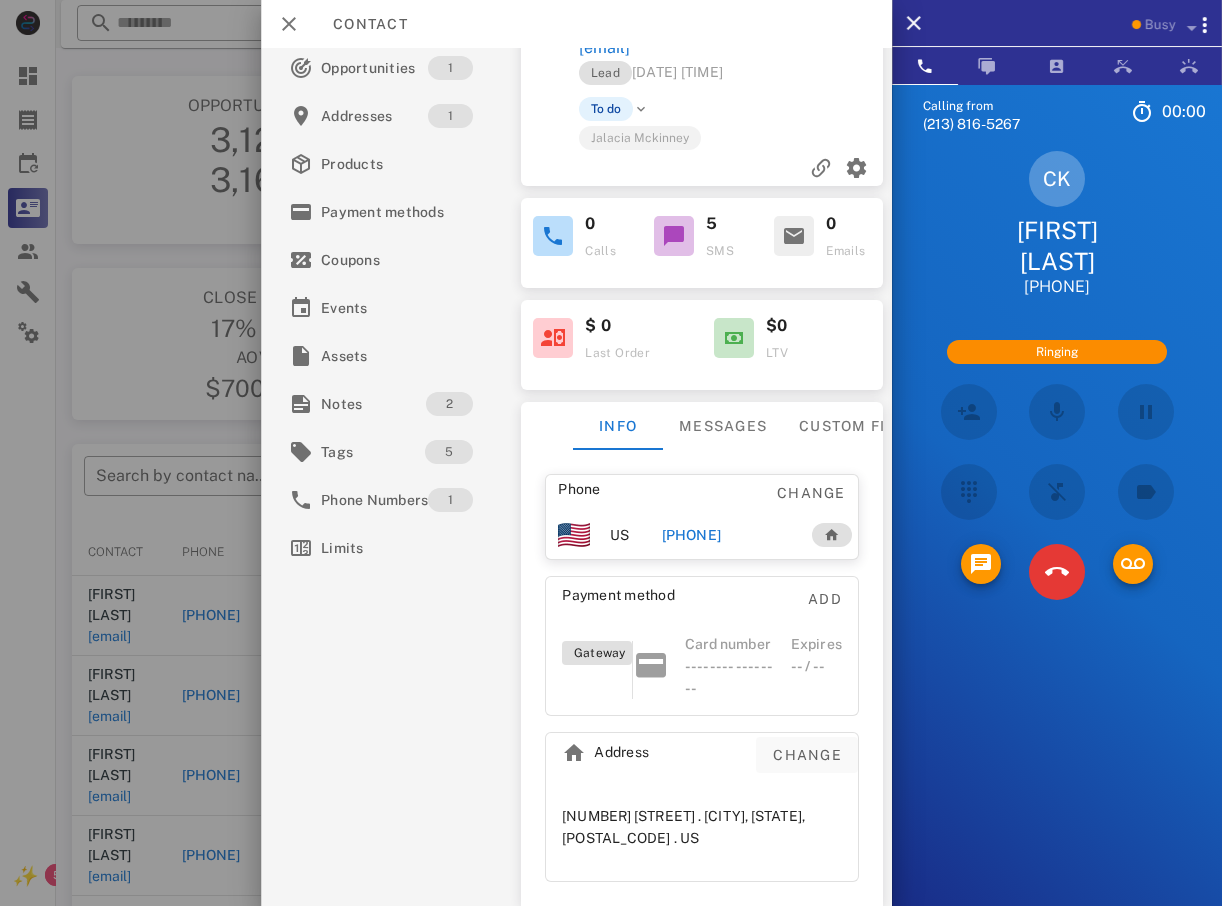 scroll, scrollTop: 102, scrollLeft: 0, axis: vertical 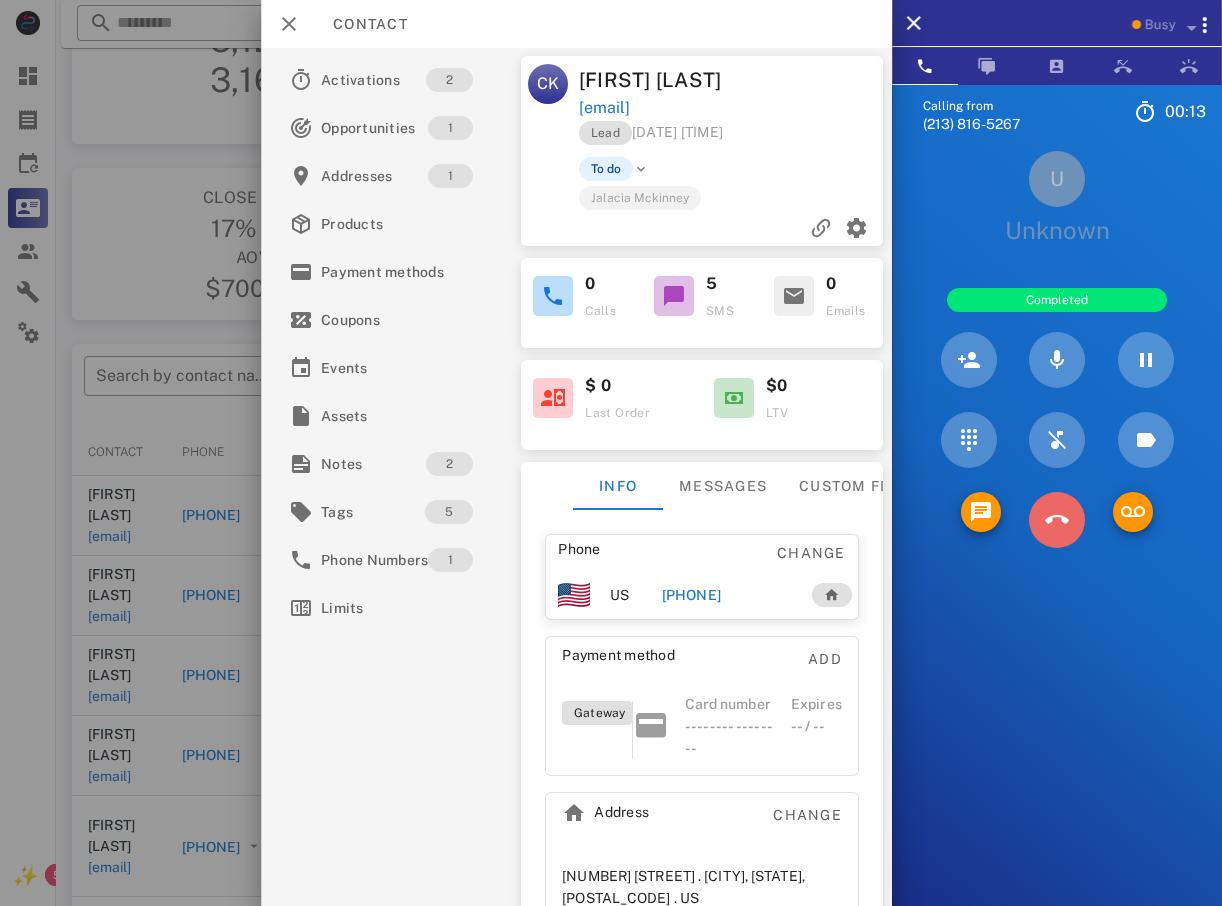 drag, startPoint x: 1064, startPoint y: 503, endPoint x: 750, endPoint y: 428, distance: 322.83276 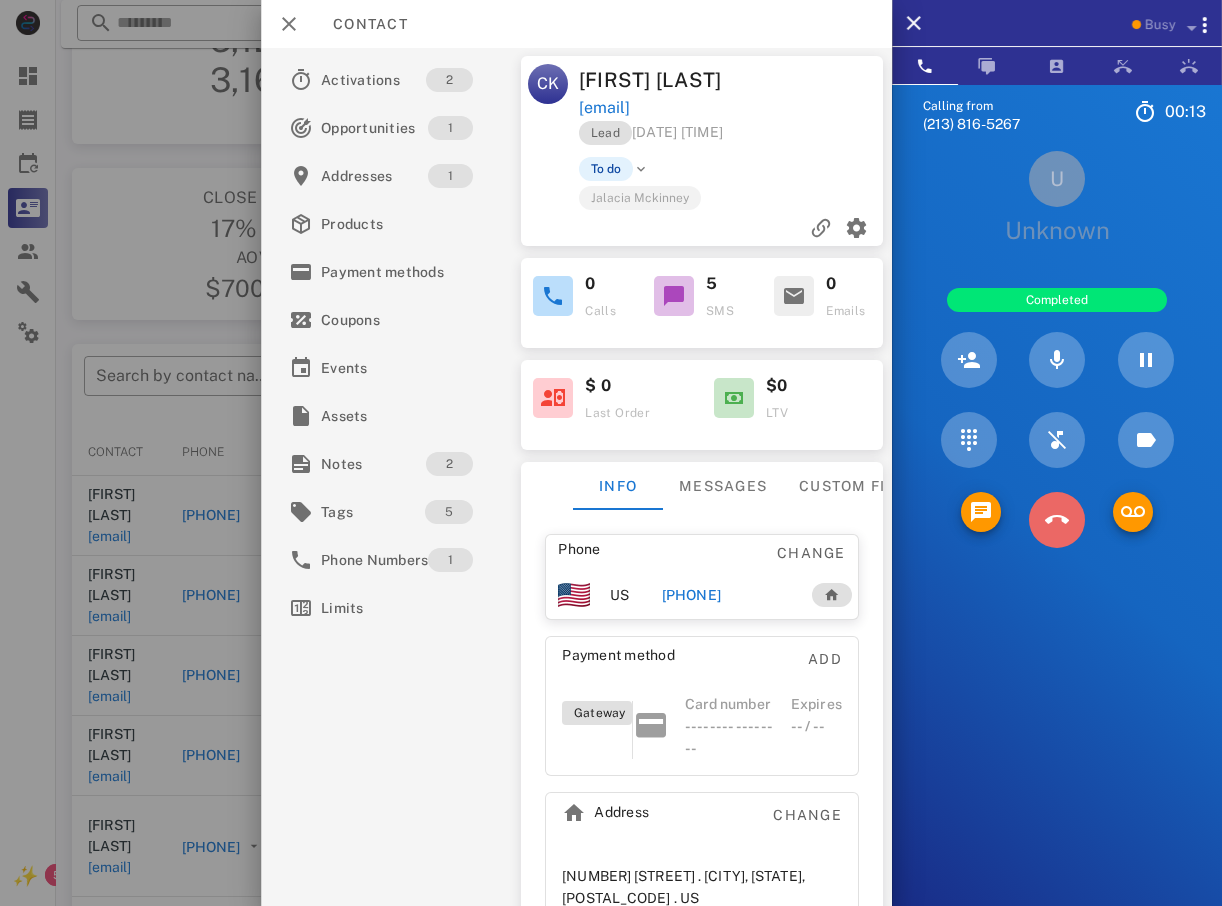 click at bounding box center (1057, 520) 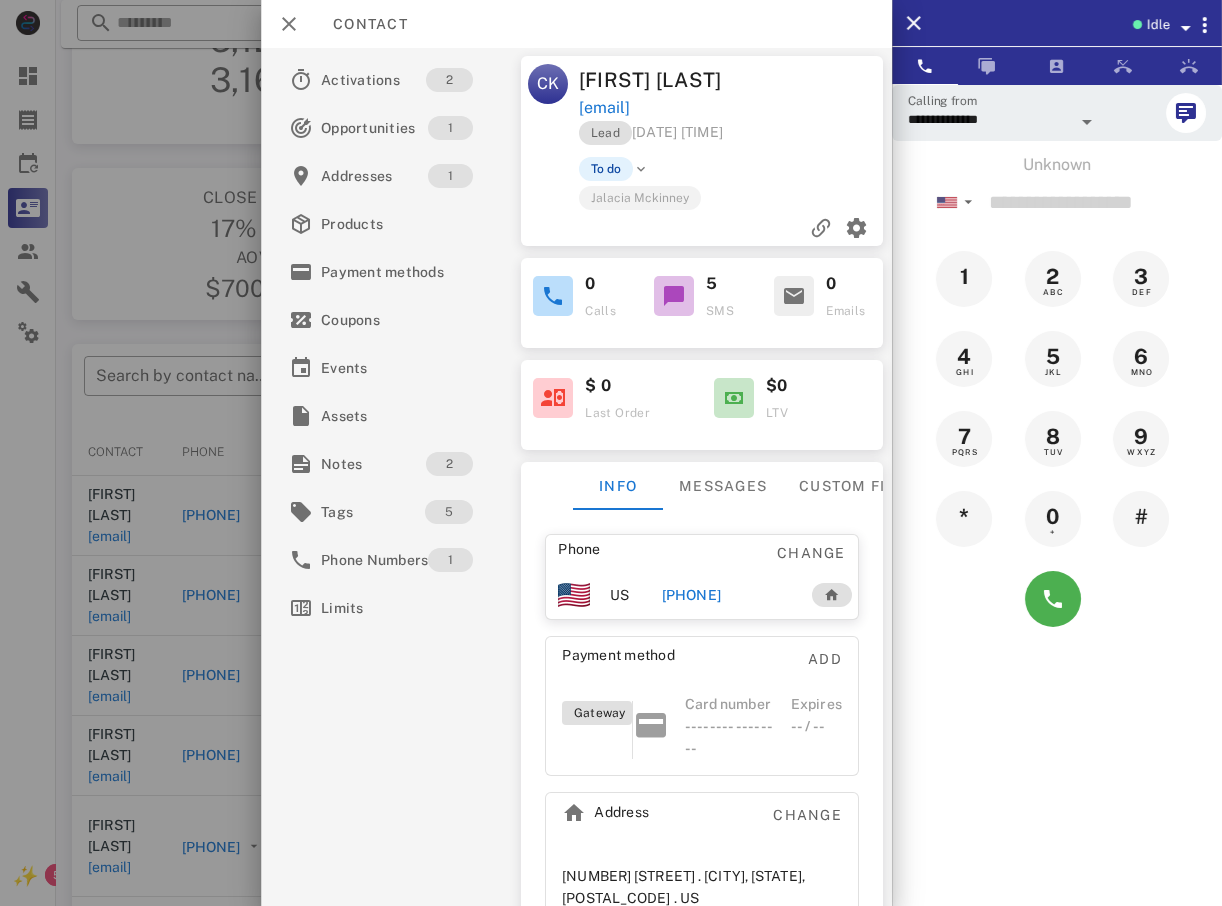 click at bounding box center (611, 453) 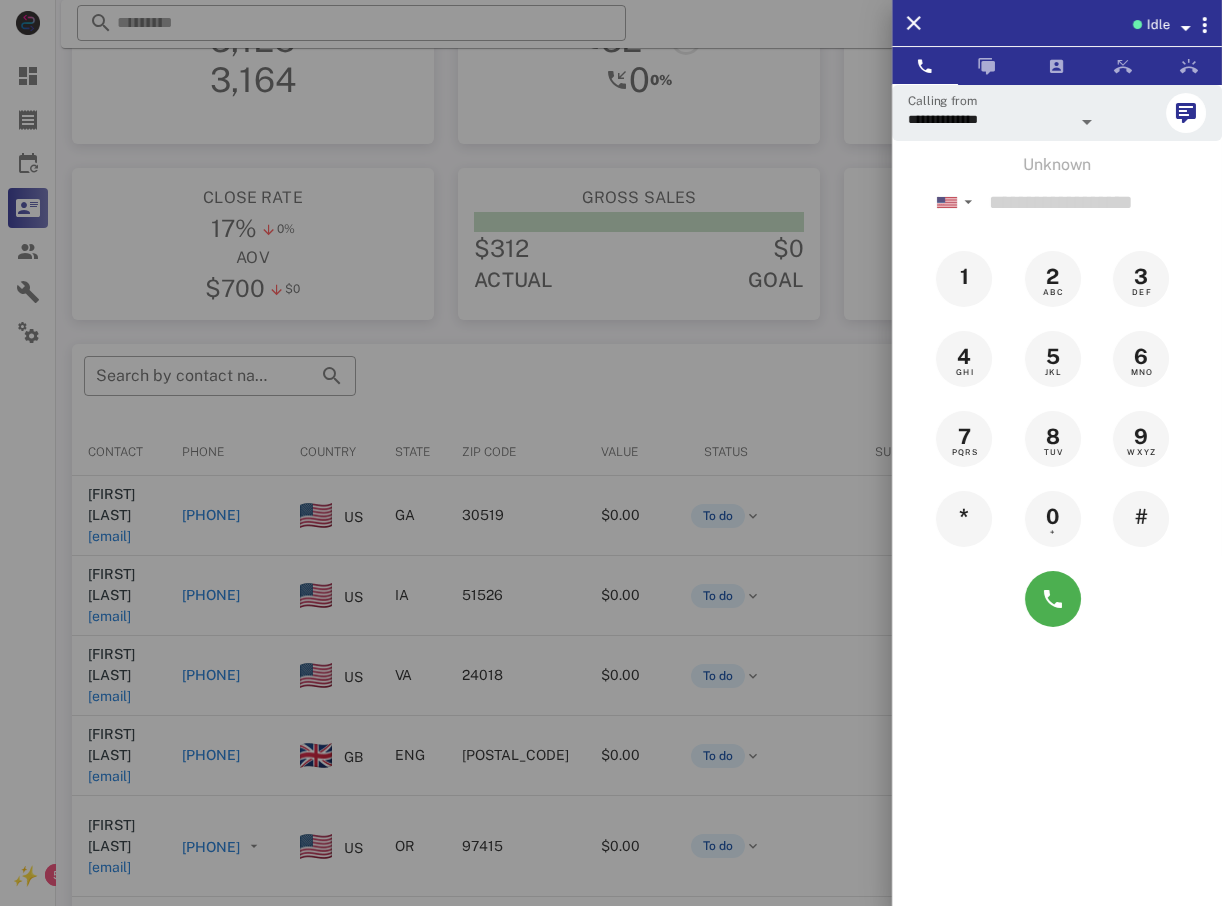drag, startPoint x: 158, startPoint y: 410, endPoint x: 202, endPoint y: 426, distance: 46.818798 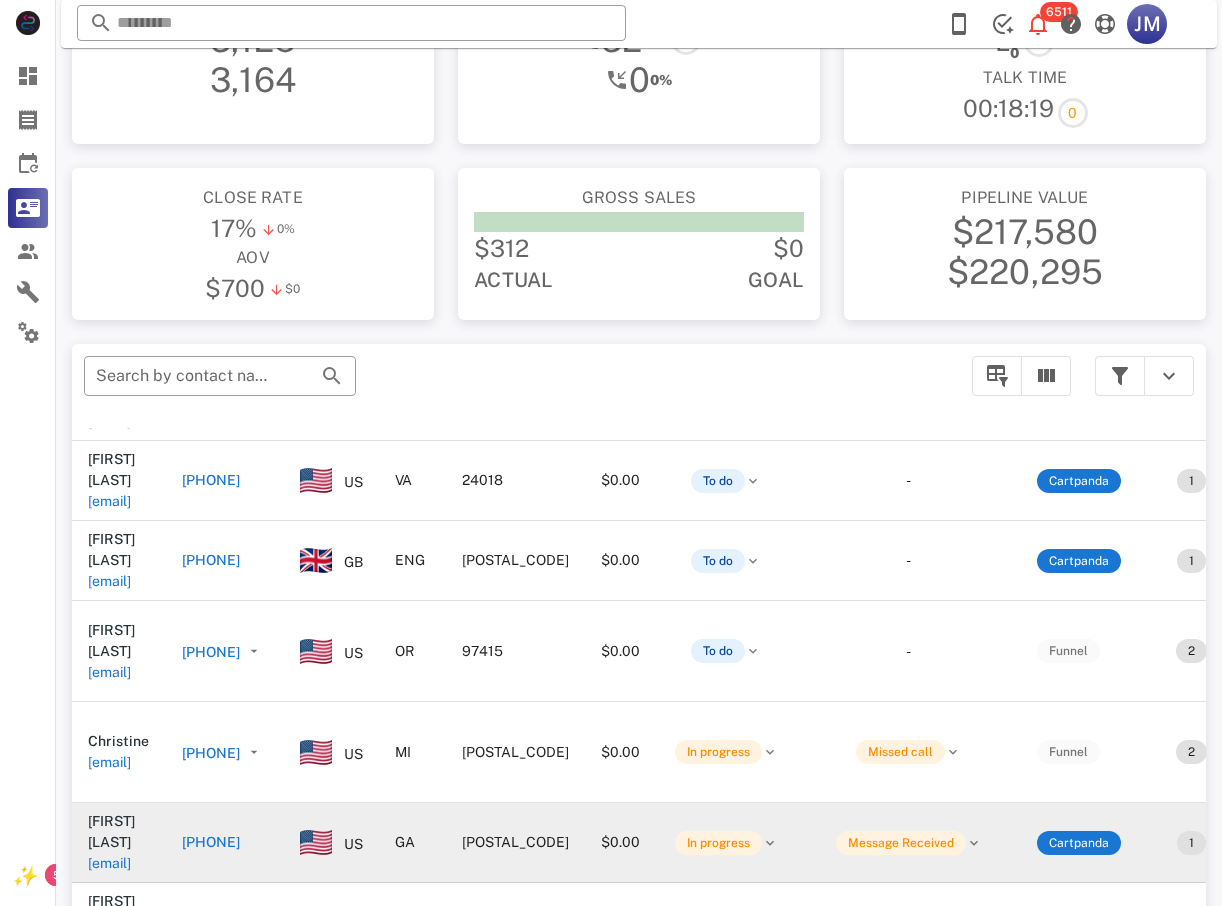 scroll, scrollTop: 197, scrollLeft: 0, axis: vertical 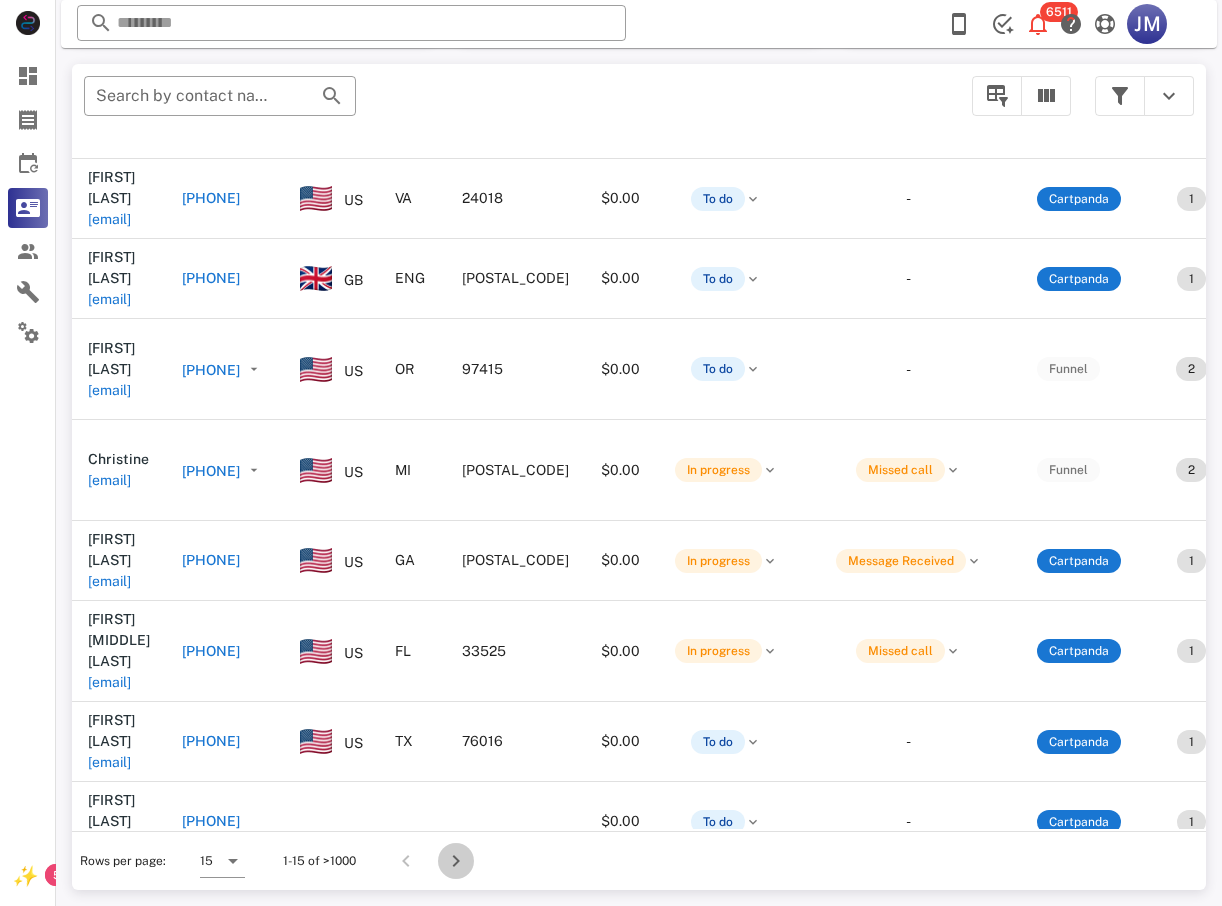 click at bounding box center [456, 861] 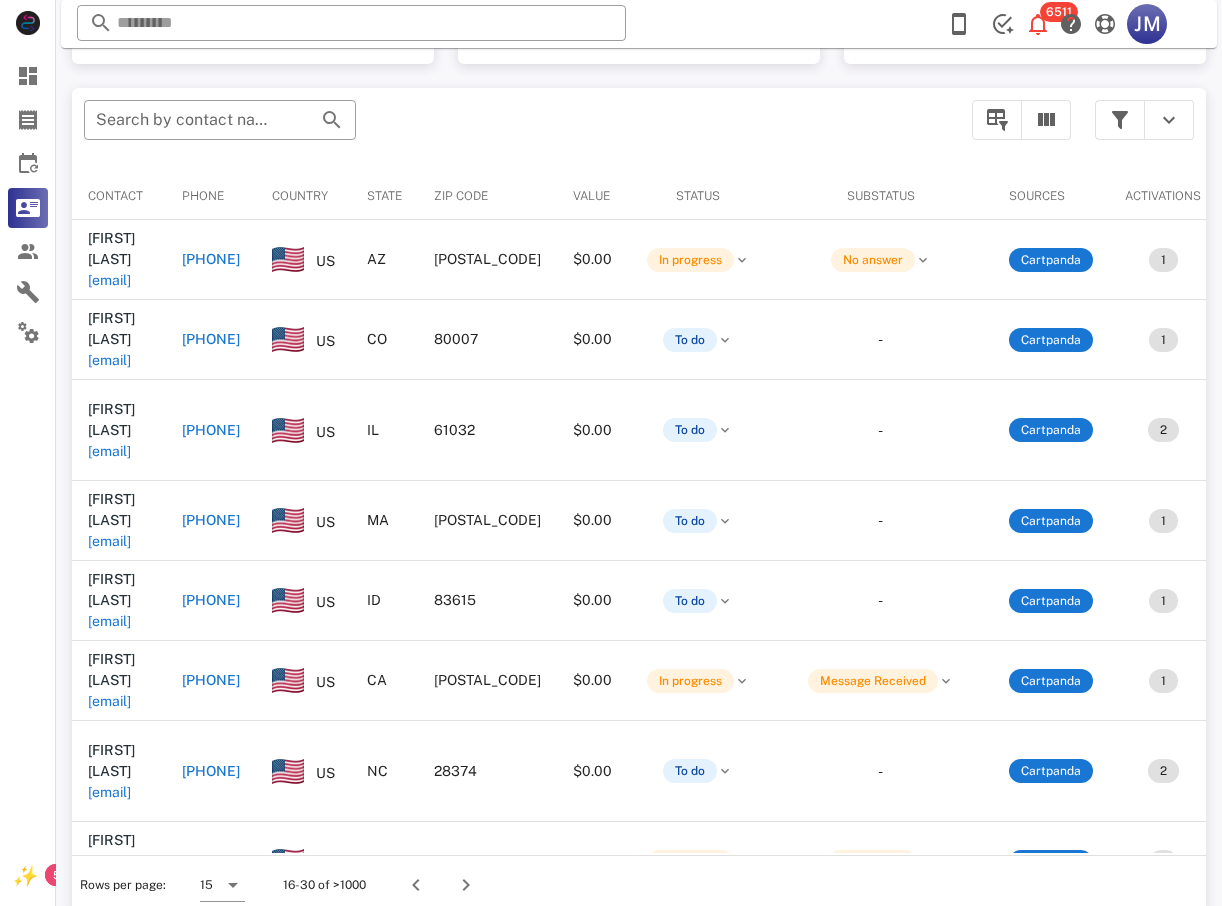 scroll, scrollTop: 380, scrollLeft: 0, axis: vertical 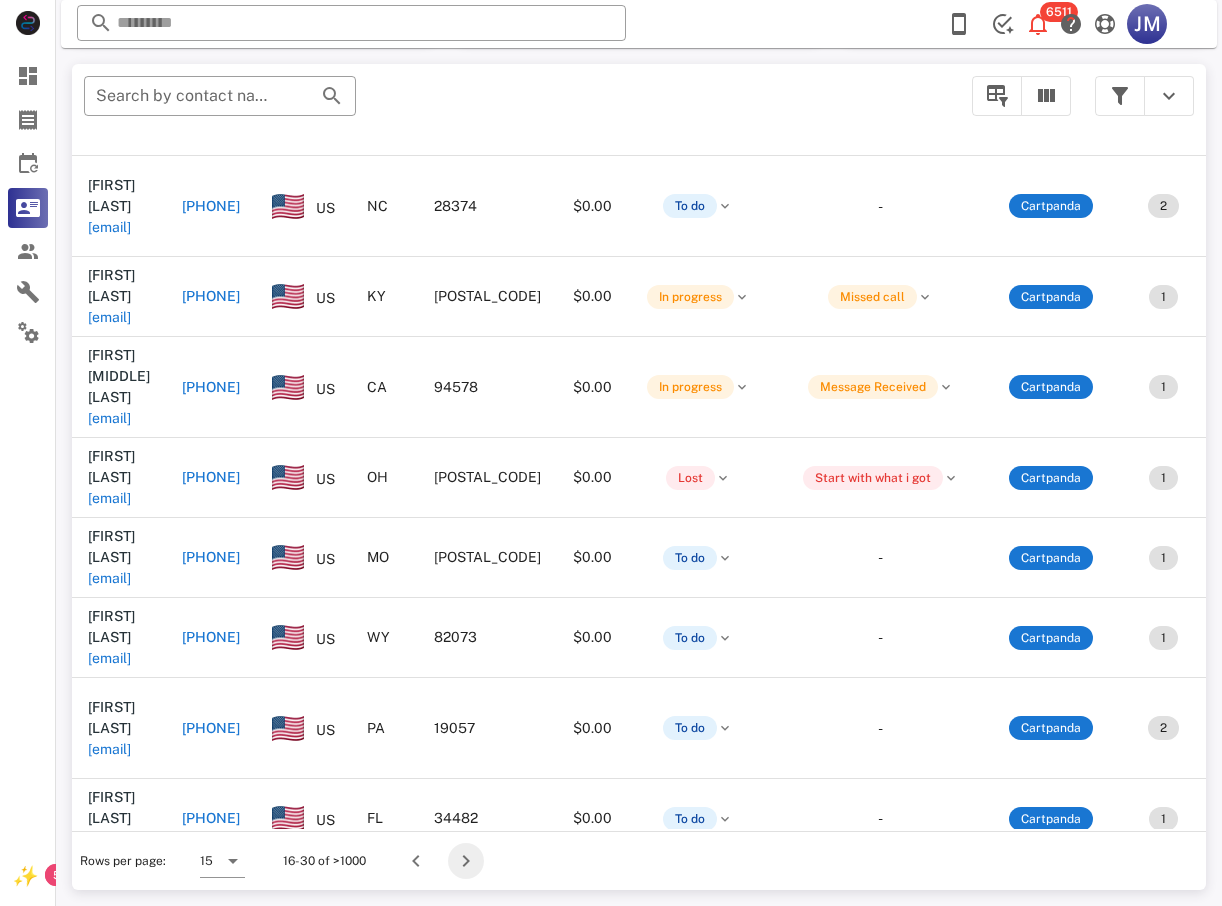 click at bounding box center [466, 861] 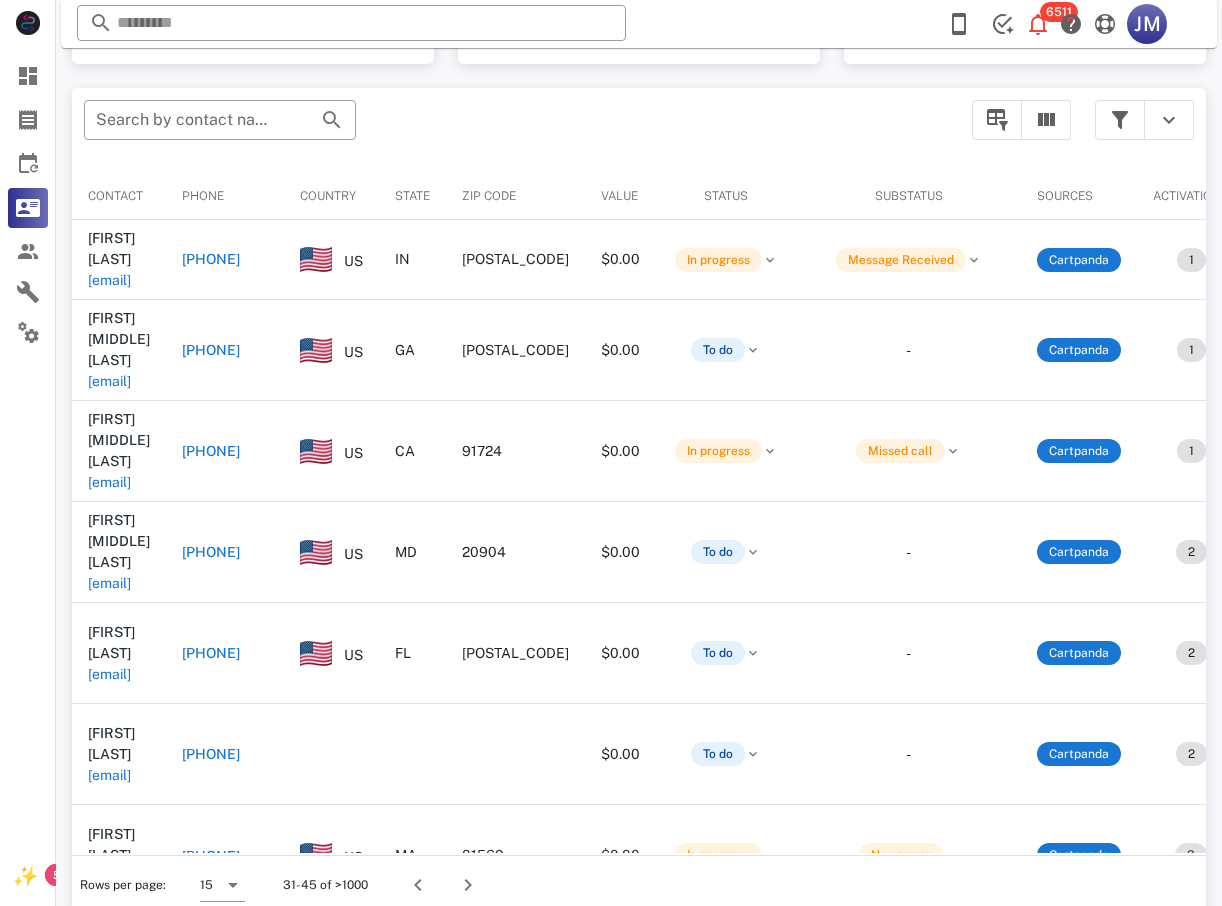 scroll, scrollTop: 380, scrollLeft: 0, axis: vertical 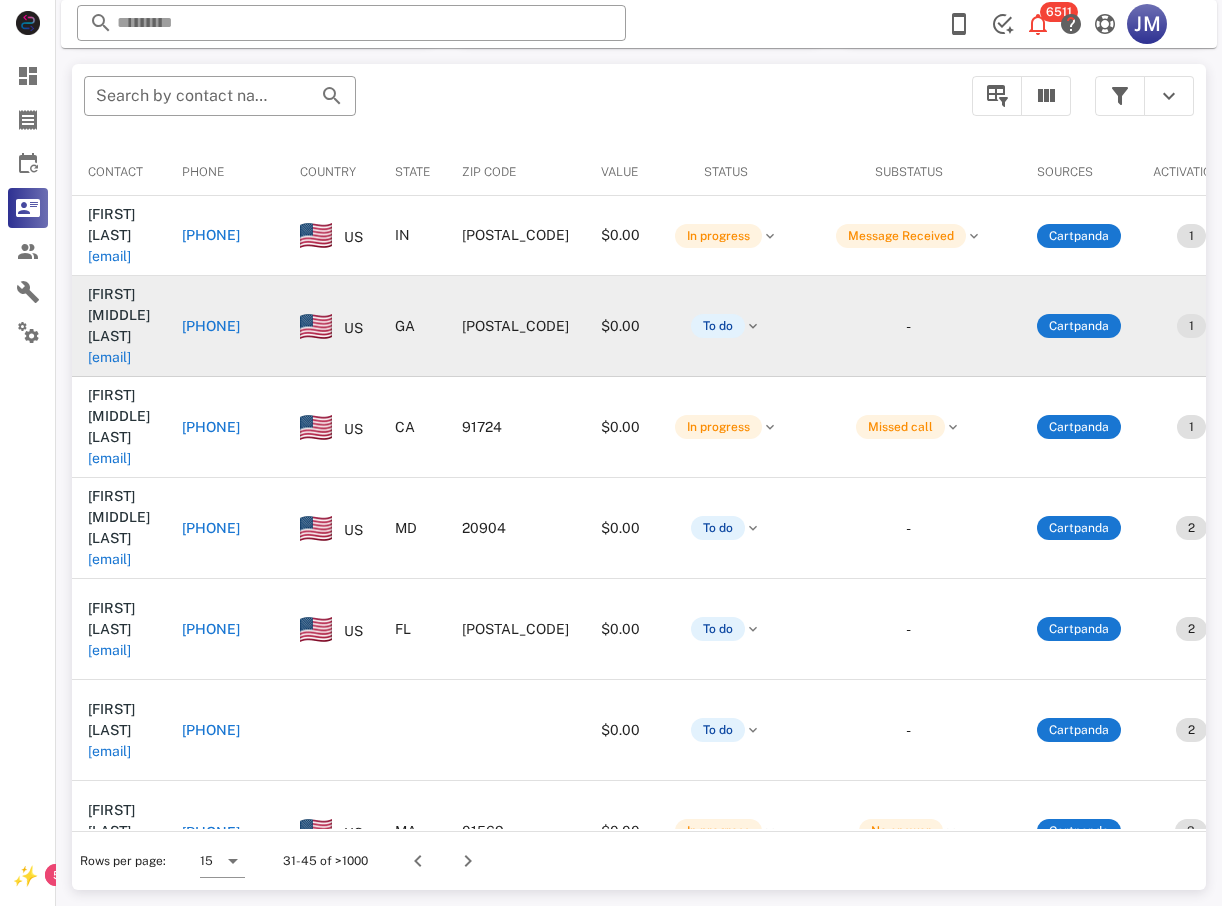 click on "[PHONE]" at bounding box center (211, 326) 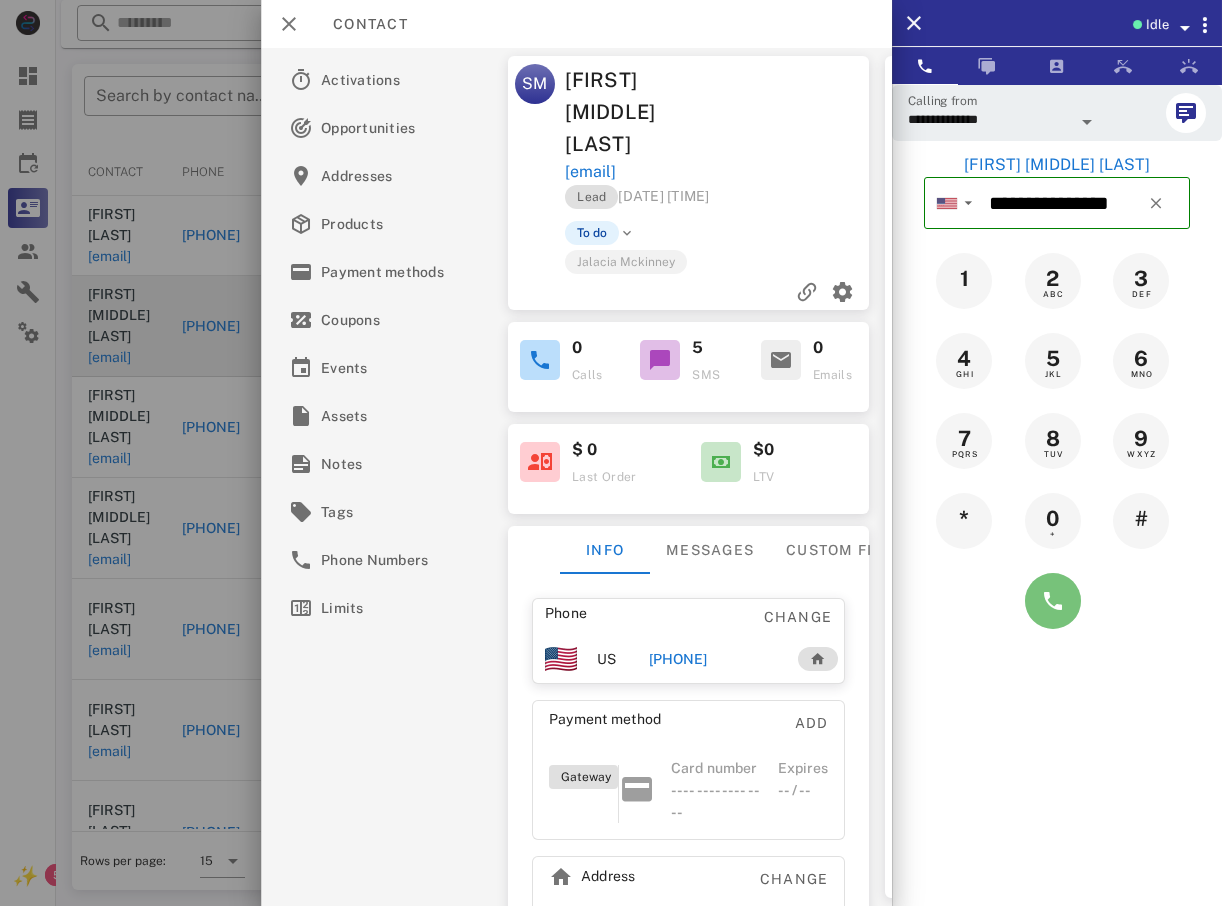click at bounding box center [1053, 601] 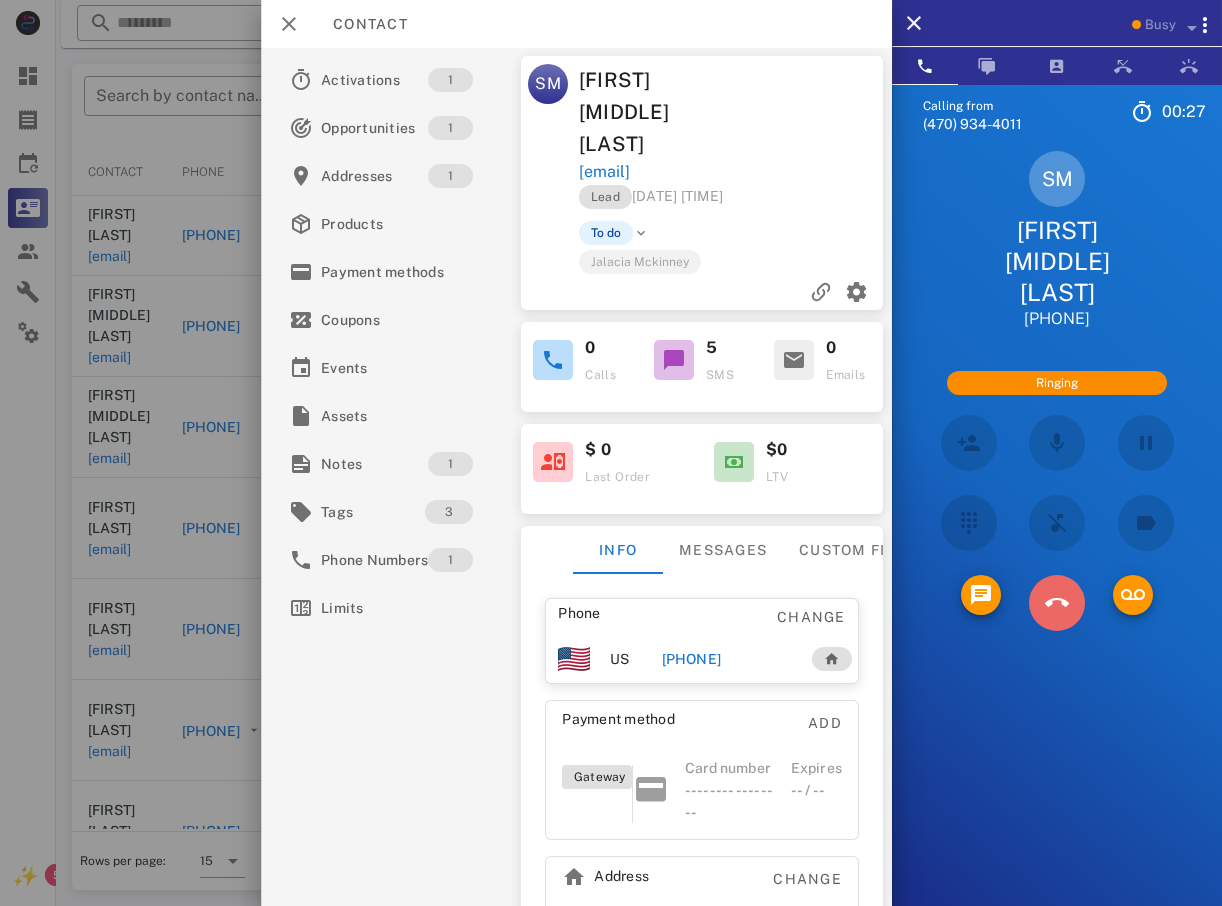 click at bounding box center (1057, 603) 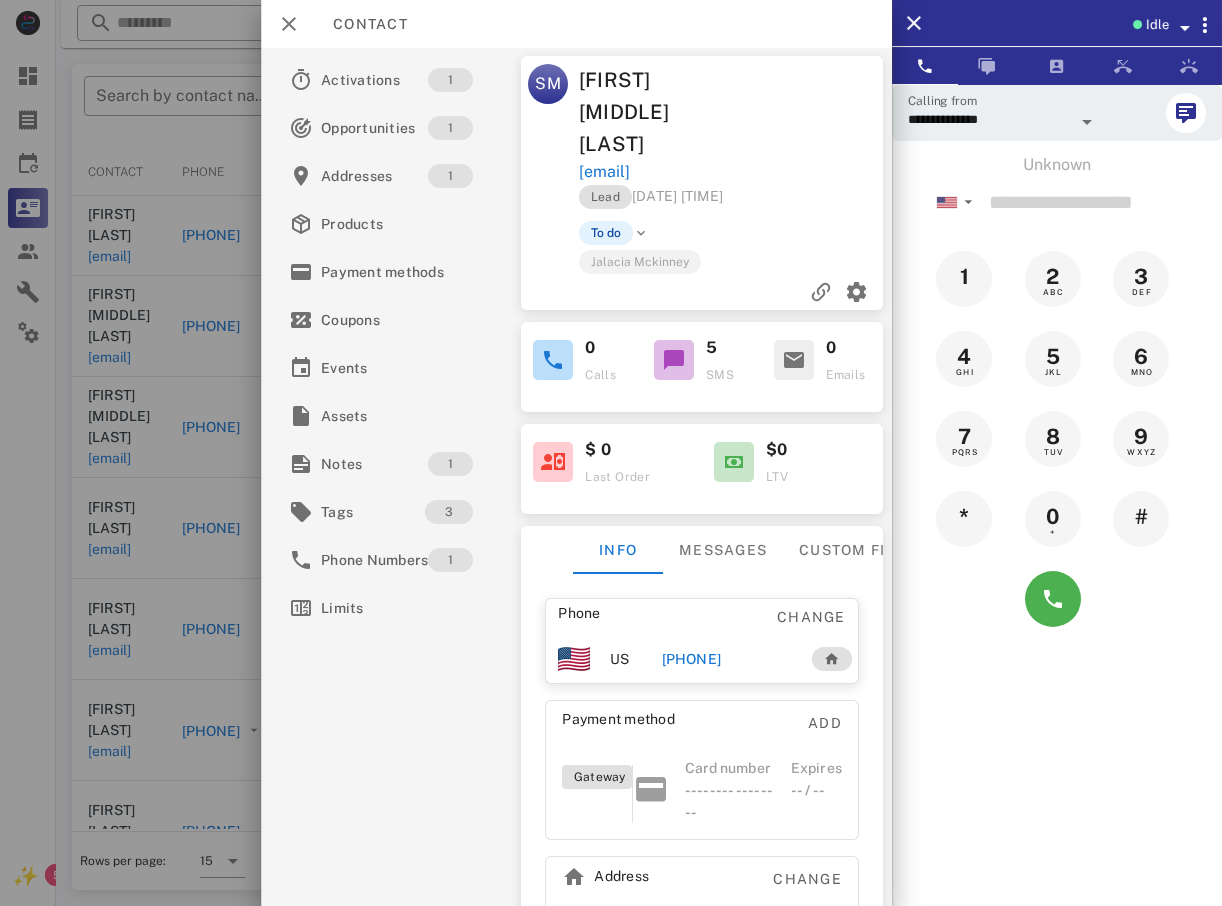 click at bounding box center [611, 453] 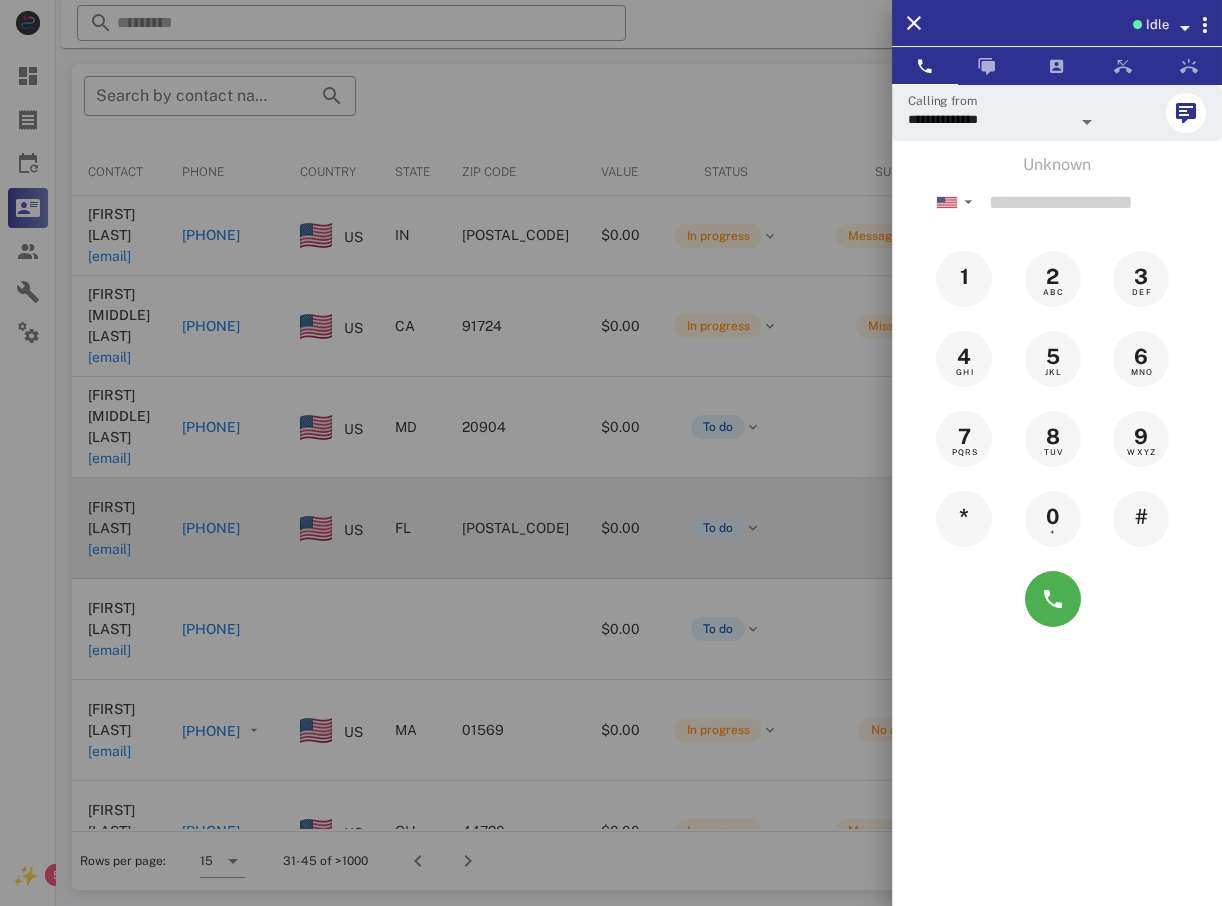 click at bounding box center (611, 453) 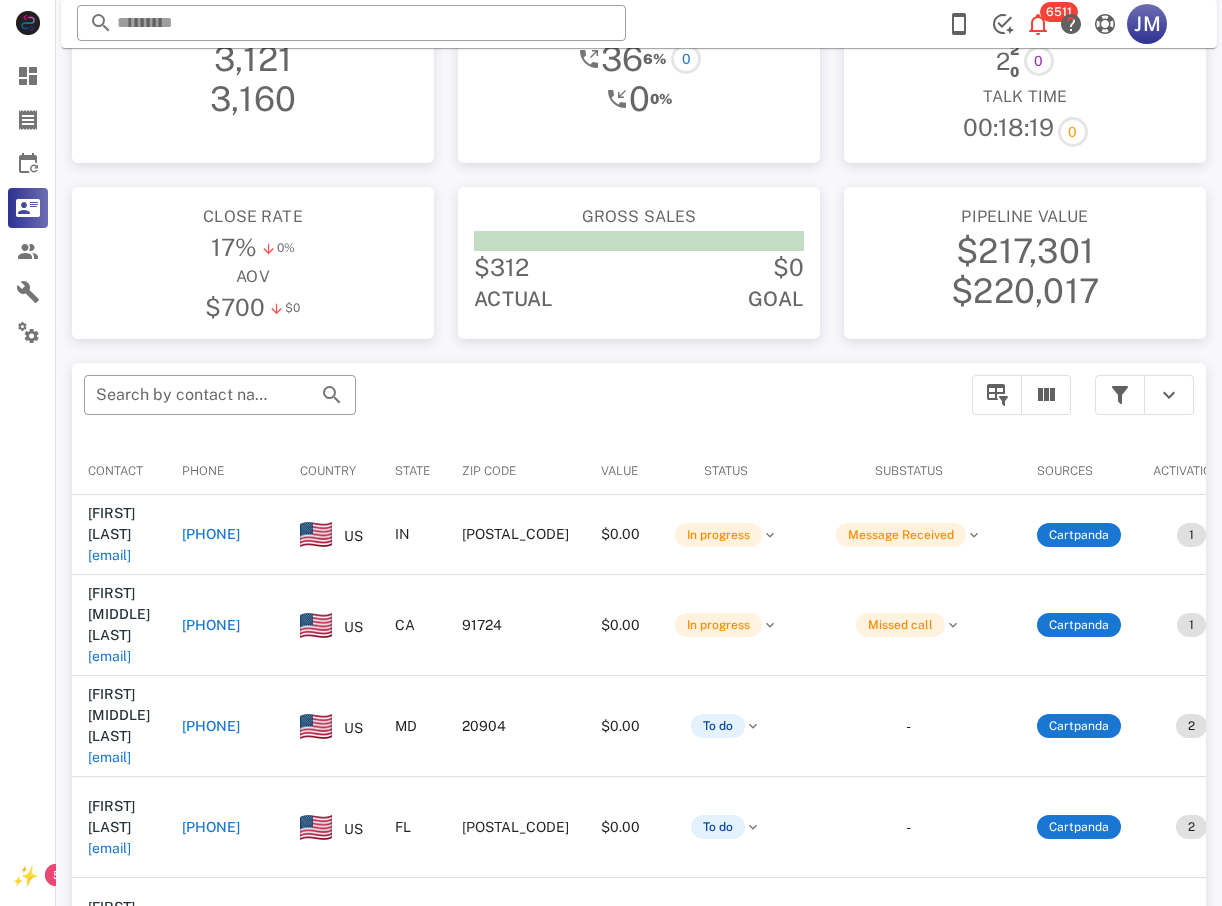 scroll, scrollTop: 80, scrollLeft: 0, axis: vertical 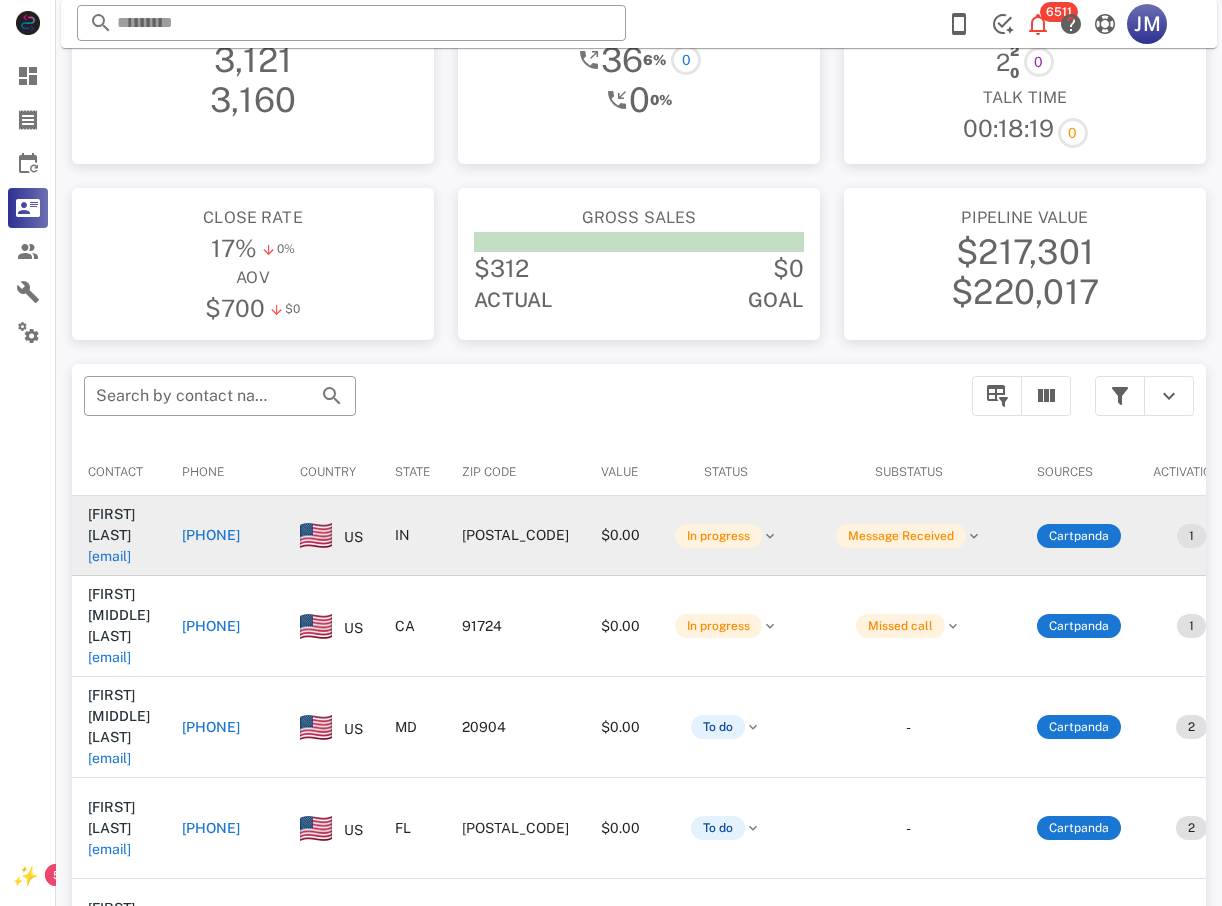 click on "[PHONE]" at bounding box center (211, 535) 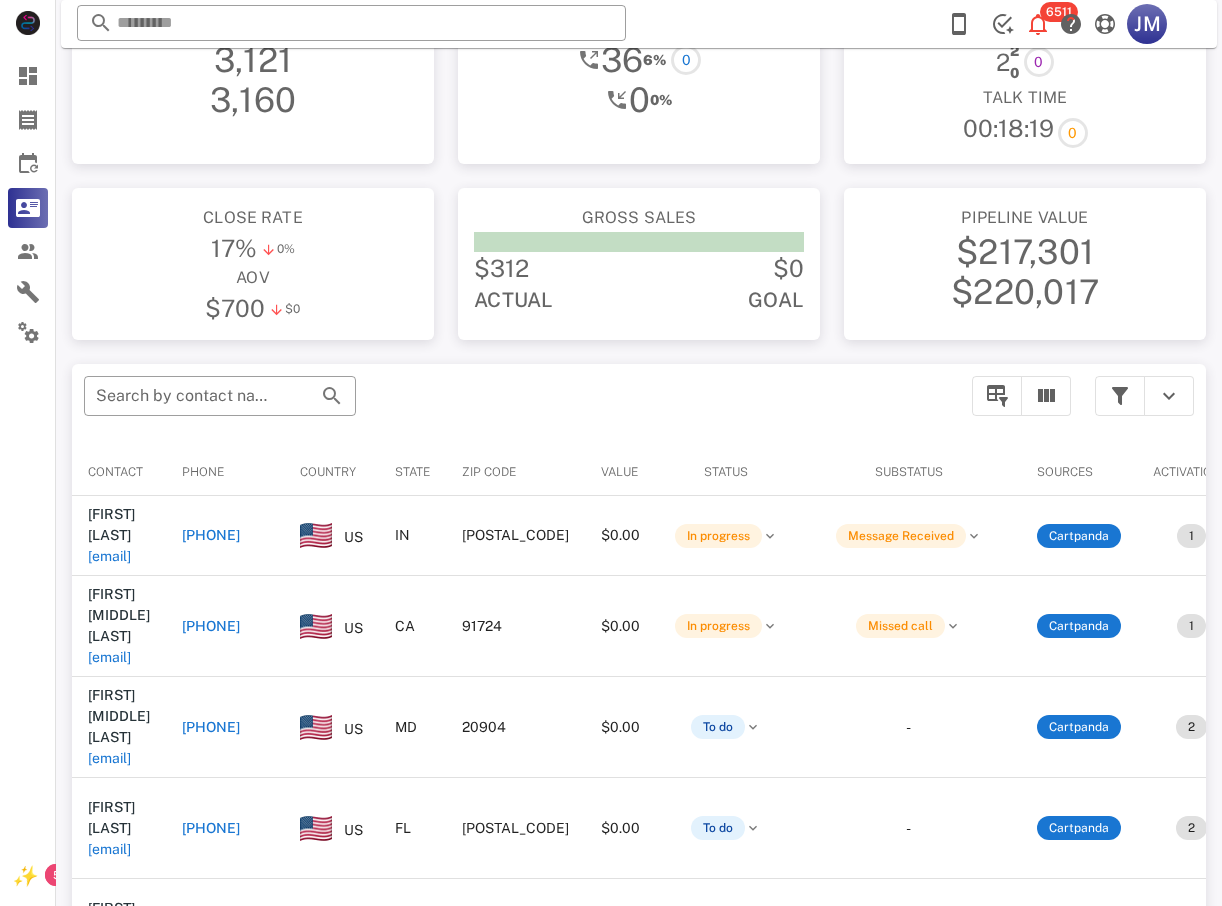 type on "**********" 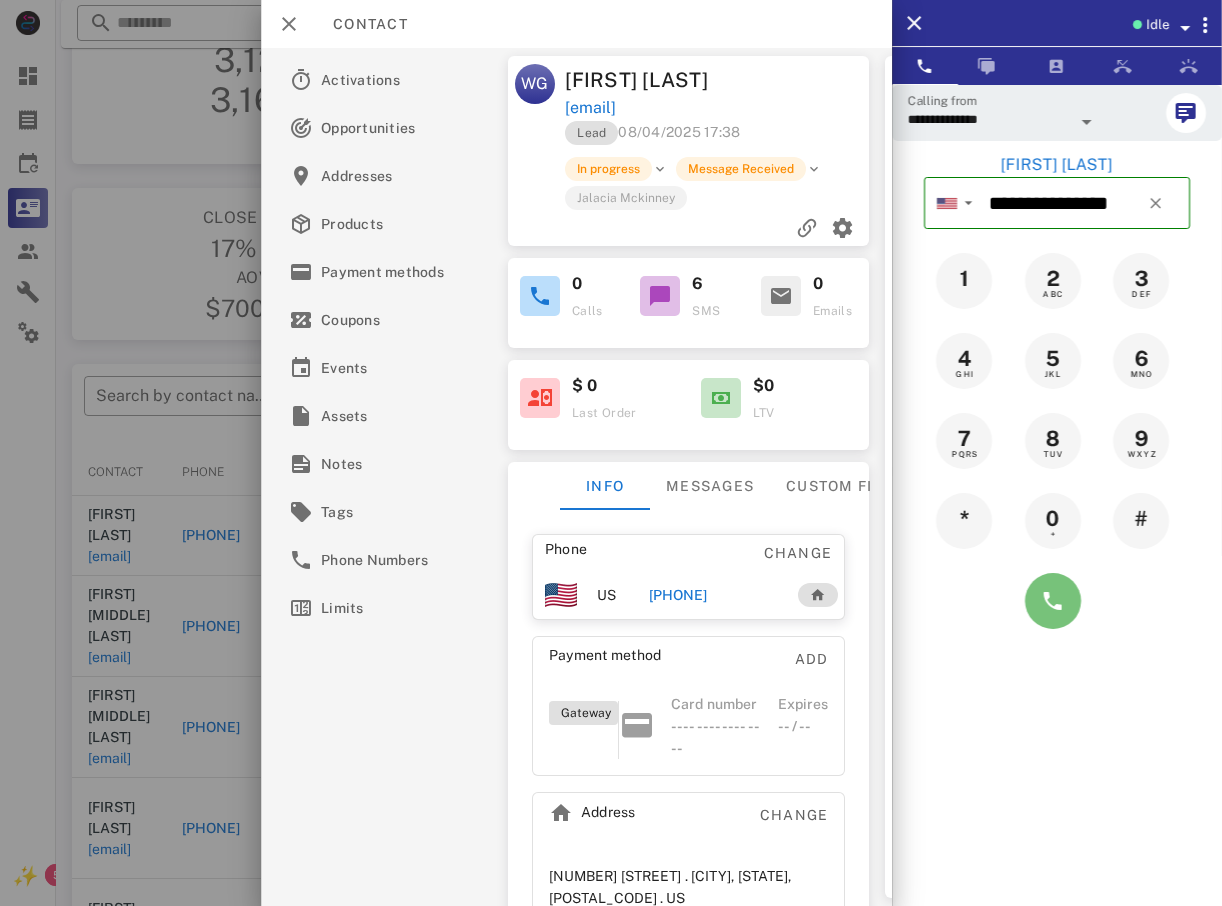 click at bounding box center [1053, 601] 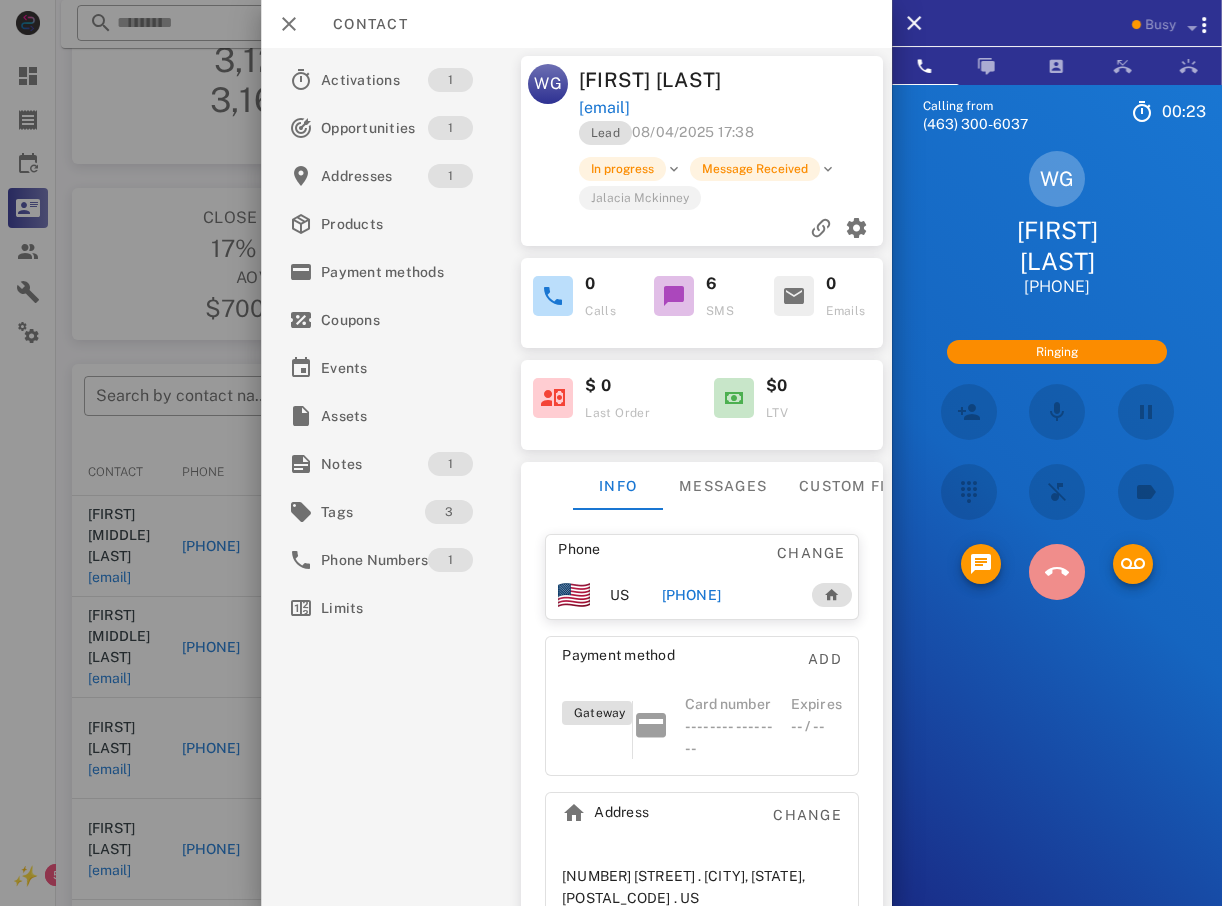click at bounding box center (1057, 572) 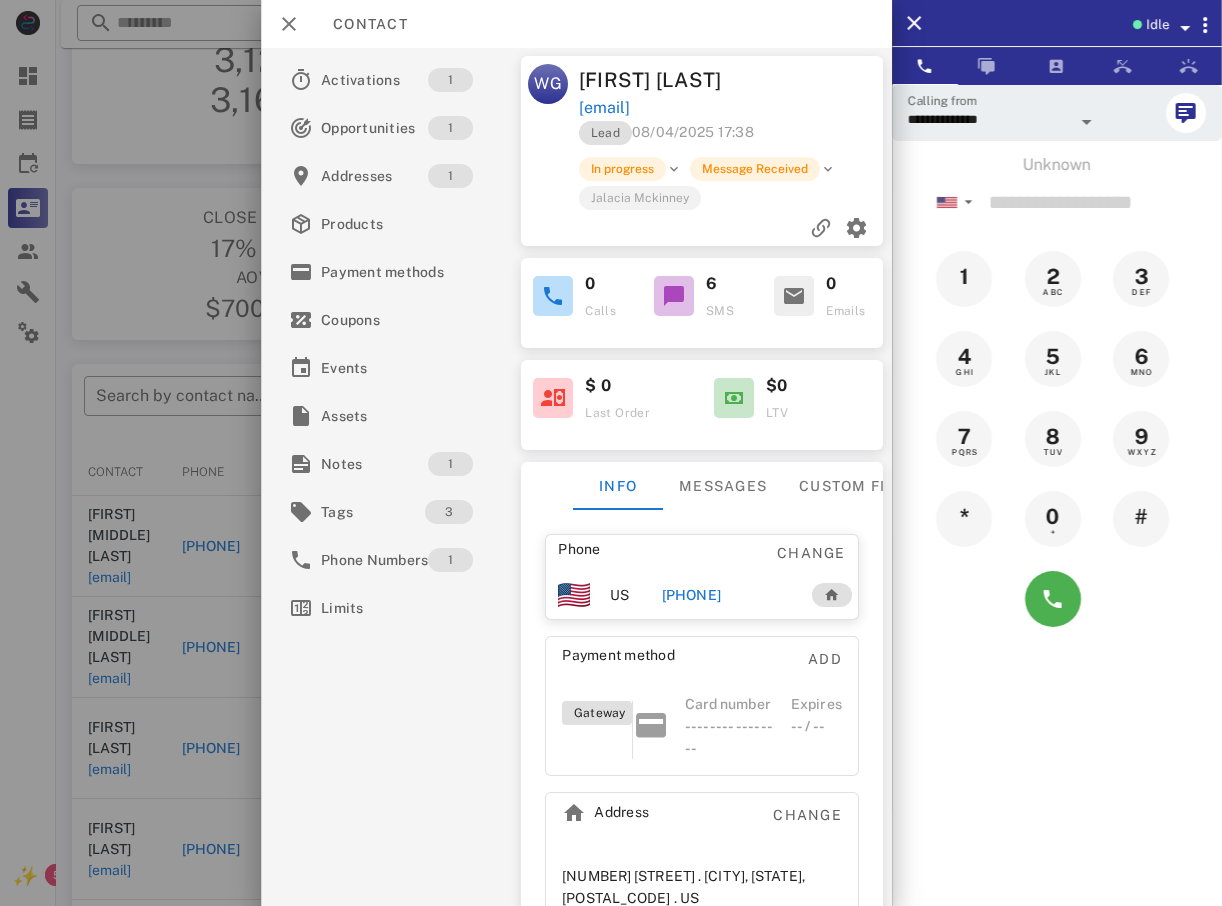 drag, startPoint x: 142, startPoint y: 454, endPoint x: 183, endPoint y: 442, distance: 42.72002 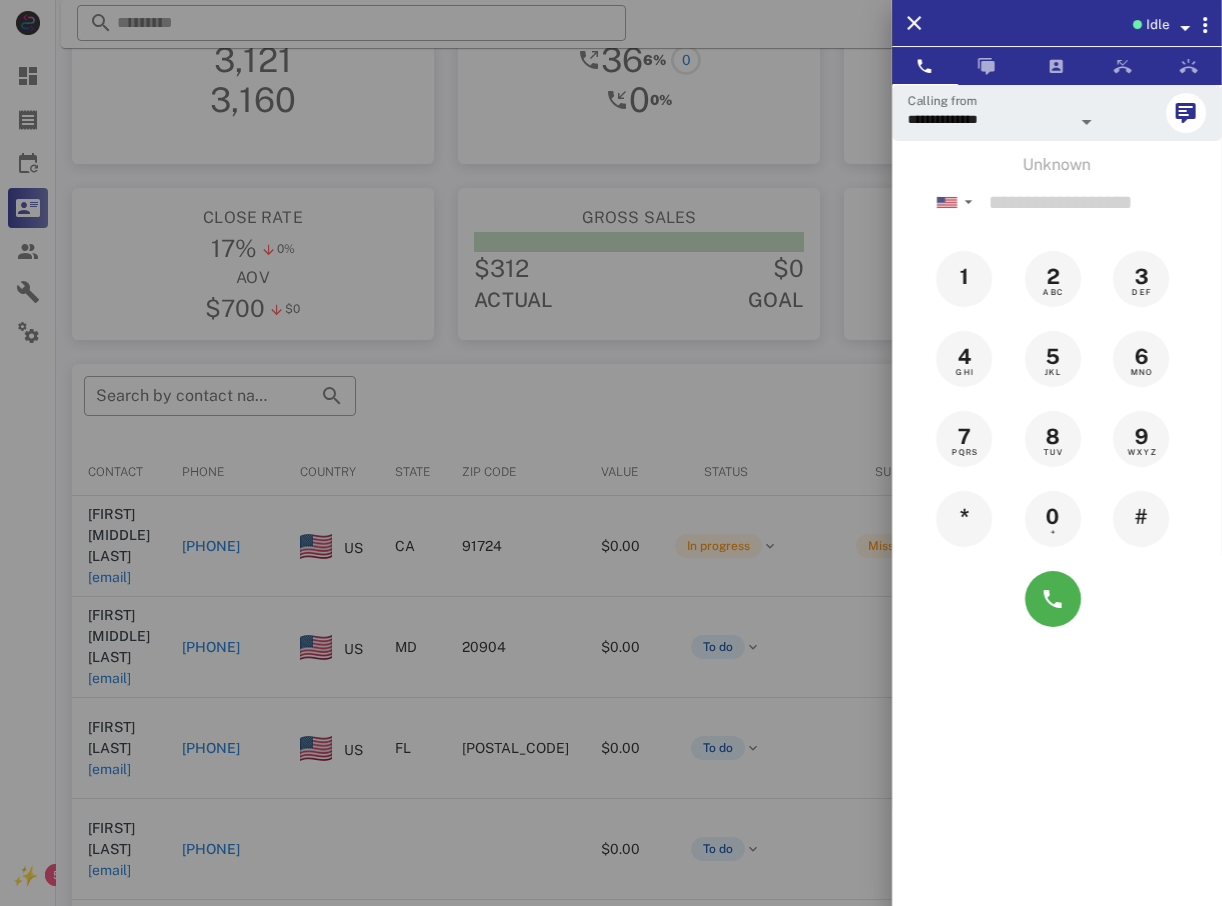 click at bounding box center (611, 453) 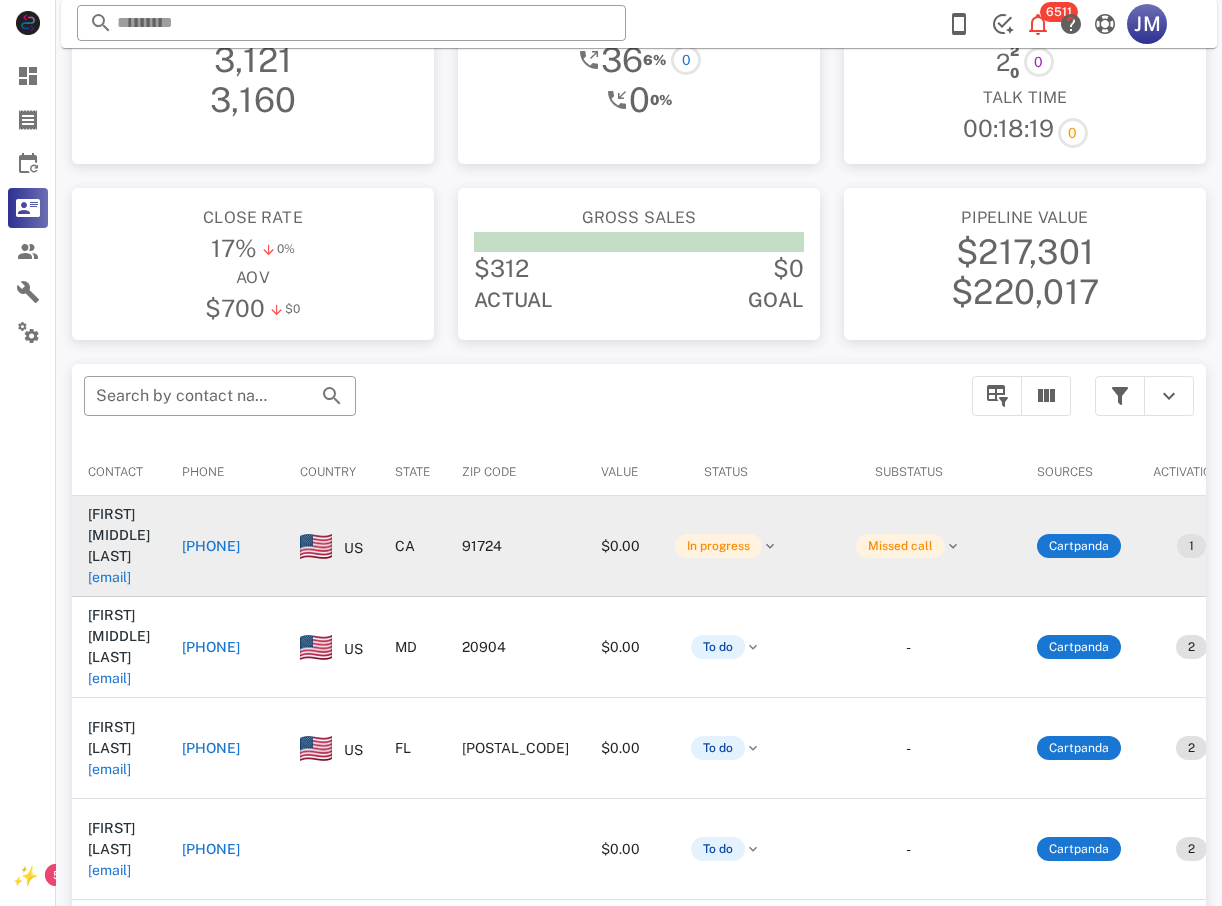 click on "[PHONE]" at bounding box center [211, 546] 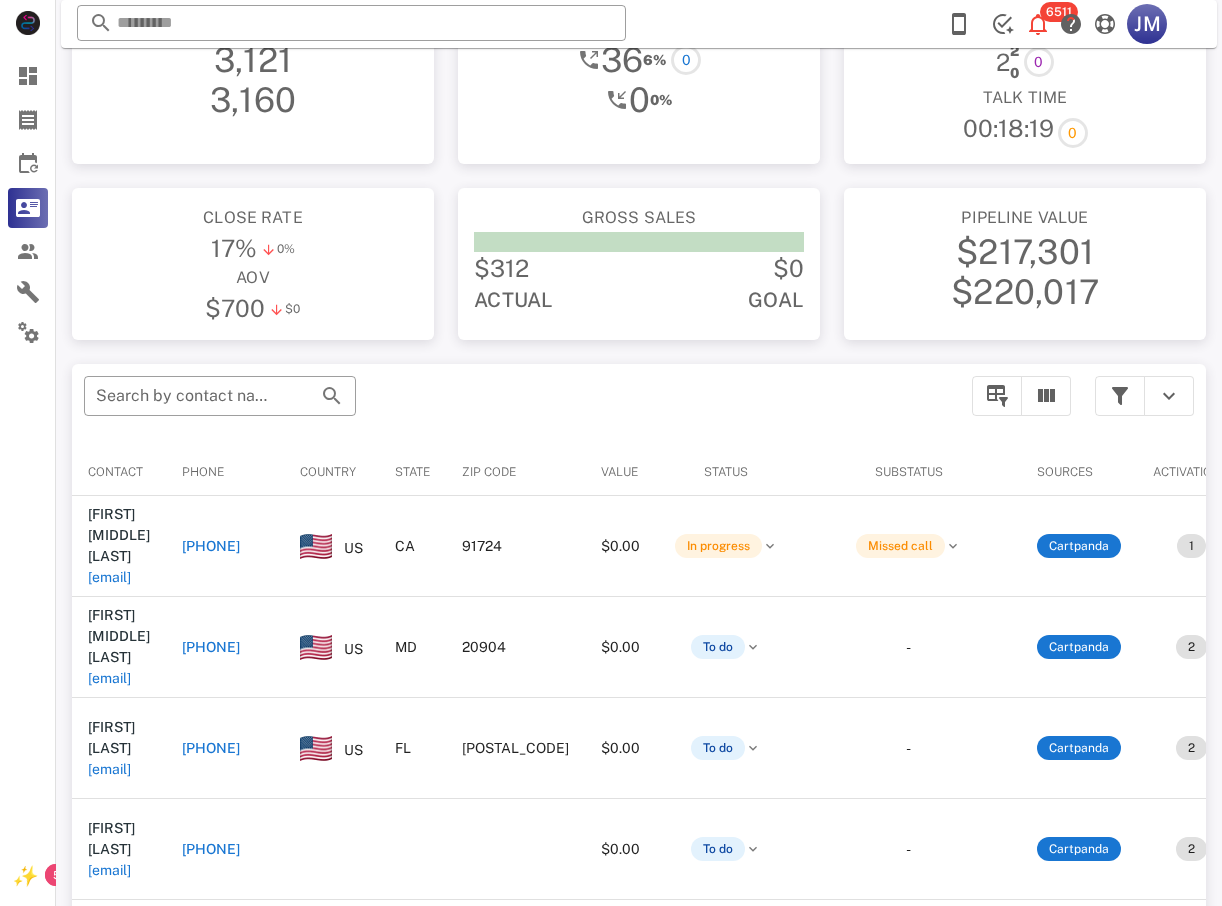 type on "**********" 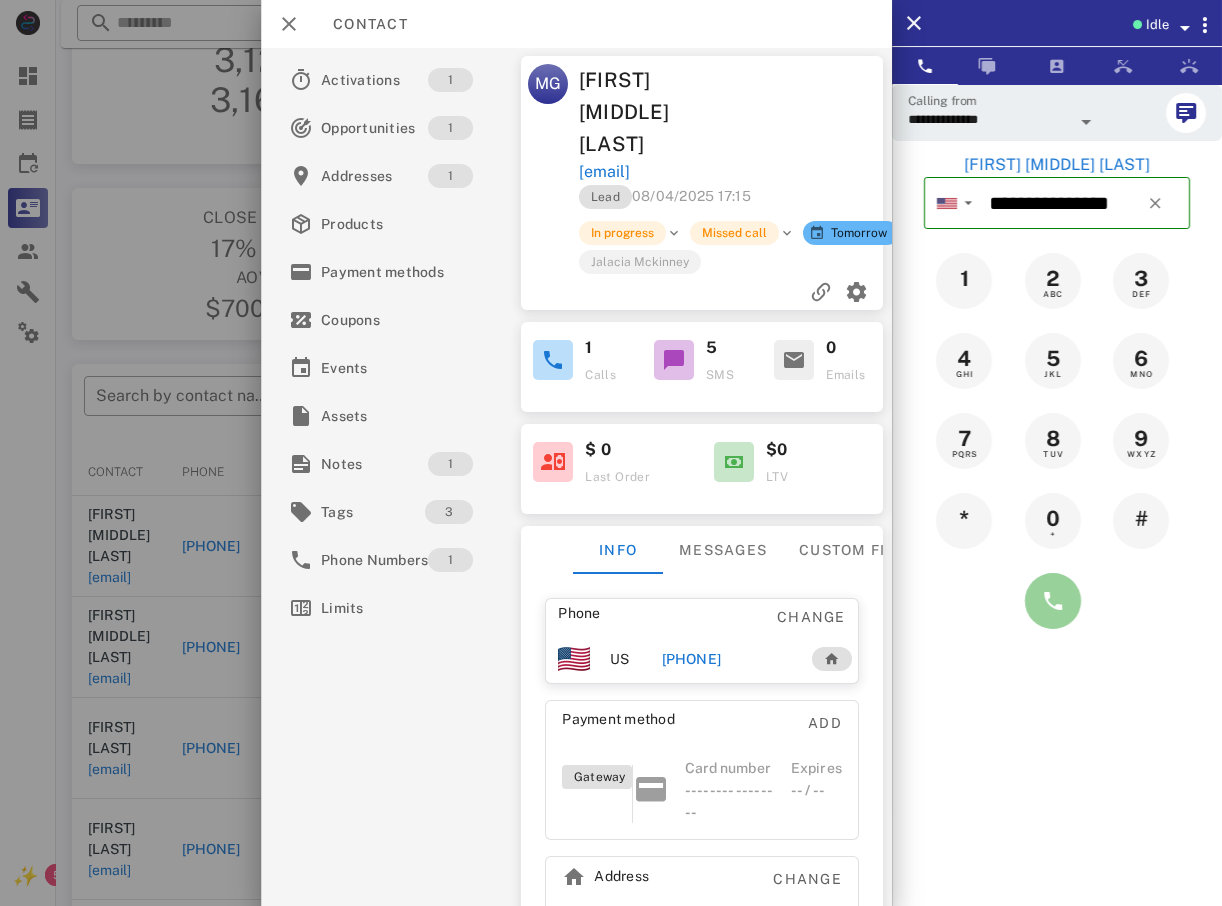 click at bounding box center [1053, 601] 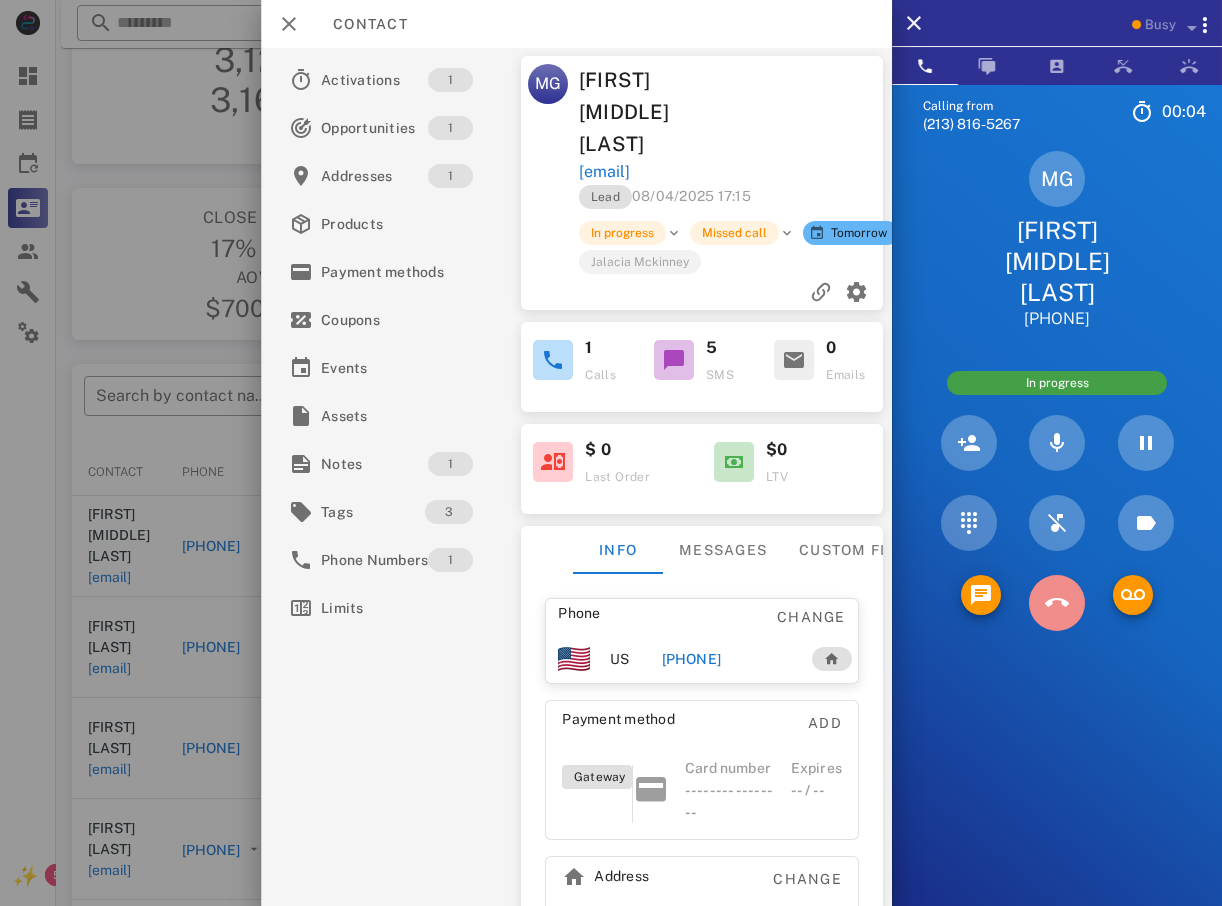 click at bounding box center (1057, 603) 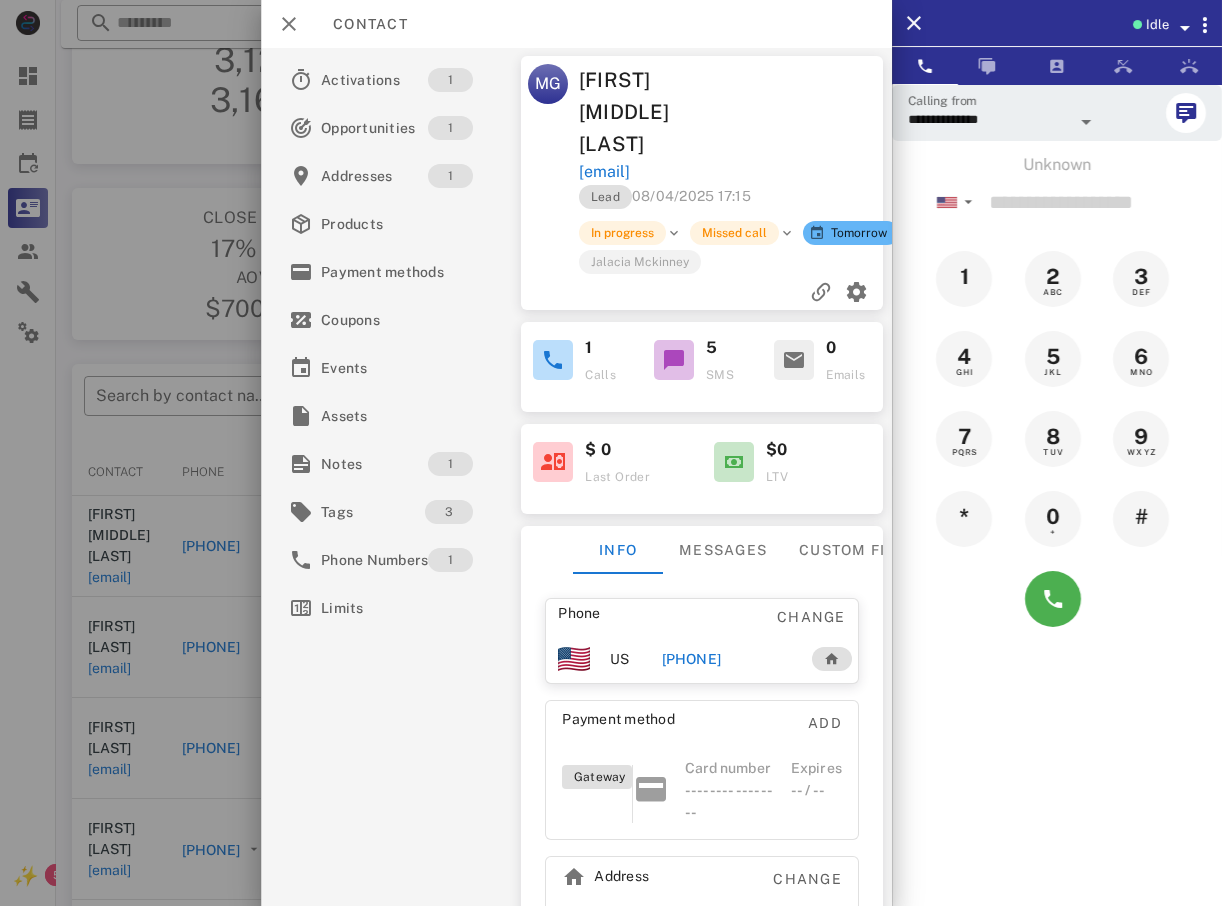 click at bounding box center [611, 453] 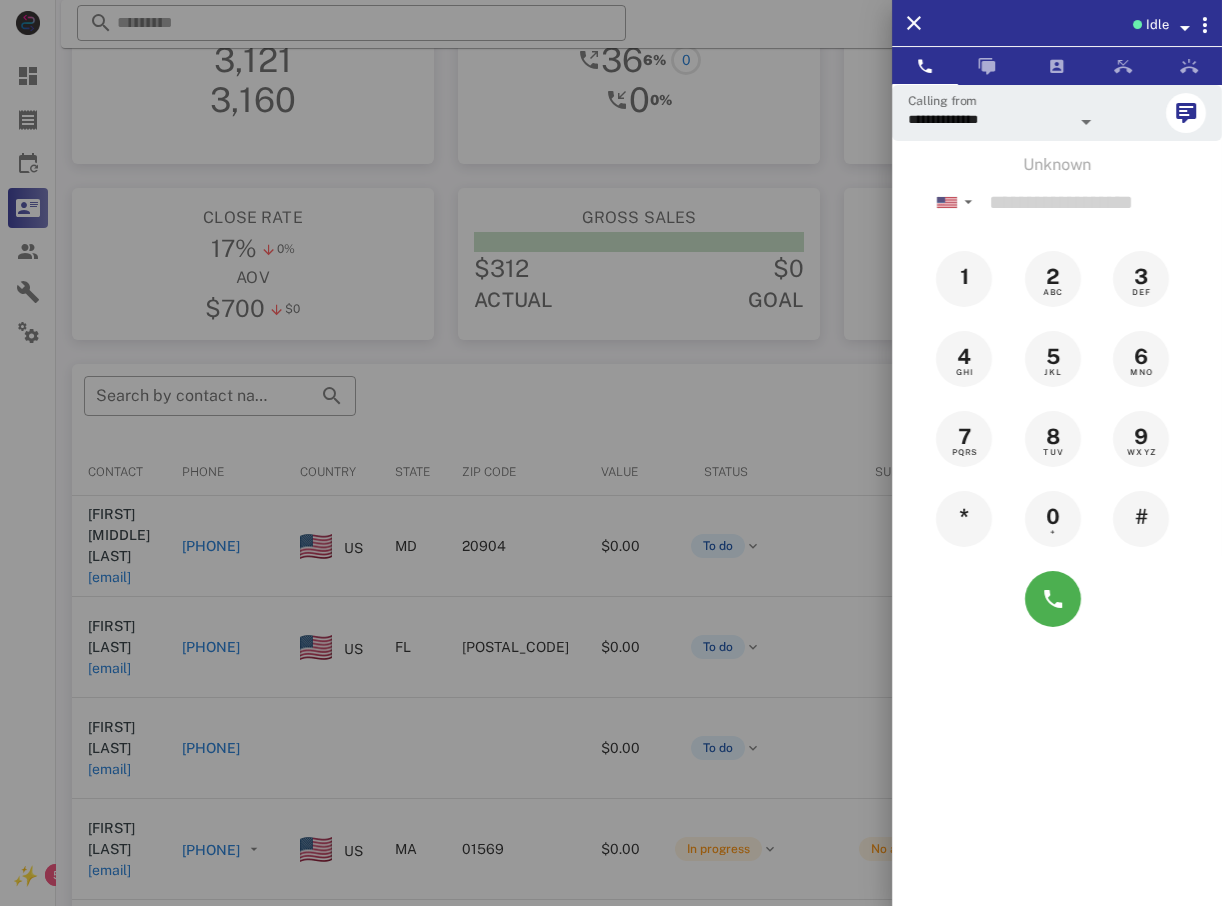 click at bounding box center (611, 453) 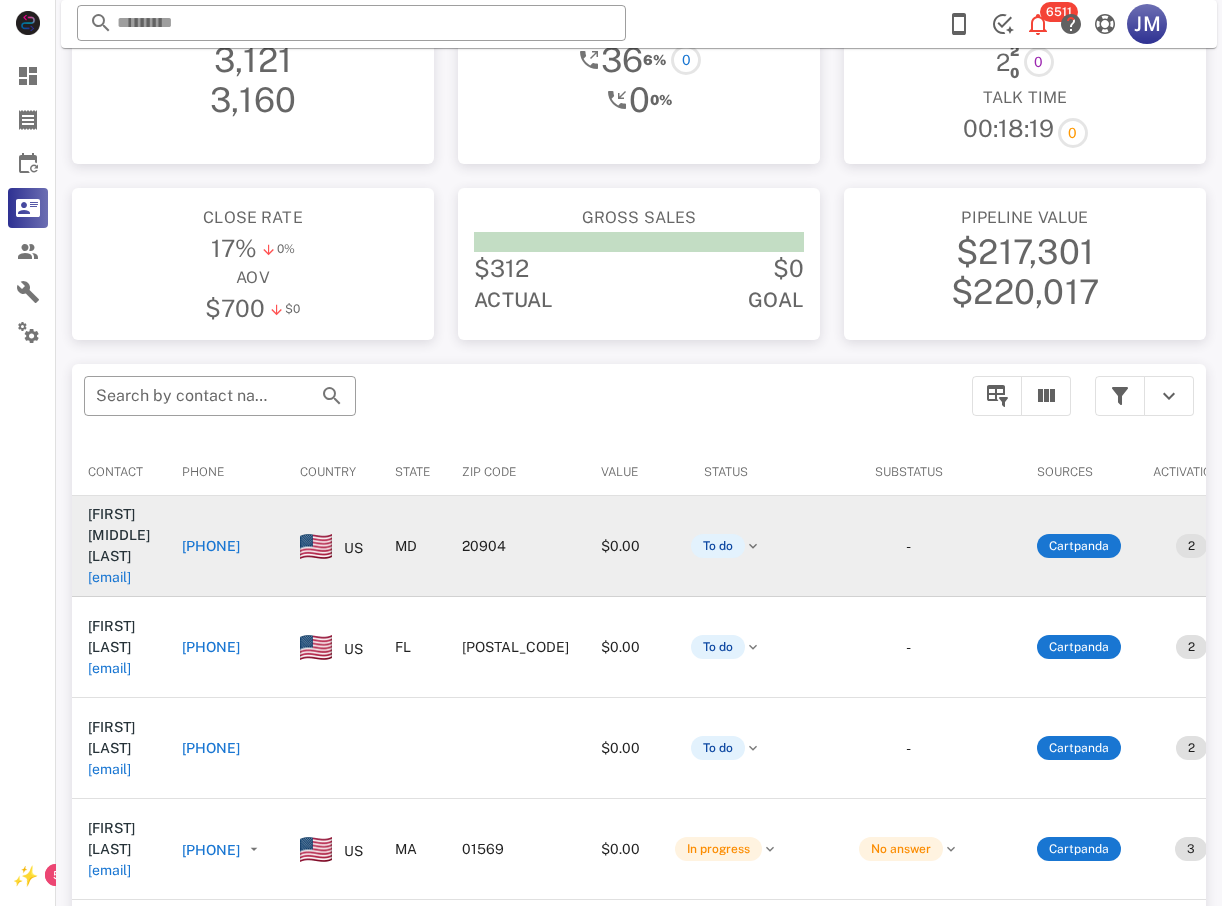 click on "[PHONE]" at bounding box center (211, 546) 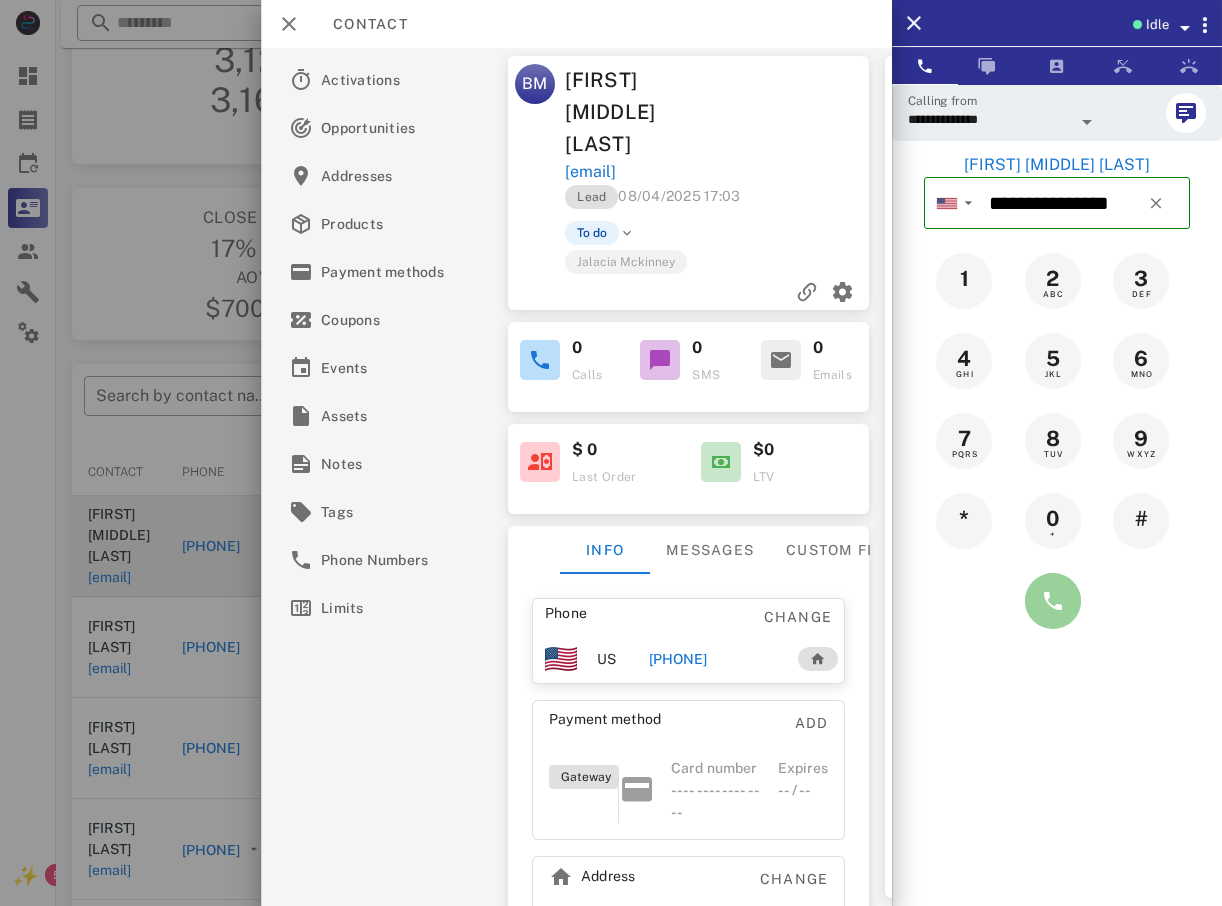 click at bounding box center (1053, 601) 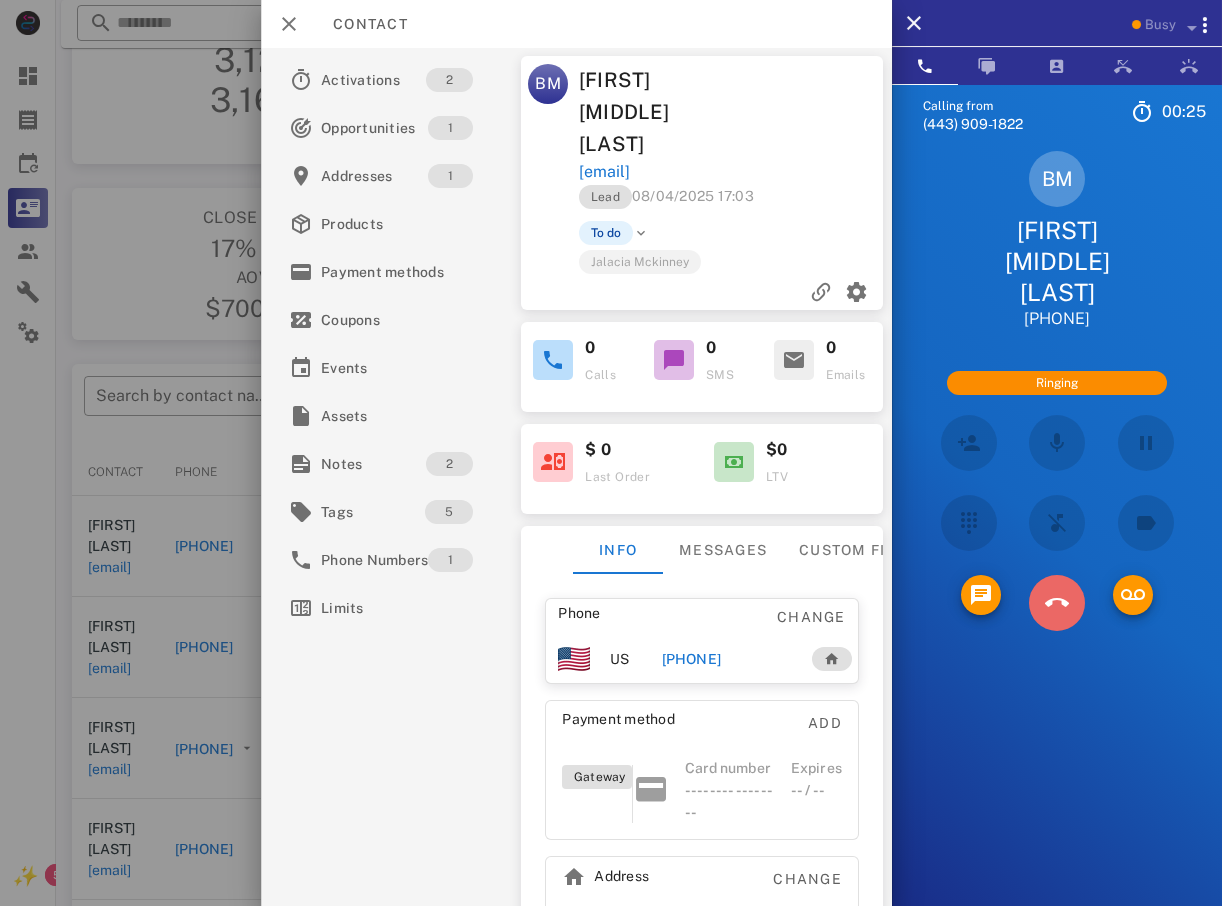 click at bounding box center (1057, 603) 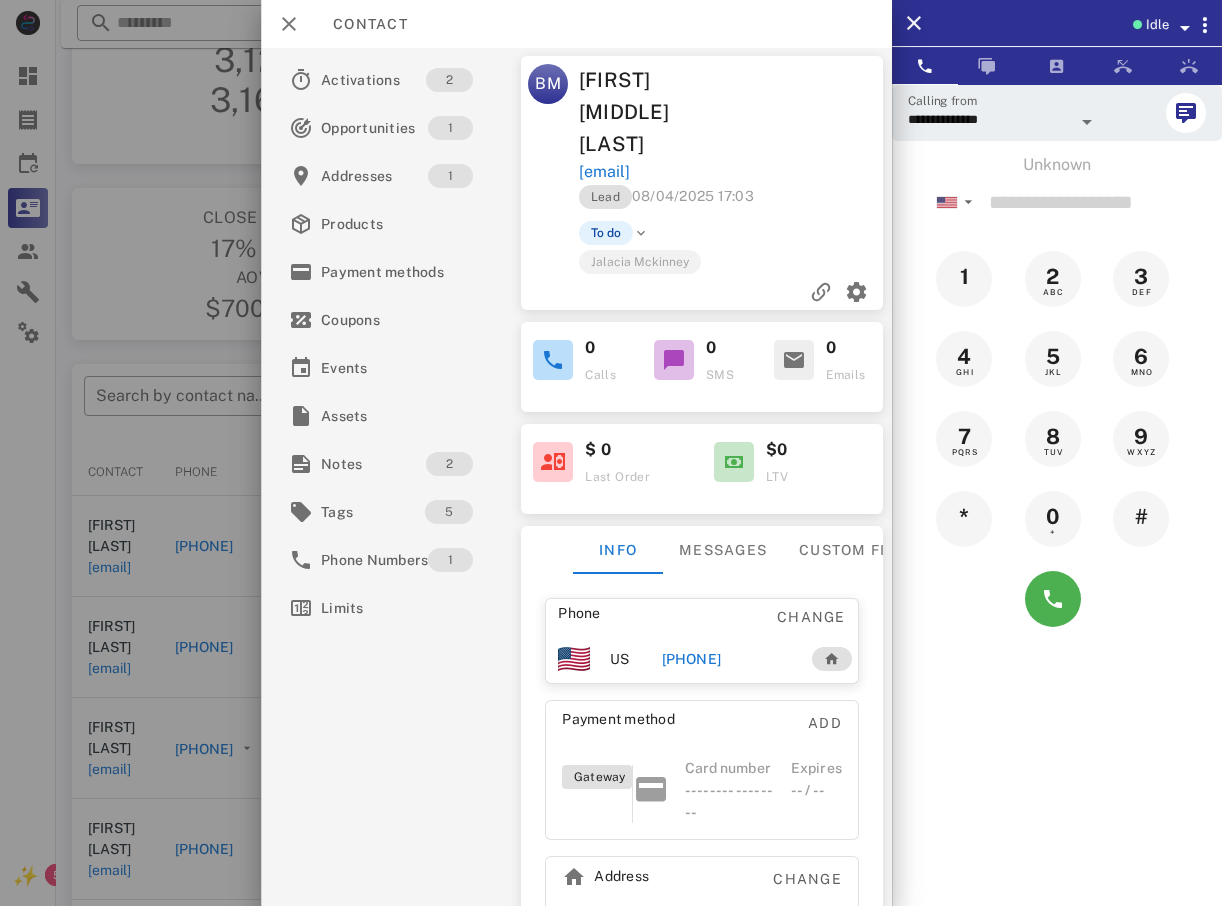 drag, startPoint x: 126, startPoint y: 478, endPoint x: 134, endPoint y: 495, distance: 18.788294 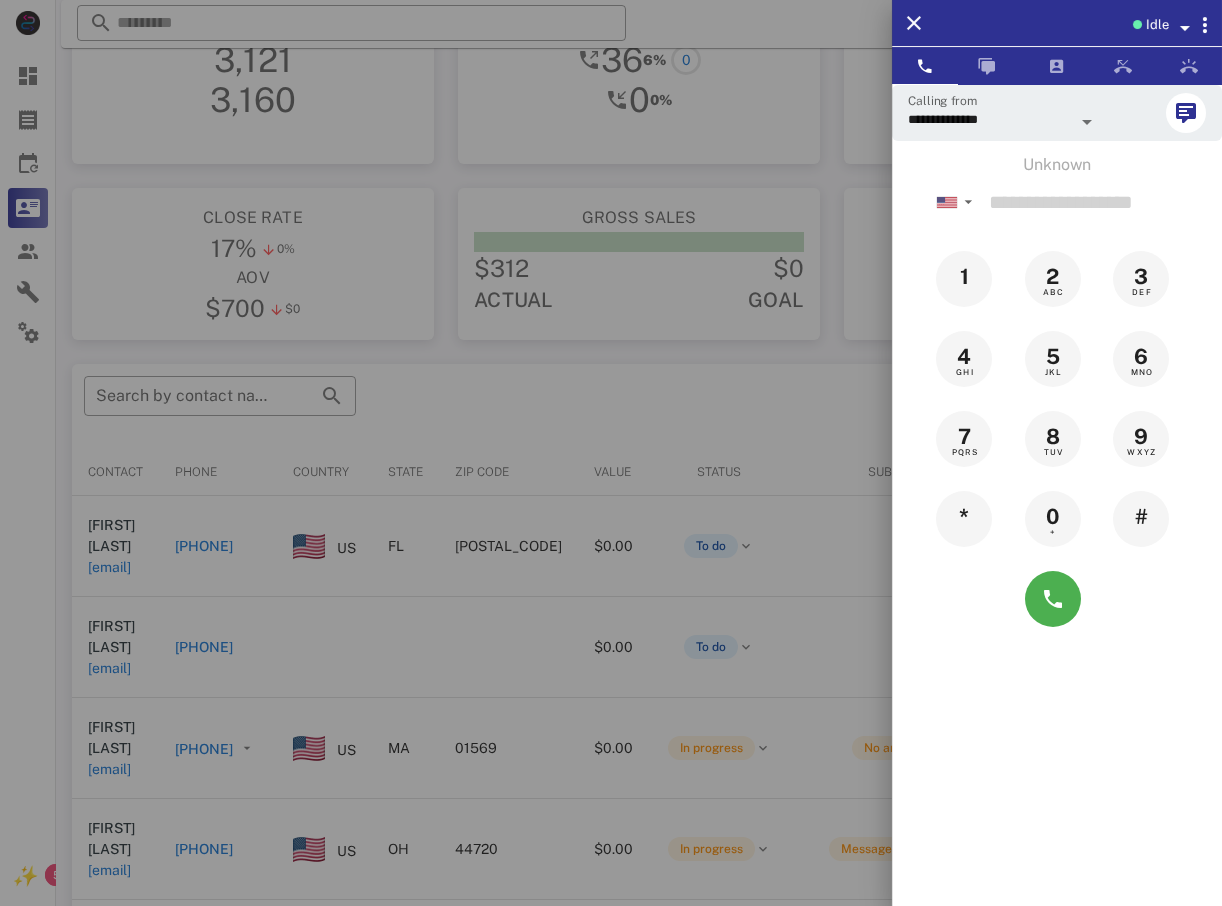click at bounding box center (611, 453) 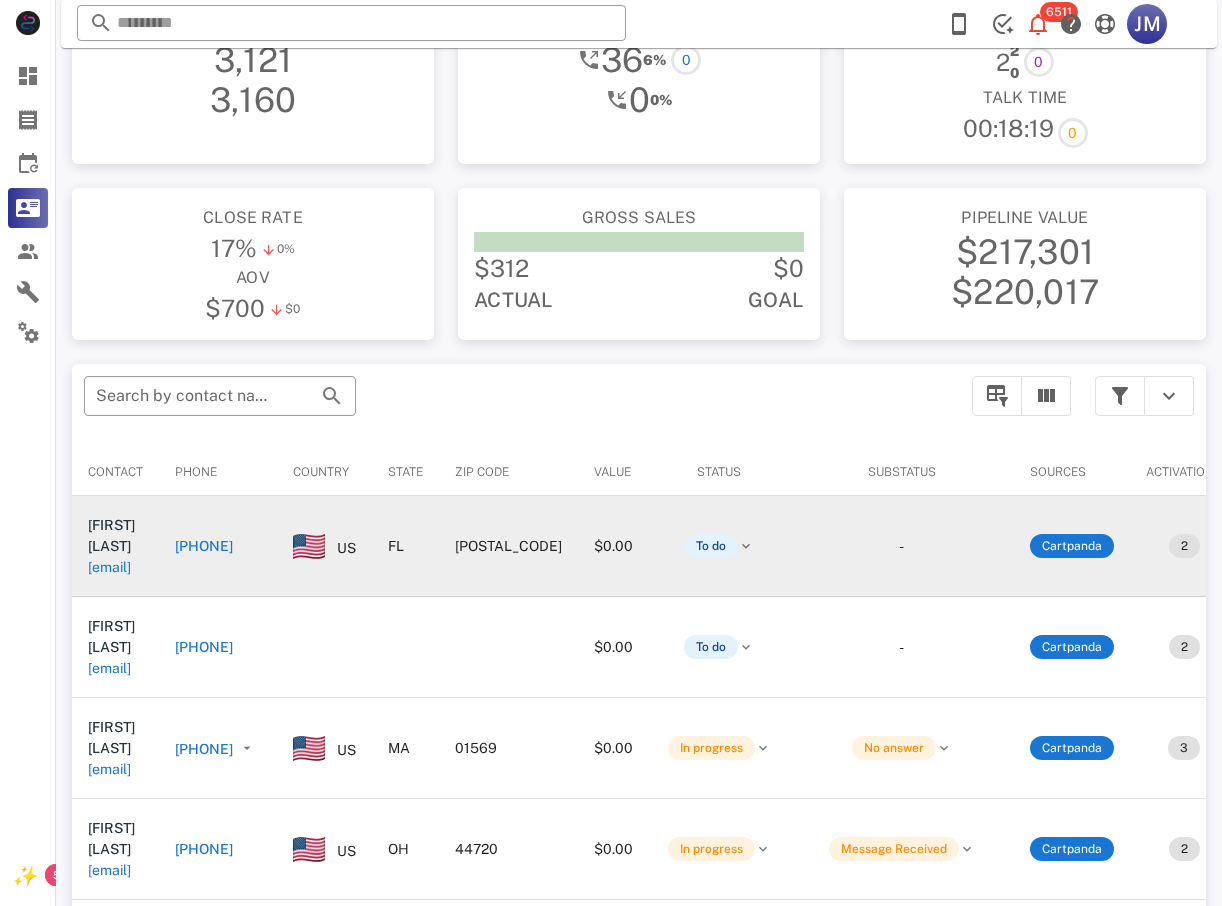 click on "[PHONE]" at bounding box center [204, 546] 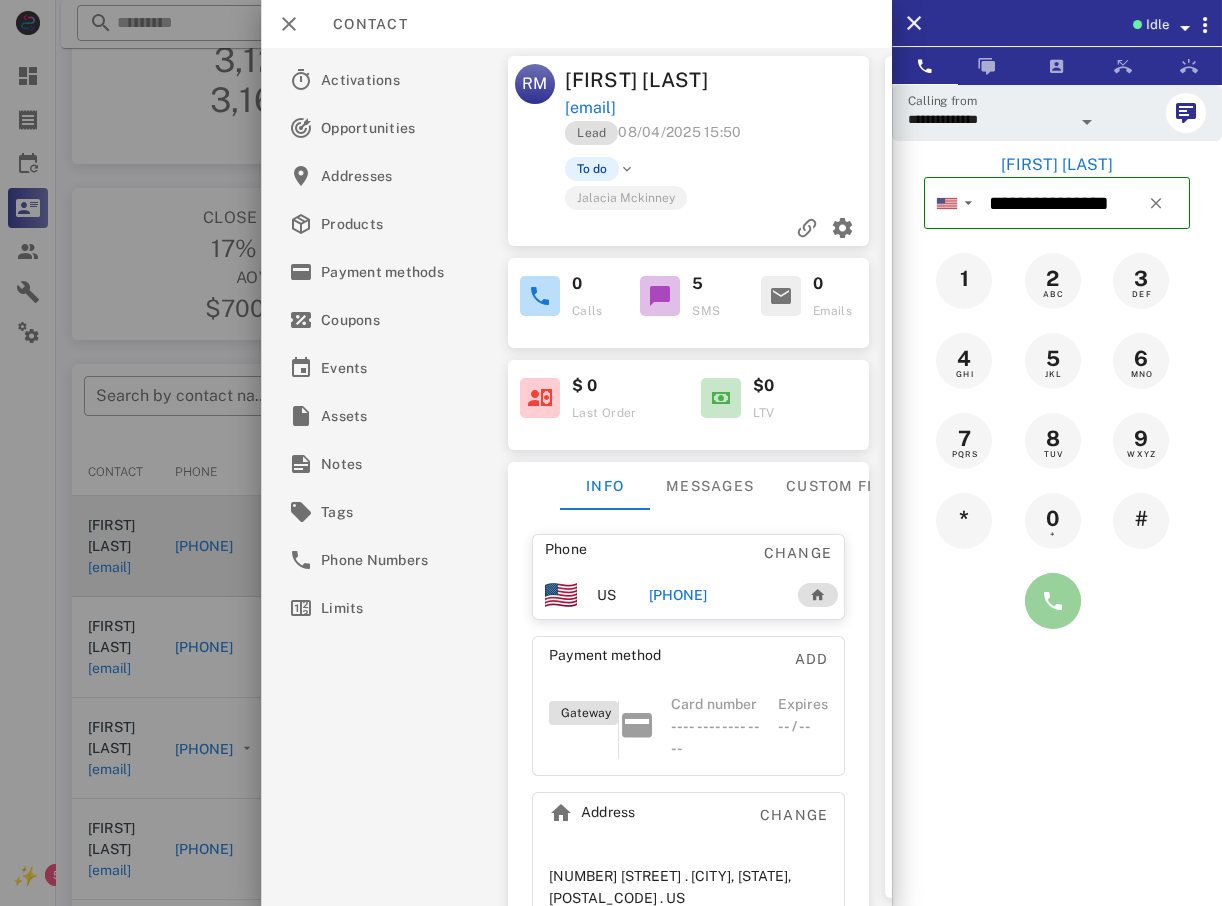 click at bounding box center [1053, 601] 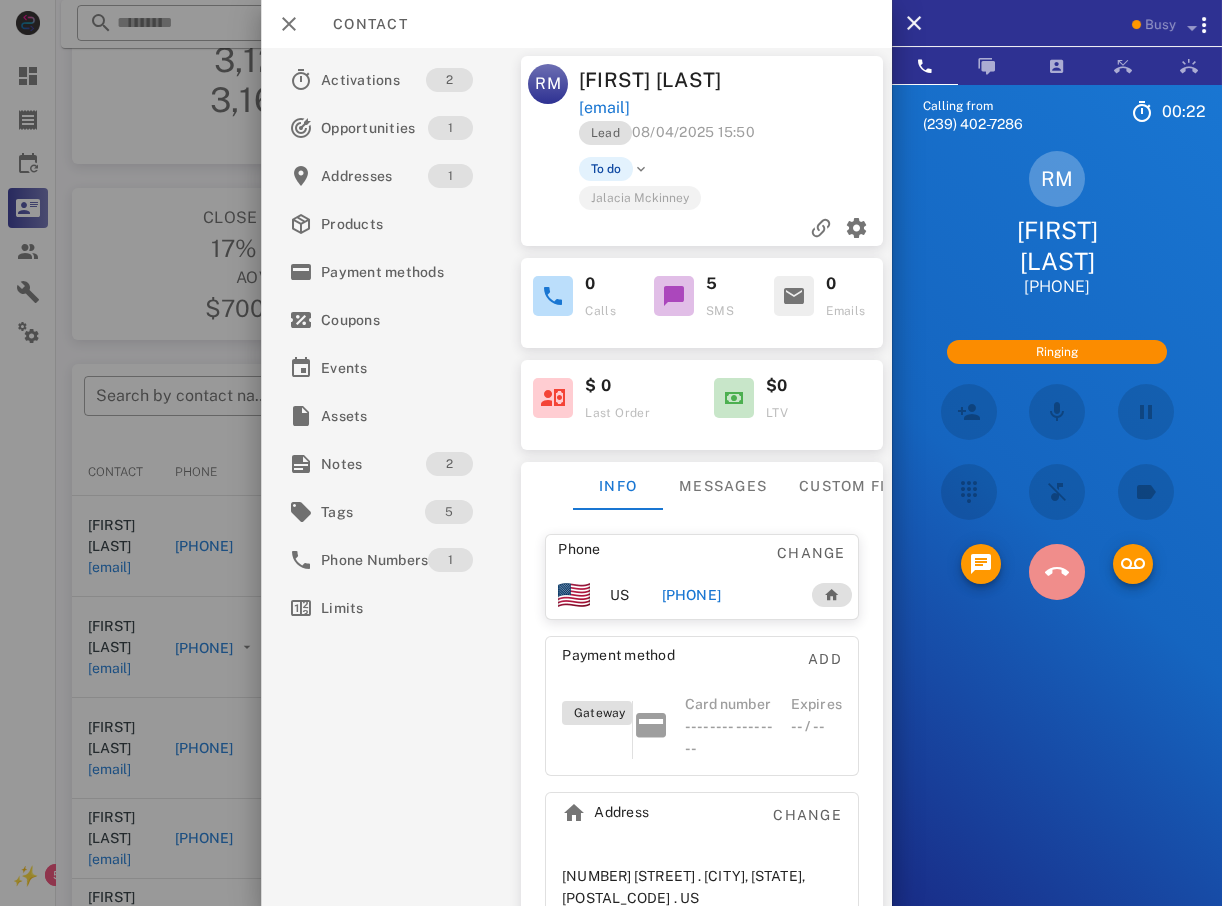click at bounding box center [1057, 572] 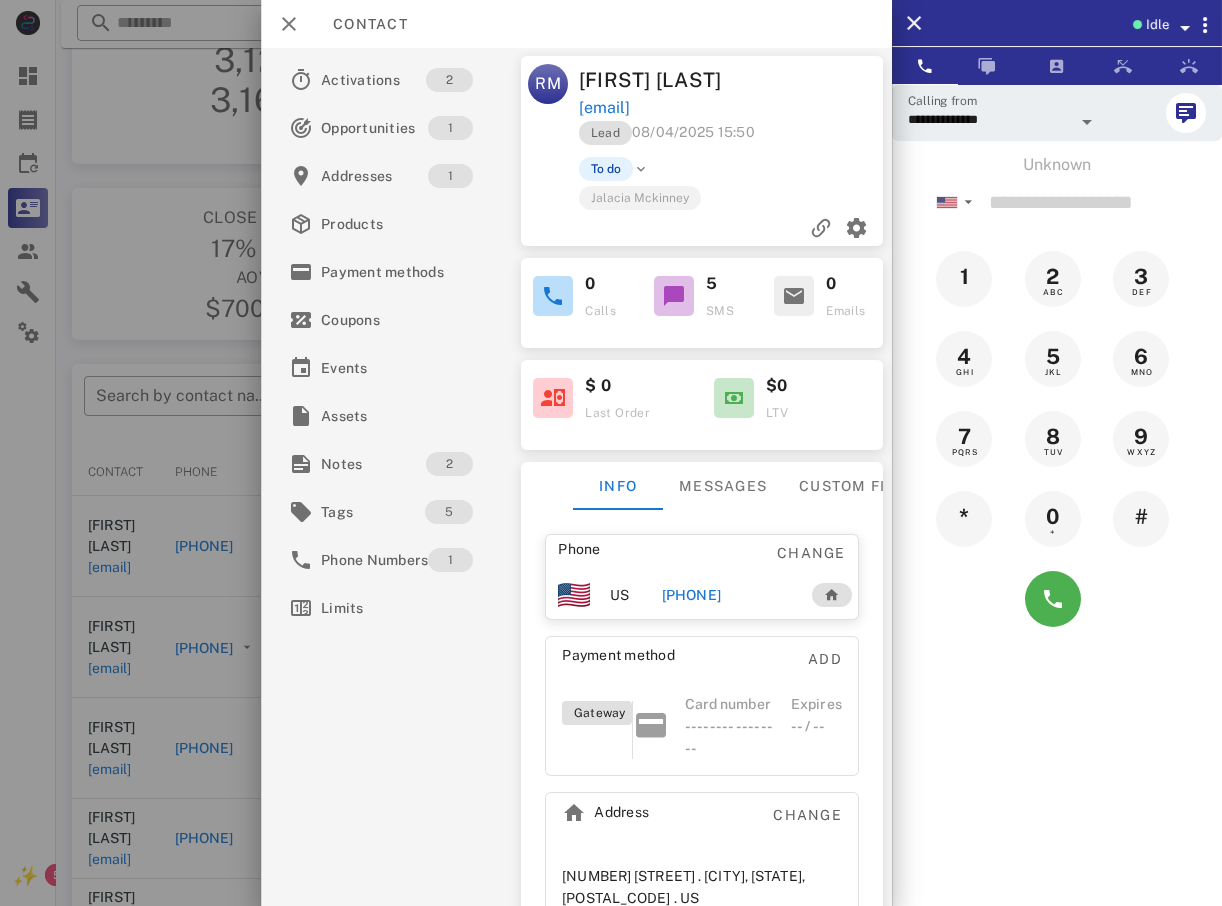 click at bounding box center (611, 453) 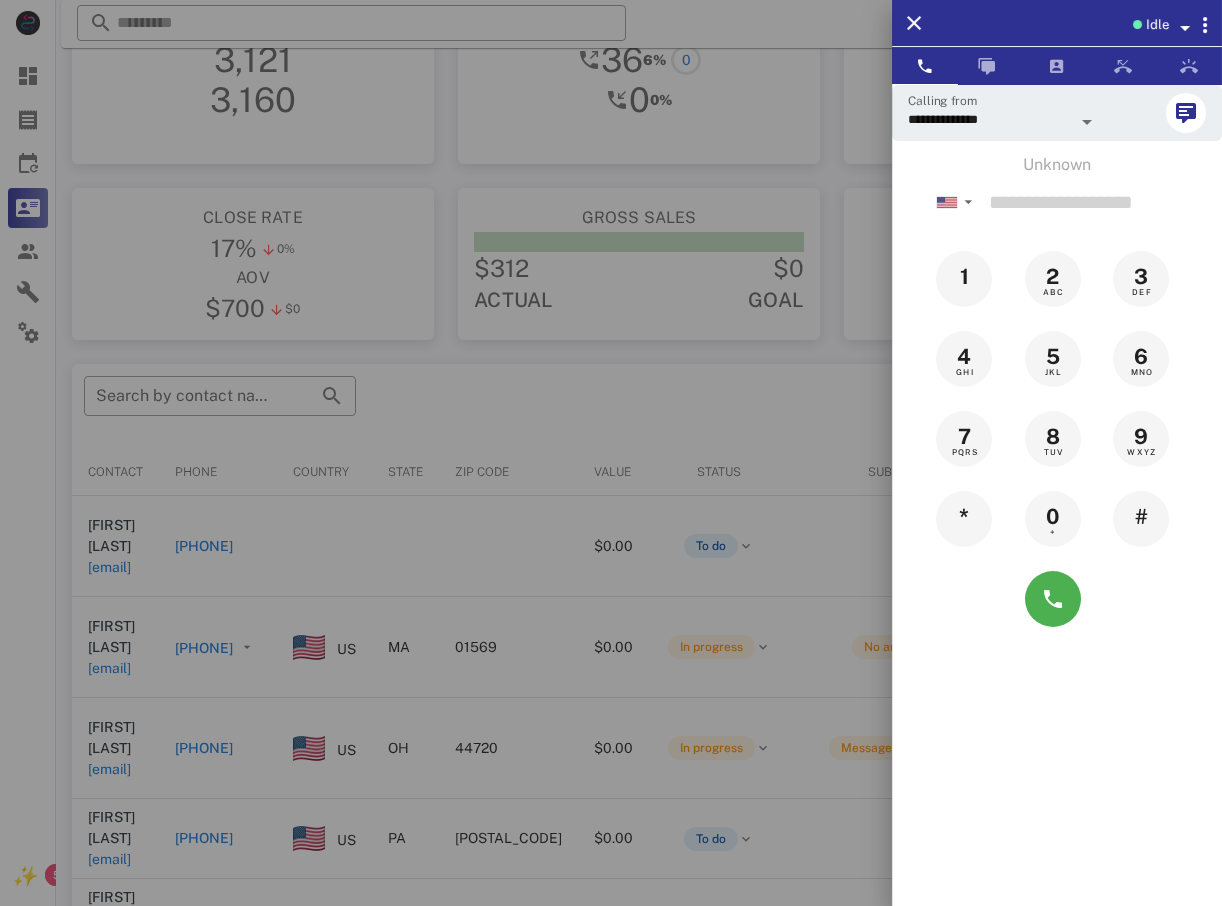 click at bounding box center [611, 453] 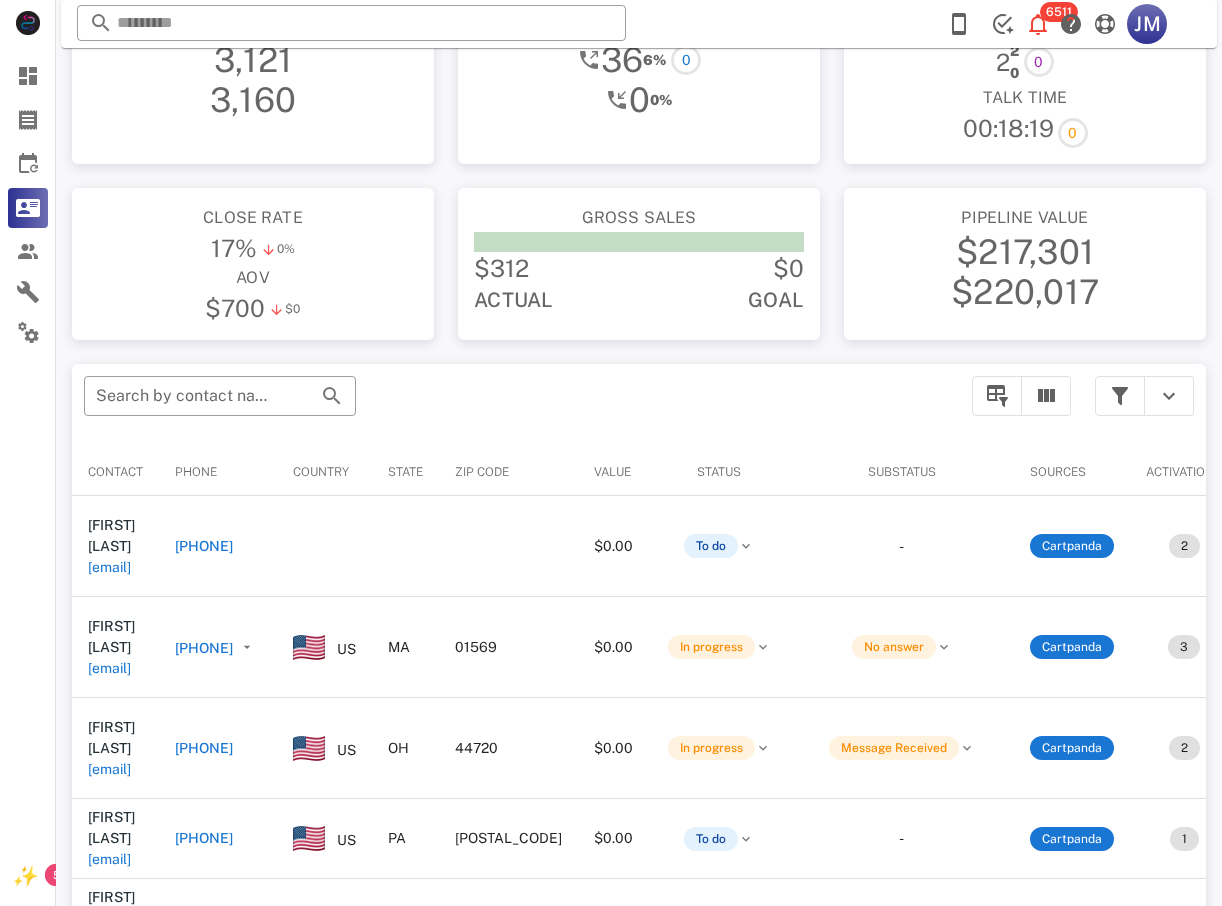click on "[PHONE]" at bounding box center (204, 648) 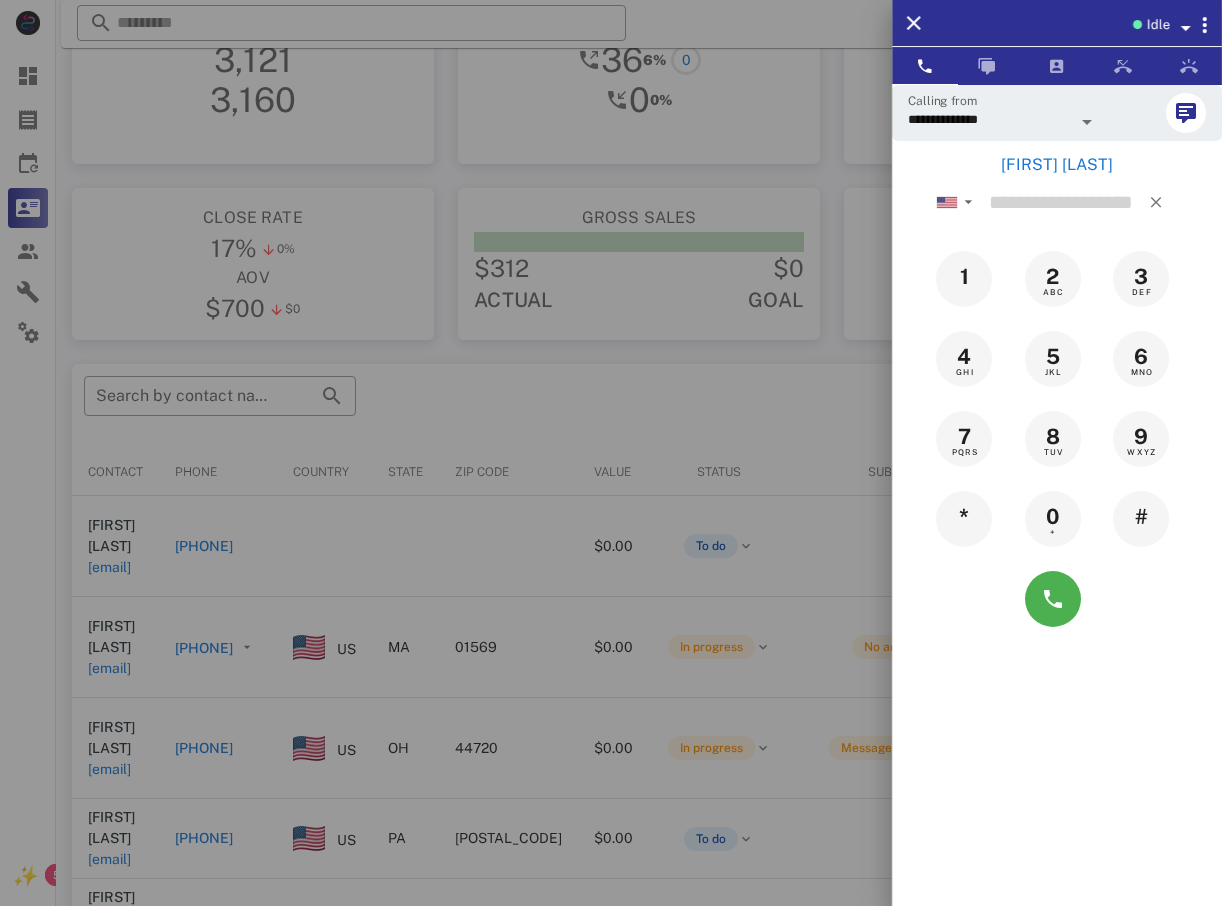 type on "**********" 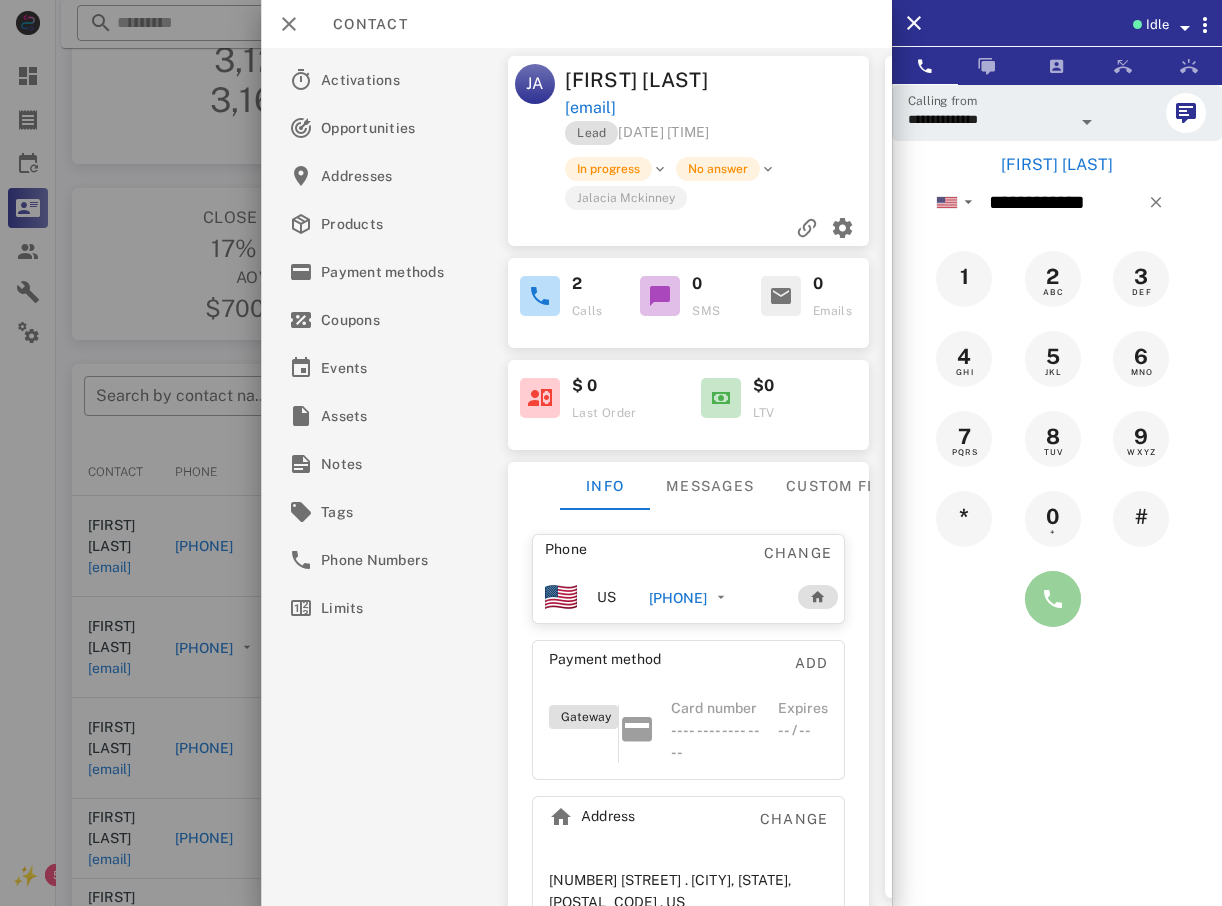 click at bounding box center [1053, 599] 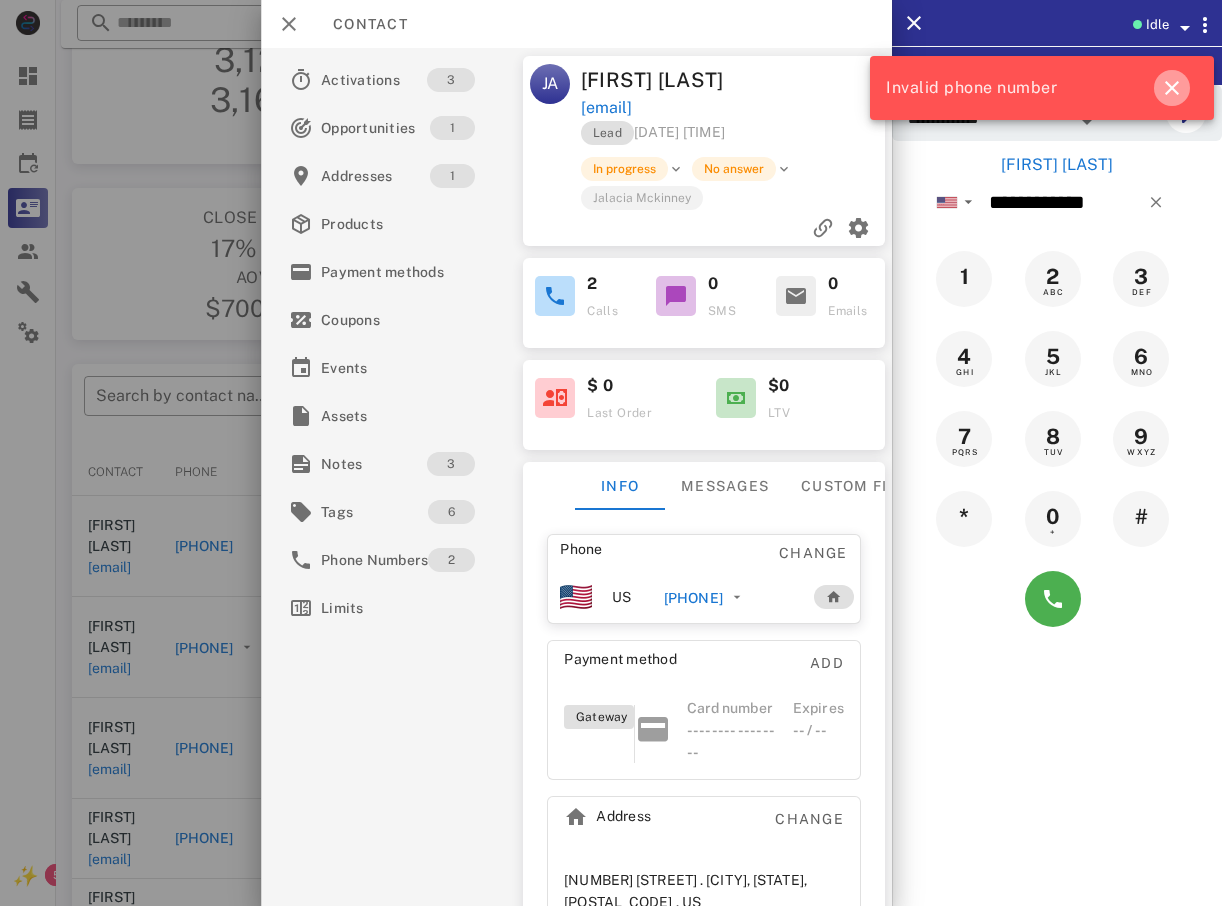 click at bounding box center [1172, 88] 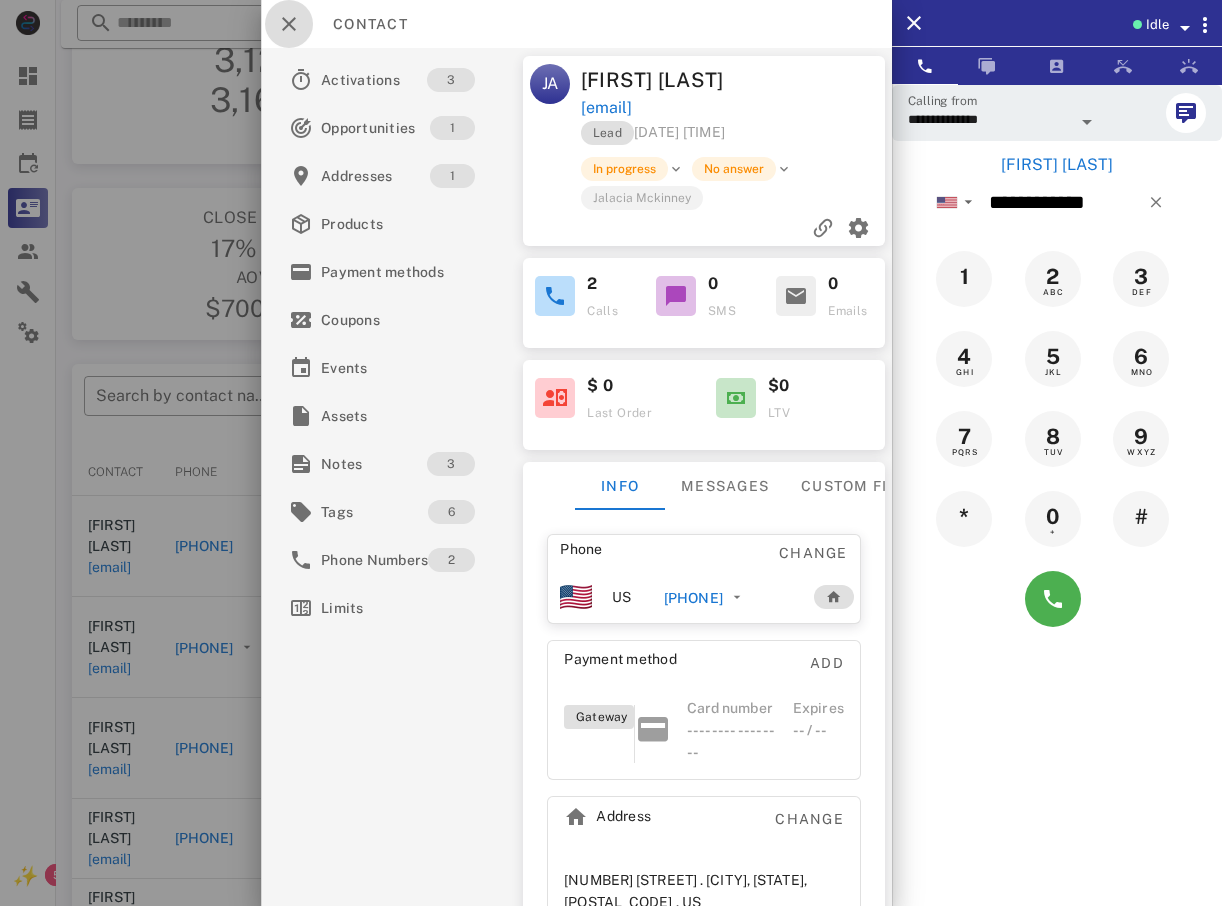 click at bounding box center (289, 24) 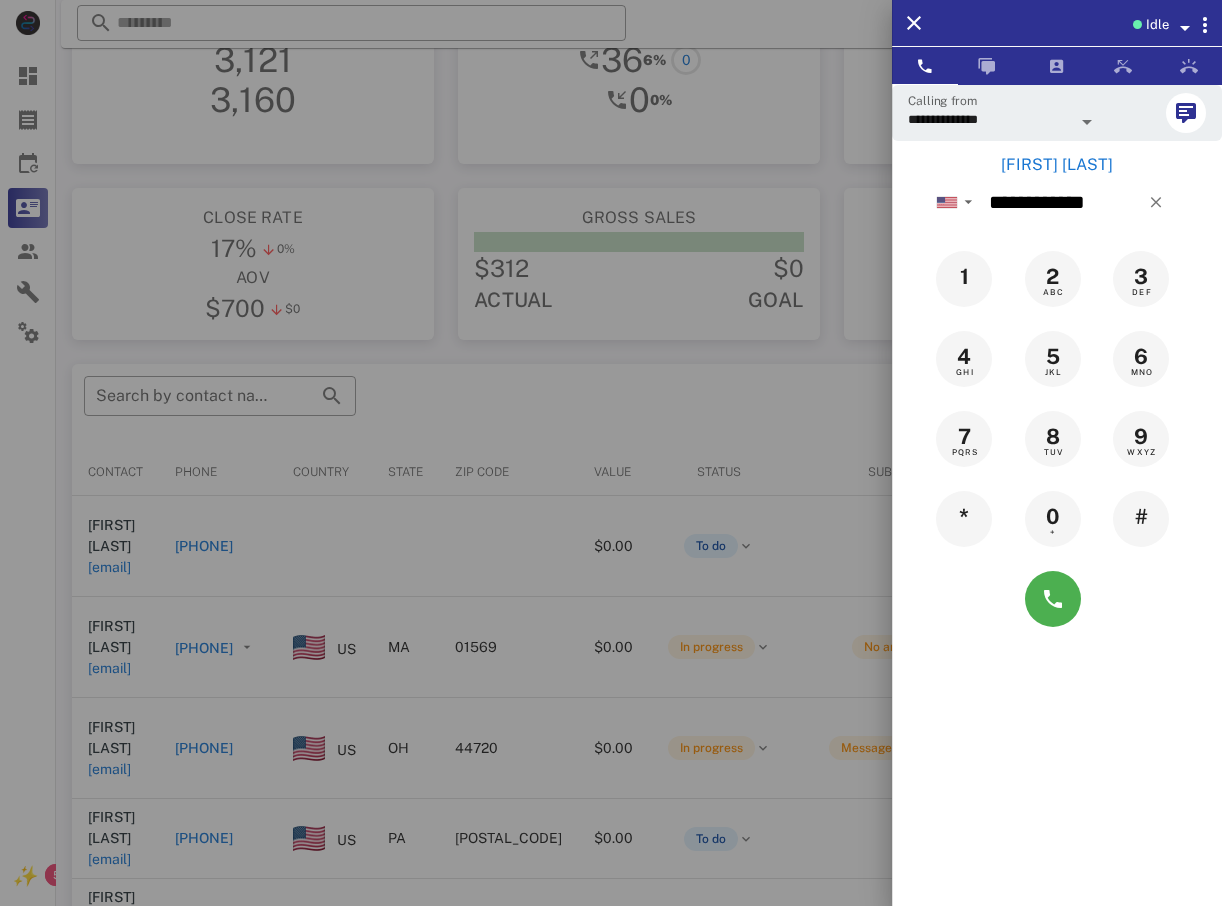 click at bounding box center [611, 453] 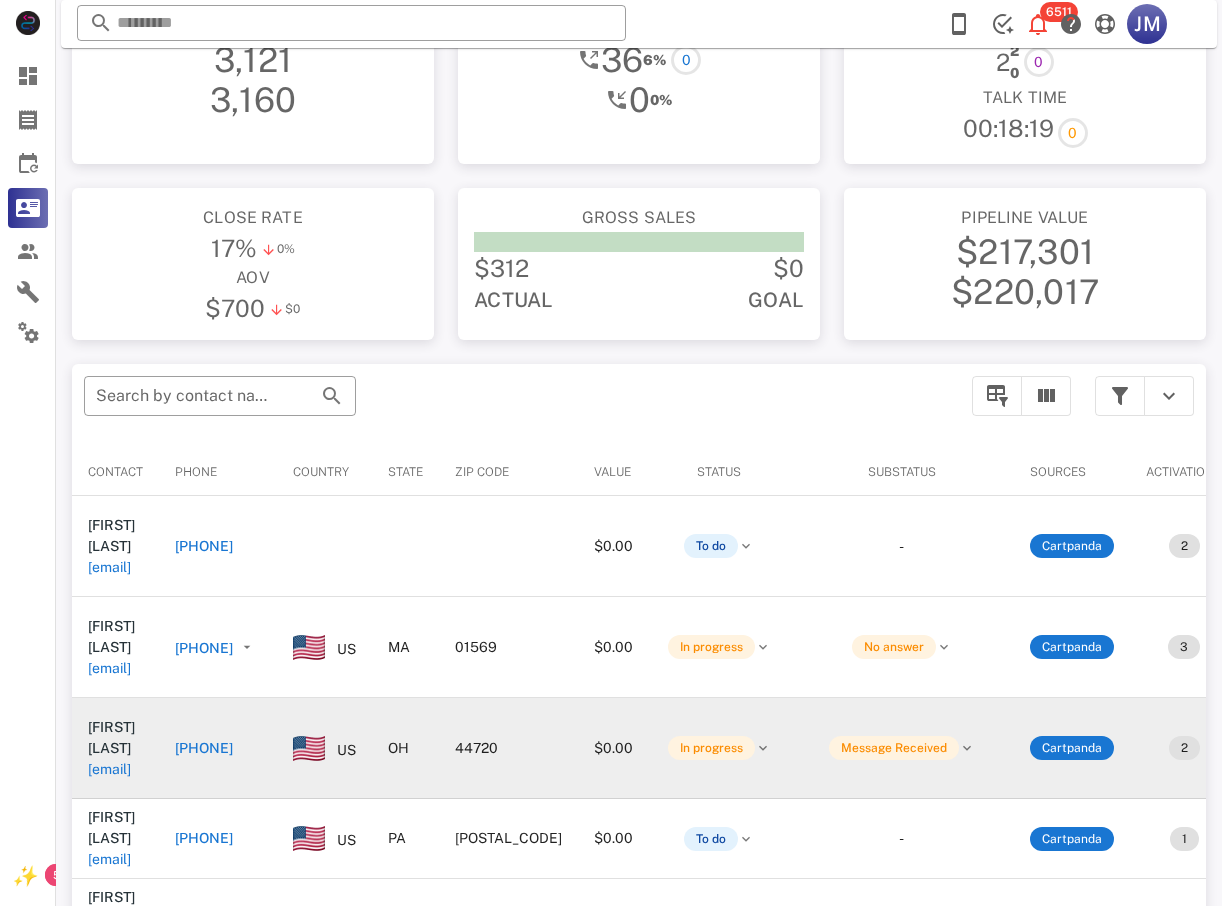 click on "[PHONE]" at bounding box center [204, 748] 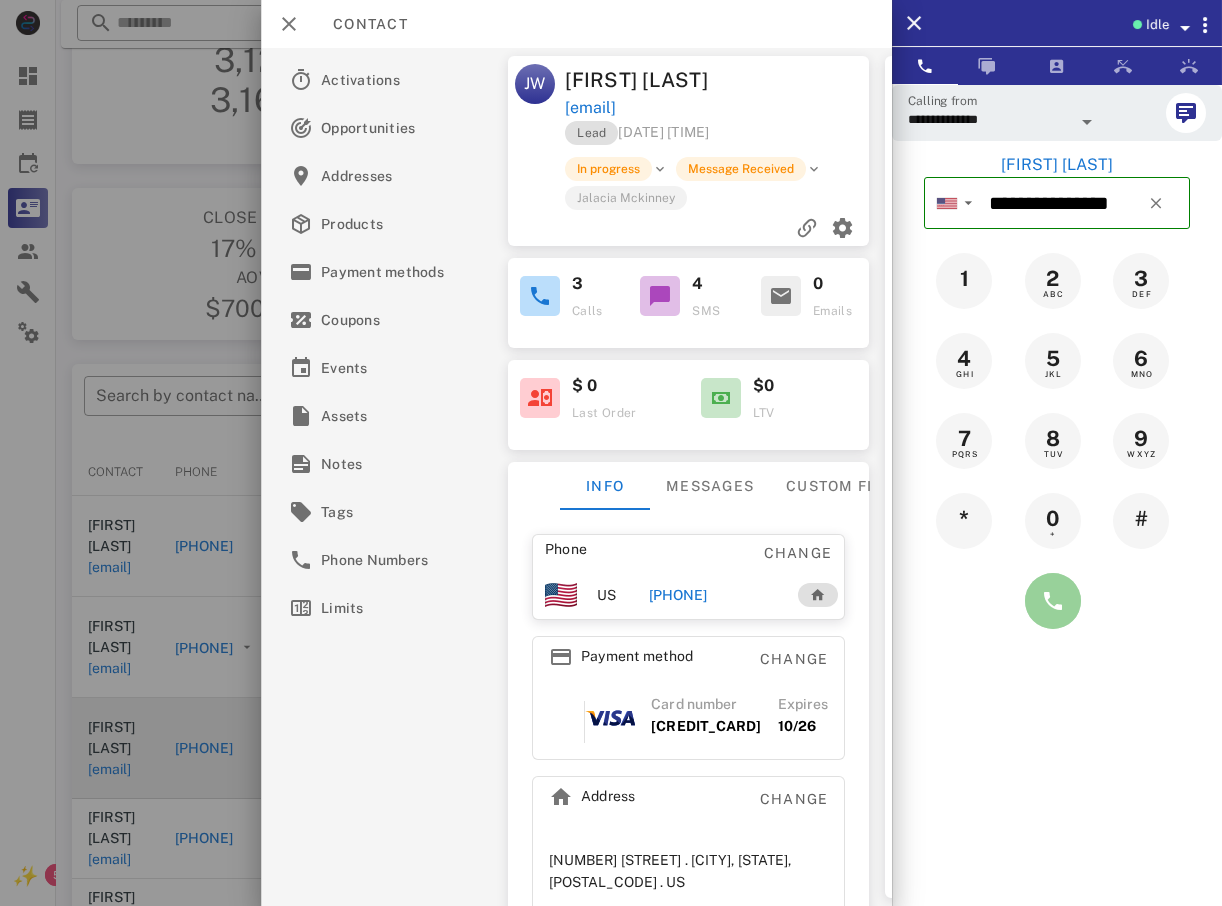click at bounding box center (1053, 601) 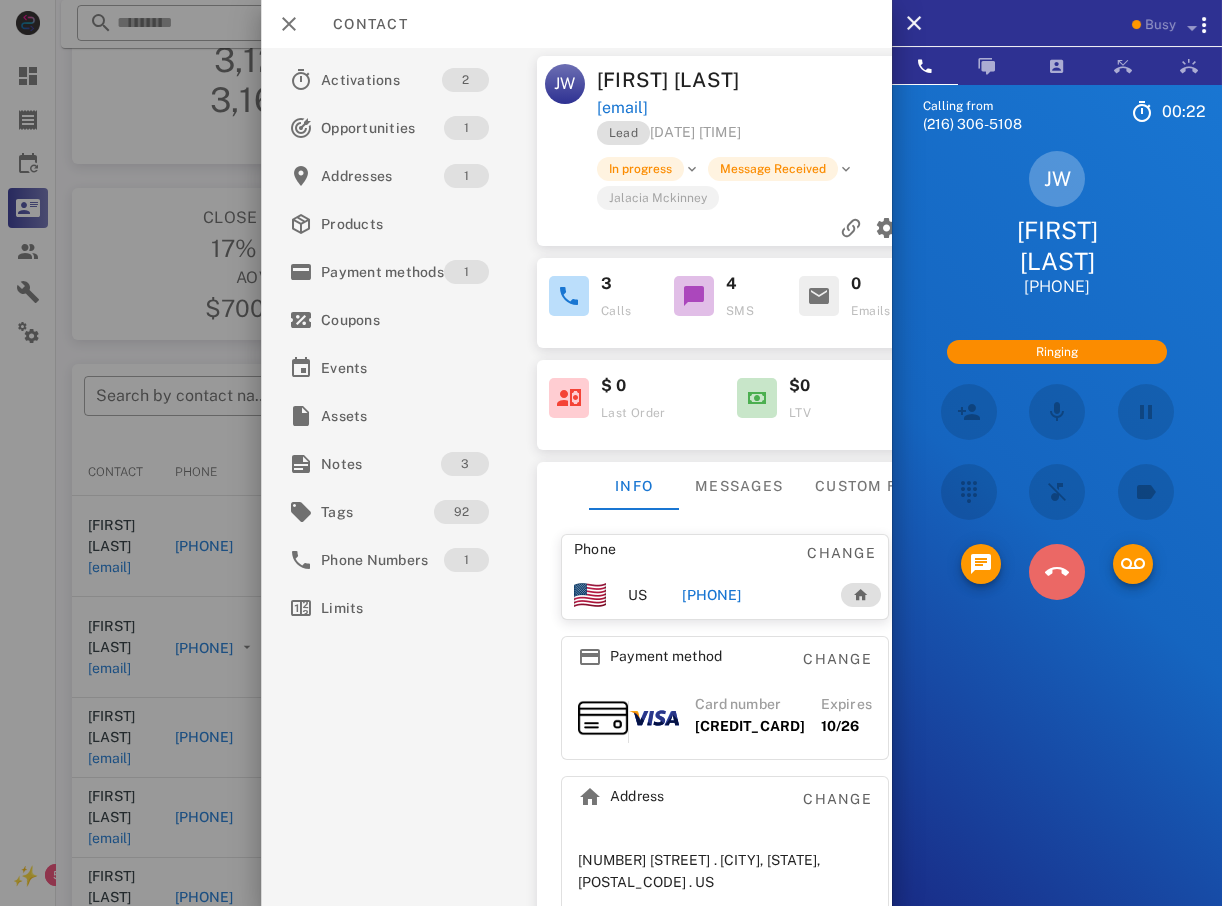 drag, startPoint x: 1053, startPoint y: 536, endPoint x: 1042, endPoint y: 541, distance: 12.083046 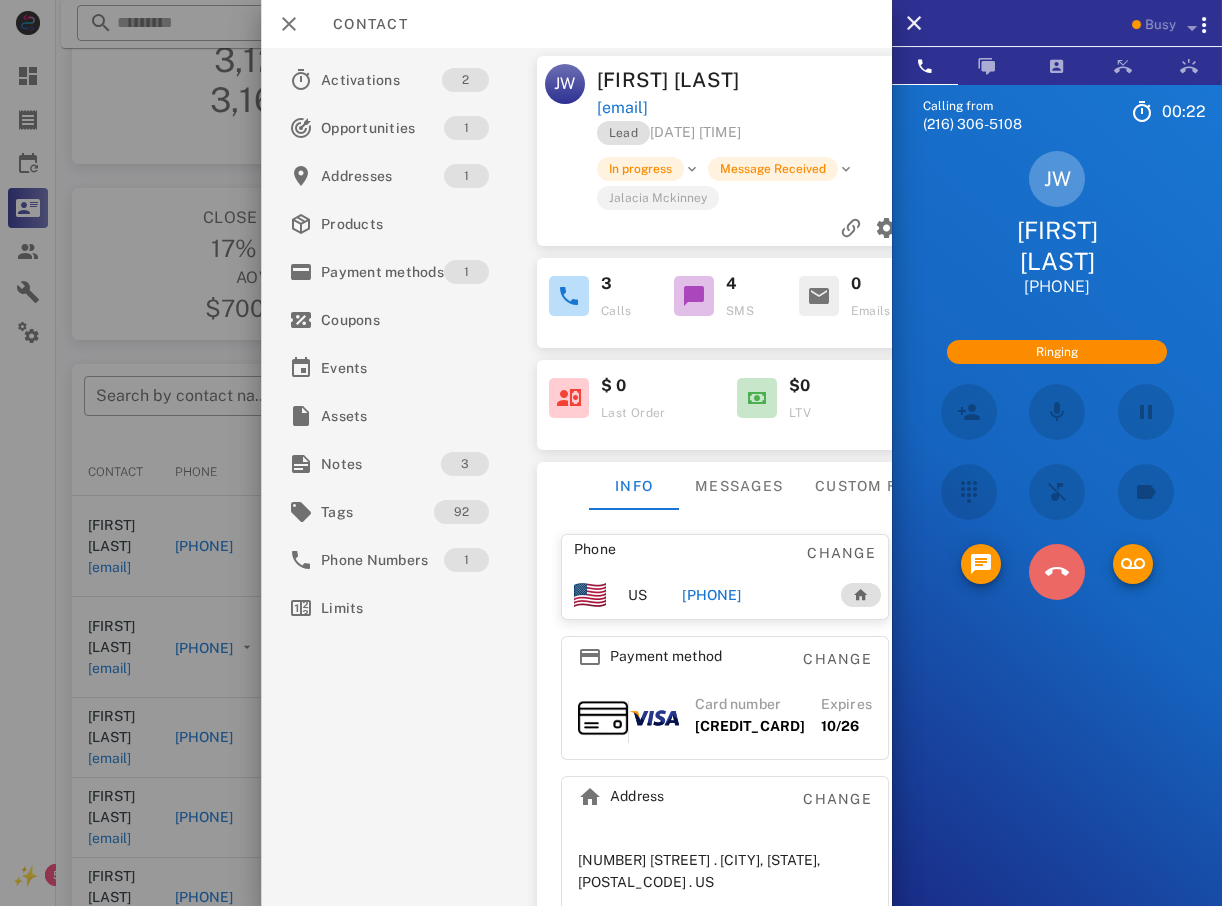 click at bounding box center (1057, 572) 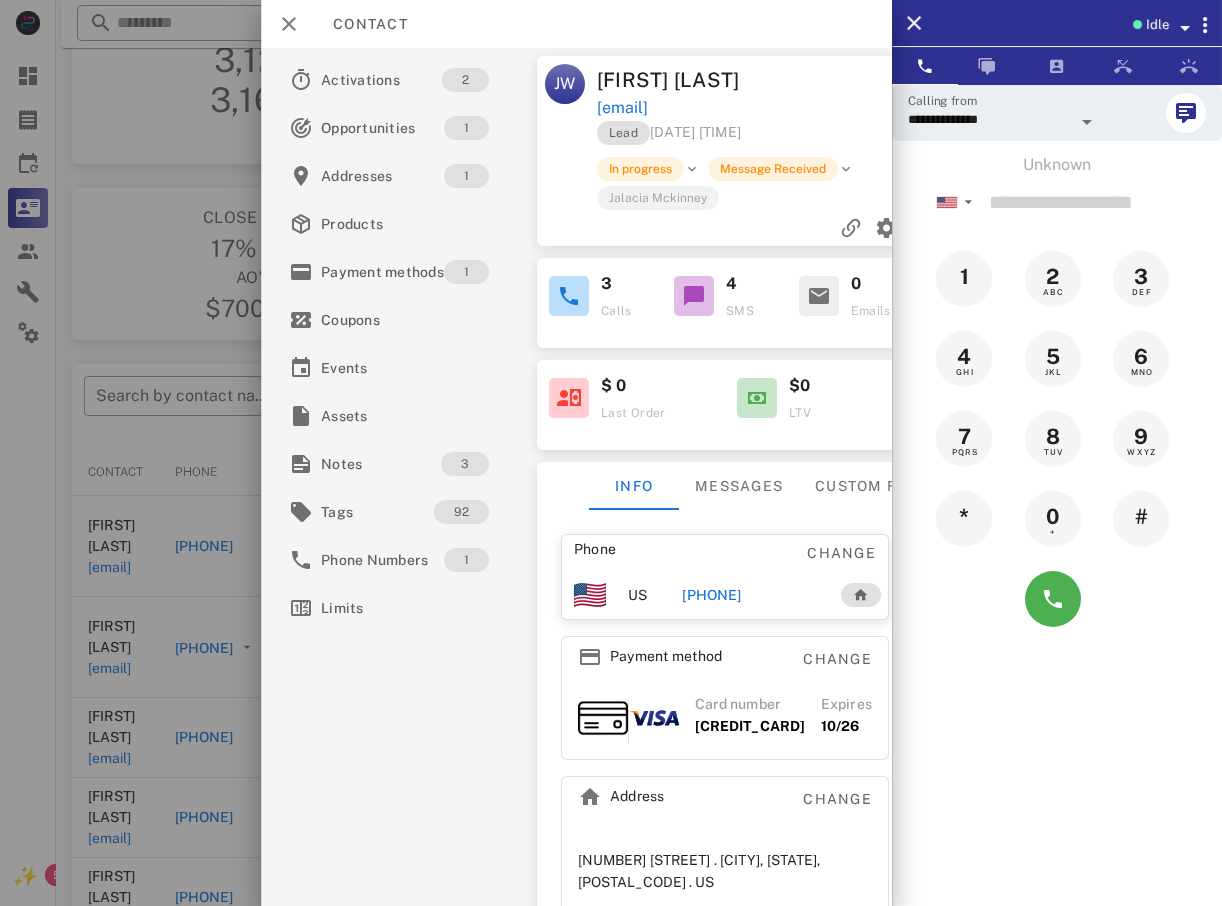 click at bounding box center [611, 453] 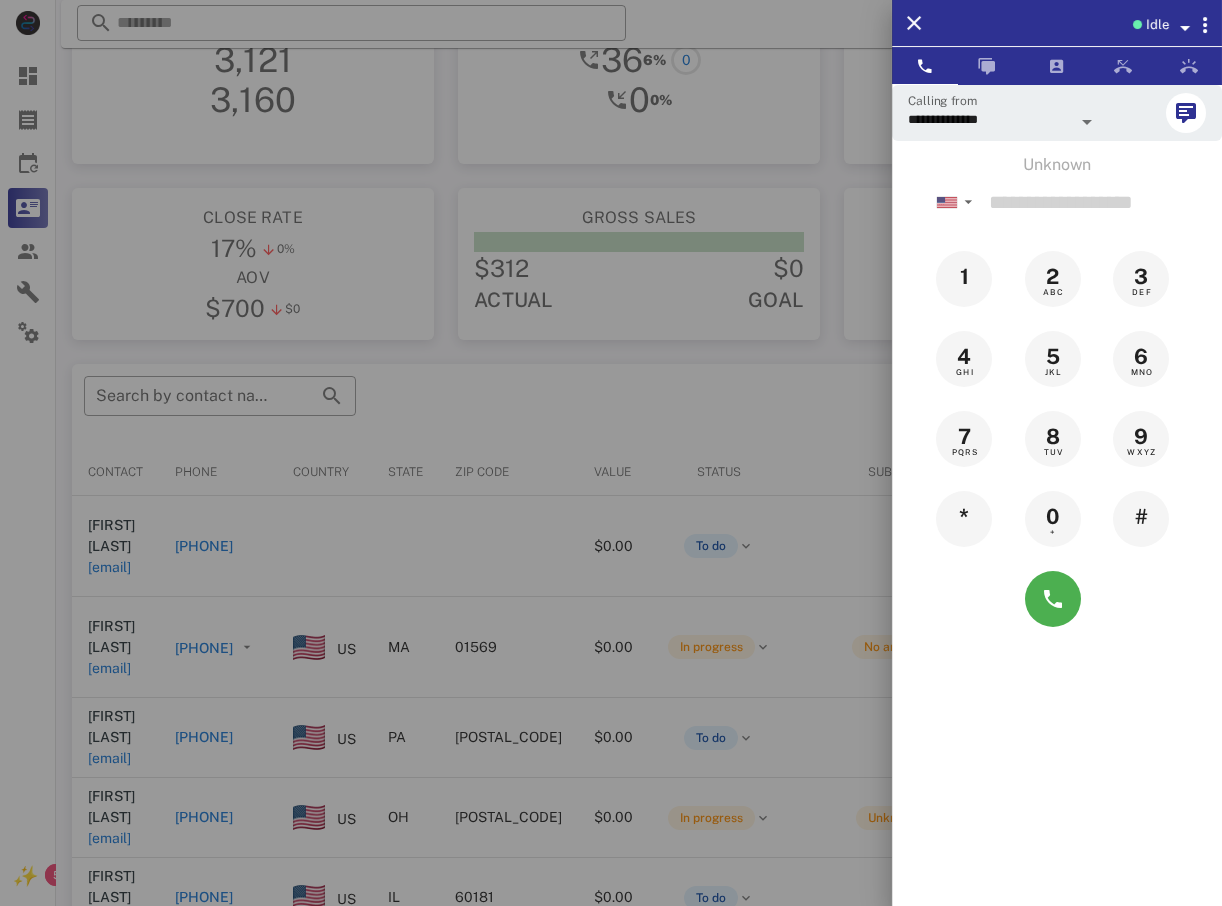 click at bounding box center (611, 453) 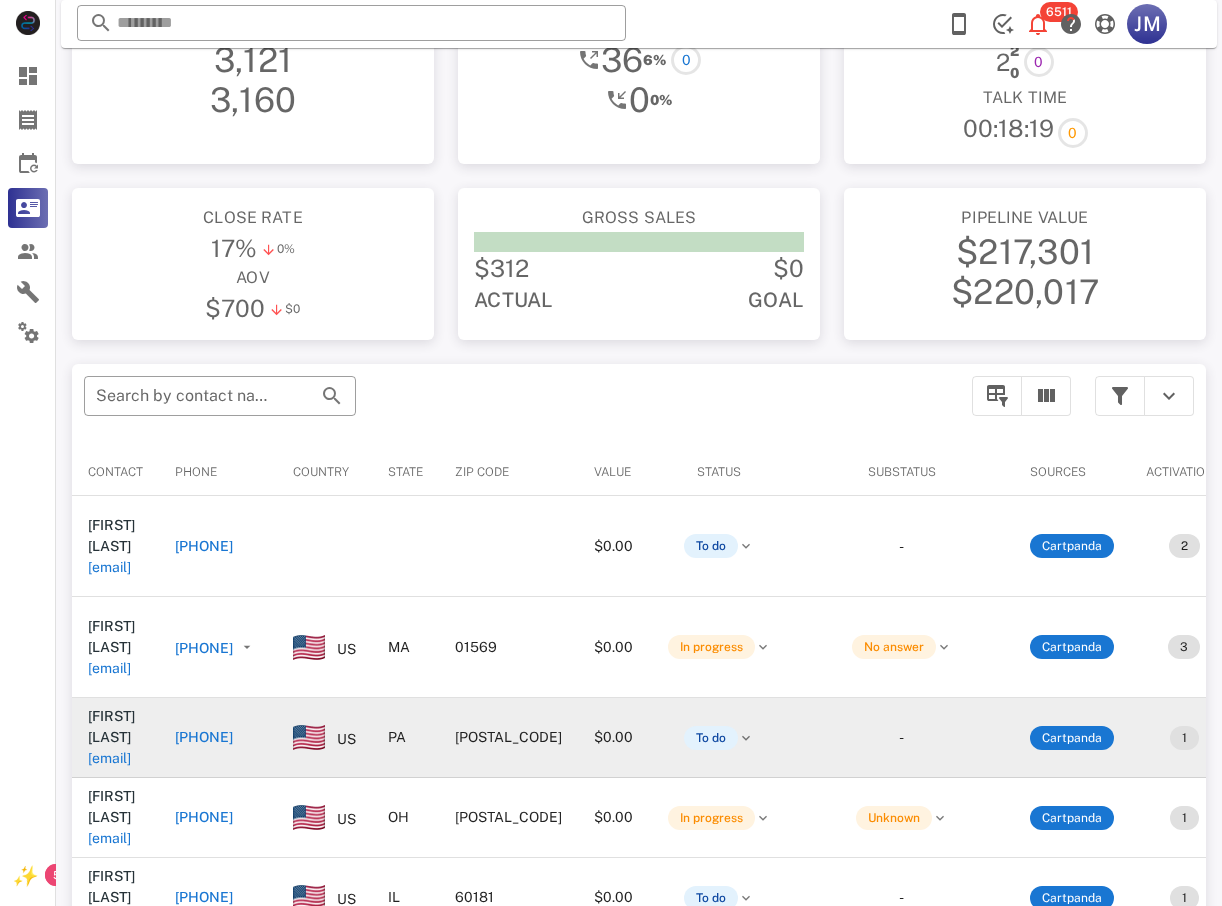 click on "[PHONE]" at bounding box center [204, 737] 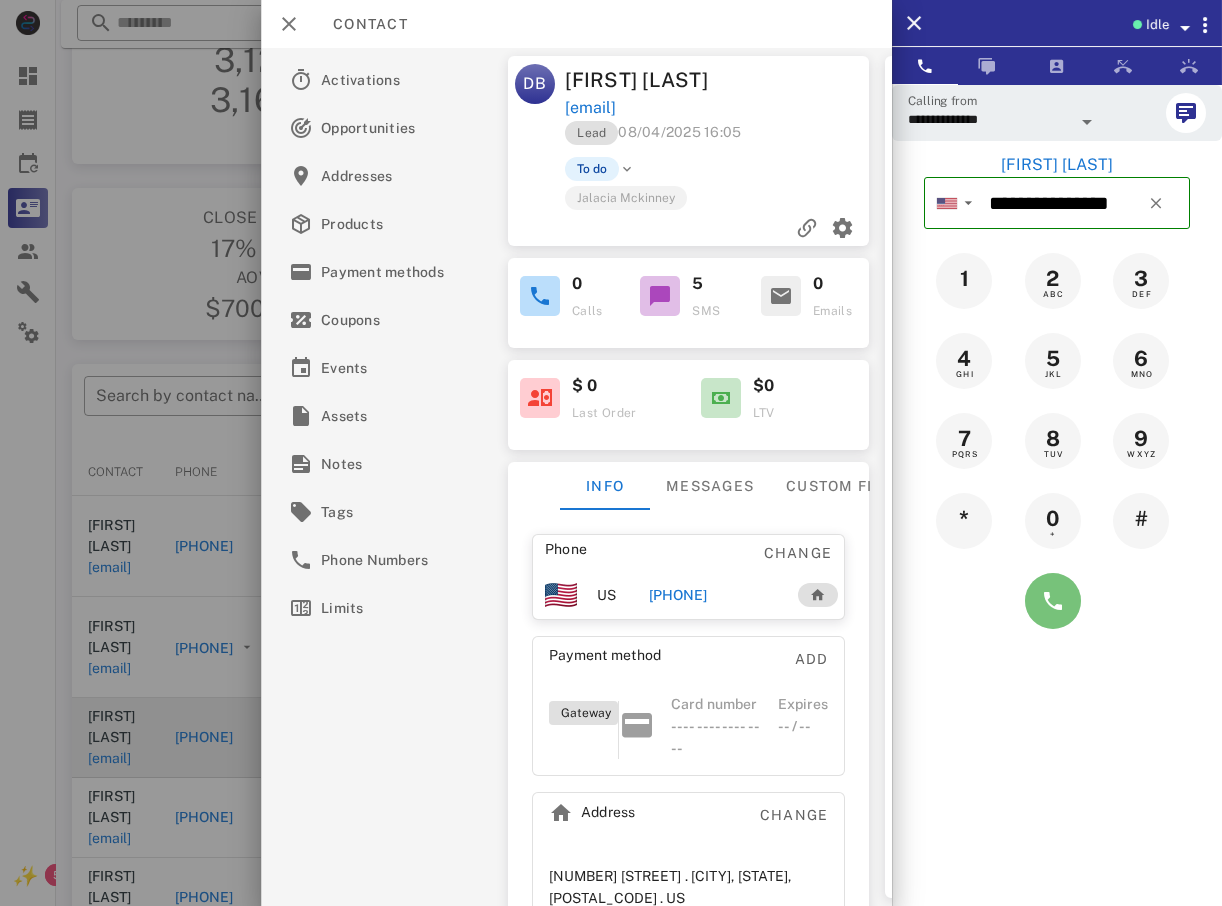 click at bounding box center (1053, 601) 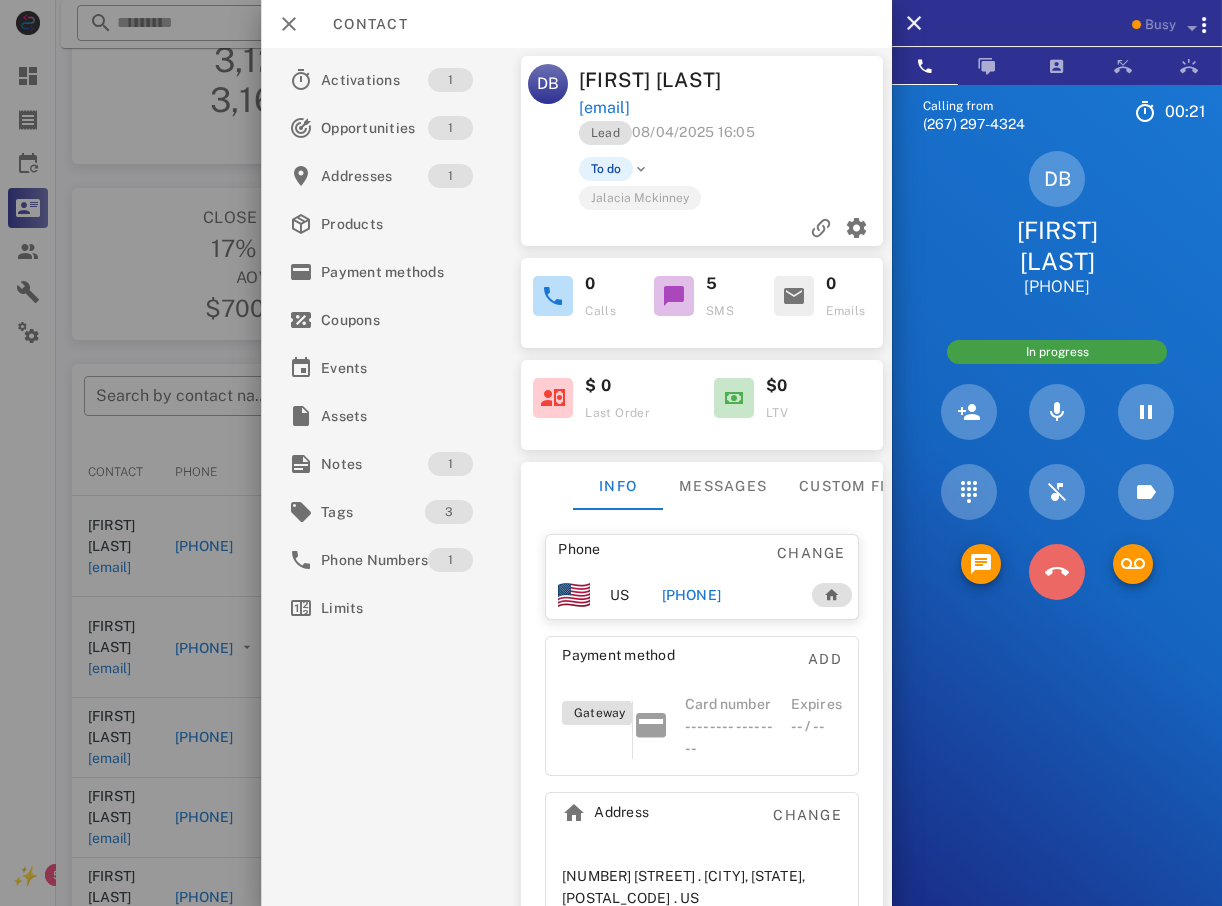 drag, startPoint x: 1059, startPoint y: 544, endPoint x: 1049, endPoint y: 546, distance: 10.198039 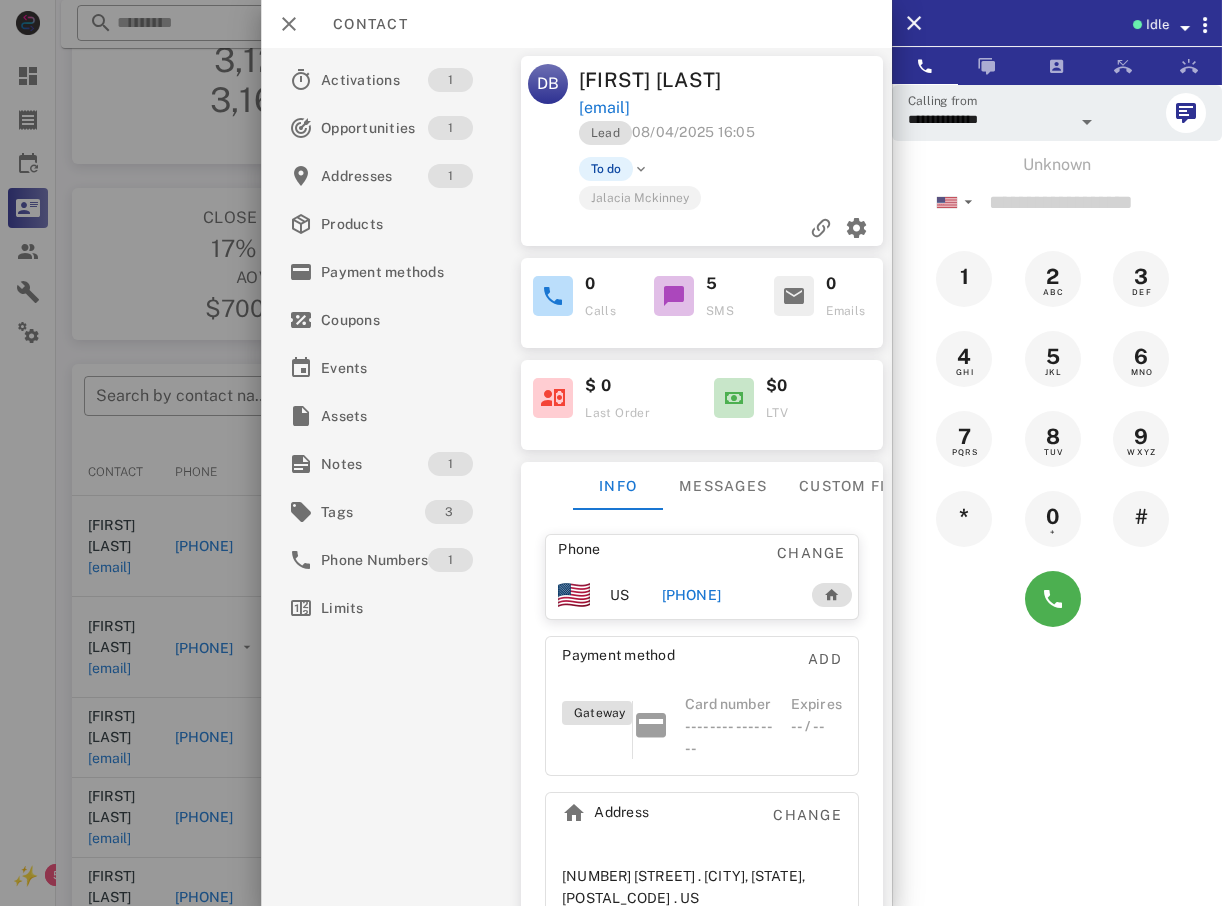 click at bounding box center (611, 453) 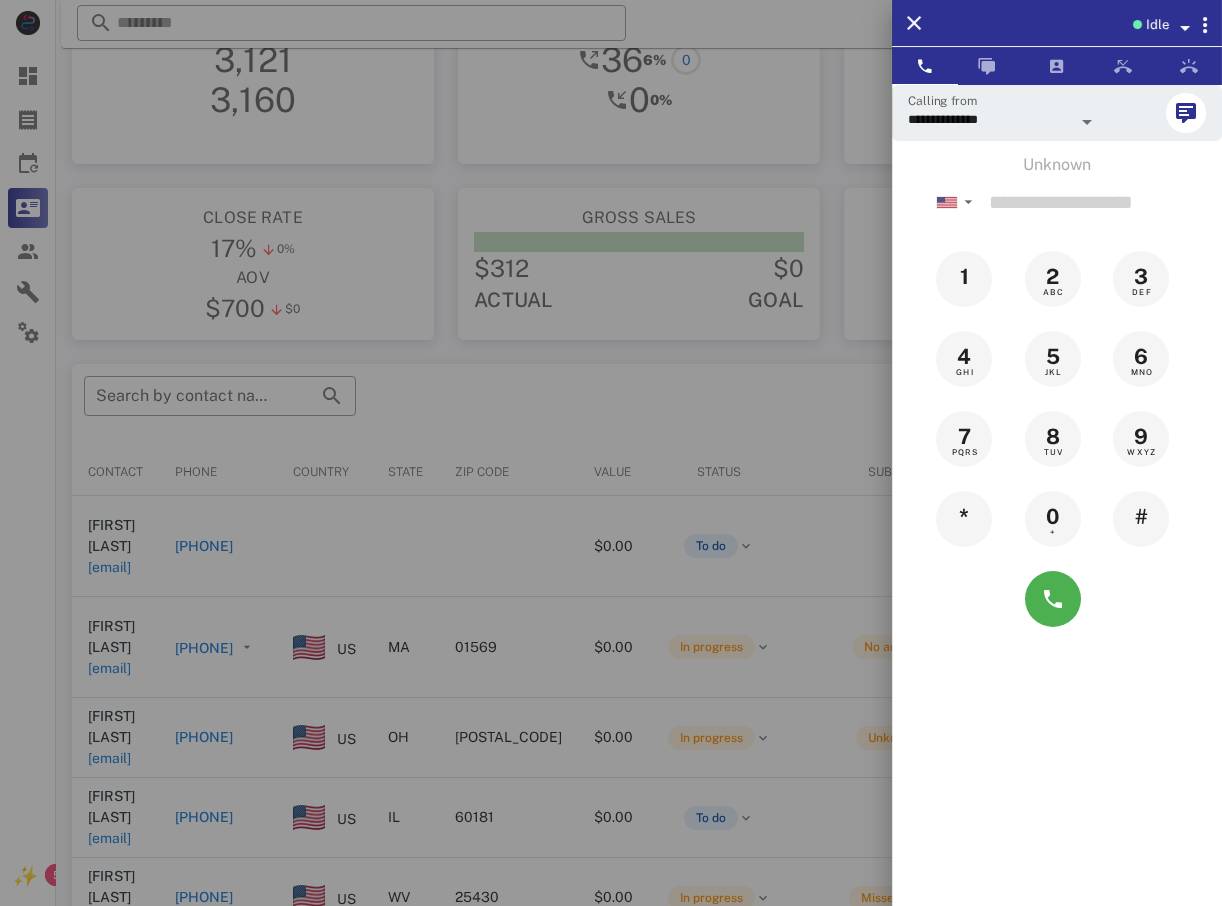 click at bounding box center [611, 453] 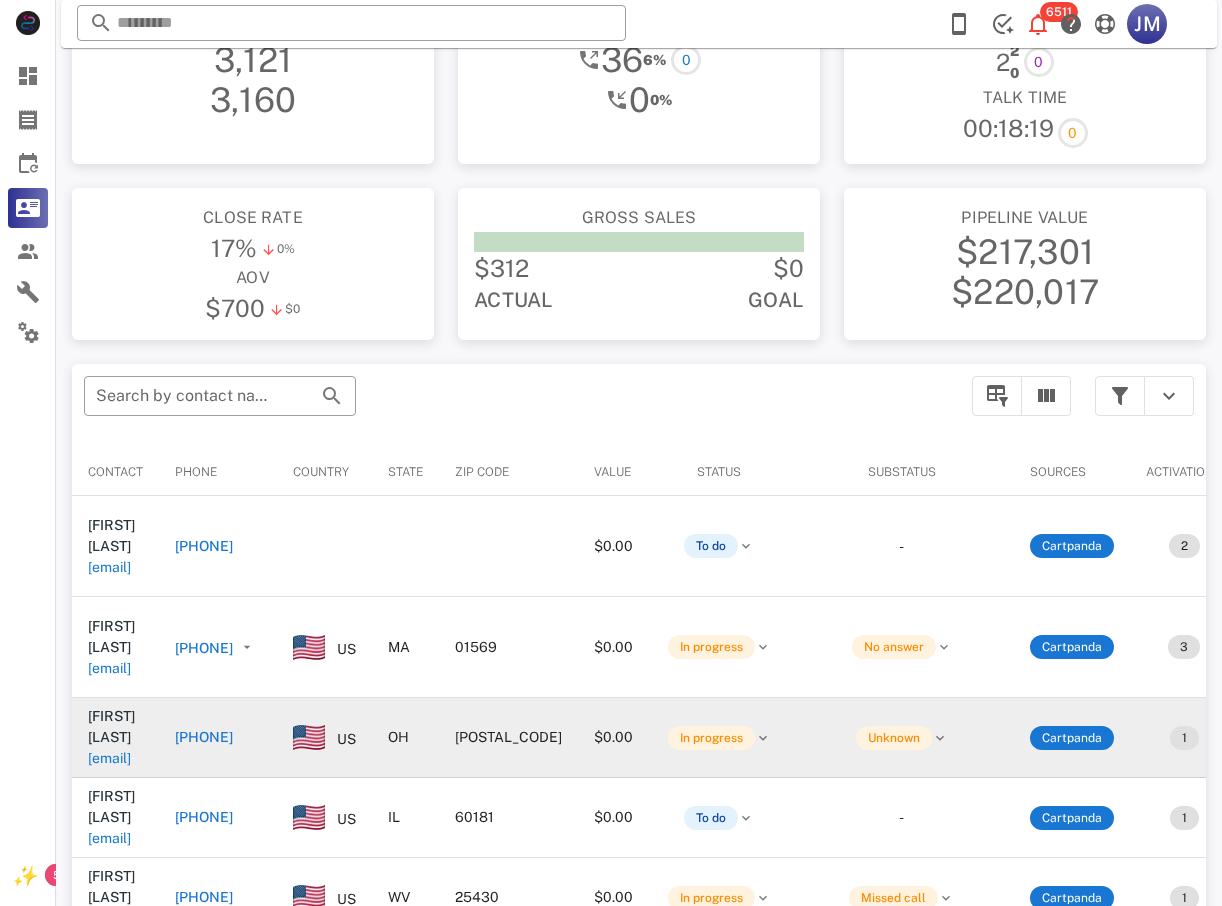 click on "[PHONE]" at bounding box center [204, 737] 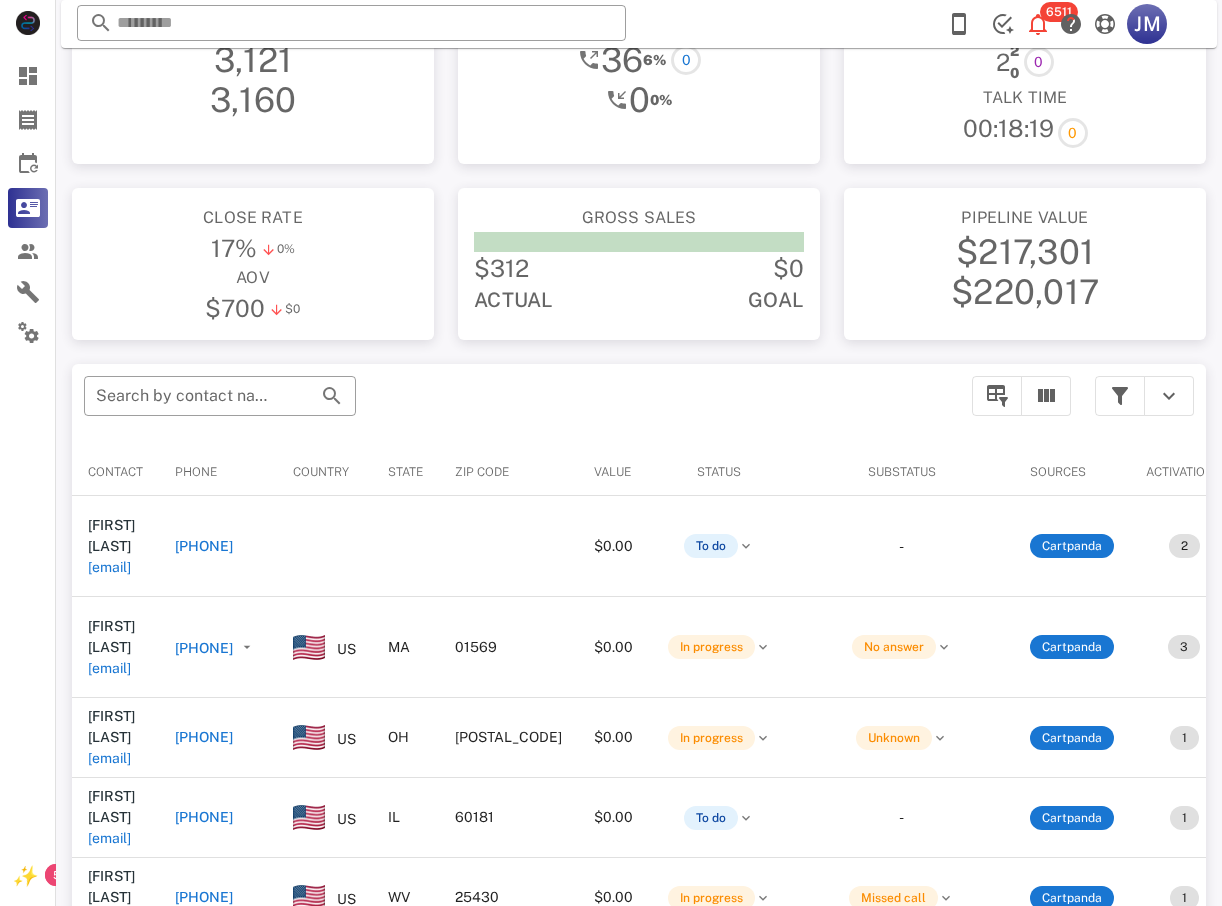 type on "**********" 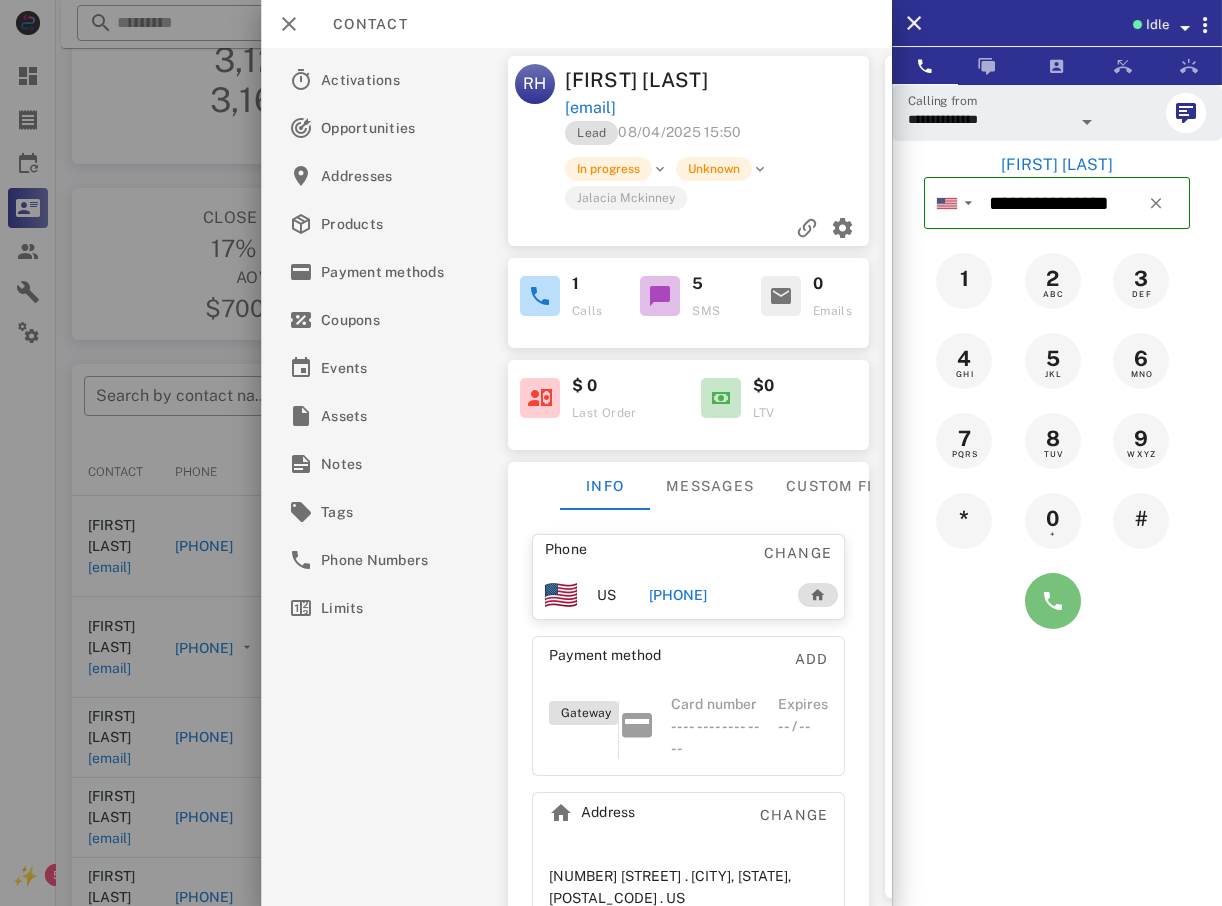 click at bounding box center (1053, 601) 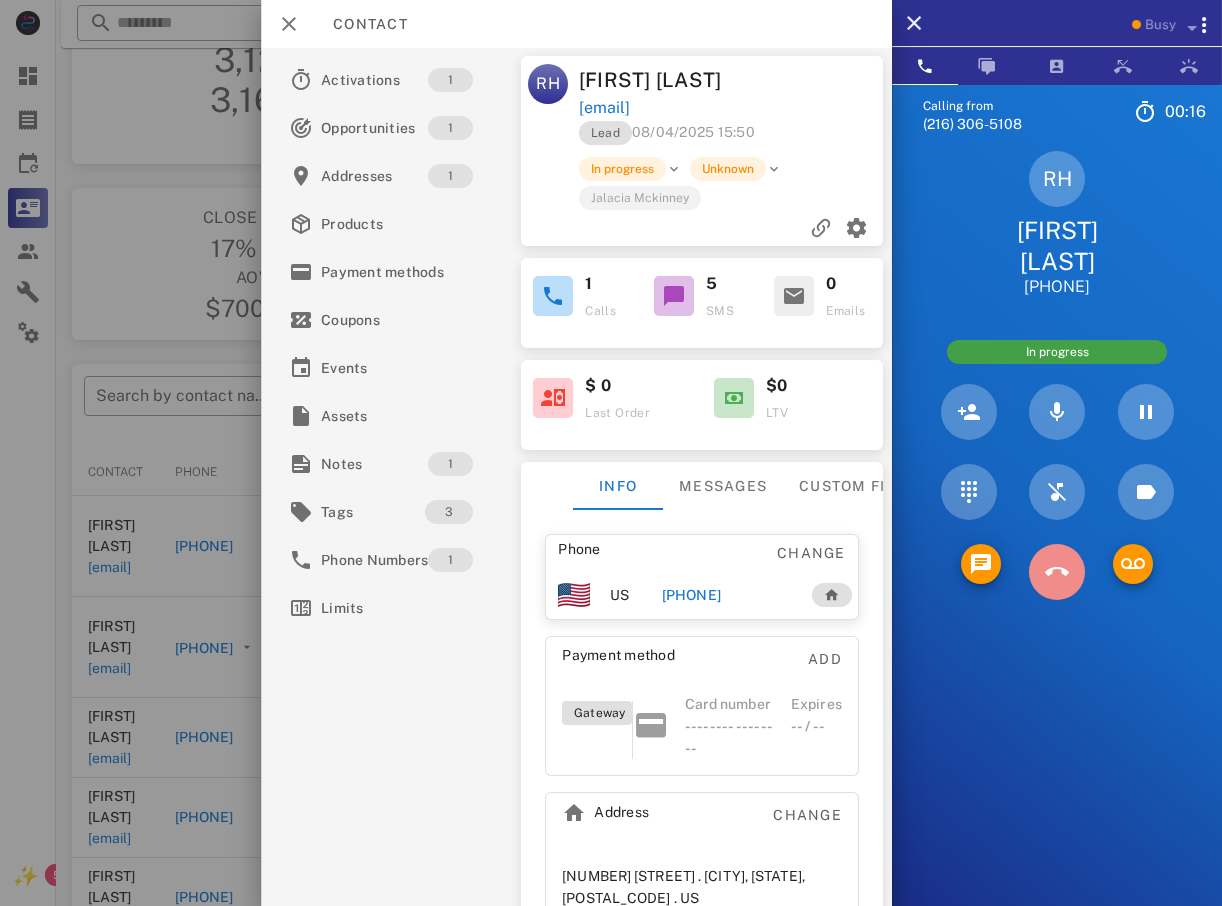 click at bounding box center (1057, 572) 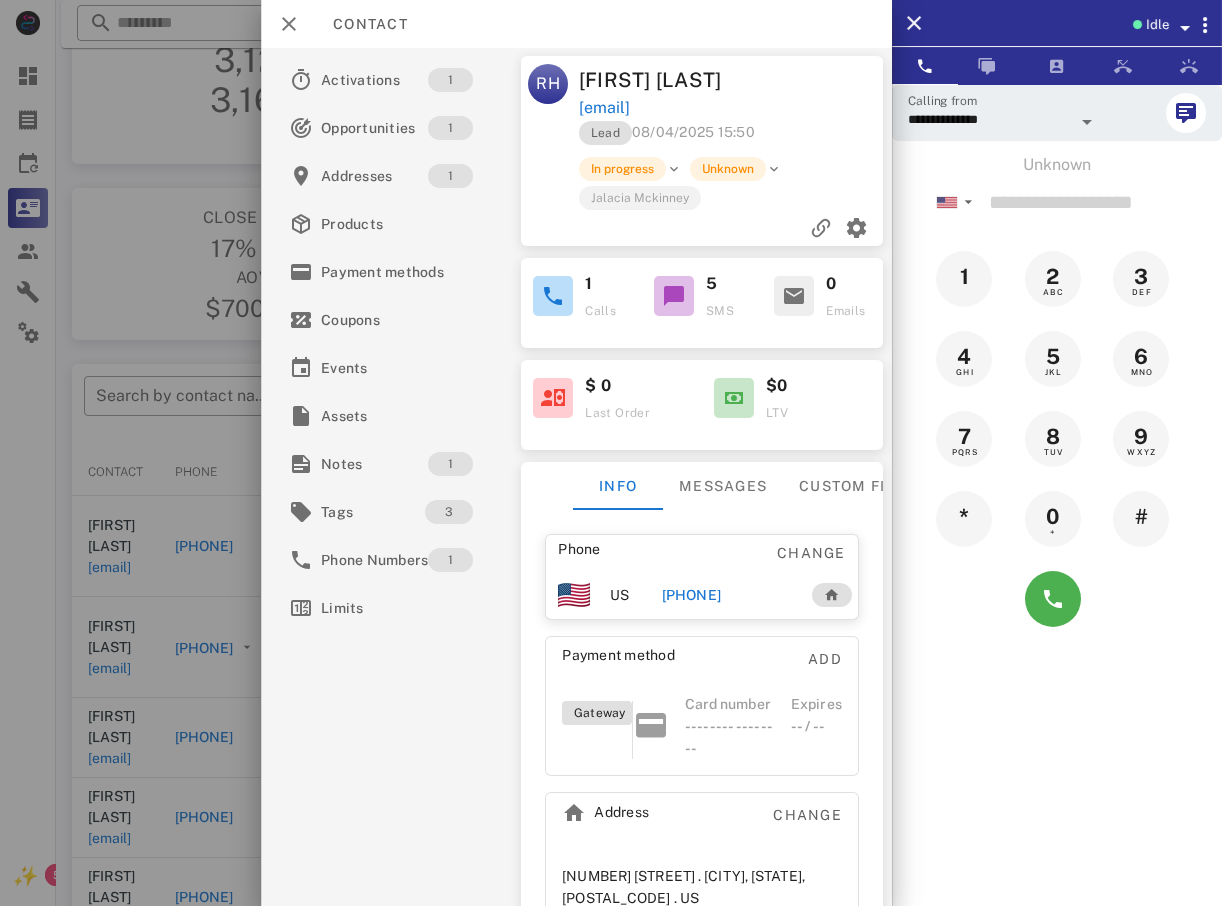 click at bounding box center [611, 453] 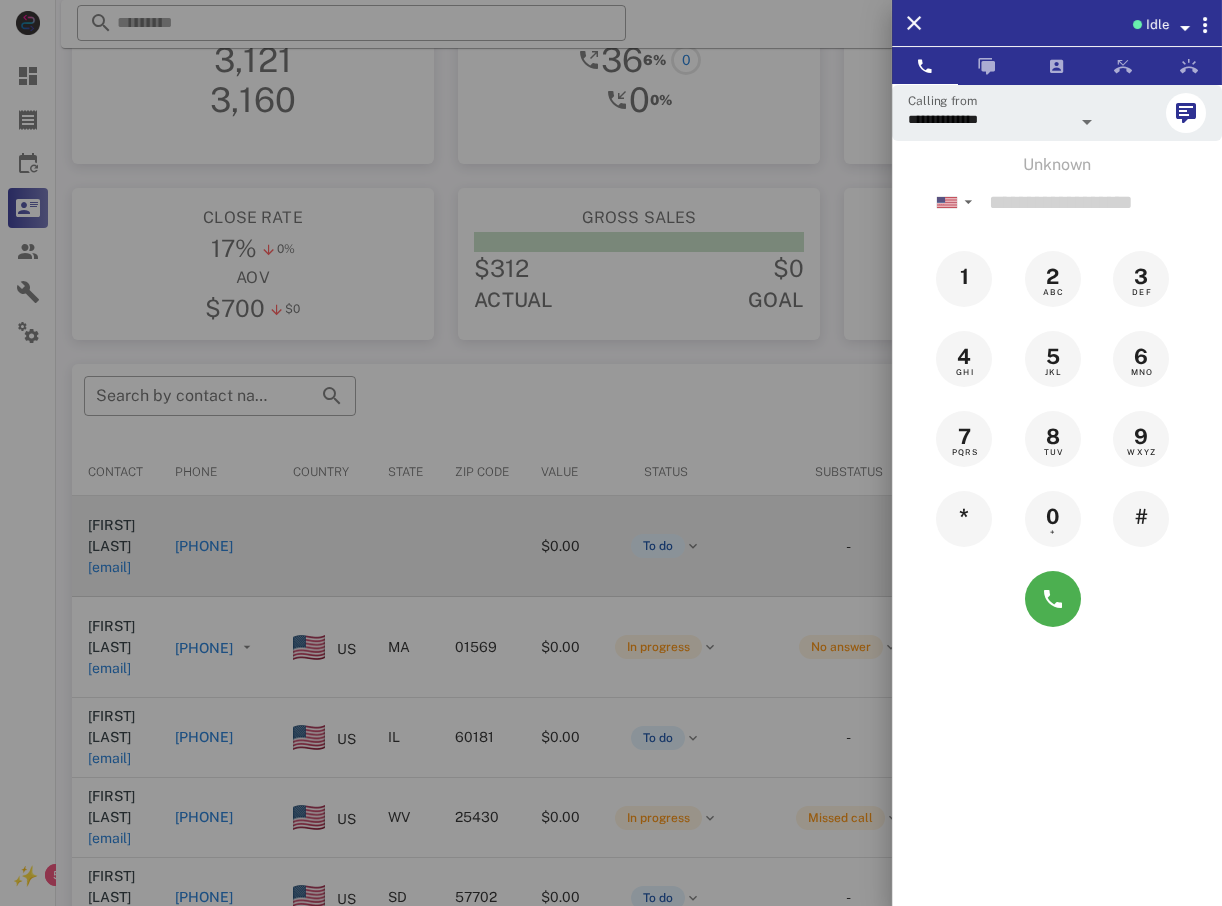 click at bounding box center [611, 453] 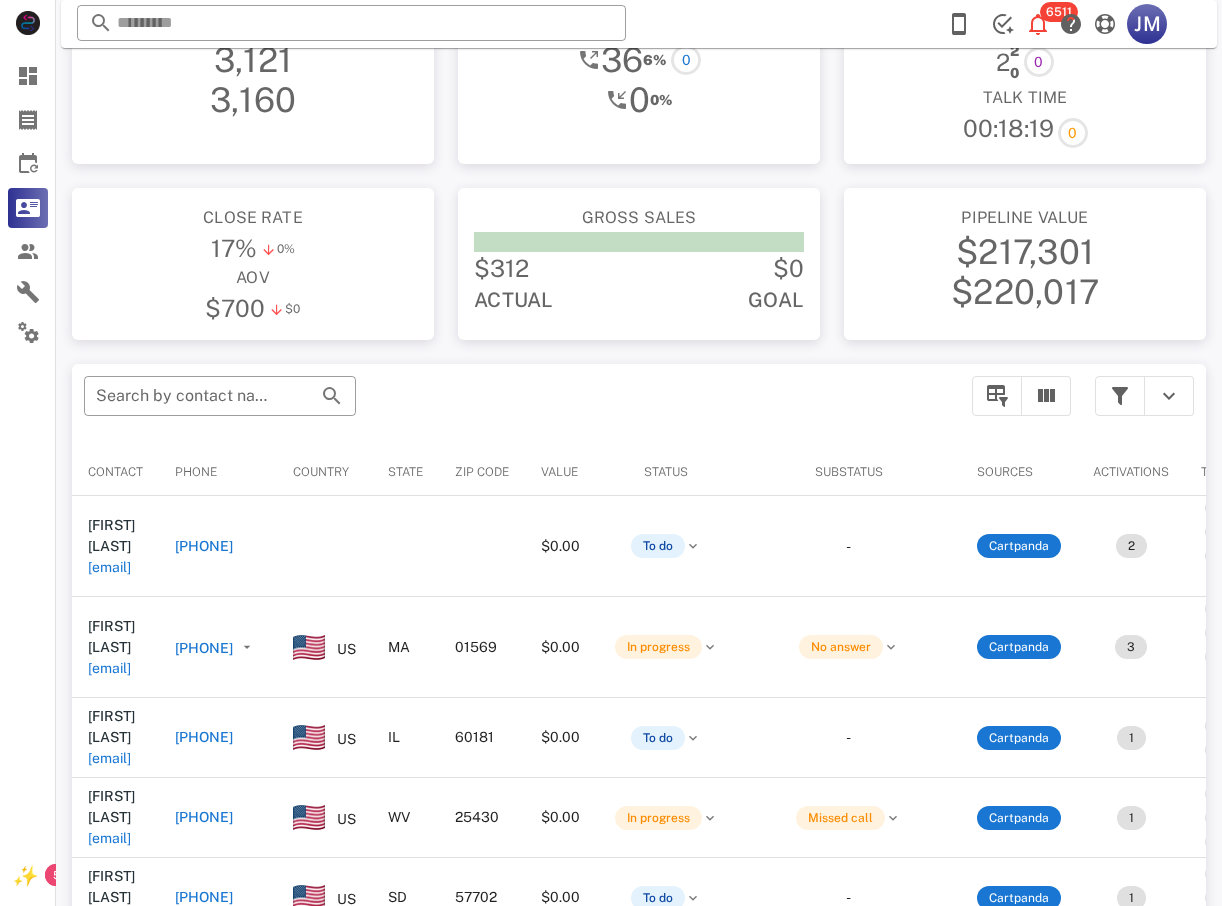 click on "[PHONE]" at bounding box center (204, 737) 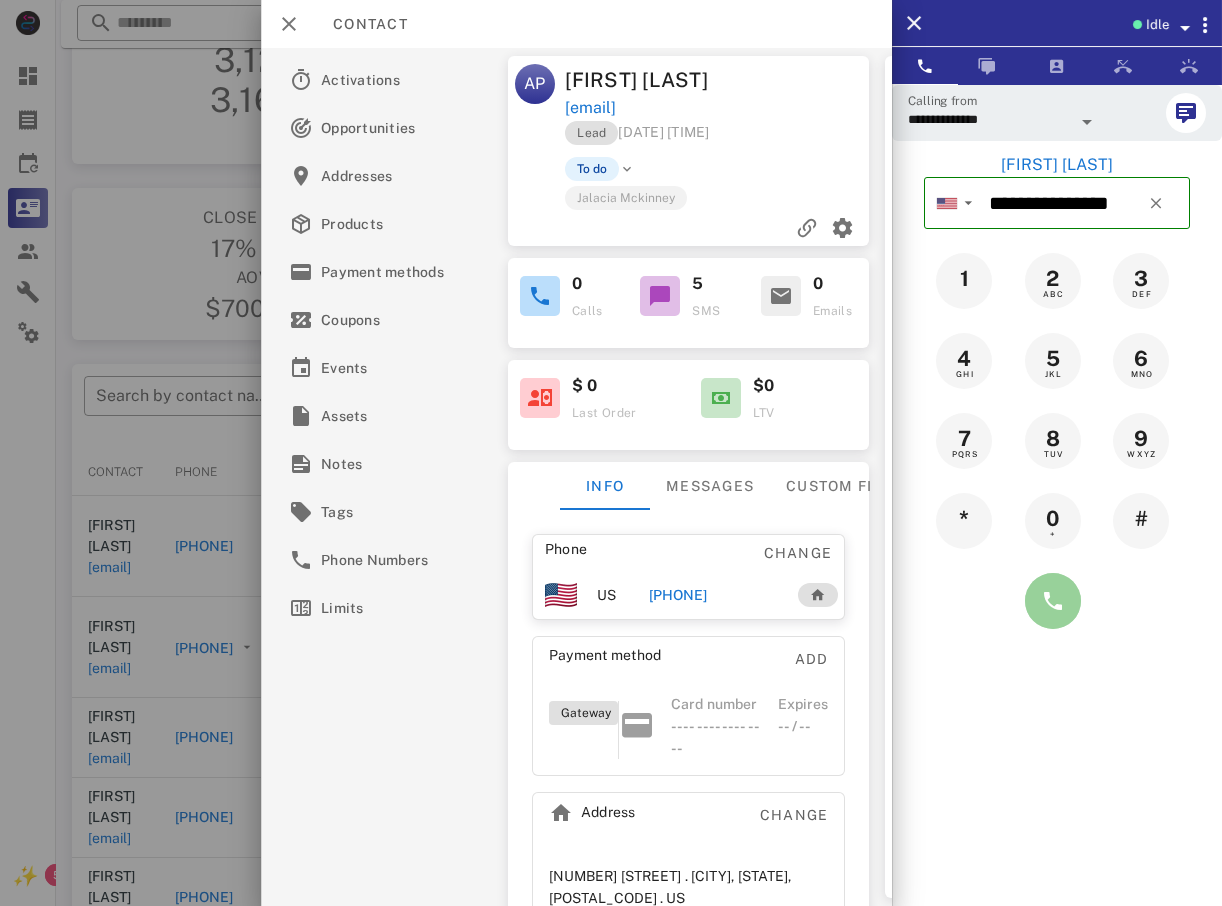 click at bounding box center (1053, 601) 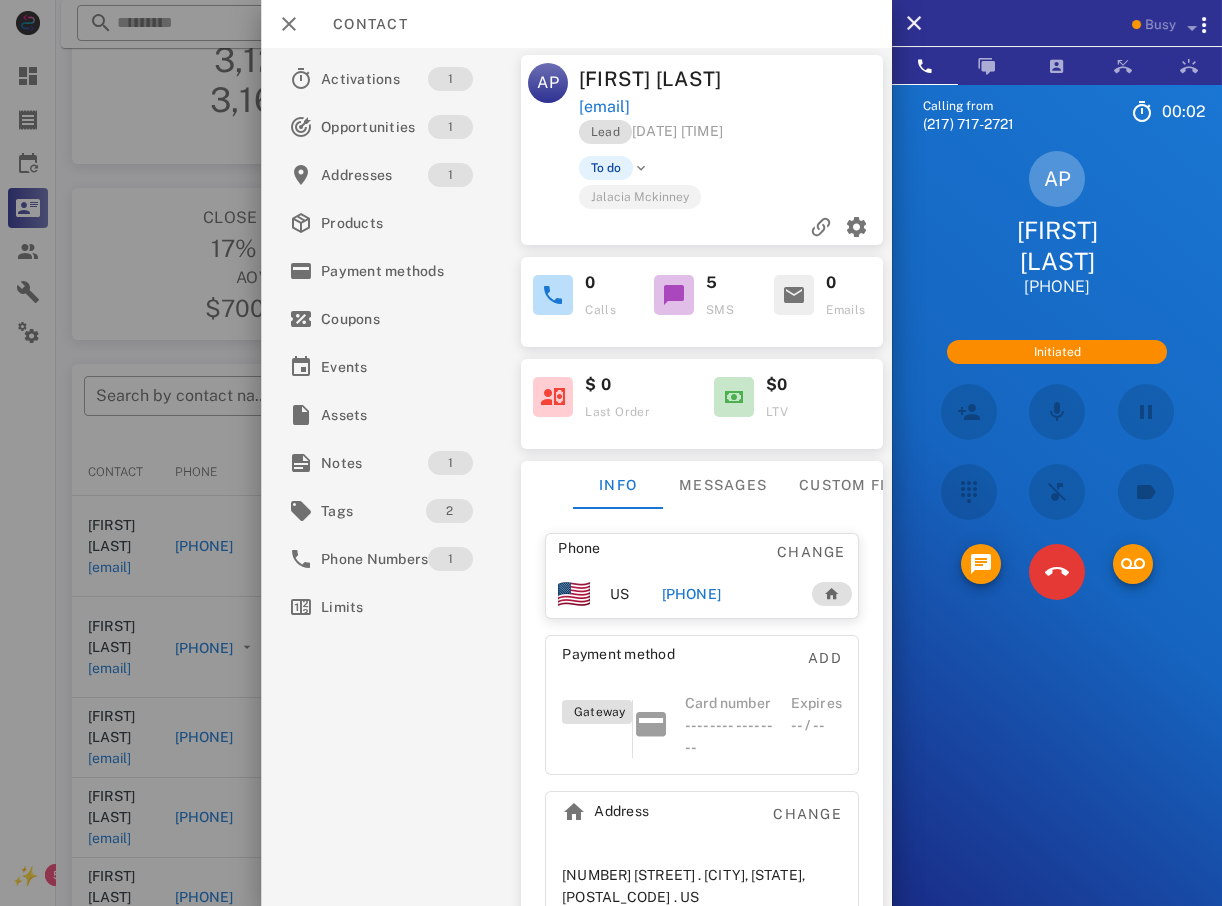 scroll, scrollTop: 0, scrollLeft: 0, axis: both 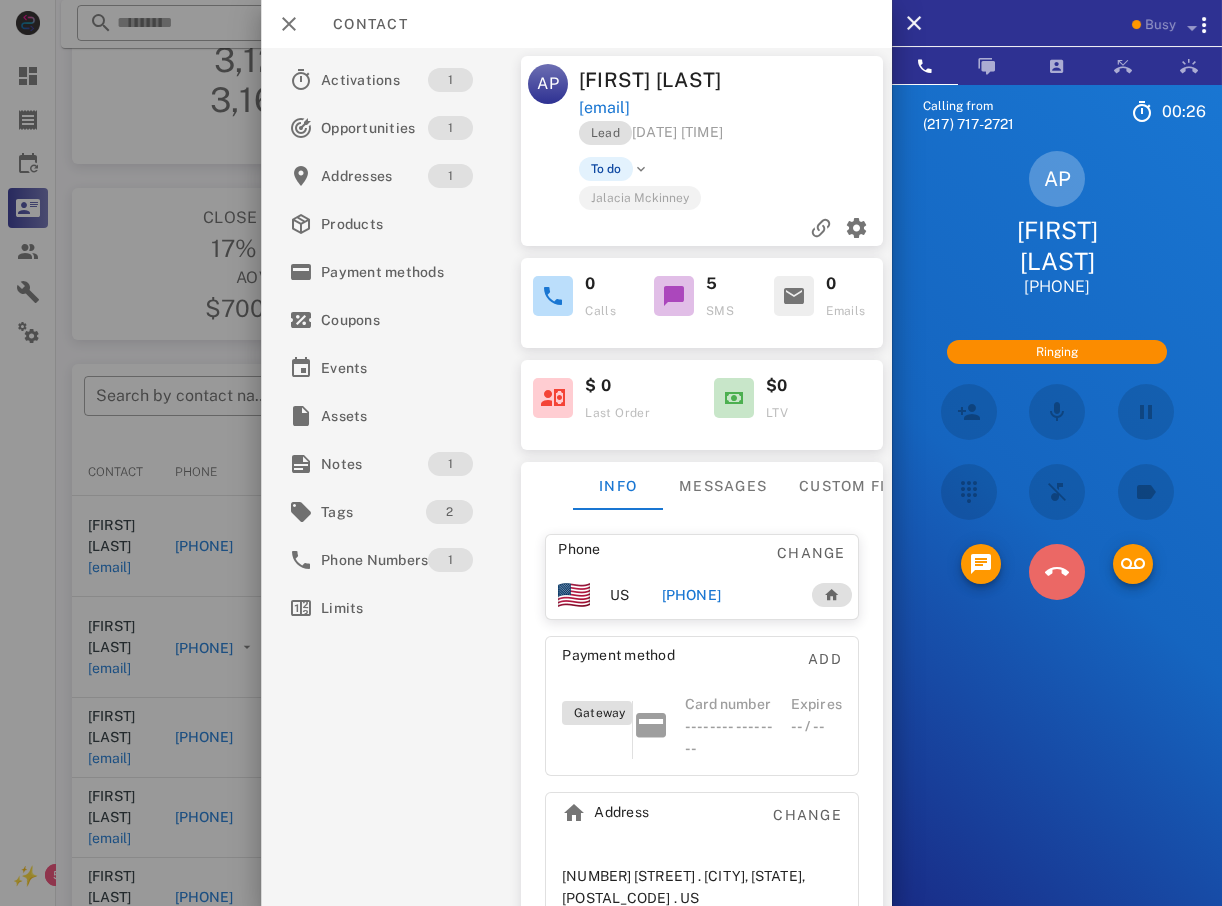 click at bounding box center [1057, 572] 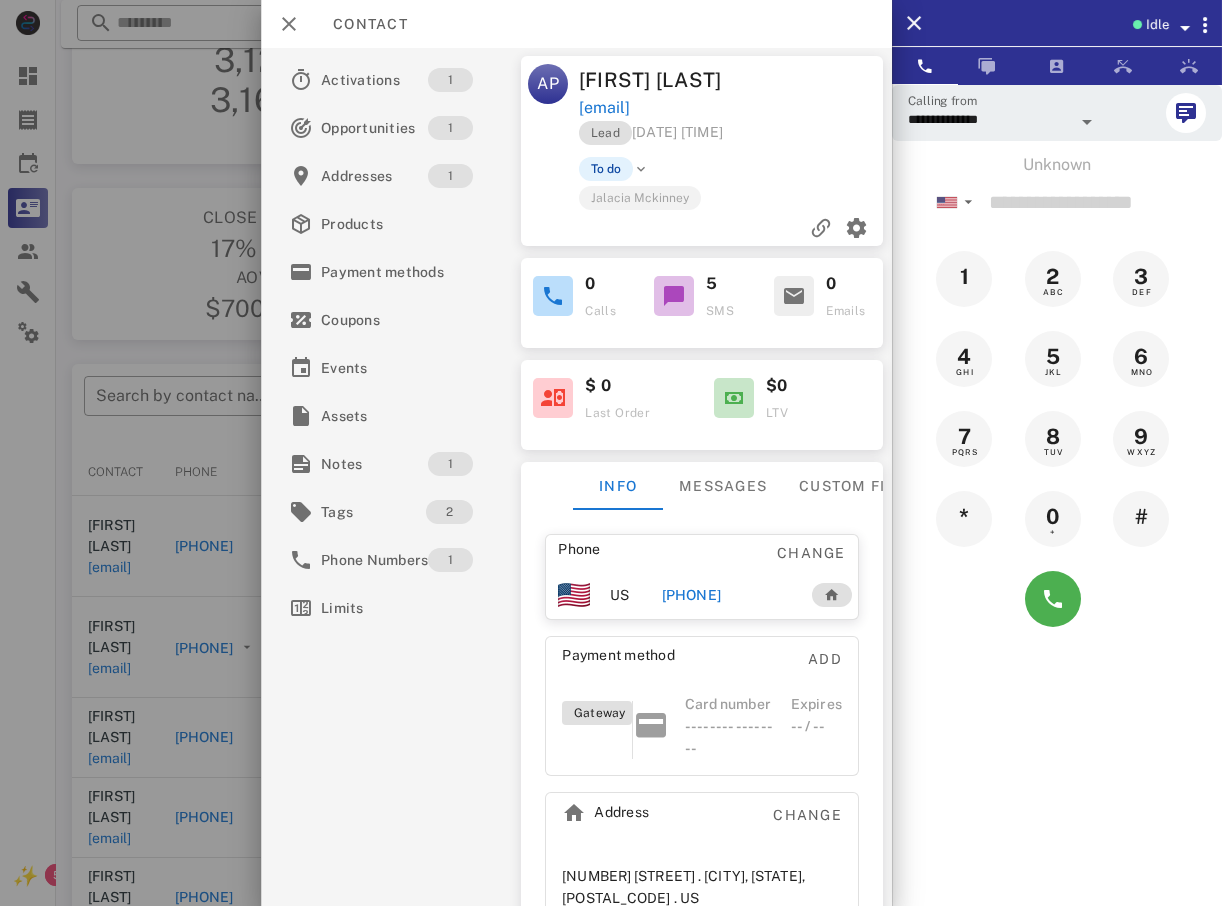 click at bounding box center (611, 453) 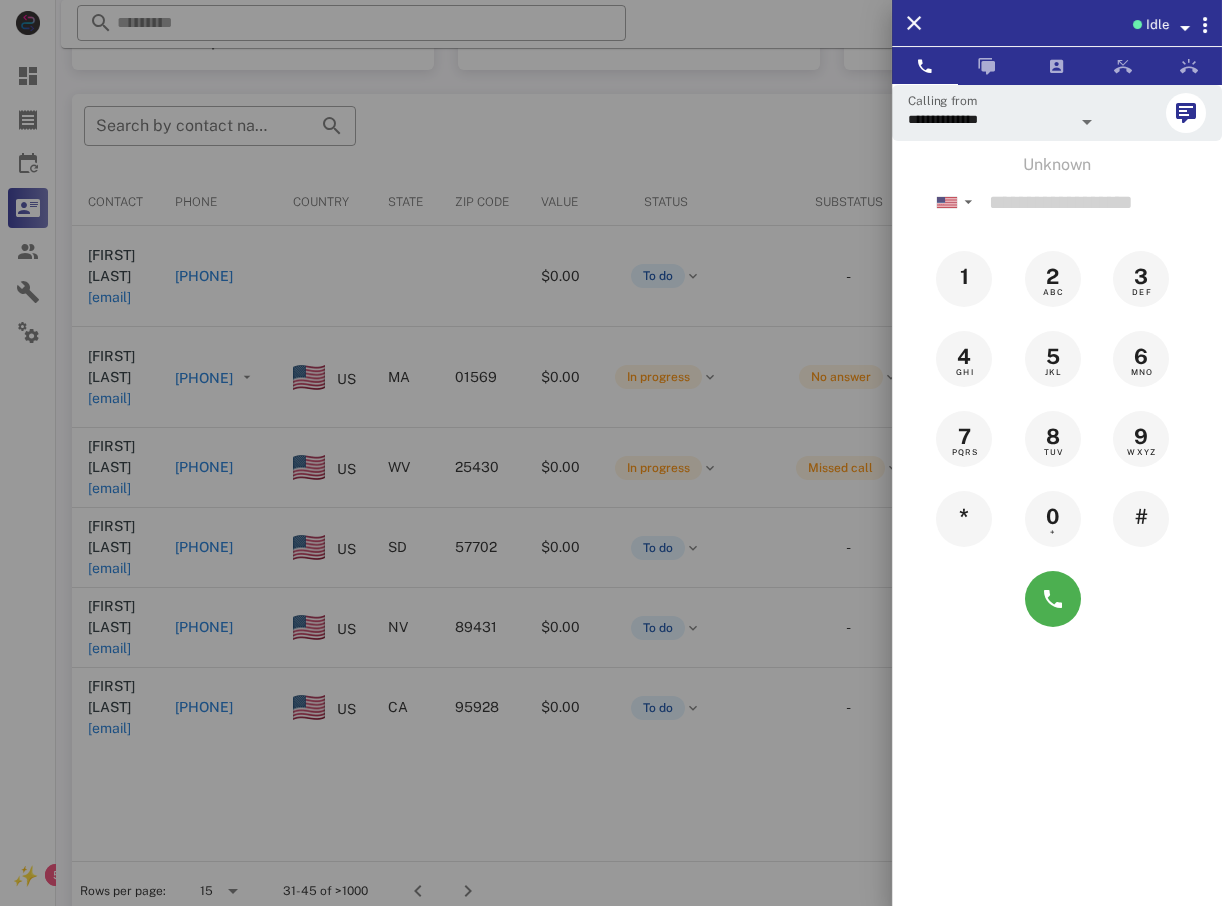 scroll, scrollTop: 380, scrollLeft: 0, axis: vertical 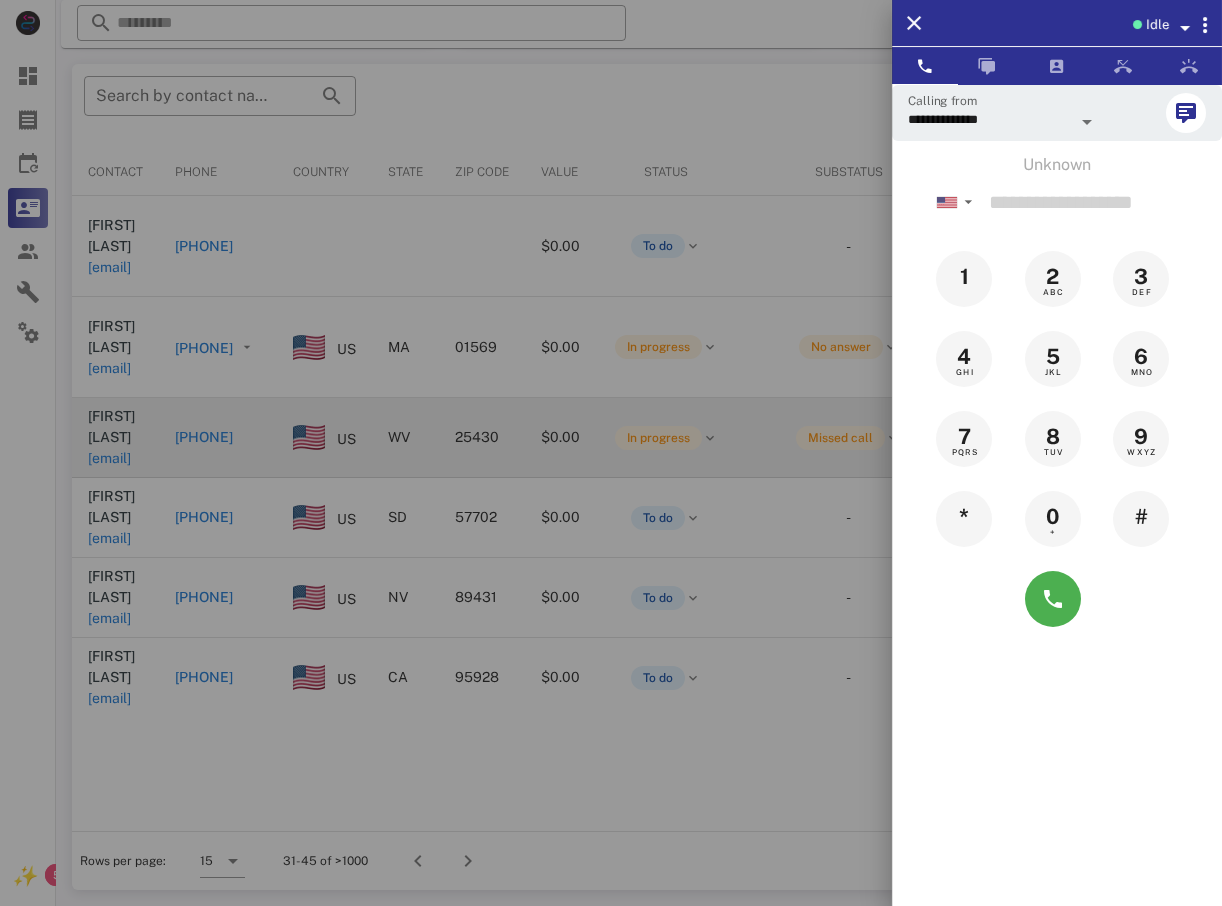 drag, startPoint x: 344, startPoint y: 404, endPoint x: 336, endPoint y: 418, distance: 16.124516 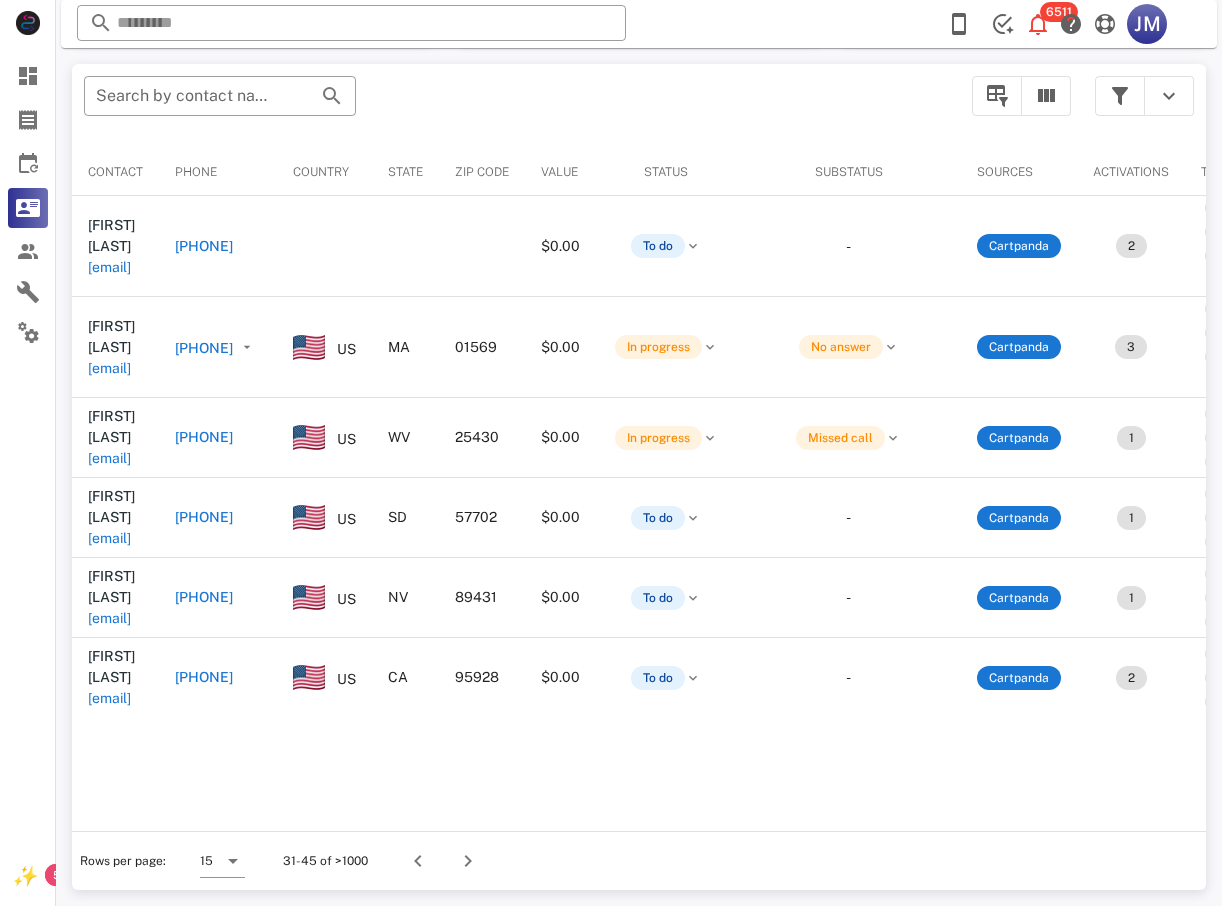 click on "[PHONE]" at bounding box center [204, 437] 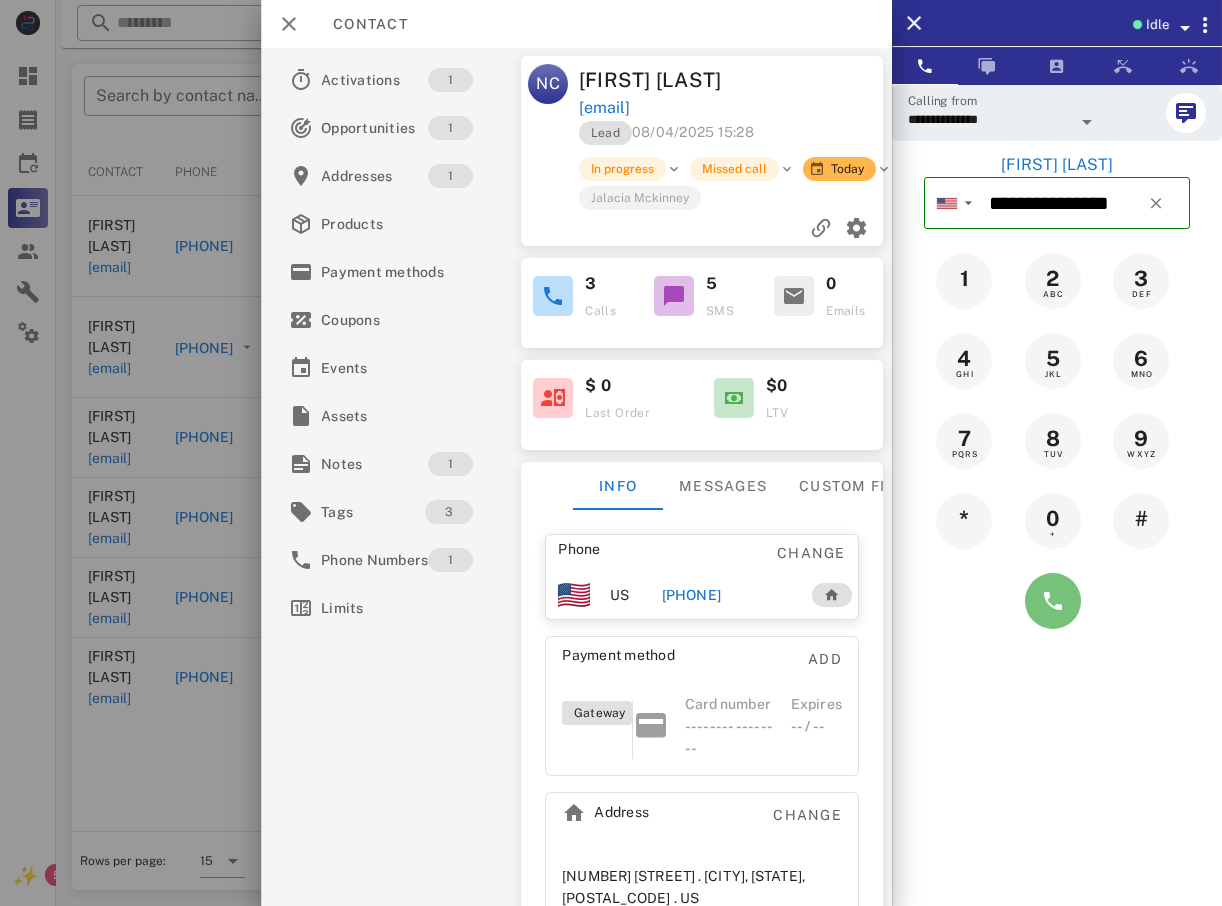 click at bounding box center (1053, 601) 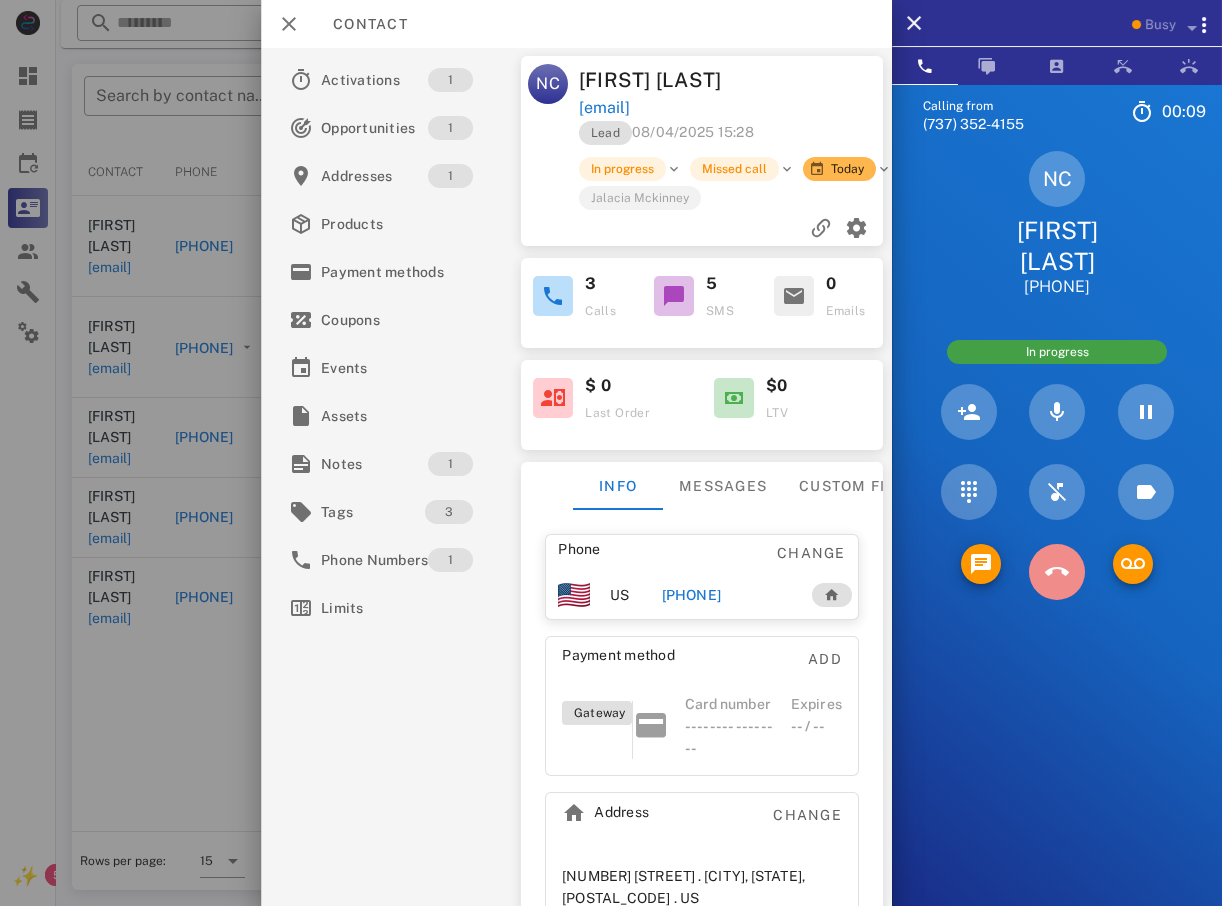 drag, startPoint x: 1076, startPoint y: 552, endPoint x: 1063, endPoint y: 551, distance: 13.038404 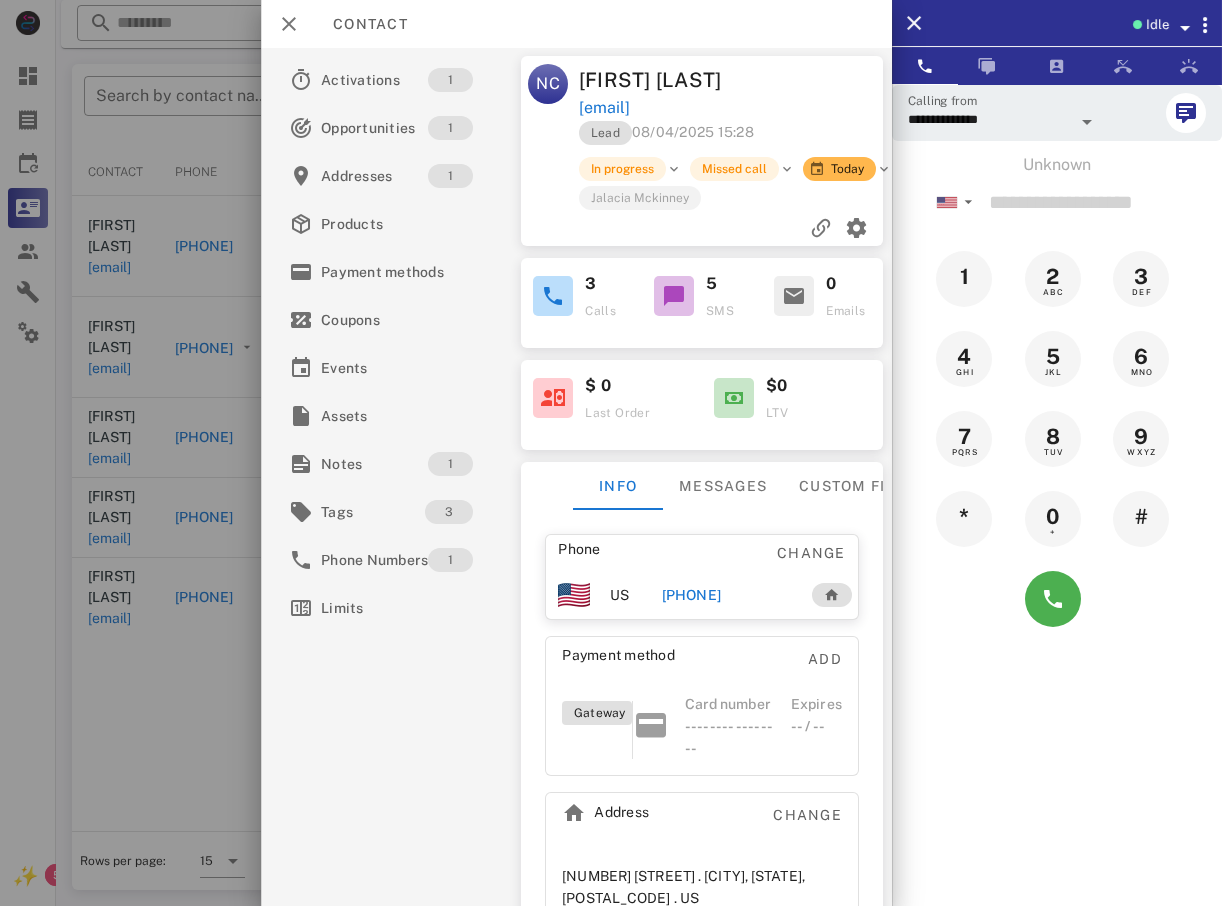 click at bounding box center (611, 453) 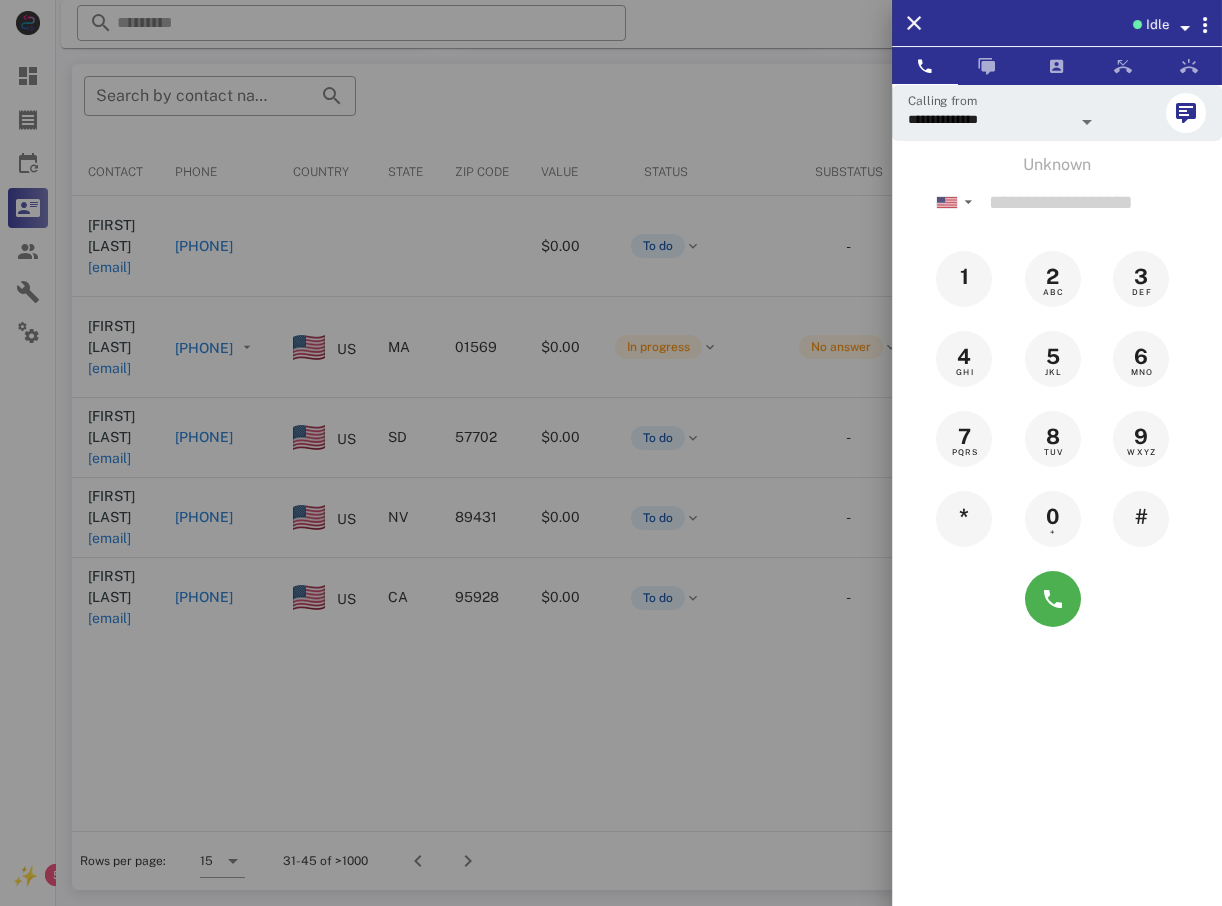 click at bounding box center (611, 453) 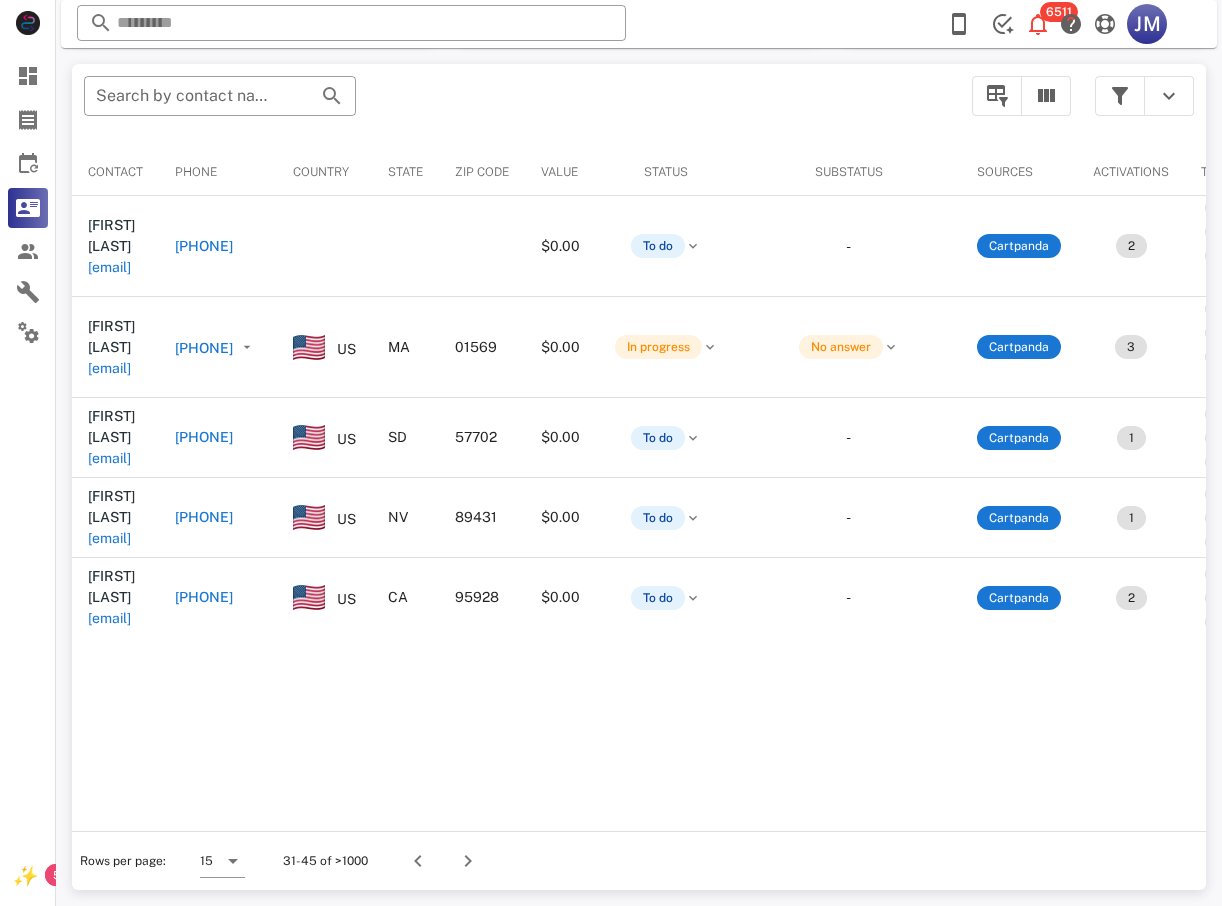 click on "[PHONE]" at bounding box center (204, 437) 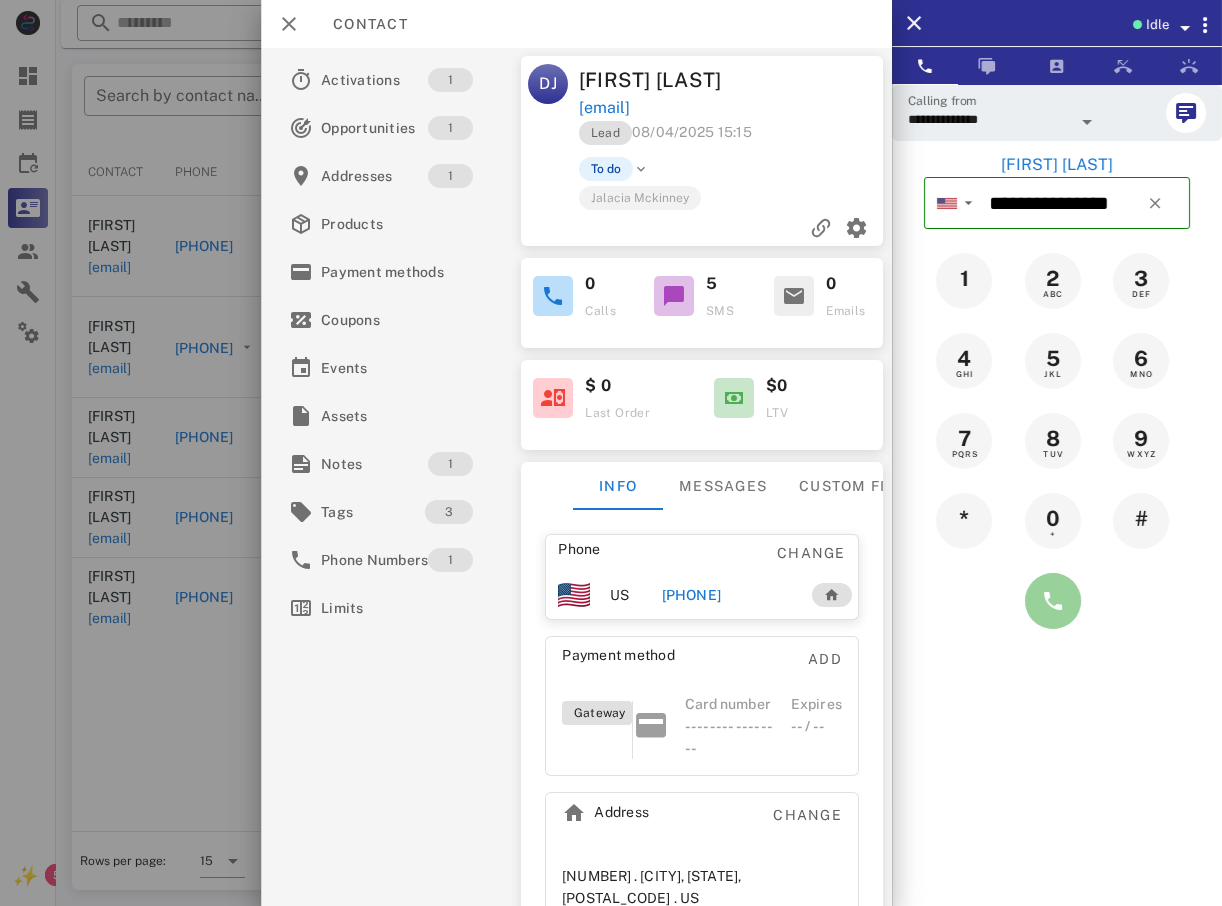 click at bounding box center (1053, 601) 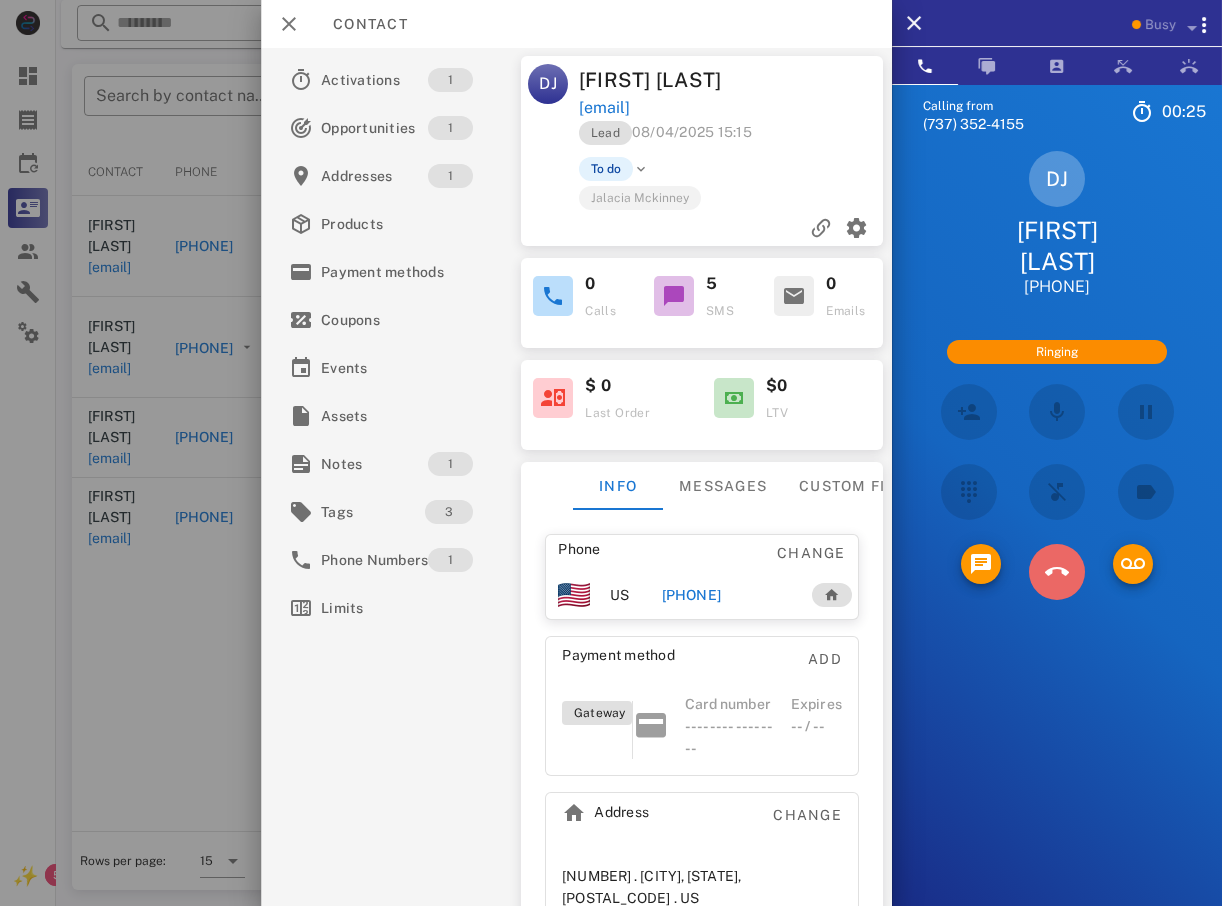 click at bounding box center (1057, 572) 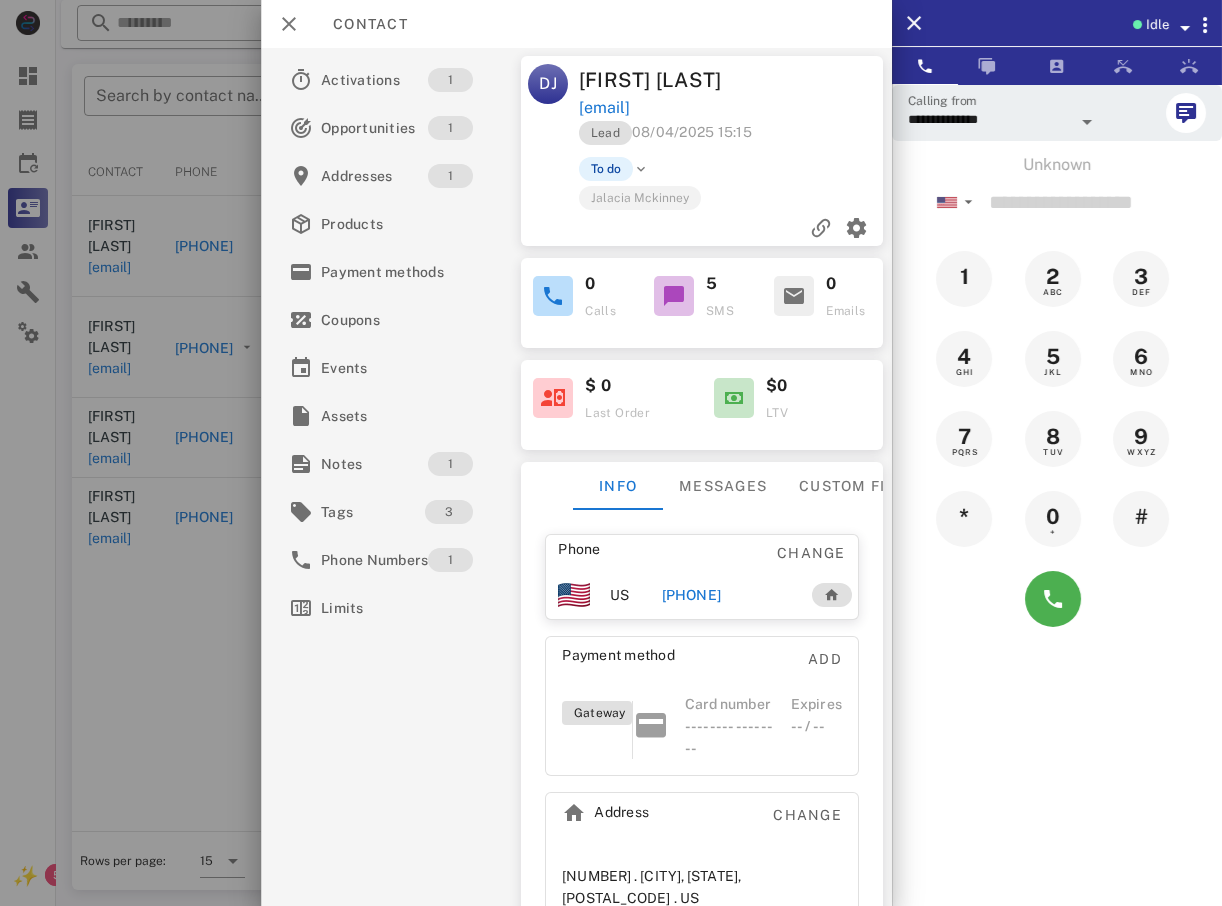 click at bounding box center [611, 453] 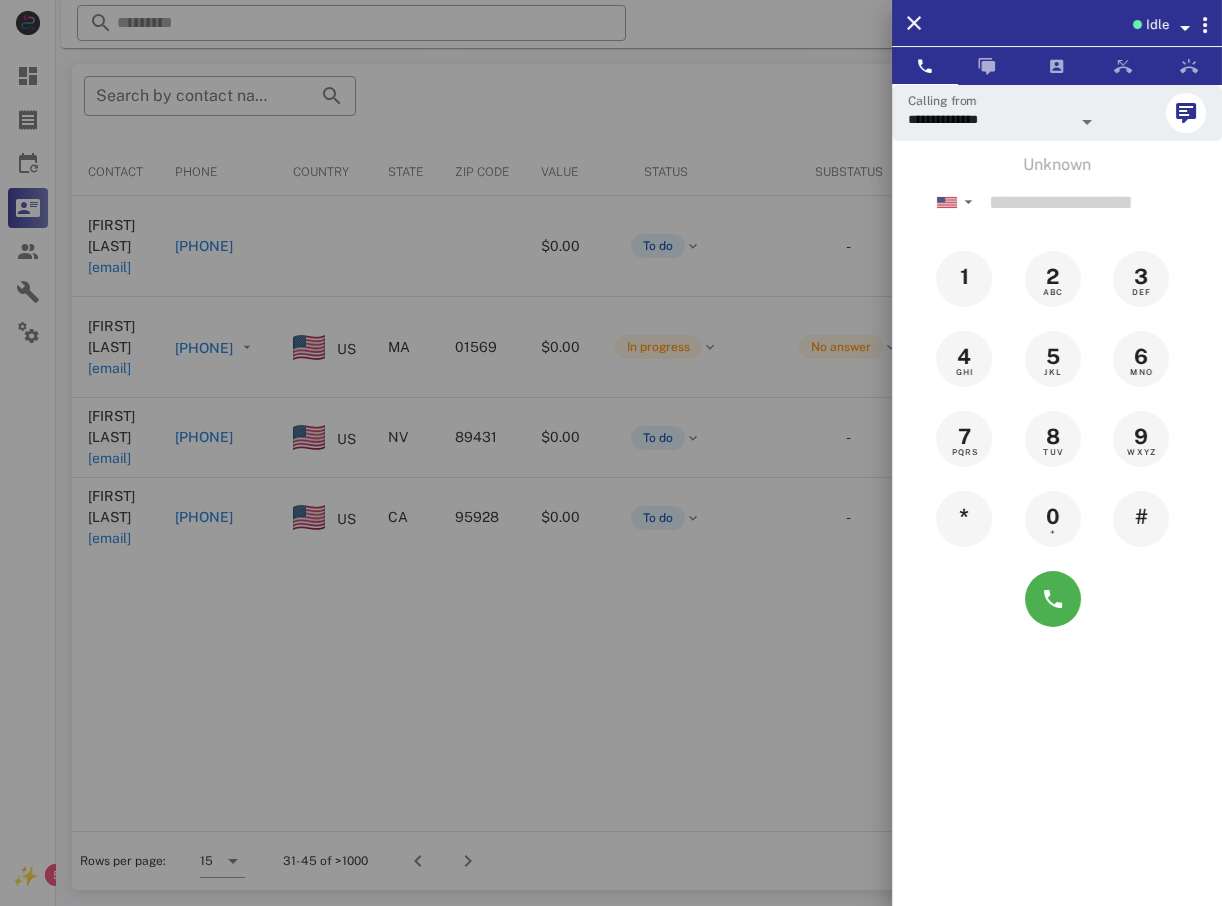 click at bounding box center (611, 453) 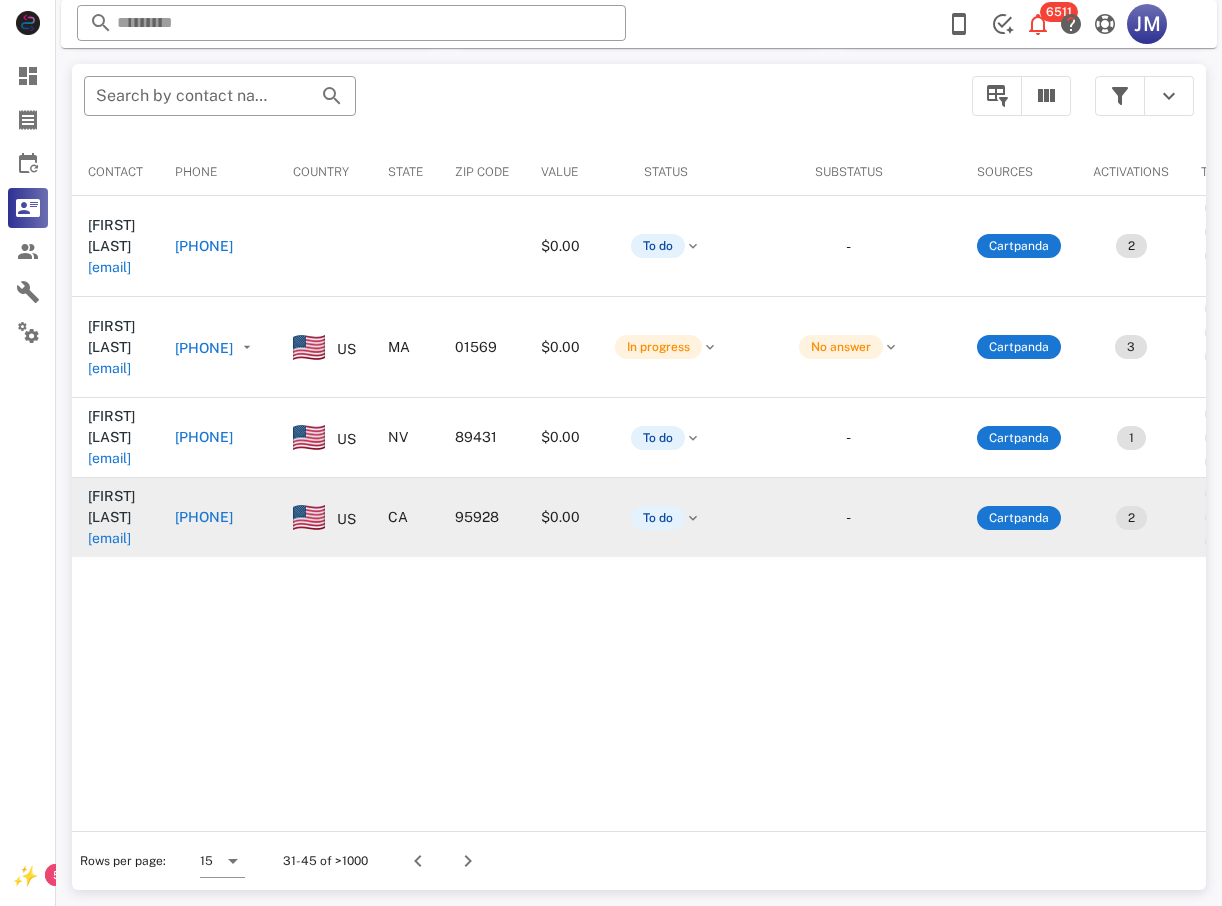 click on "[PHONE]" at bounding box center [204, 517] 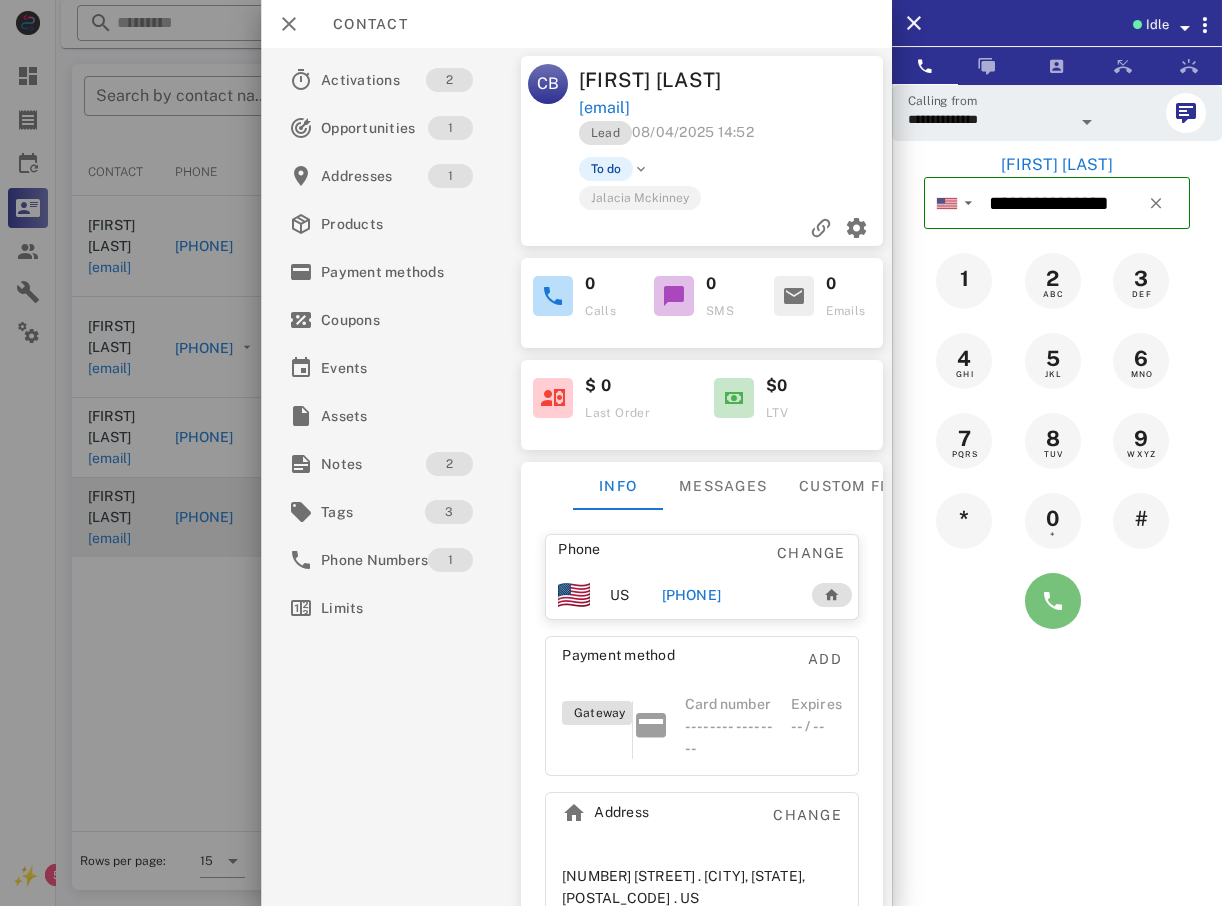 click at bounding box center (1053, 601) 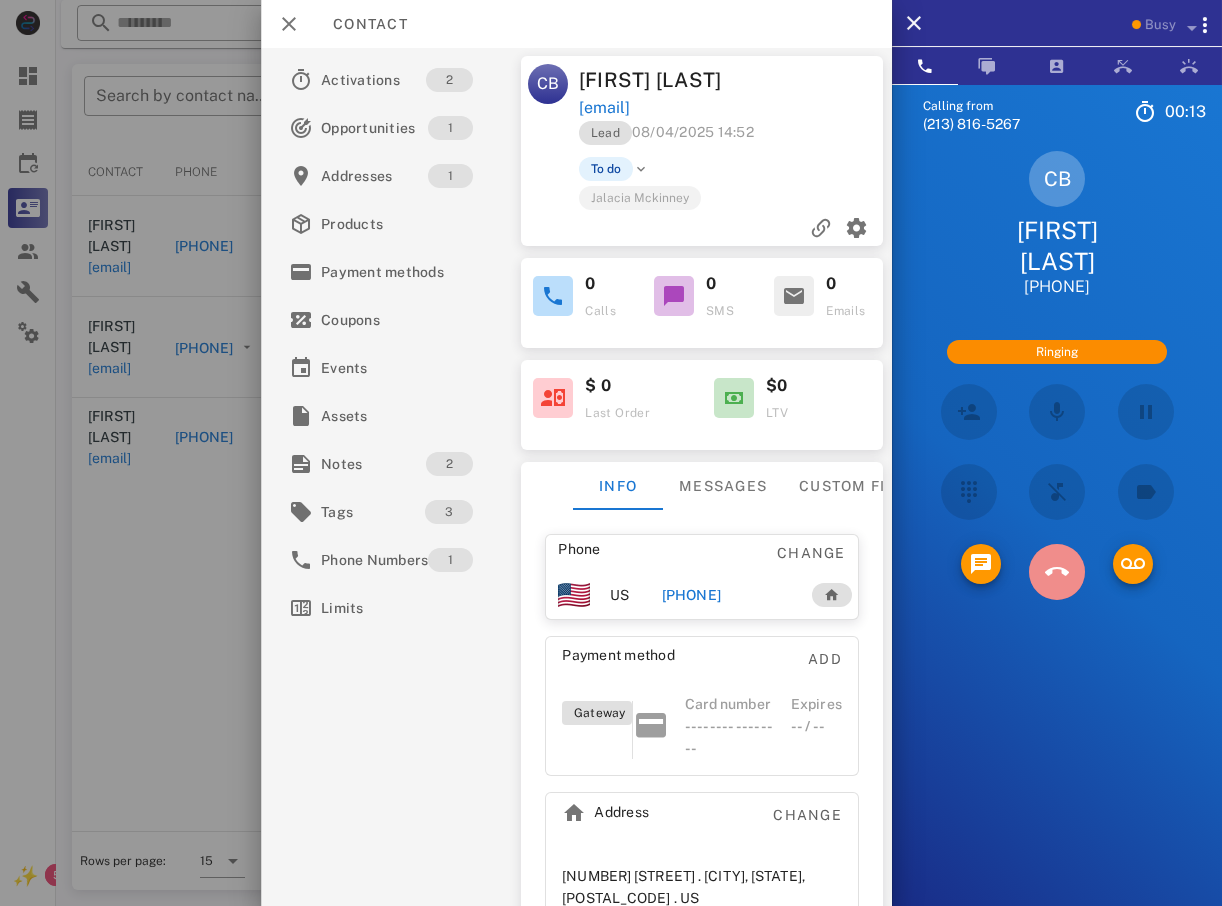 click at bounding box center (1057, 572) 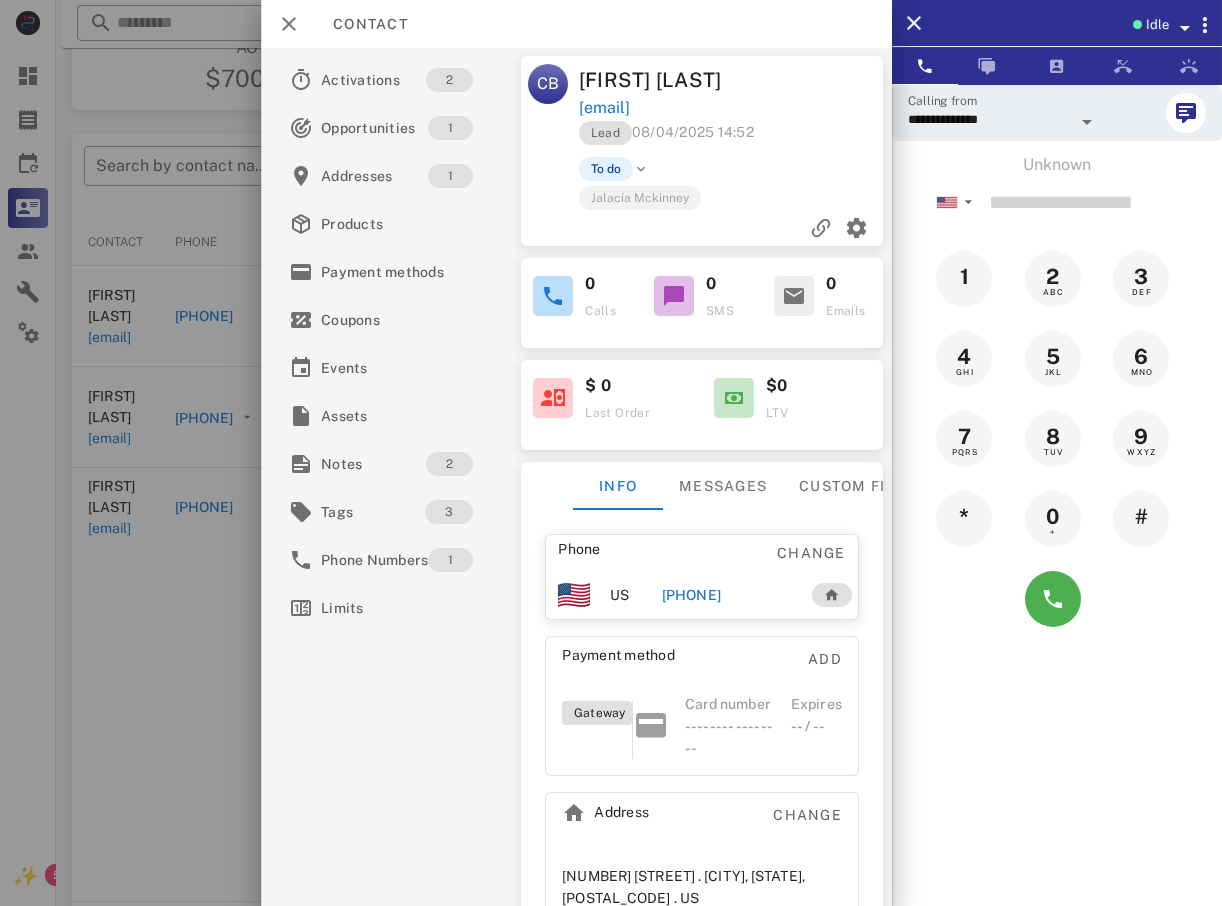 scroll, scrollTop: 280, scrollLeft: 0, axis: vertical 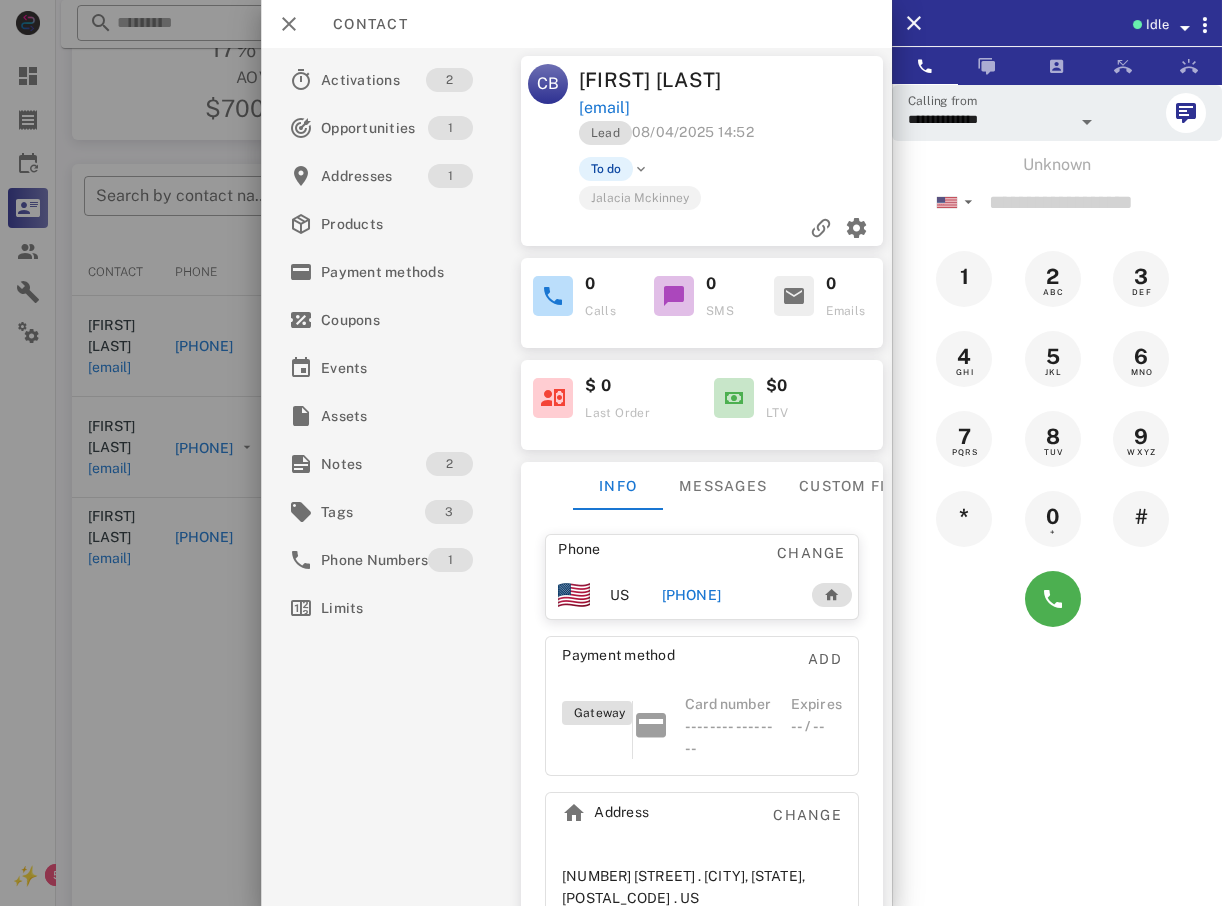 click at bounding box center (611, 453) 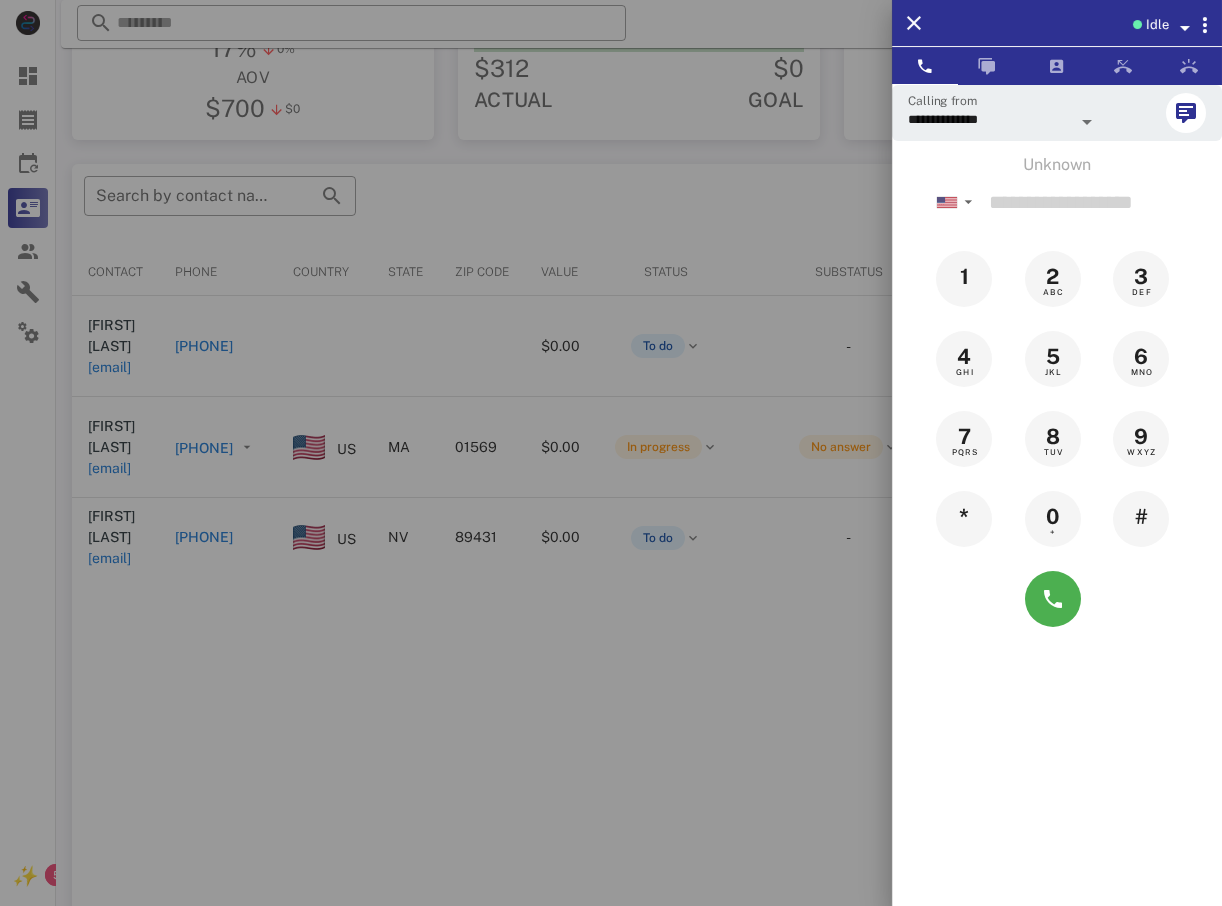 drag, startPoint x: 129, startPoint y: 224, endPoint x: 117, endPoint y: 128, distance: 96.74709 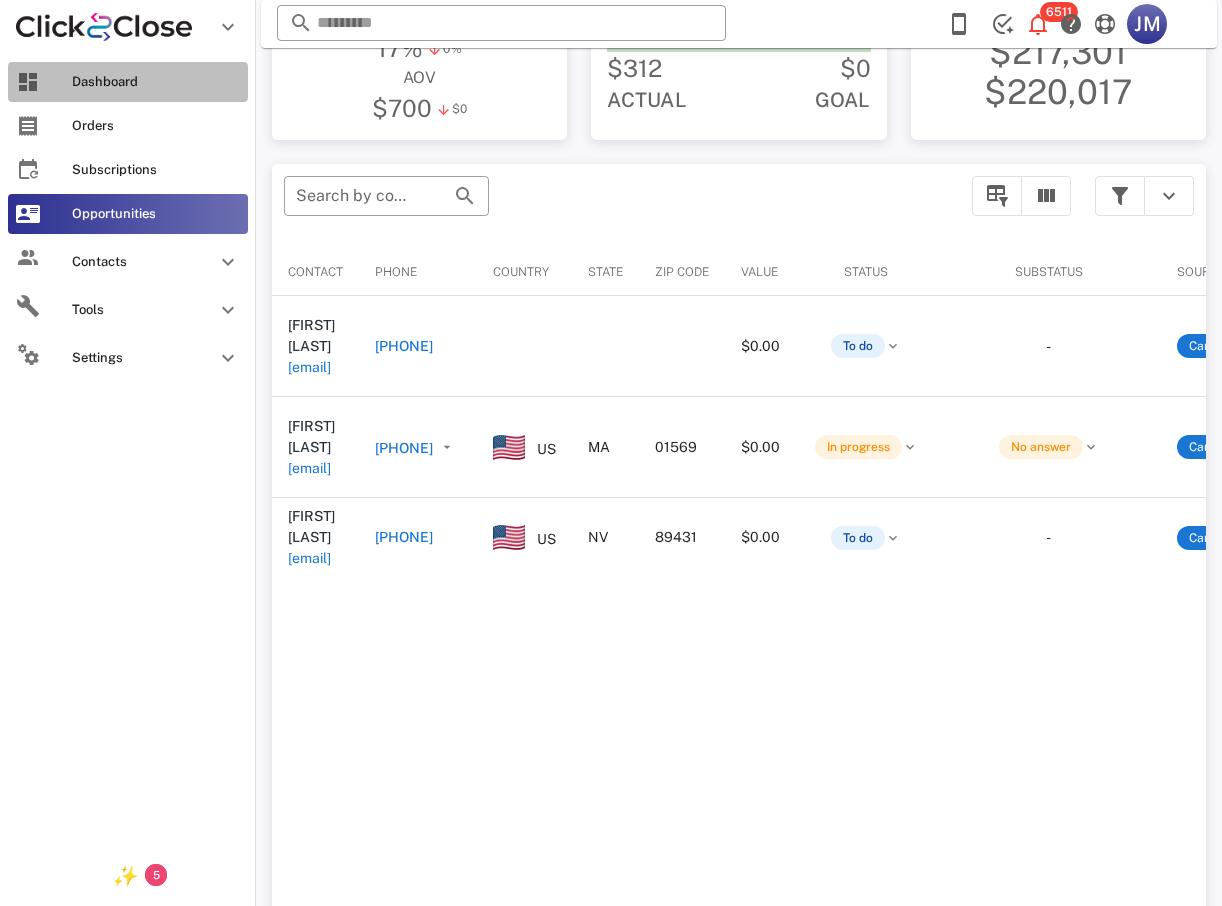 click on "Dashboard" at bounding box center [156, 82] 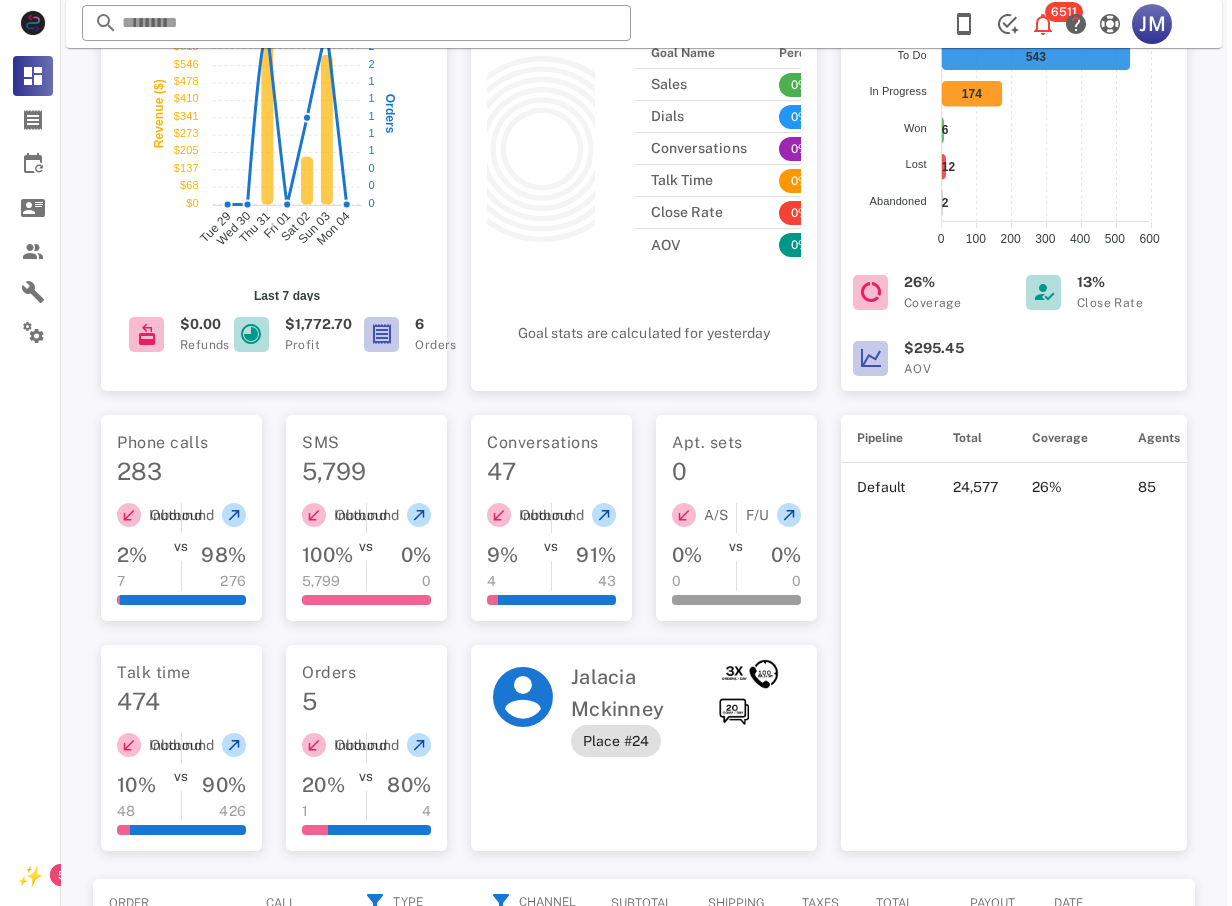 scroll, scrollTop: 0, scrollLeft: 0, axis: both 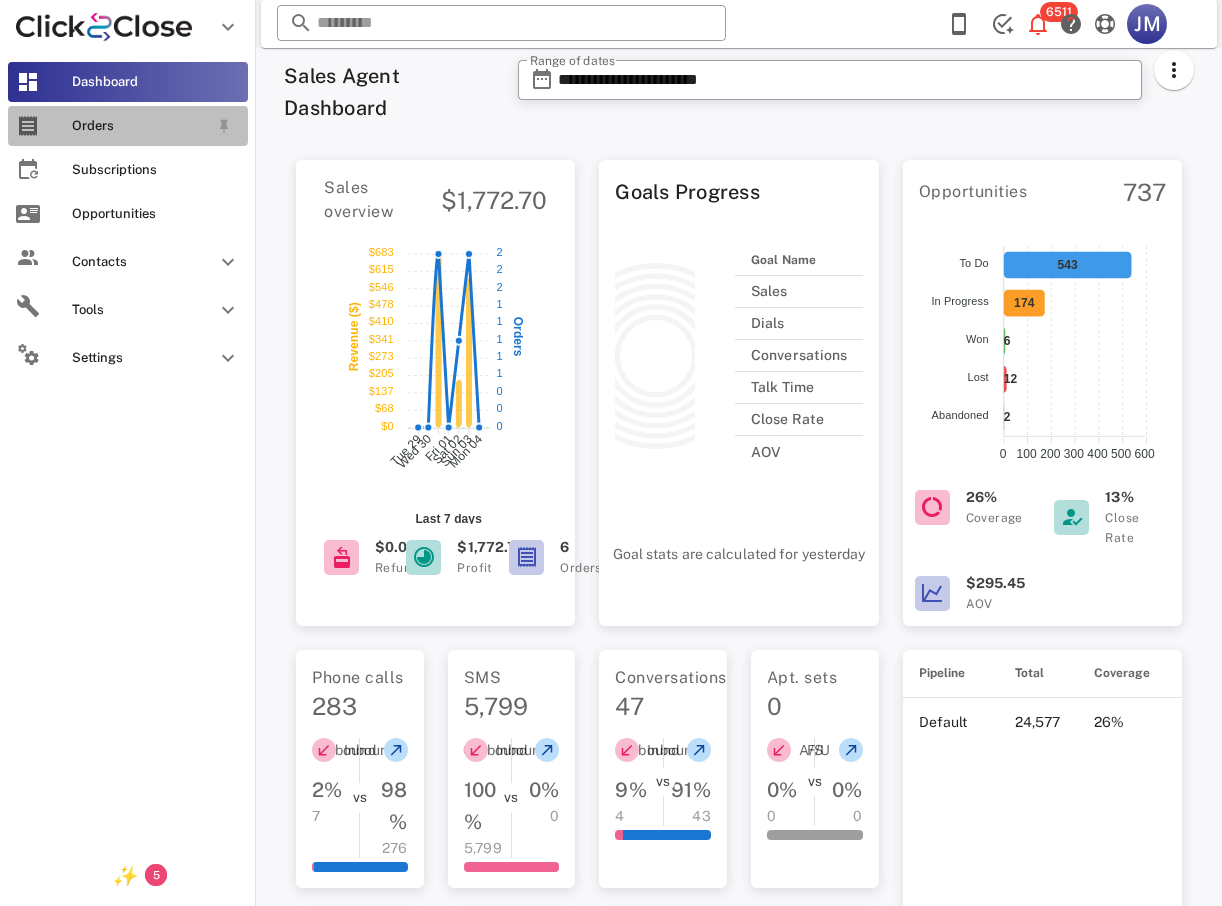 click on "Orders" at bounding box center [140, 126] 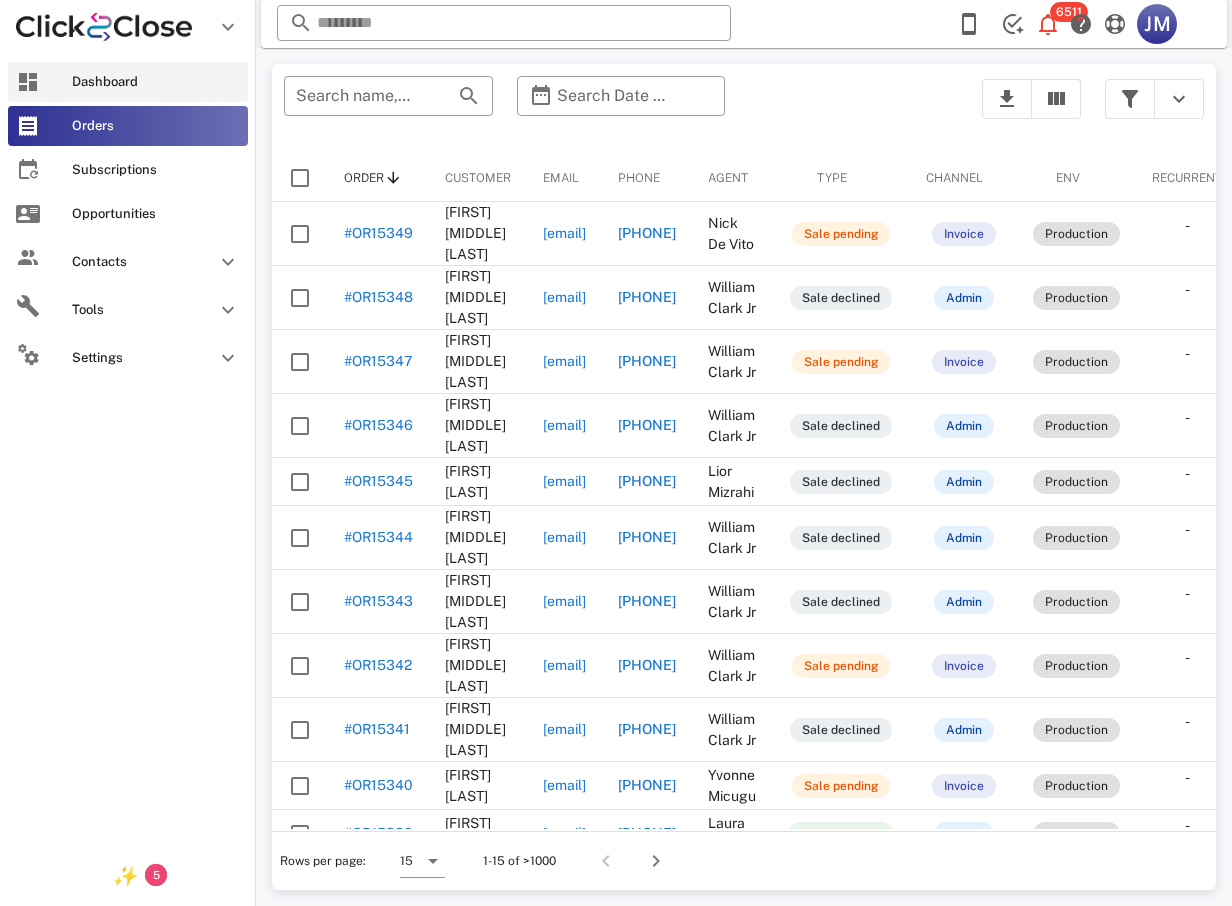 click on "Dashboard" at bounding box center [128, 82] 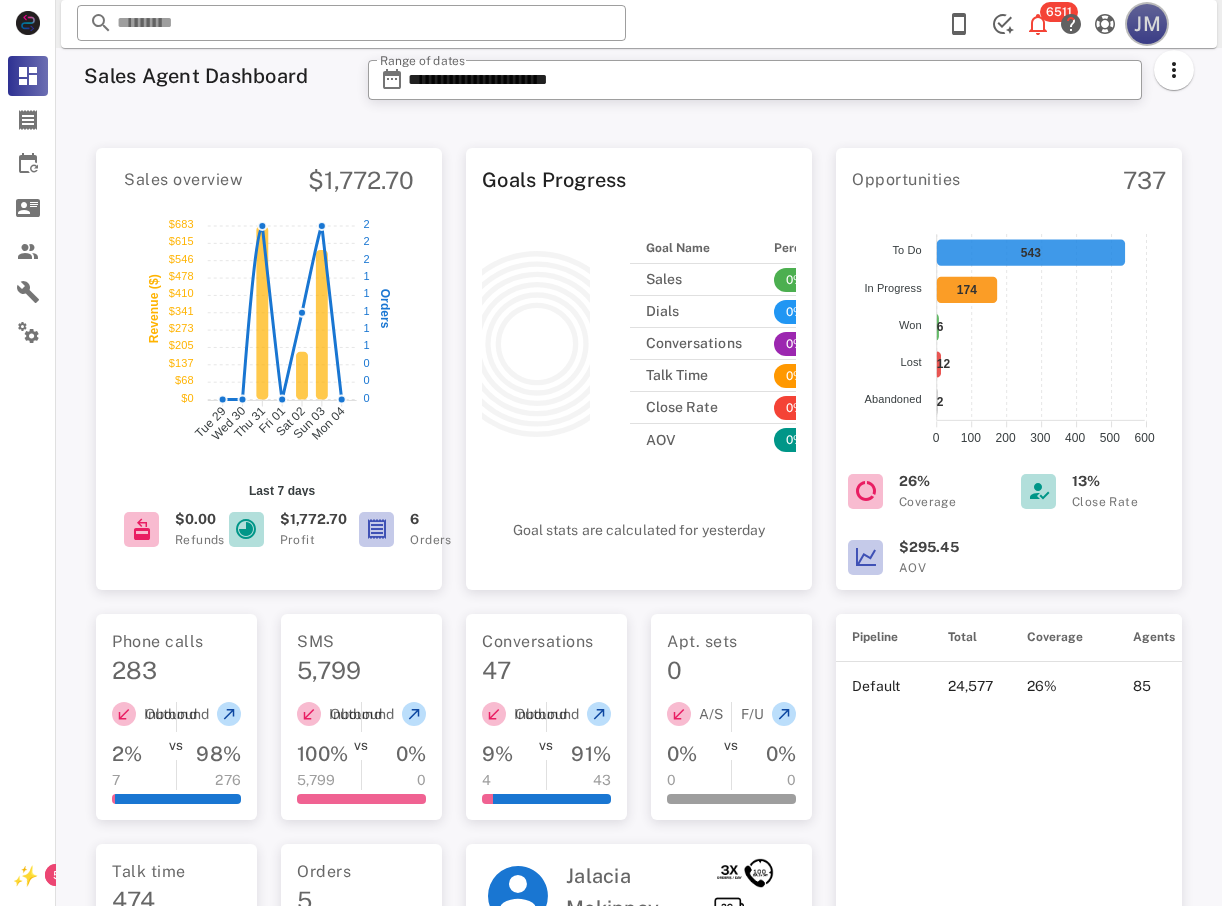 drag, startPoint x: 1149, startPoint y: 26, endPoint x: 1150, endPoint y: 38, distance: 12.0415945 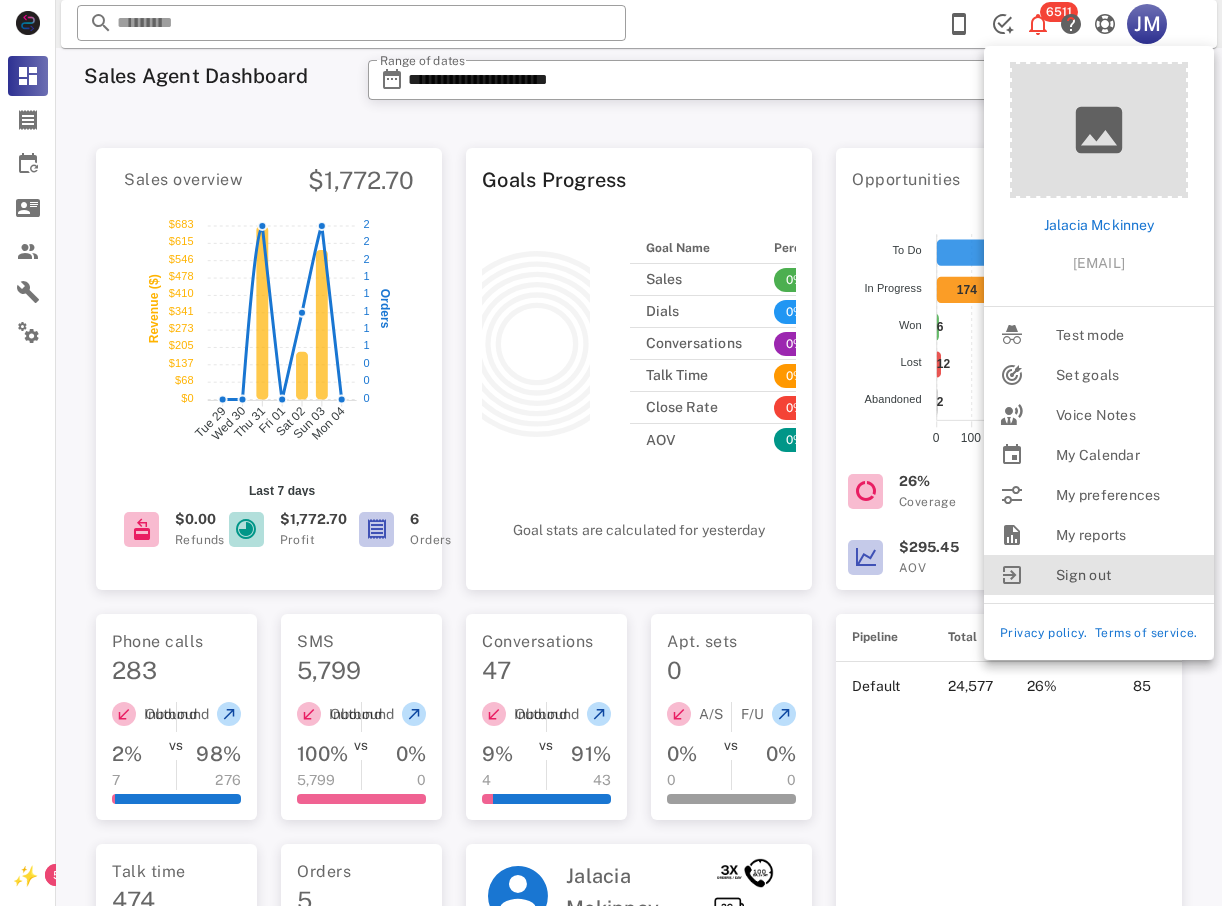 click on "Sign out" at bounding box center (1127, 575) 